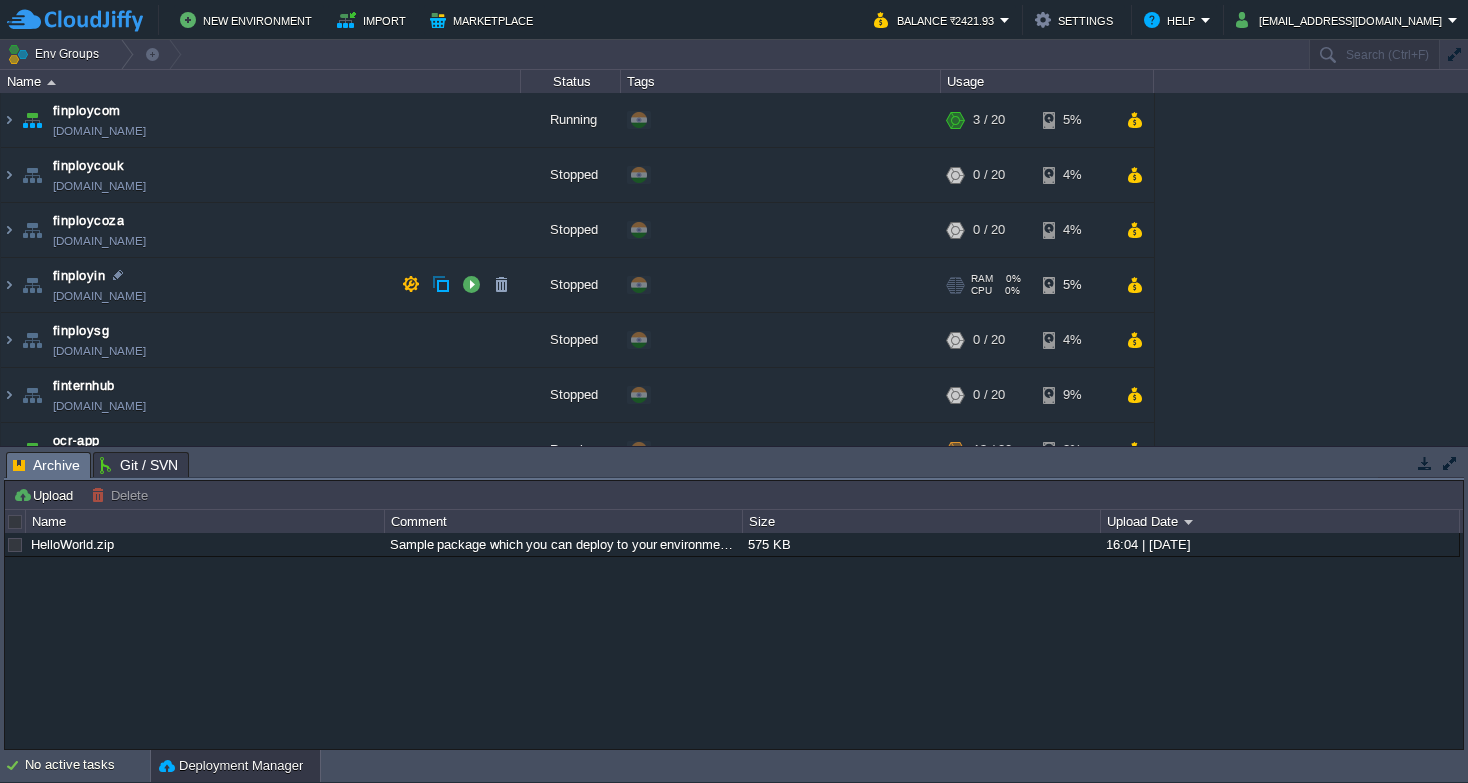 scroll, scrollTop: 0, scrollLeft: 0, axis: both 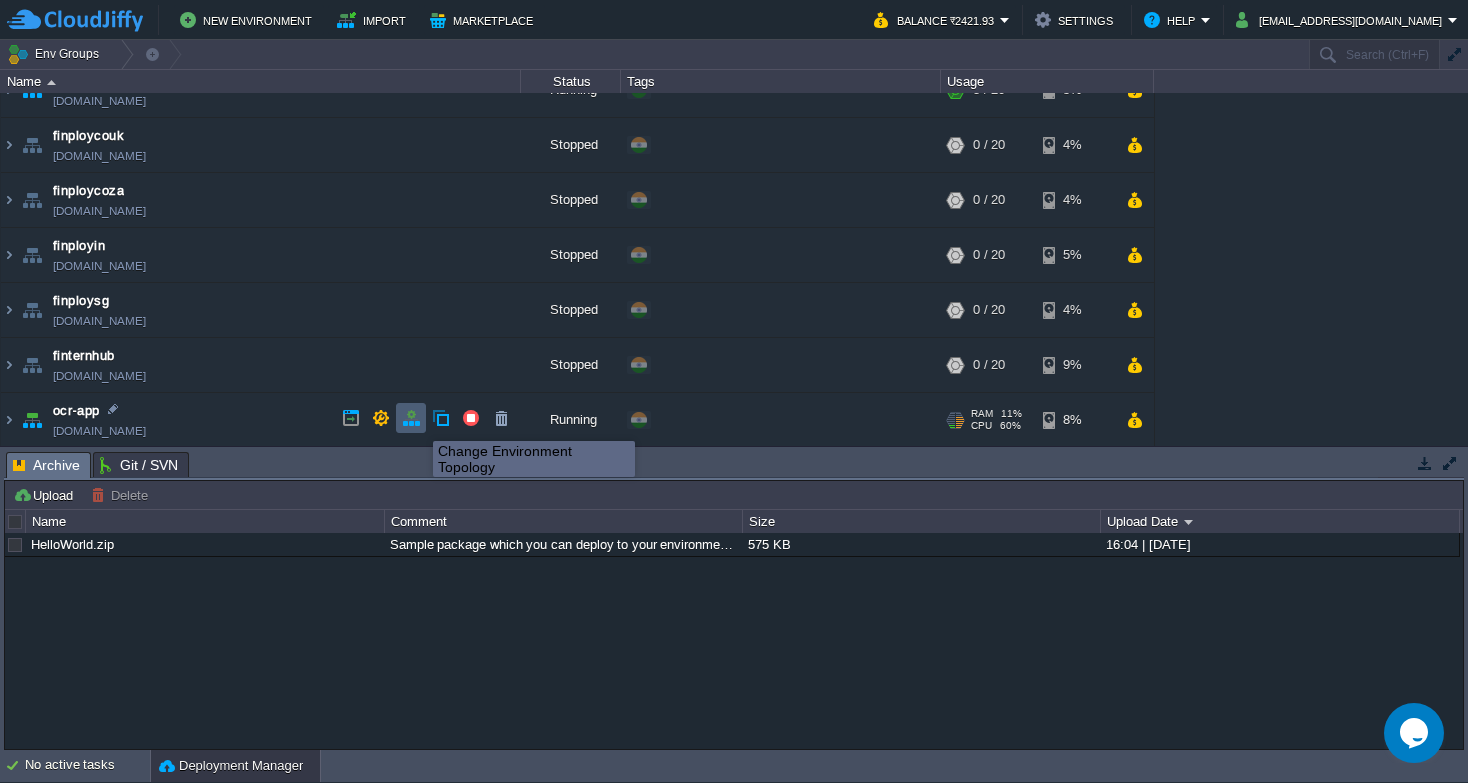 click at bounding box center (411, 418) 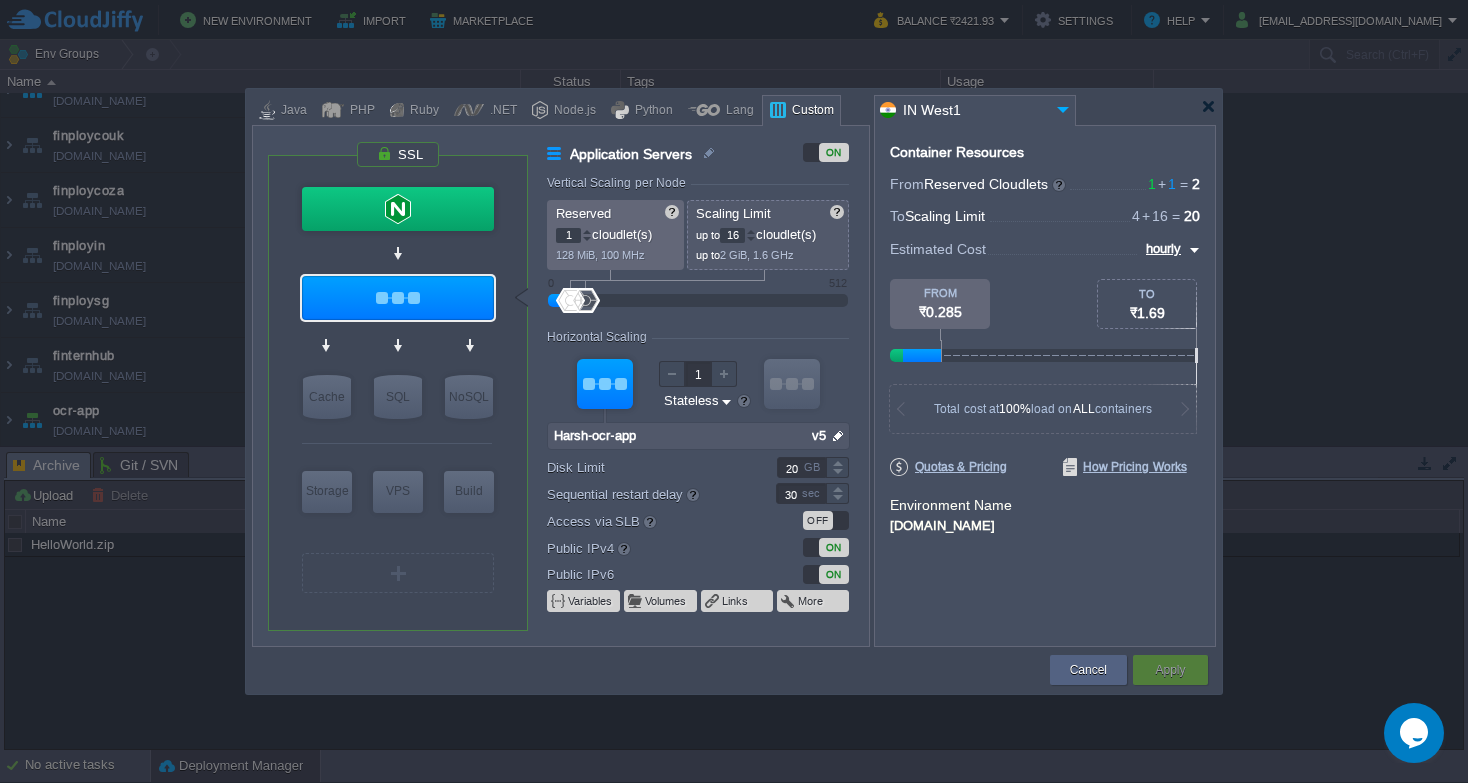 click at bounding box center (838, 436) 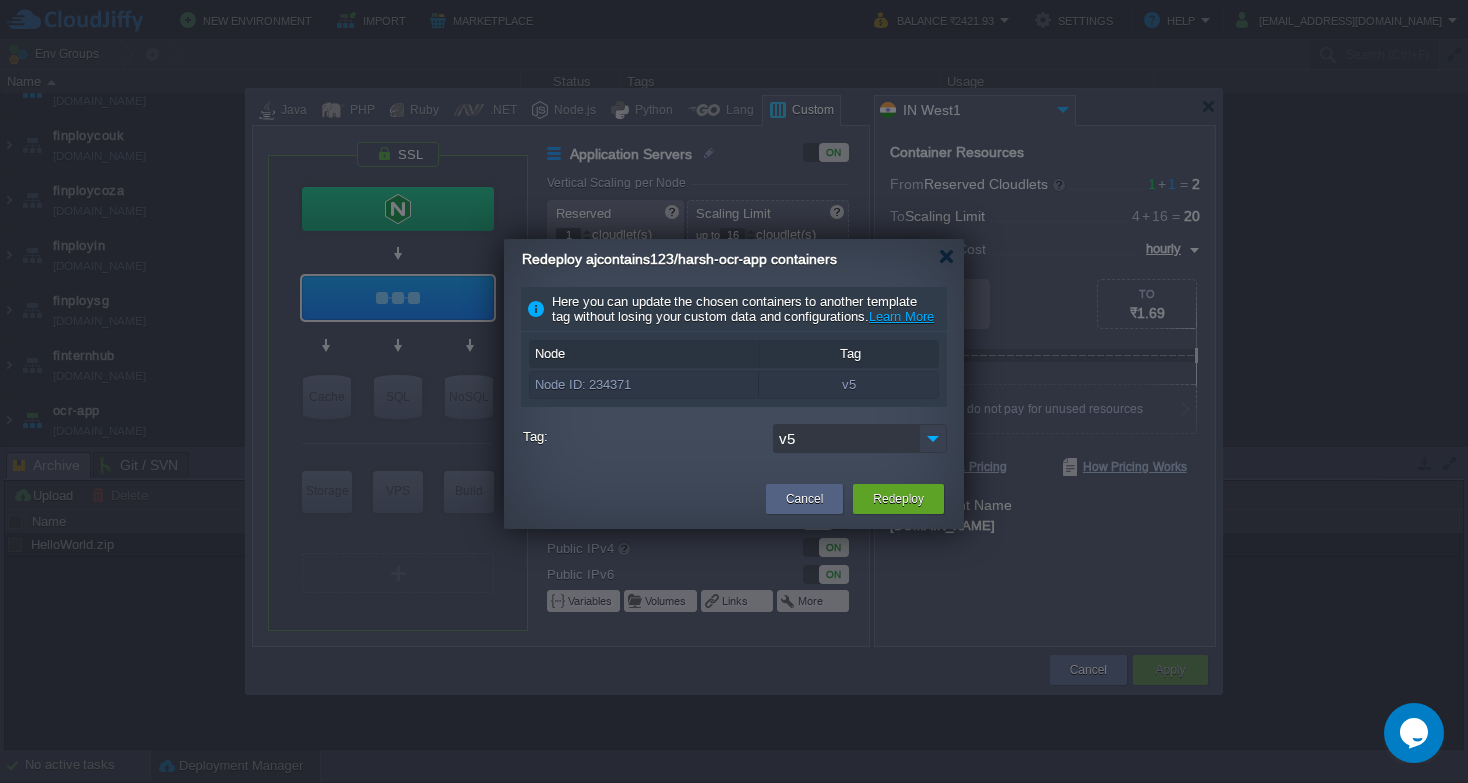 click at bounding box center (933, 438) 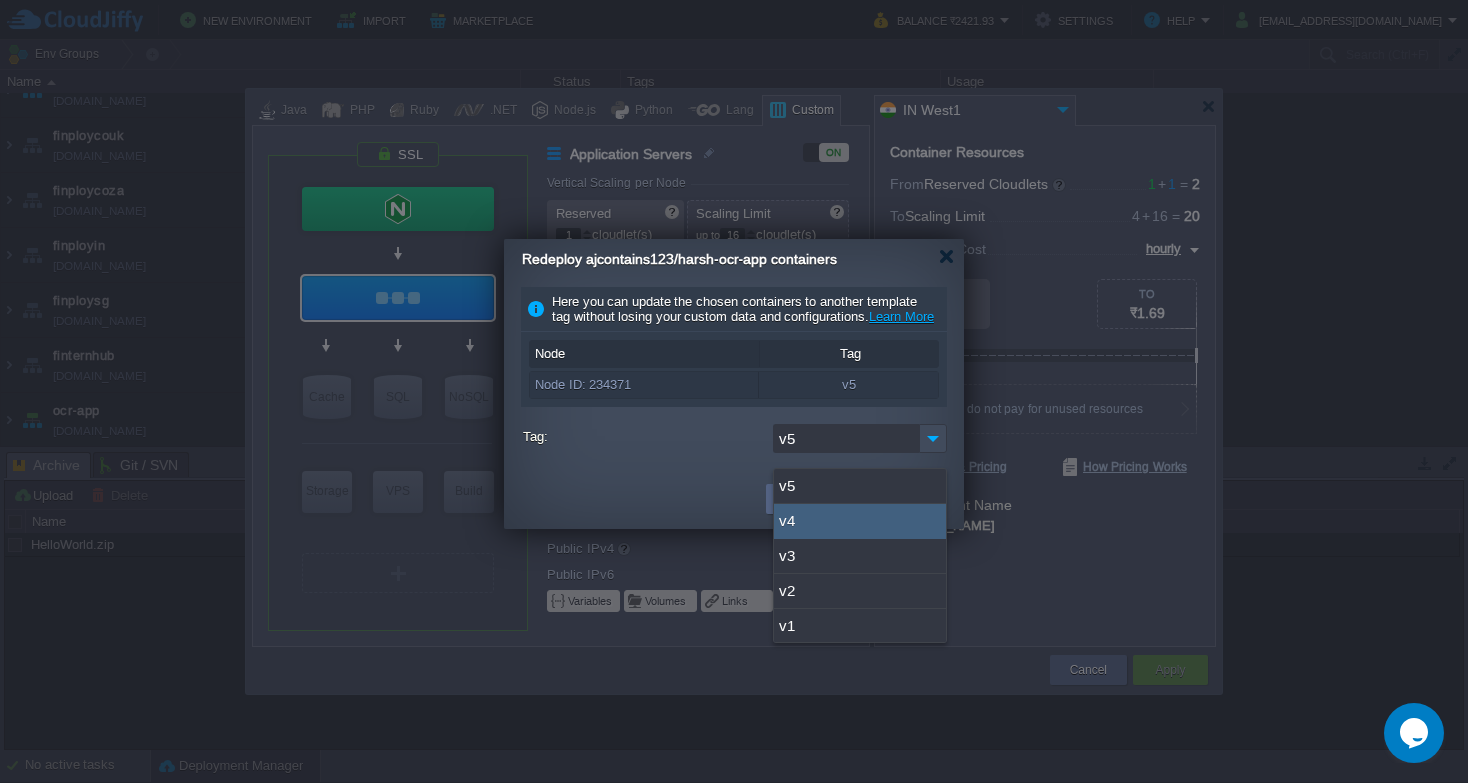 click at bounding box center [734, 391] 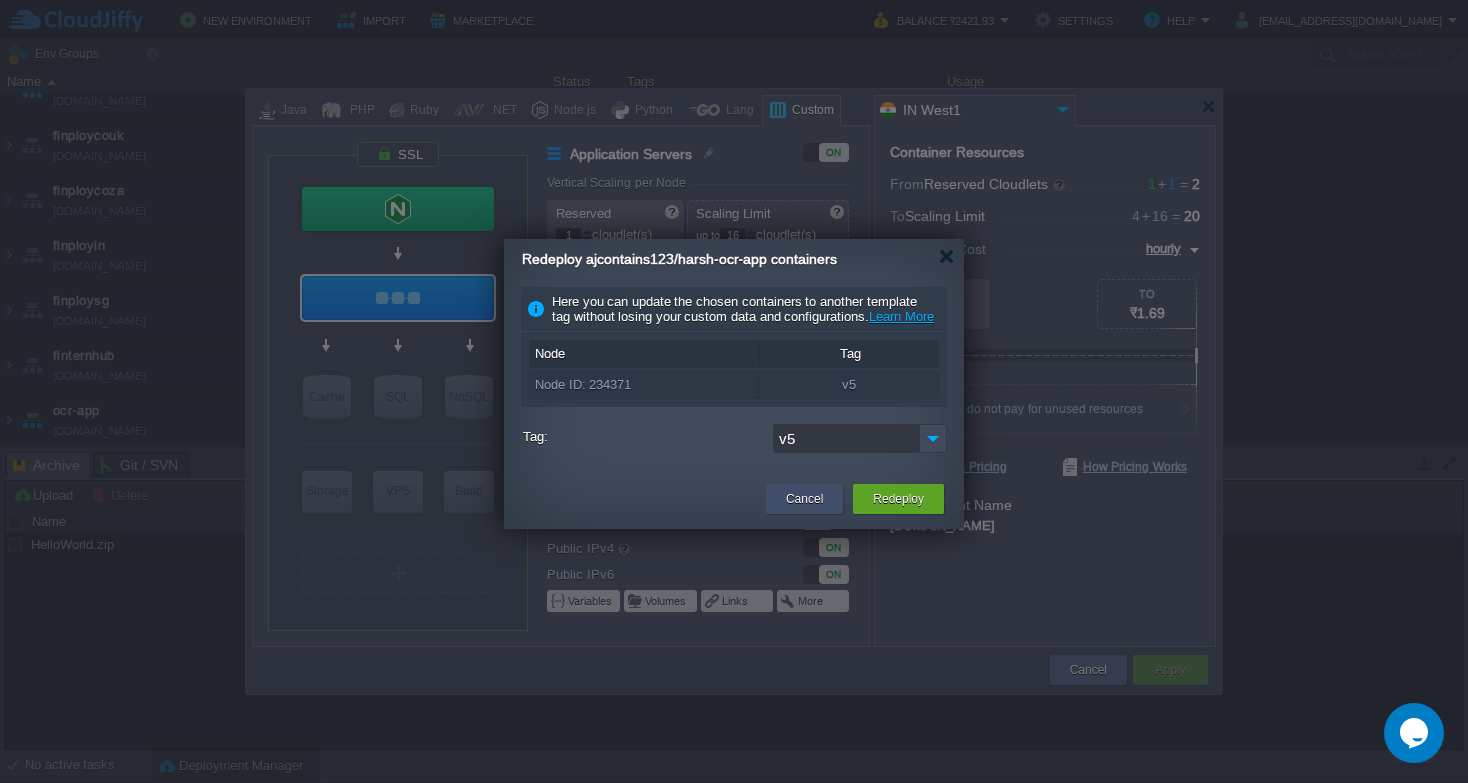 click on "Cancel" at bounding box center (804, 499) 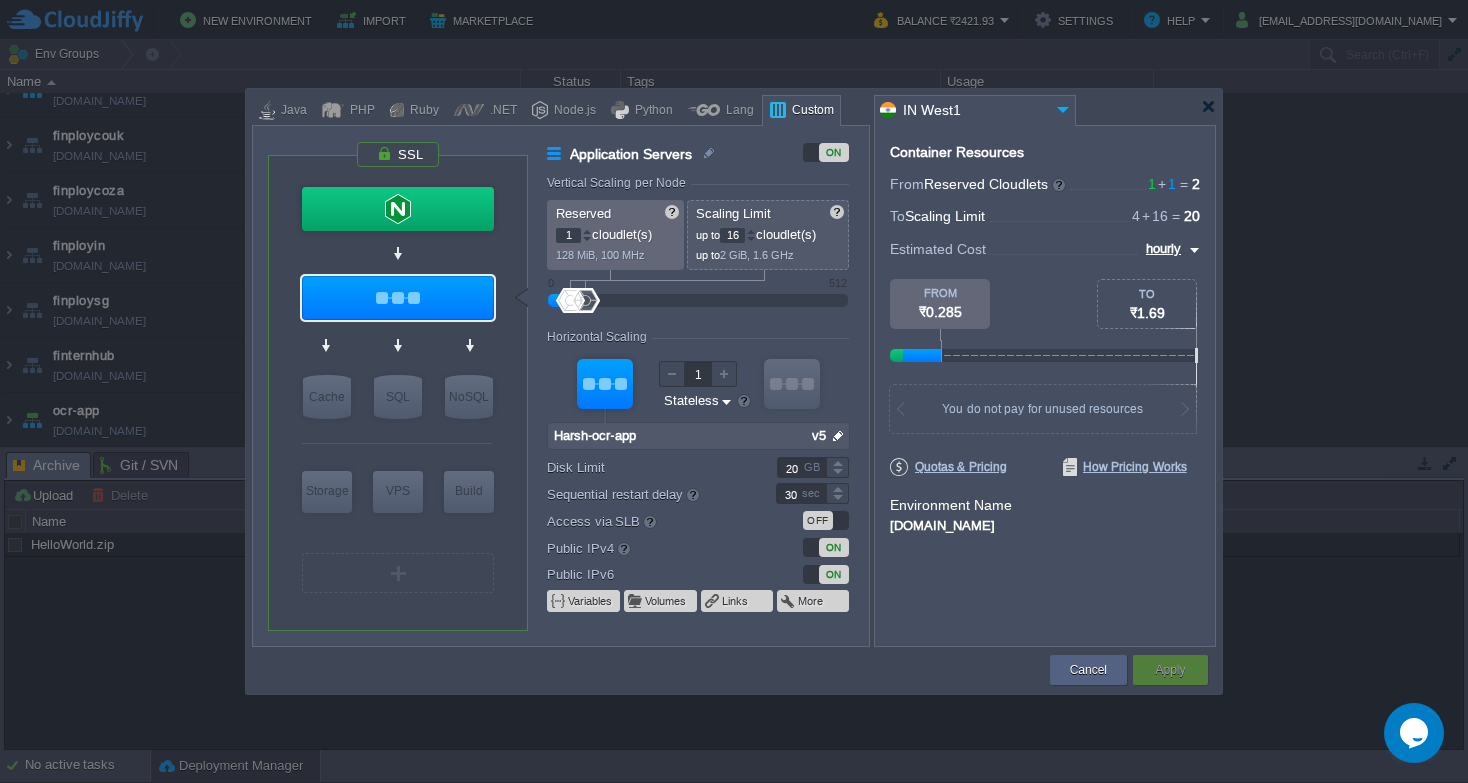 click at bounding box center (838, 436) 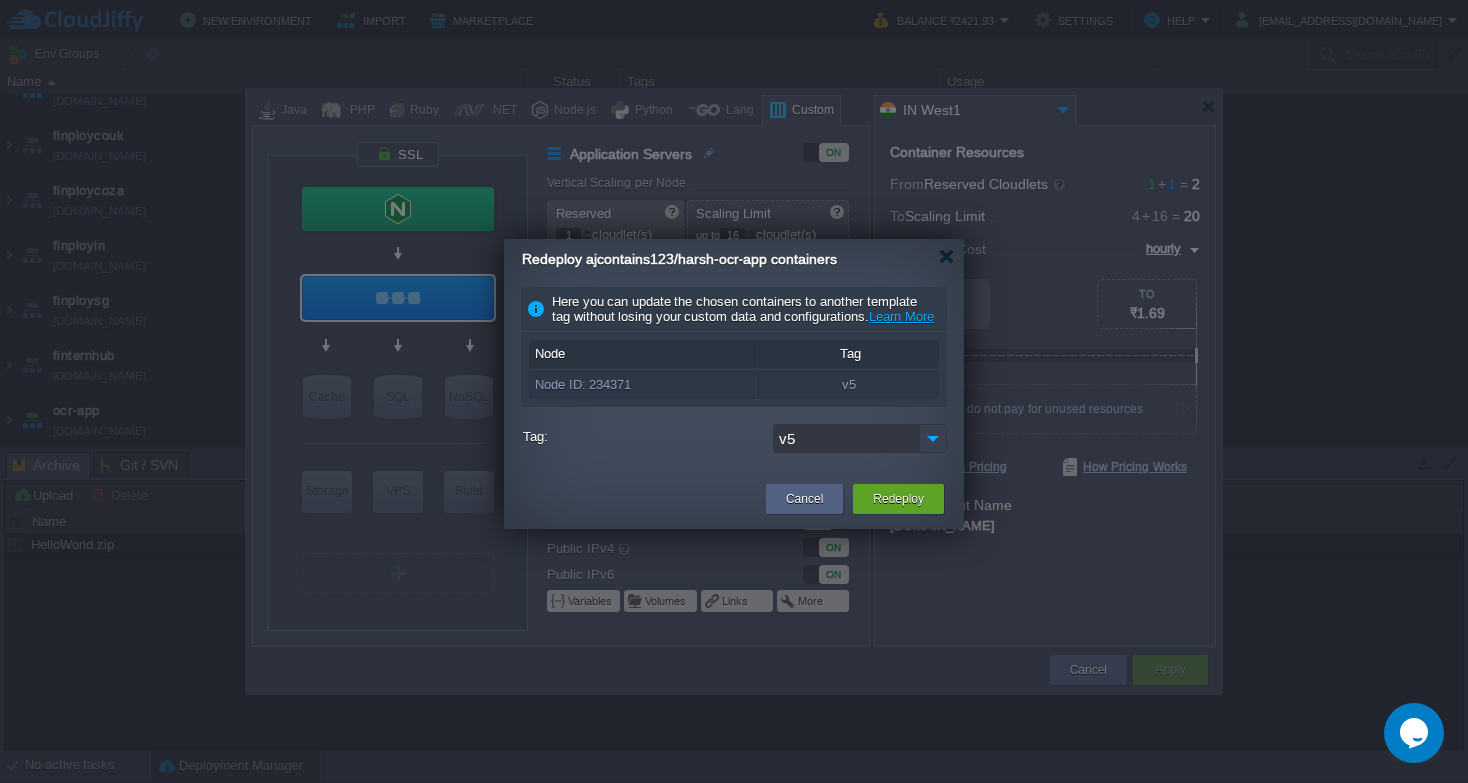 click at bounding box center (933, 438) 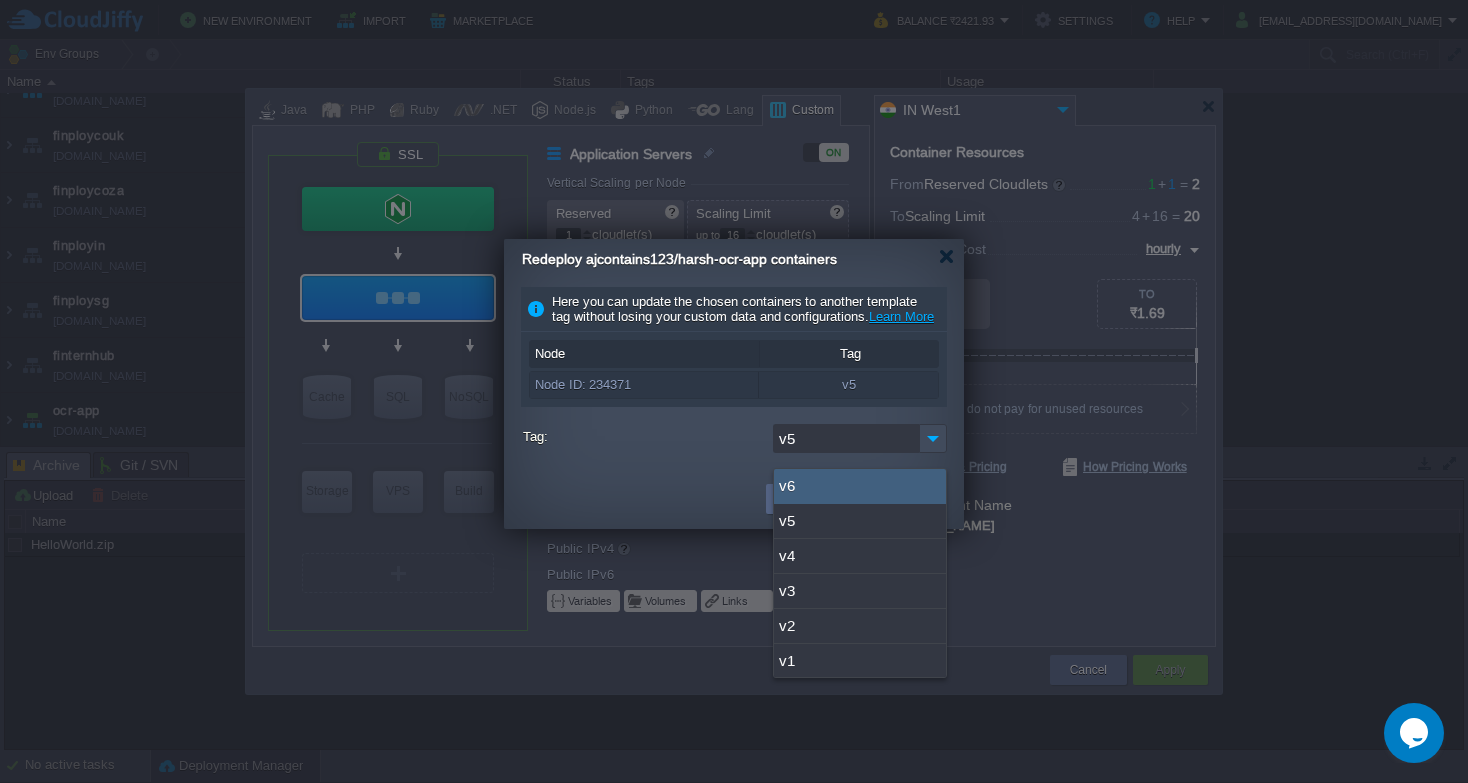 click on "v6" at bounding box center (860, 486) 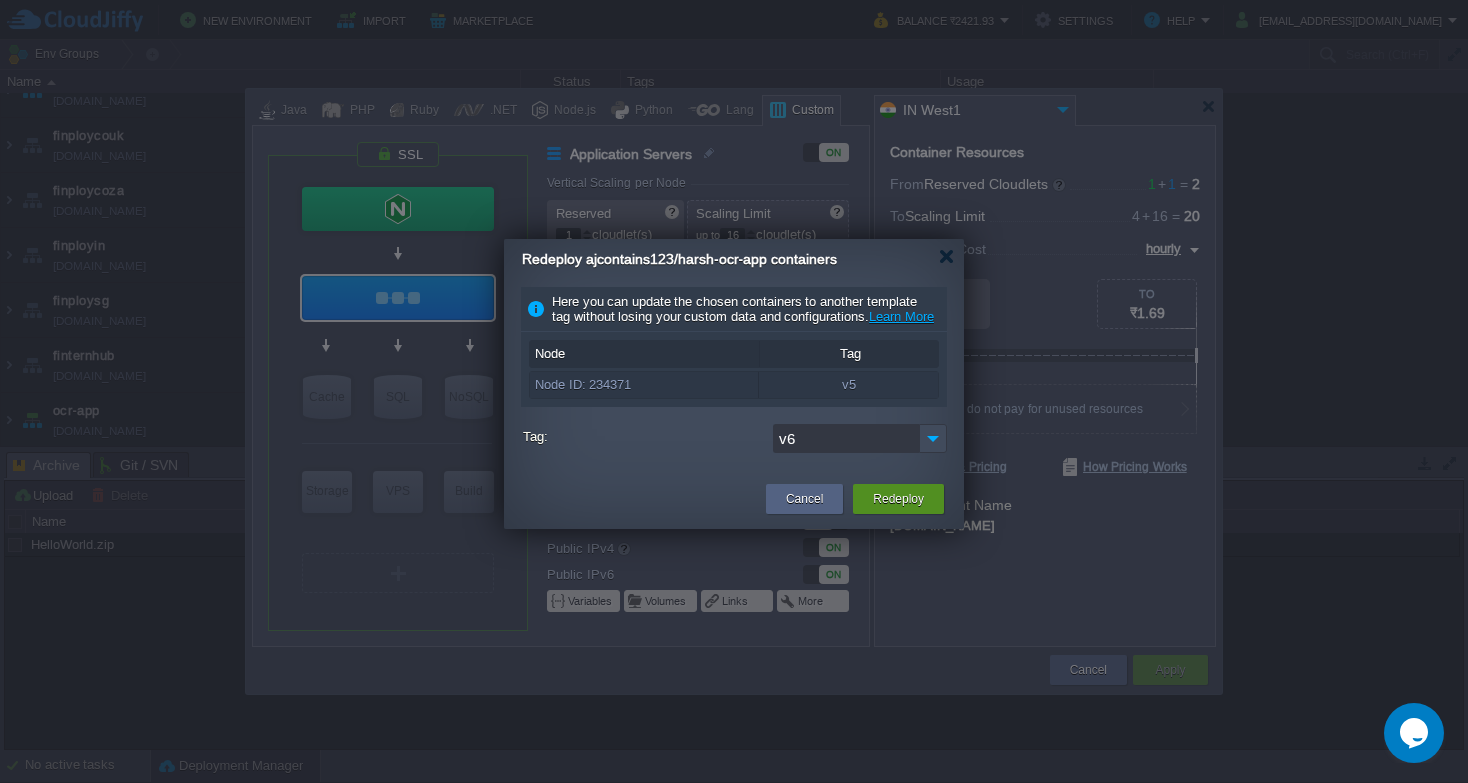 click on "Redeploy" at bounding box center [898, 499] 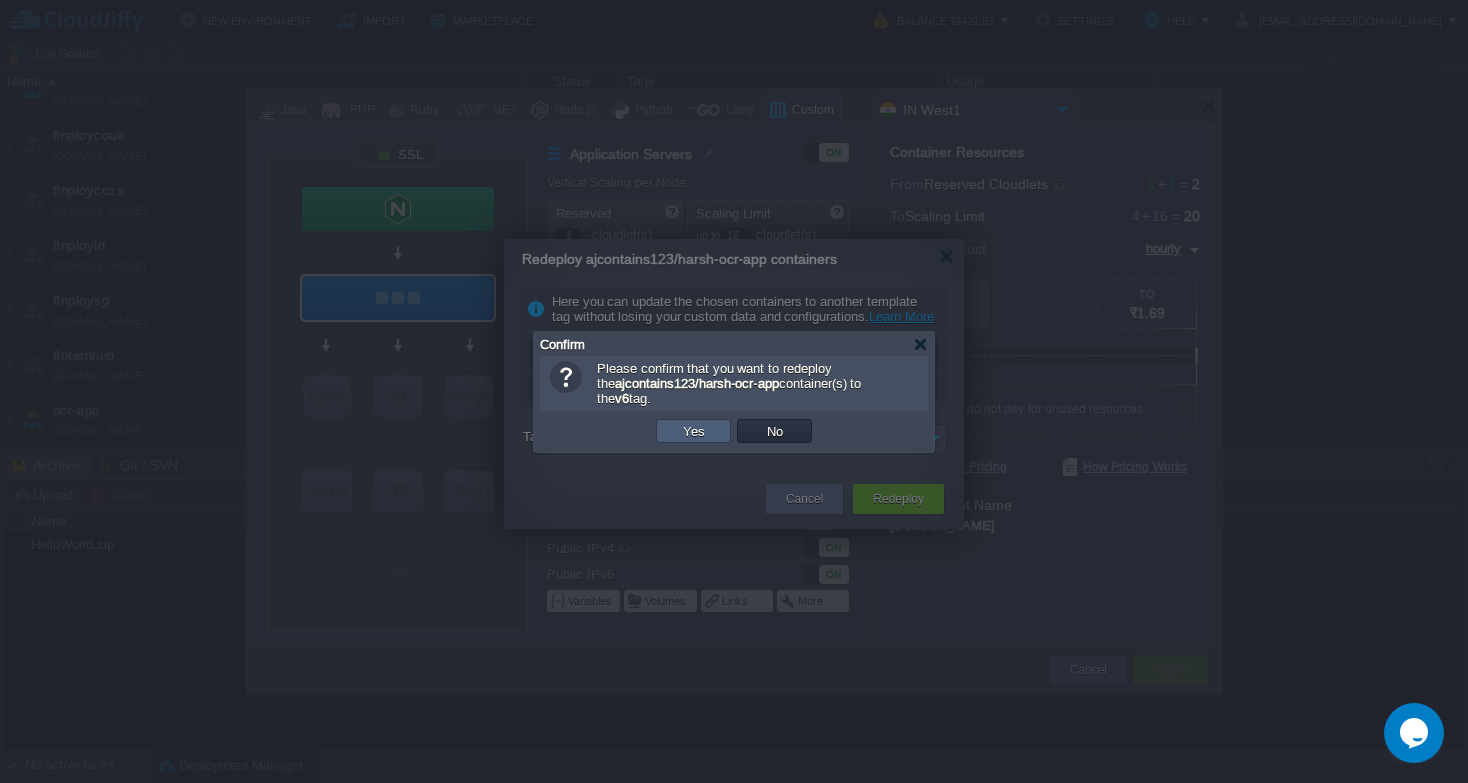 click on "Yes" at bounding box center (694, 431) 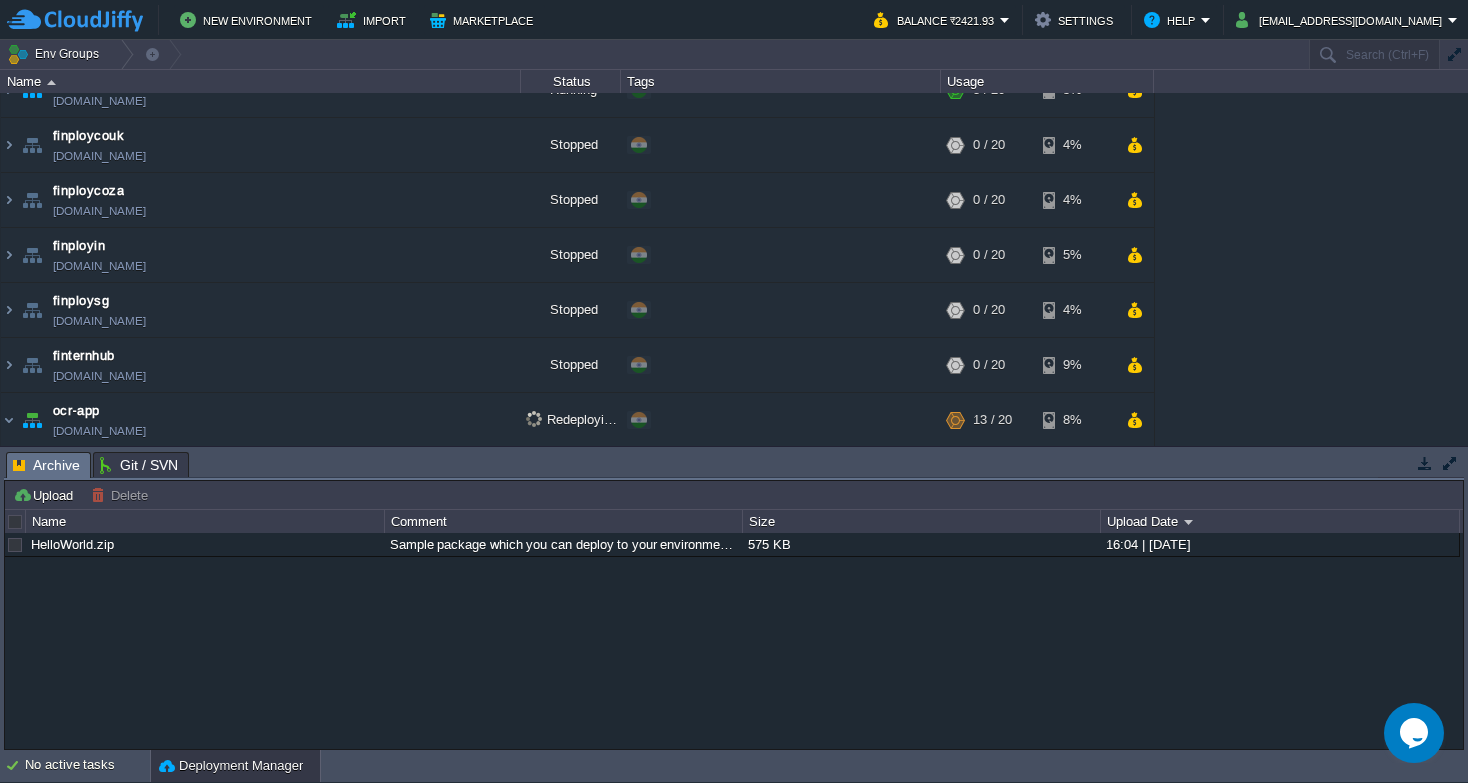 scroll, scrollTop: 122, scrollLeft: 0, axis: vertical 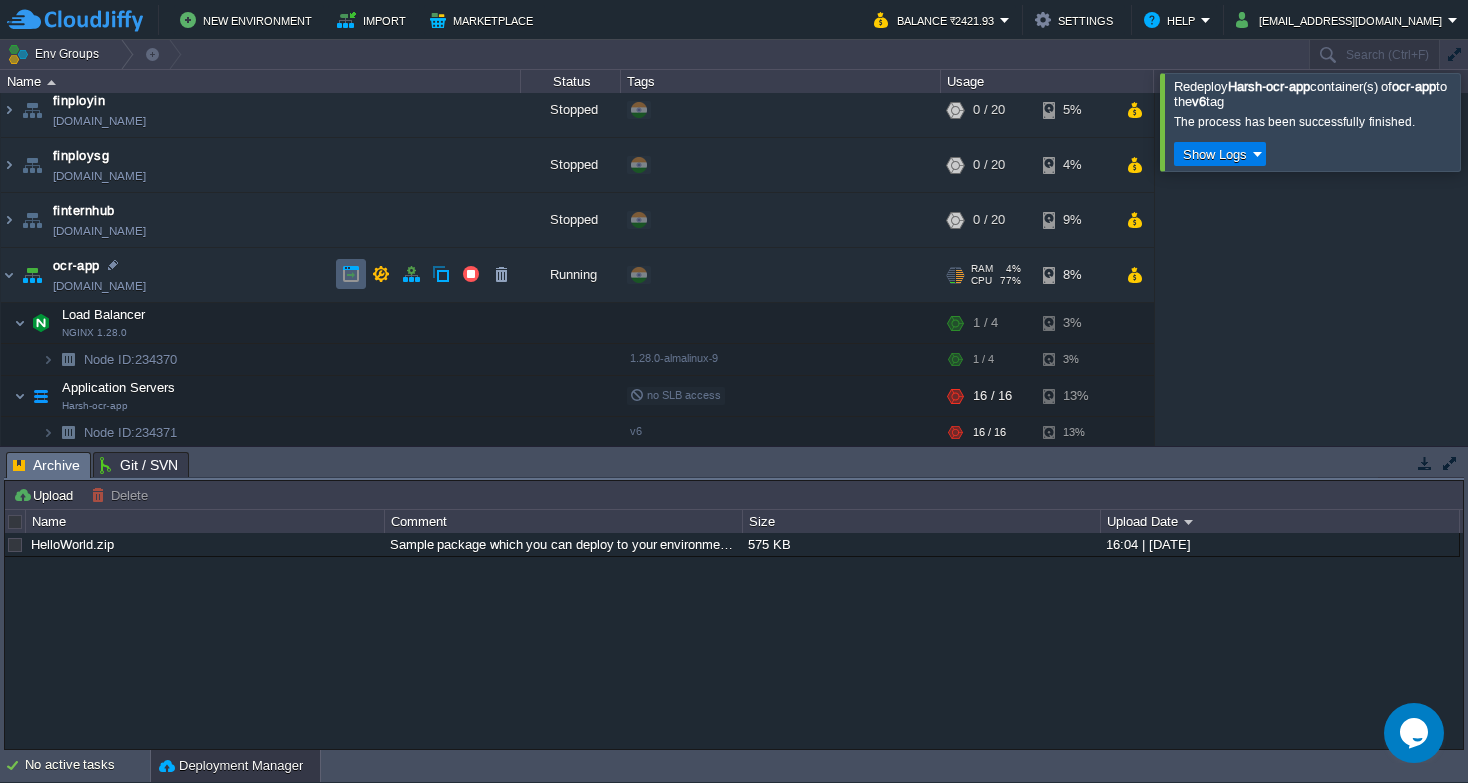 click at bounding box center (351, 274) 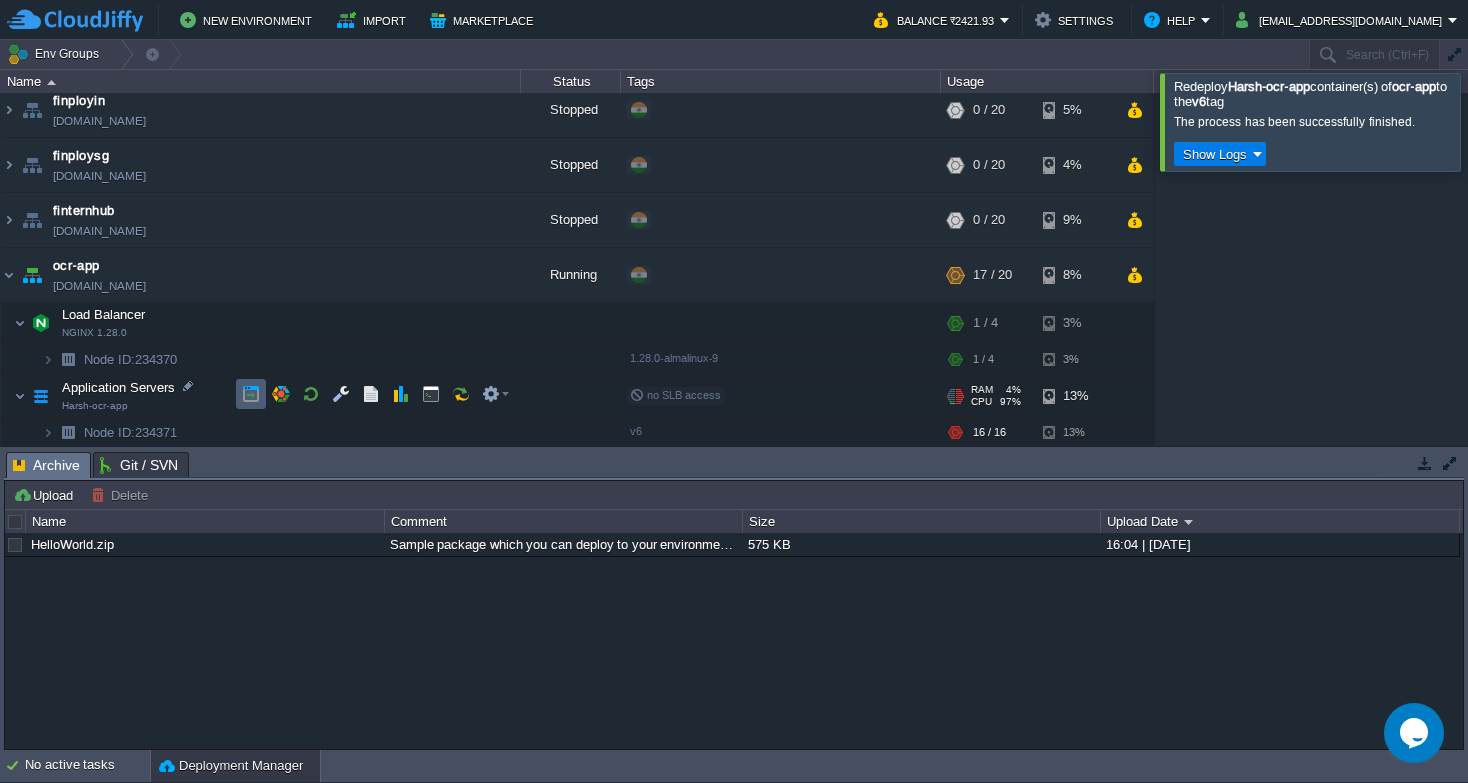 click at bounding box center (251, 394) 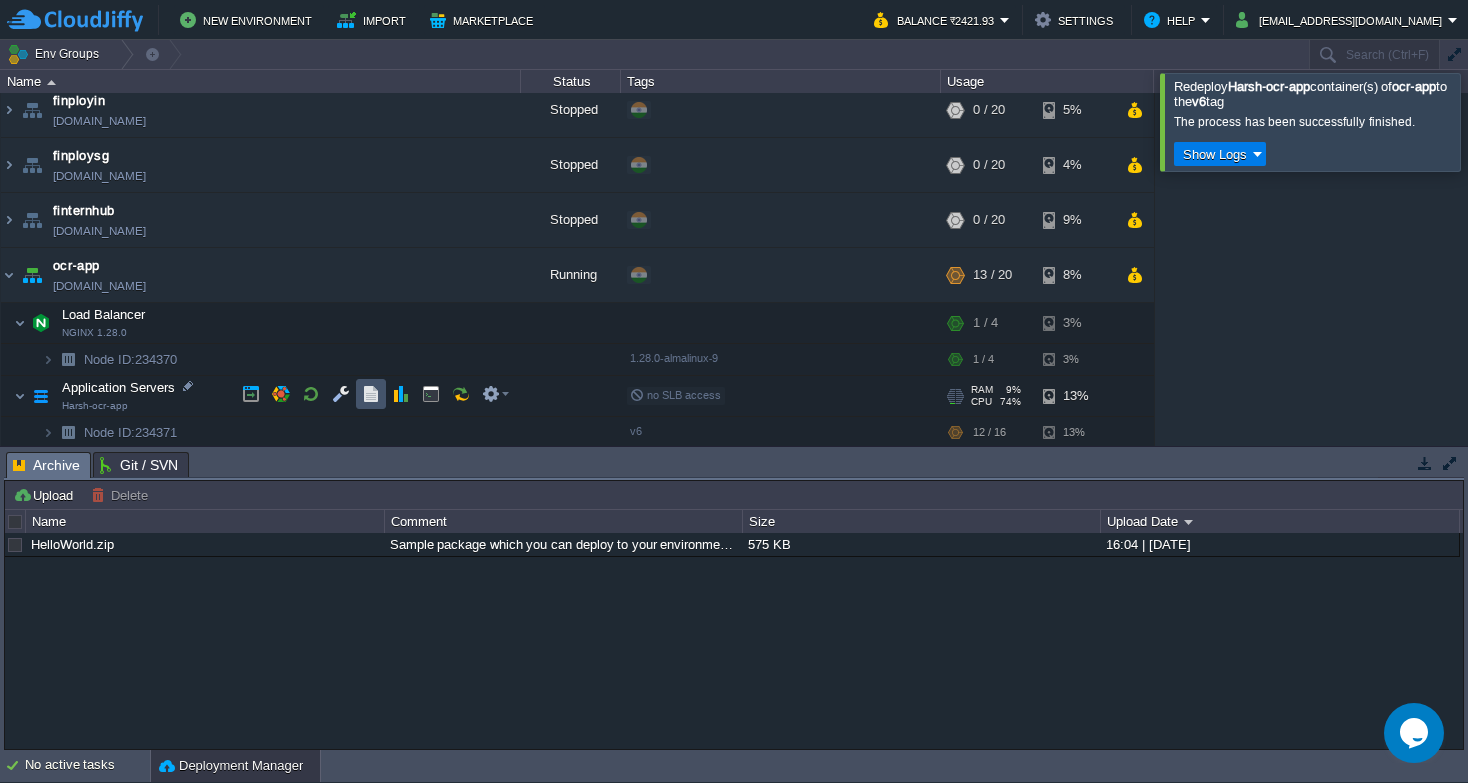 click at bounding box center (371, 394) 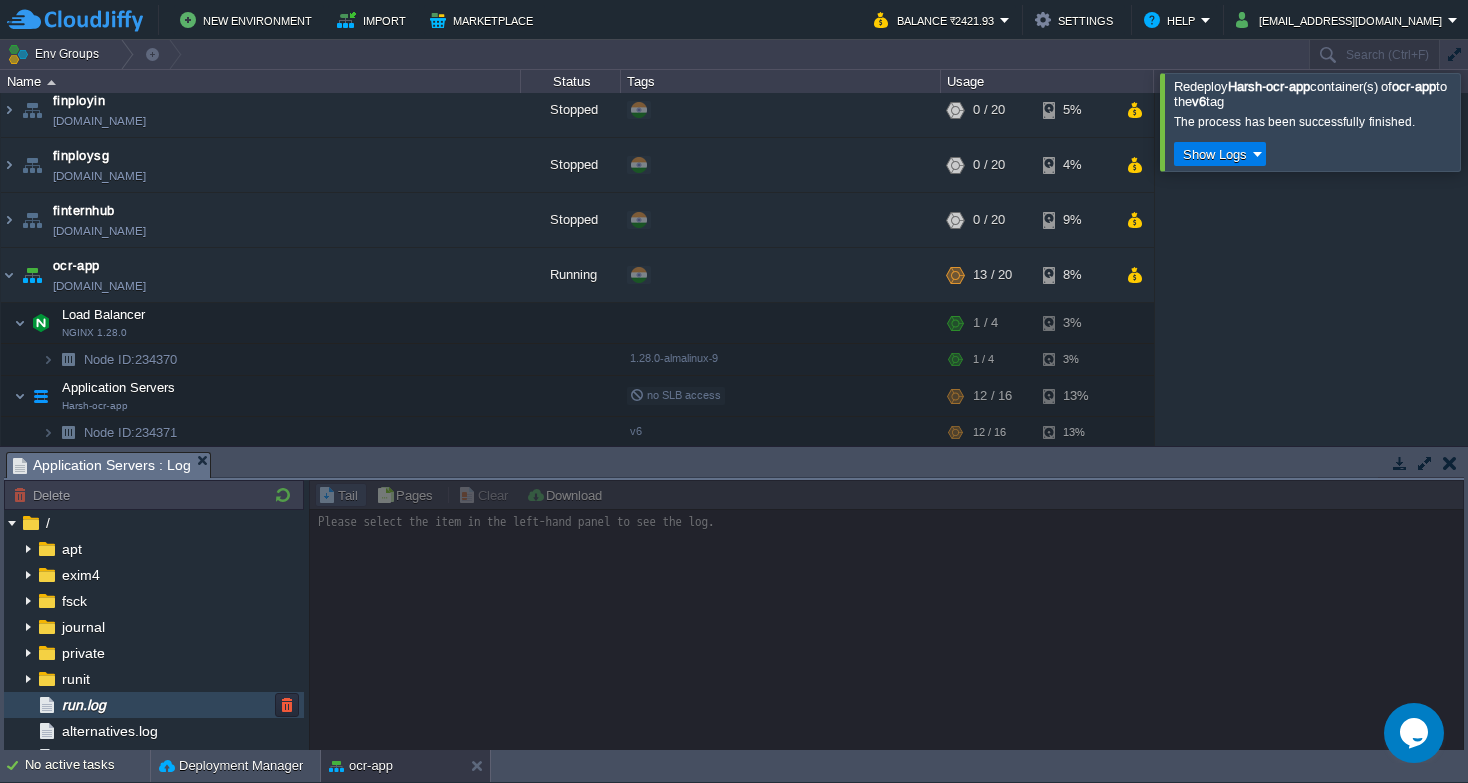 click on "run.log" at bounding box center (154, 705) 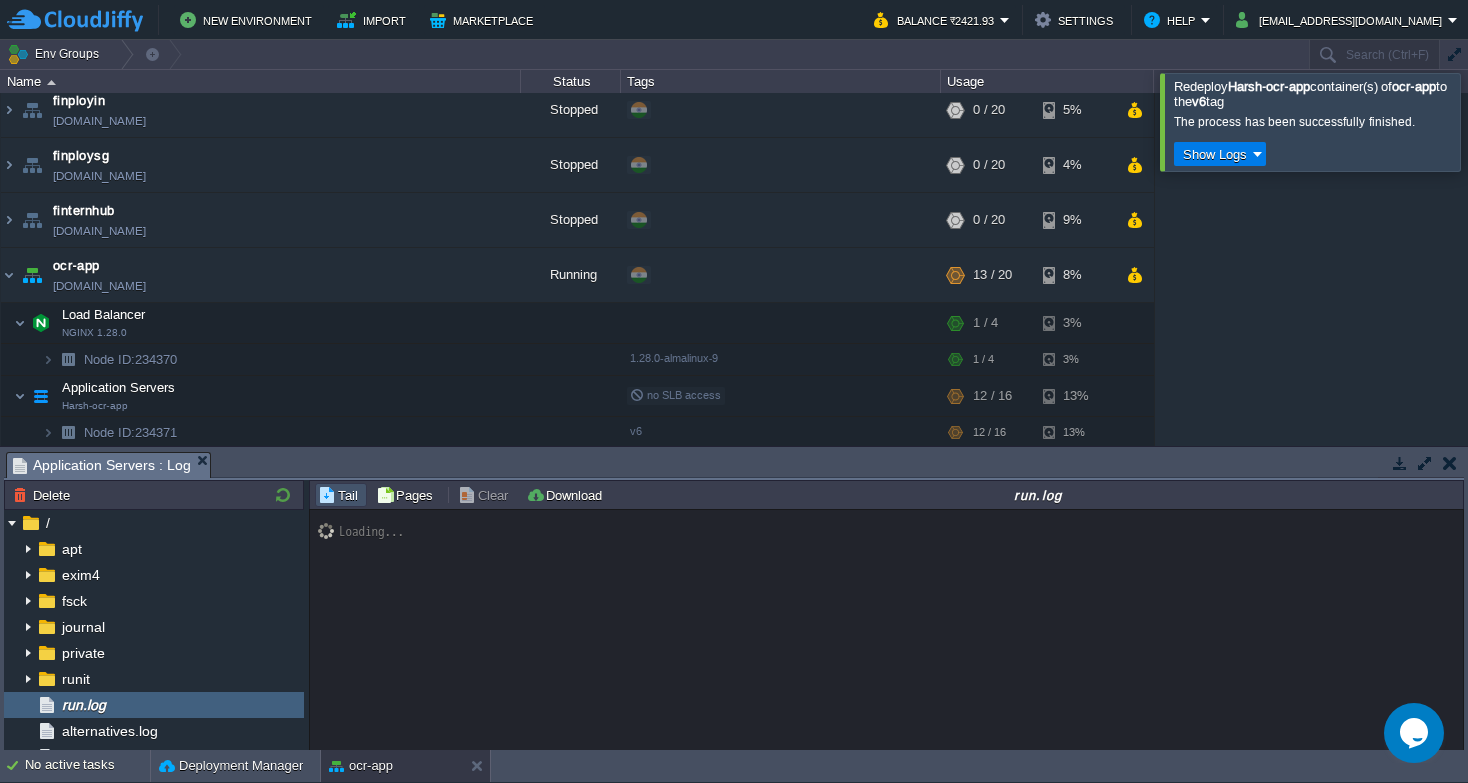 scroll, scrollTop: 222, scrollLeft: 0, axis: vertical 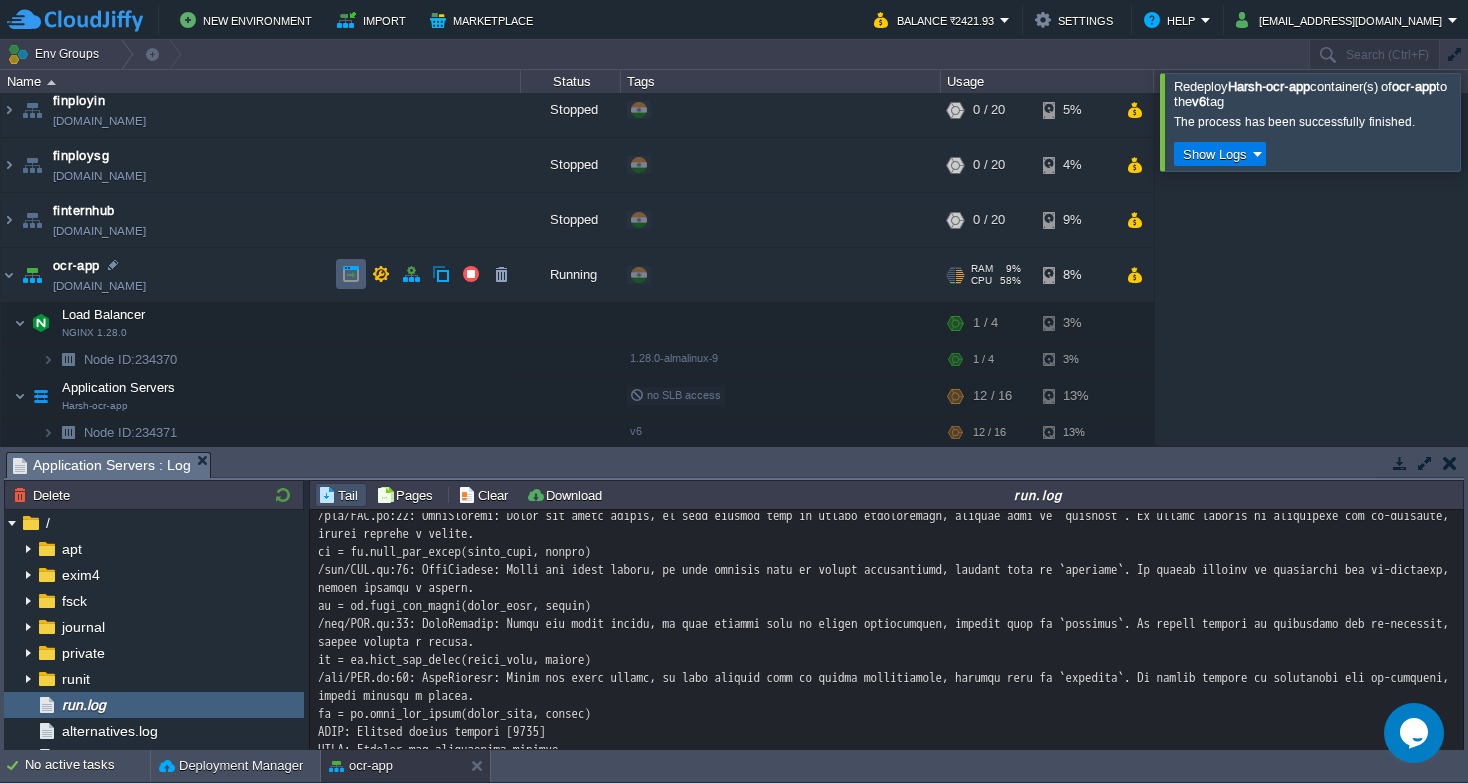 click at bounding box center [351, 274] 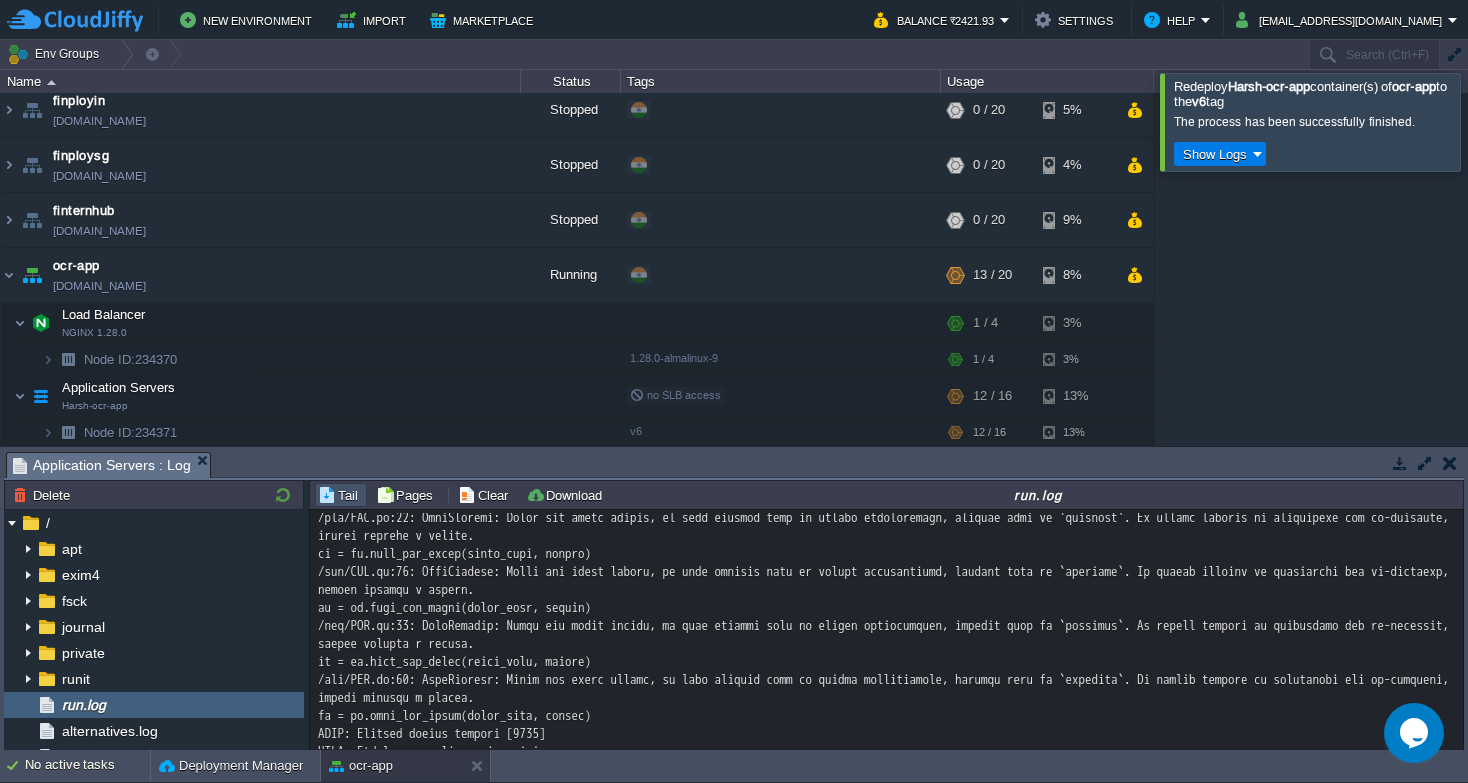 scroll, scrollTop: 222, scrollLeft: 0, axis: vertical 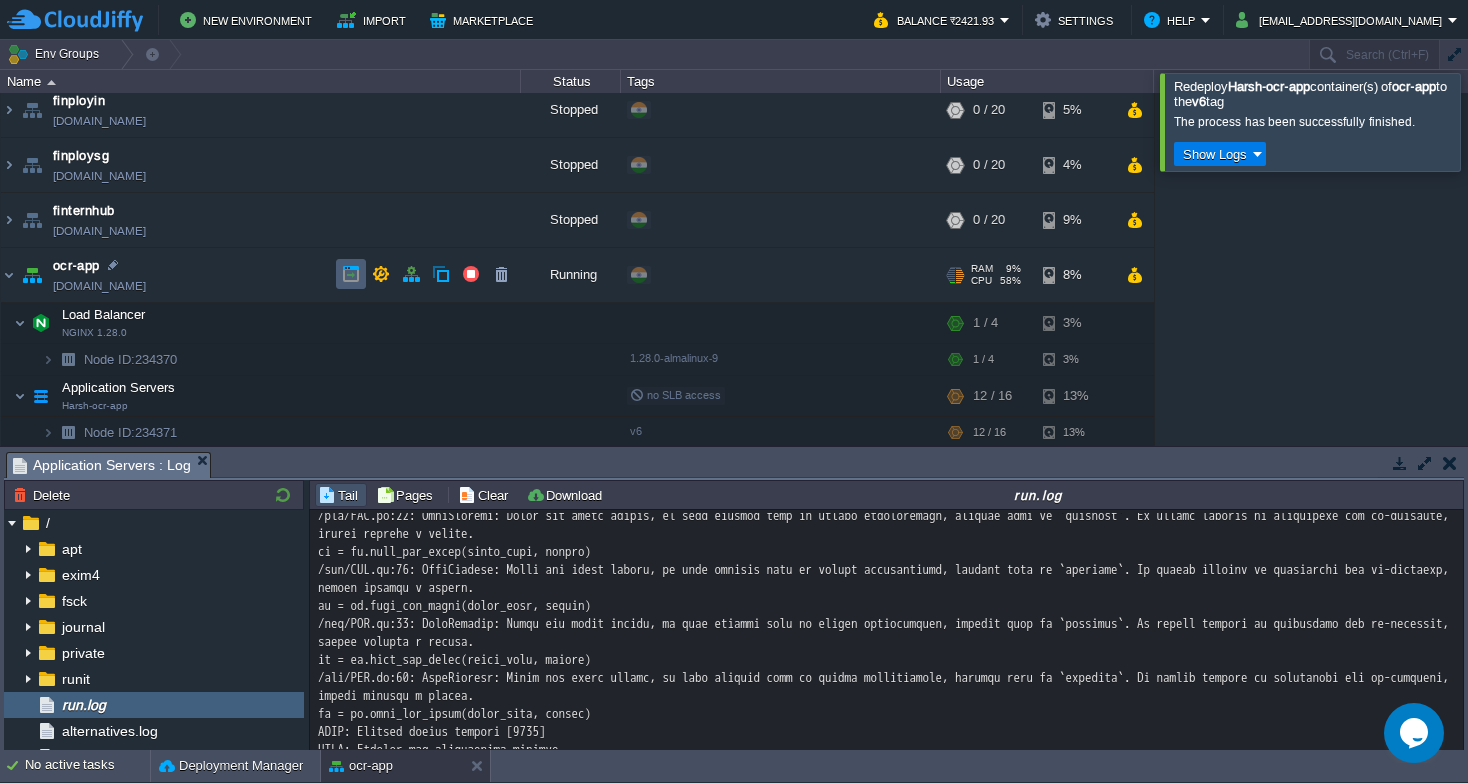 click at bounding box center [351, 274] 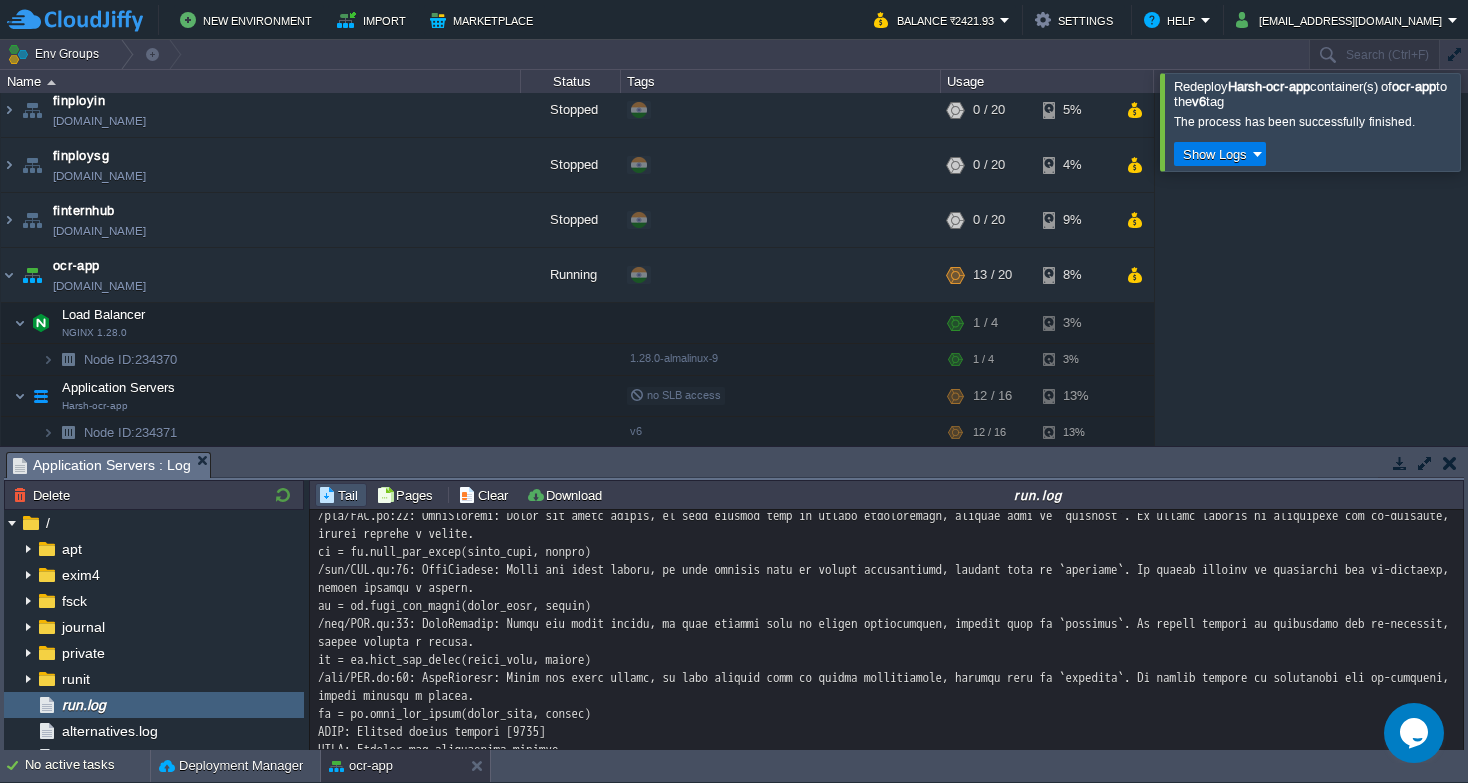 scroll, scrollTop: 270, scrollLeft: 0, axis: vertical 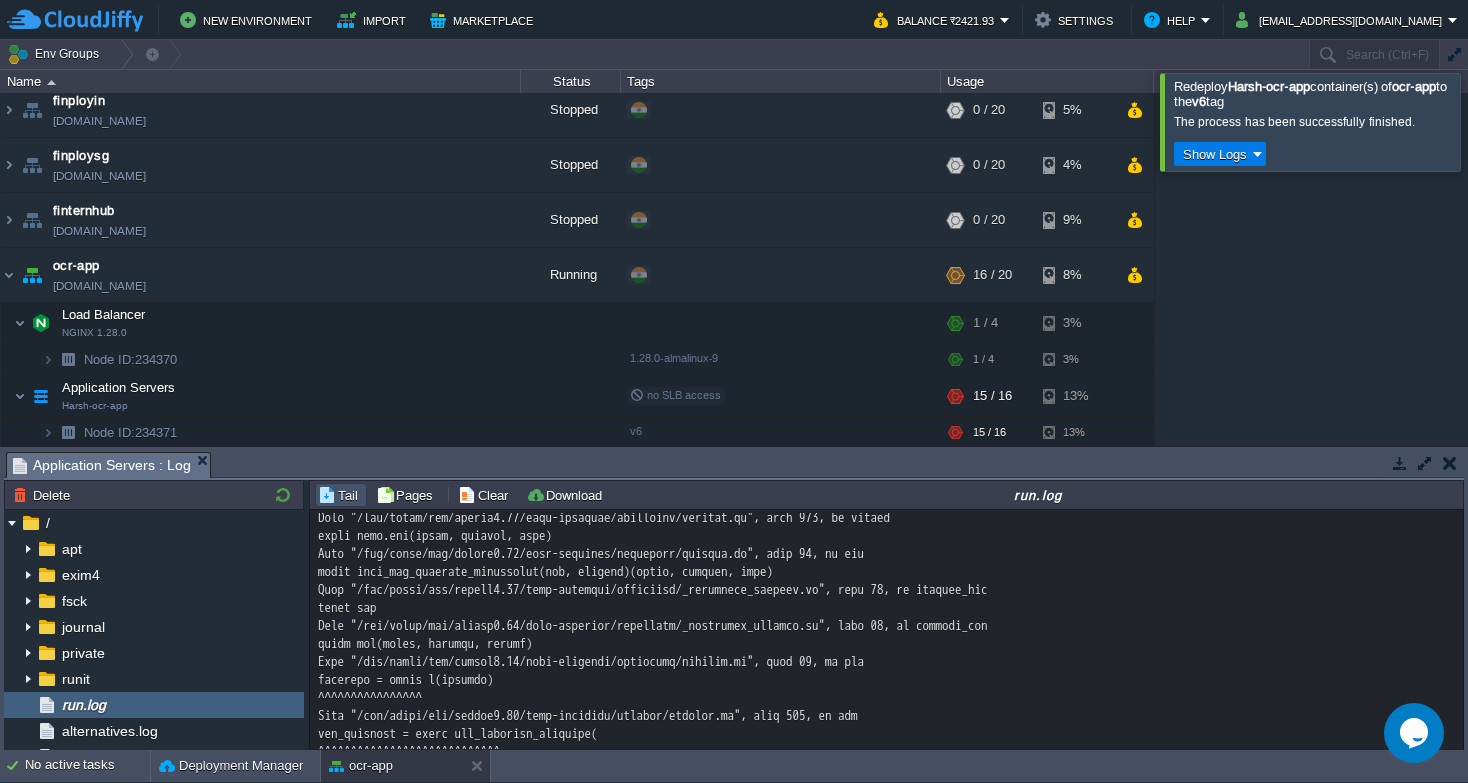 drag, startPoint x: 990, startPoint y: 658, endPoint x: 318, endPoint y: 635, distance: 672.3935 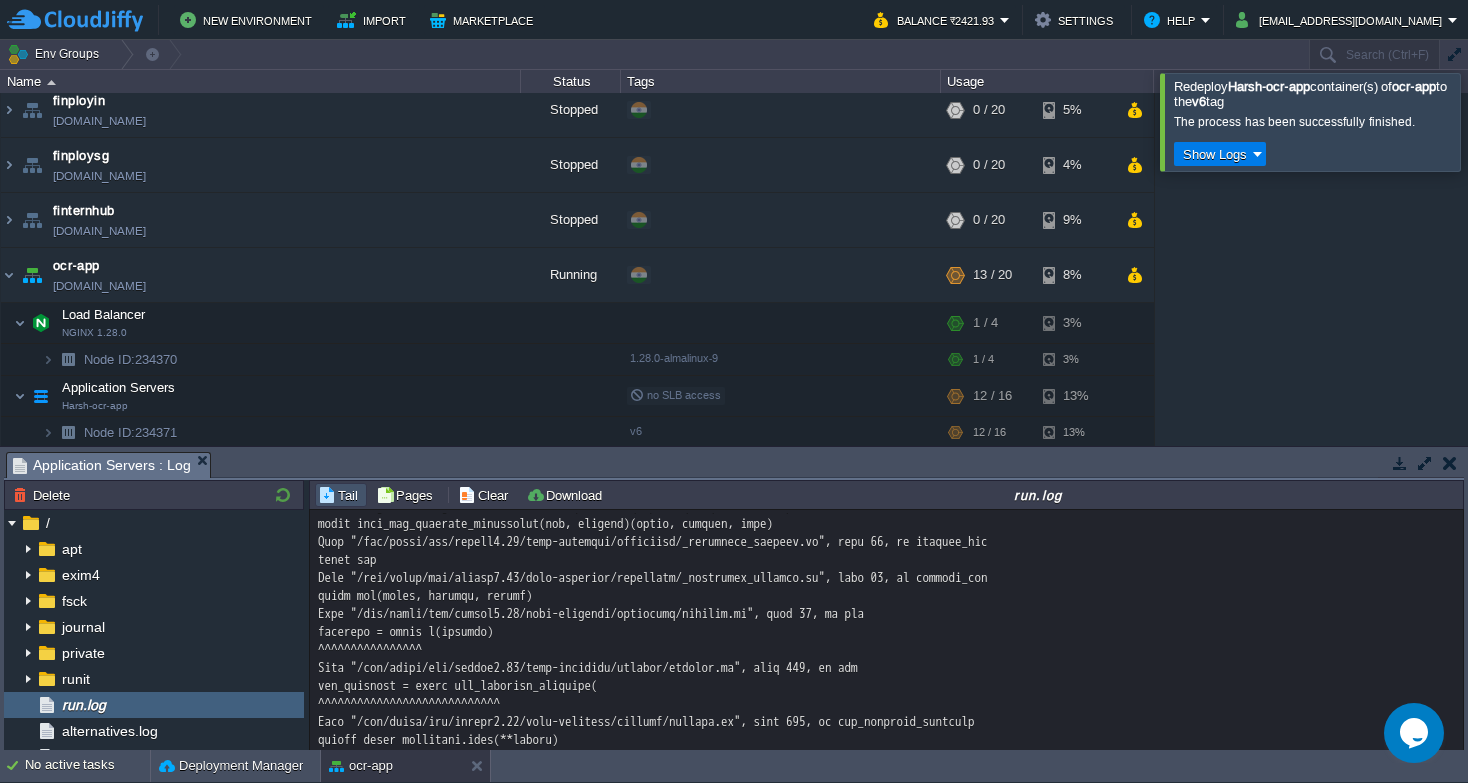 scroll, scrollTop: 2318, scrollLeft: 0, axis: vertical 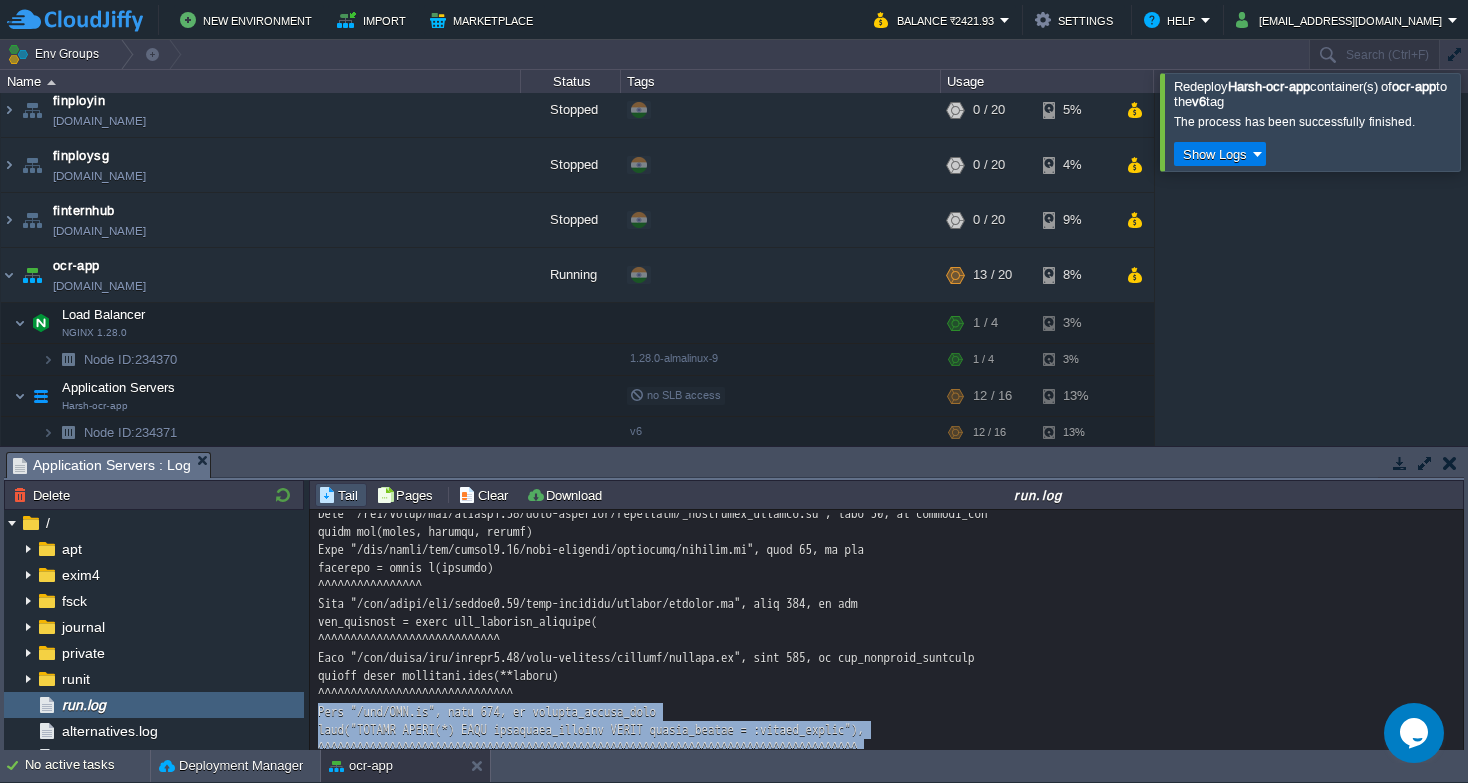 drag, startPoint x: 674, startPoint y: 562, endPoint x: 319, endPoint y: 524, distance: 357.028 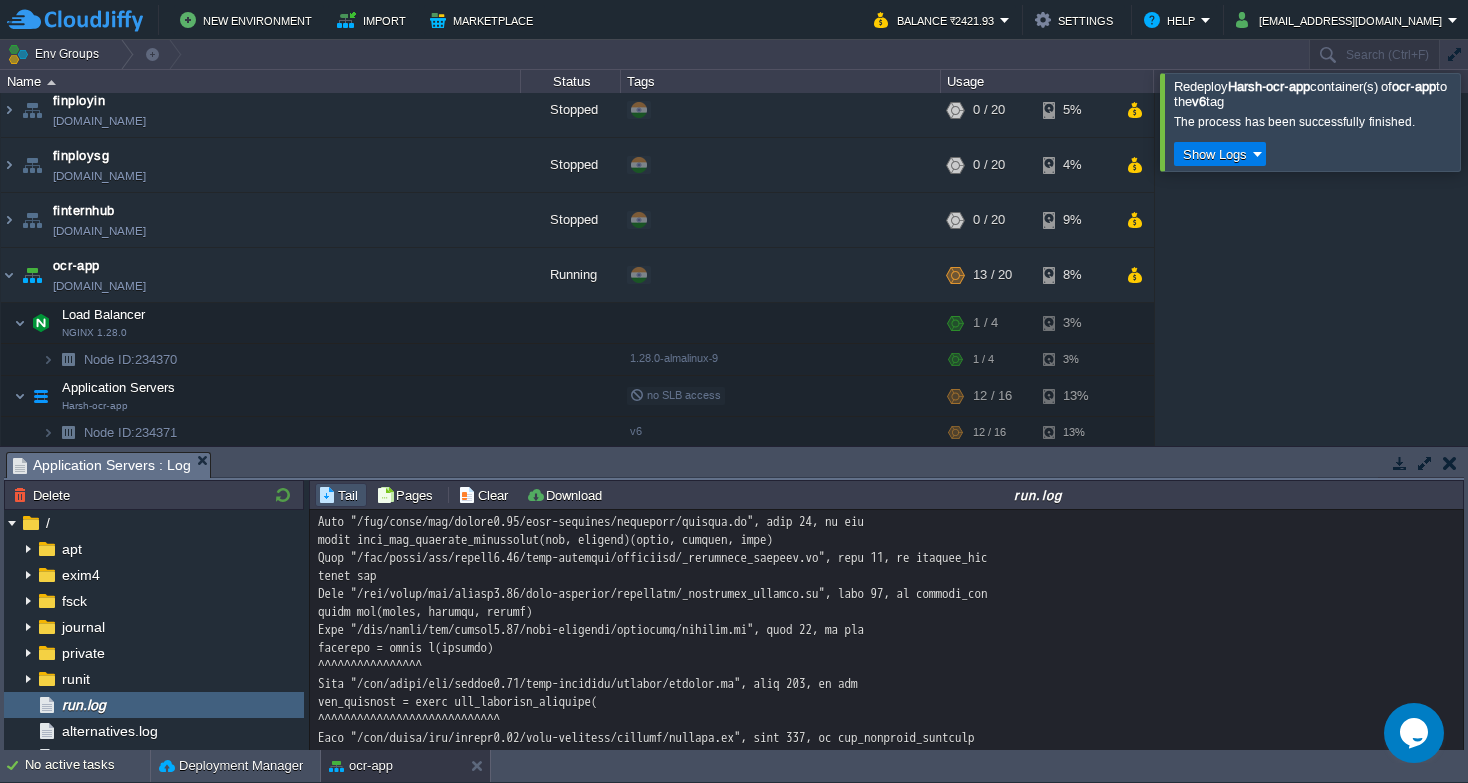 scroll, scrollTop: 2286, scrollLeft: 0, axis: vertical 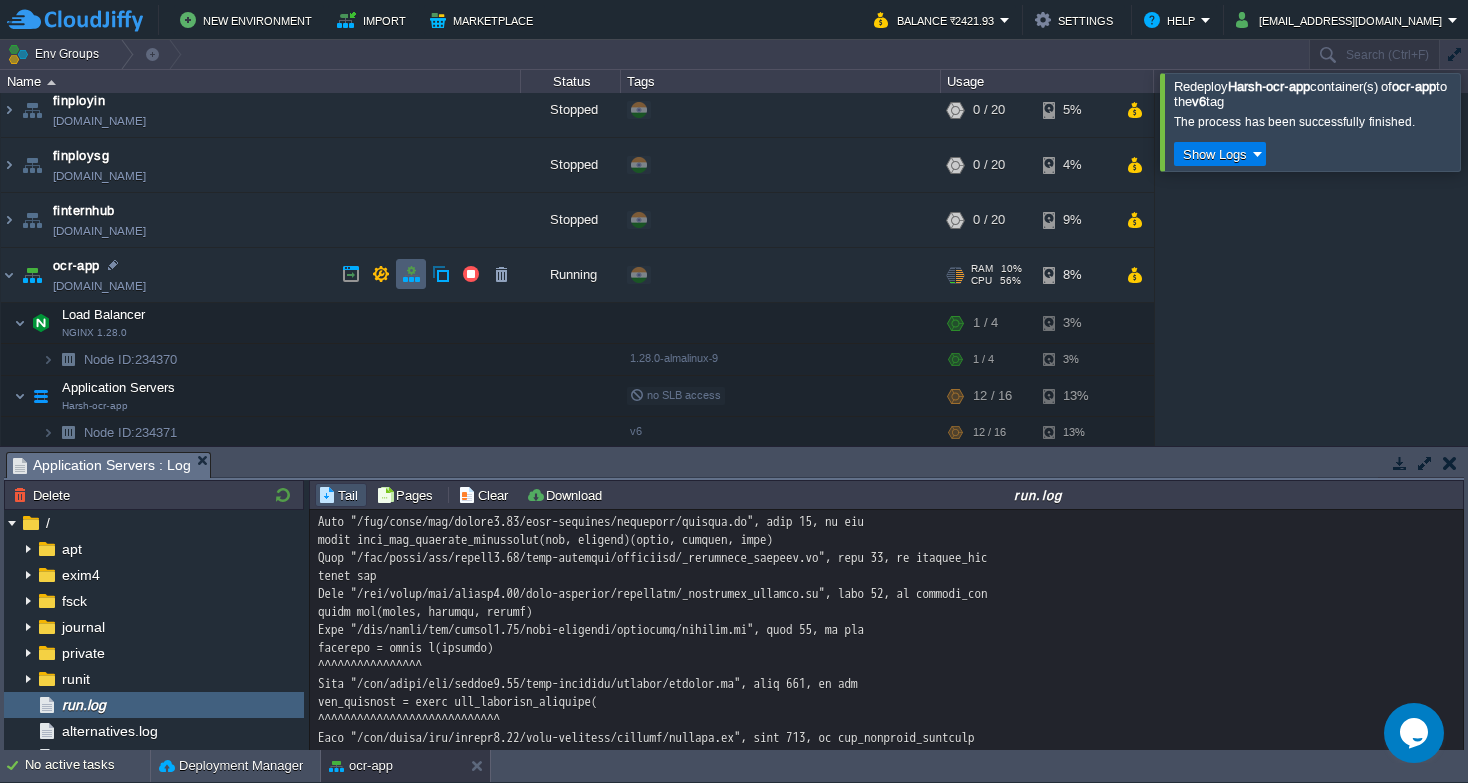 click at bounding box center [411, 274] 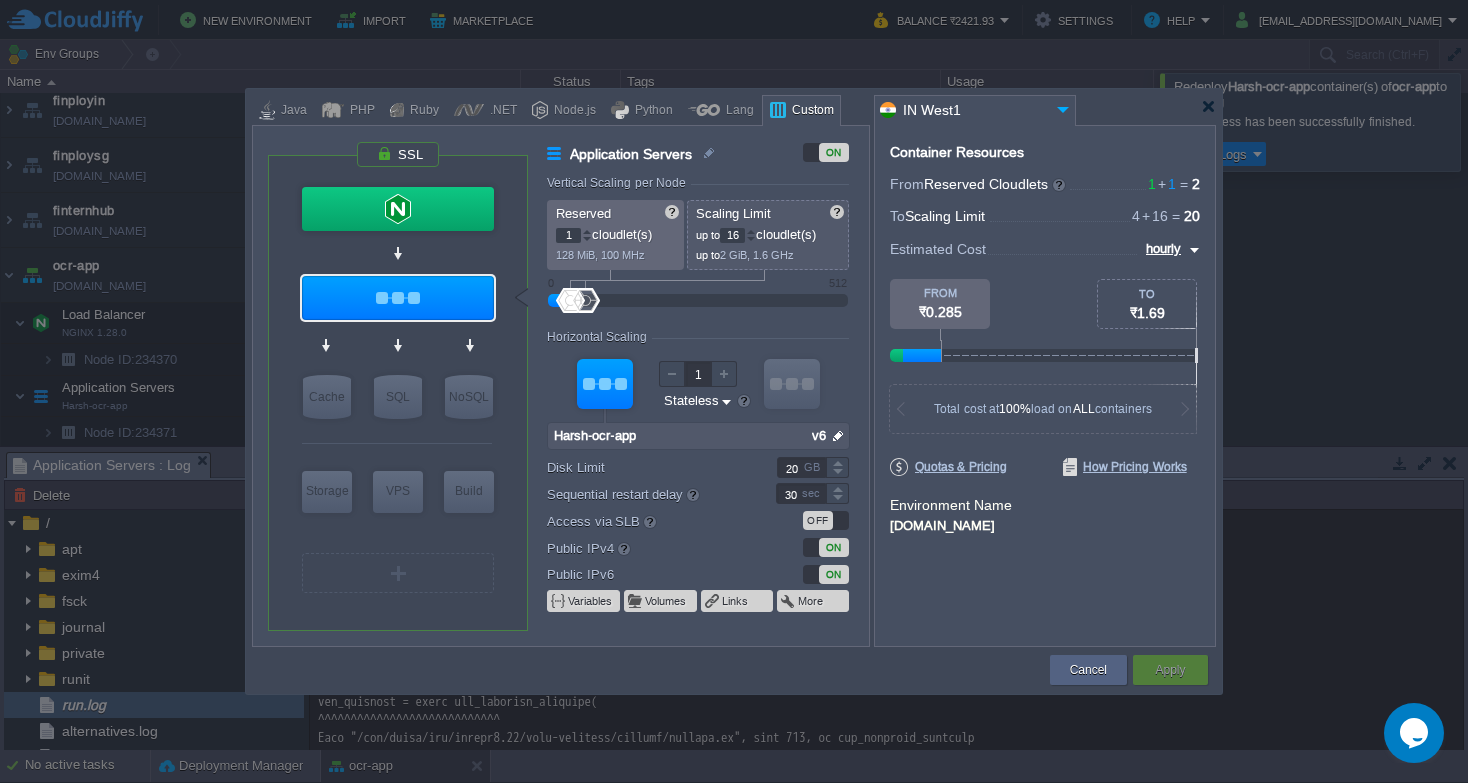 click at bounding box center [838, 436] 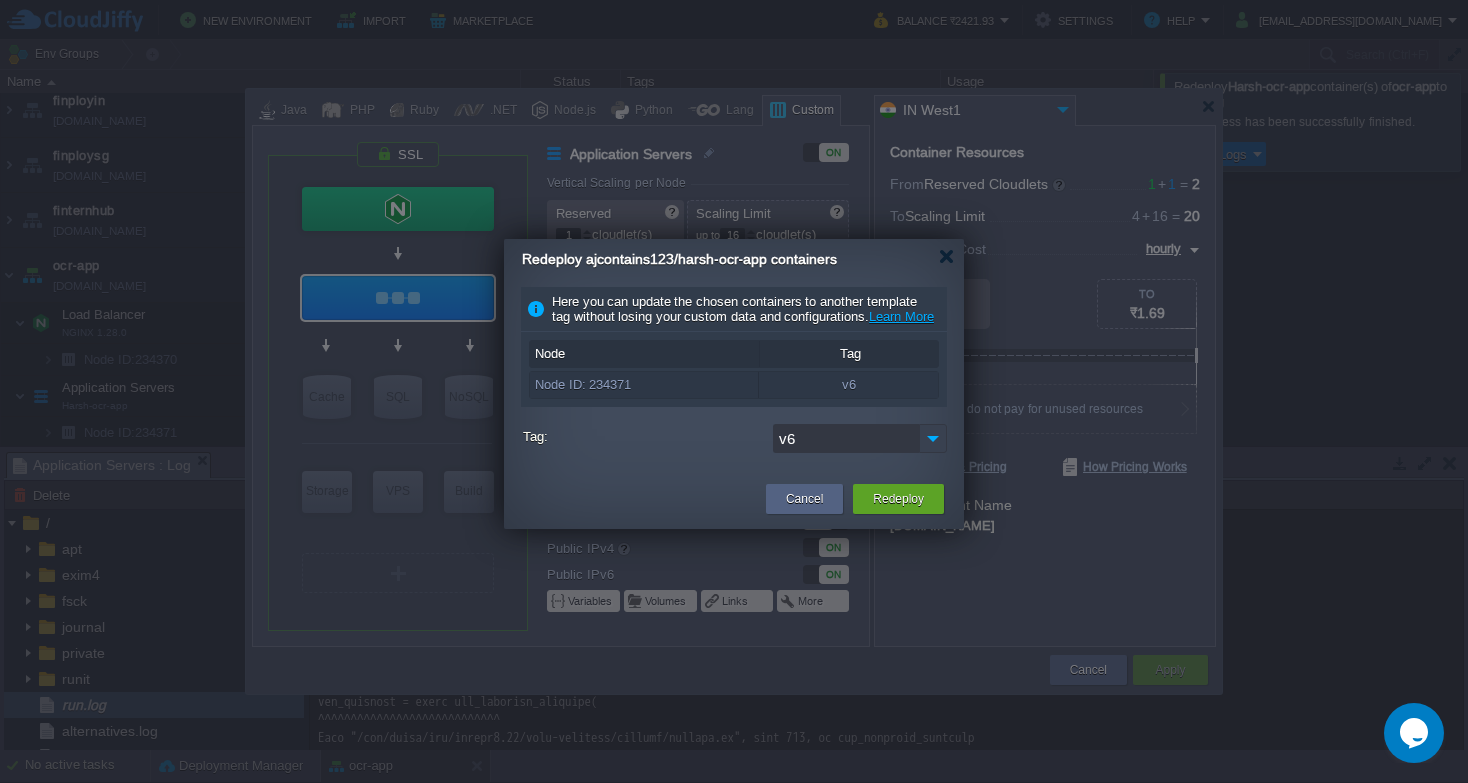 click at bounding box center [933, 438] 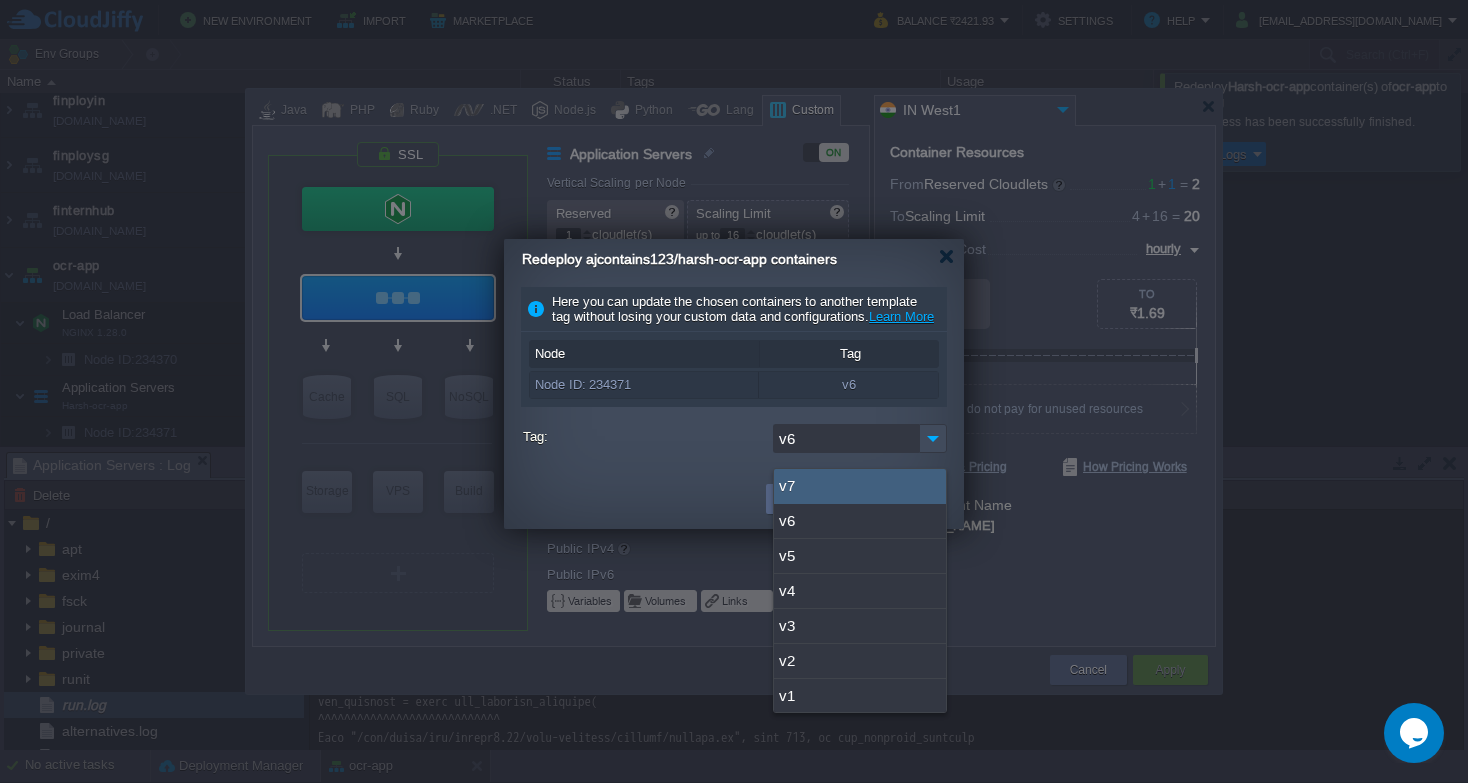 click on "v7" at bounding box center [860, 486] 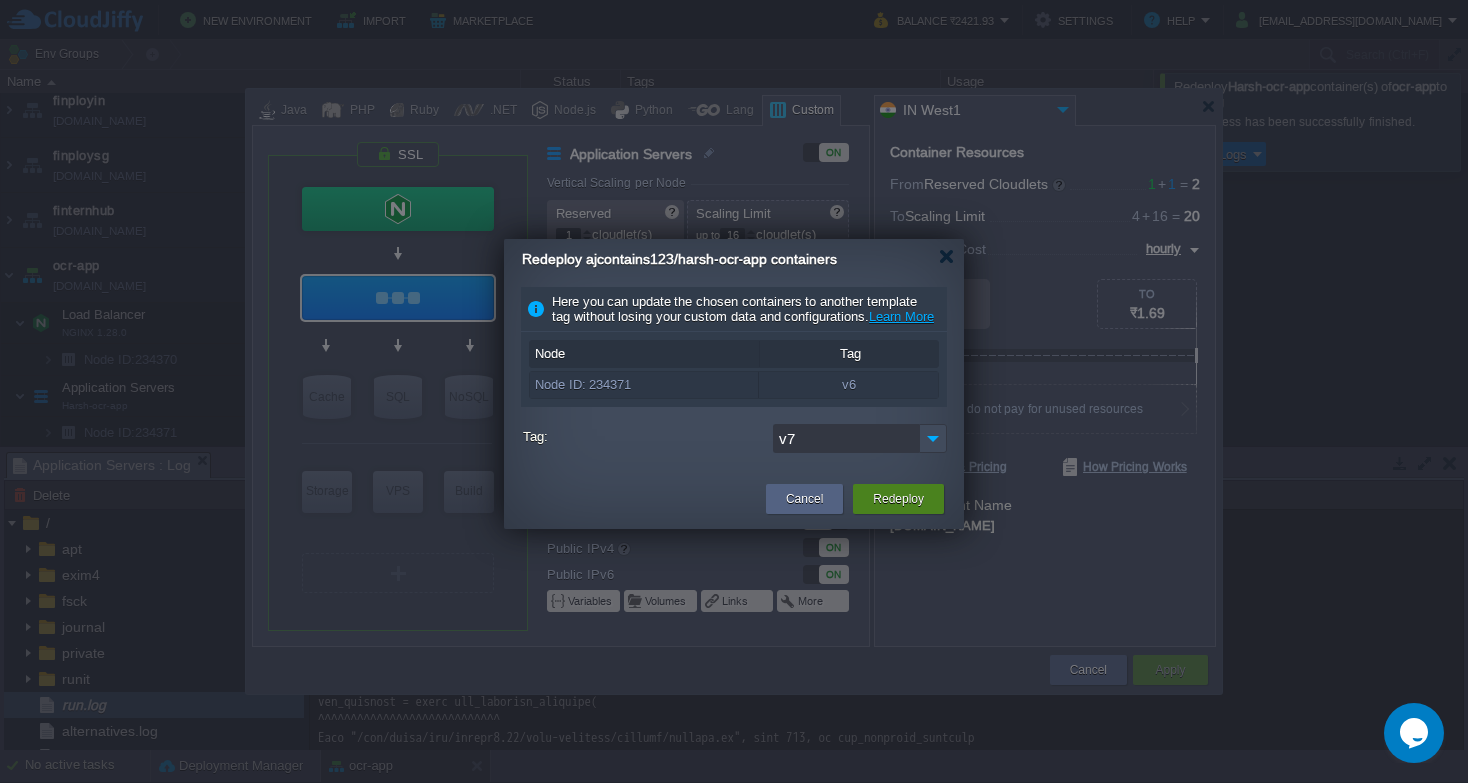 click on "Redeploy" at bounding box center (898, 499) 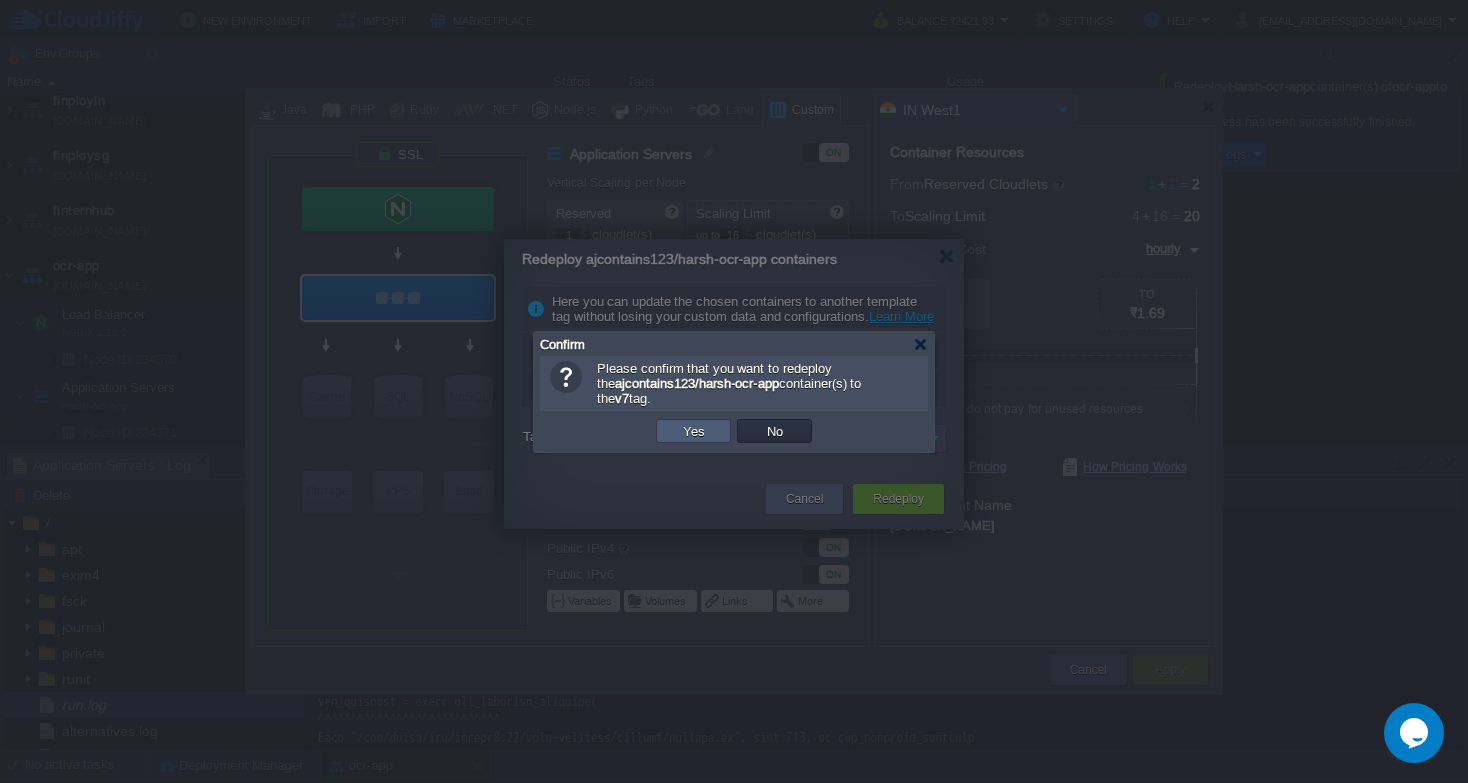 click on "Yes" at bounding box center [694, 431] 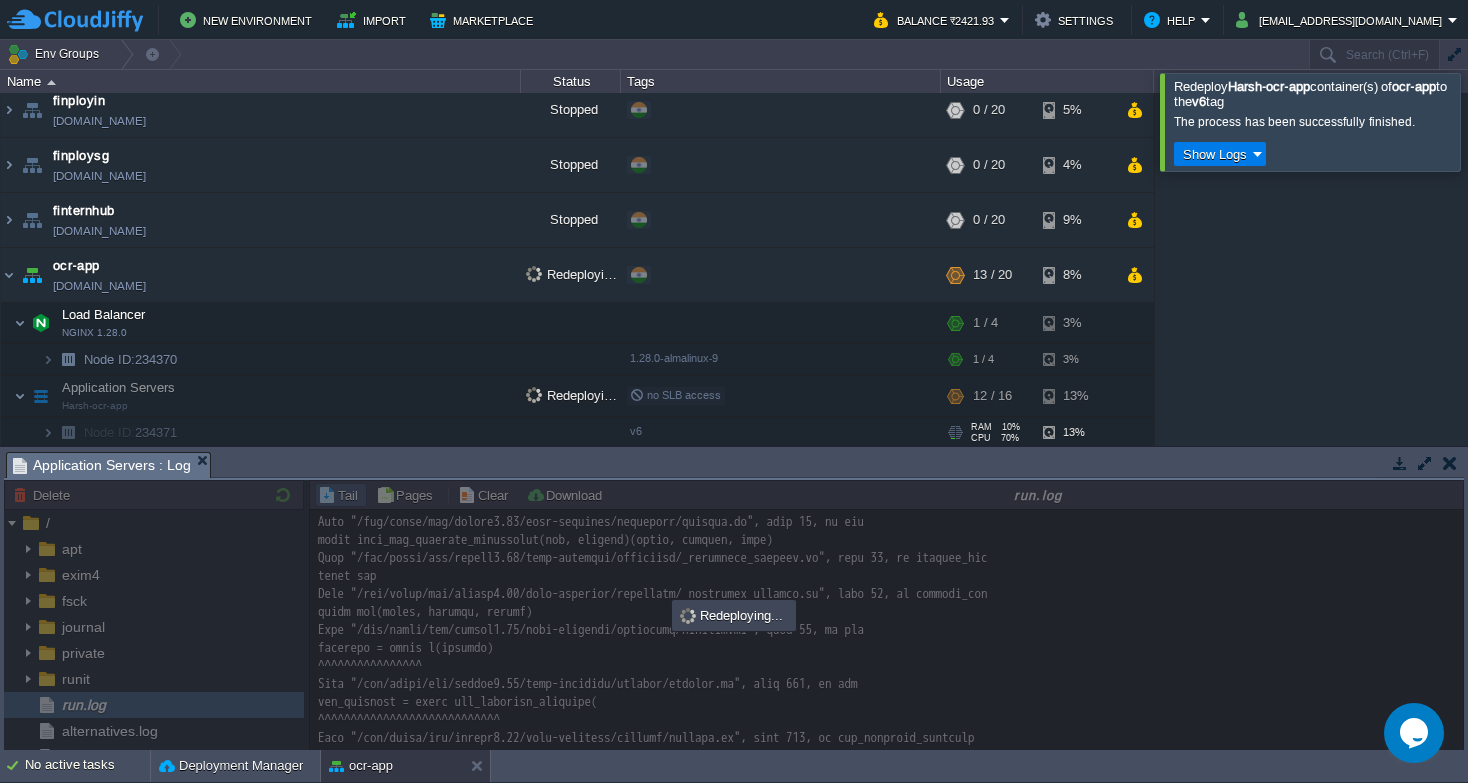 scroll, scrollTop: 2286, scrollLeft: 0, axis: vertical 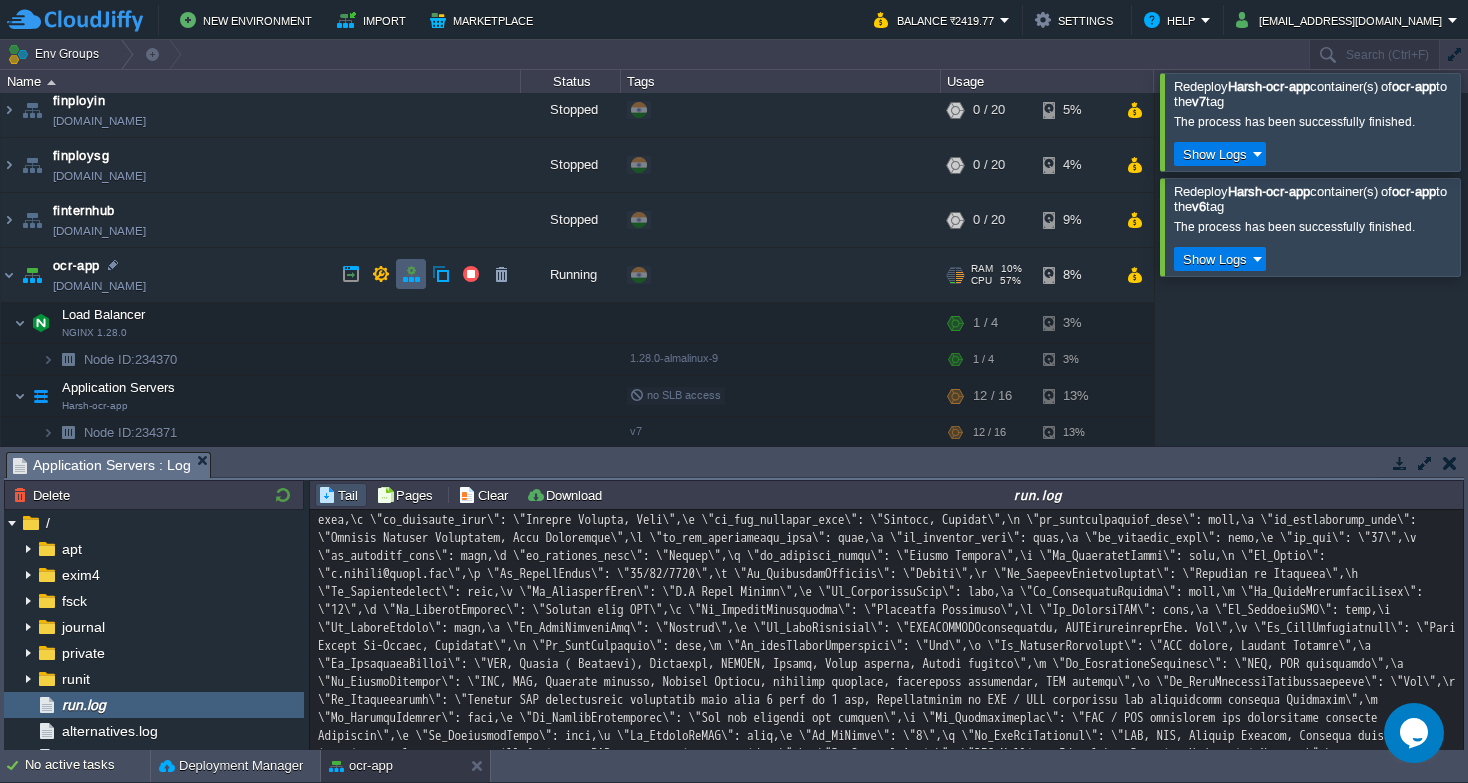 click at bounding box center [411, 274] 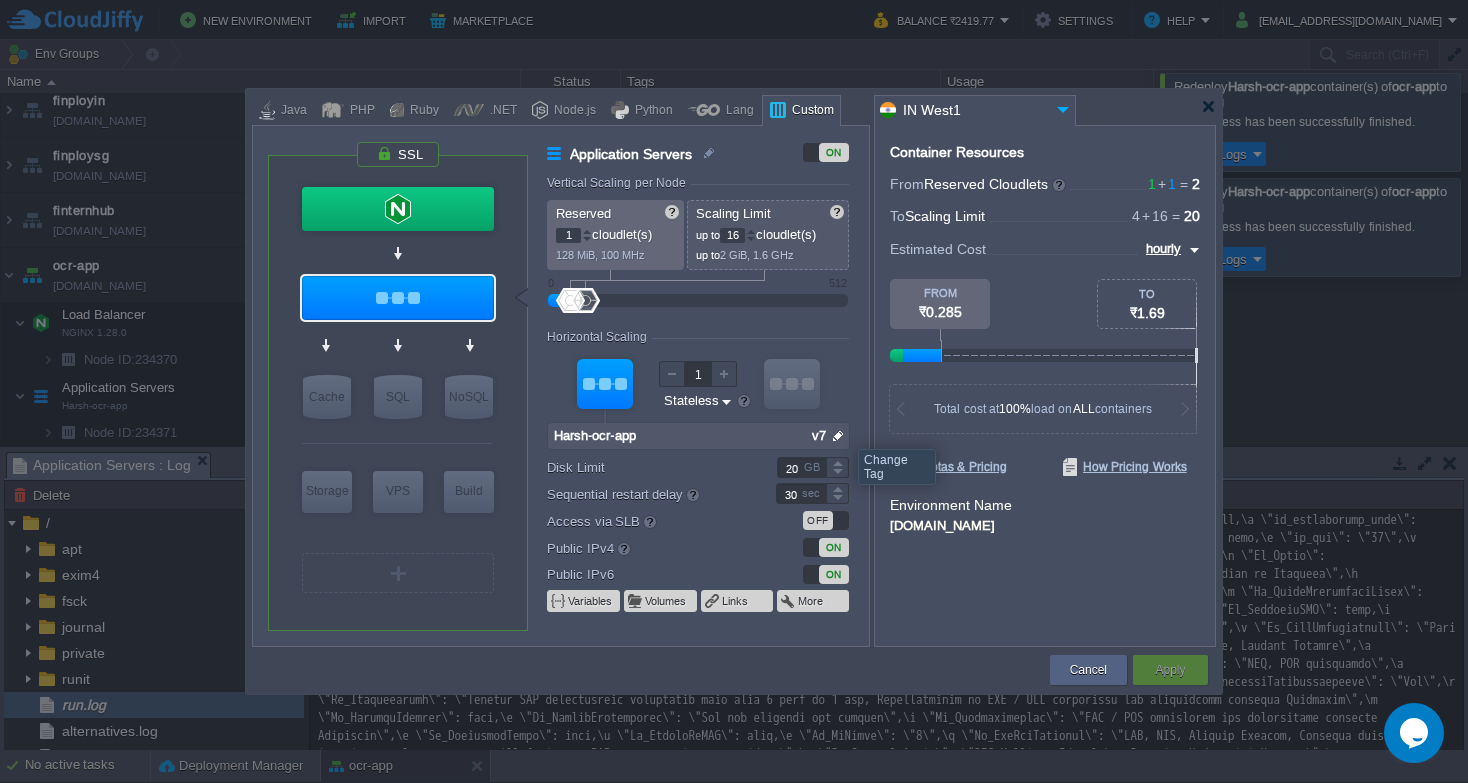 click at bounding box center (838, 436) 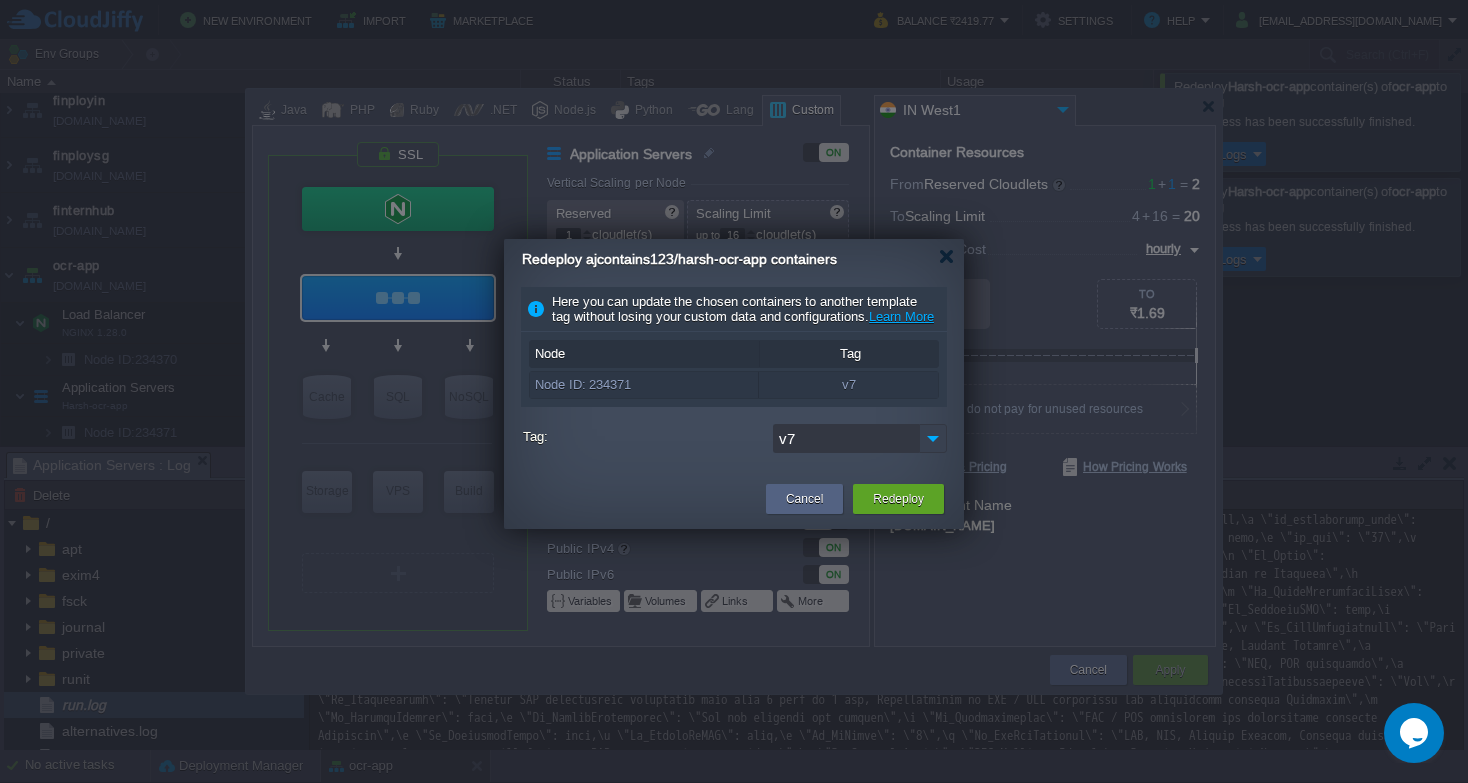 click at bounding box center (933, 438) 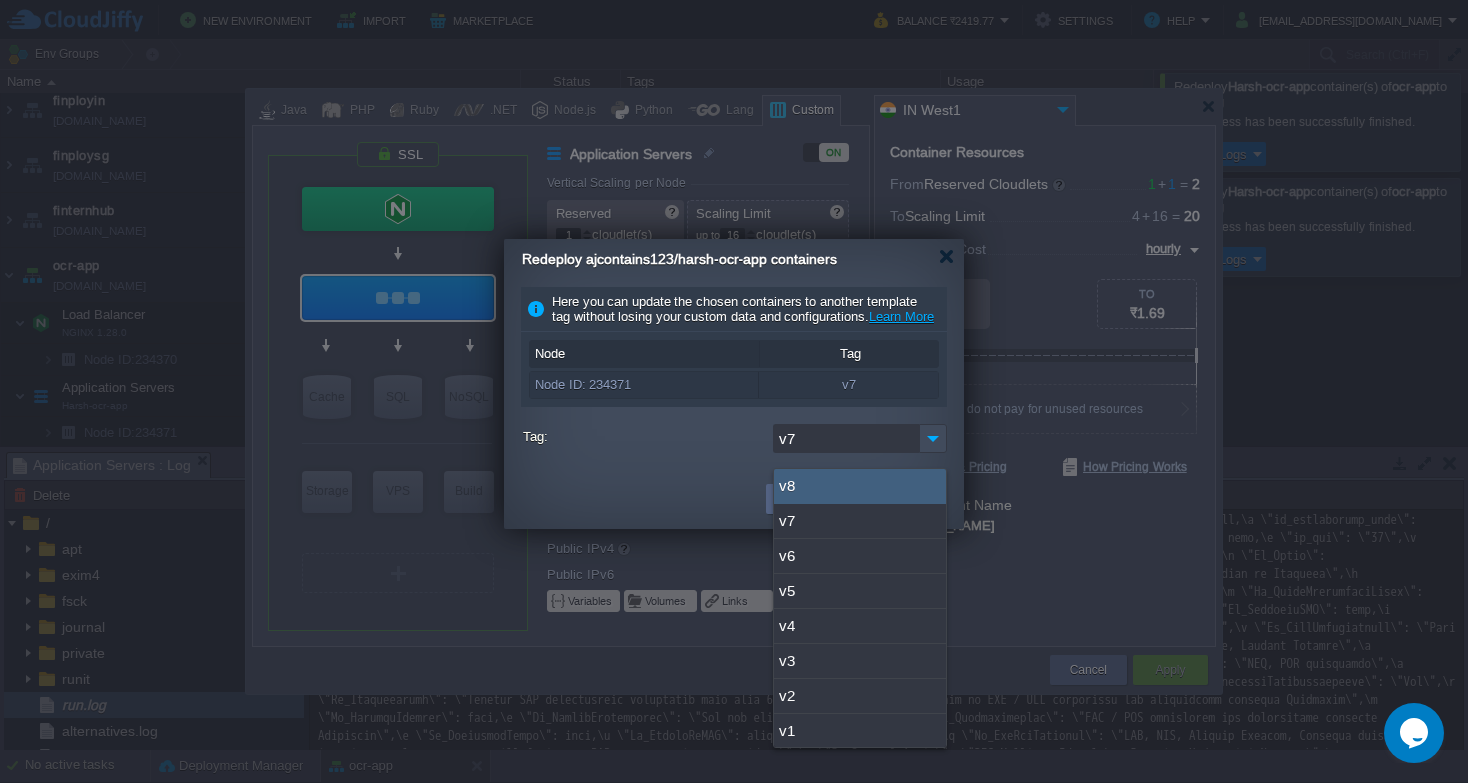 click on "v8" at bounding box center [860, 486] 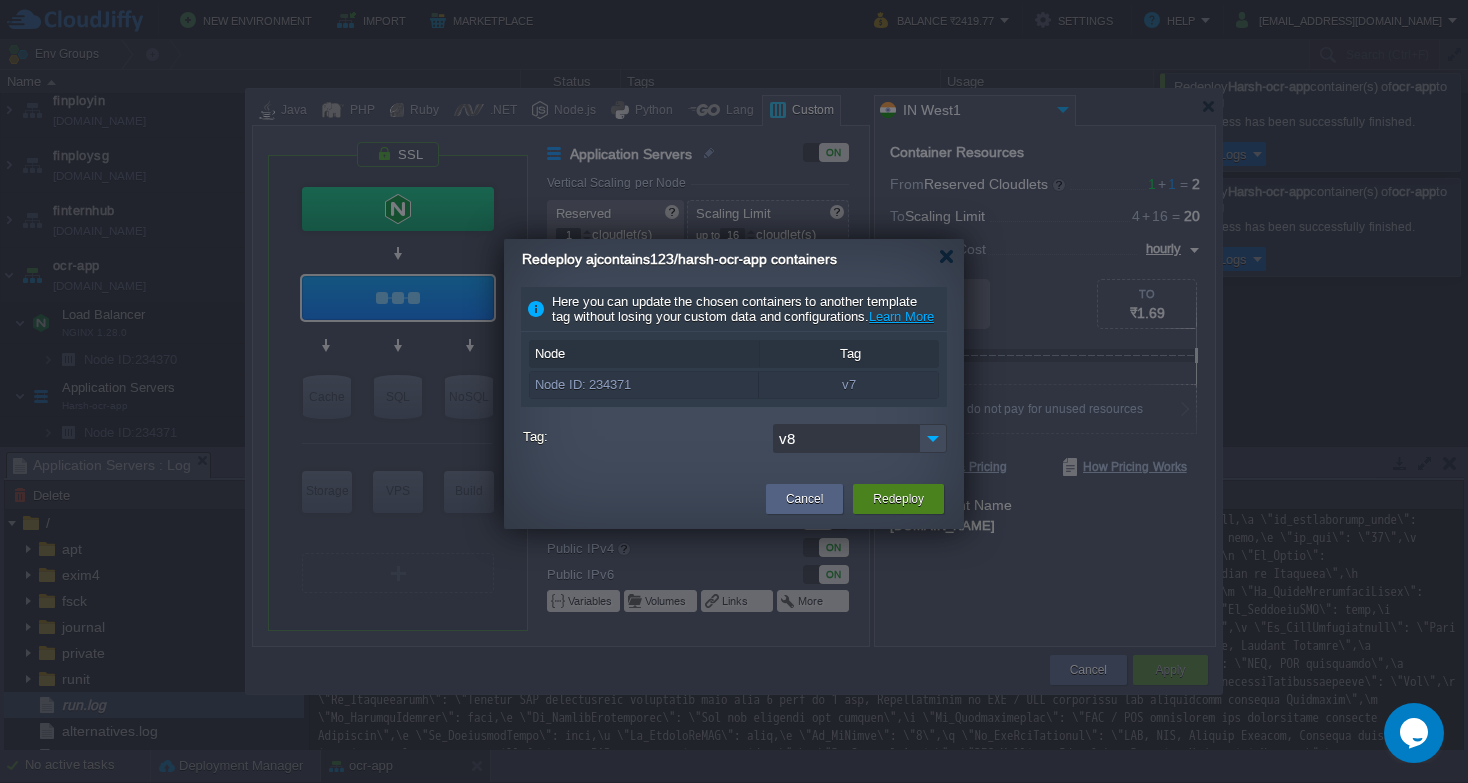 click on "Redeploy" at bounding box center (898, 499) 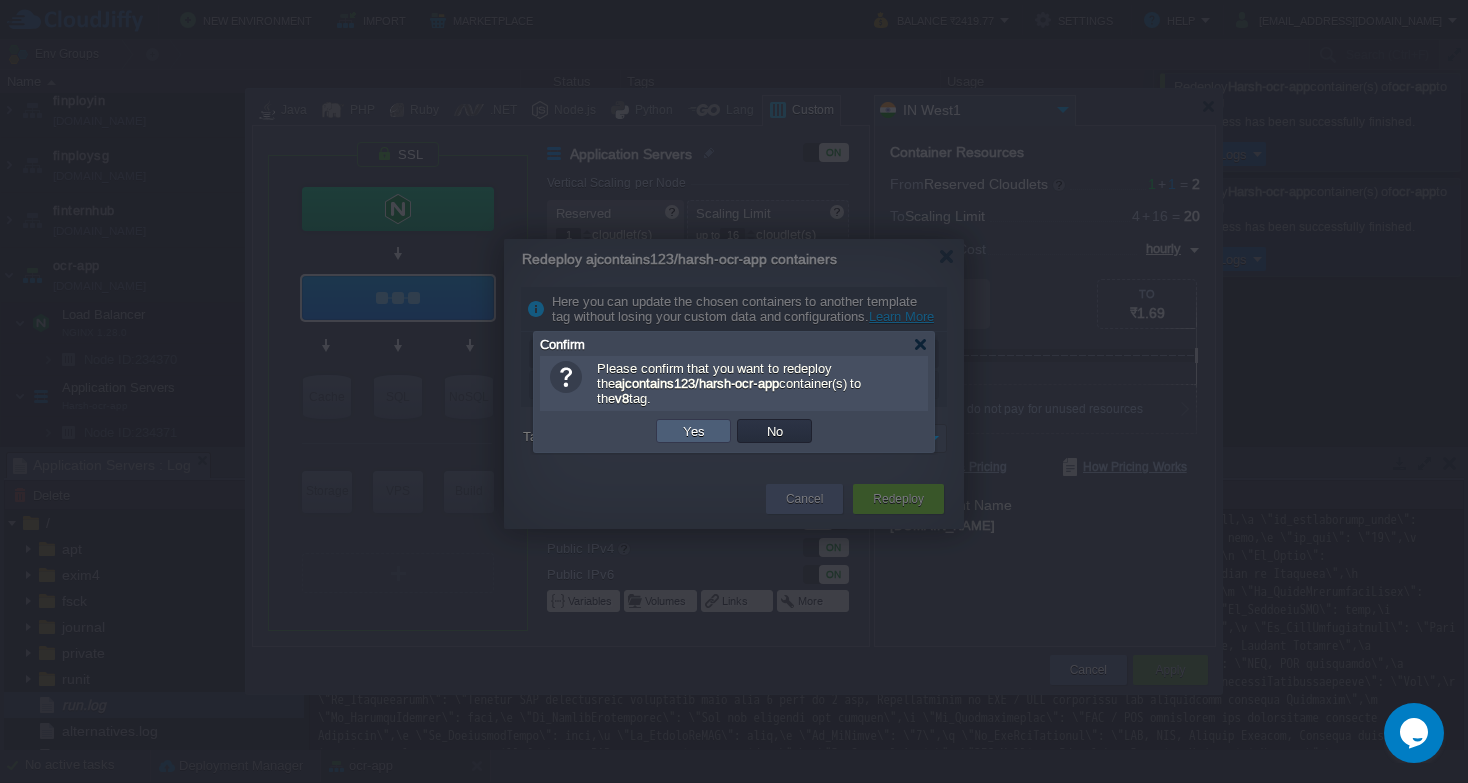 click on "Yes" at bounding box center [693, 431] 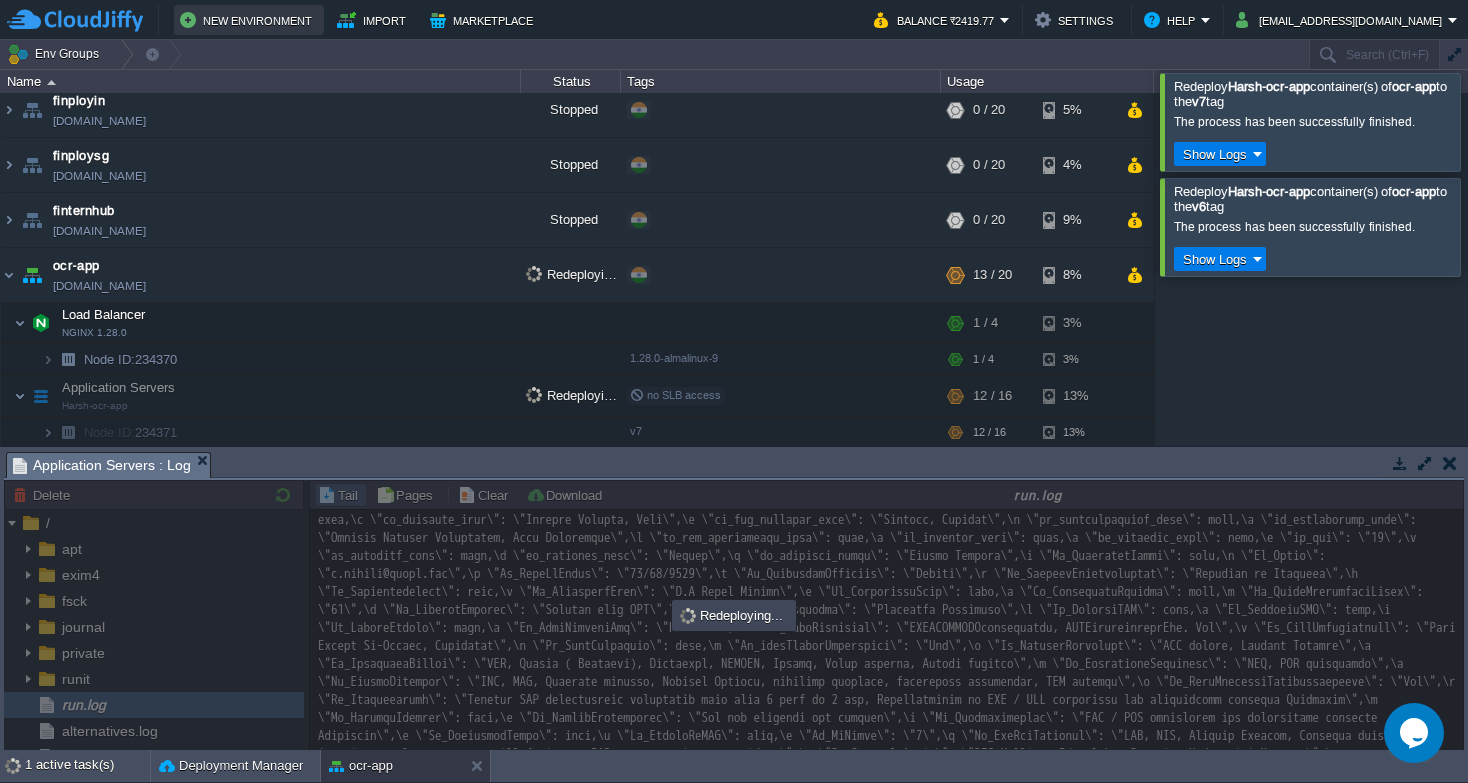 click on "New Environment" at bounding box center [249, 20] 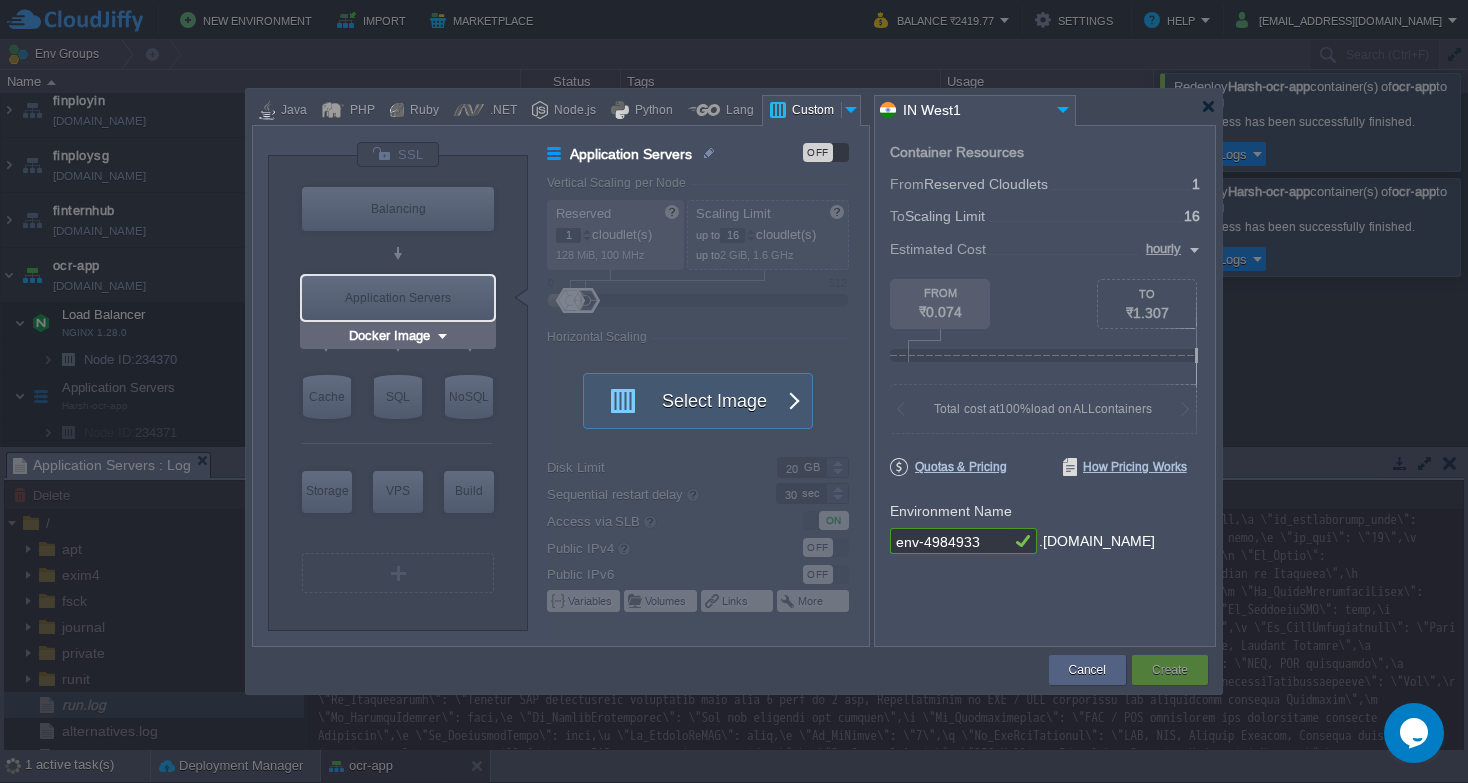 click on "Application Servers" at bounding box center (398, 298) 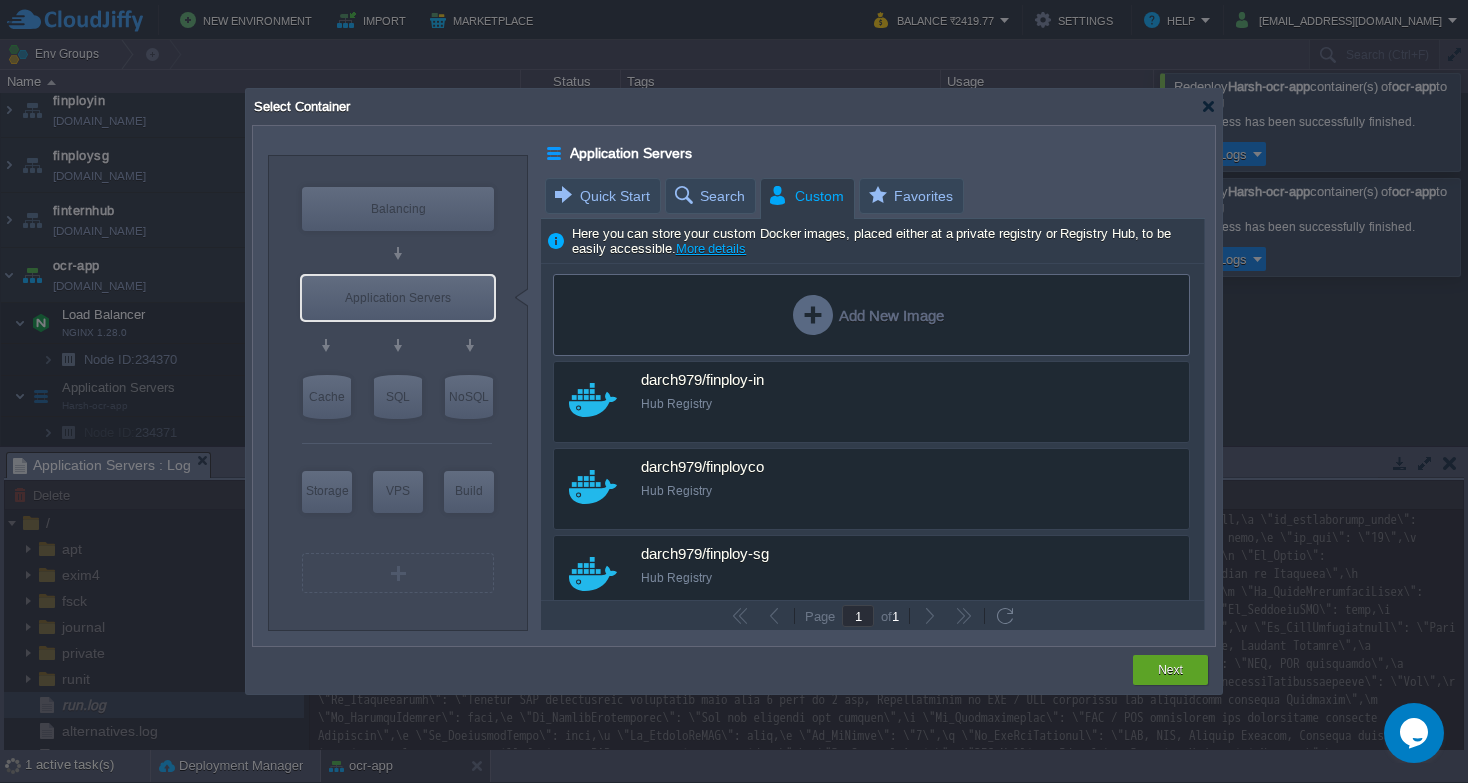 click on "Add New Image" at bounding box center (868, 315) 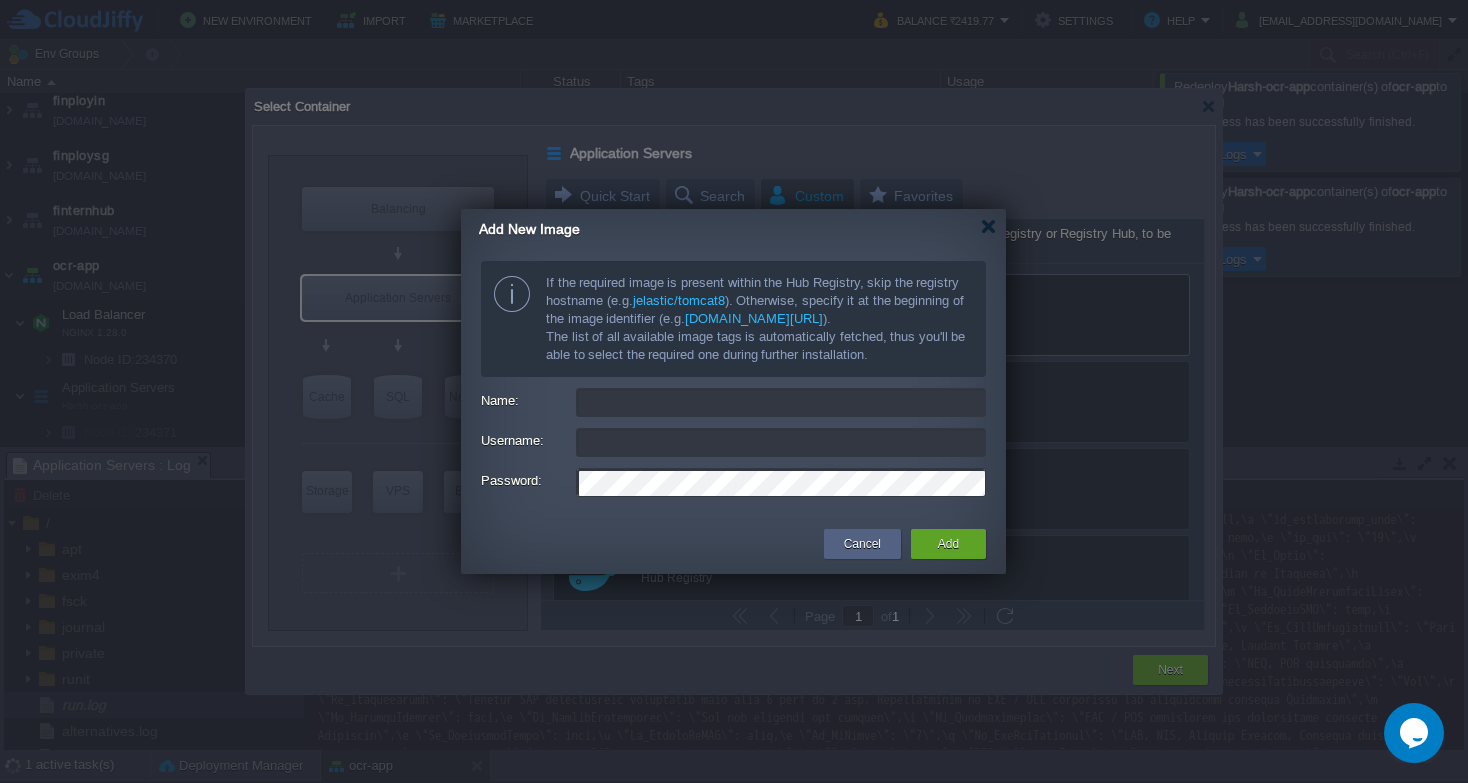 click on "Name:" at bounding box center [781, 402] 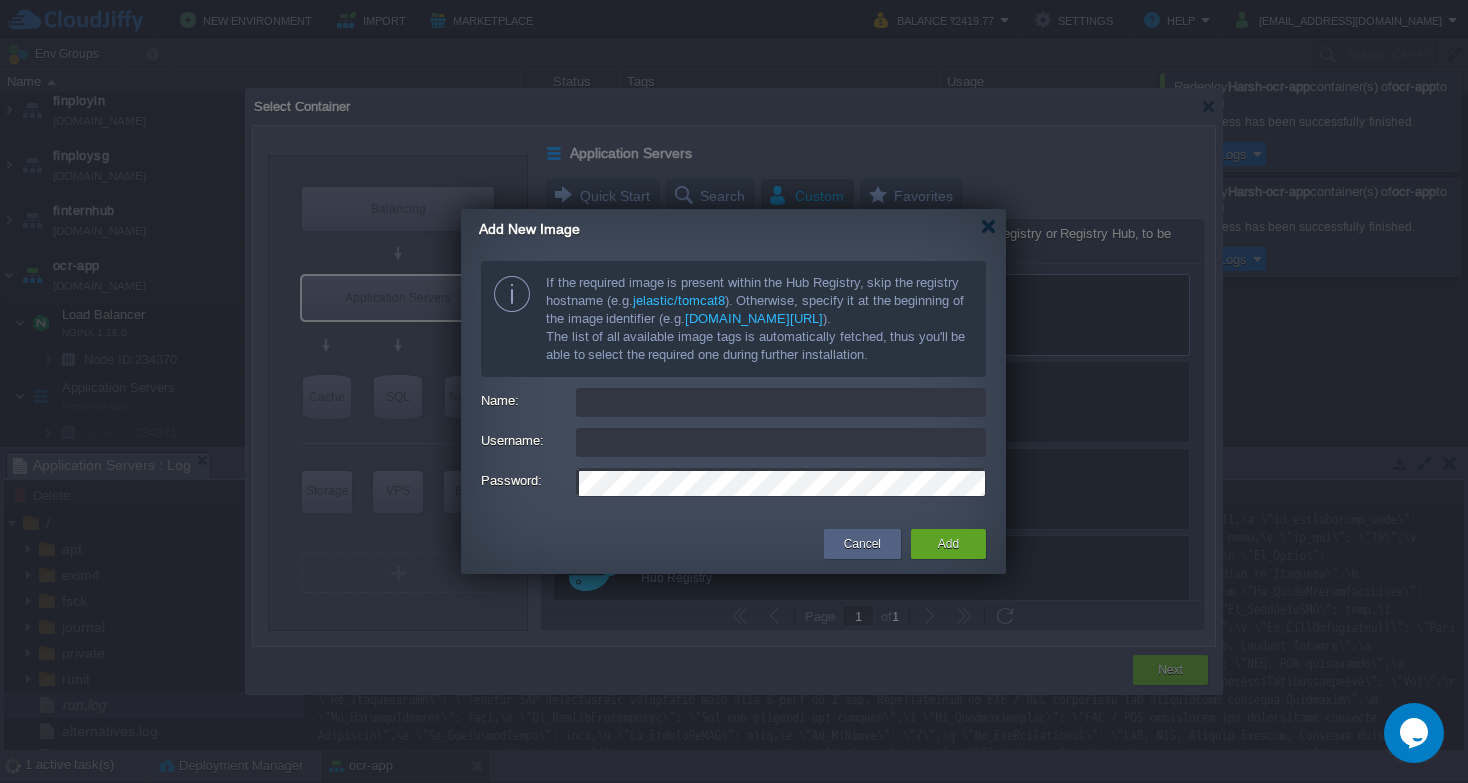 paste on "INFO:root:Updated candidate details for mobile number: [PHONE_NUMBER]" 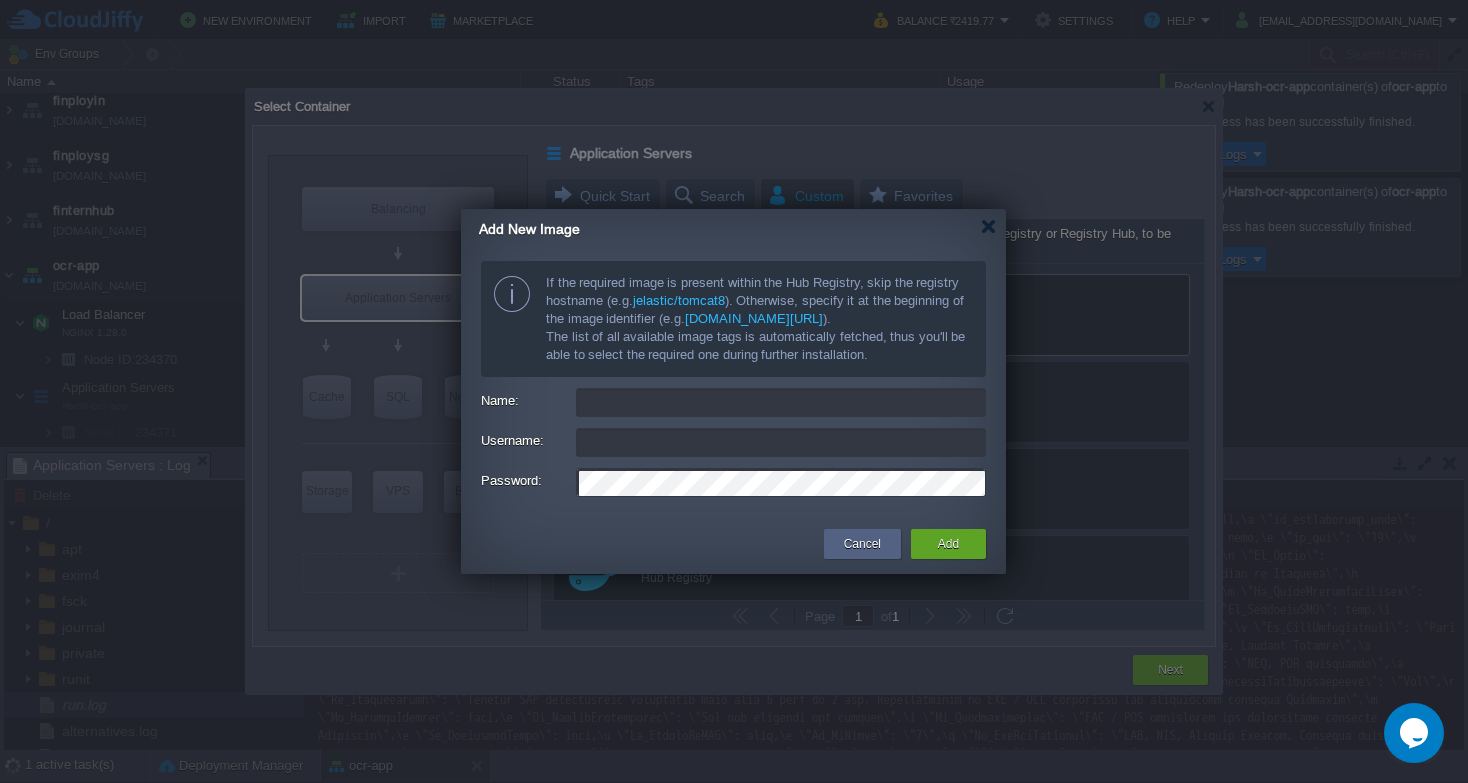 type on "INFO:root:Updated candidate details for mobile number: [PHONE_NUMBER]" 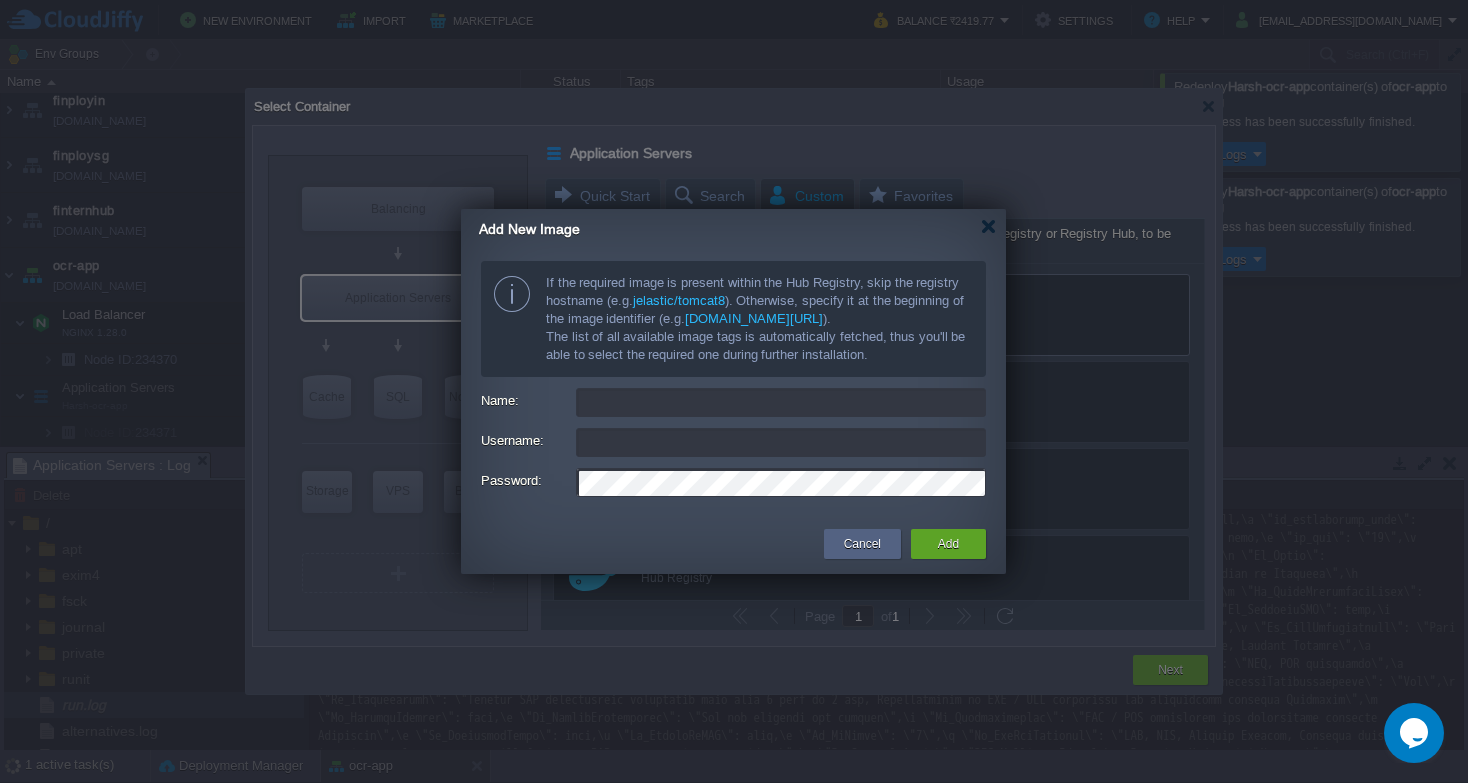scroll, scrollTop: 0, scrollLeft: 0, axis: both 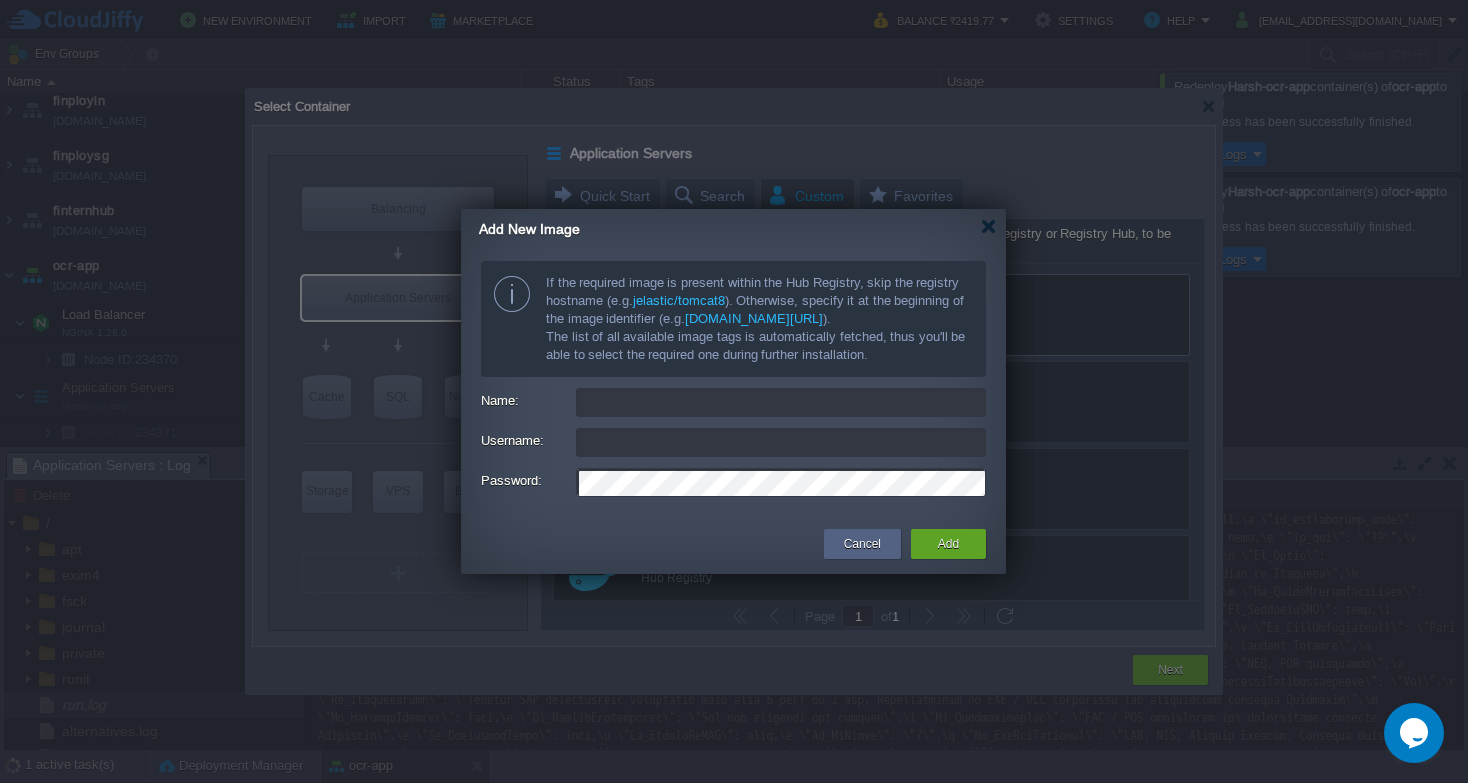 type on "[registry/]namespace/image" 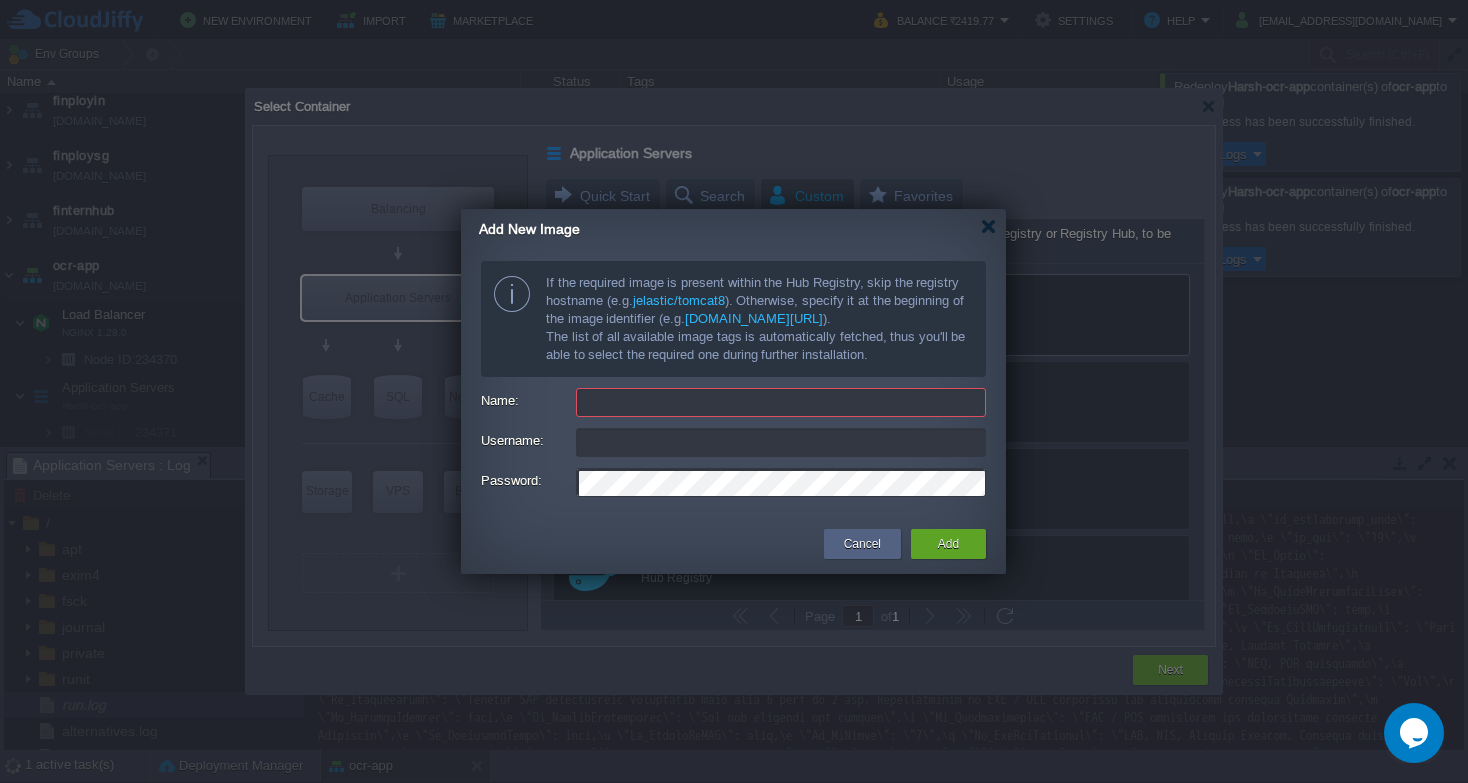 type on "[registry/]namespace/image" 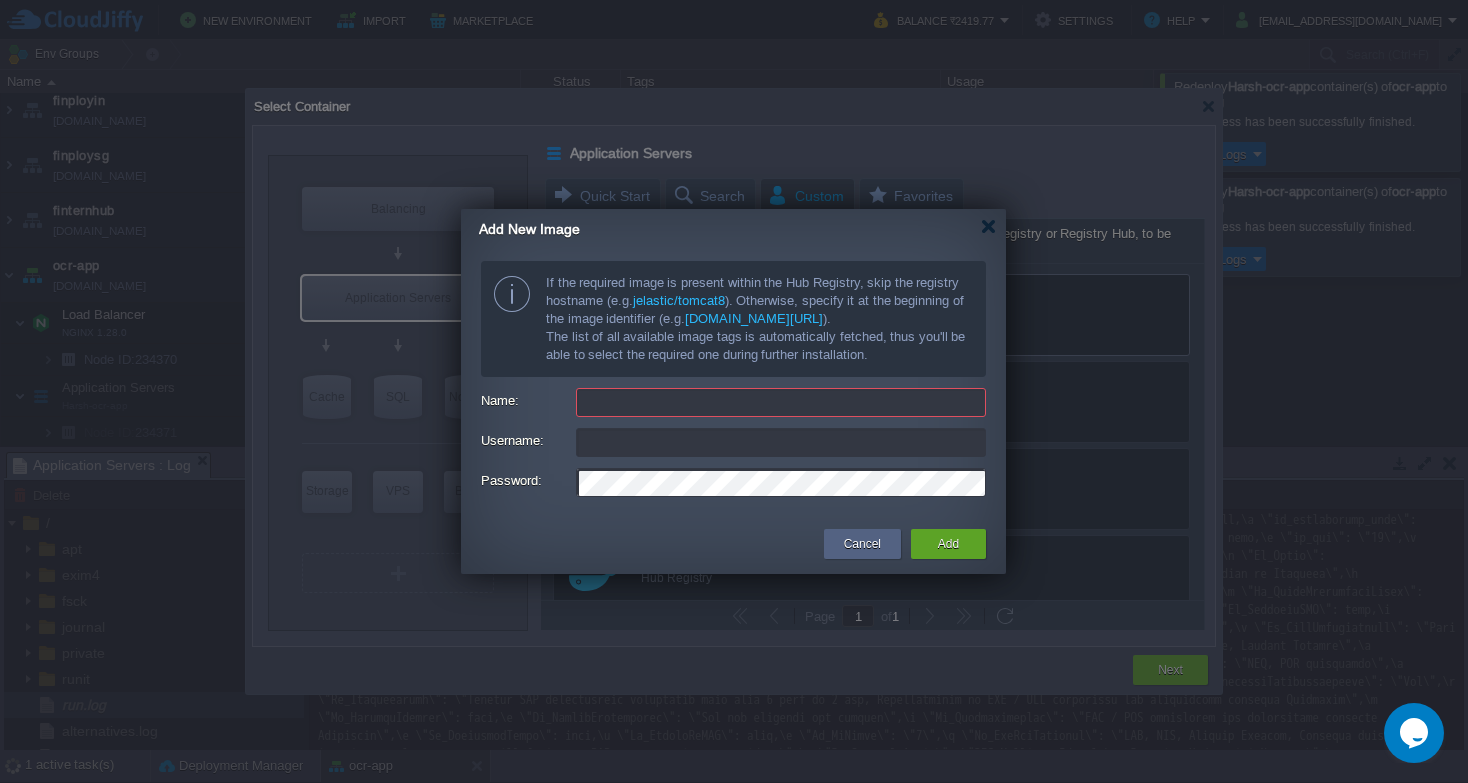 paste on "[DOMAIN_NAME][URL]" 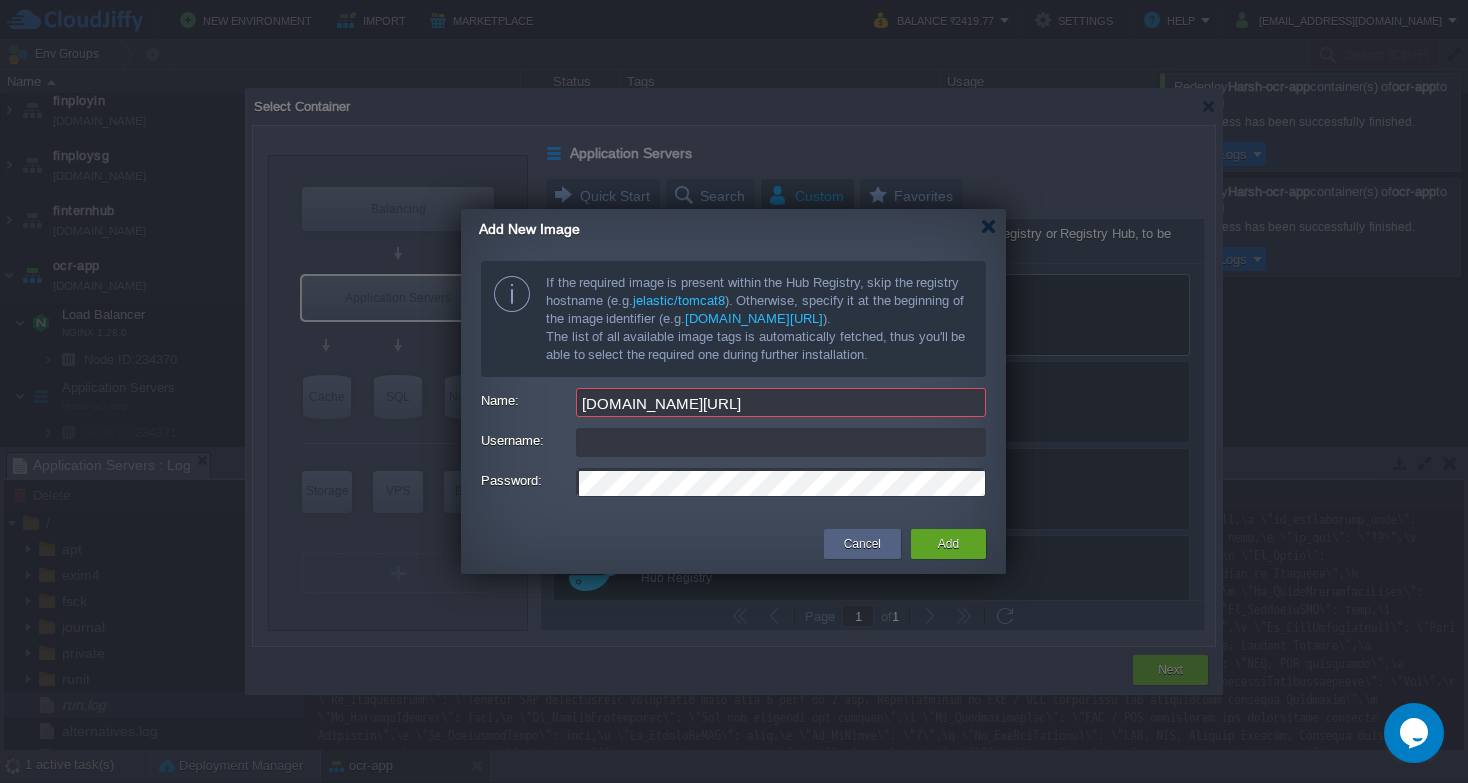type on "[DOMAIN_NAME][URL]" 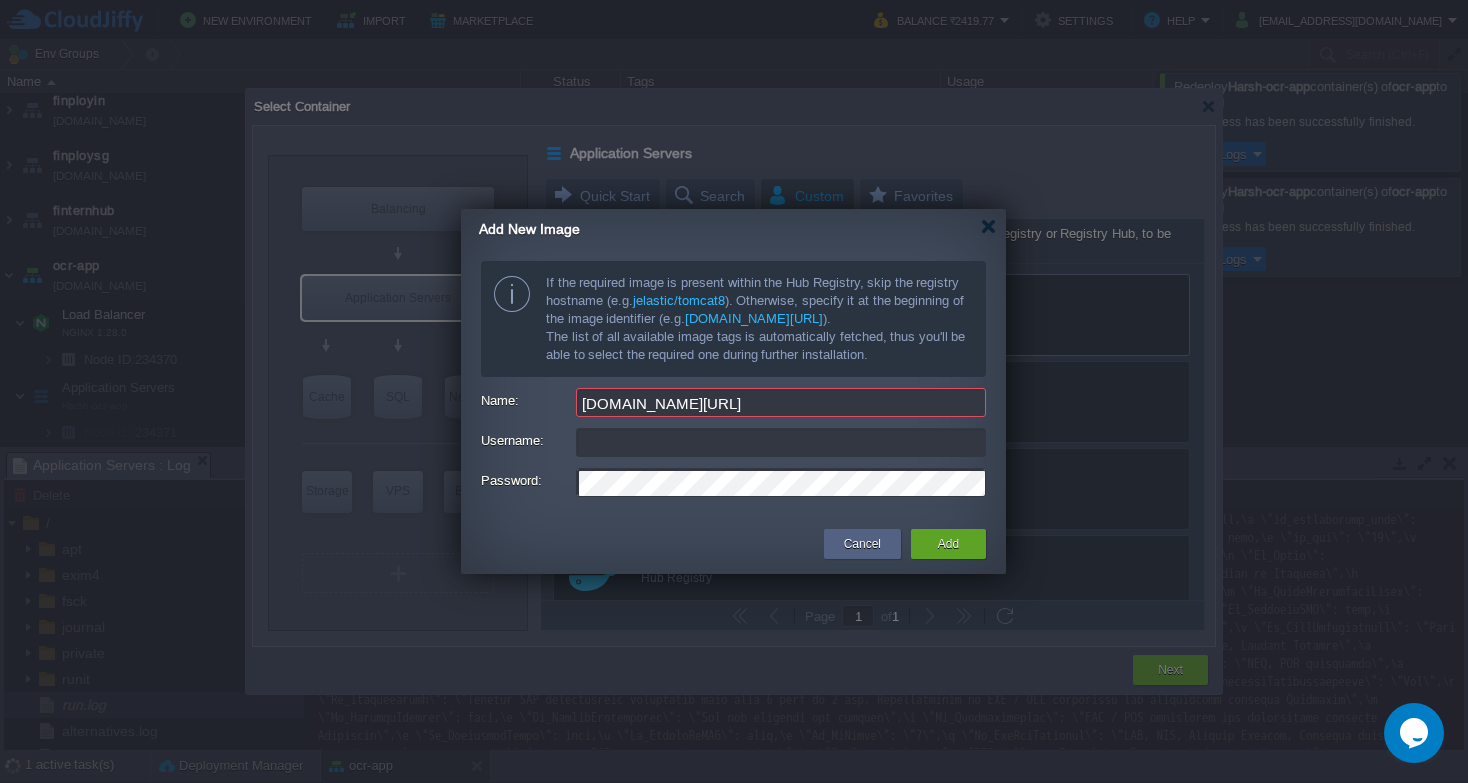 click on "Username:" at bounding box center (781, 442) 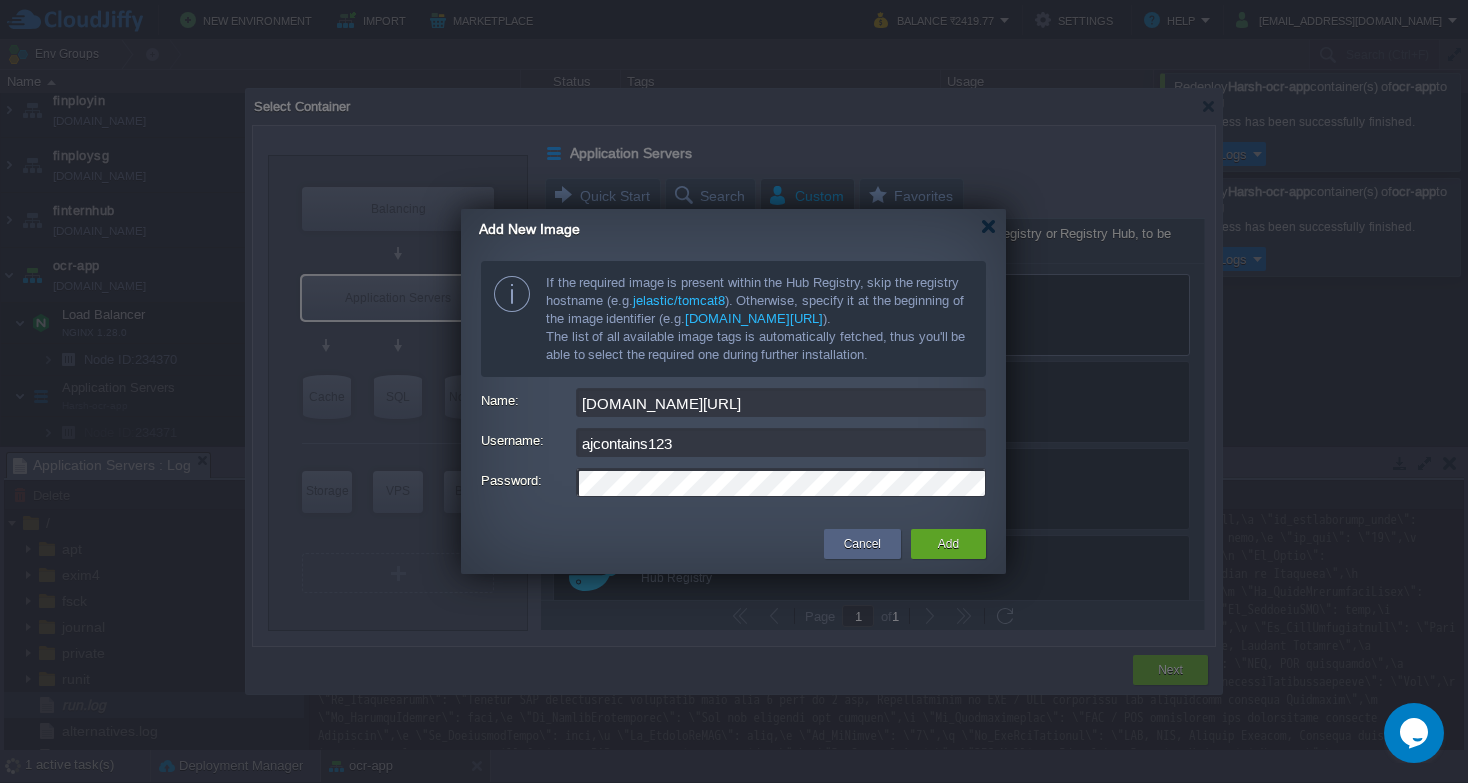 type on "ajcontains123" 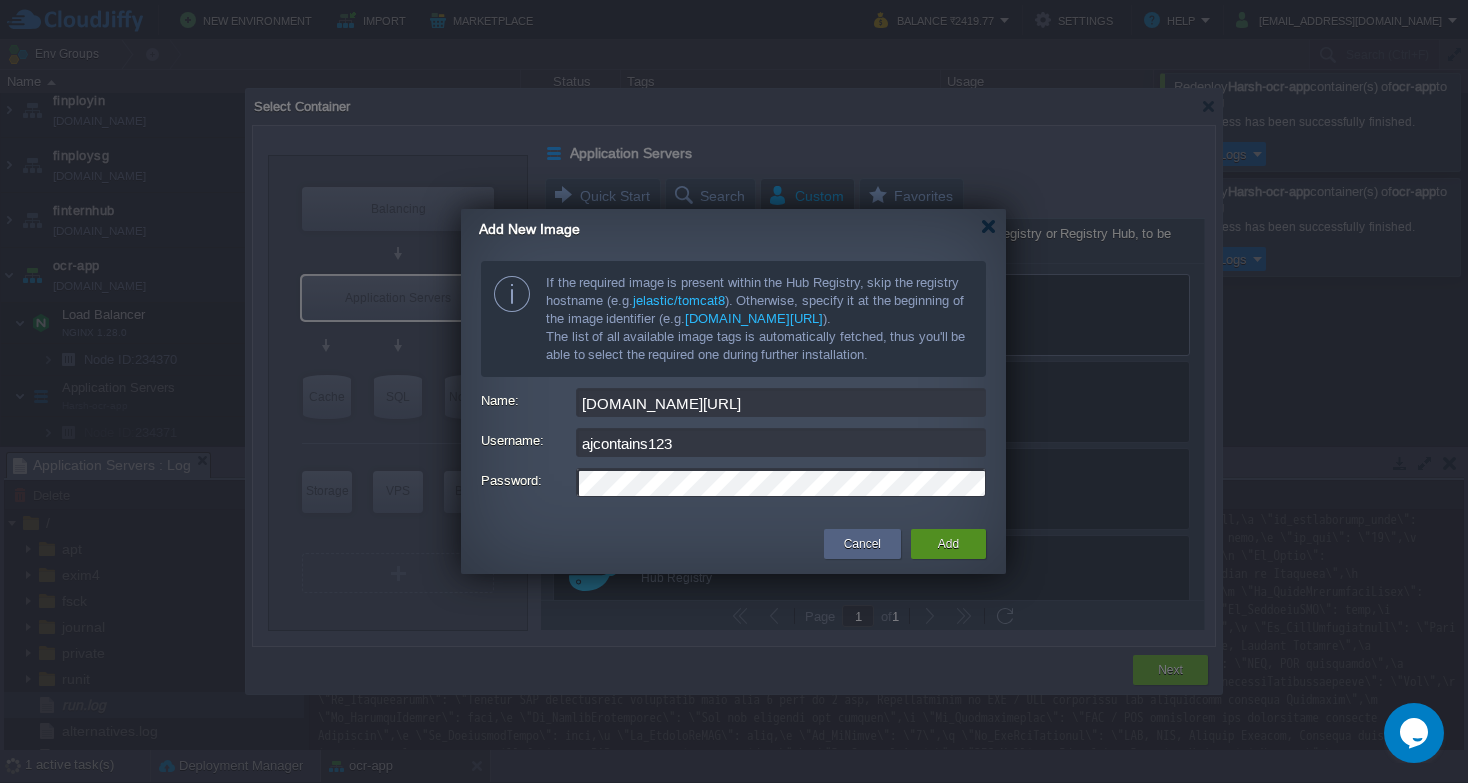 click on "Add" at bounding box center [948, 544] 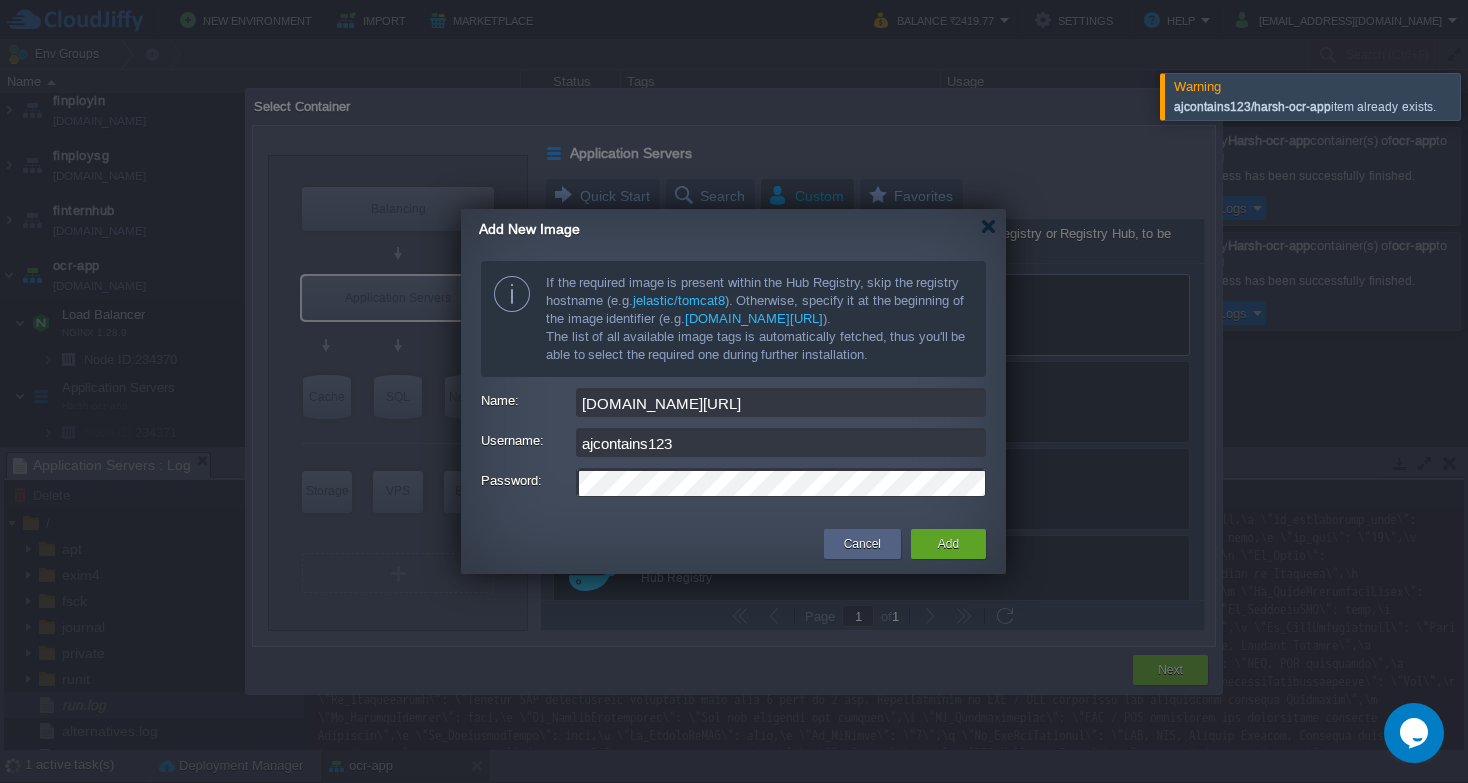 click on "[DOMAIN_NAME][URL]" at bounding box center (781, 402) 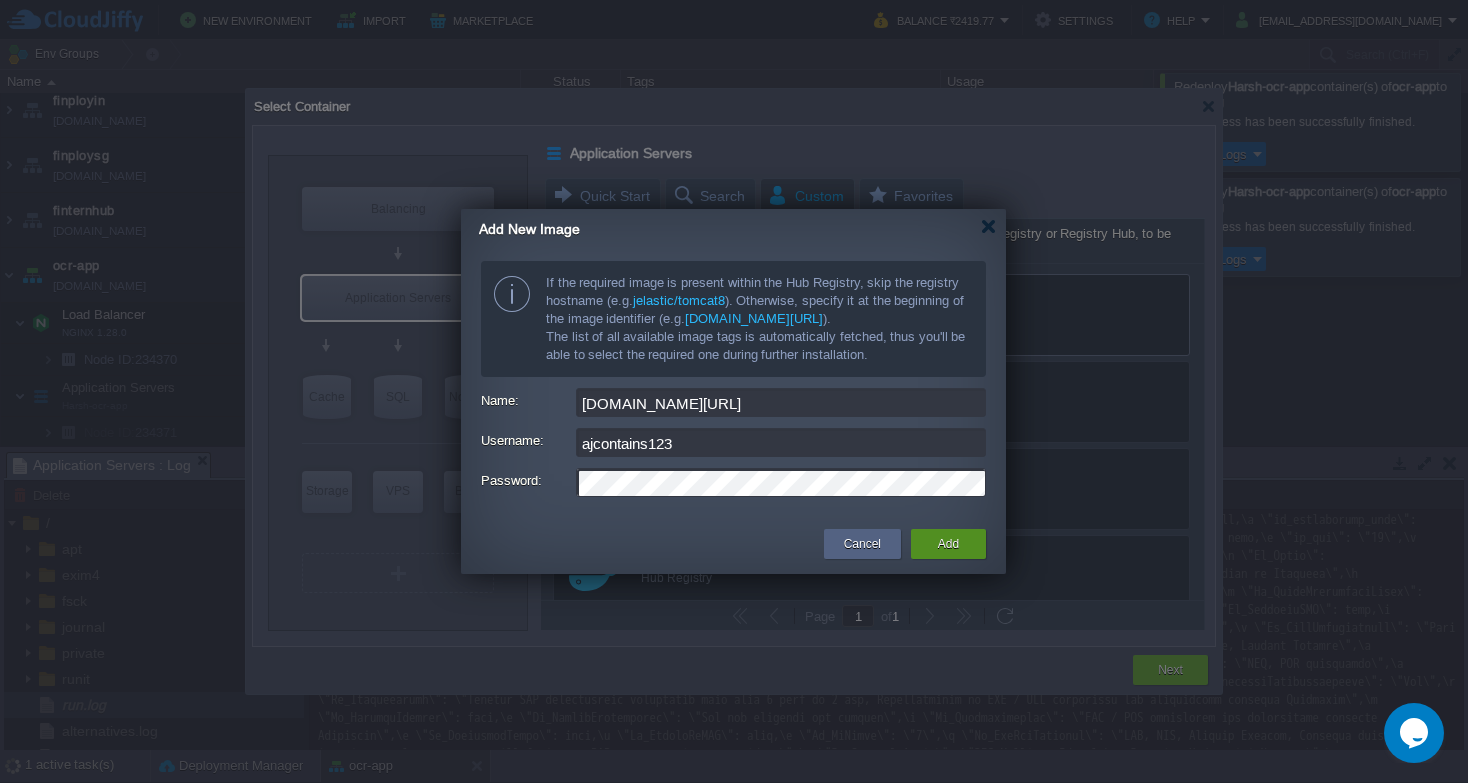 type on "[DOMAIN_NAME][URL]" 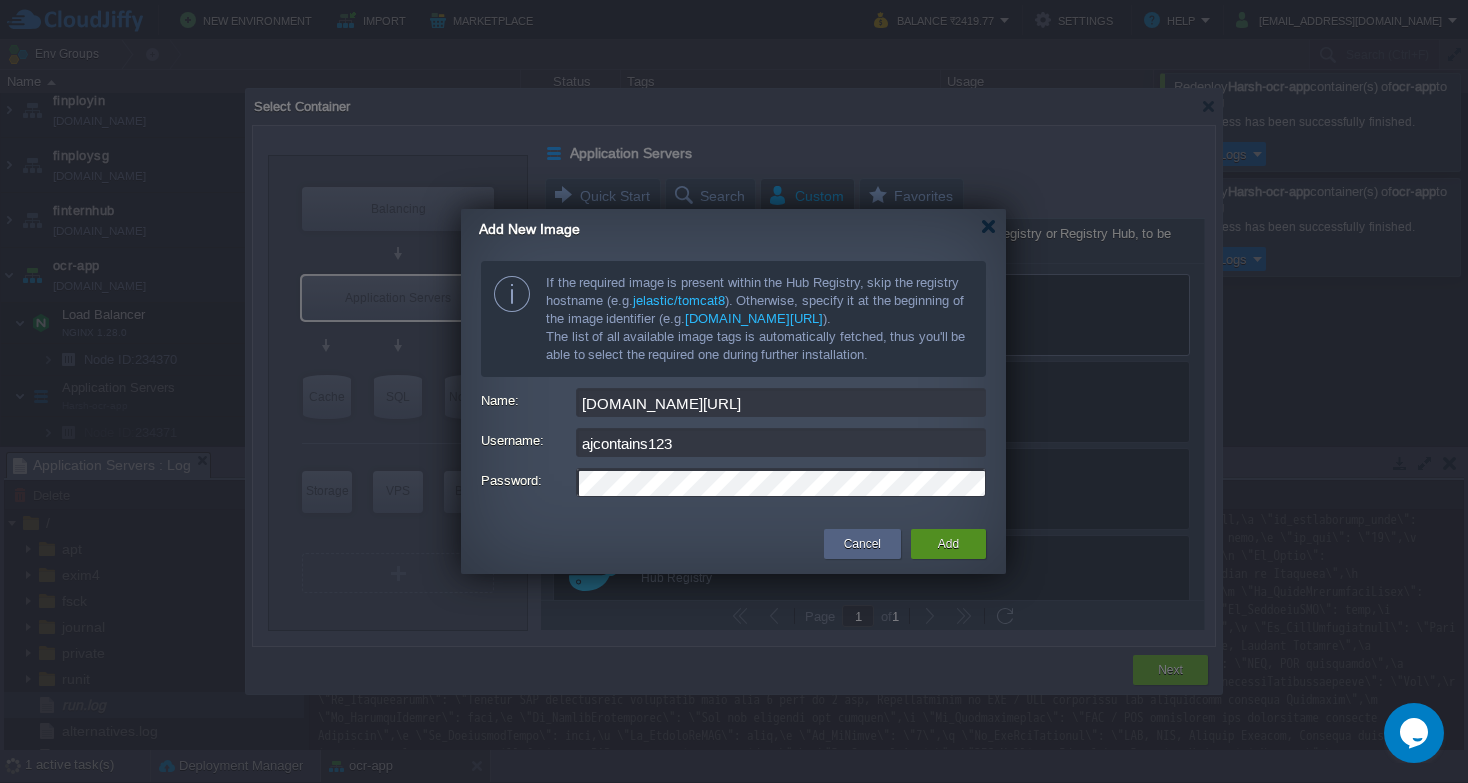 click on "Add" at bounding box center [948, 544] 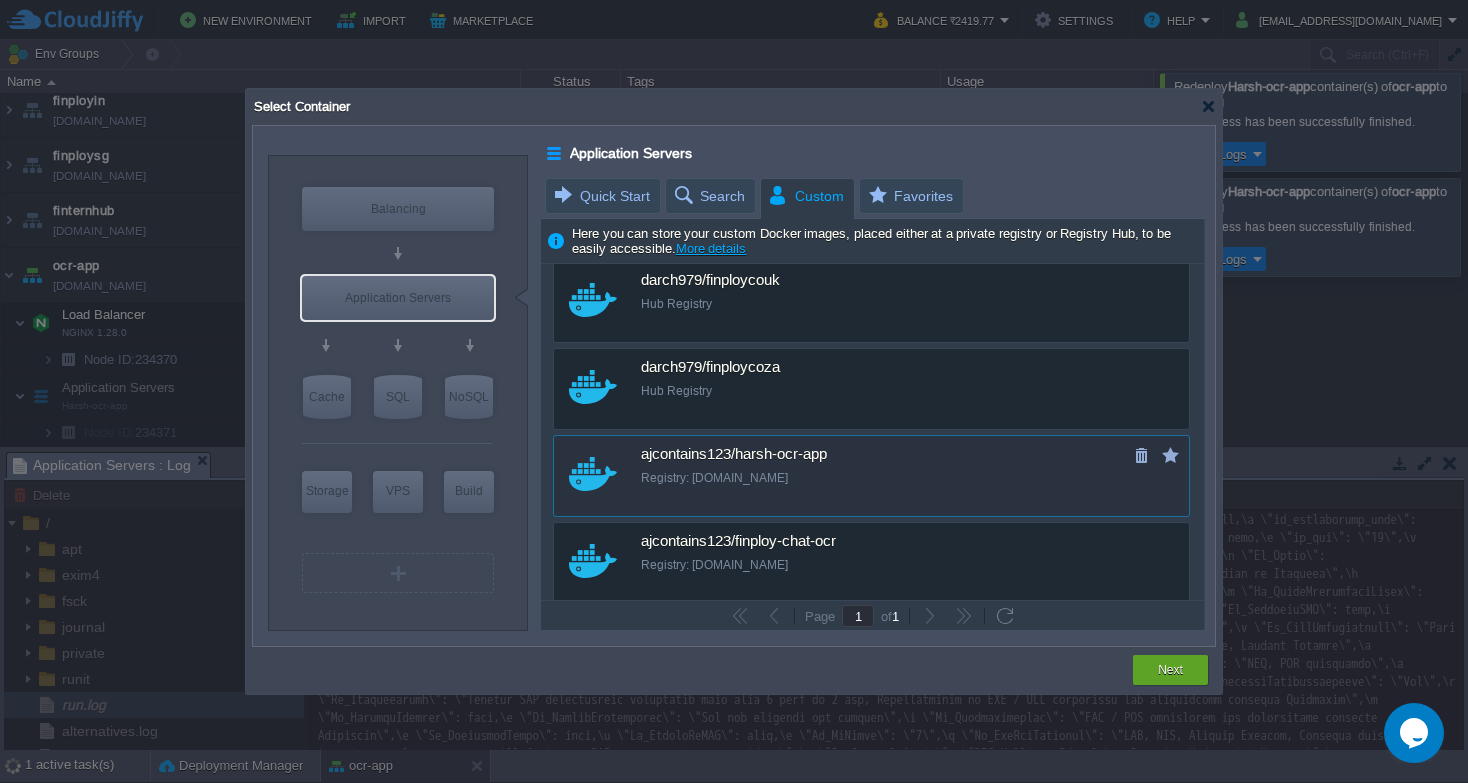 scroll, scrollTop: 457, scrollLeft: 0, axis: vertical 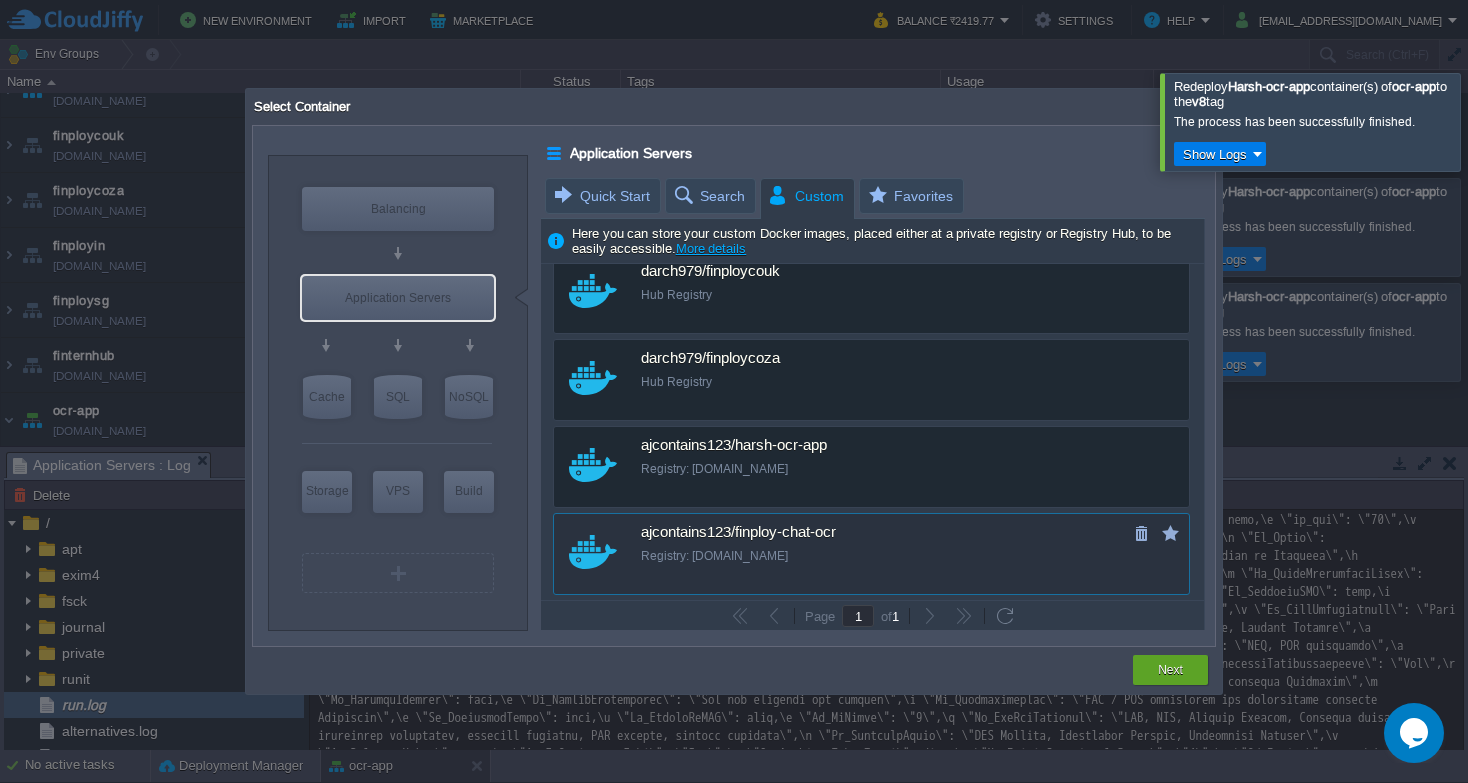 click on "ajcontains123/finploy-chat-ocr" at bounding box center [885, 533] 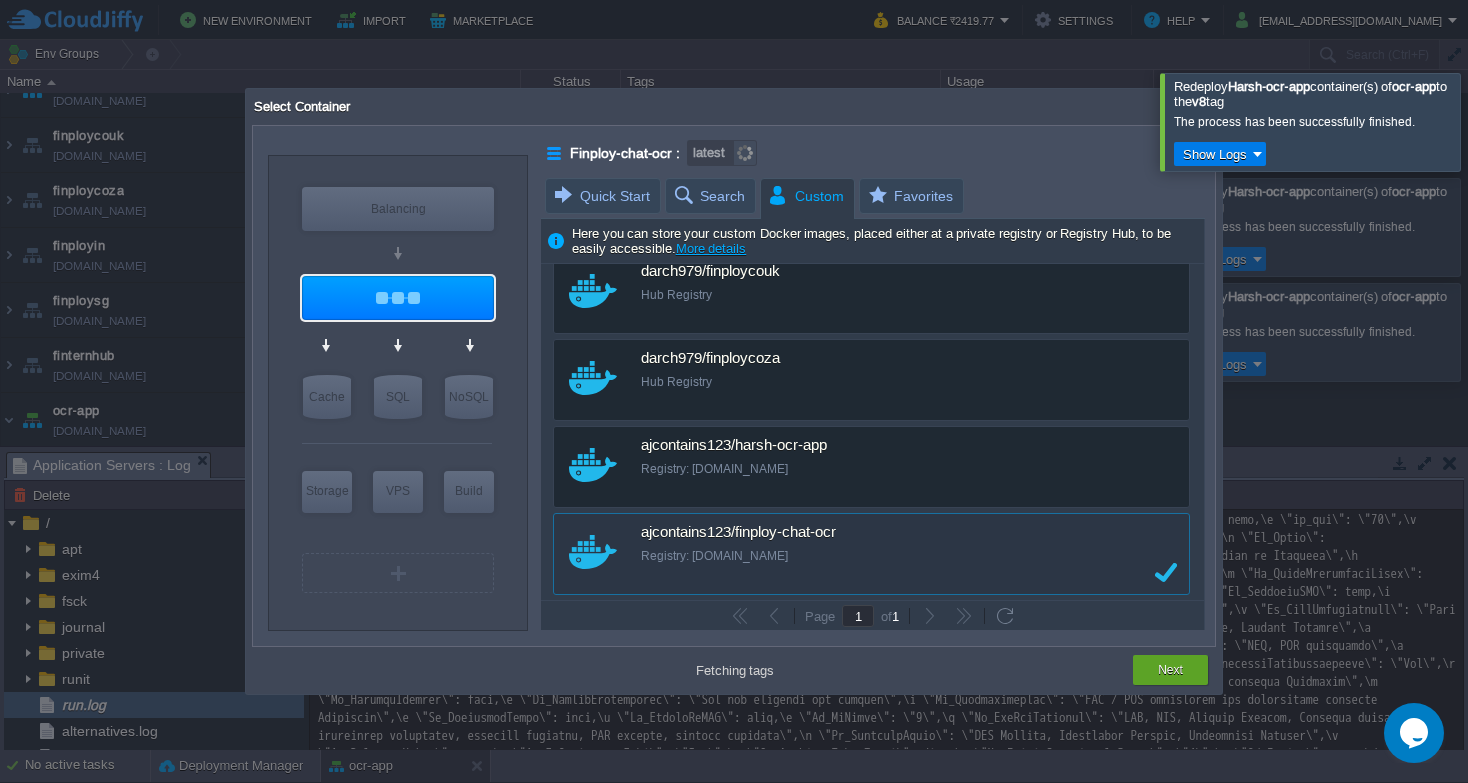 type on "v1" 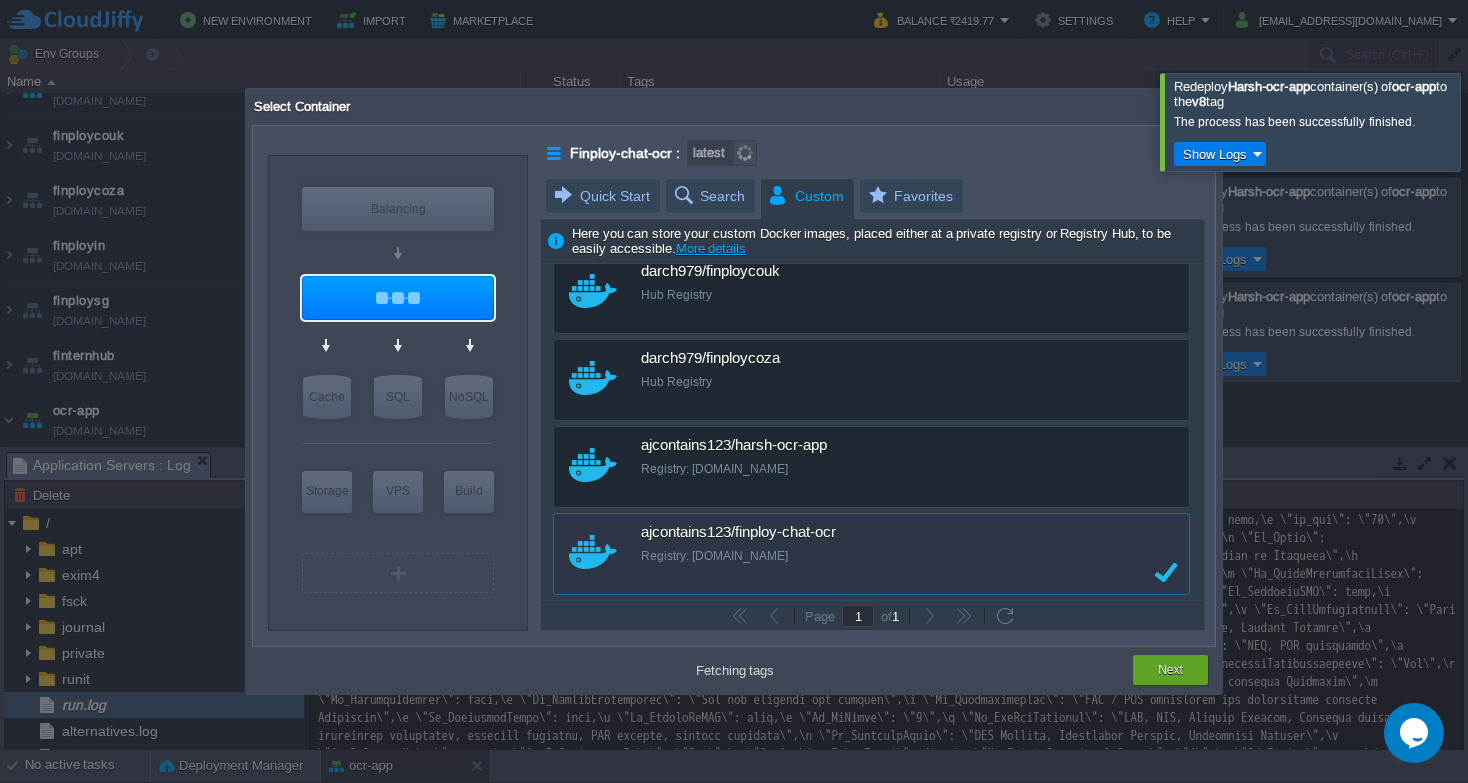 type on "v1" 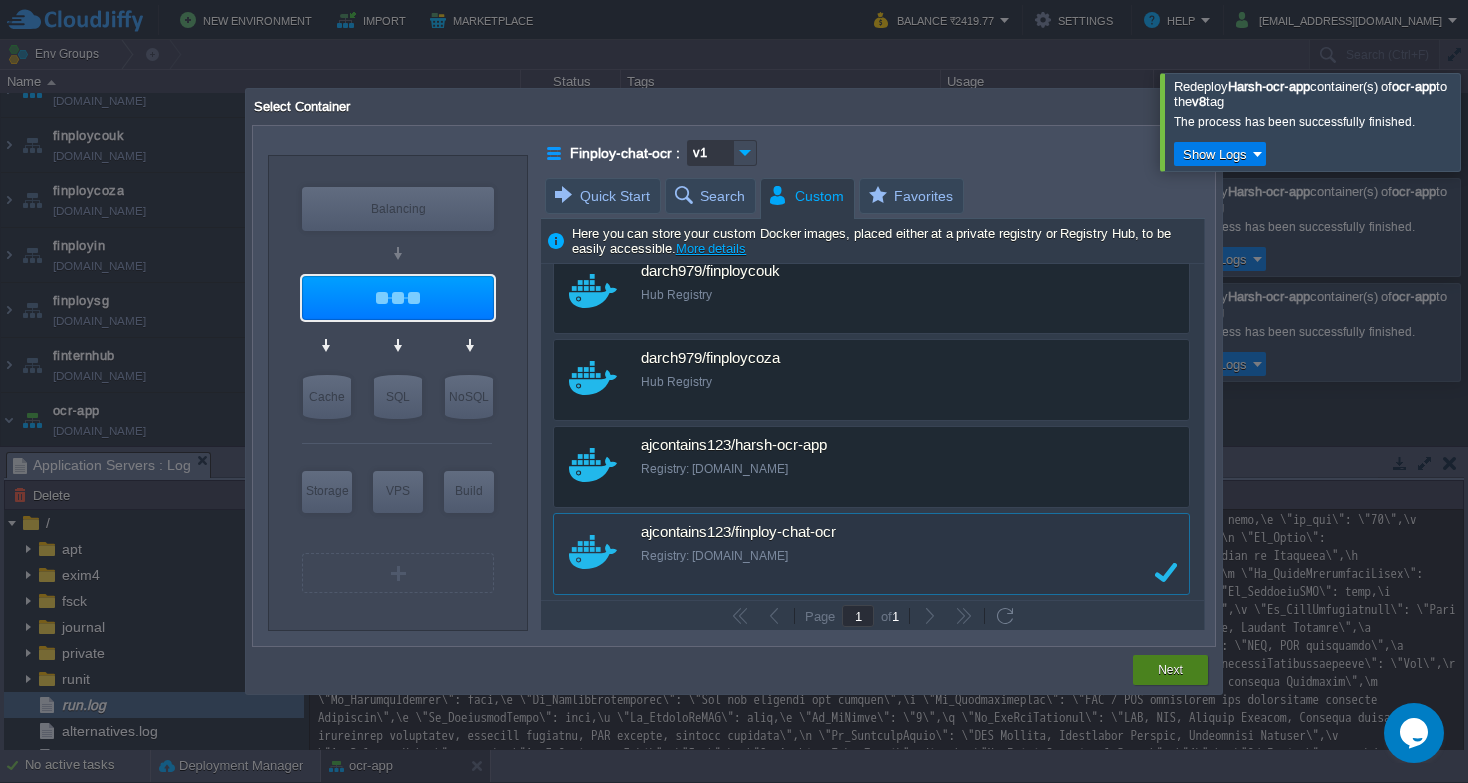 click on "Next" at bounding box center [1170, 670] 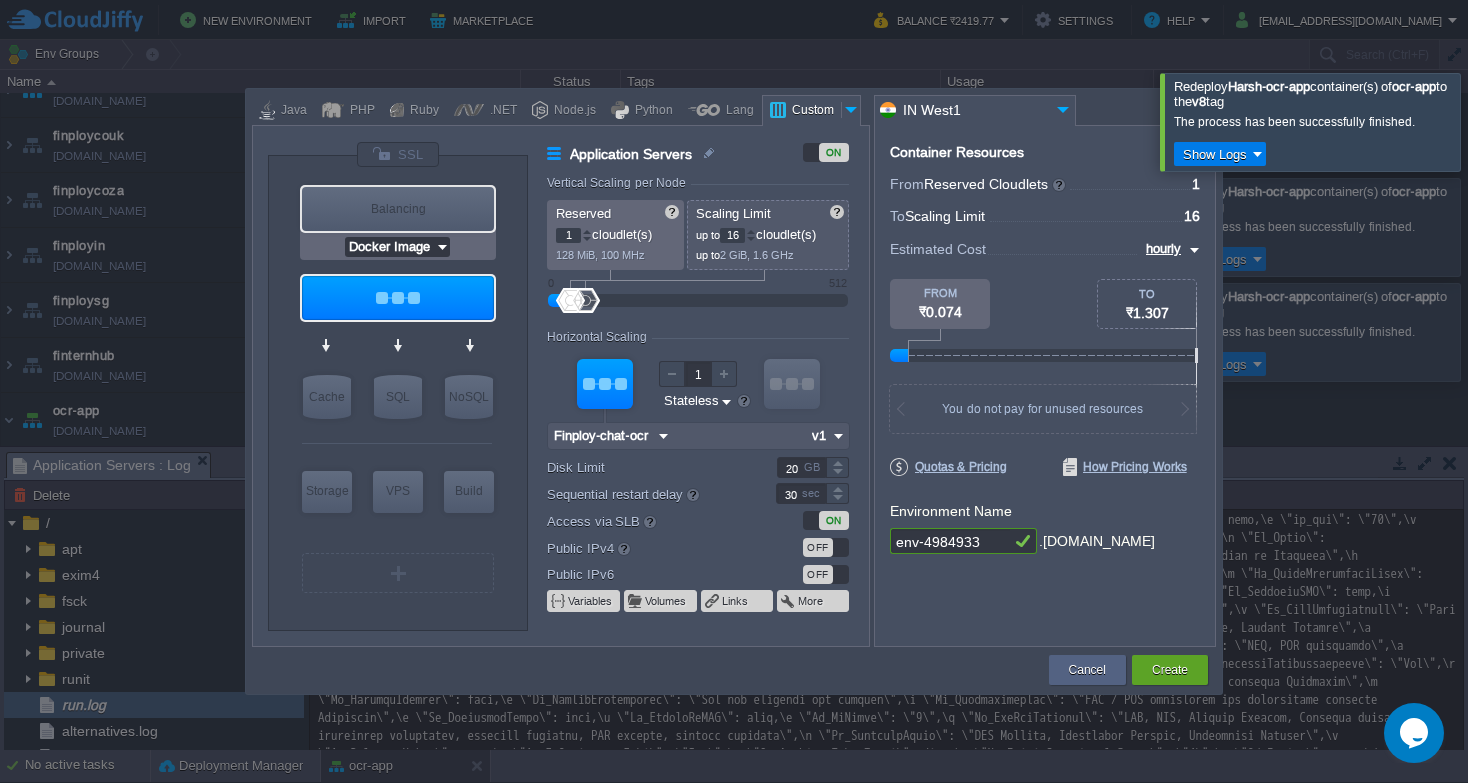click on "Docker Image" at bounding box center [390, 247] 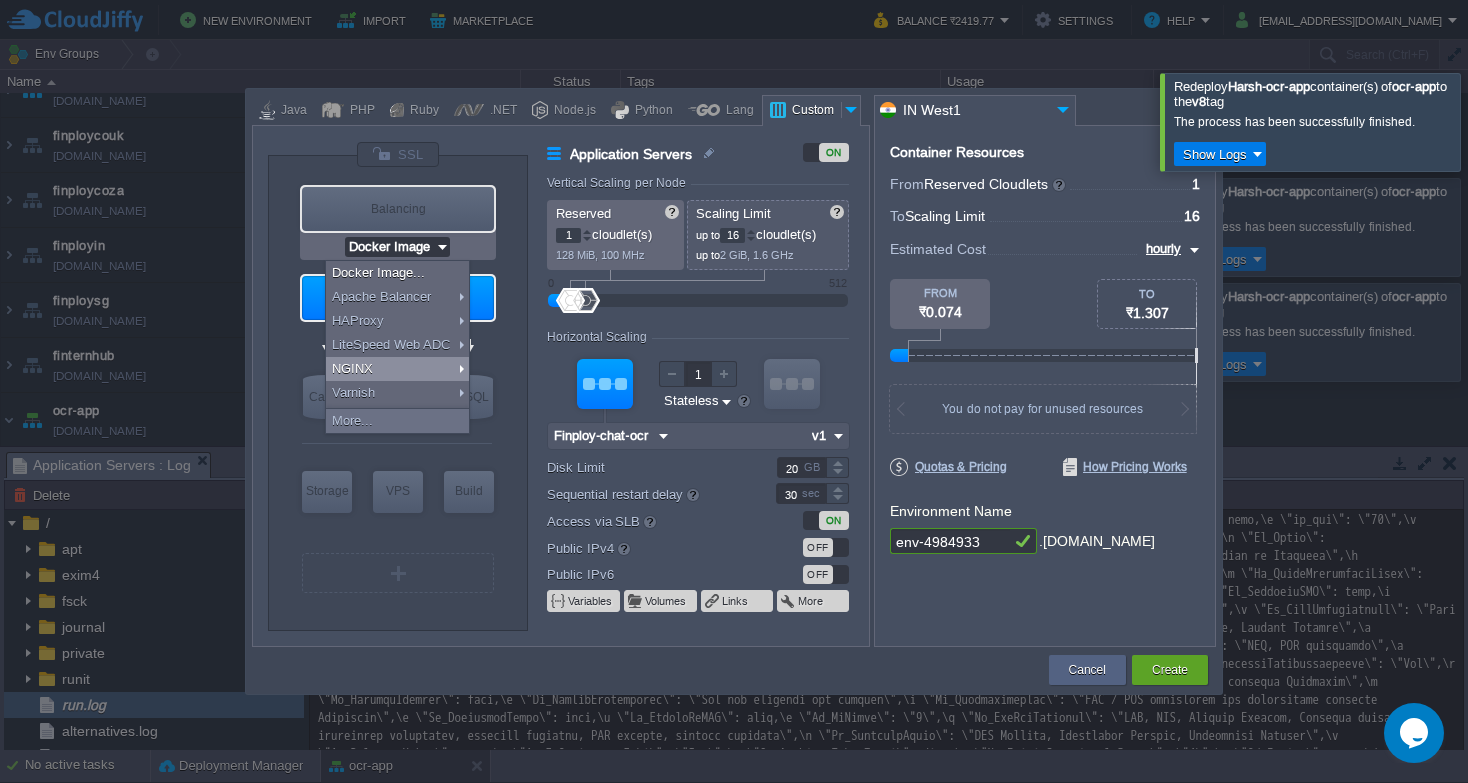 click on "NGINX" at bounding box center (397, 369) 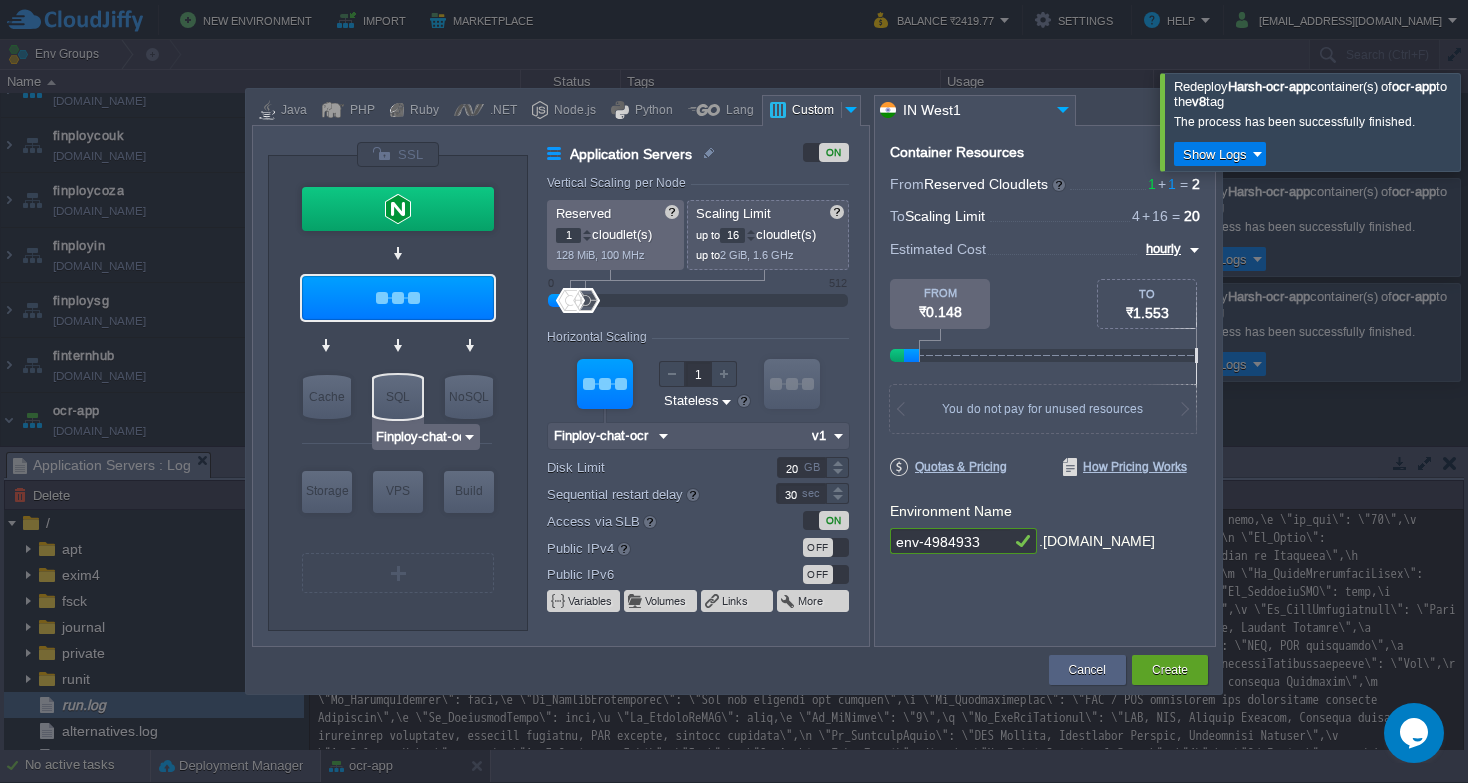 type on "NGINX 1.28.0" 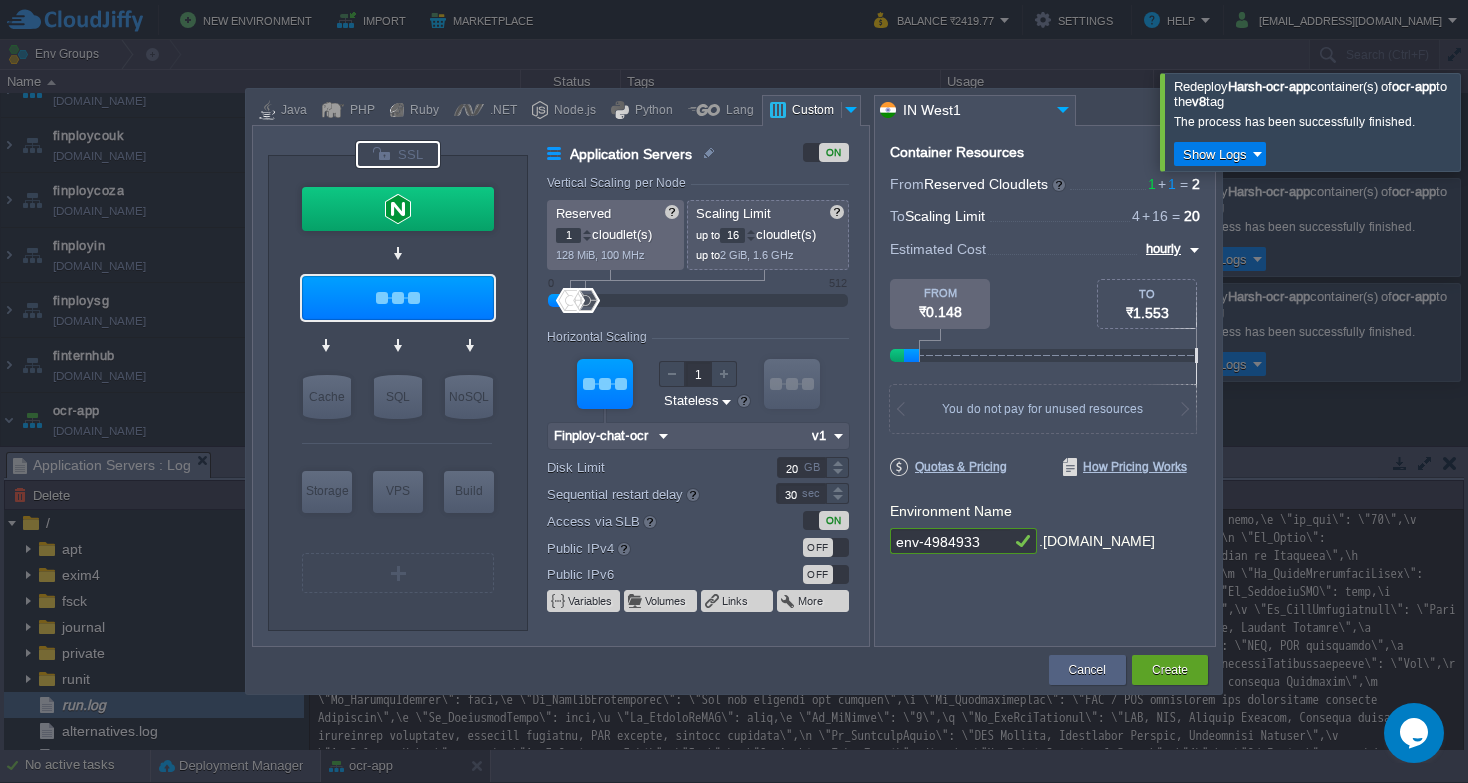 click at bounding box center (398, 154) 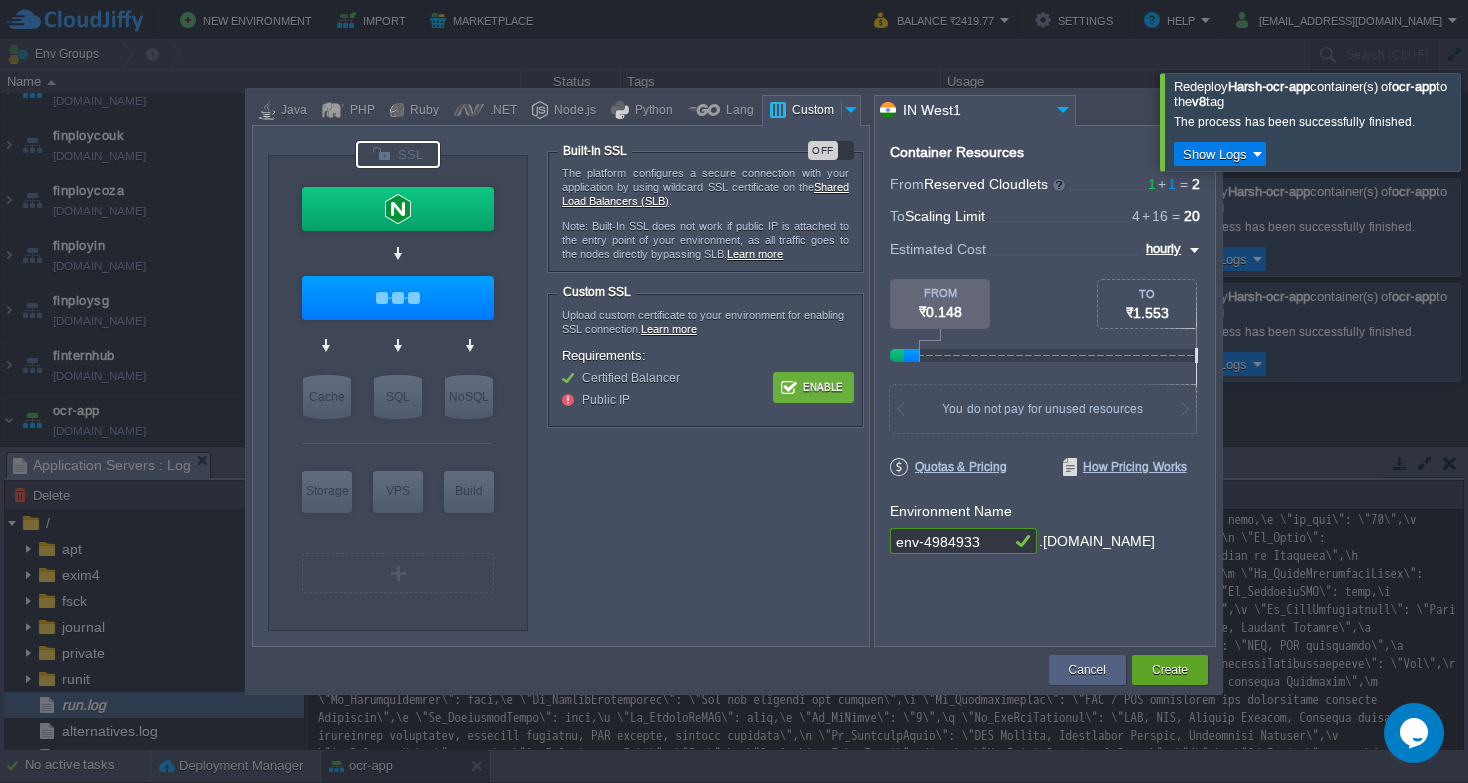 click on "Enable" at bounding box center (813, 387) 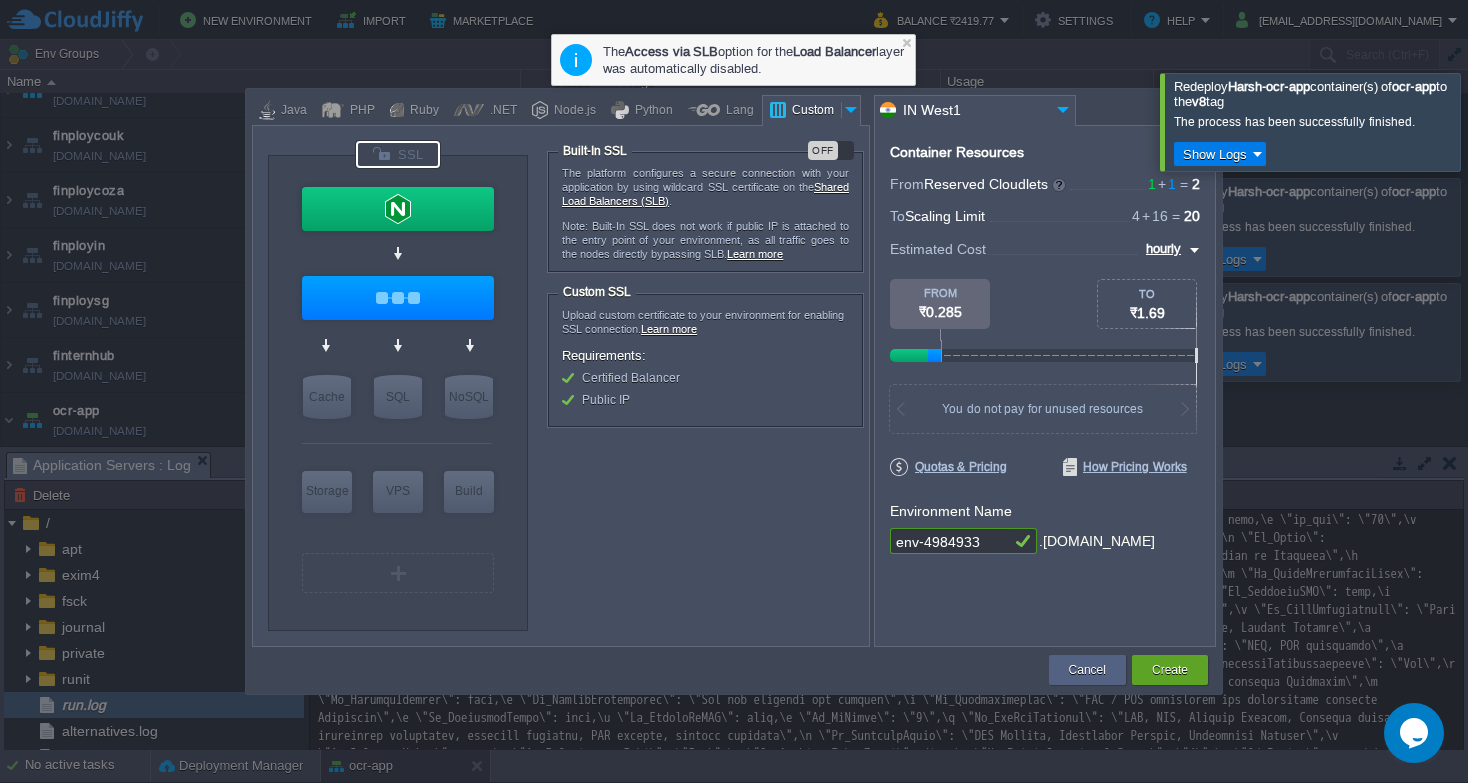 click on "OFF" at bounding box center (823, 150) 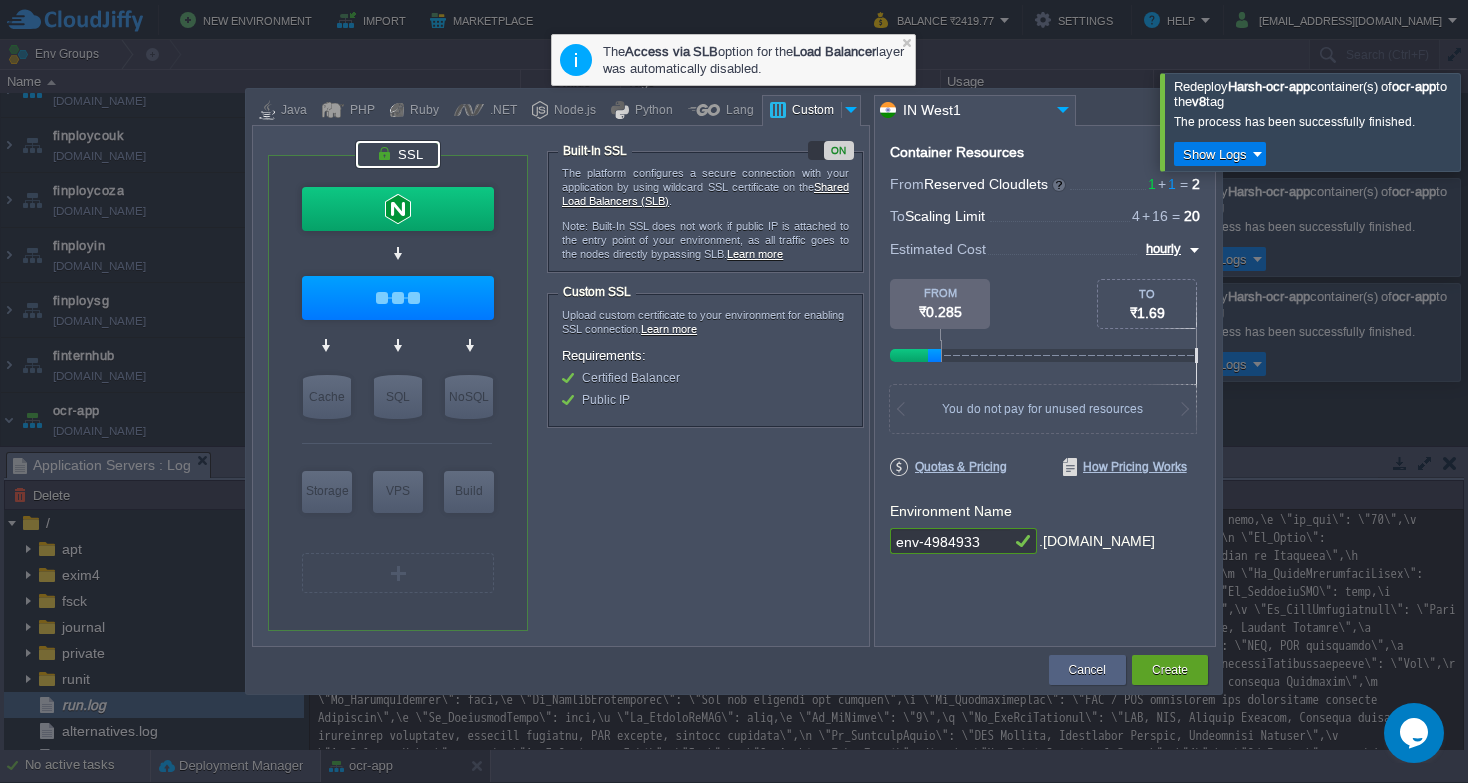 click on "env-4984933" at bounding box center (950, 541) 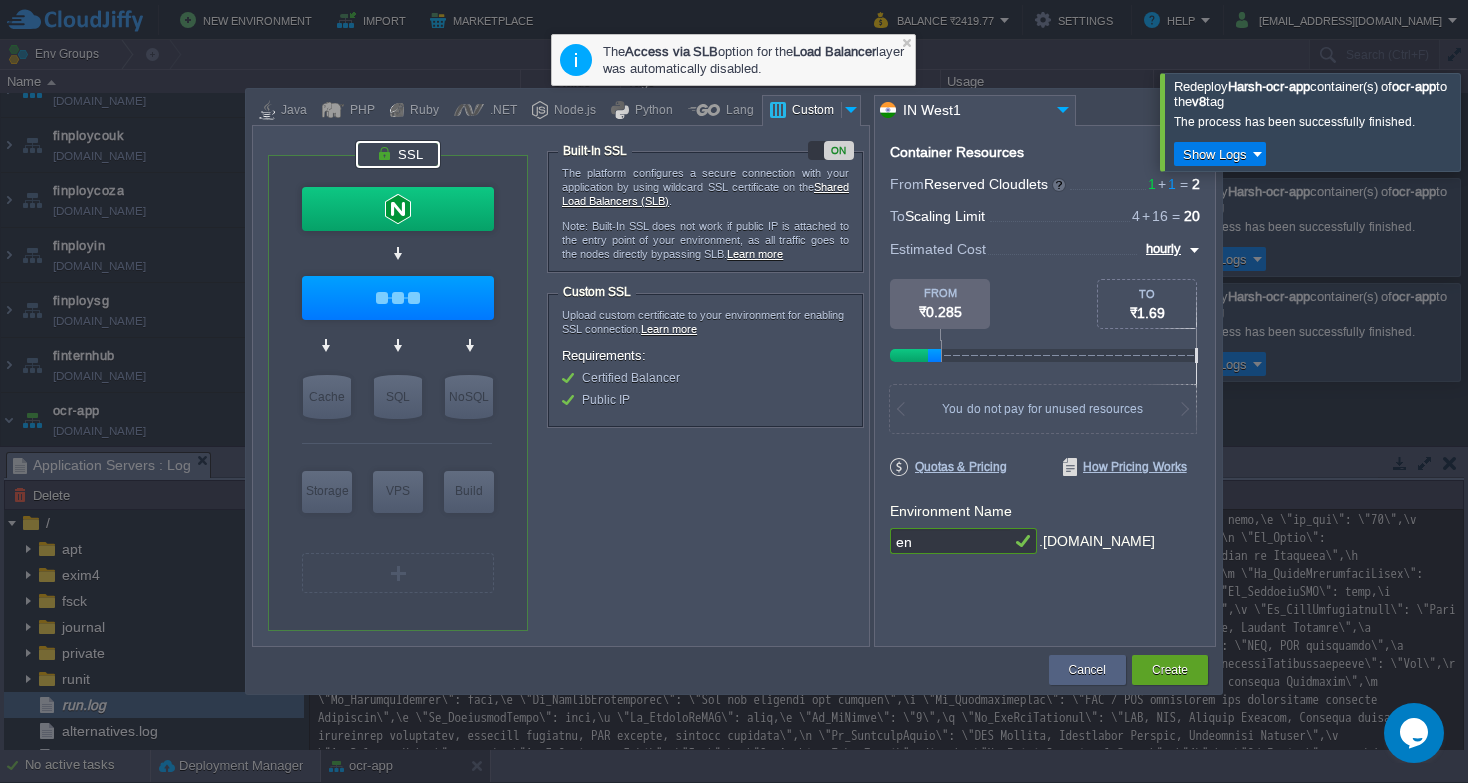 type on "e" 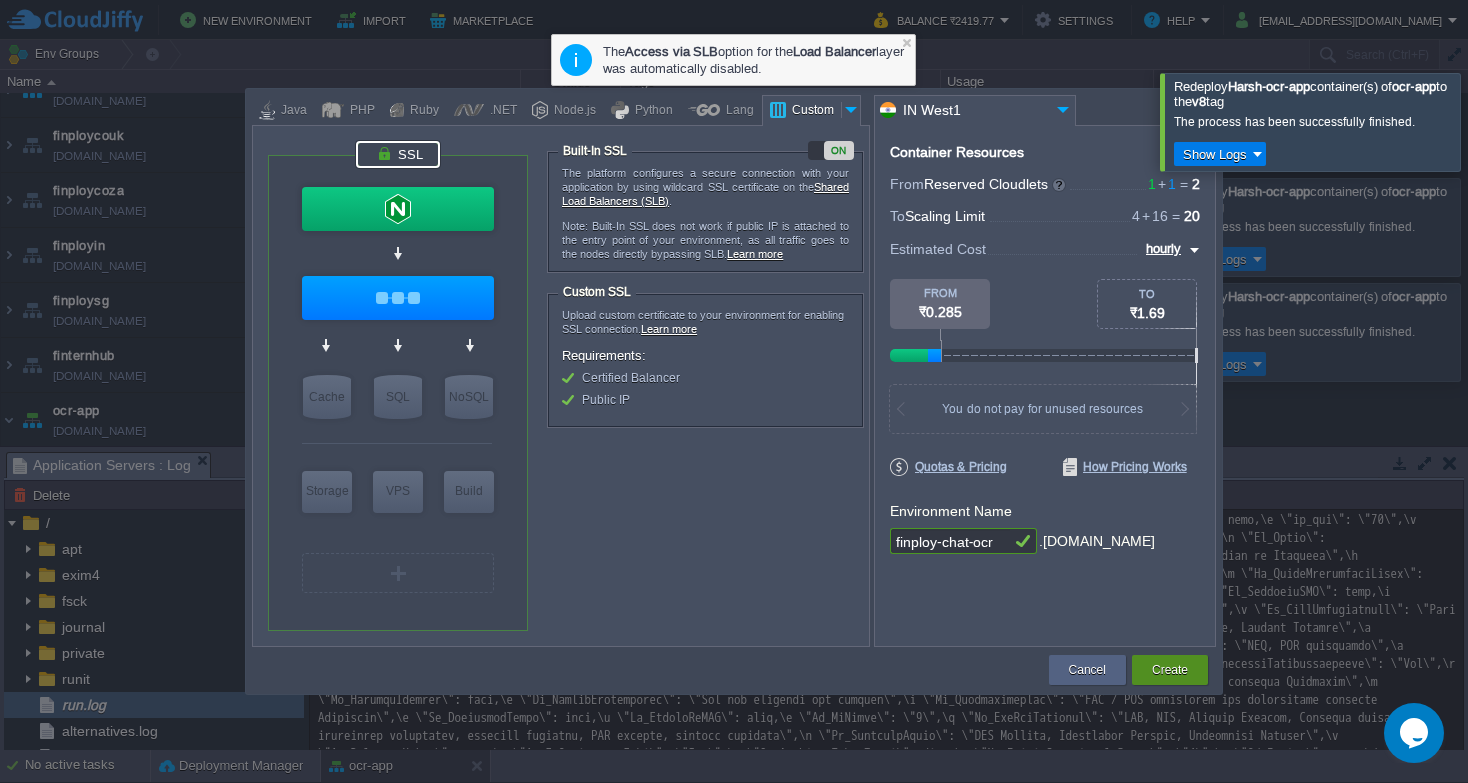 type on "finploy-chat-ocr" 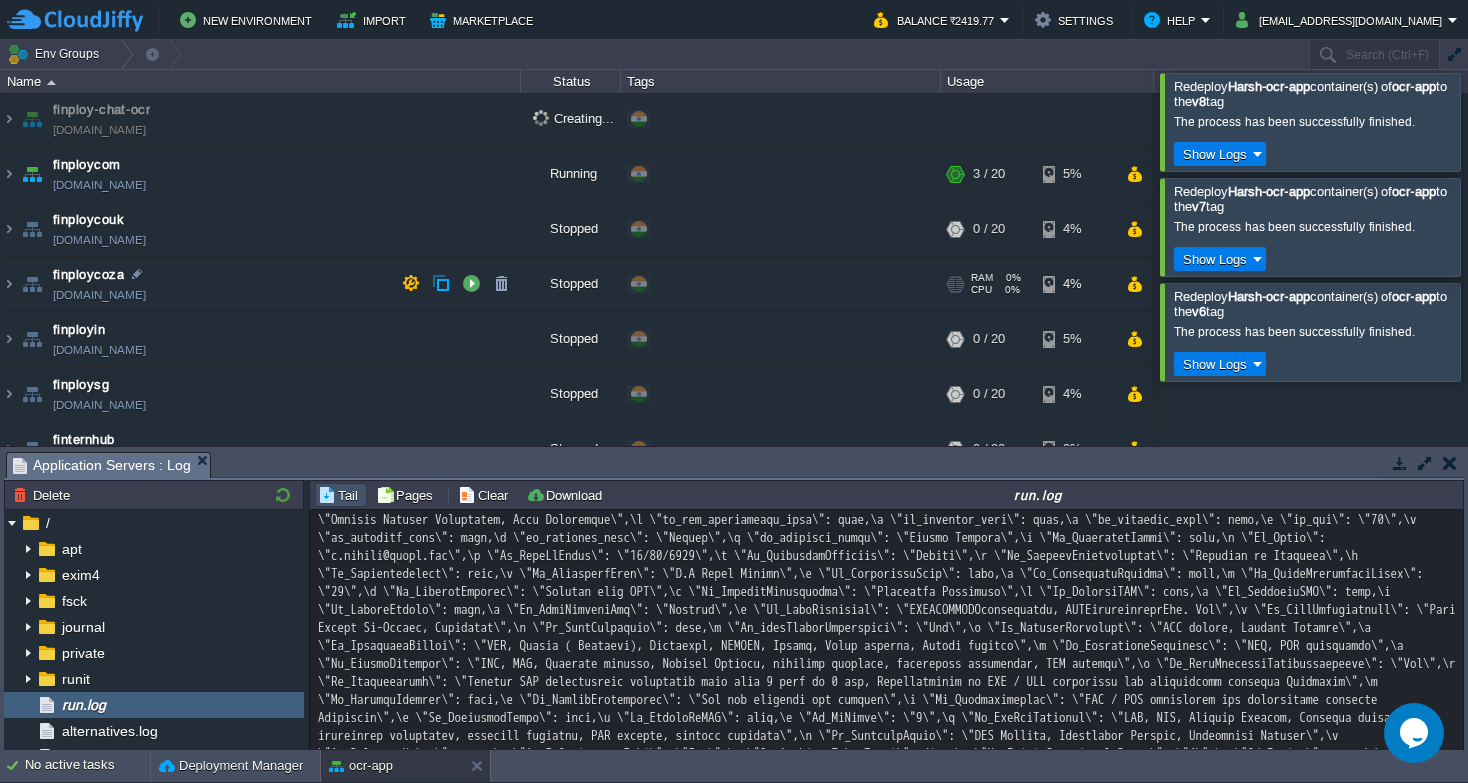 scroll, scrollTop: 0, scrollLeft: 0, axis: both 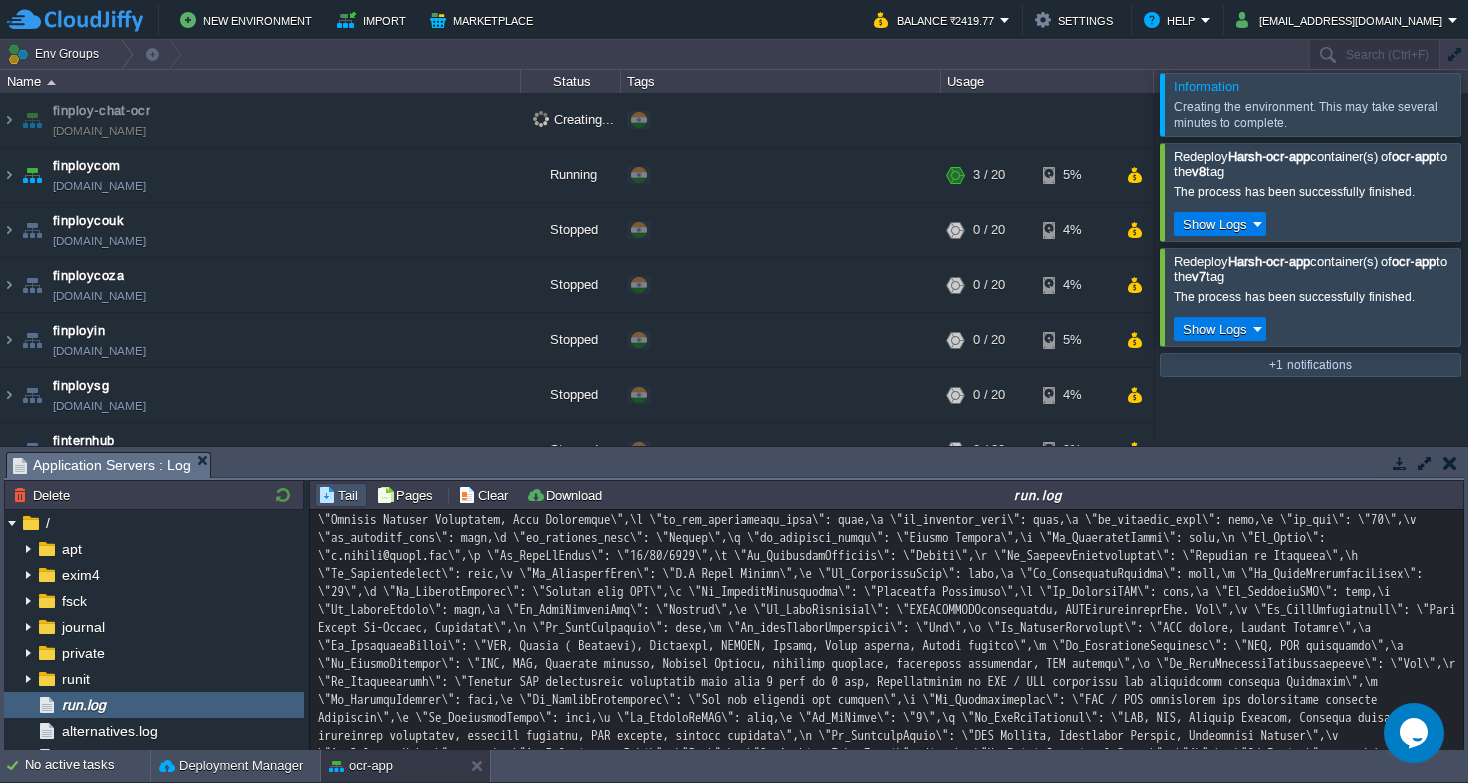 click at bounding box center [1492, 191] 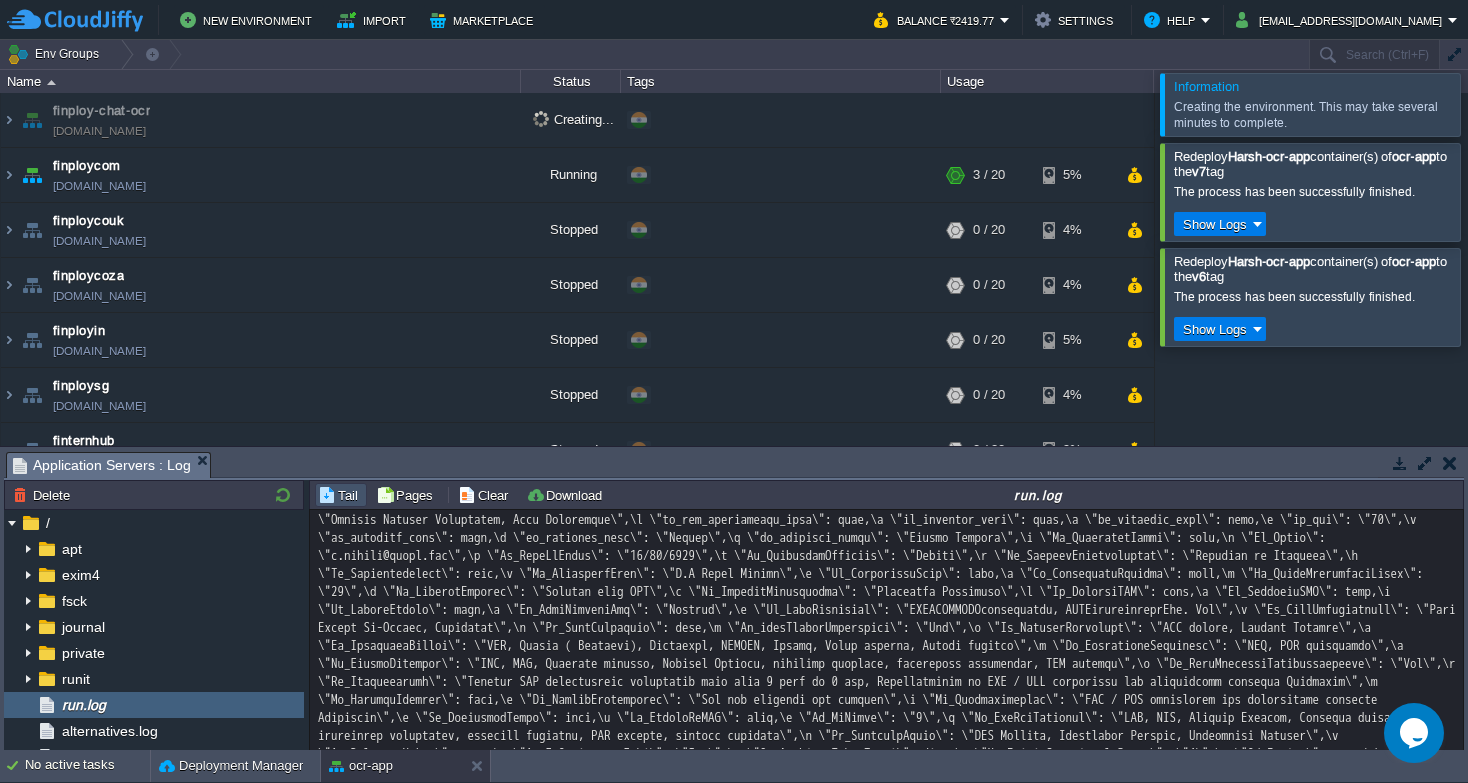 click at bounding box center [1492, 191] 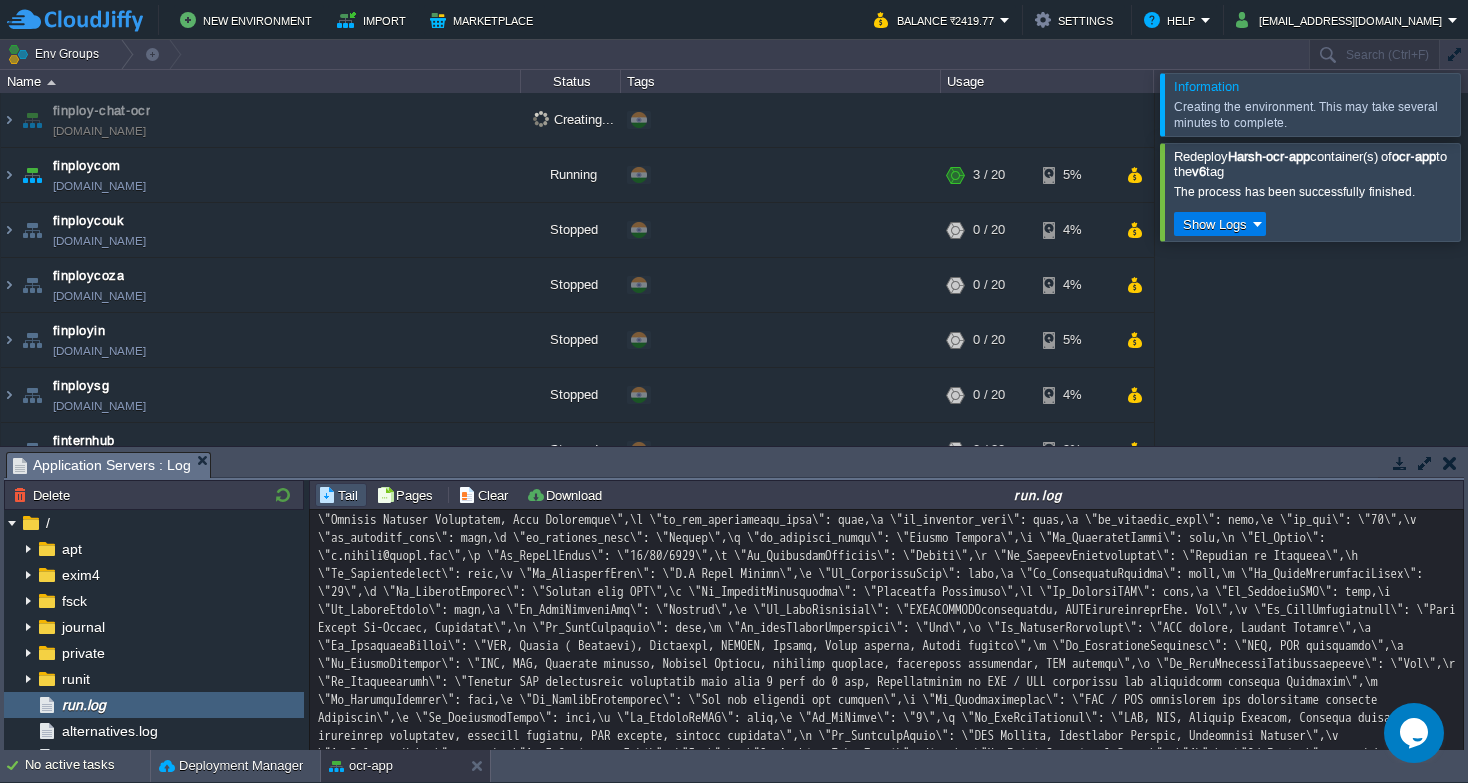 click at bounding box center [1492, 191] 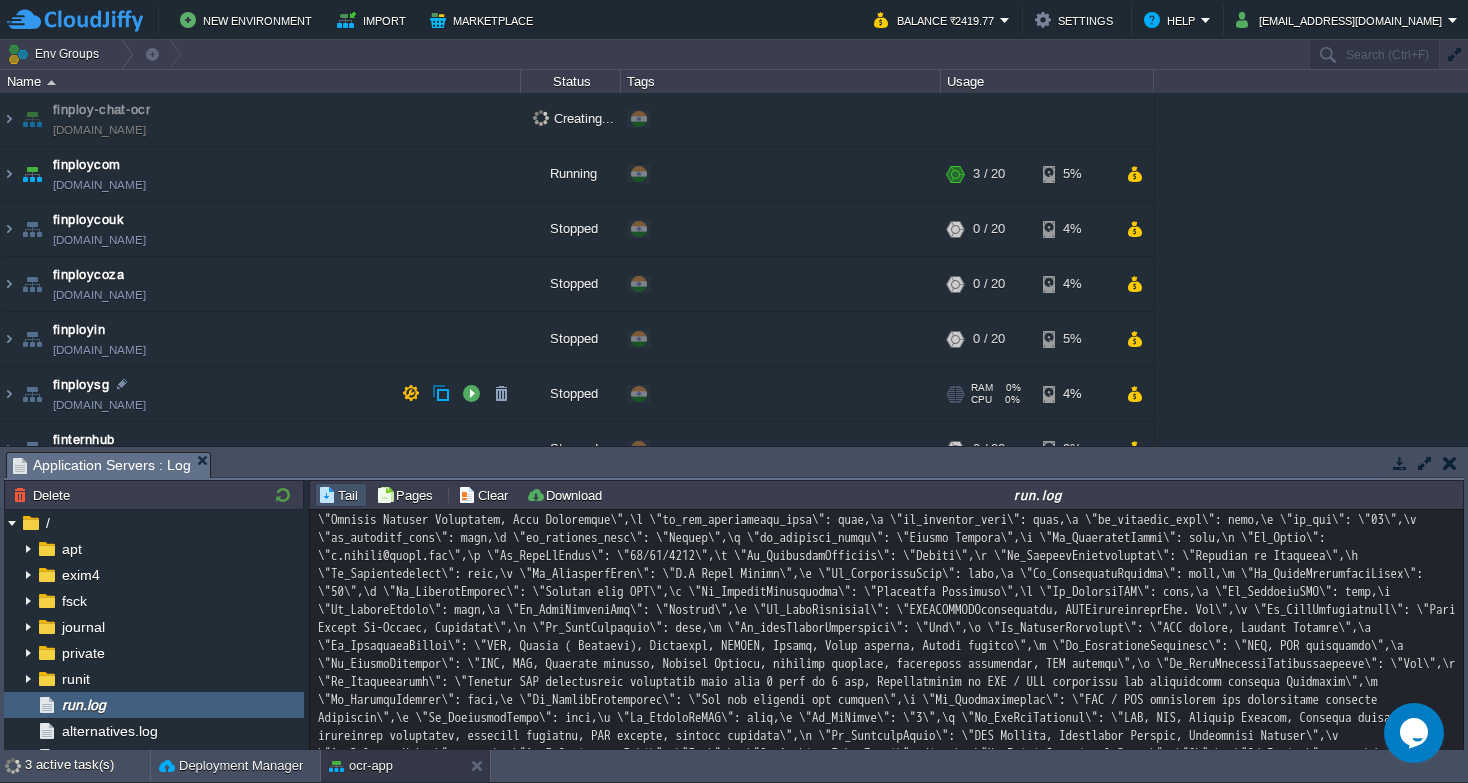 scroll, scrollTop: 0, scrollLeft: 0, axis: both 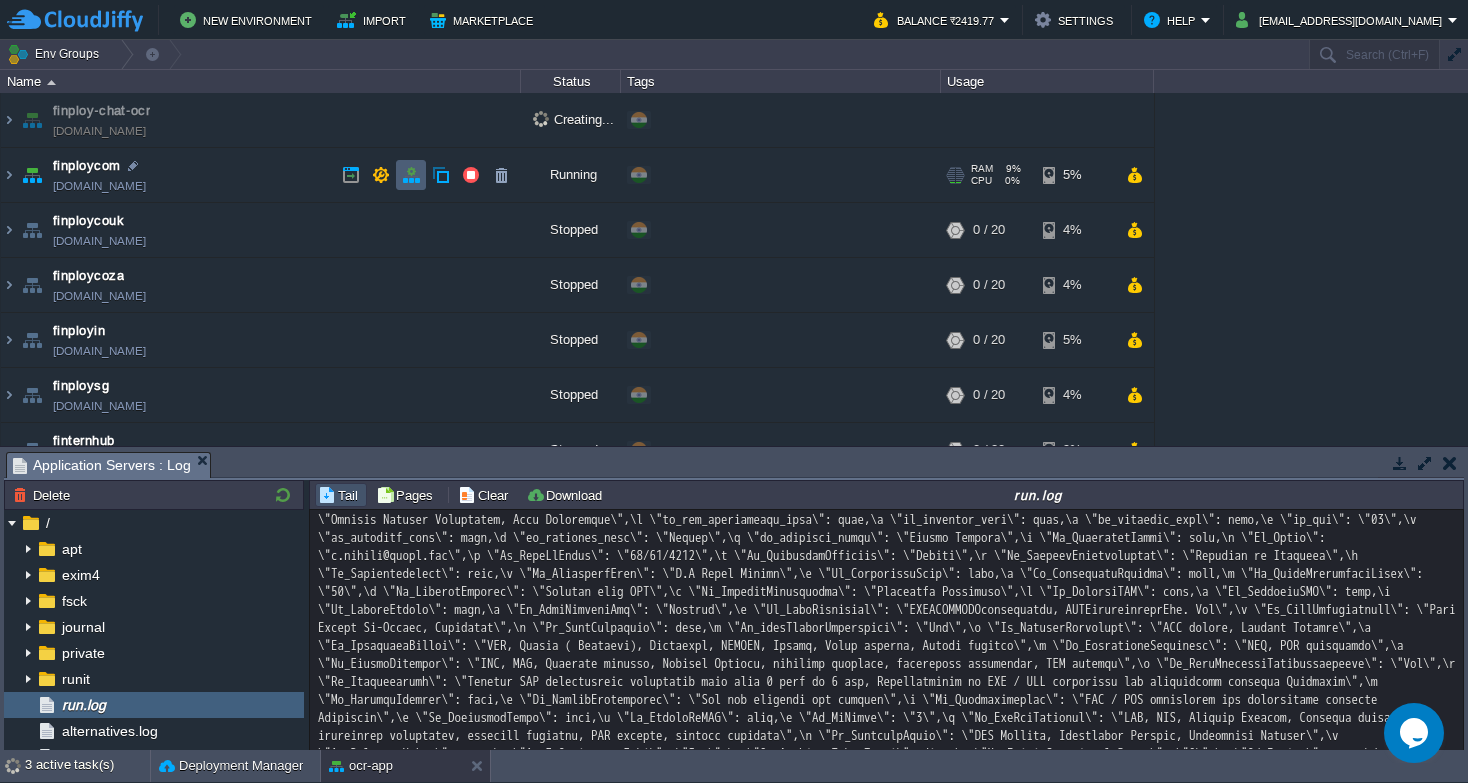 click at bounding box center (411, 175) 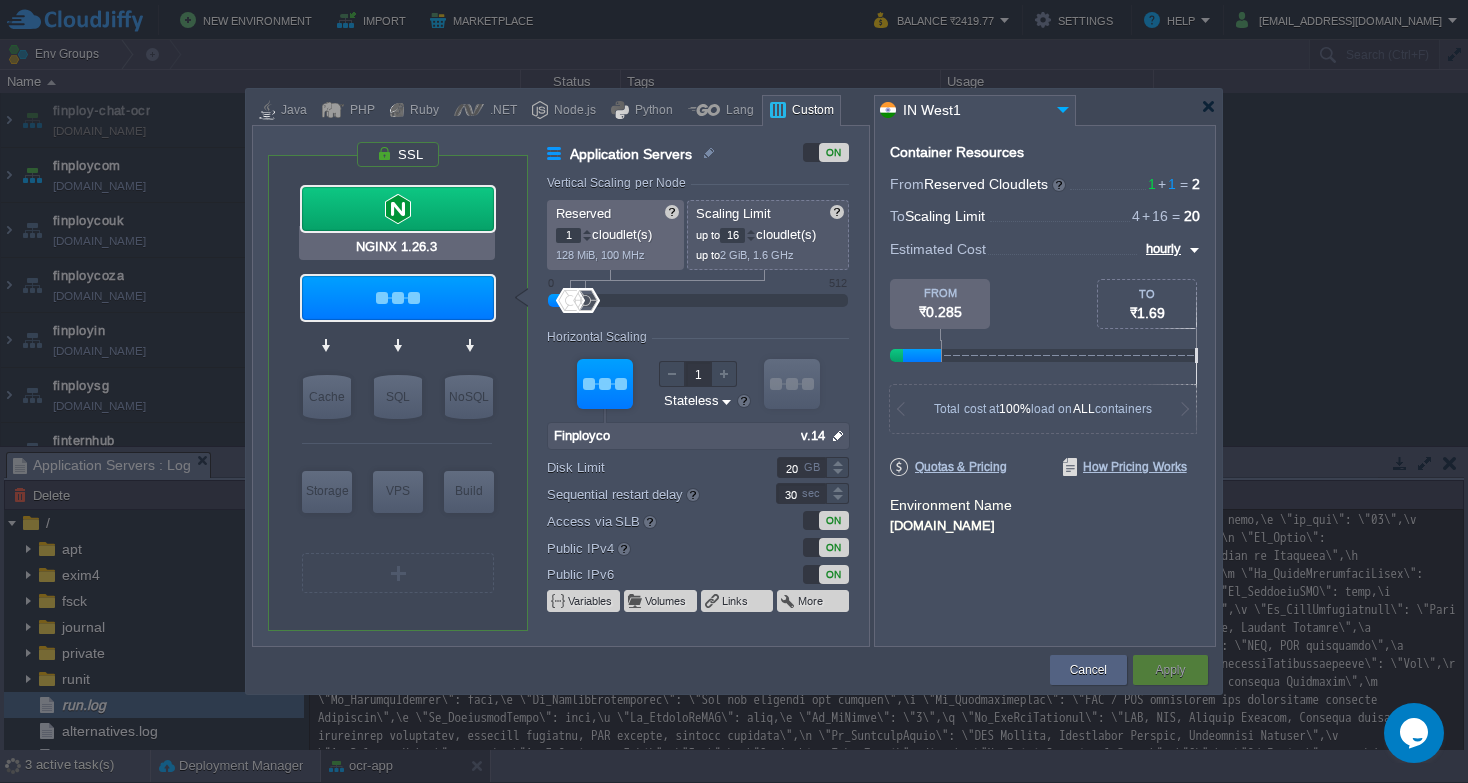 type on "Finployco" 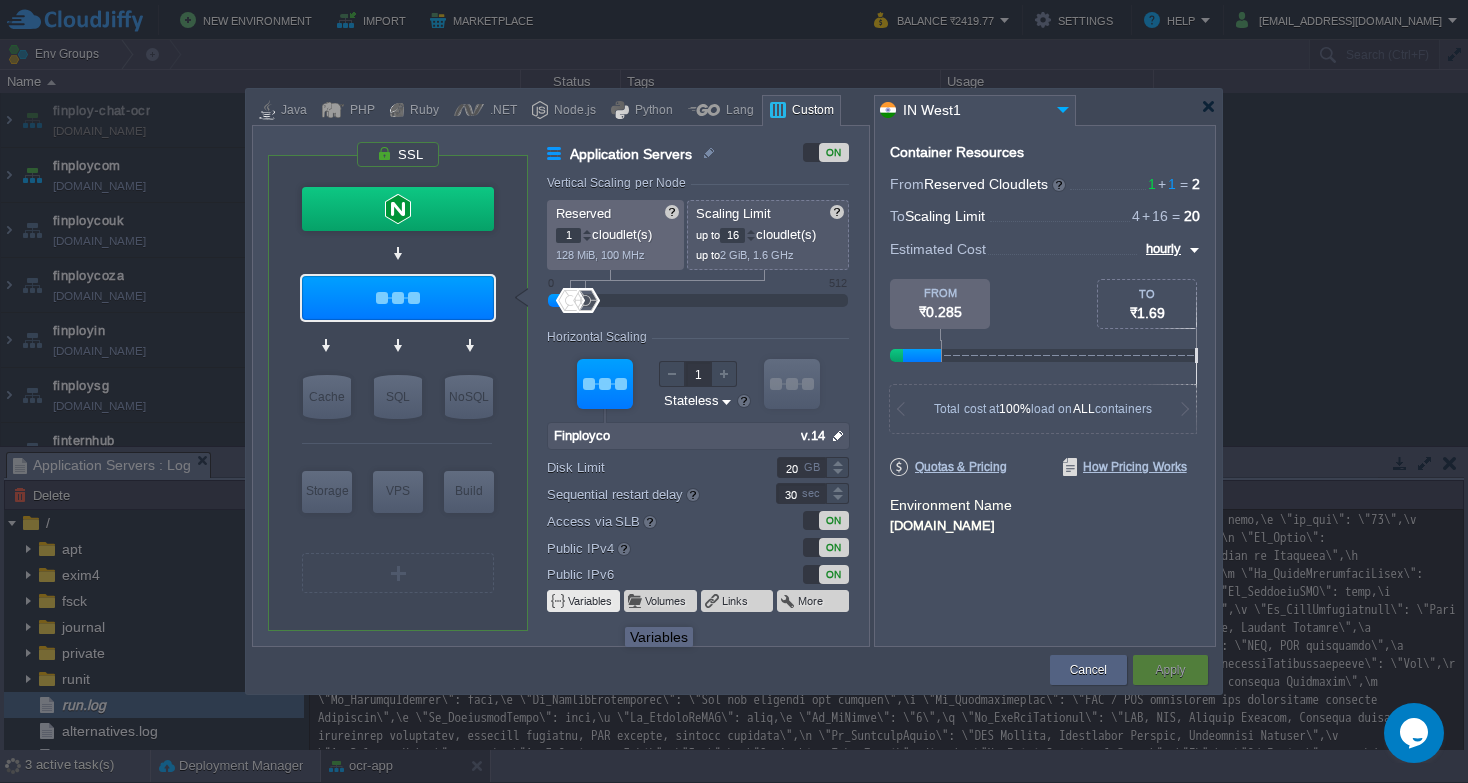 click on "Variables" at bounding box center (591, 601) 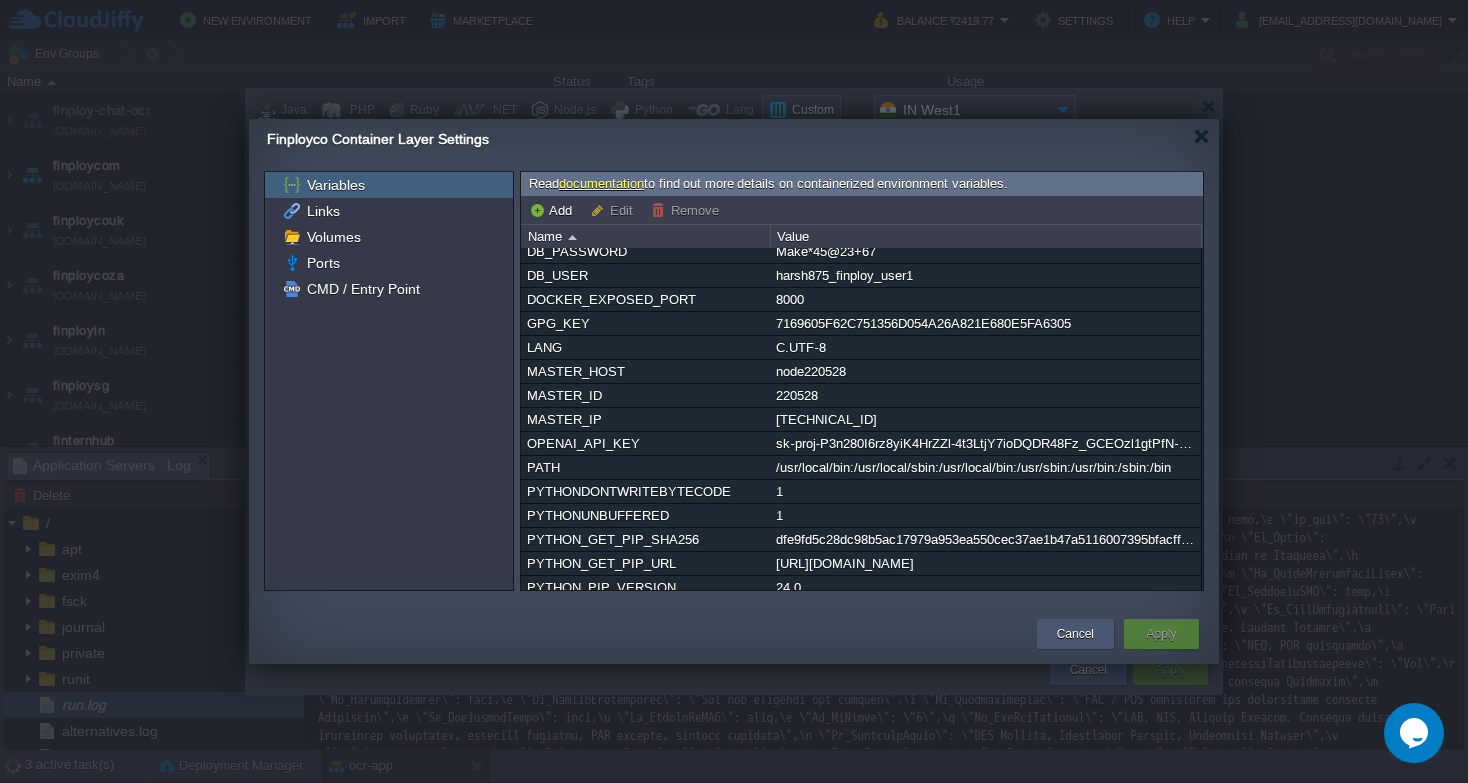 scroll, scrollTop: 91, scrollLeft: 0, axis: vertical 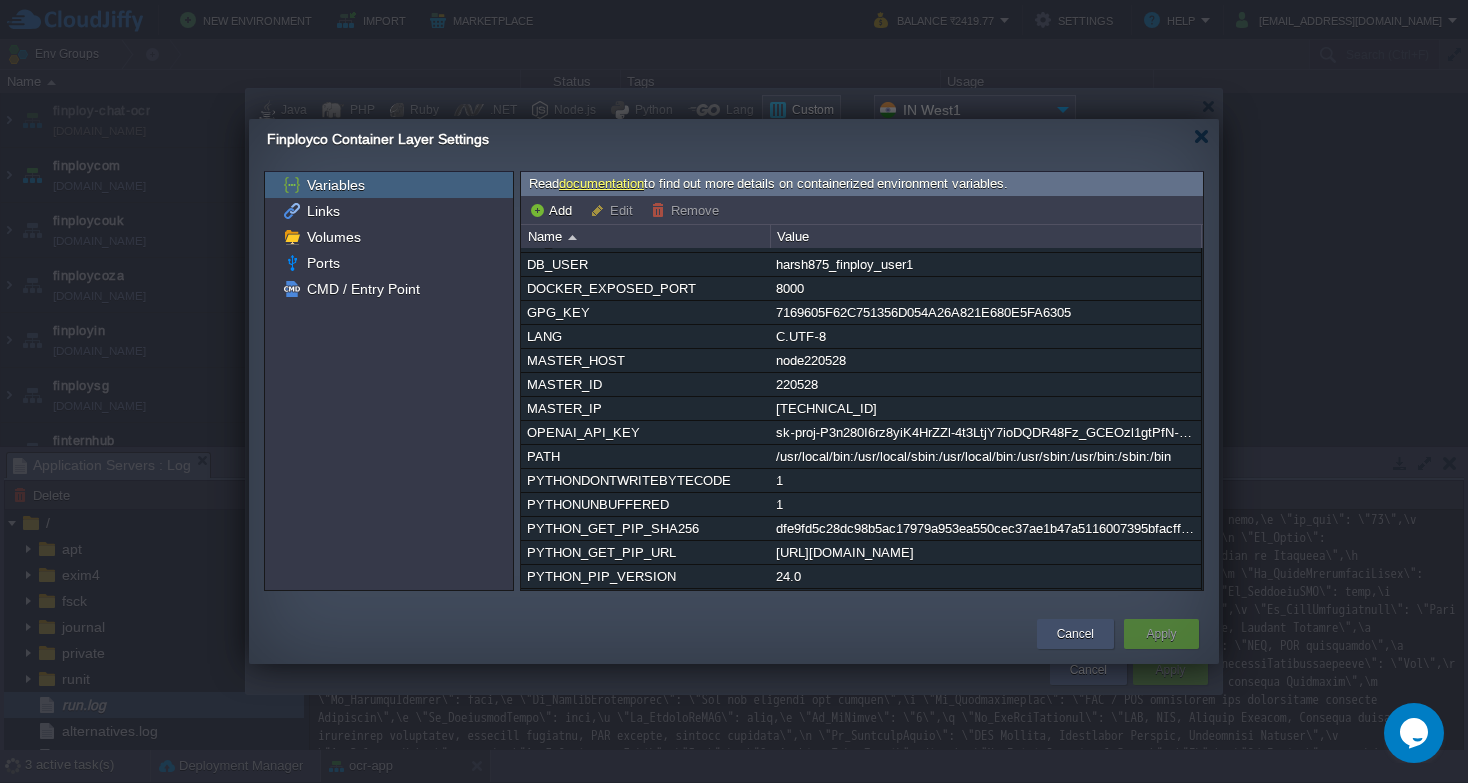 click on "Cancel" at bounding box center [1075, 634] 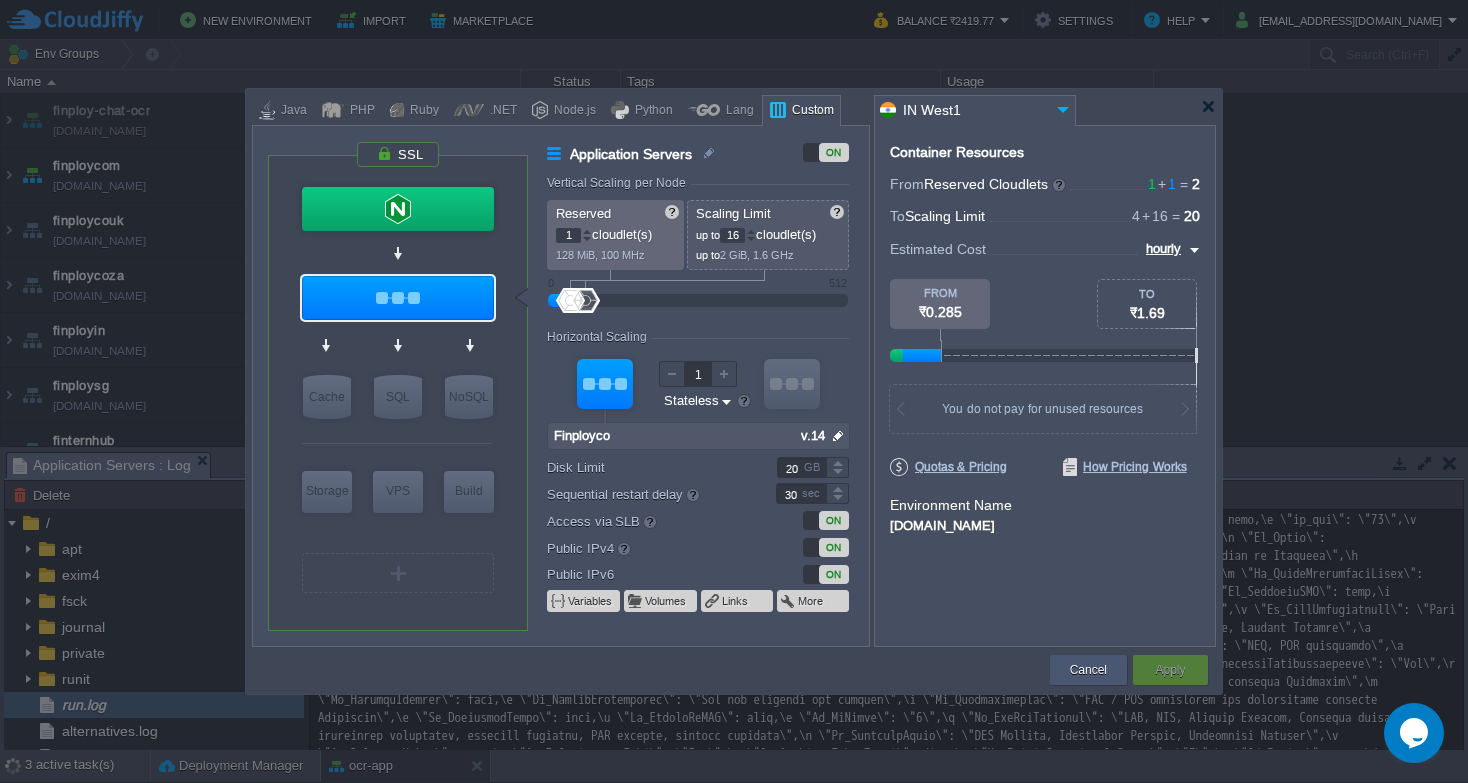 click on "Cancel" at bounding box center [1088, 670] 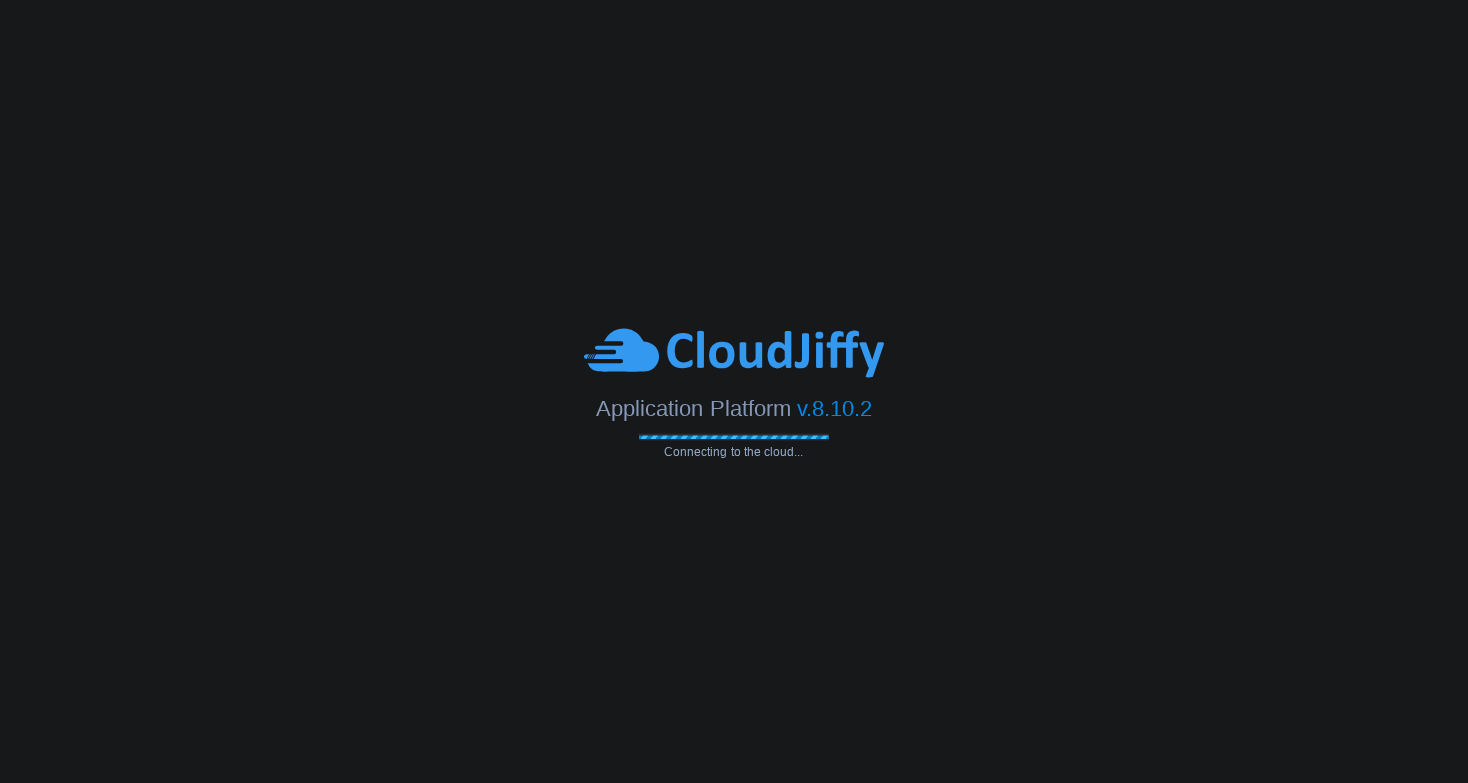 scroll, scrollTop: 0, scrollLeft: 0, axis: both 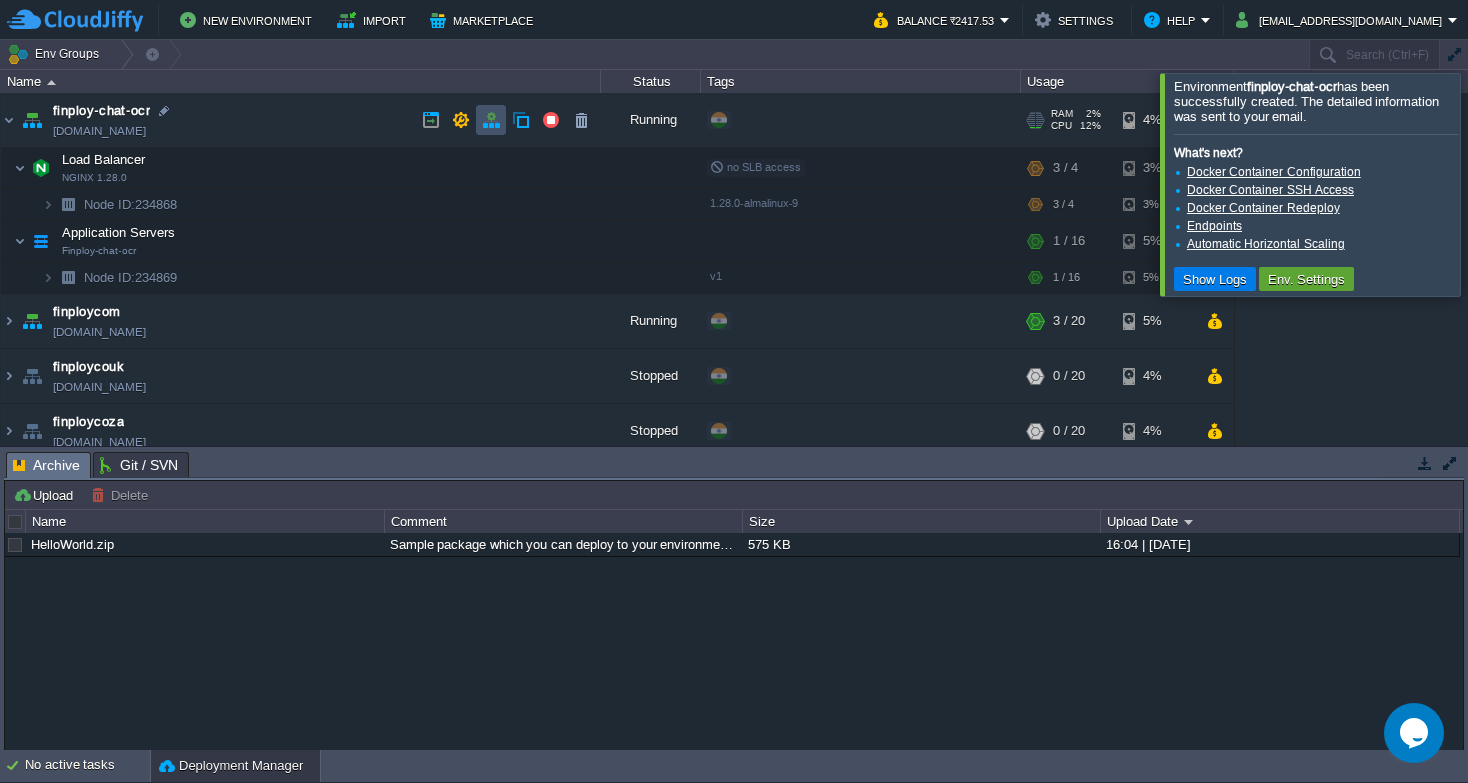 click at bounding box center (491, 120) 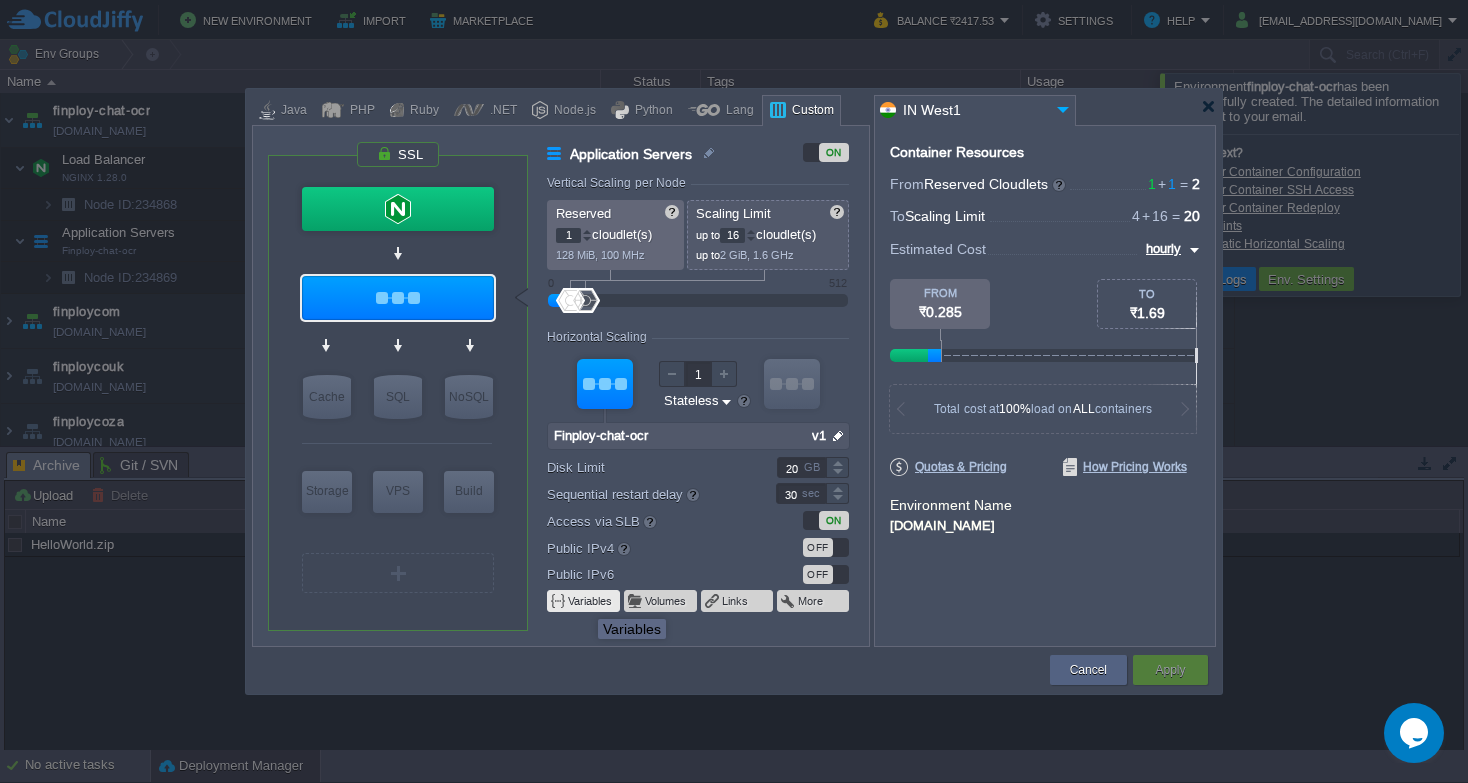 click on "Variables" at bounding box center (591, 601) 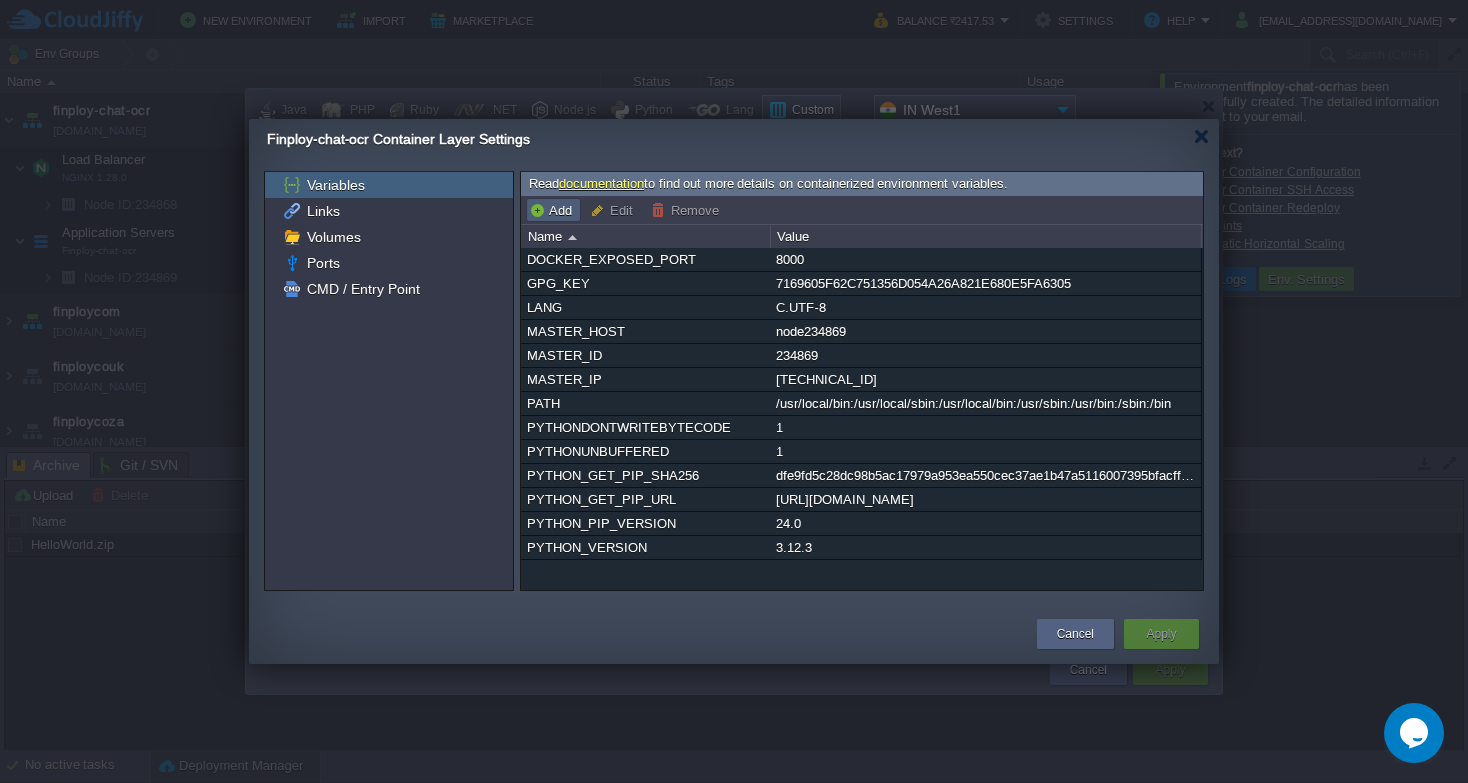 click on "Add" at bounding box center [553, 210] 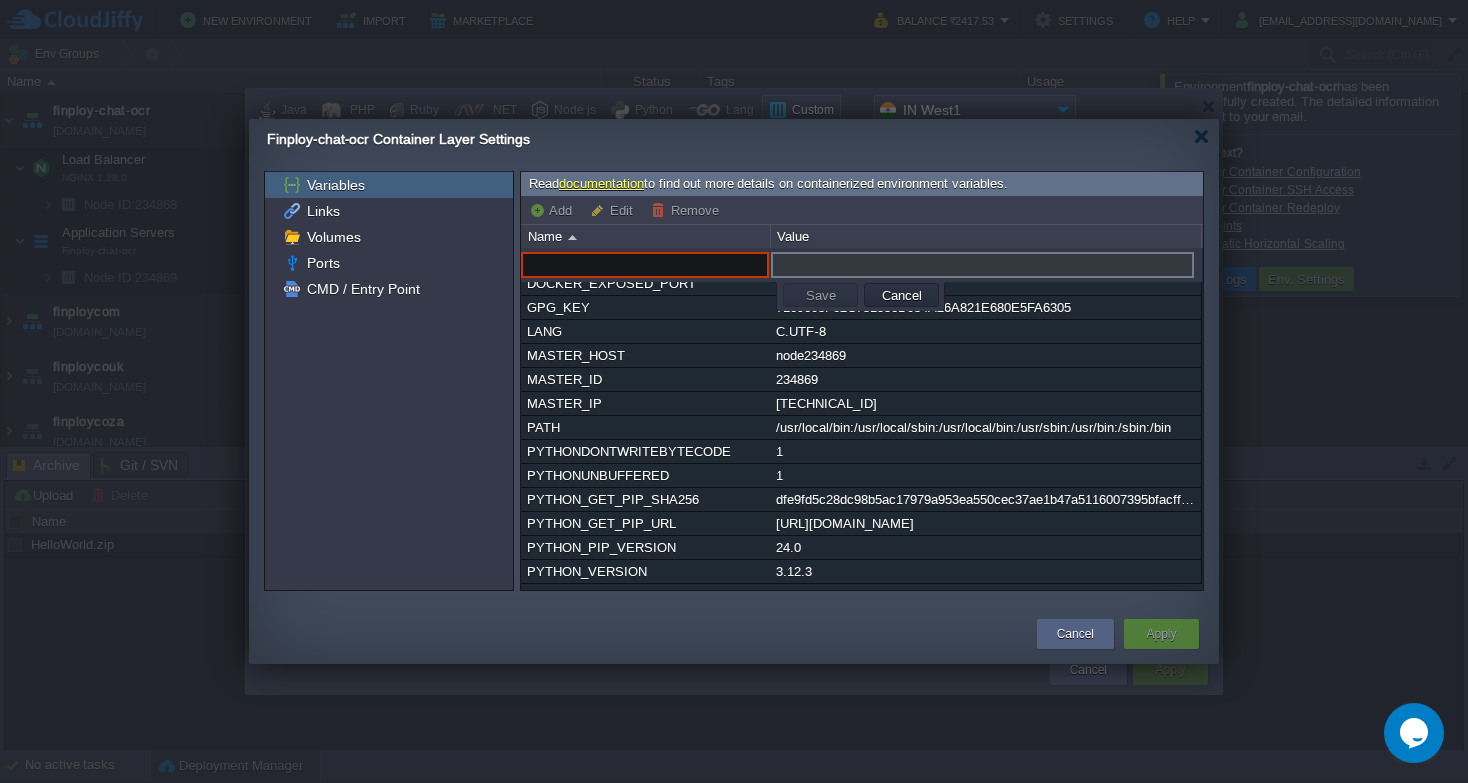 click at bounding box center (645, 265) 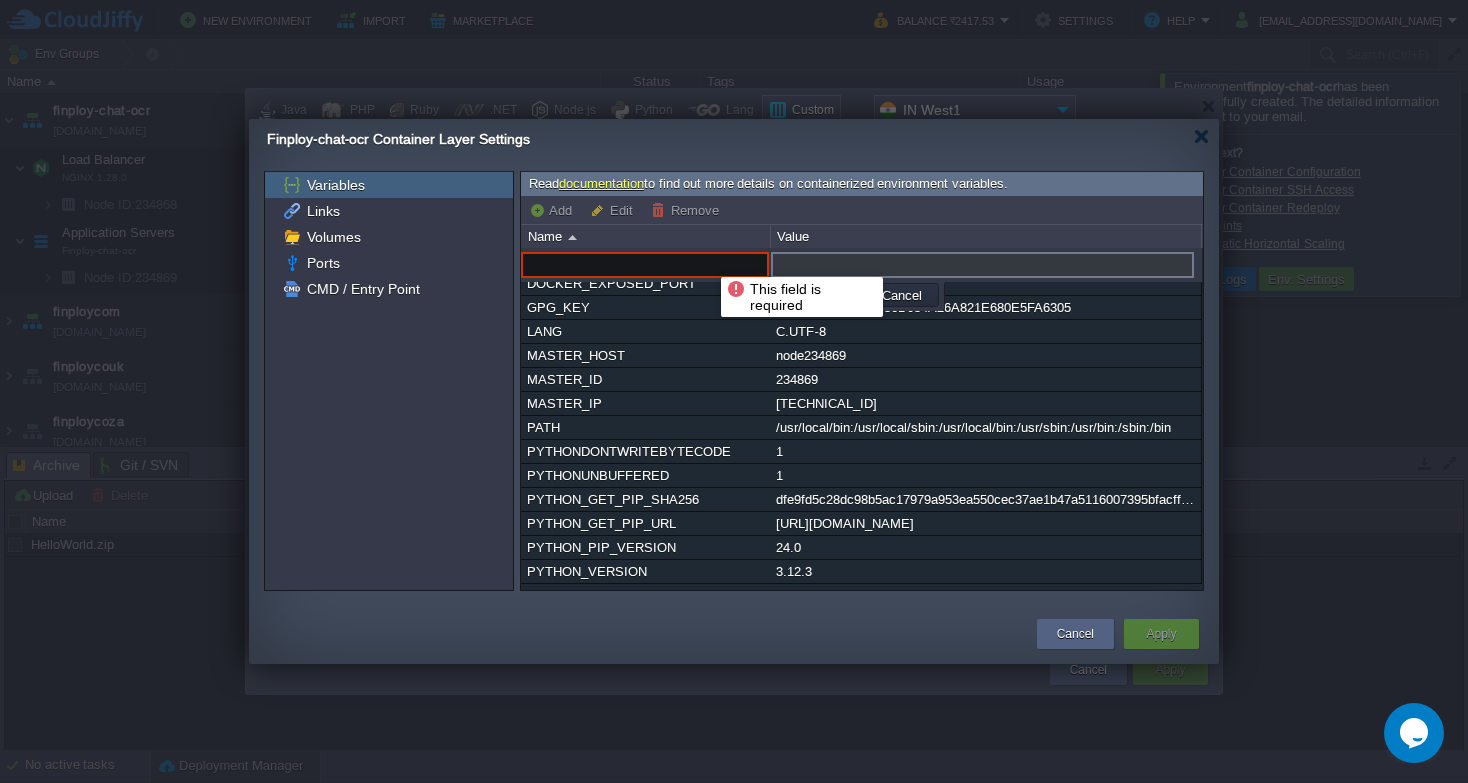 paste on "OPENAI_API_KEY" 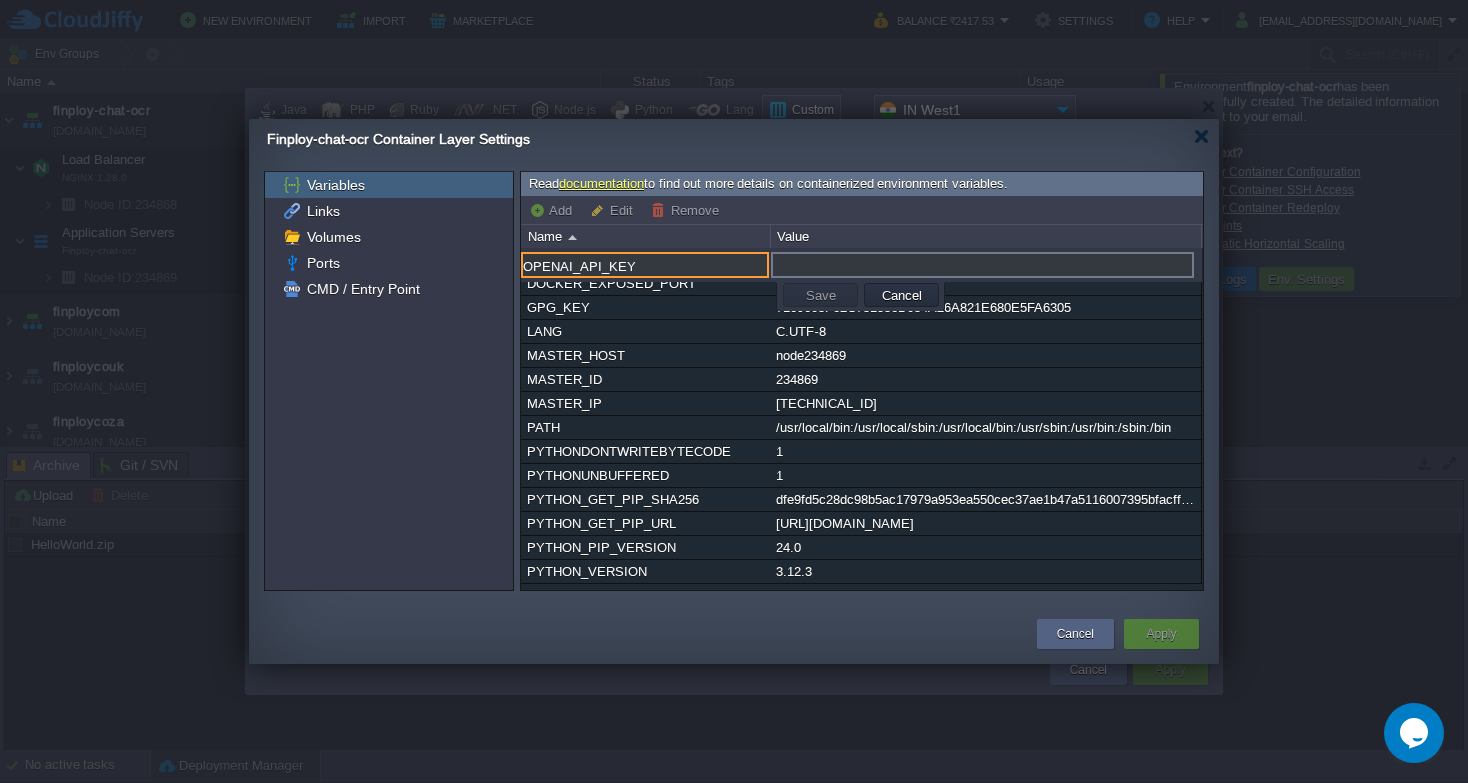 type on "OPENAI_API_KEY" 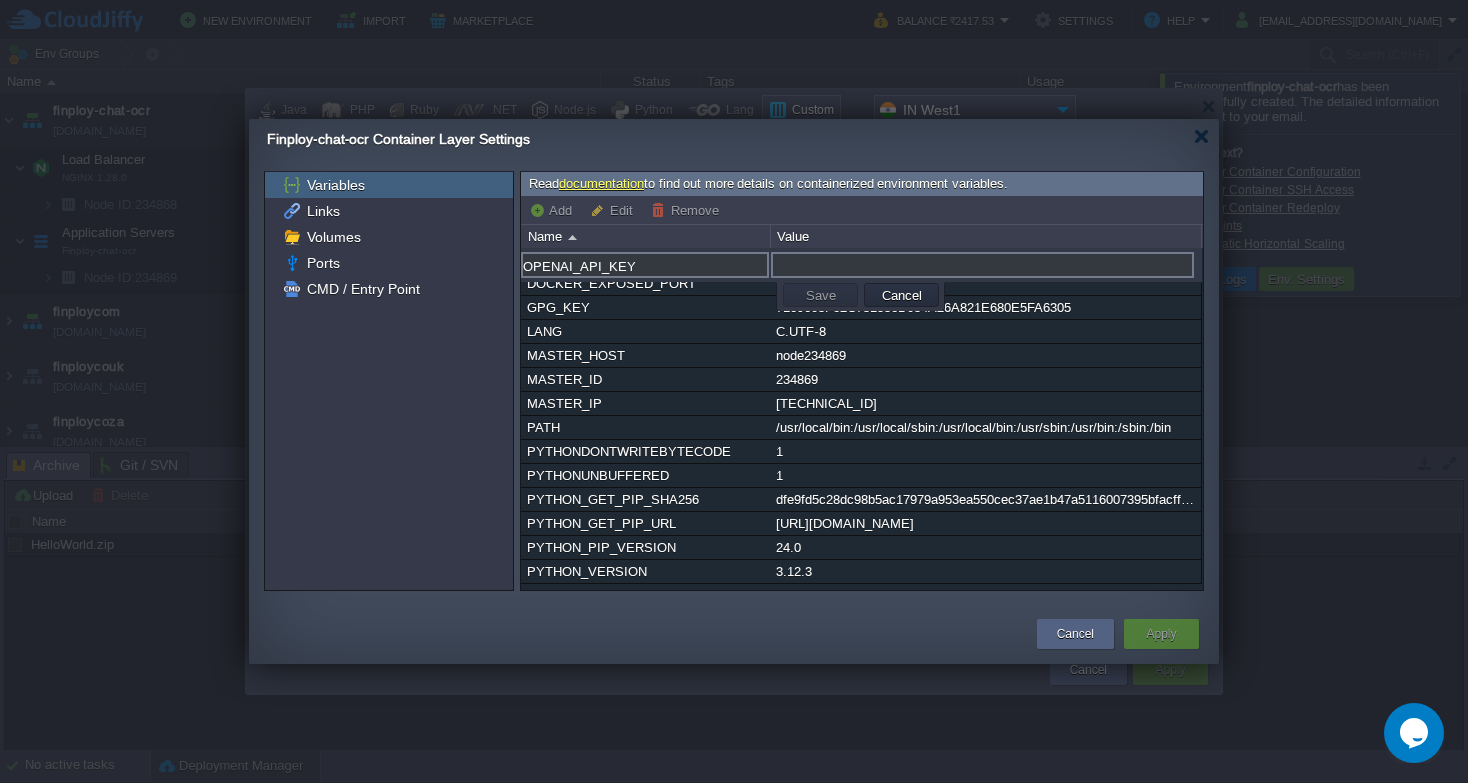 click at bounding box center (982, 265) 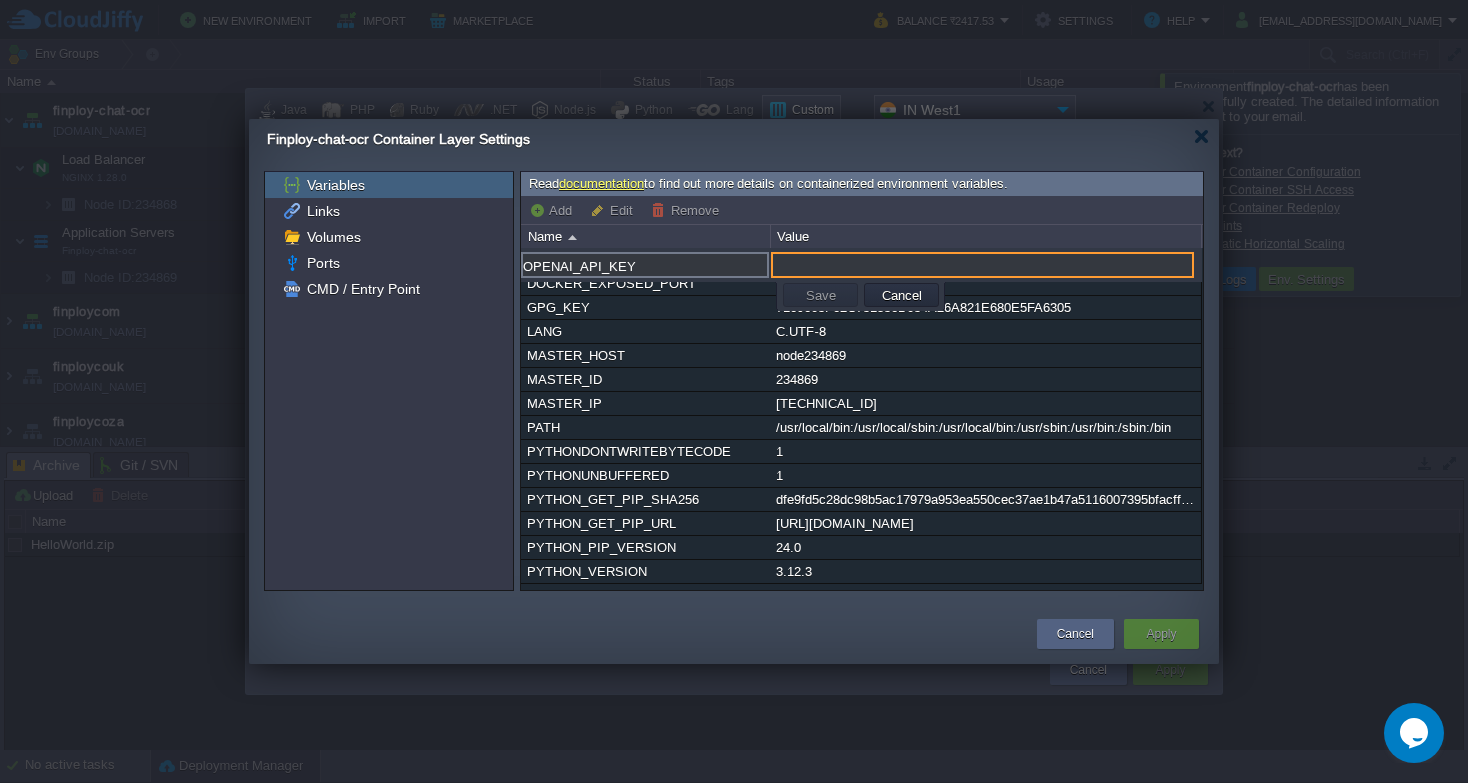 paste on "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" 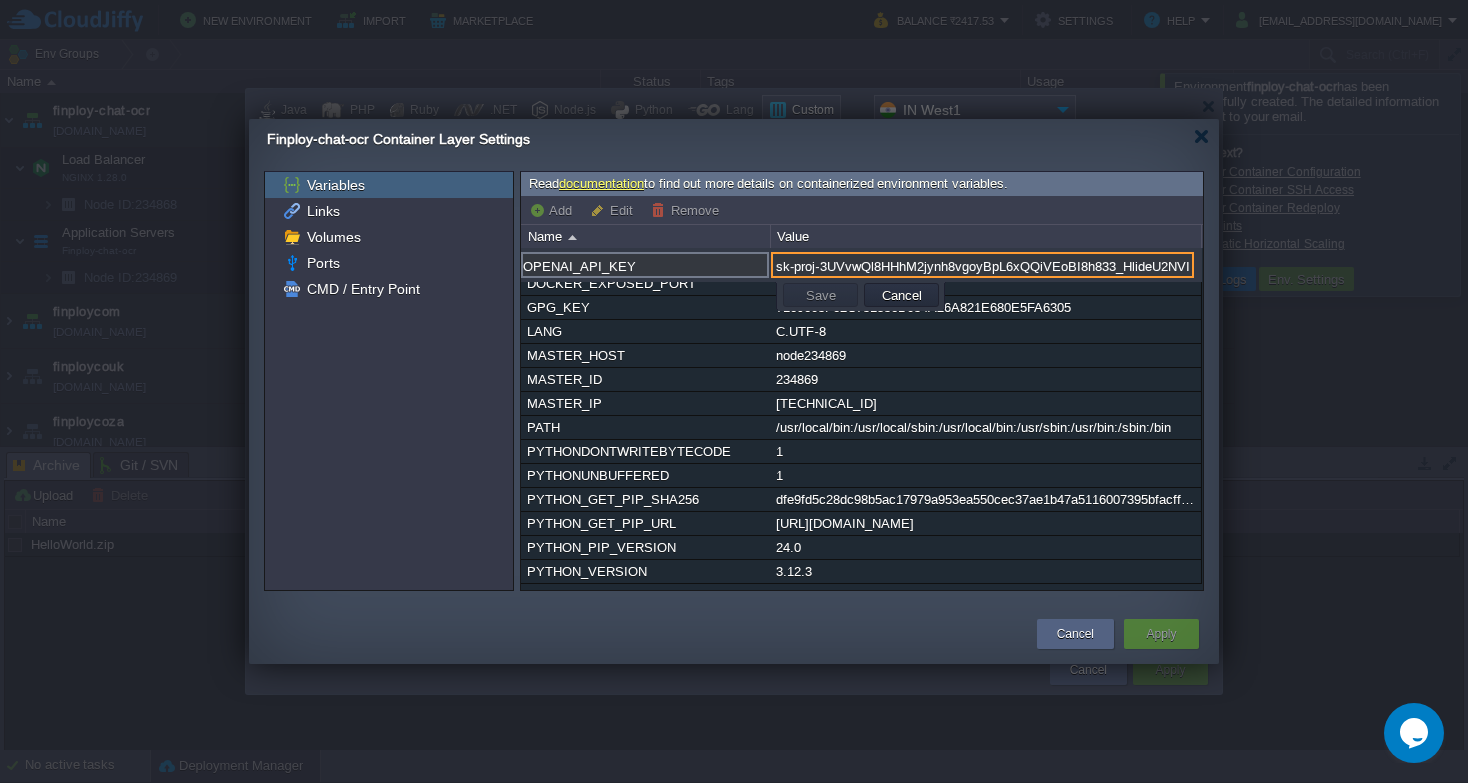 scroll, scrollTop: 0, scrollLeft: 757, axis: horizontal 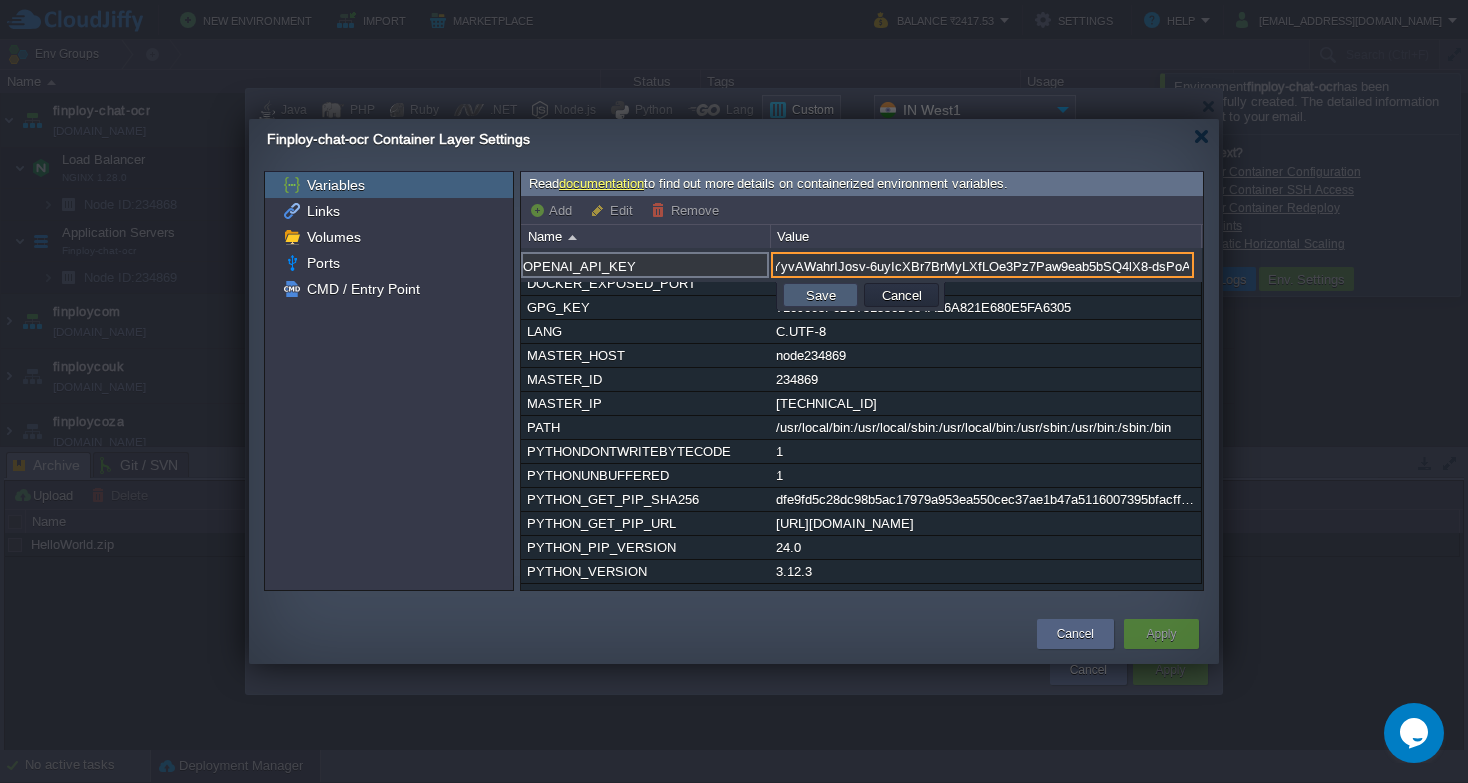 type on "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" 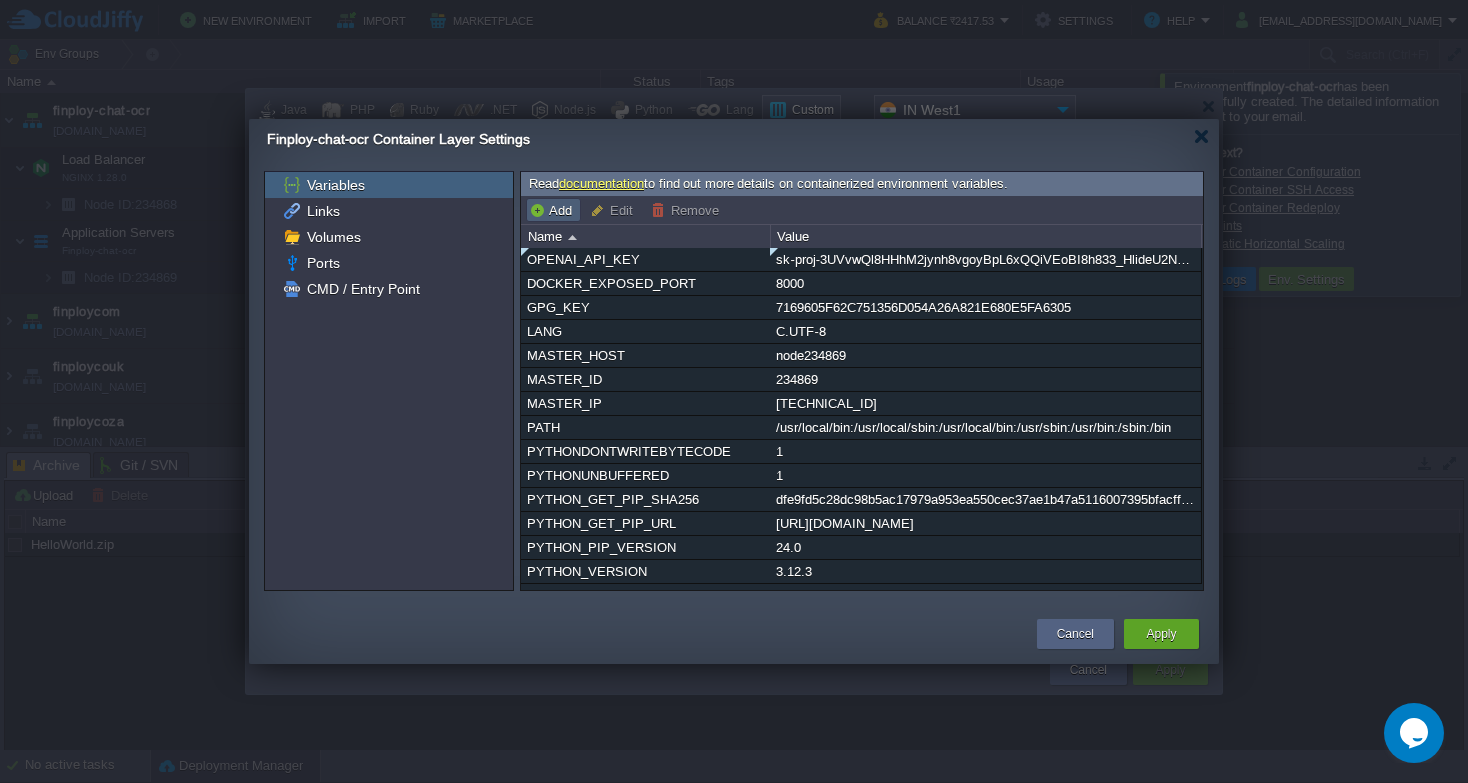 click on "Add" at bounding box center (553, 210) 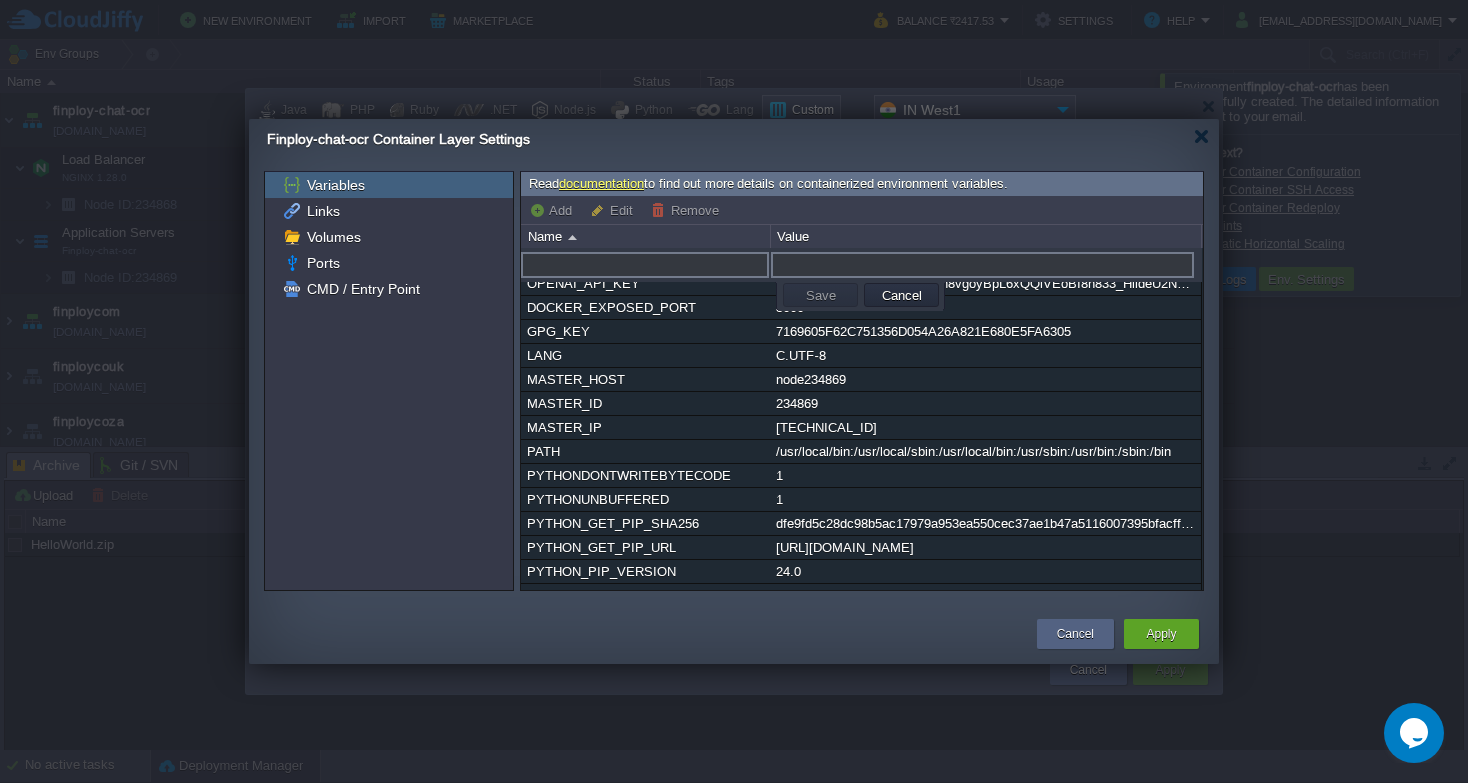 scroll, scrollTop: 0, scrollLeft: 0, axis: both 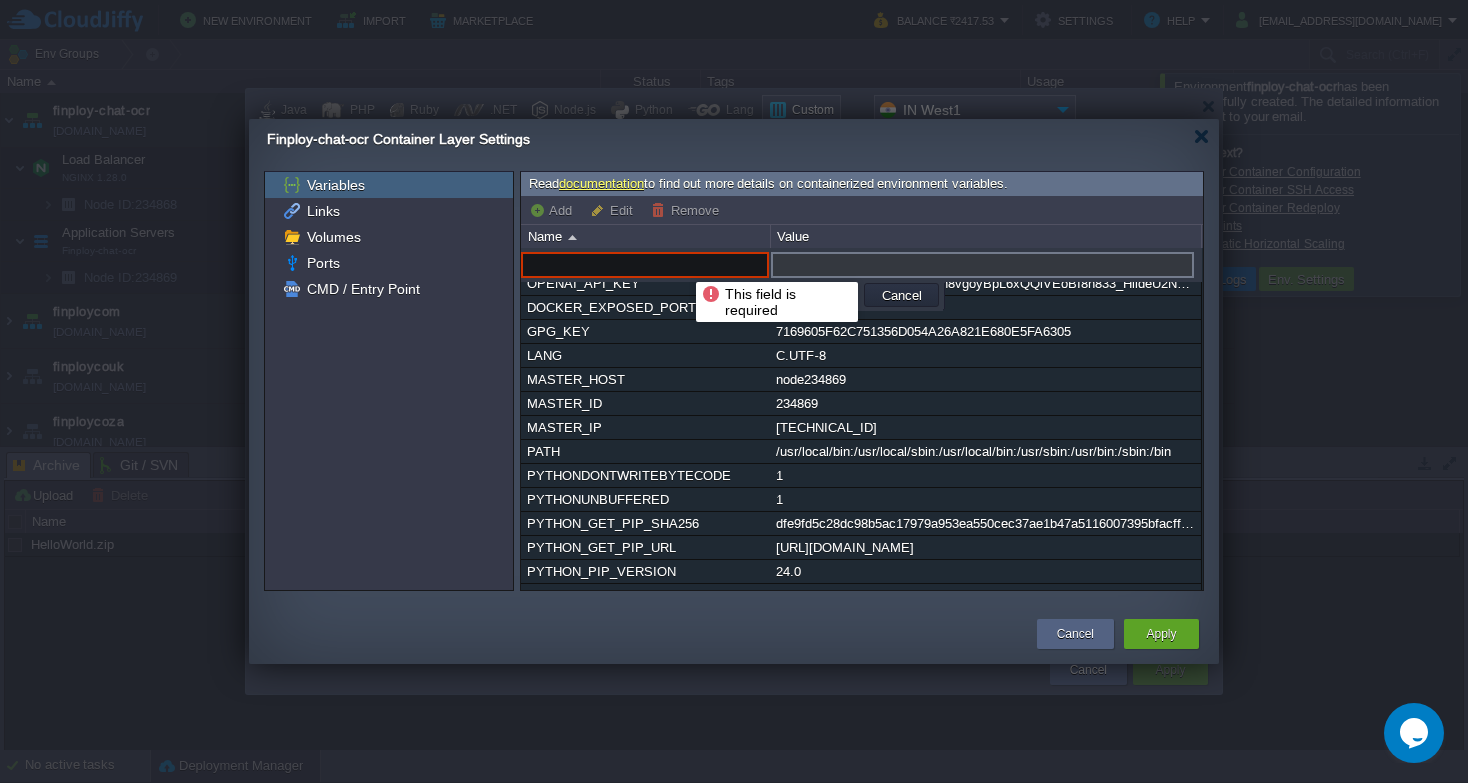 click at bounding box center (645, 265) 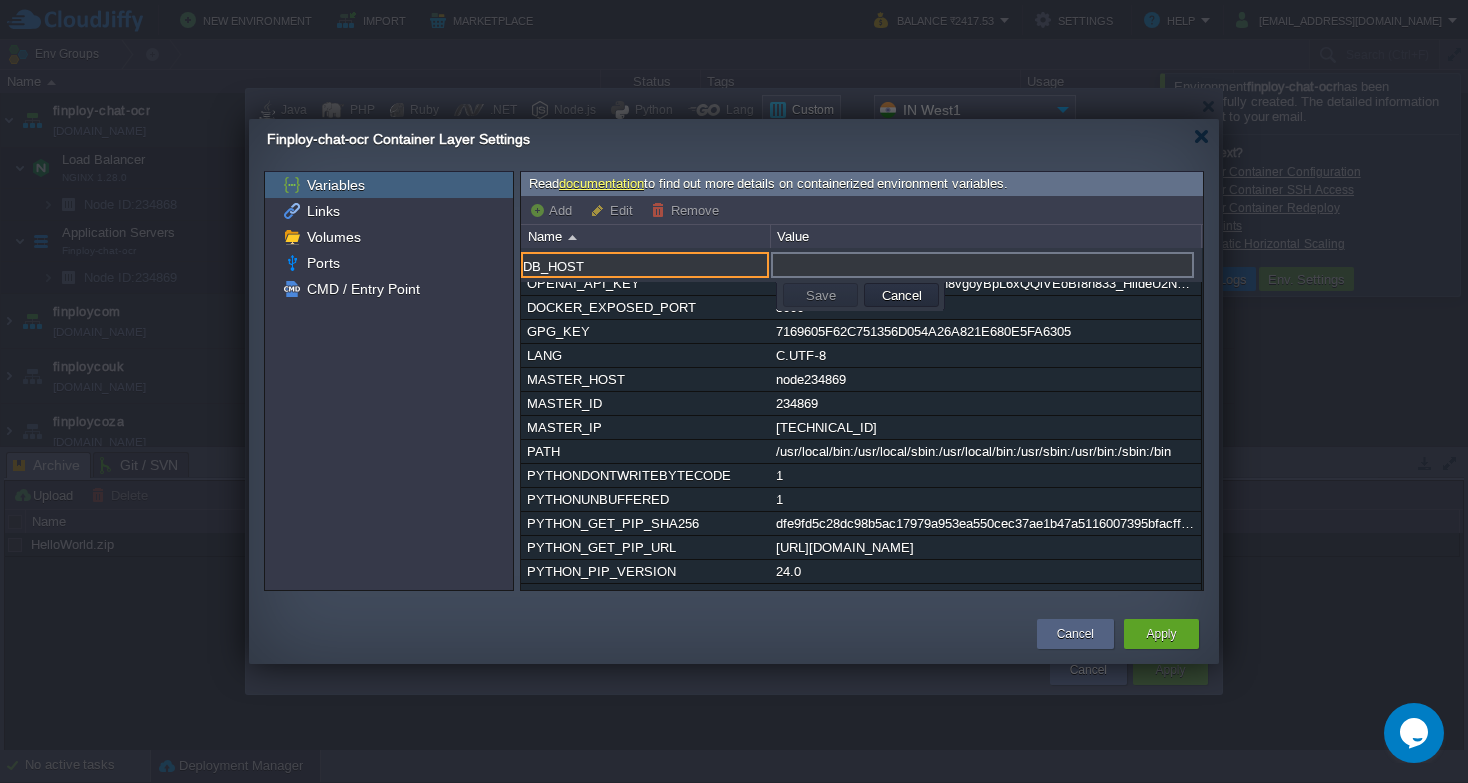 type on "DB_HOST" 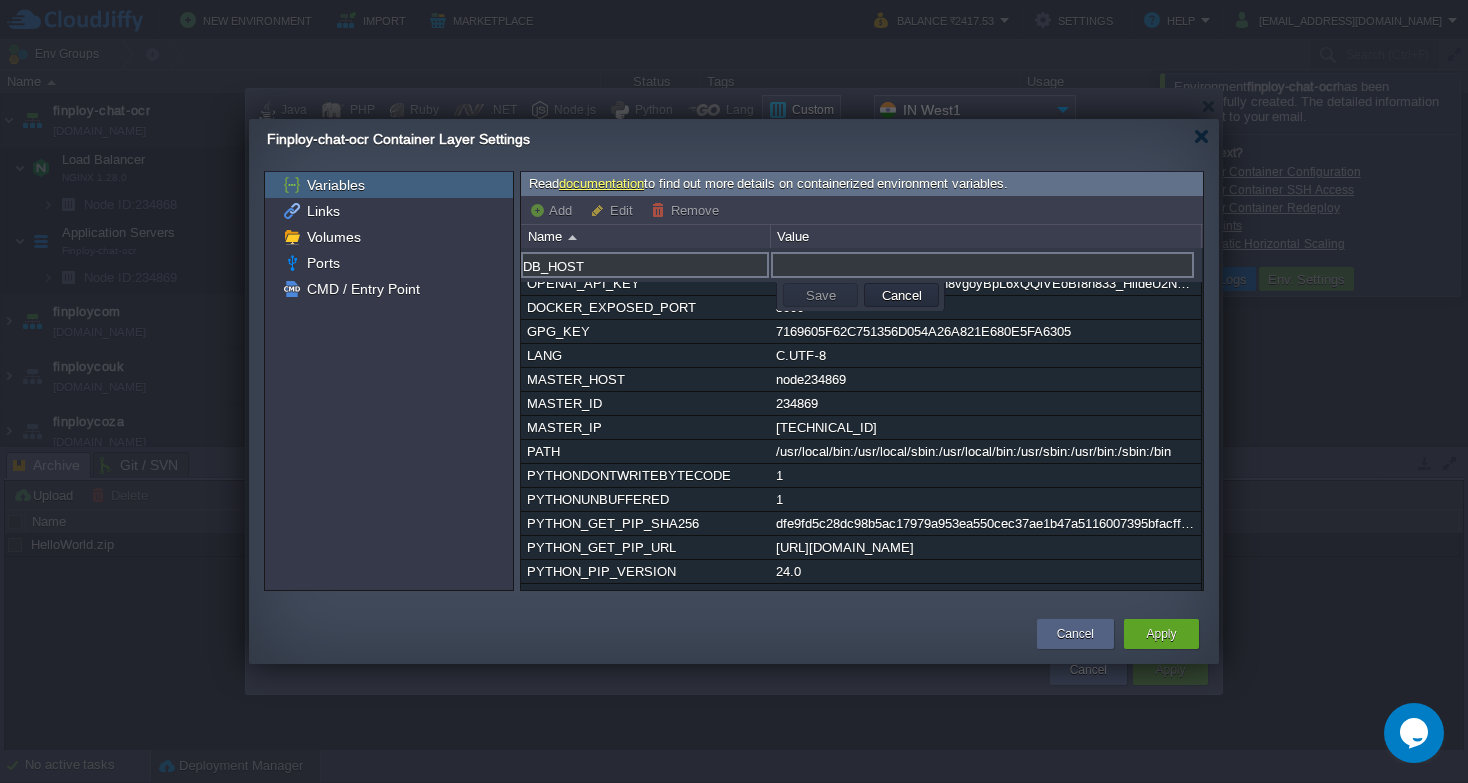 click at bounding box center [982, 265] 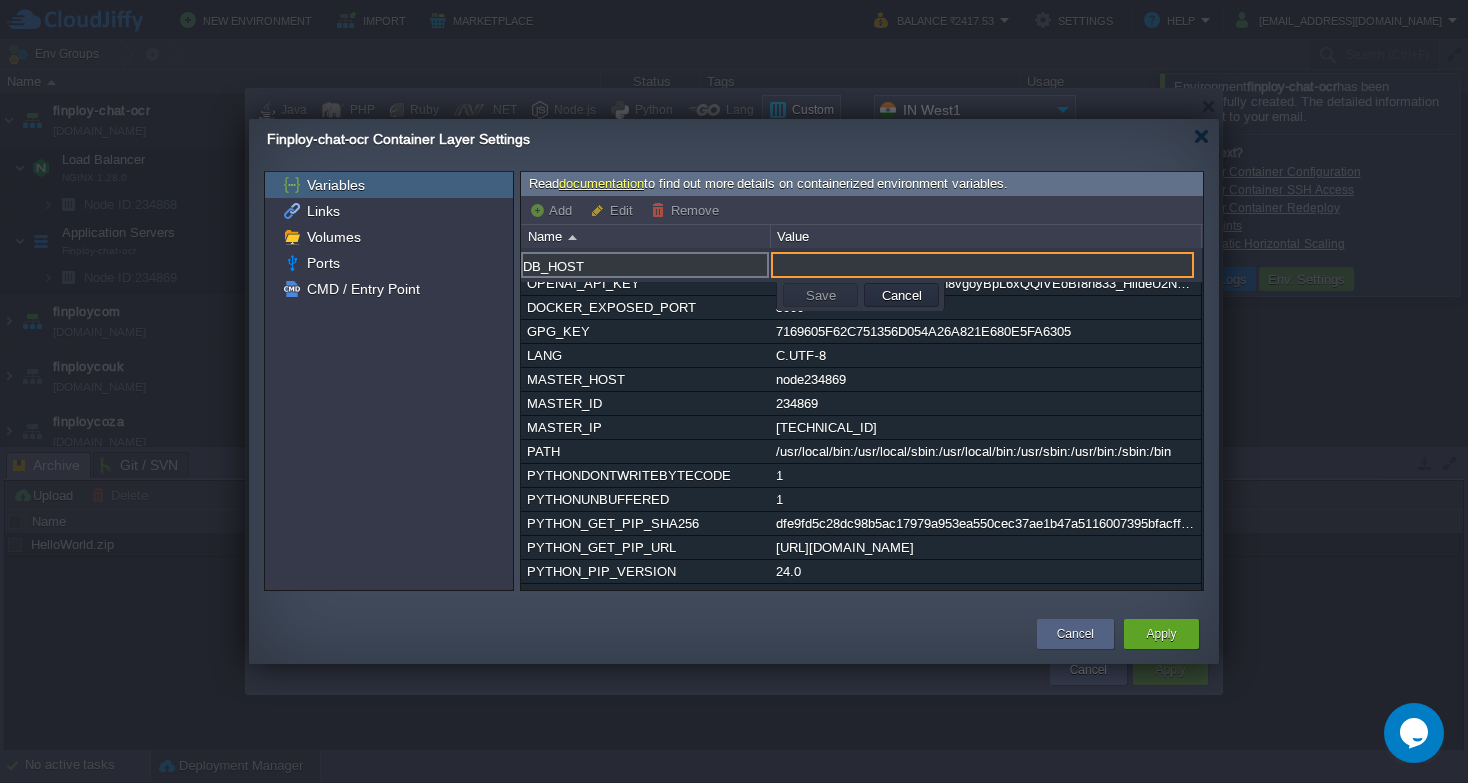 paste on "[TECHNICAL_ID]" 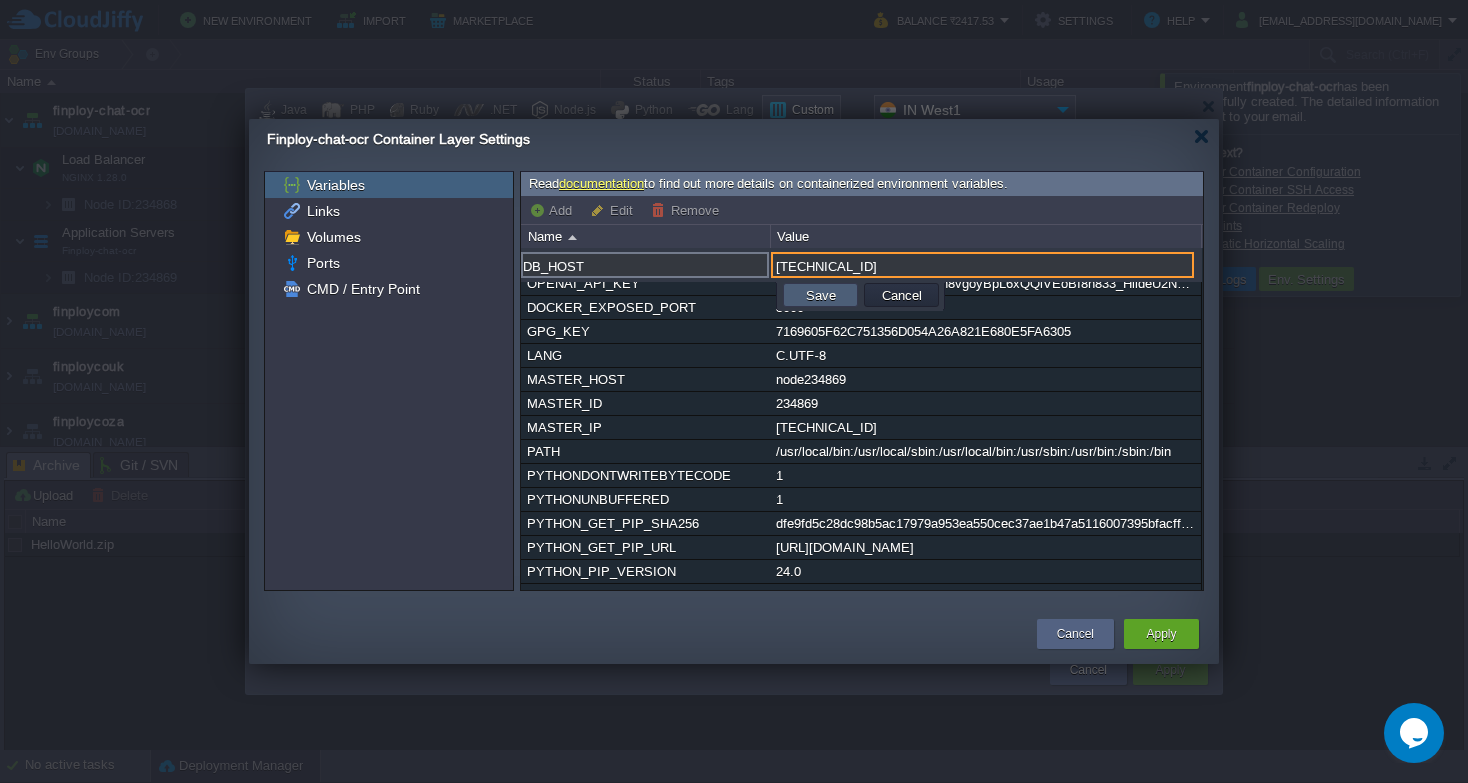 type on "[TECHNICAL_ID]" 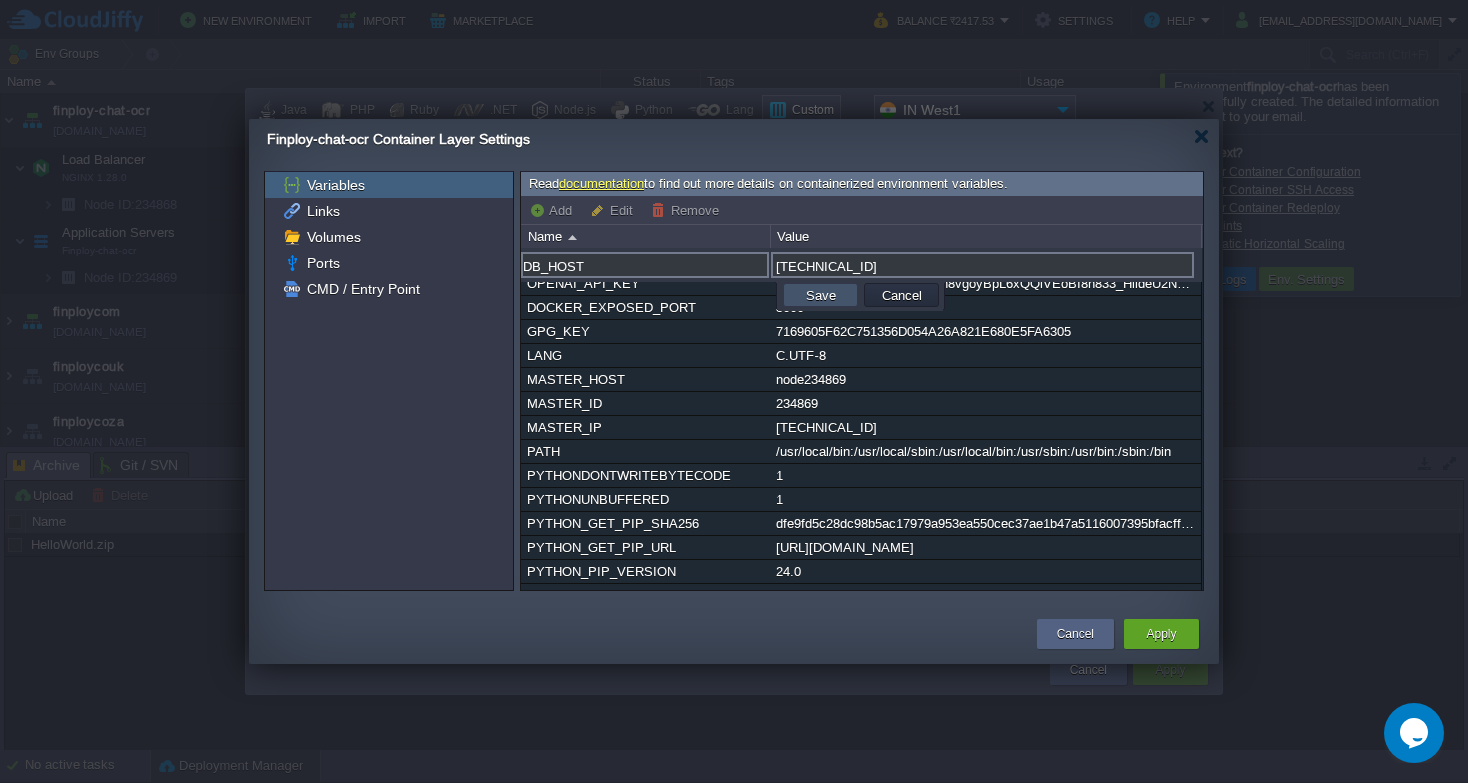 click on "Save" at bounding box center (821, 295) 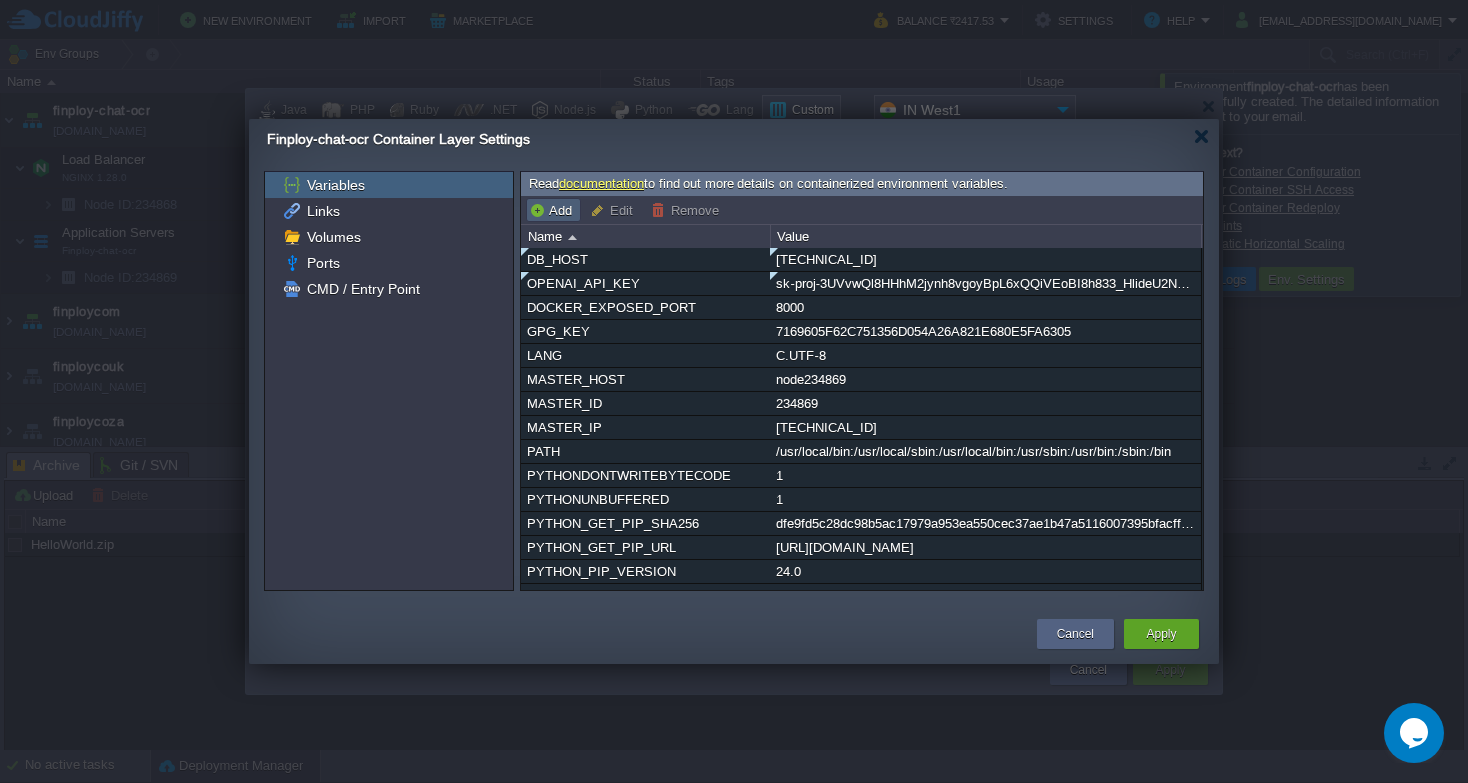 click on "Add" at bounding box center (553, 210) 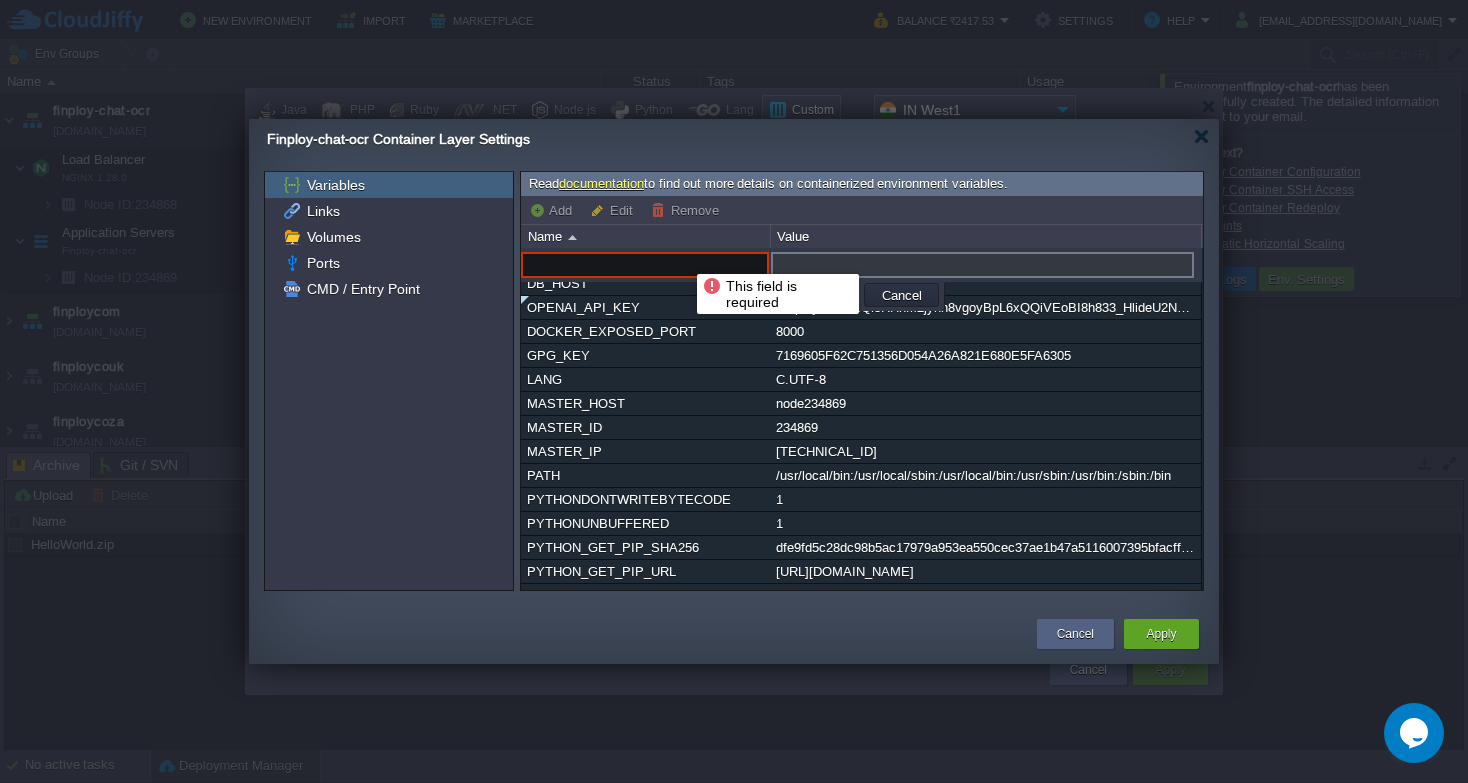 click at bounding box center (645, 265) 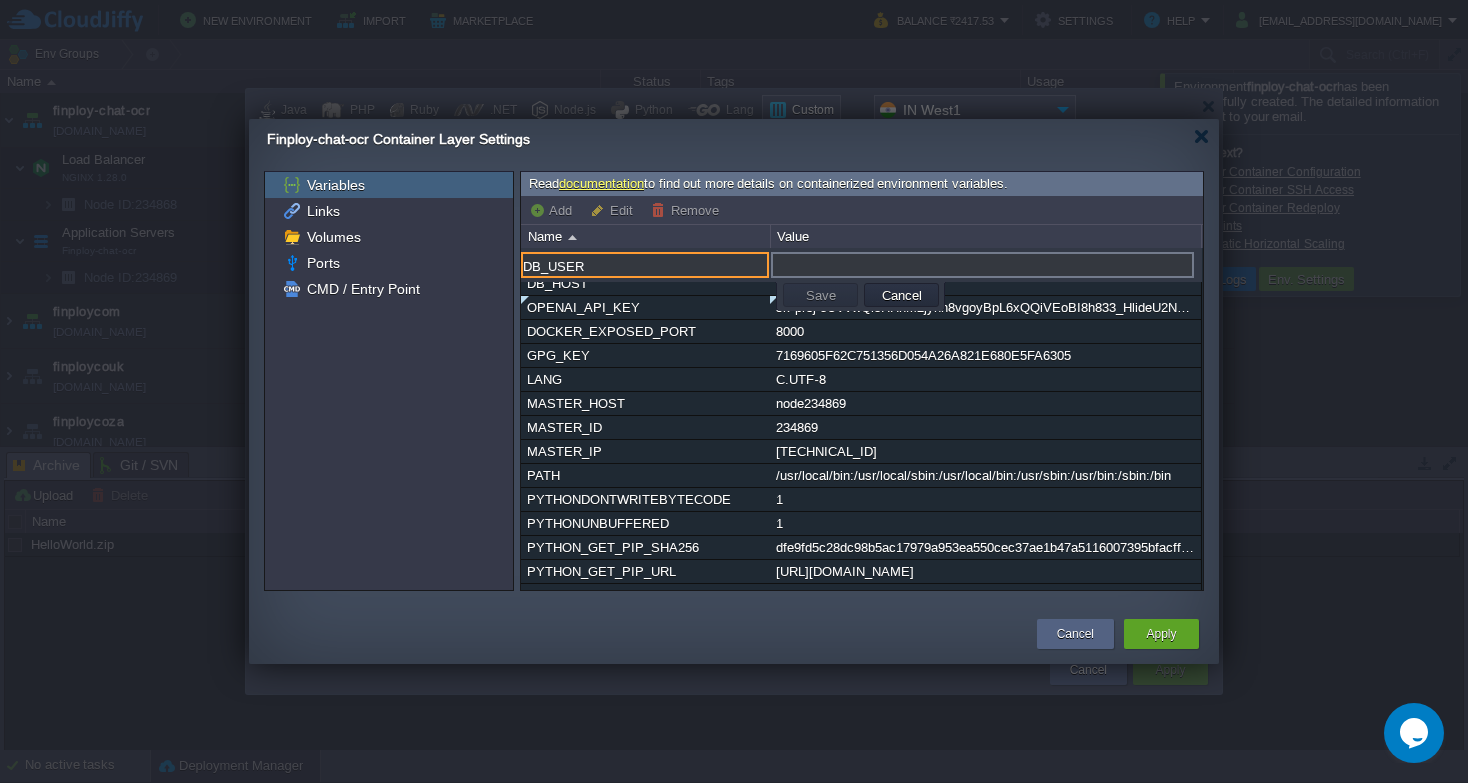 type on "DB_USER" 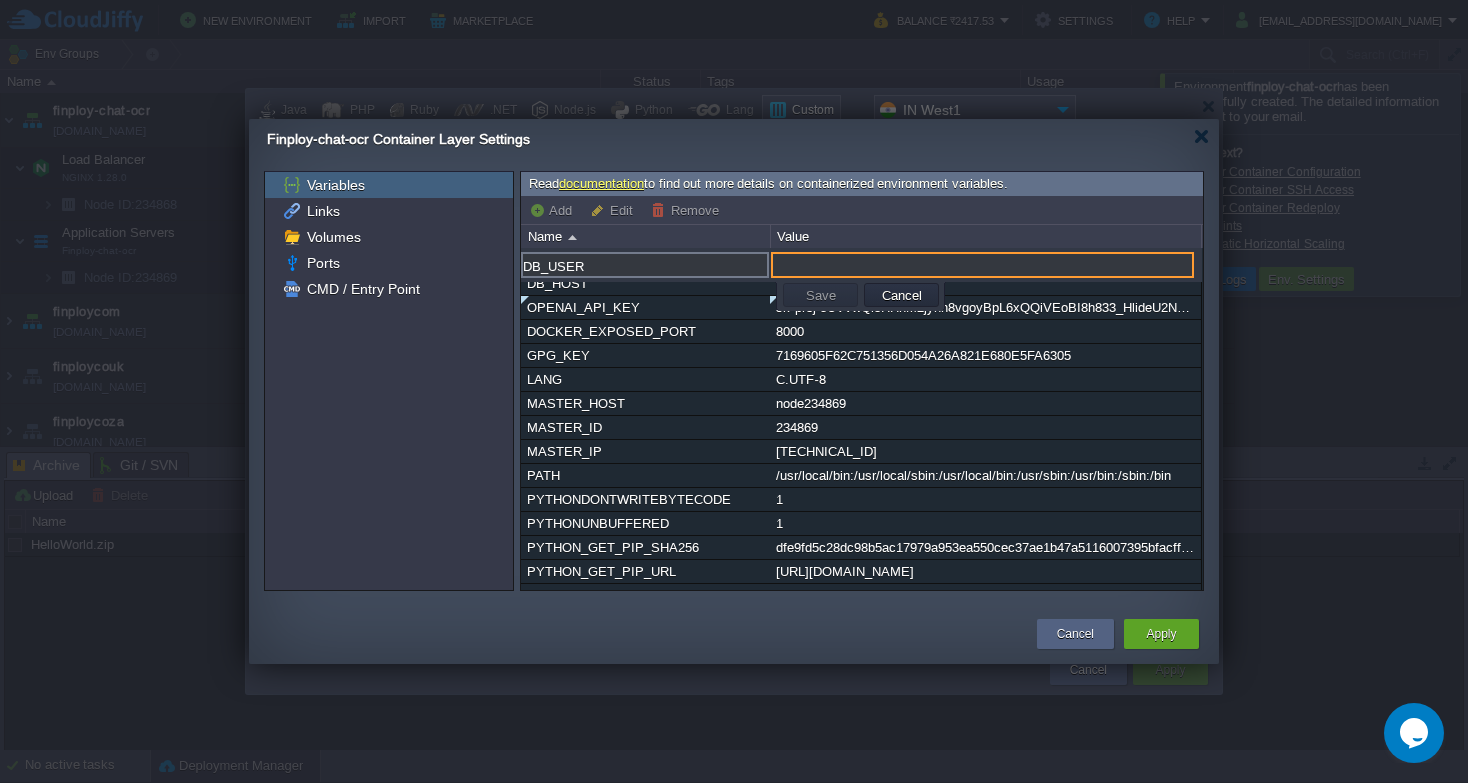 click at bounding box center (982, 265) 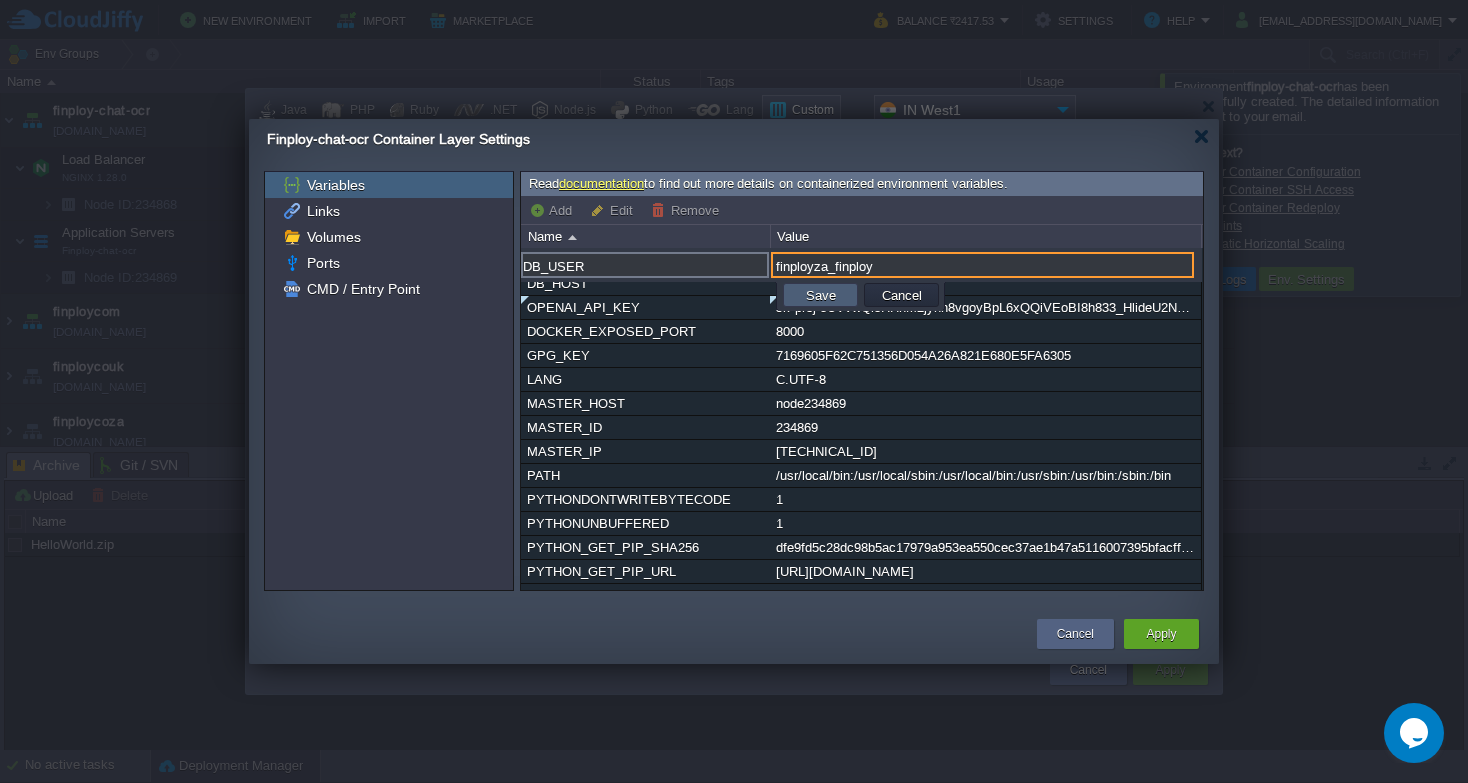 type on "finployza_finploy" 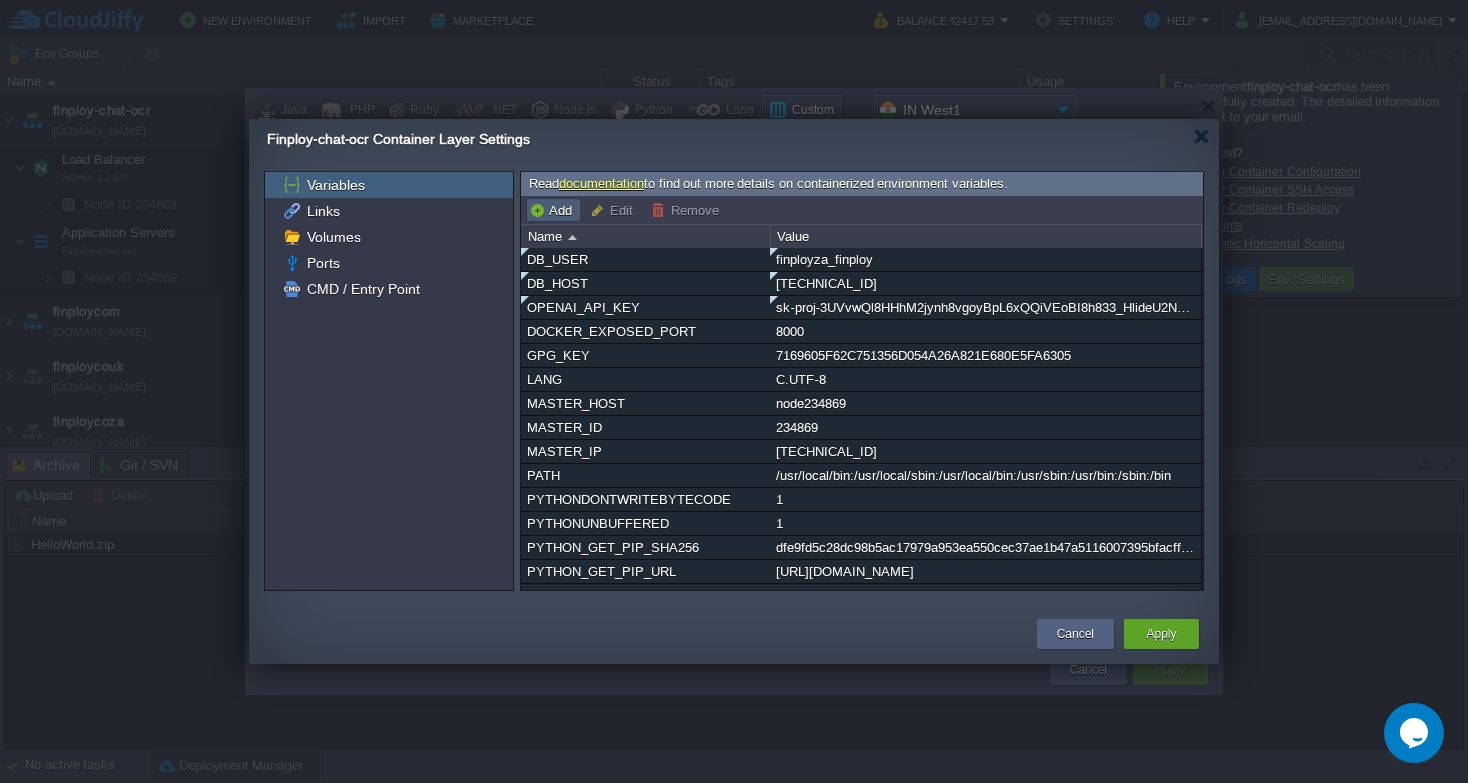 click on "Add" at bounding box center (553, 210) 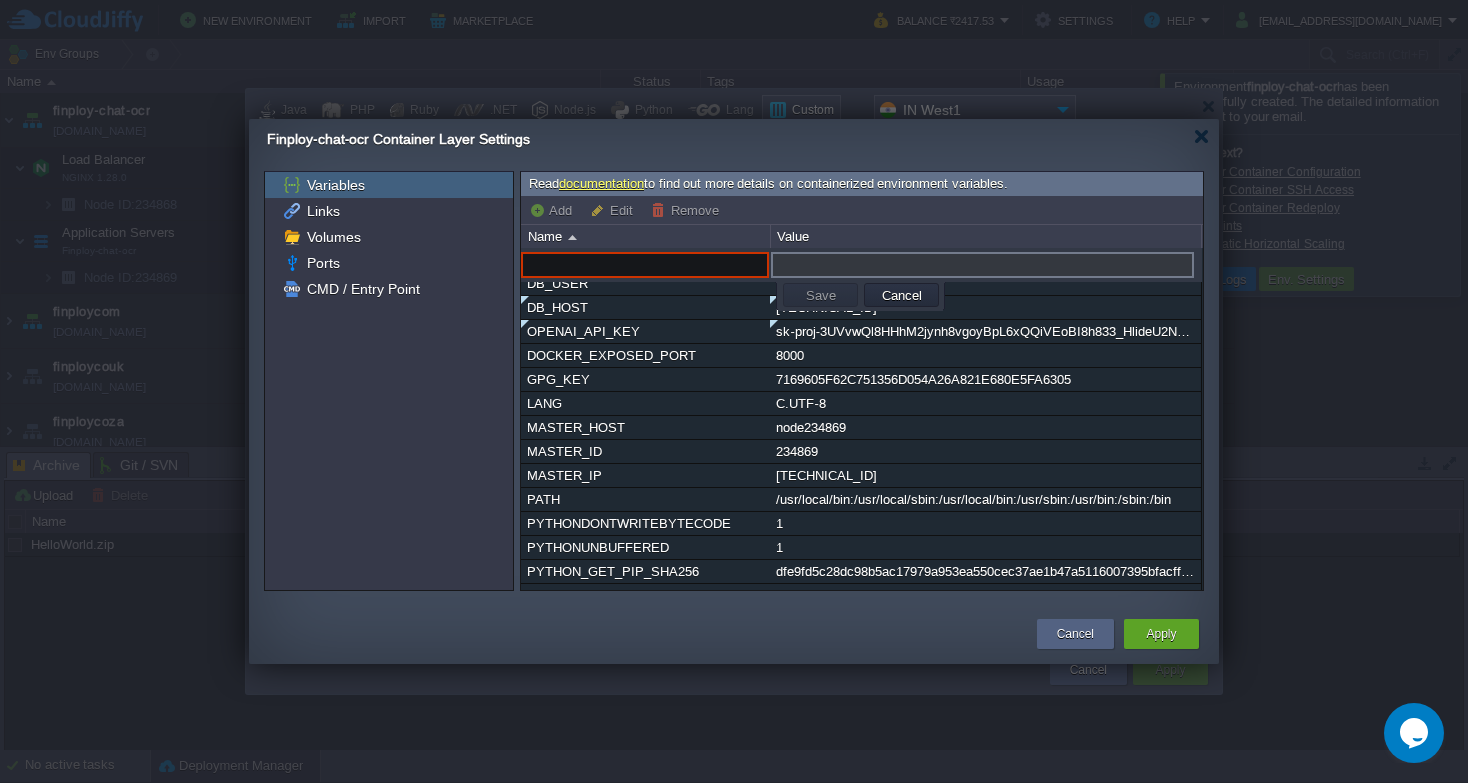 click at bounding box center [645, 265] 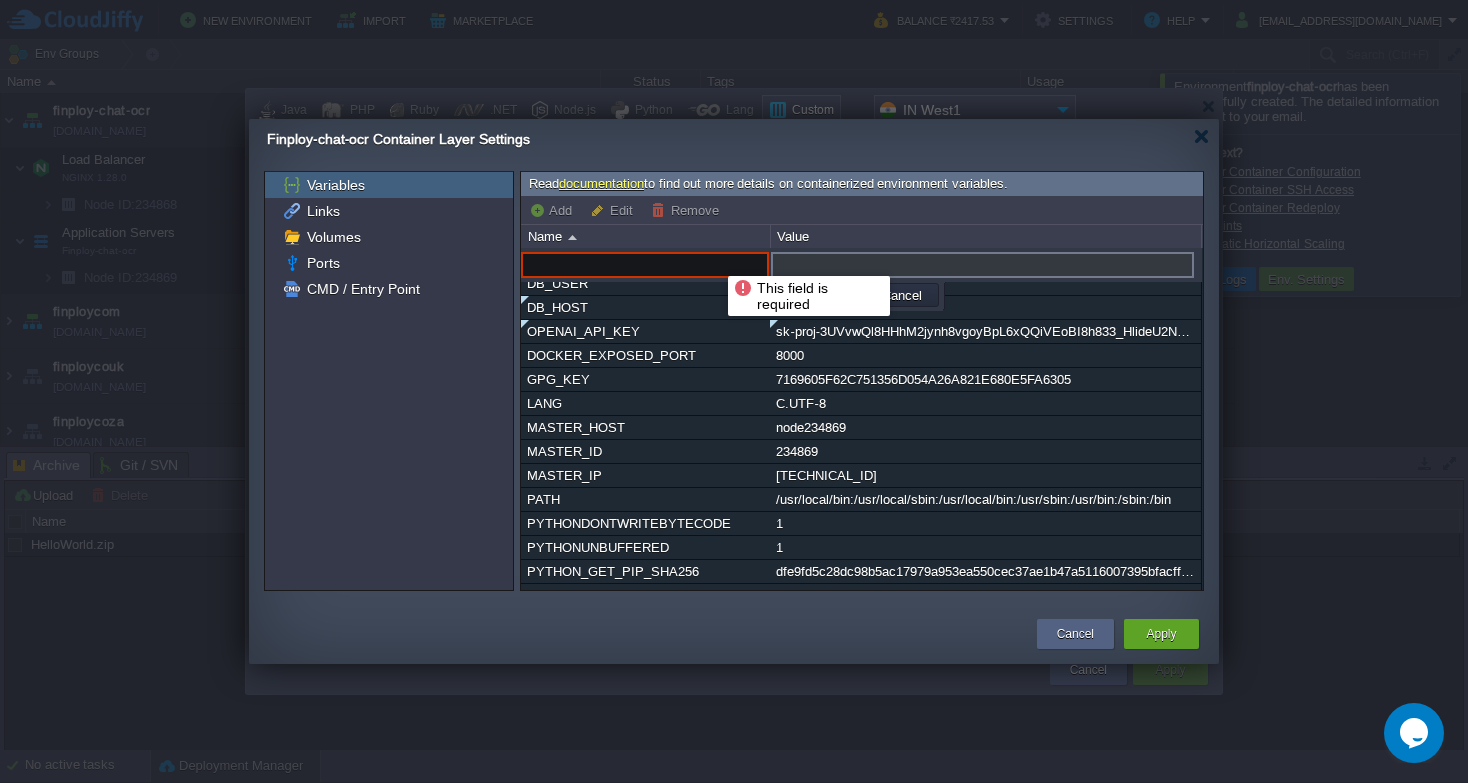 paste on "DB_PASSWORD" 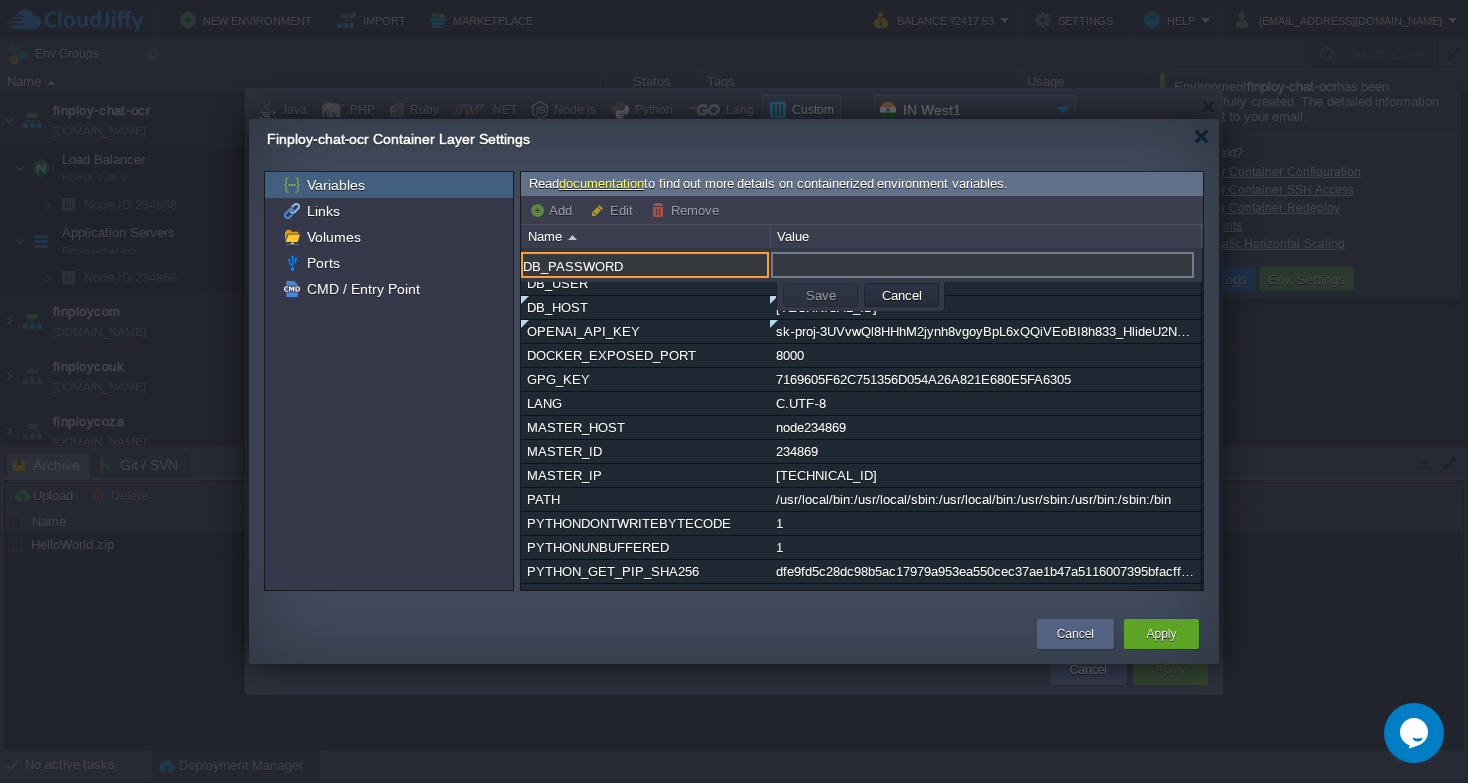 type on "DB_PASSWORD" 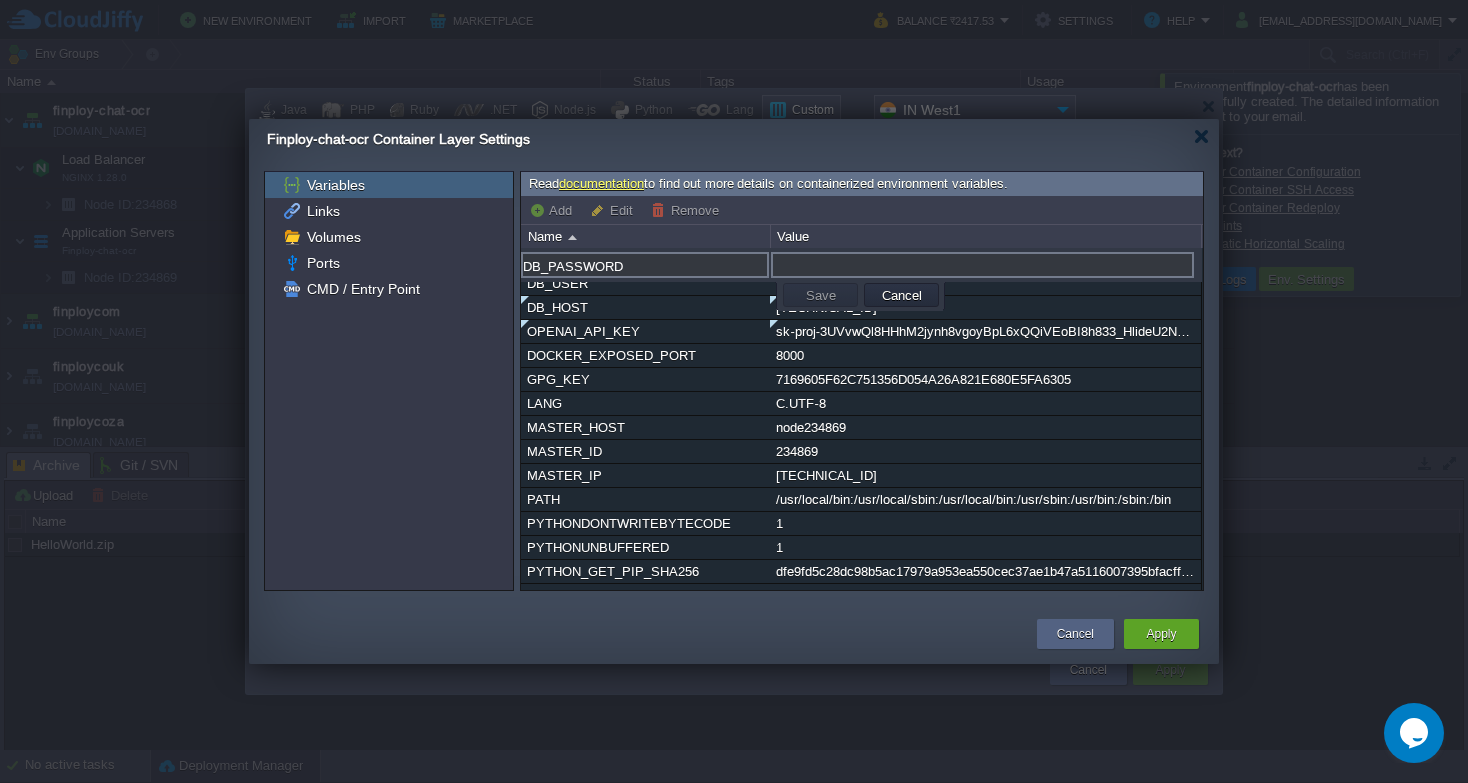 click at bounding box center (982, 265) 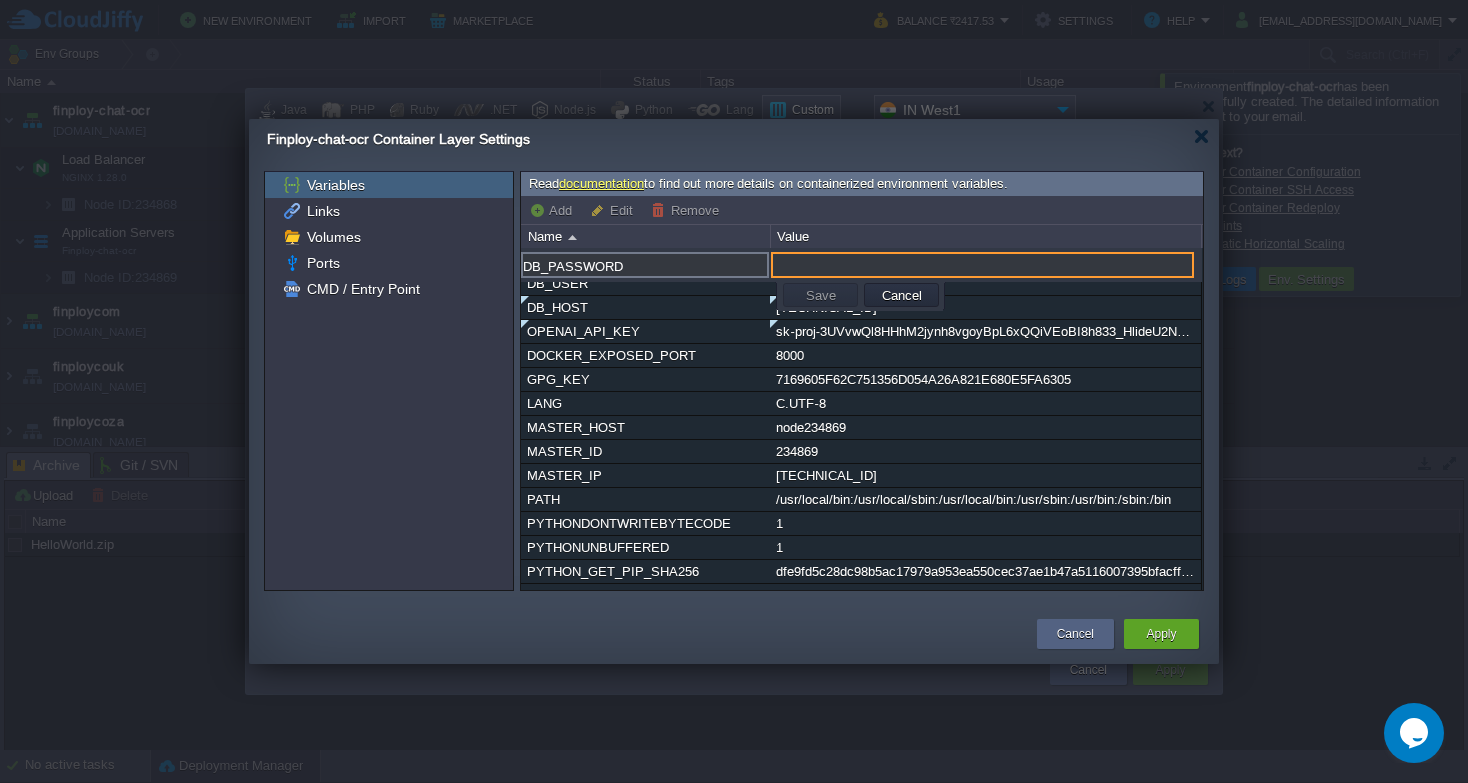 paste on "Taker*458" 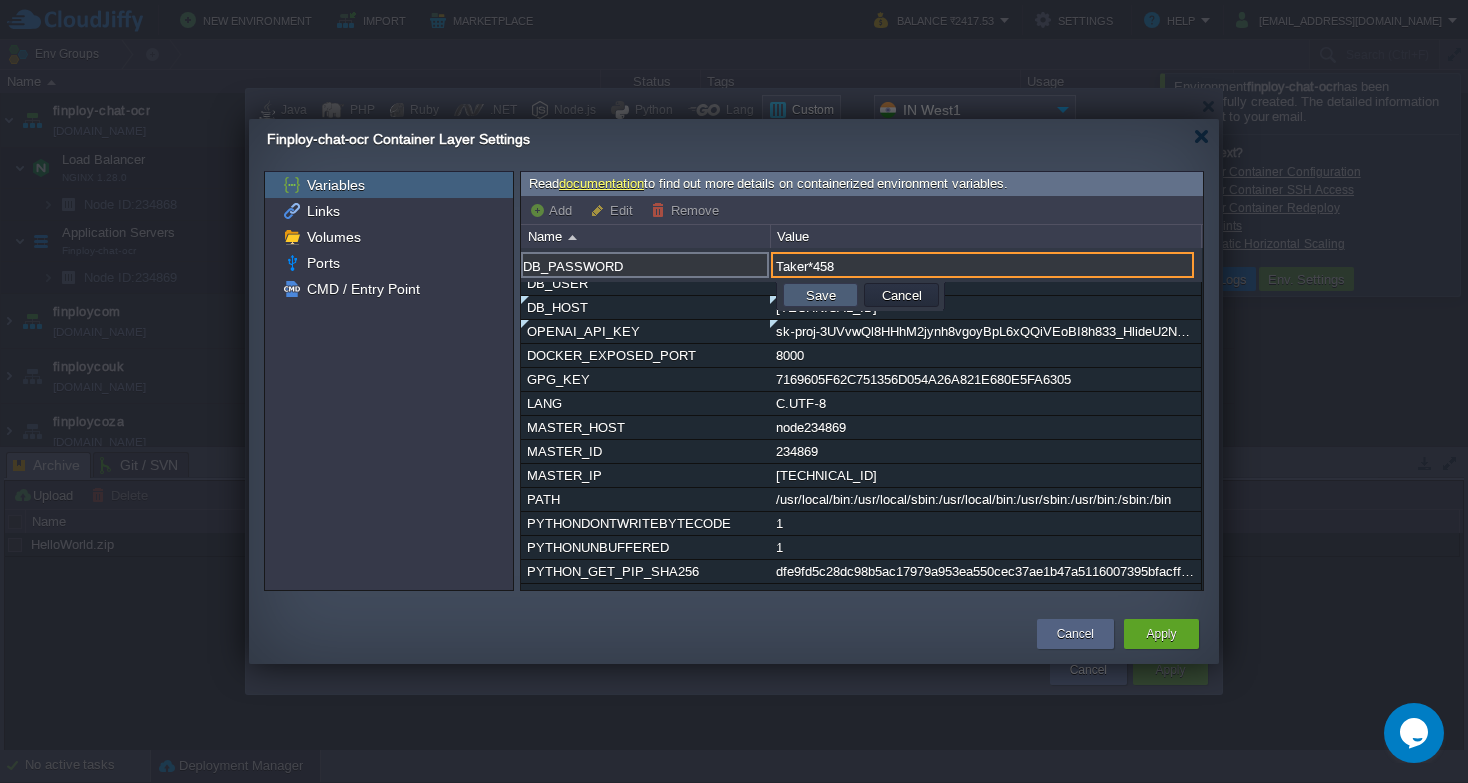 type on "Taker*458" 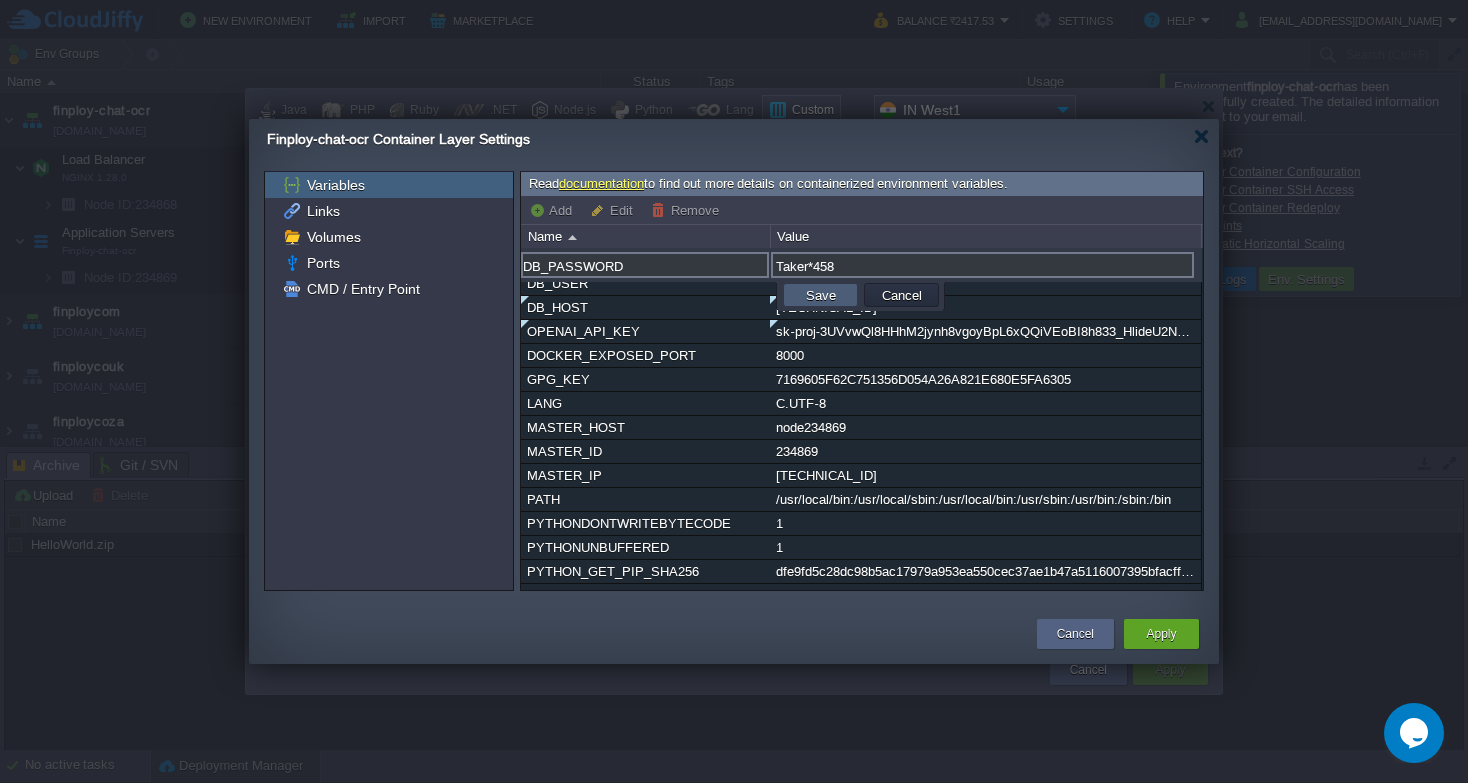 click on "Save" at bounding box center [820, 295] 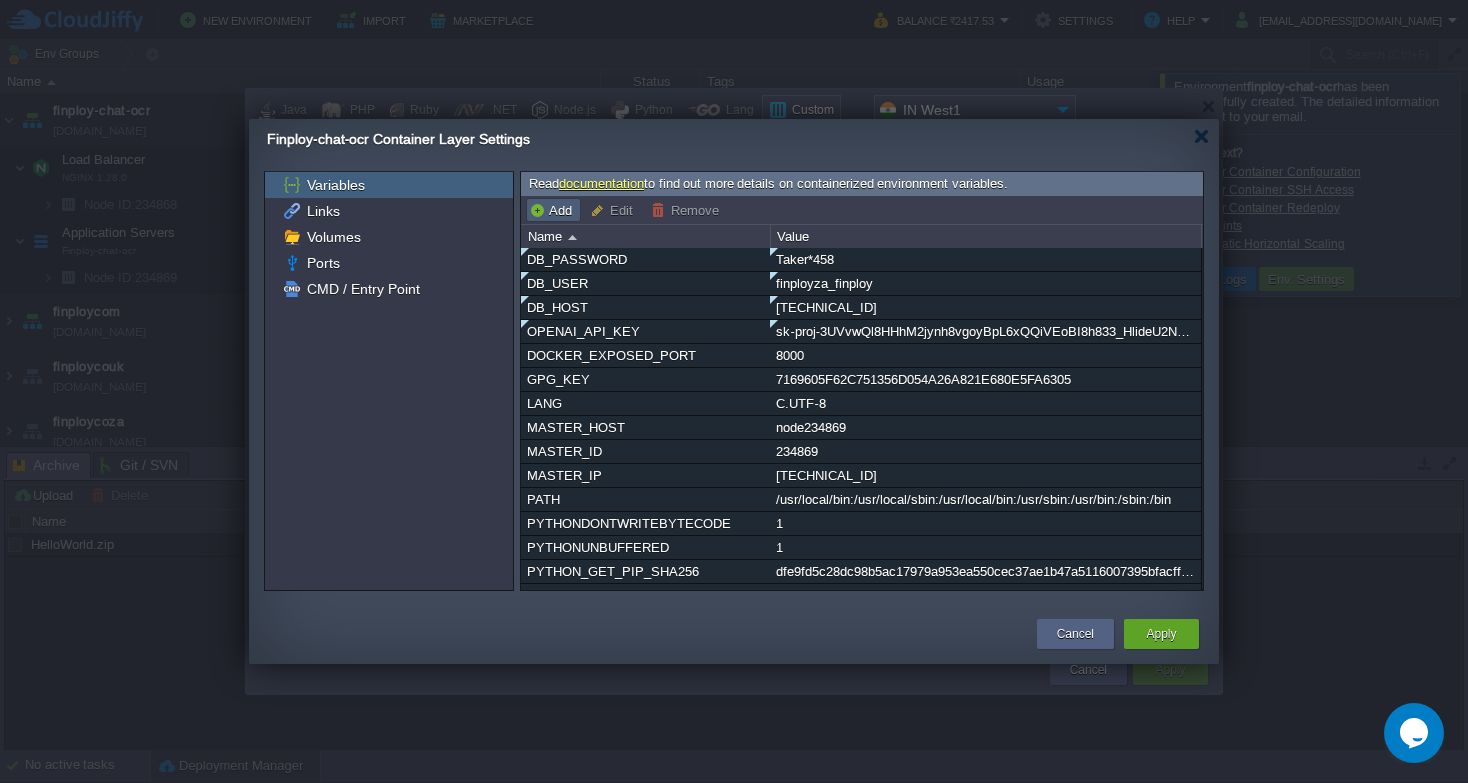 click on "Add" at bounding box center [553, 210] 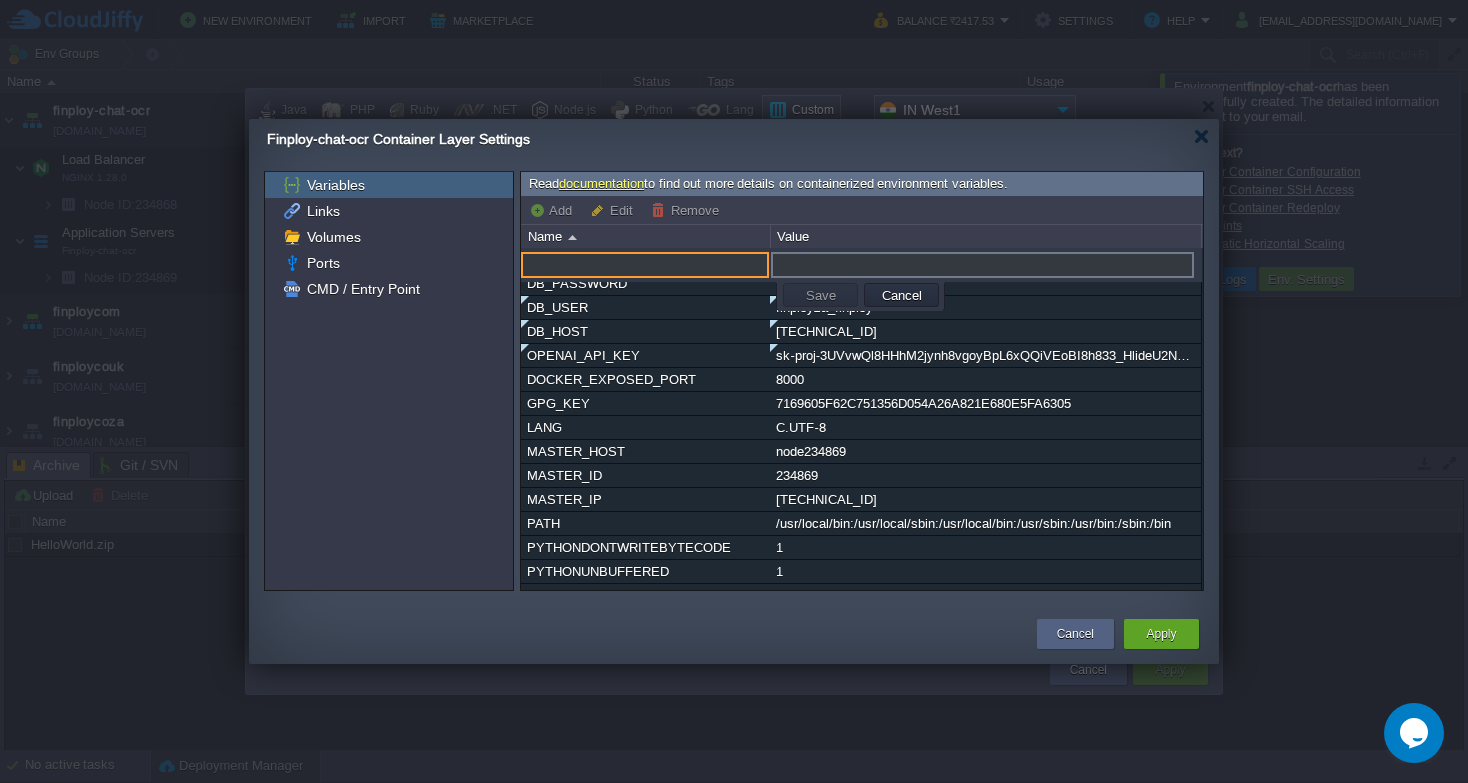 click at bounding box center (645, 265) 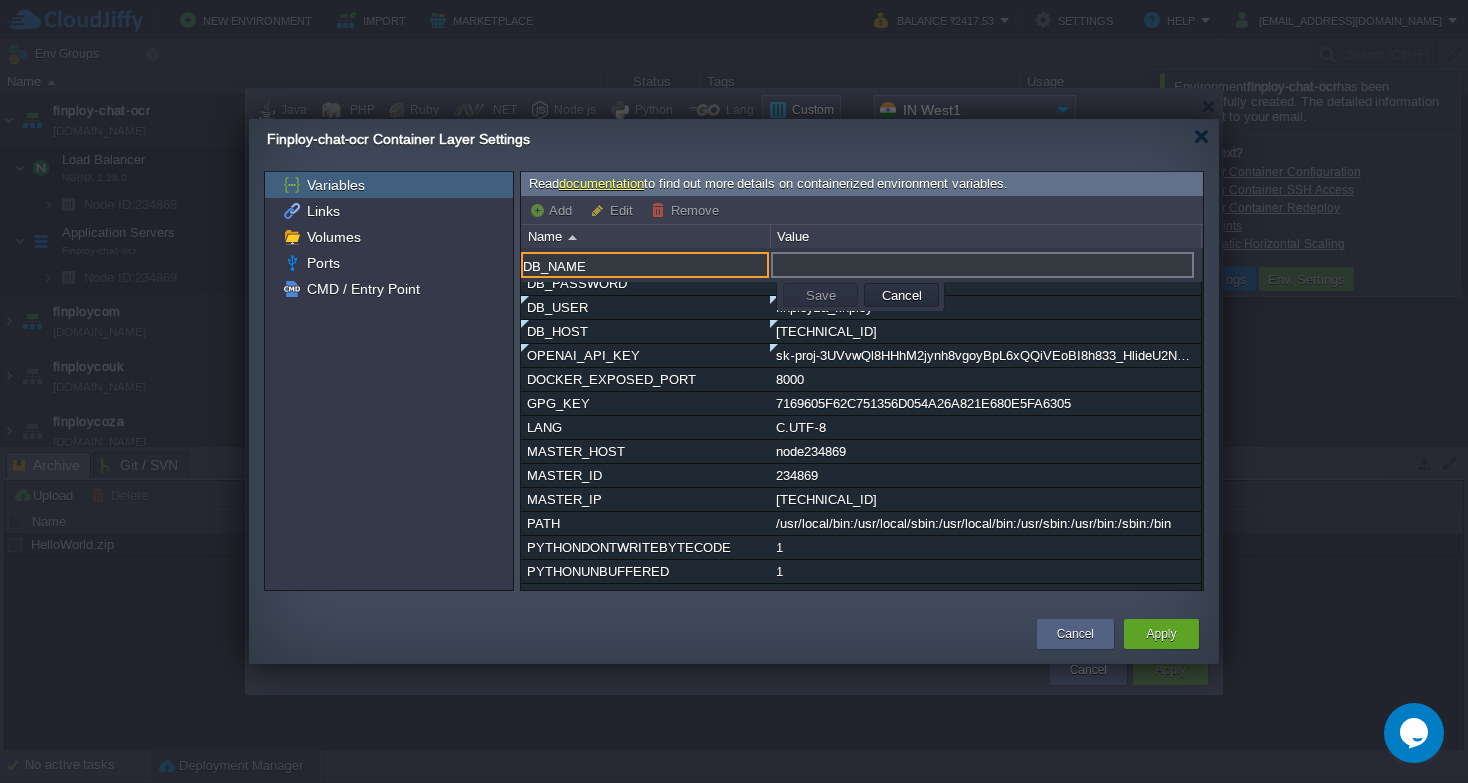 type on "DB_NAME" 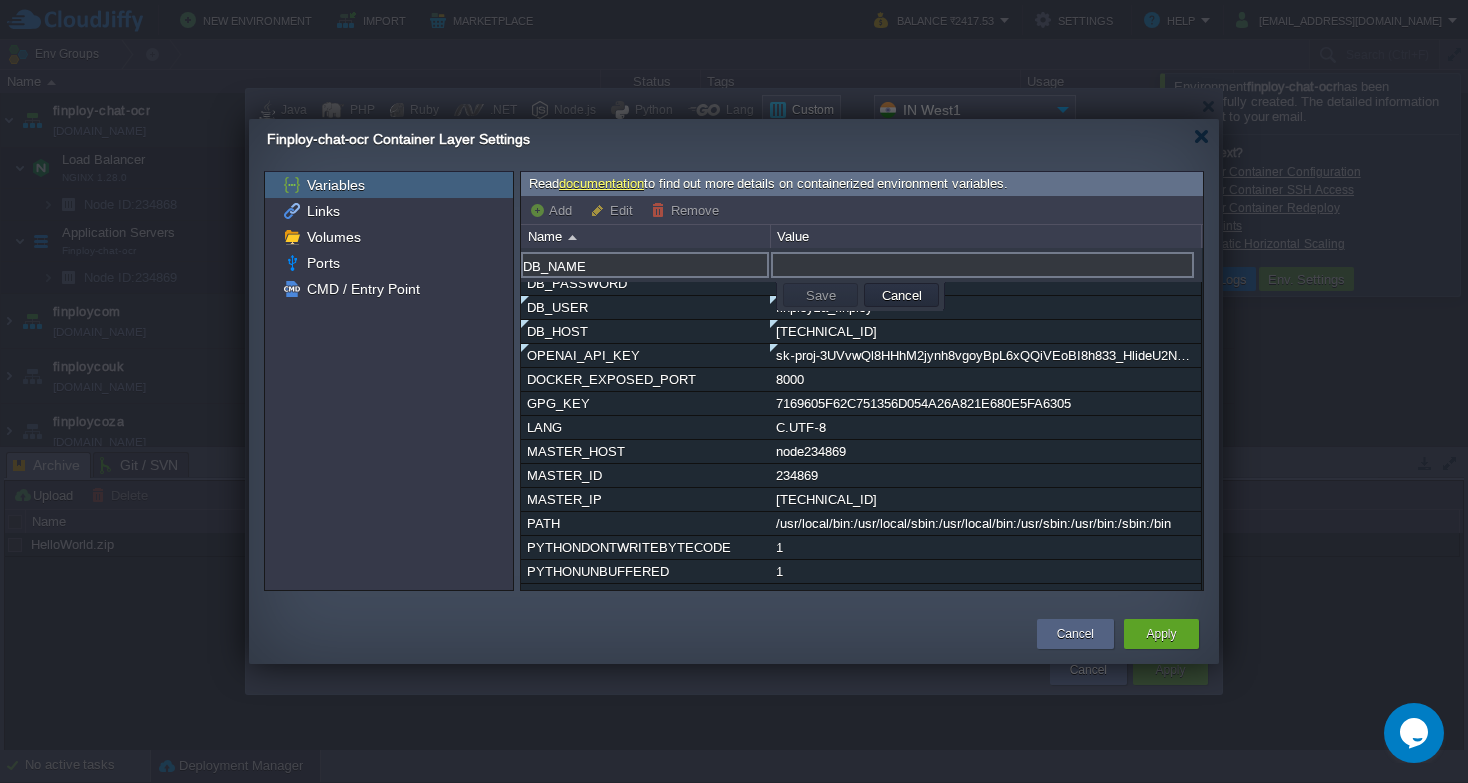 click at bounding box center [982, 265] 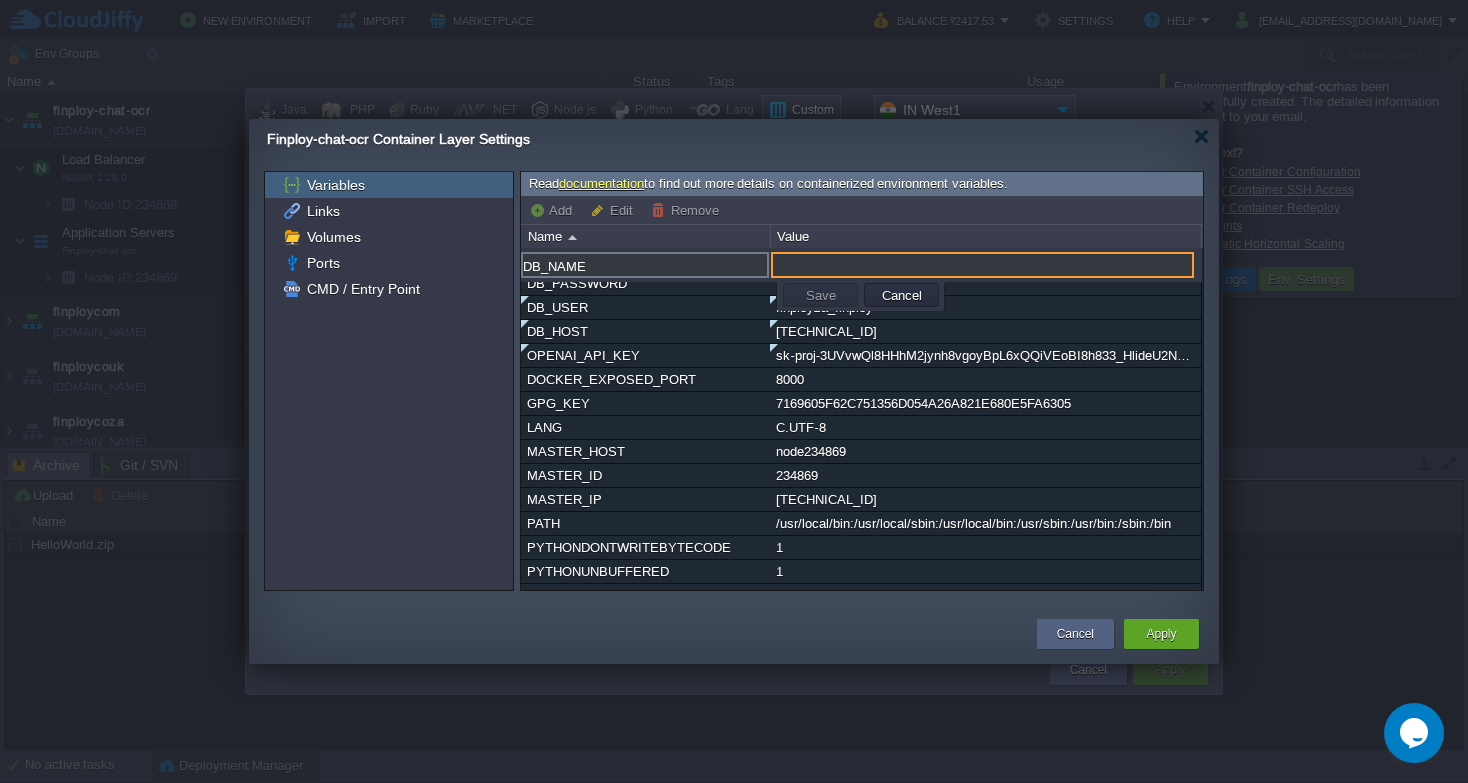 paste on "finployza_whatsapp" 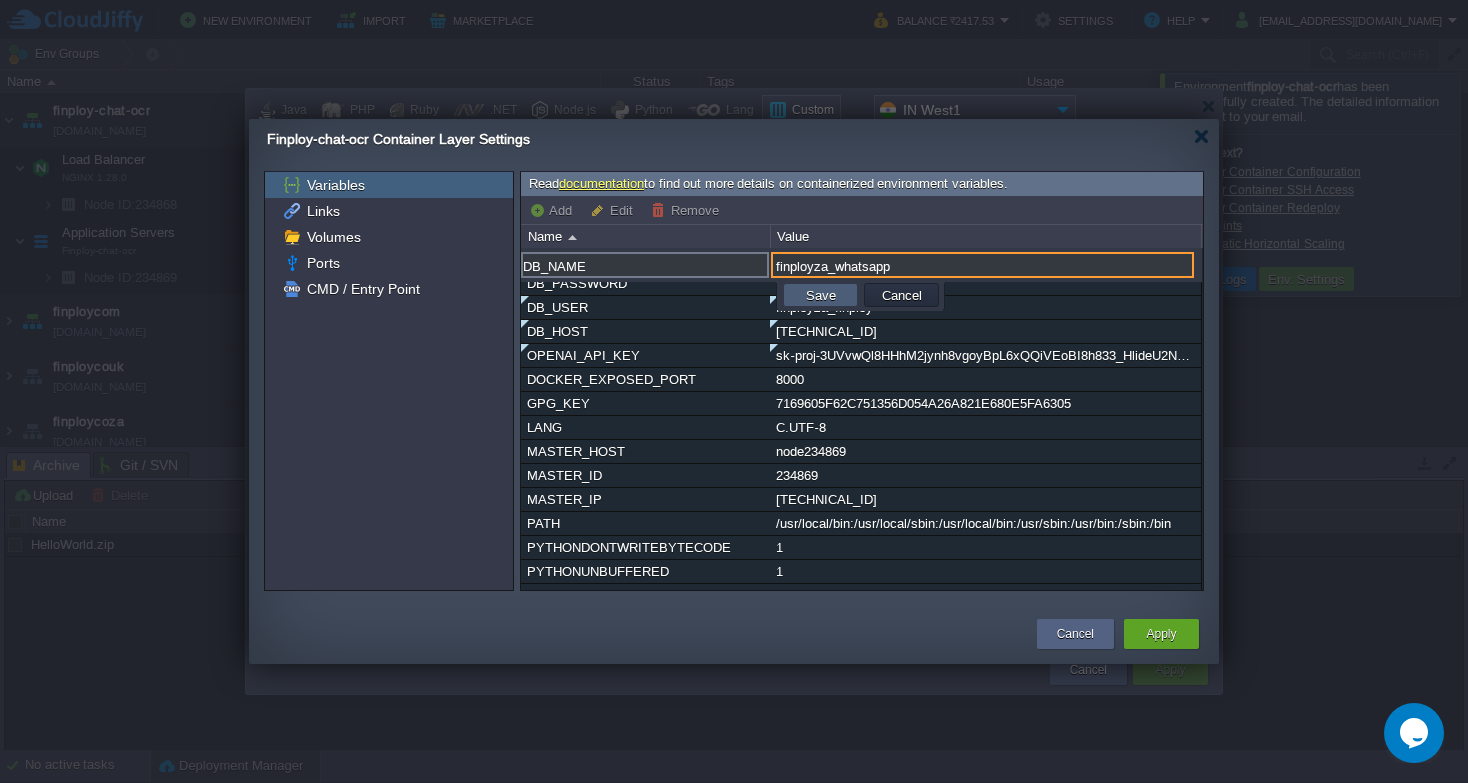 type on "finployza_whatsapp" 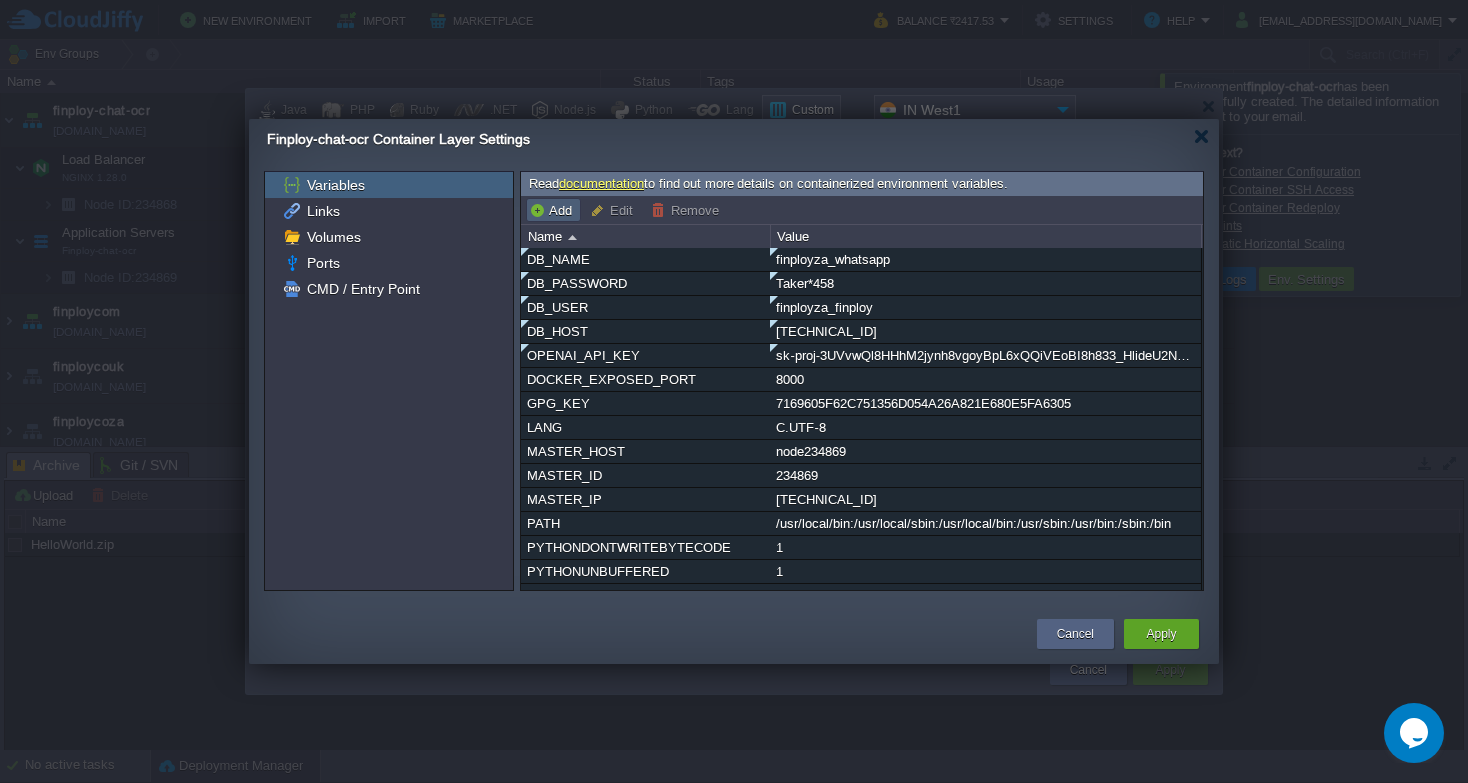 click on "Add" at bounding box center [553, 210] 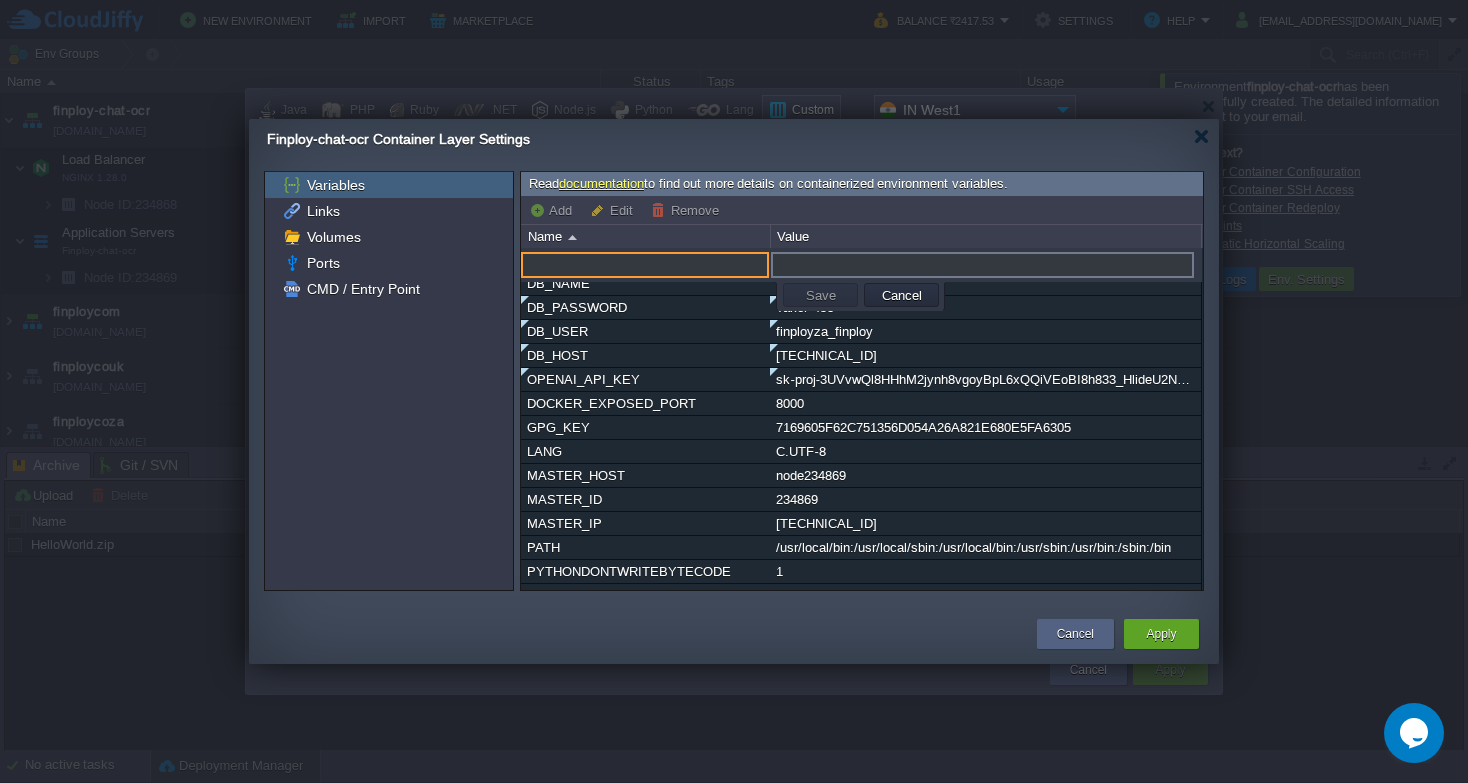 click at bounding box center [645, 265] 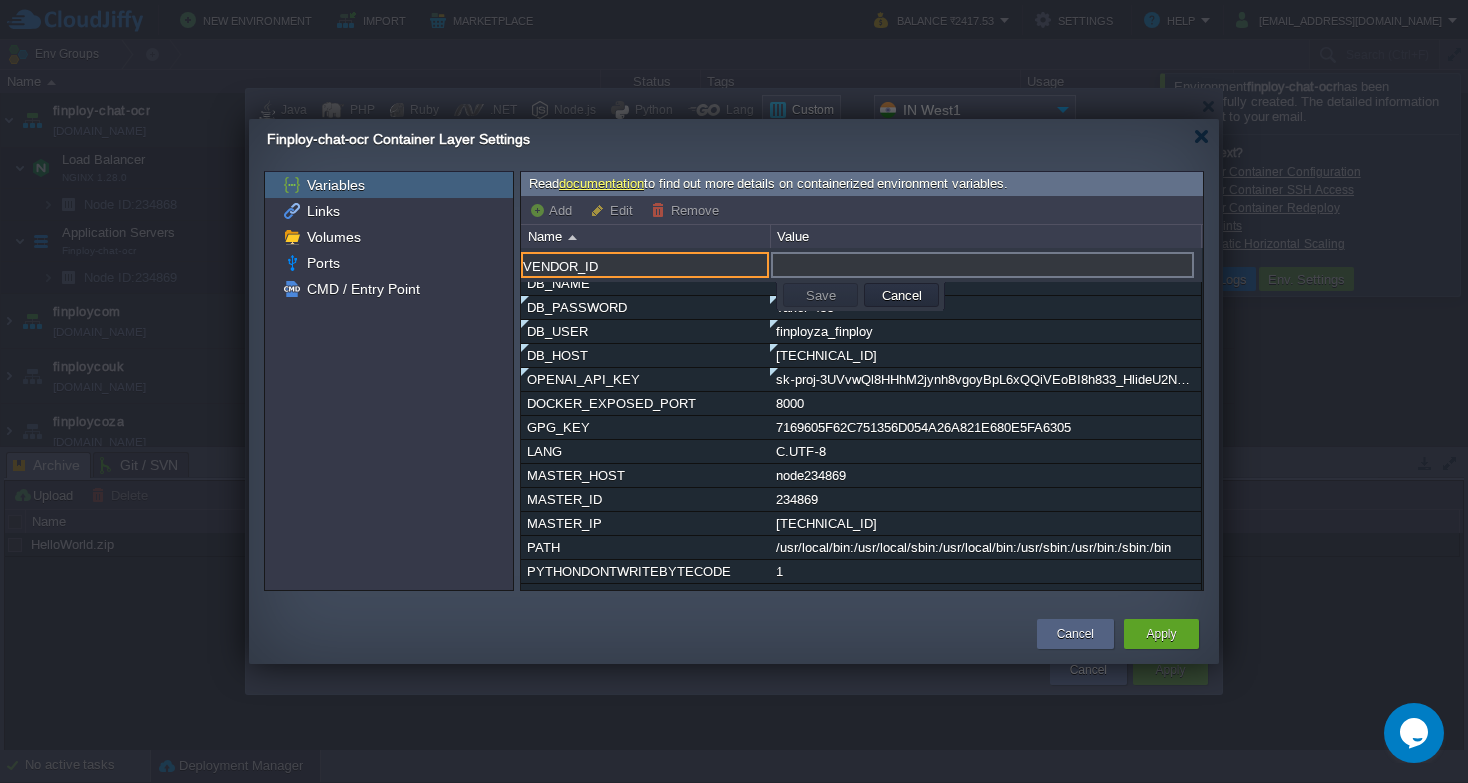 type on "VENDOR_ID" 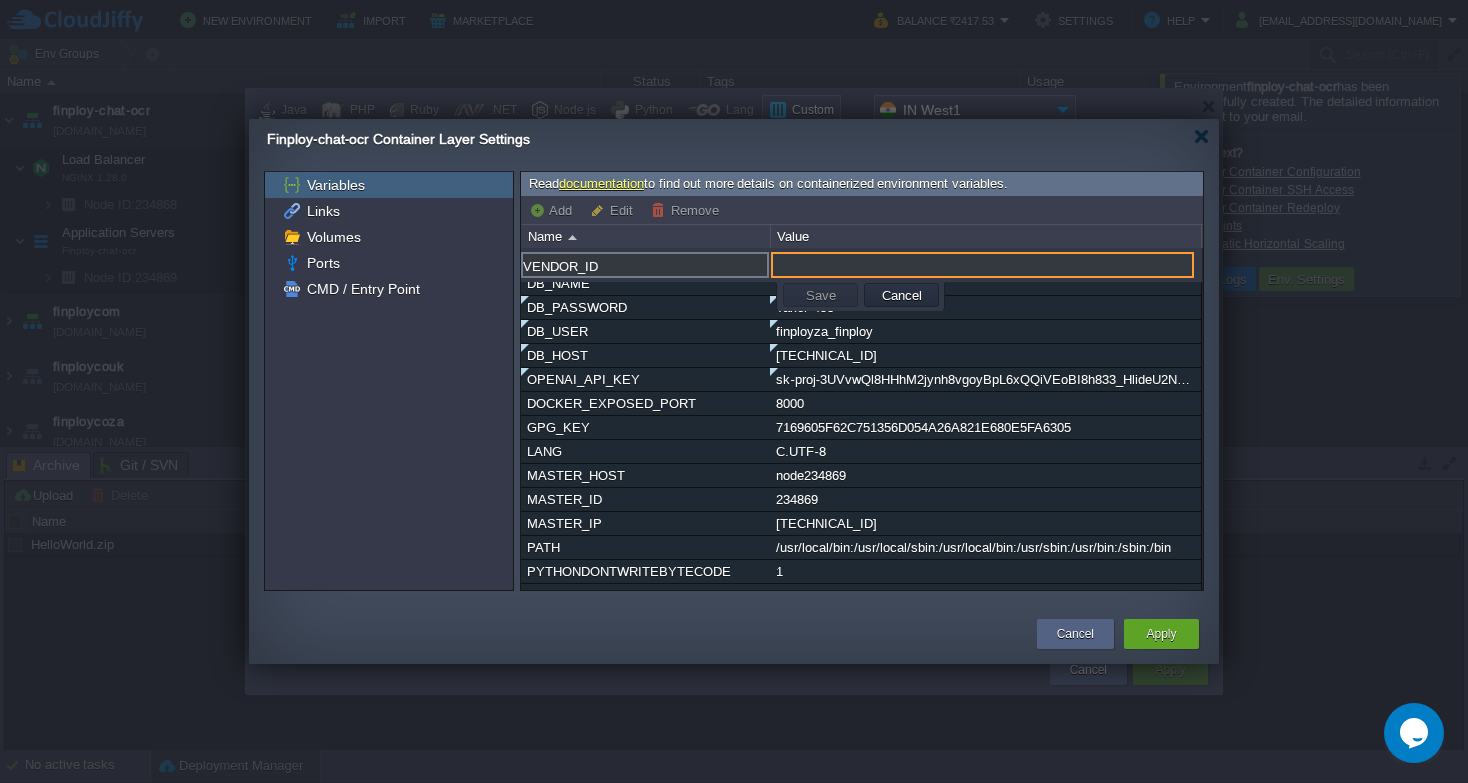 click at bounding box center [982, 265] 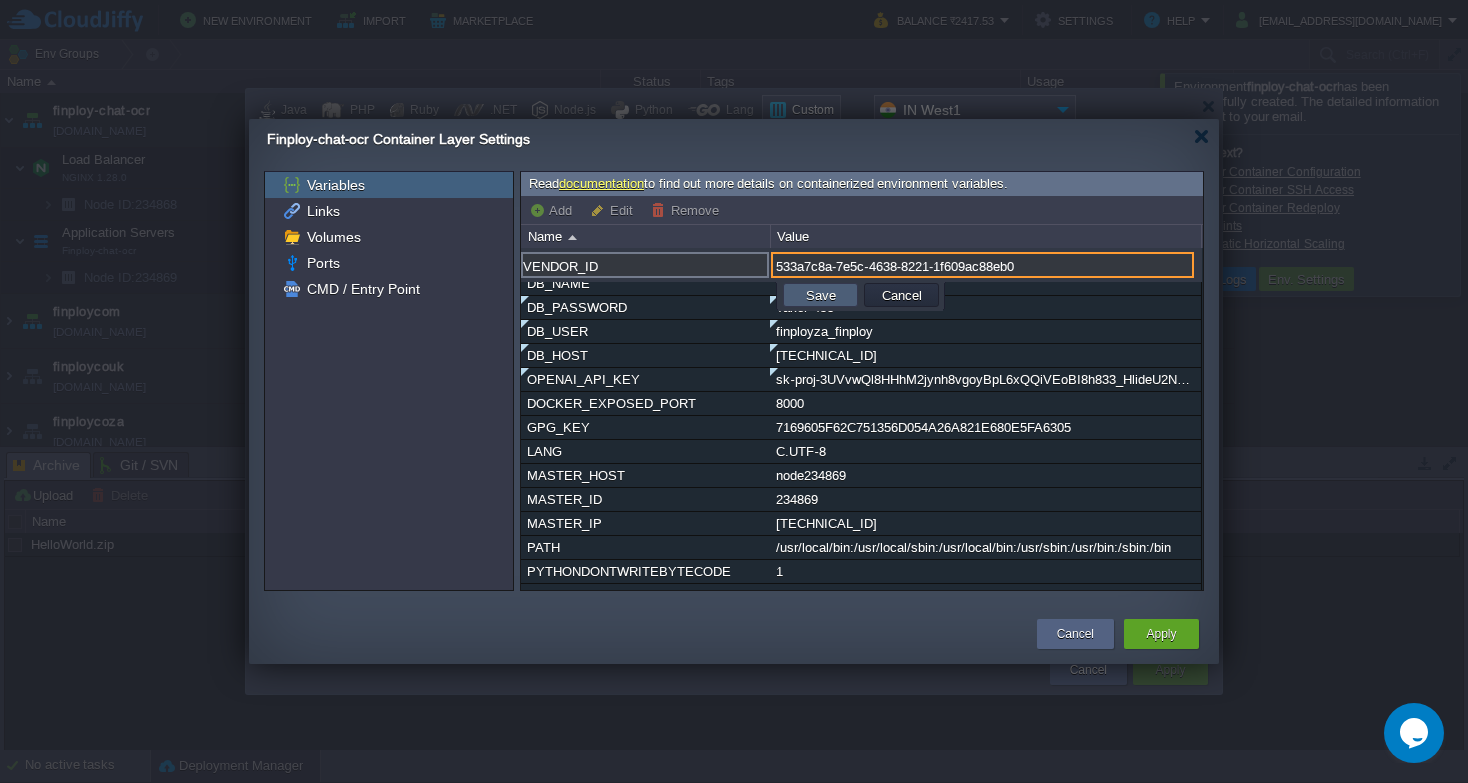 type on "533a7c8a-7e5c-4638-8221-1f609ac88eb0" 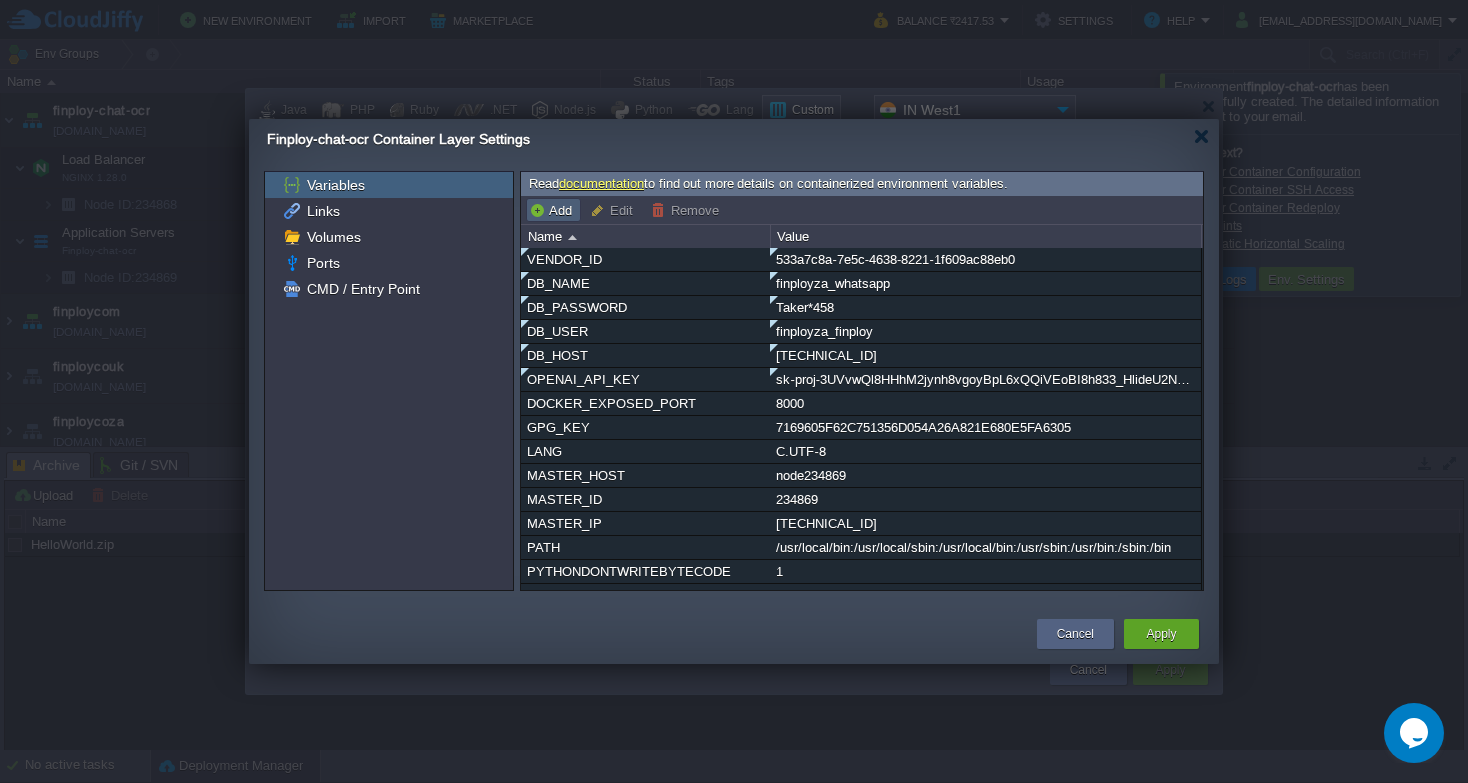 click on "Add" at bounding box center [553, 210] 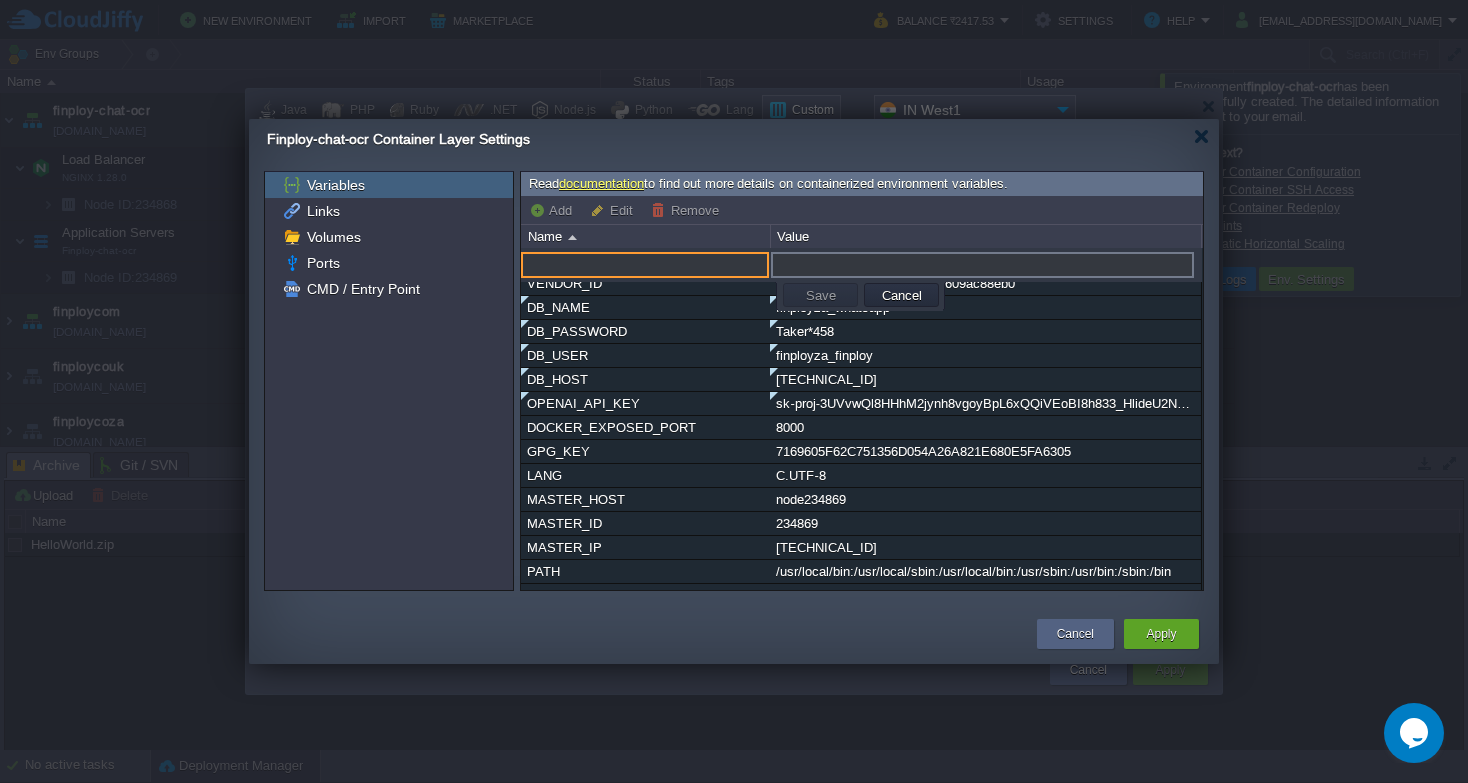 click at bounding box center (645, 265) 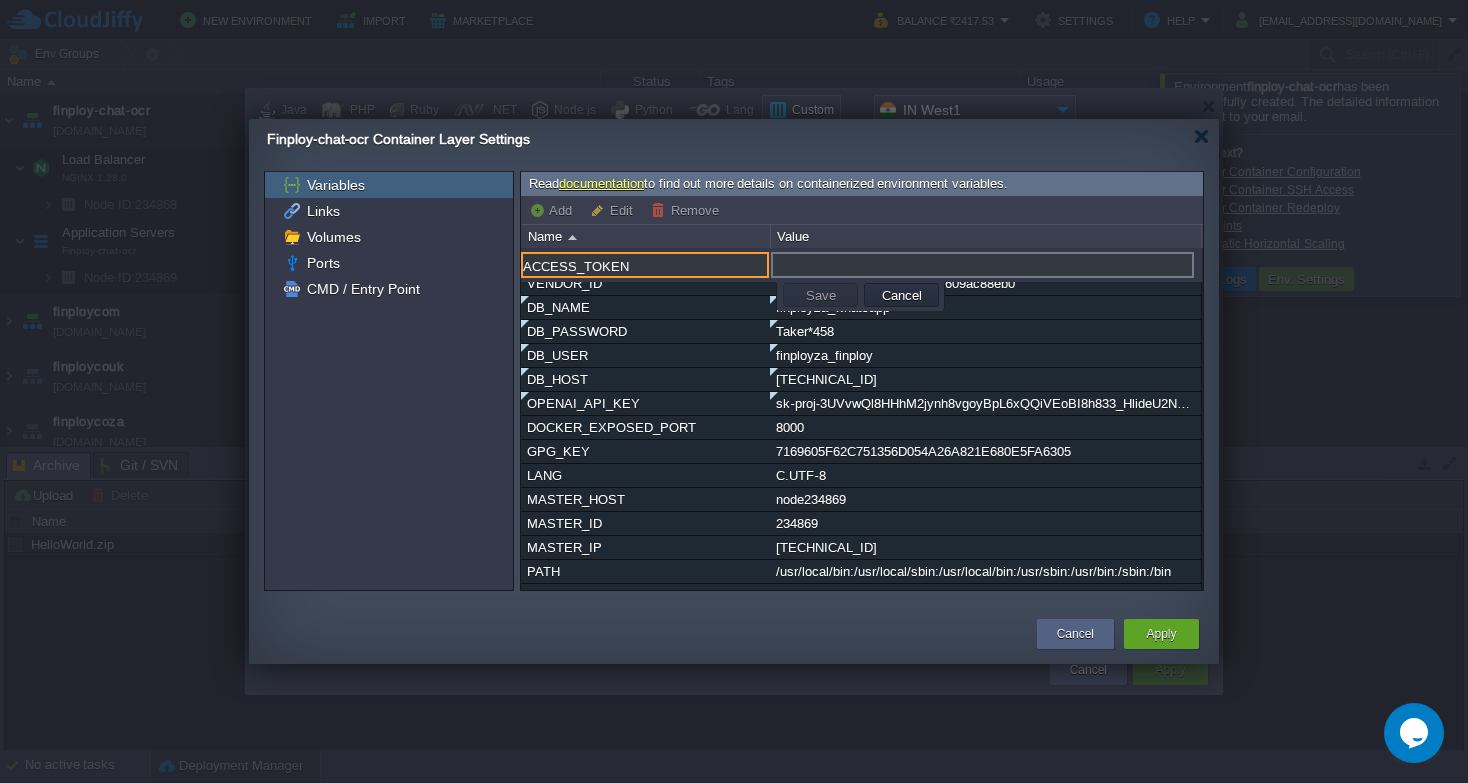 type on "ACCESS_TOKEN" 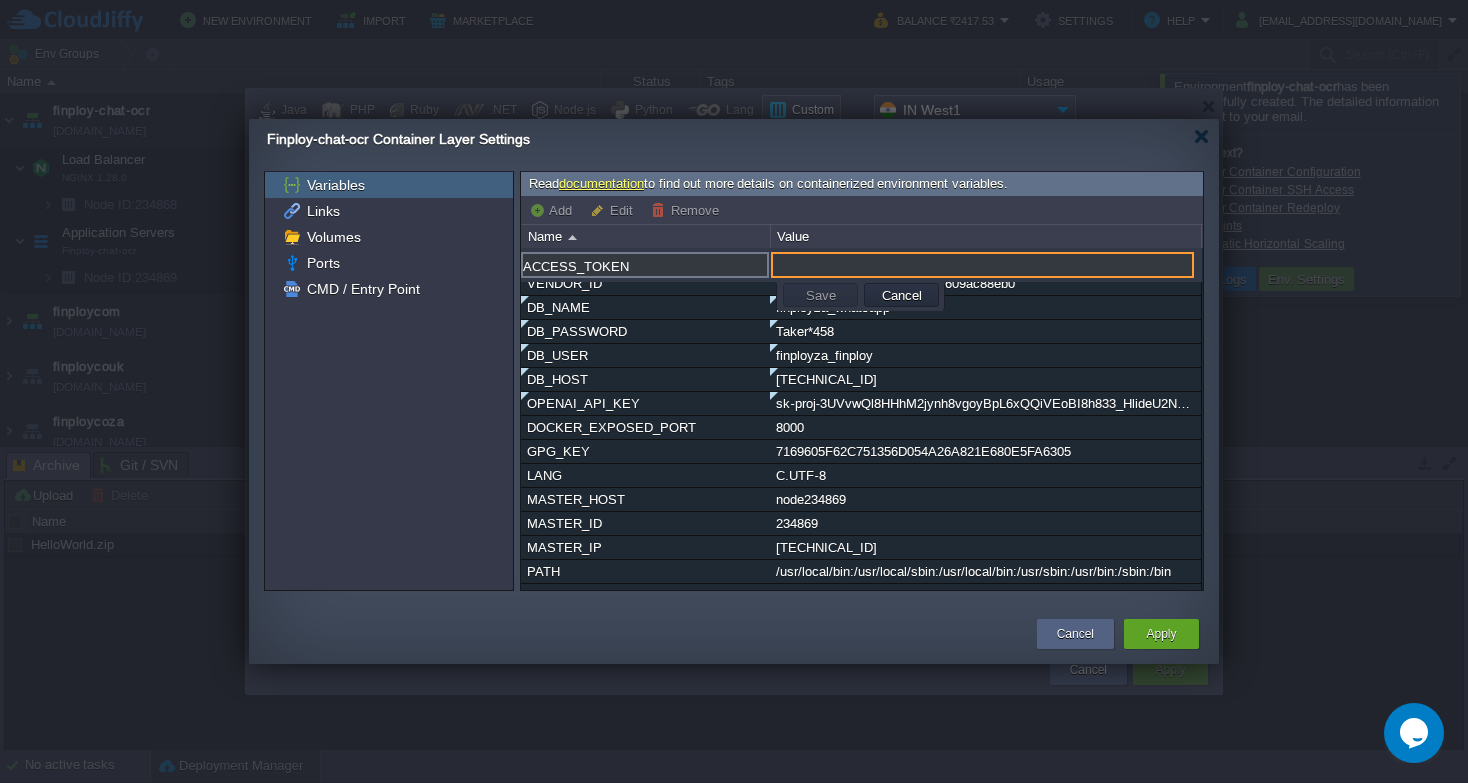 click at bounding box center (982, 265) 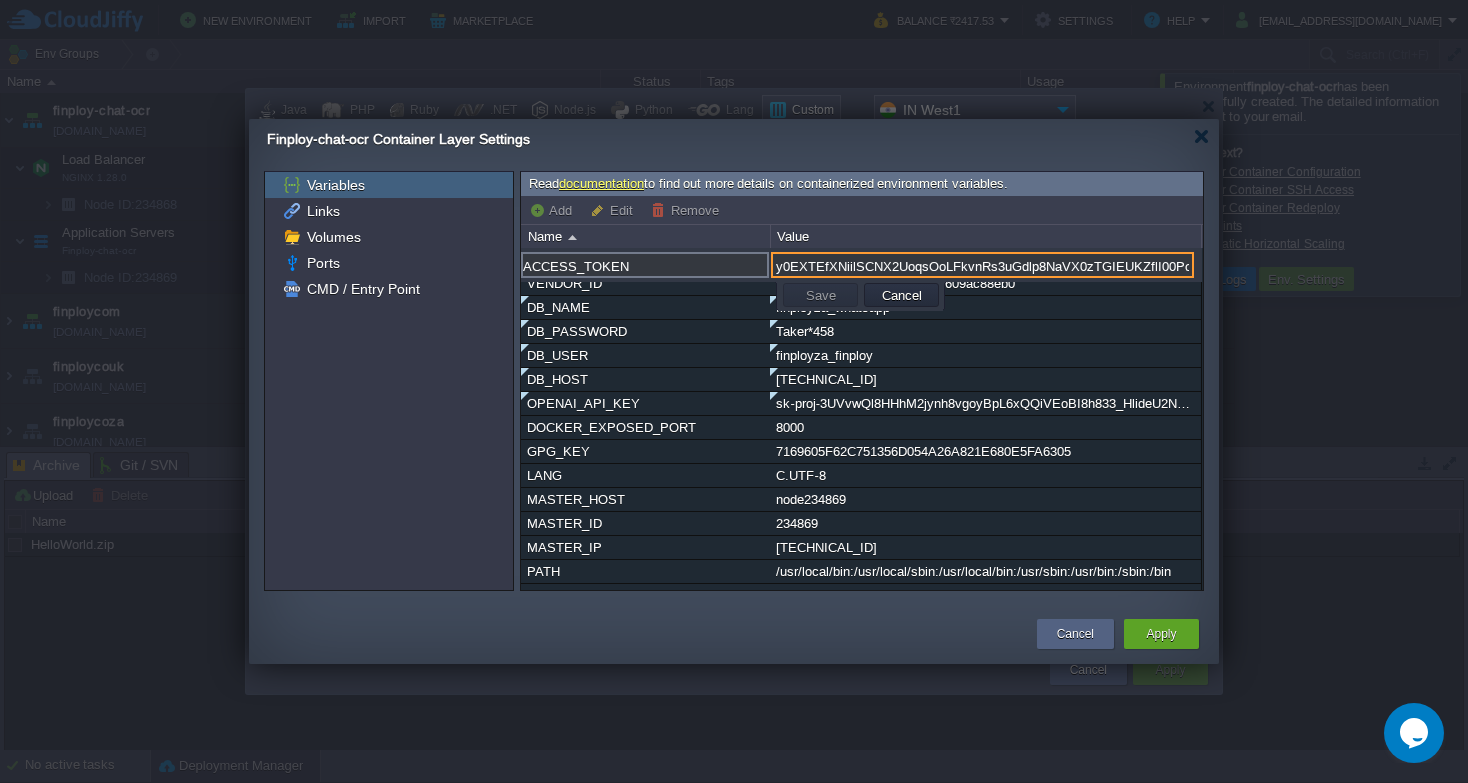 scroll, scrollTop: 0, scrollLeft: 50, axis: horizontal 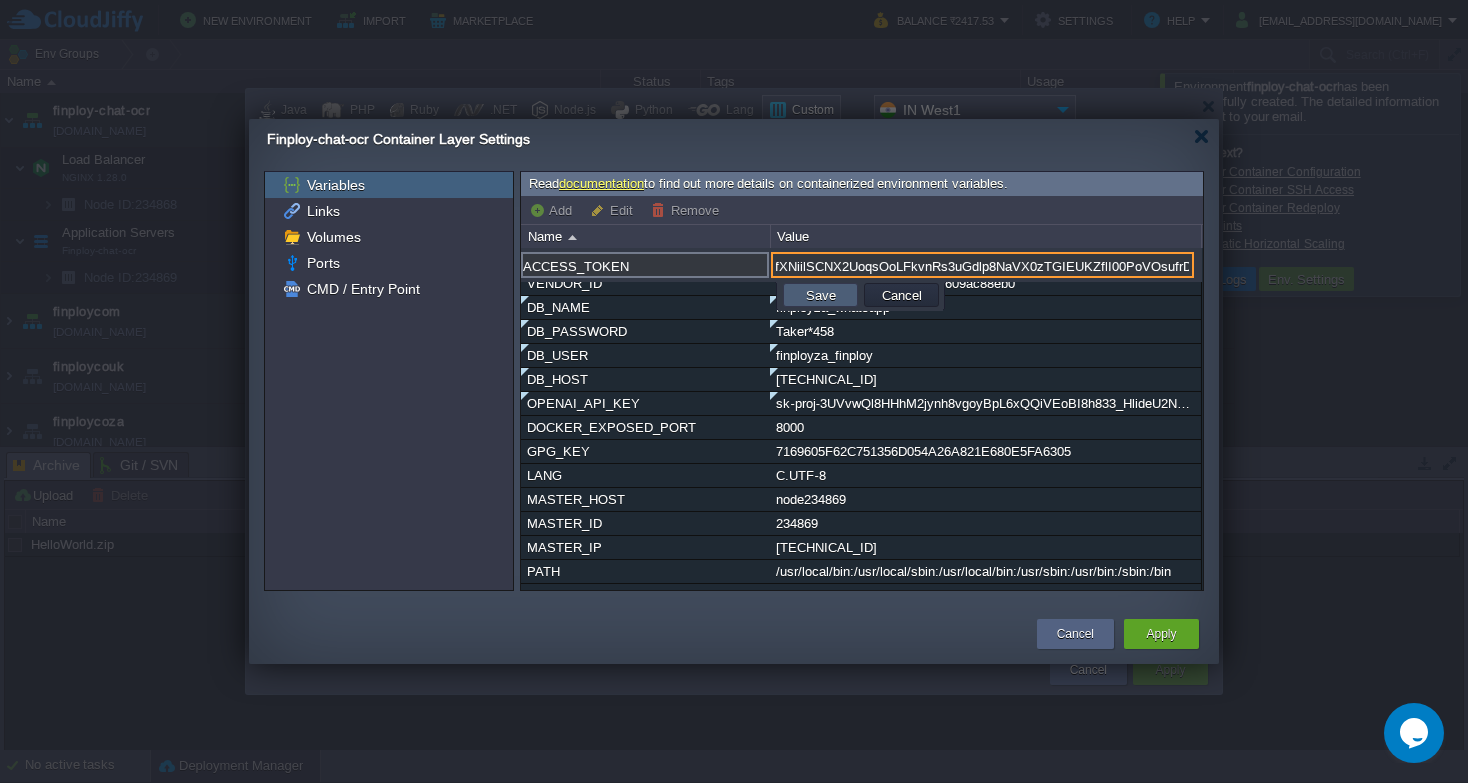 type on "y0EXTEfXNiilSCNX2UoqsOoLFkvnRs3uGdlp8NaVX0zTGIEUKZflI00PoVOsufrD" 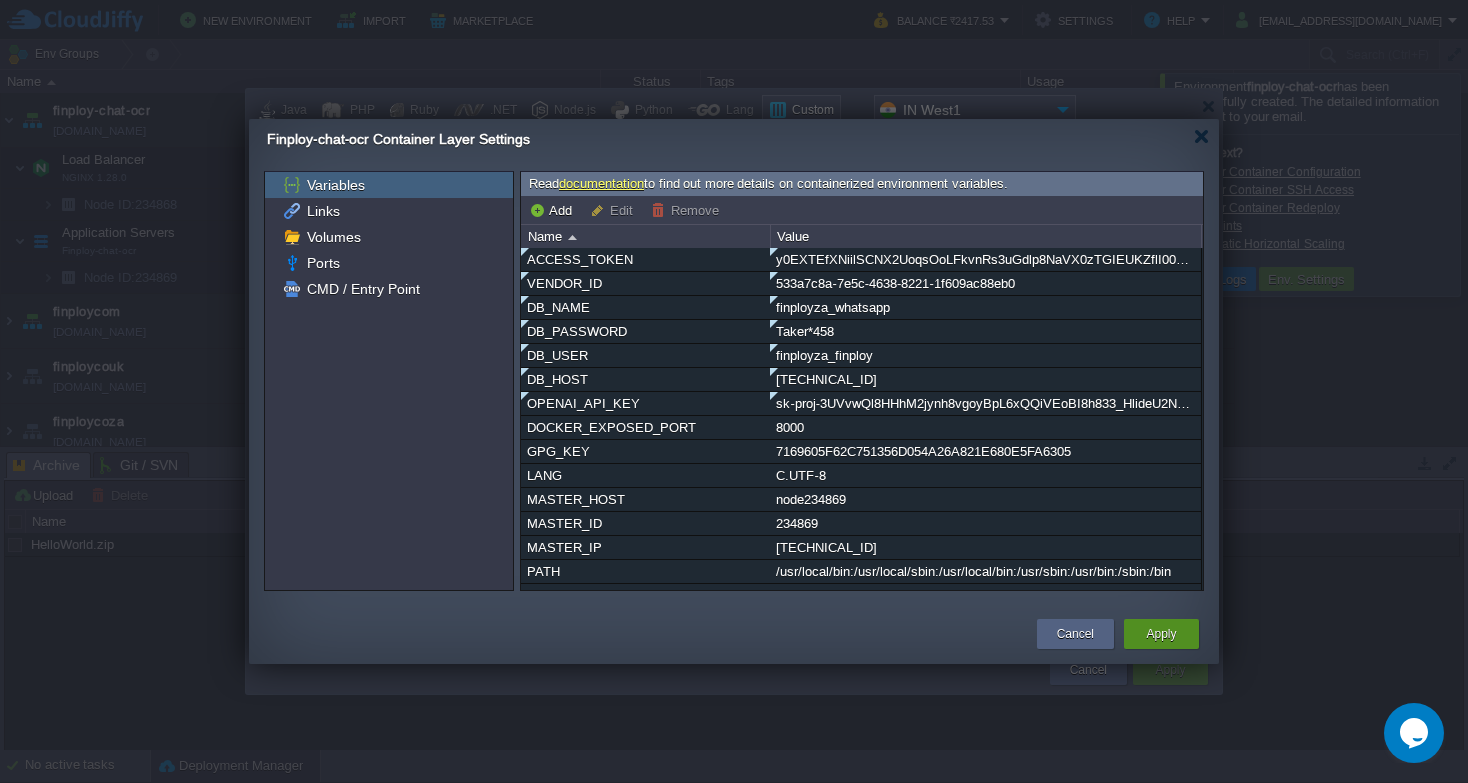 click on "Apply" at bounding box center (1161, 634) 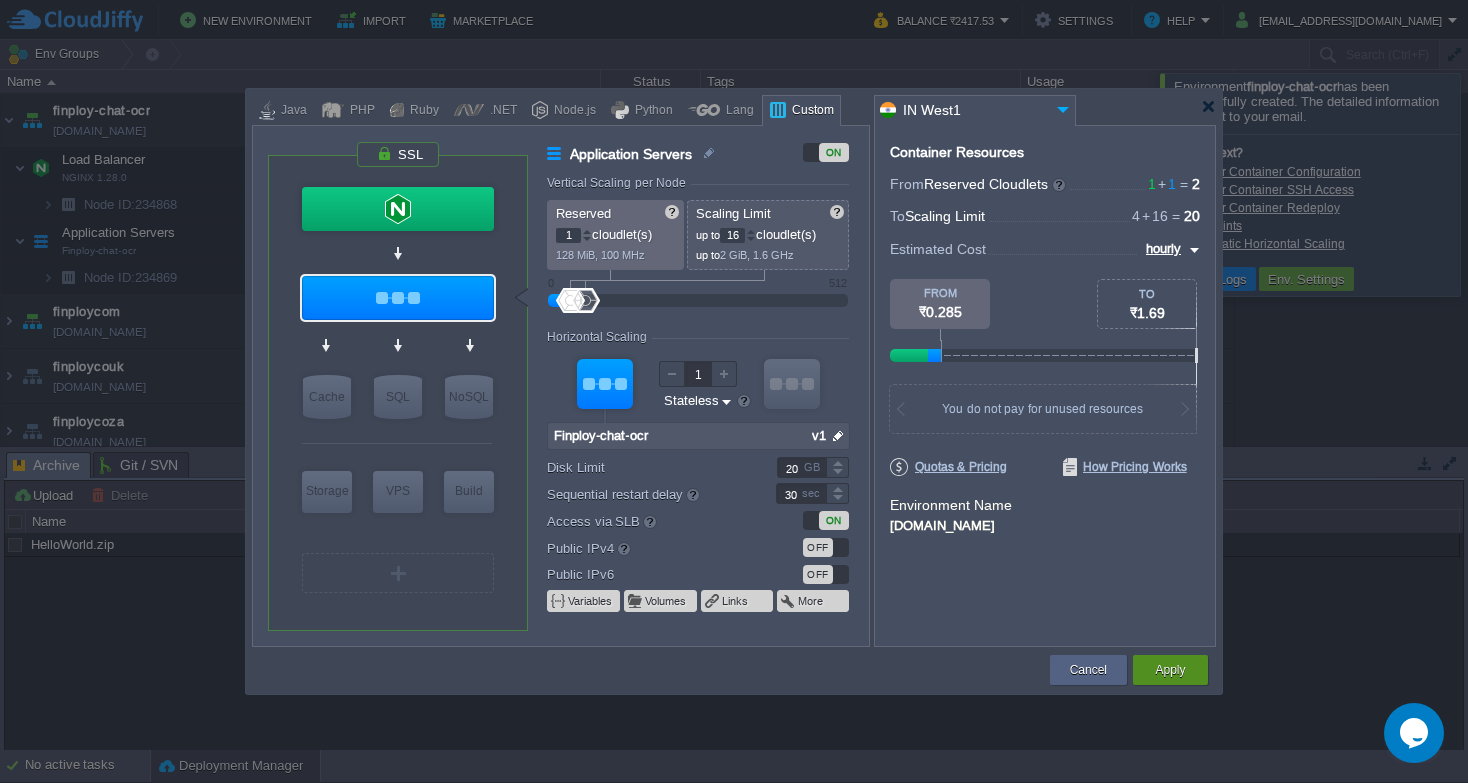 click on "Apply" at bounding box center [1170, 670] 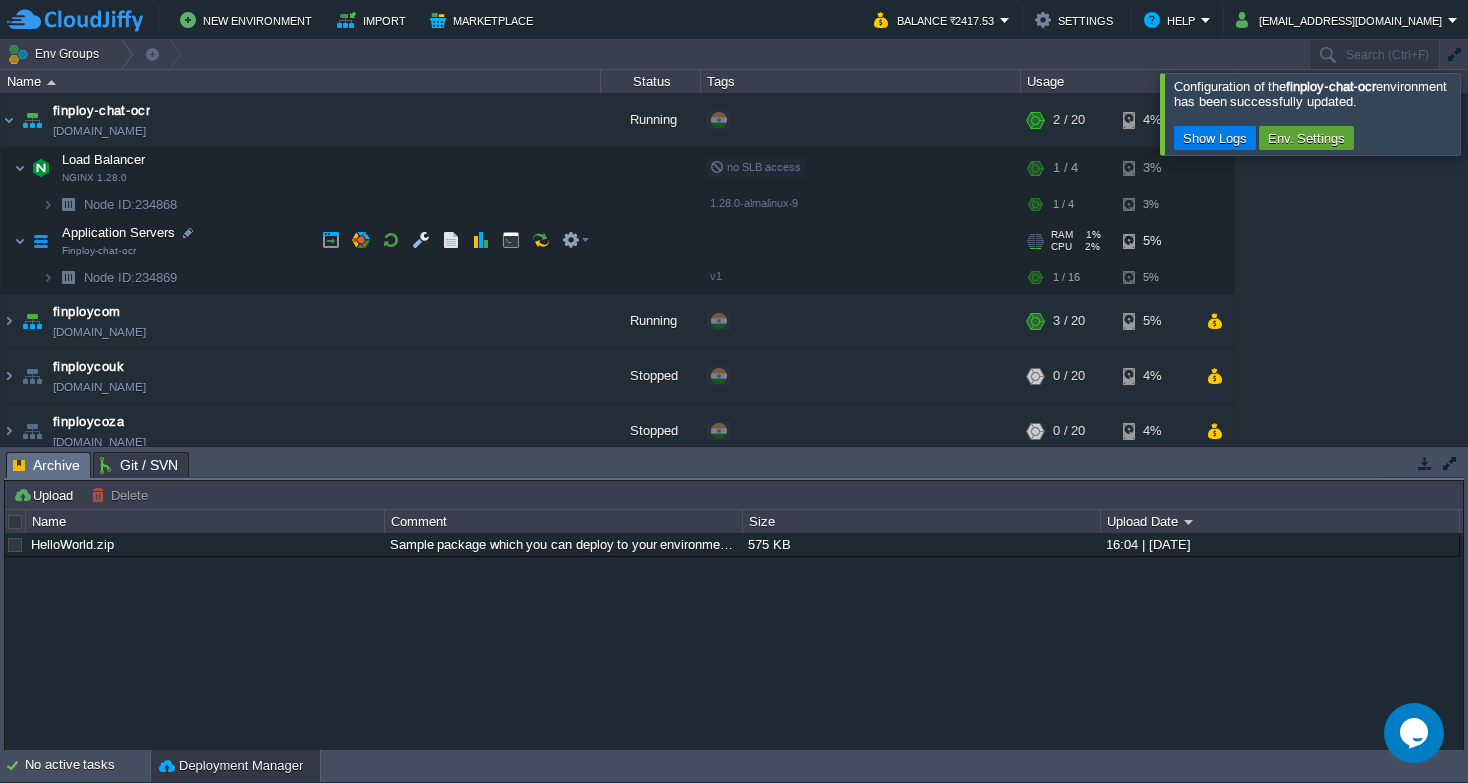 click at bounding box center (7, 240) 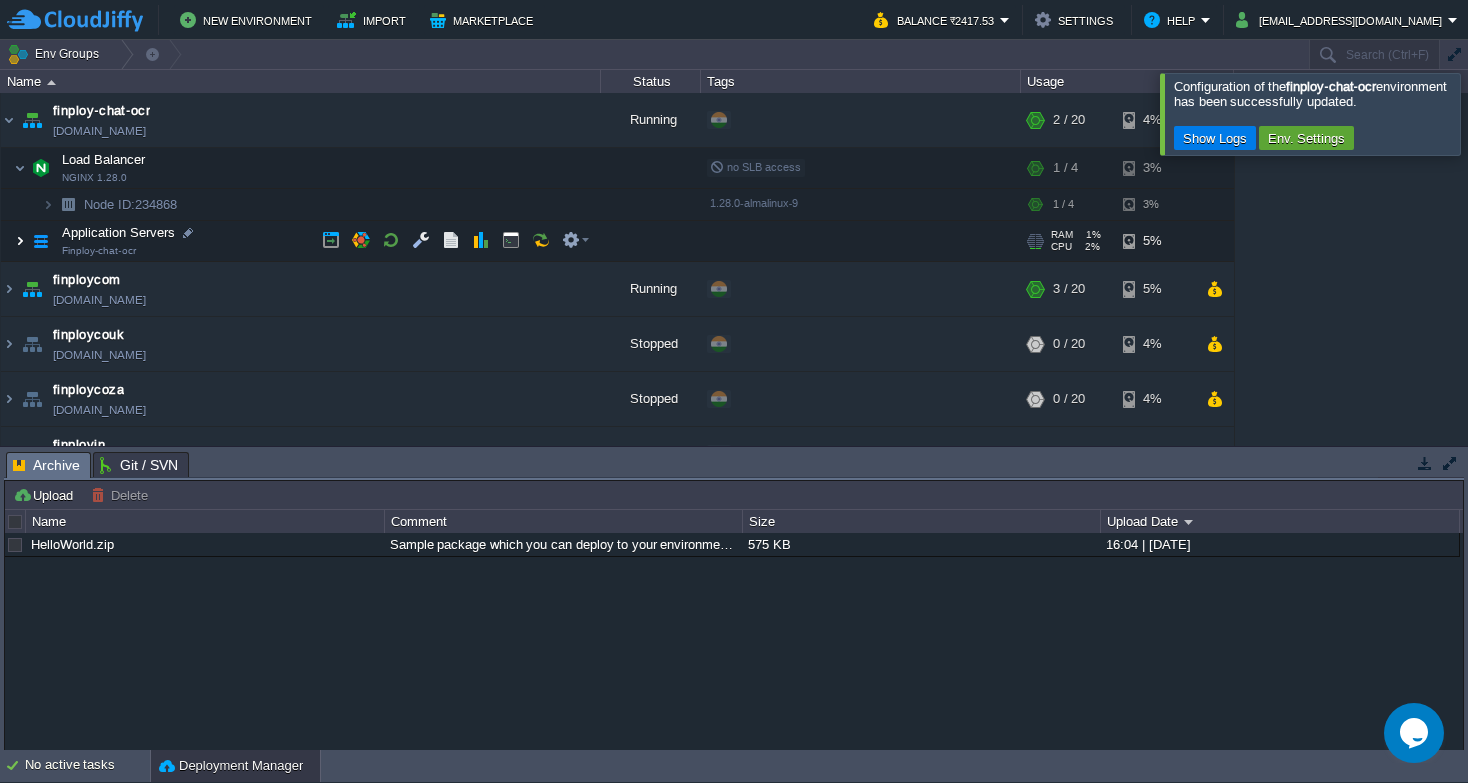 click at bounding box center [20, 241] 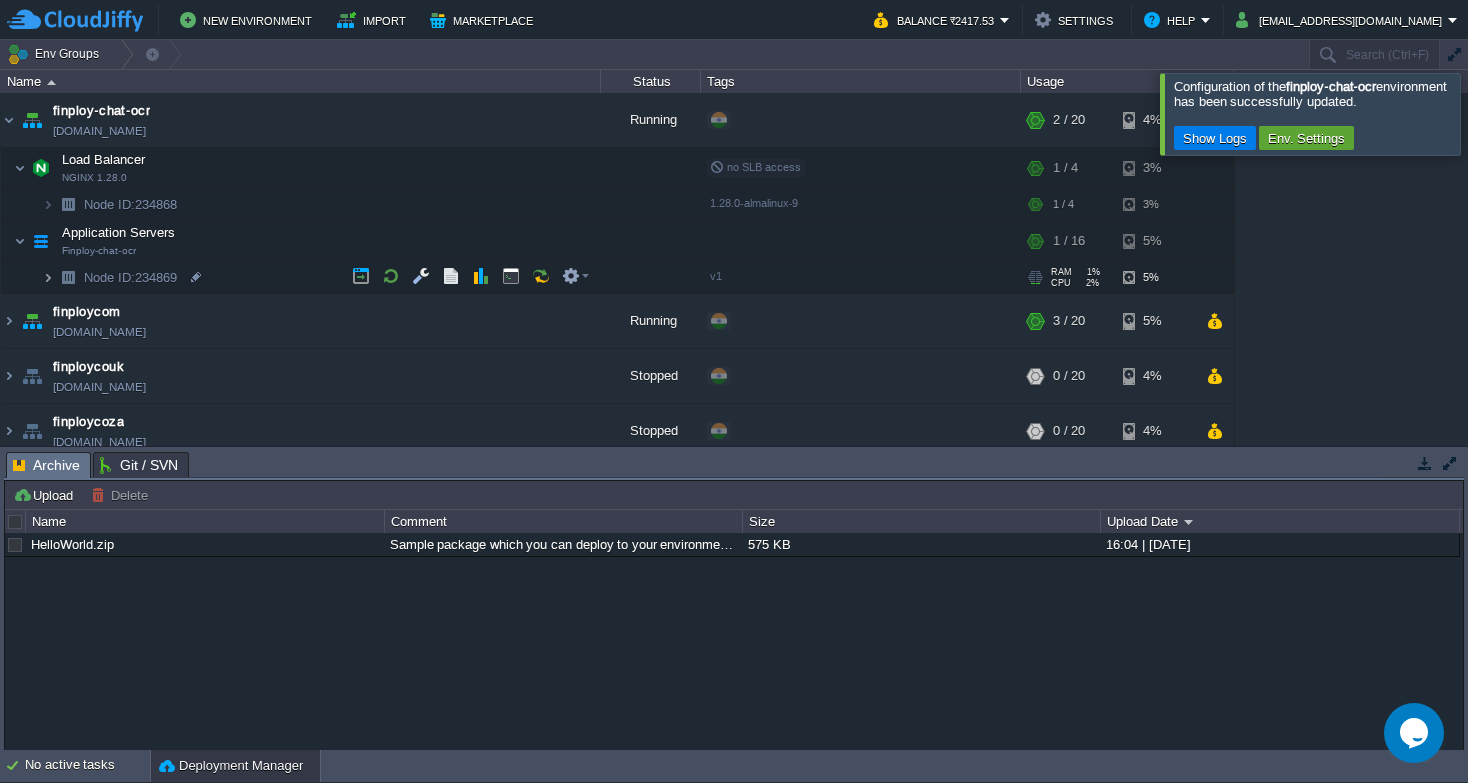 click at bounding box center (48, 277) 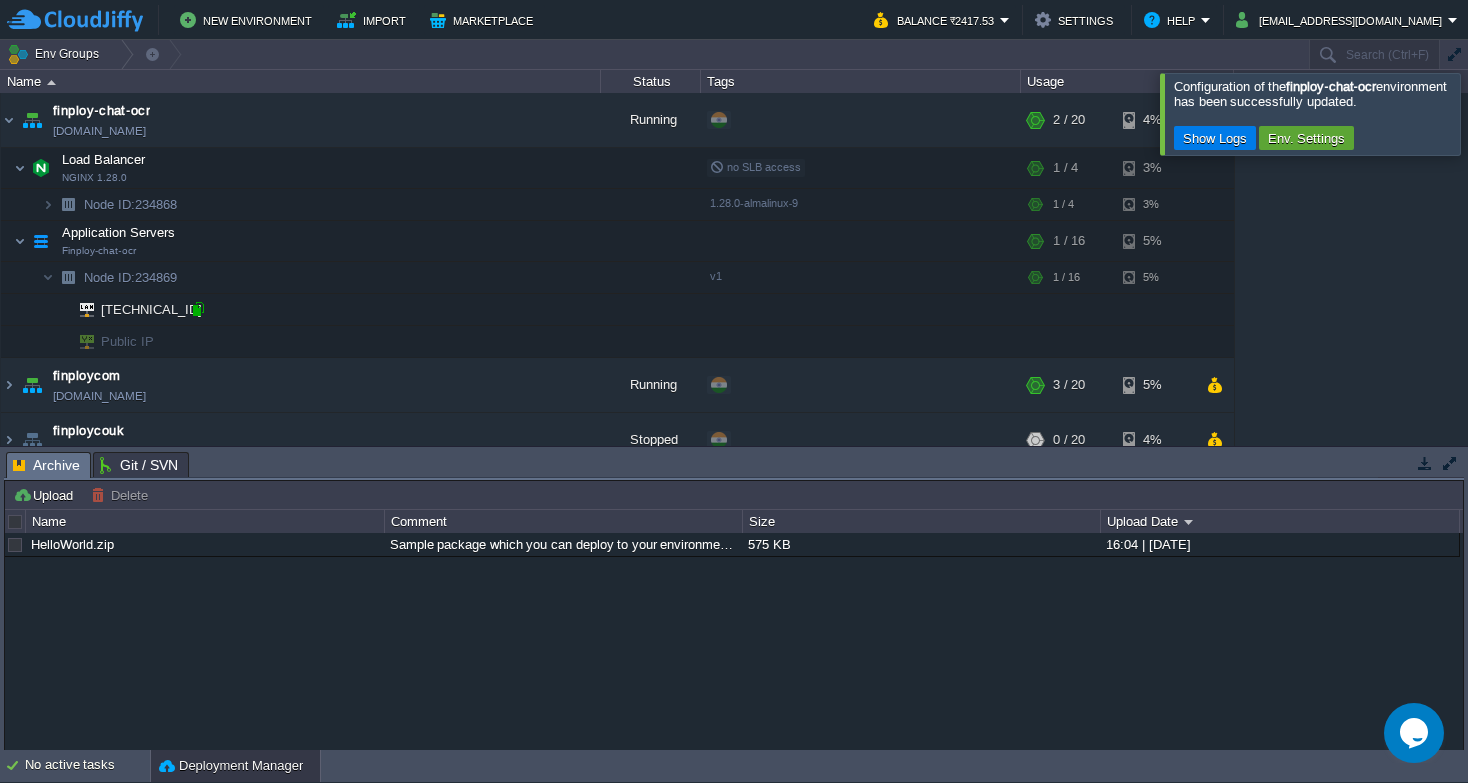 click at bounding box center [198, 309] 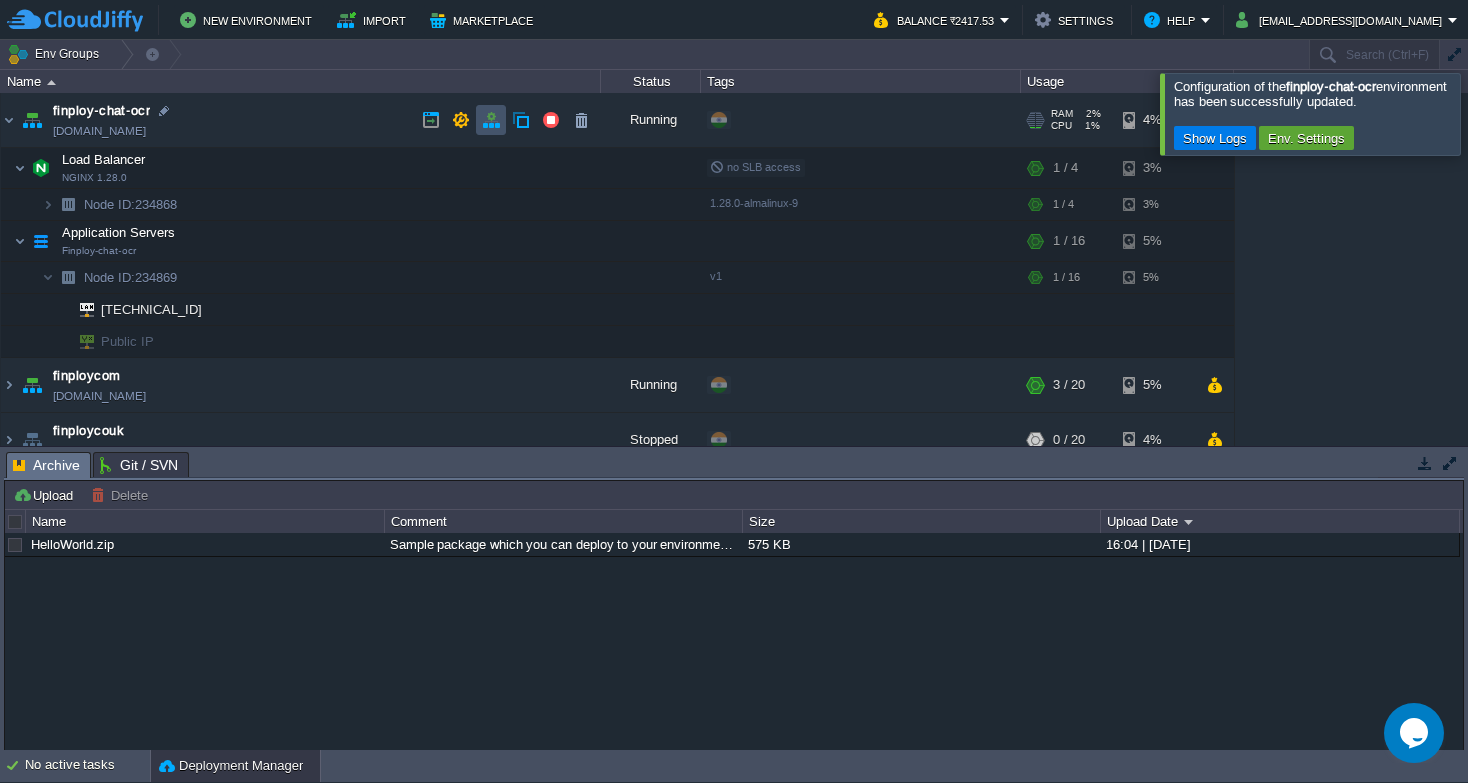 click at bounding box center [491, 120] 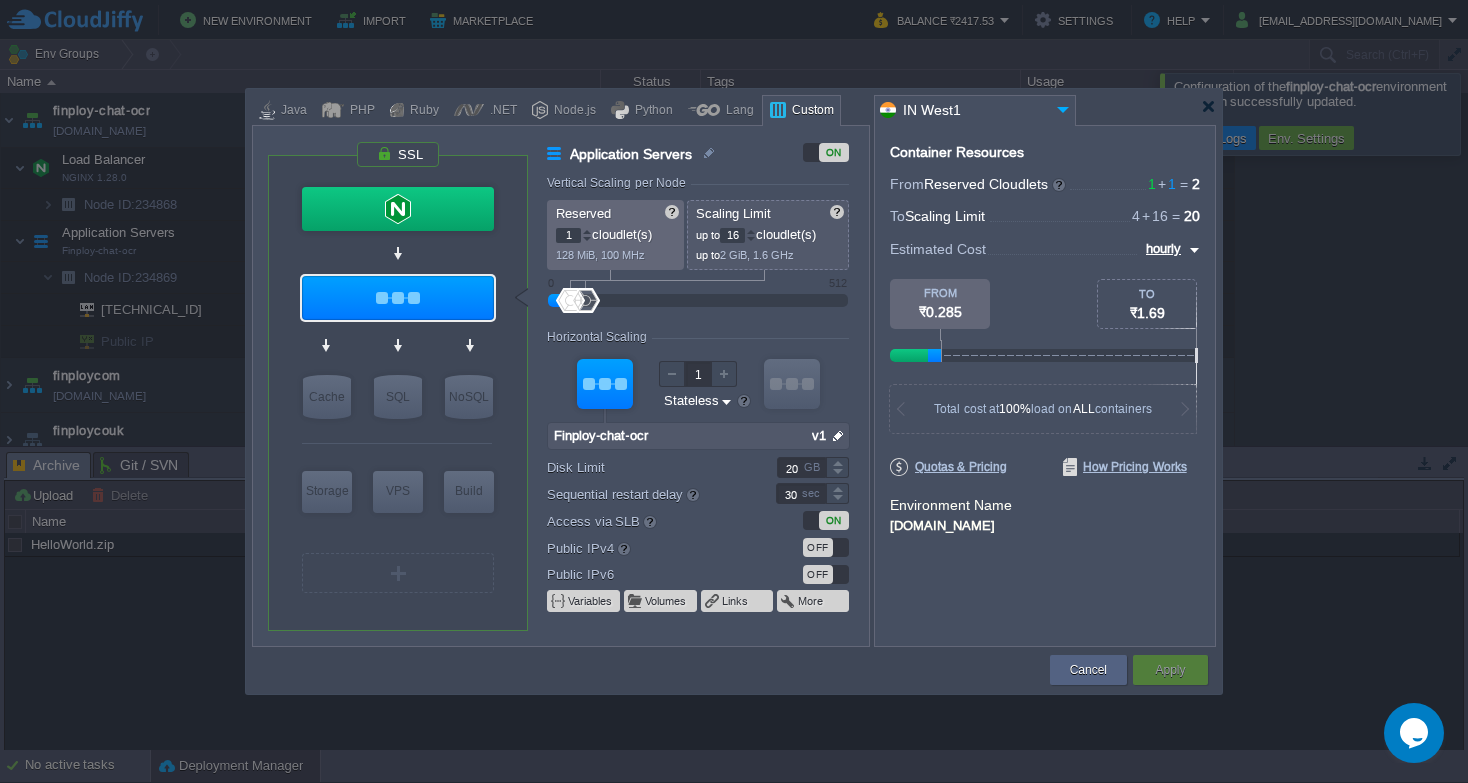 click on "OFF" at bounding box center (818, 547) 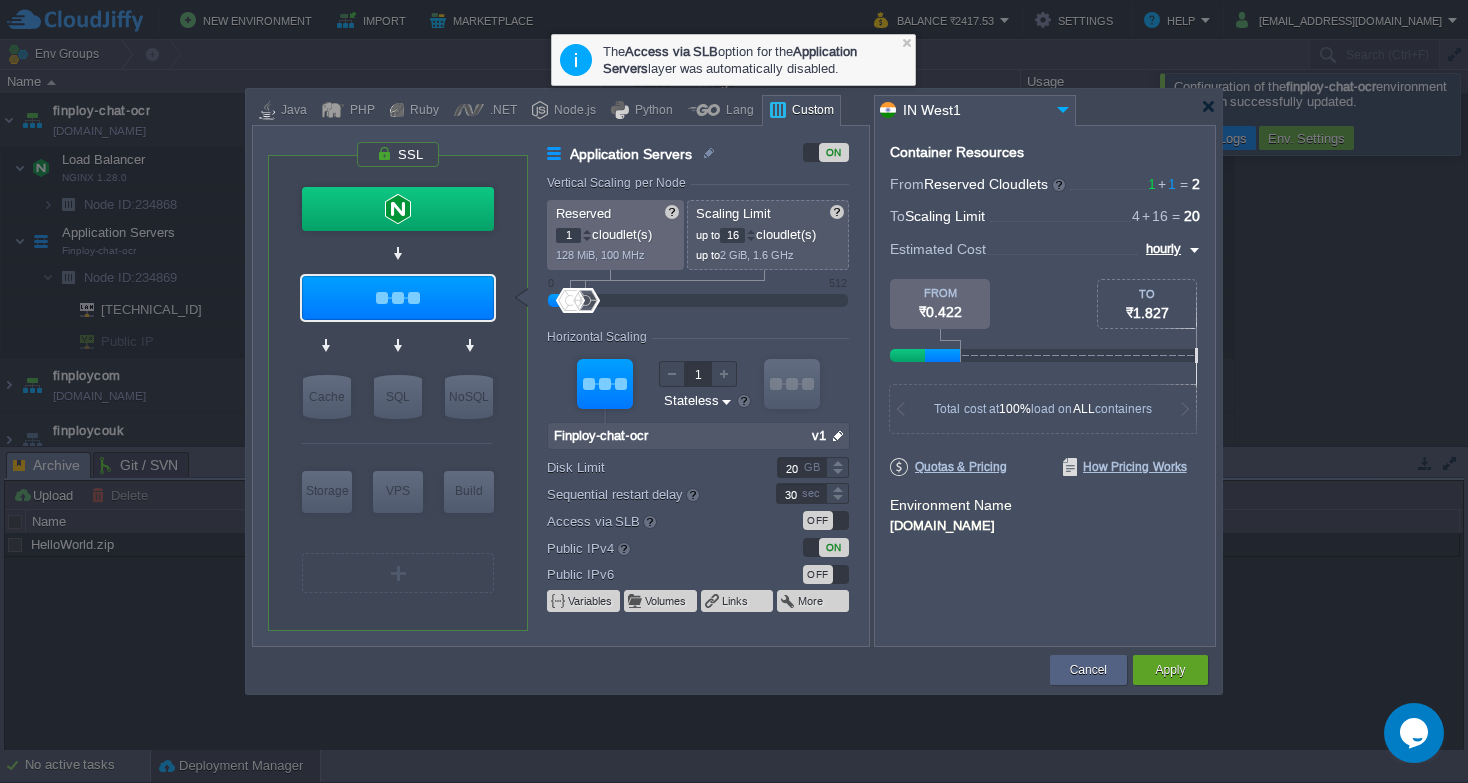 click on "OFF" at bounding box center (818, 574) 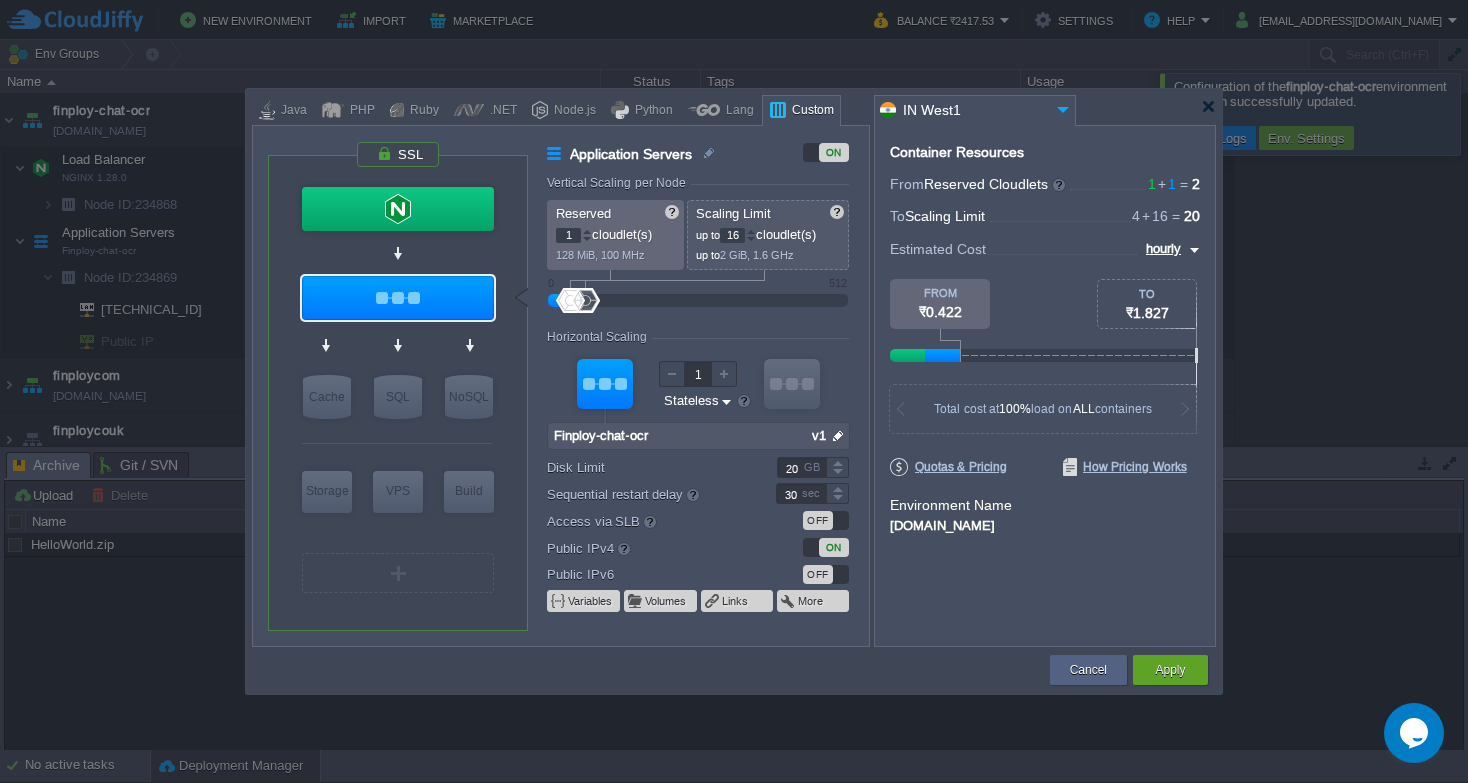 click on "OFF" at bounding box center (826, 574) 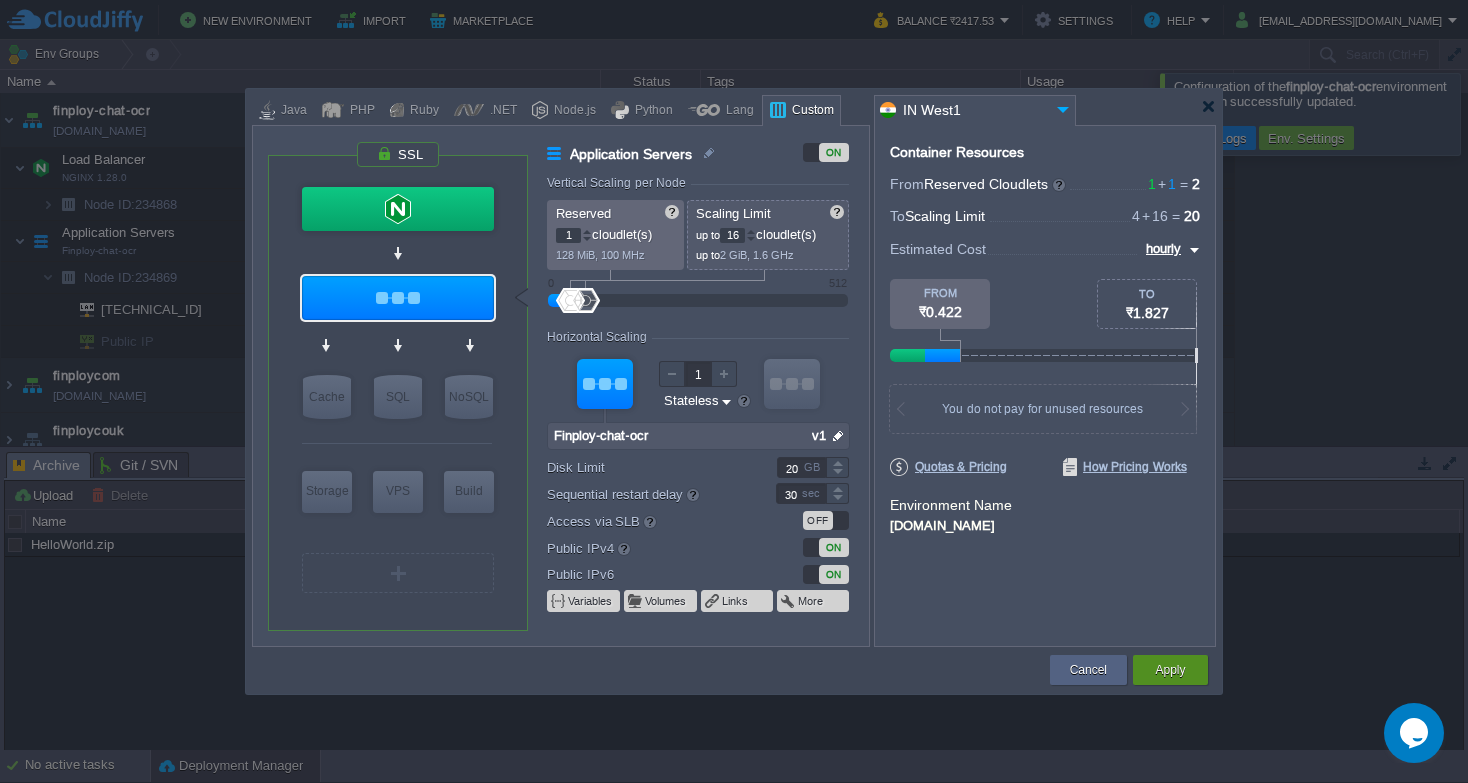 click on "Apply" at bounding box center (1170, 670) 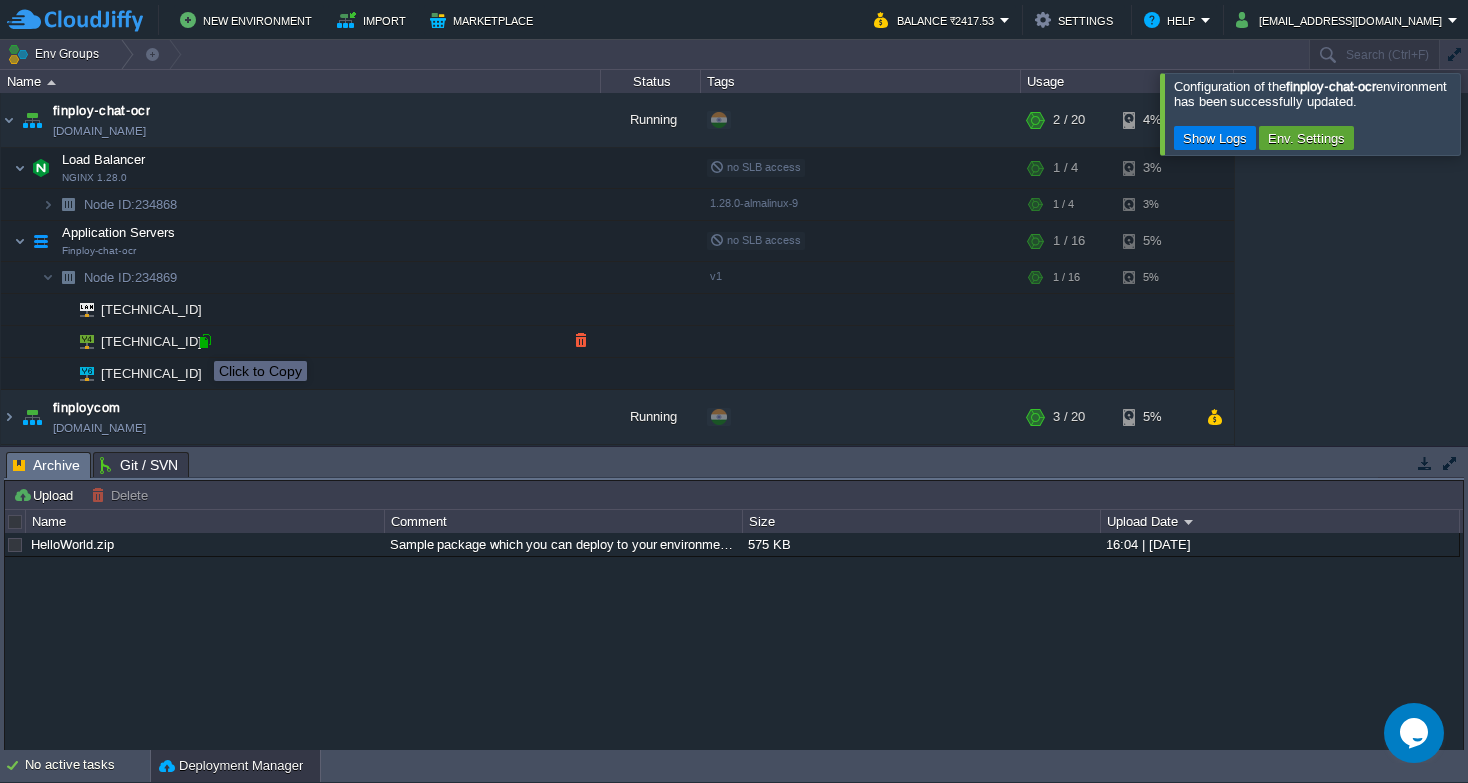 click at bounding box center (205, 341) 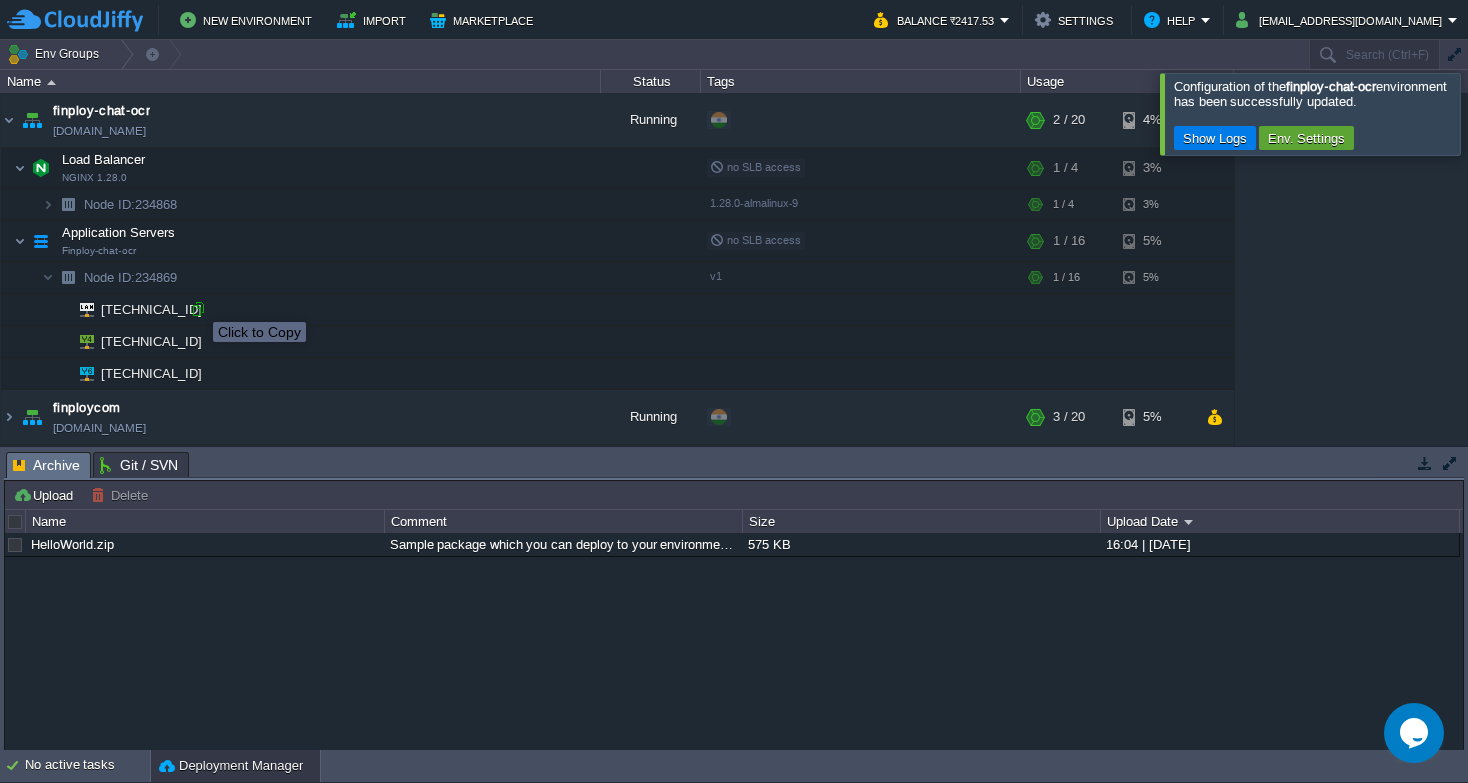click at bounding box center [198, 309] 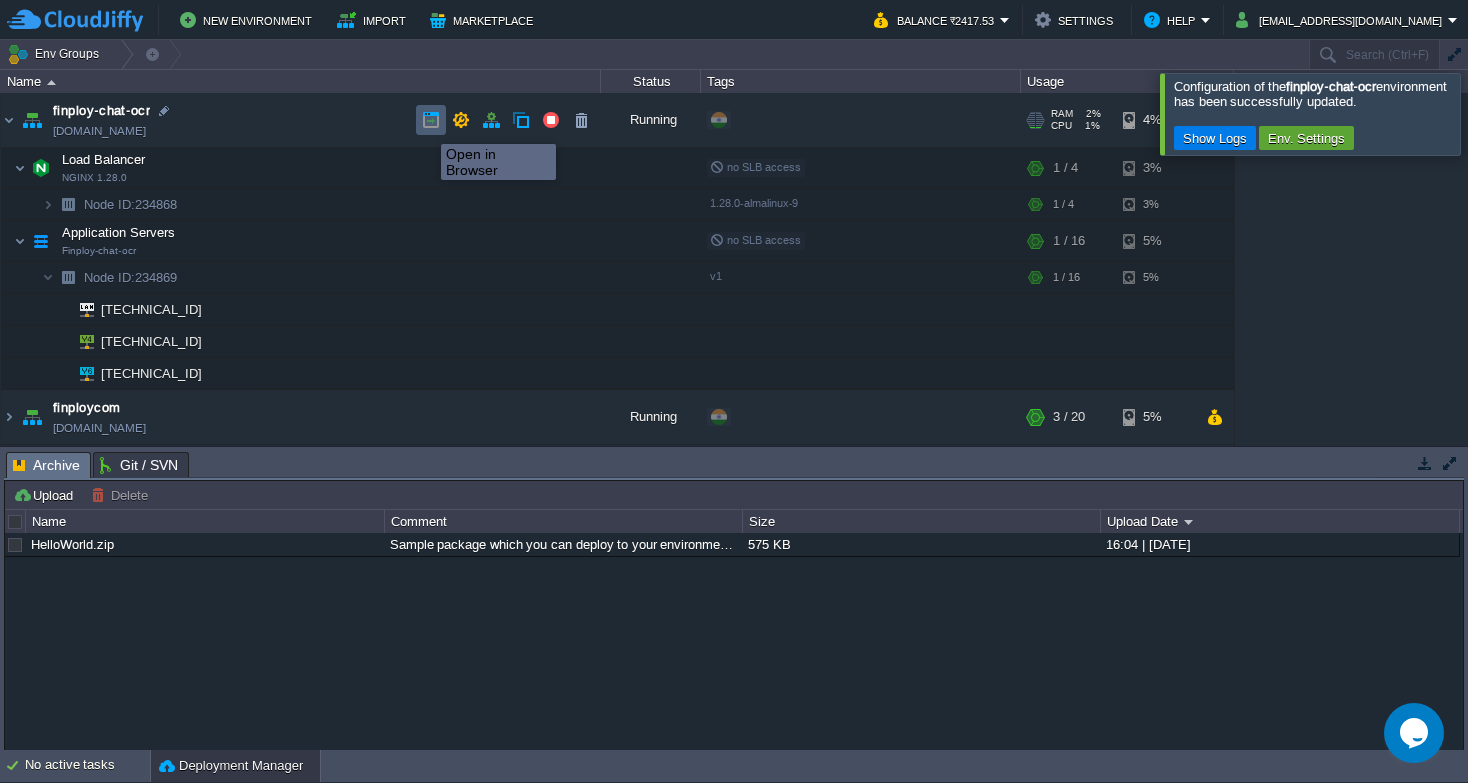 click at bounding box center [431, 120] 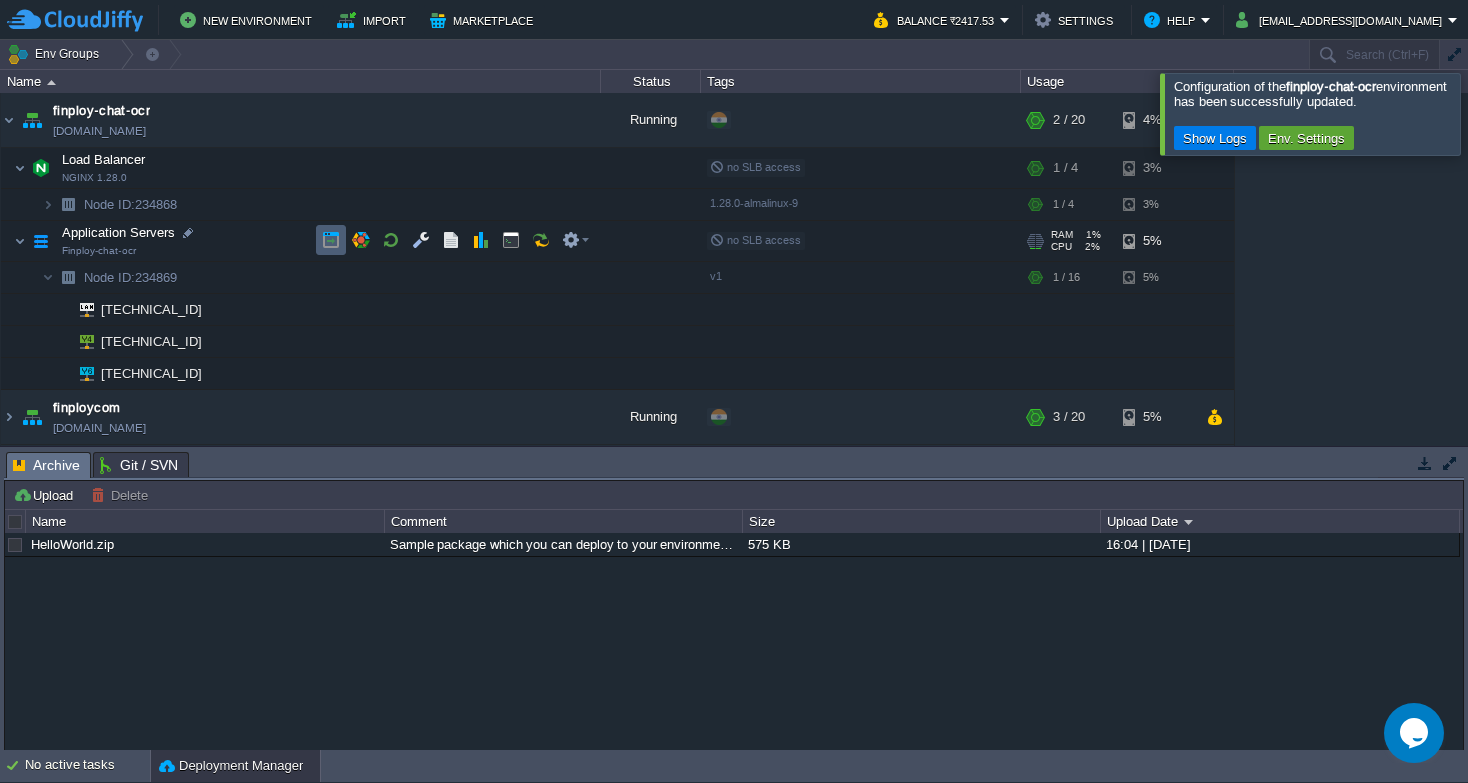 click at bounding box center [331, 240] 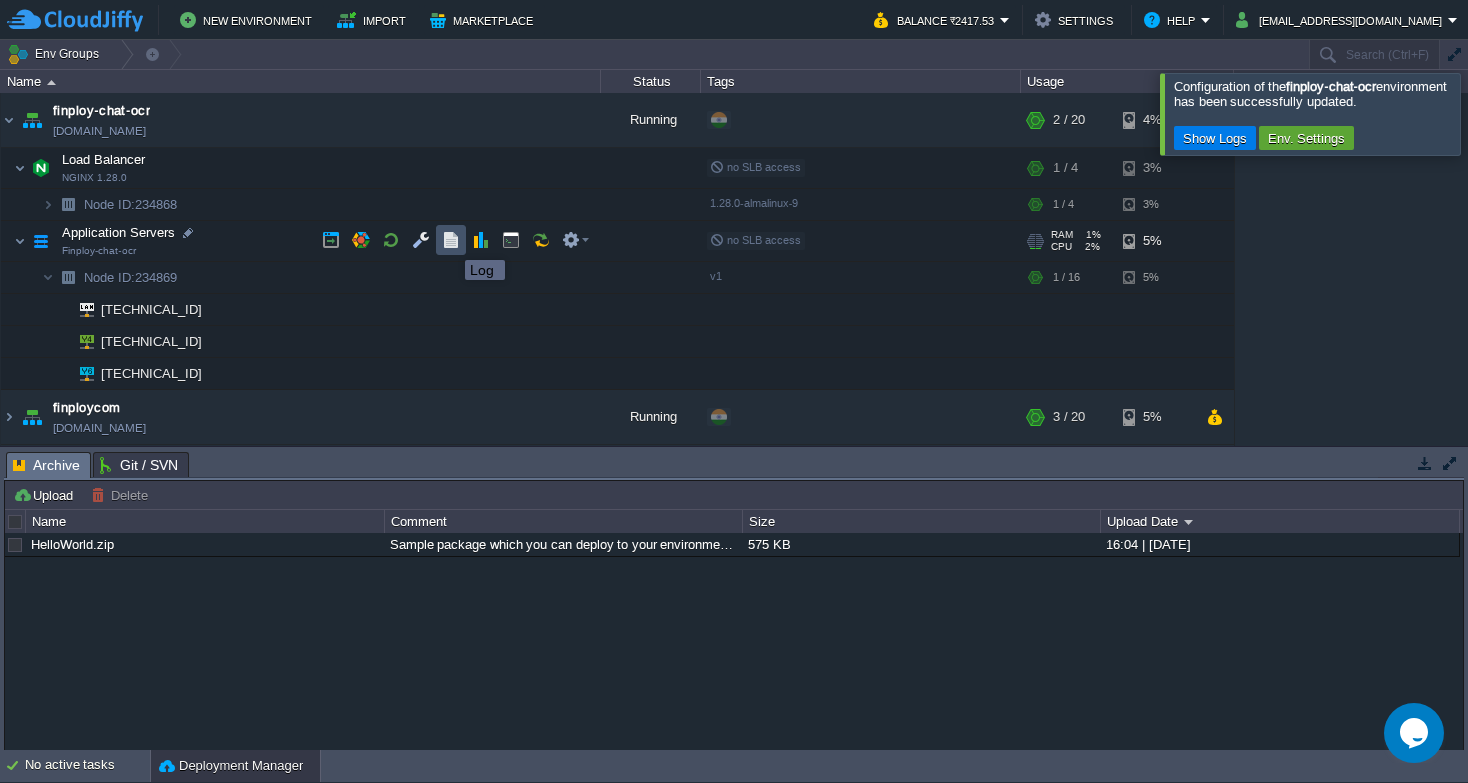 click at bounding box center [451, 240] 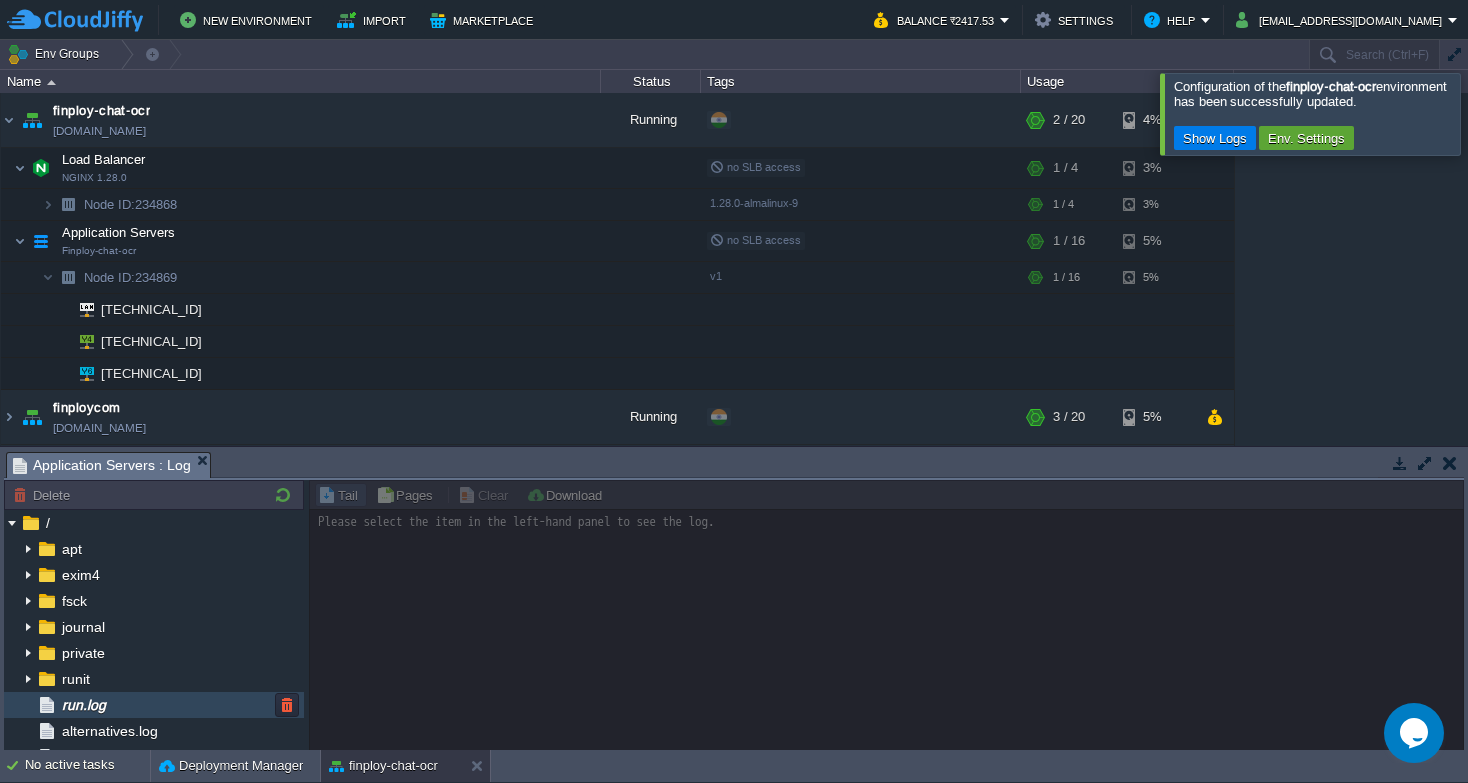 click on "run.log" at bounding box center (154, 705) 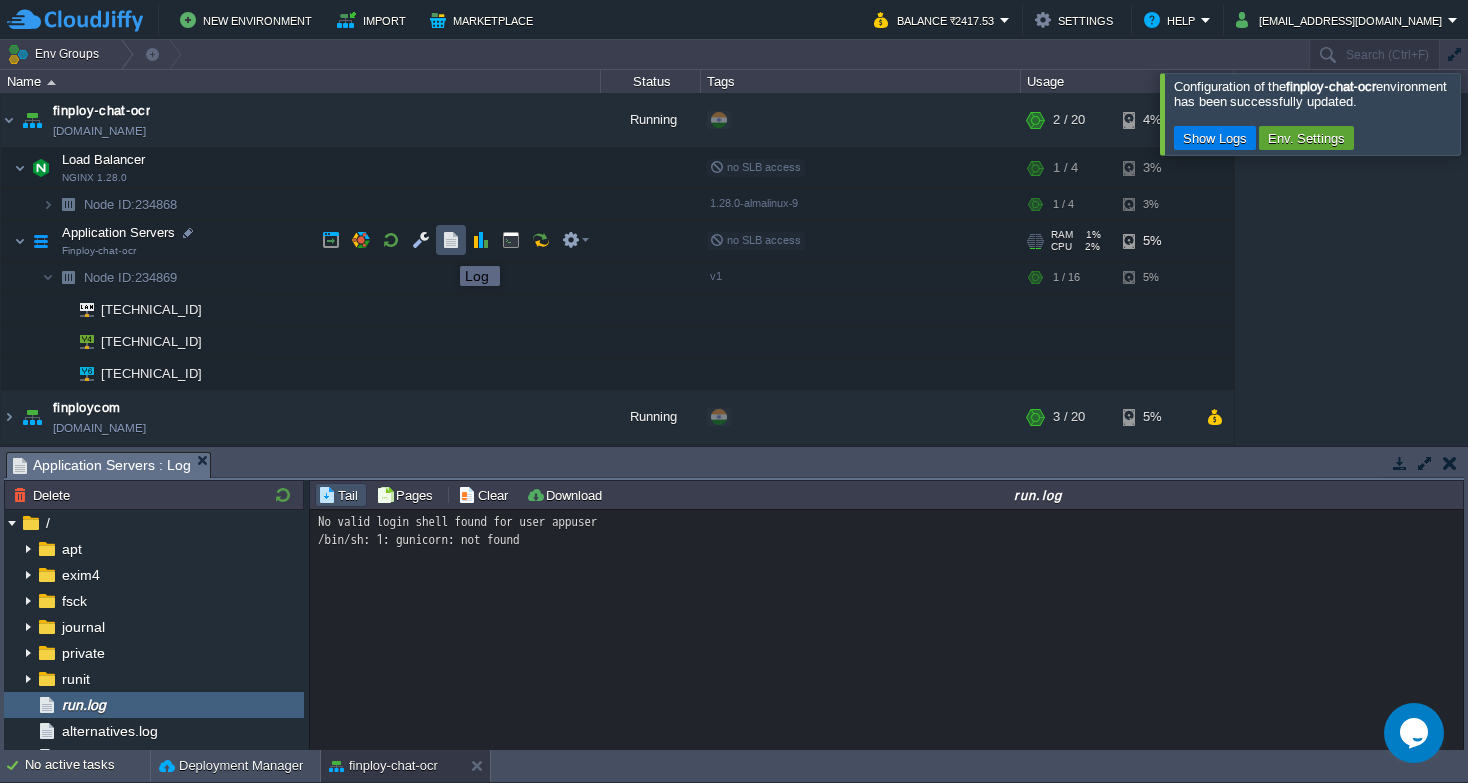 click at bounding box center (451, 240) 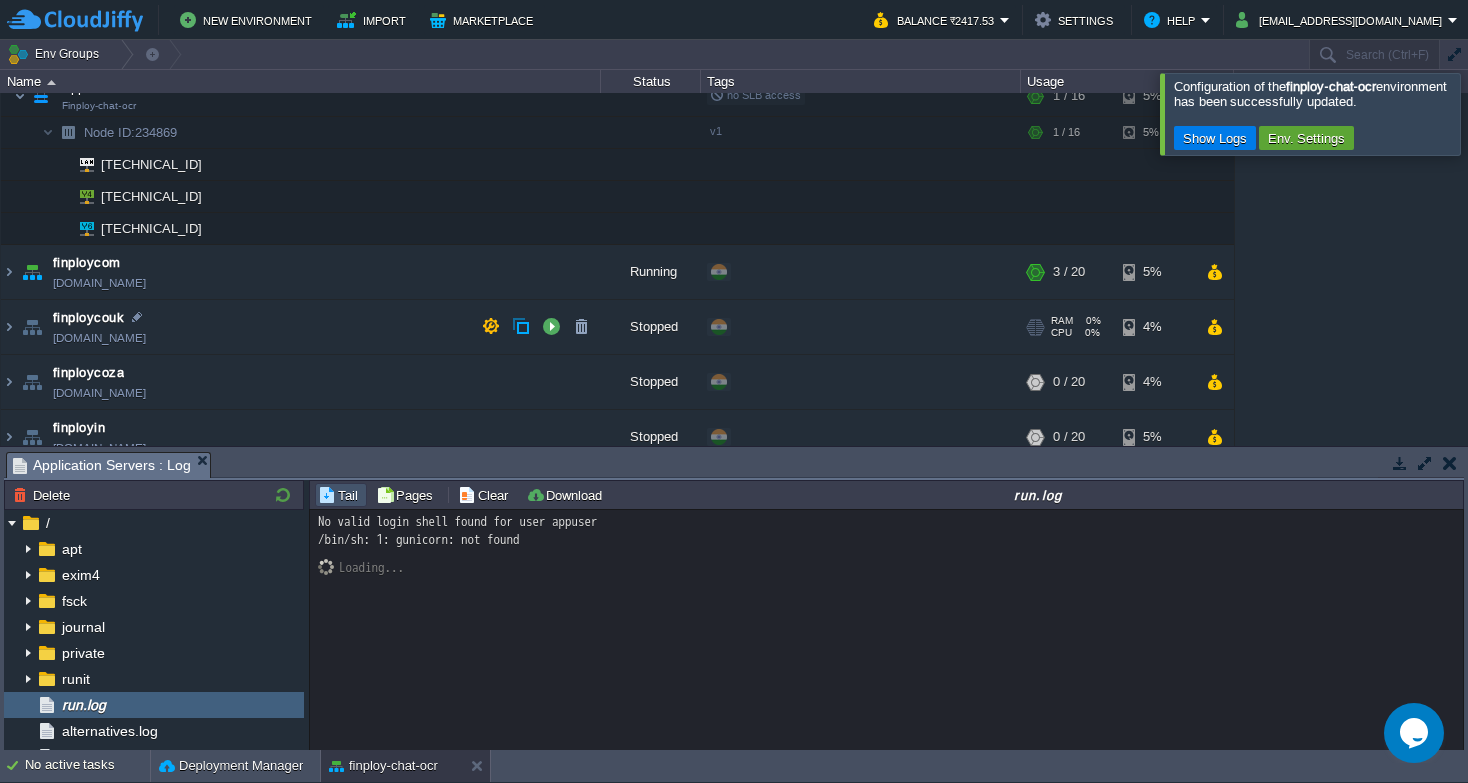 scroll, scrollTop: 143, scrollLeft: 0, axis: vertical 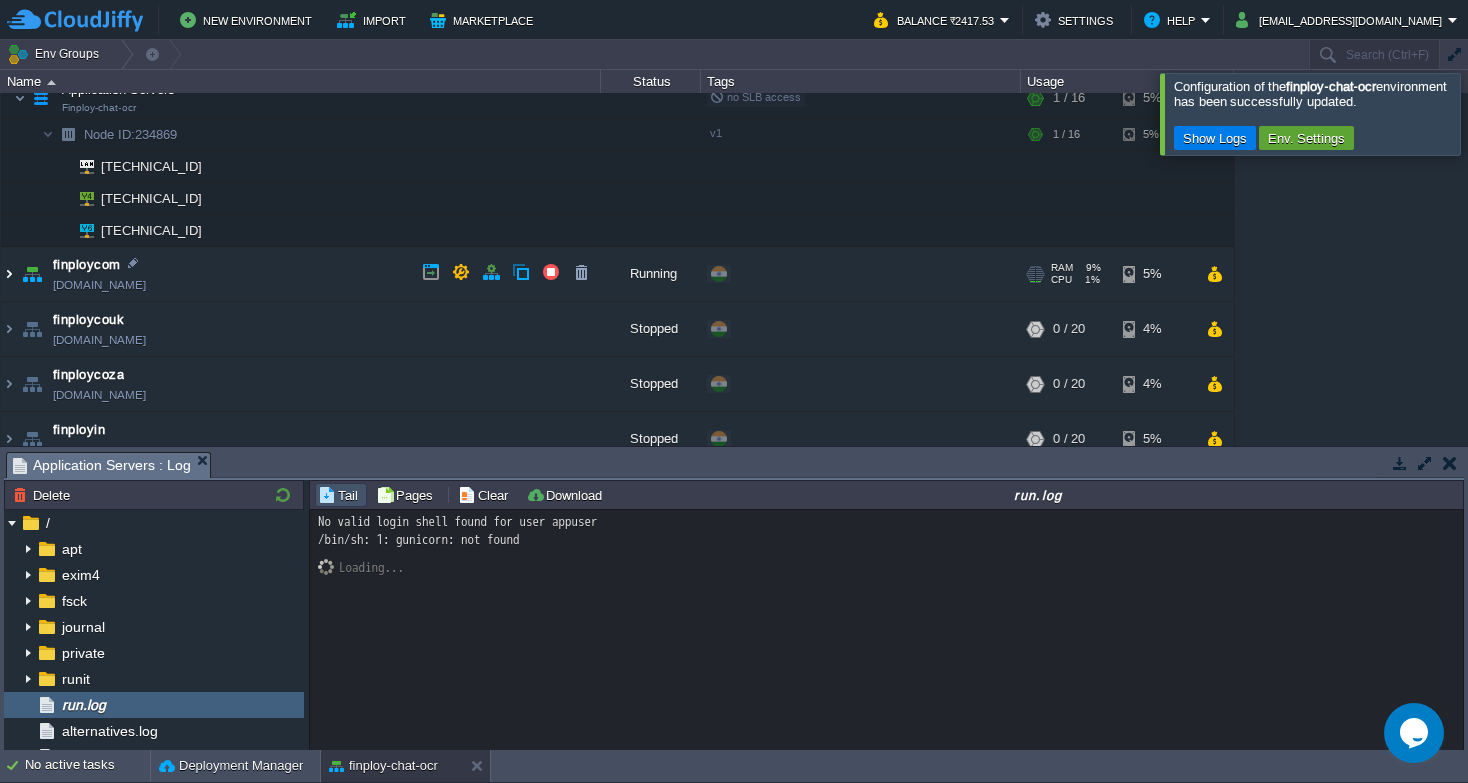 click at bounding box center (9, 274) 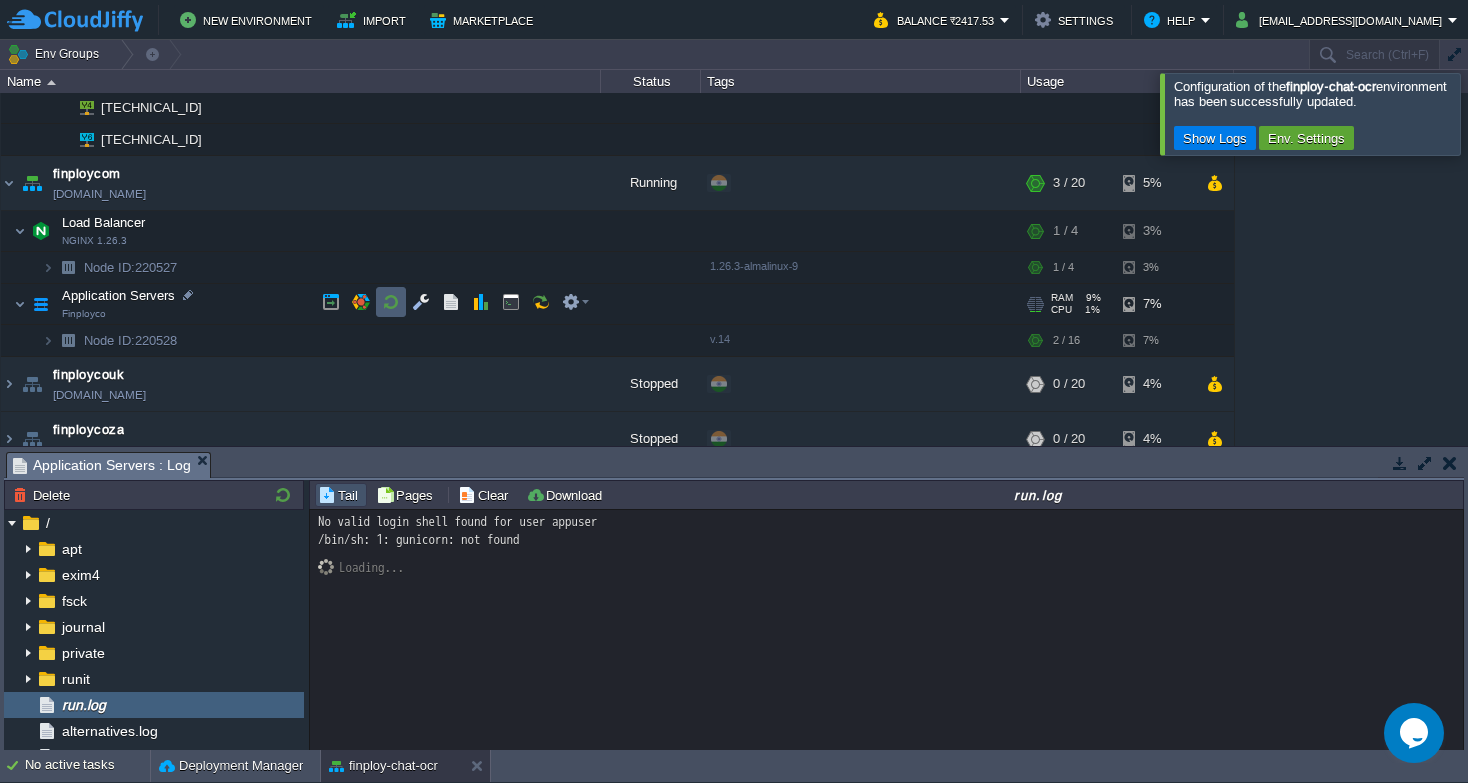 scroll, scrollTop: 234, scrollLeft: 0, axis: vertical 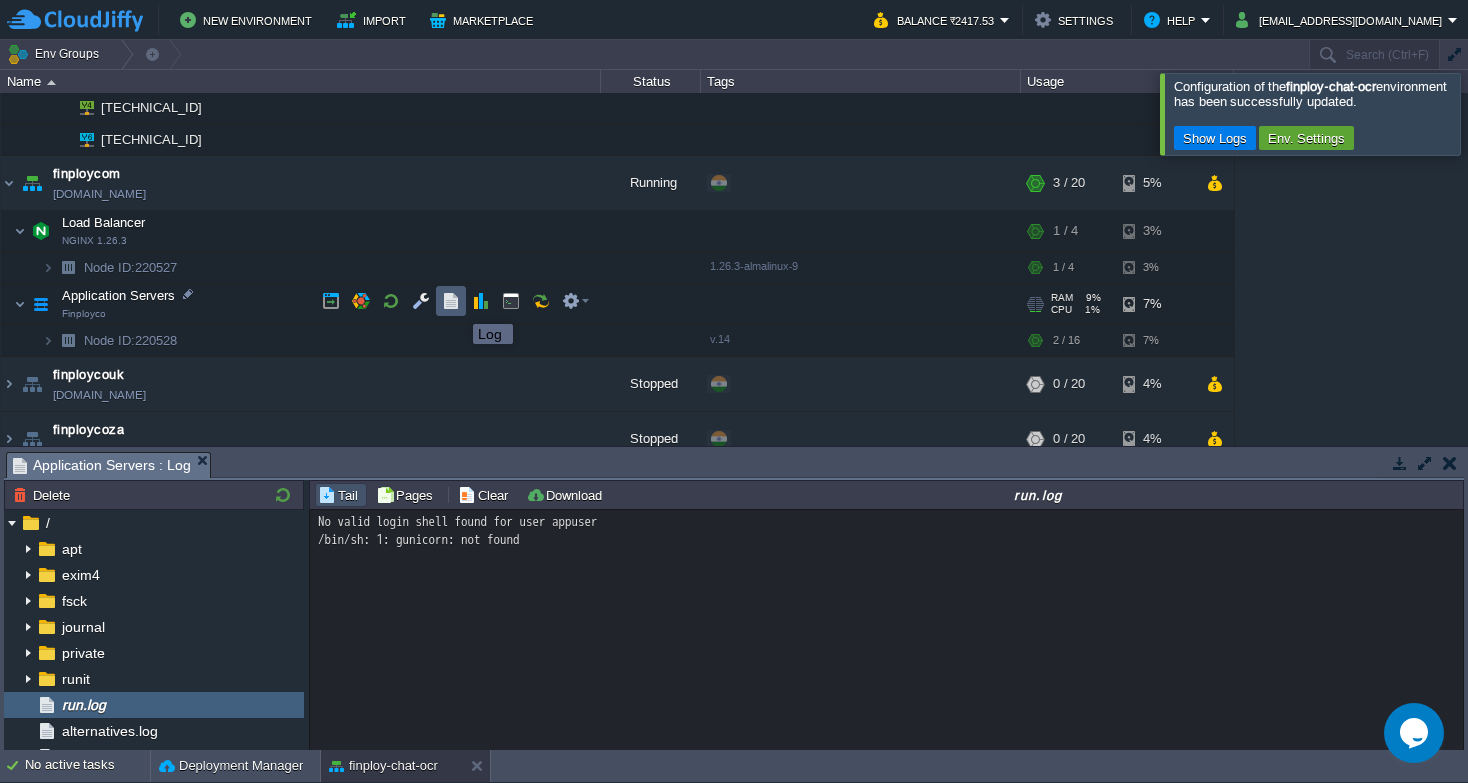 click at bounding box center (451, 301) 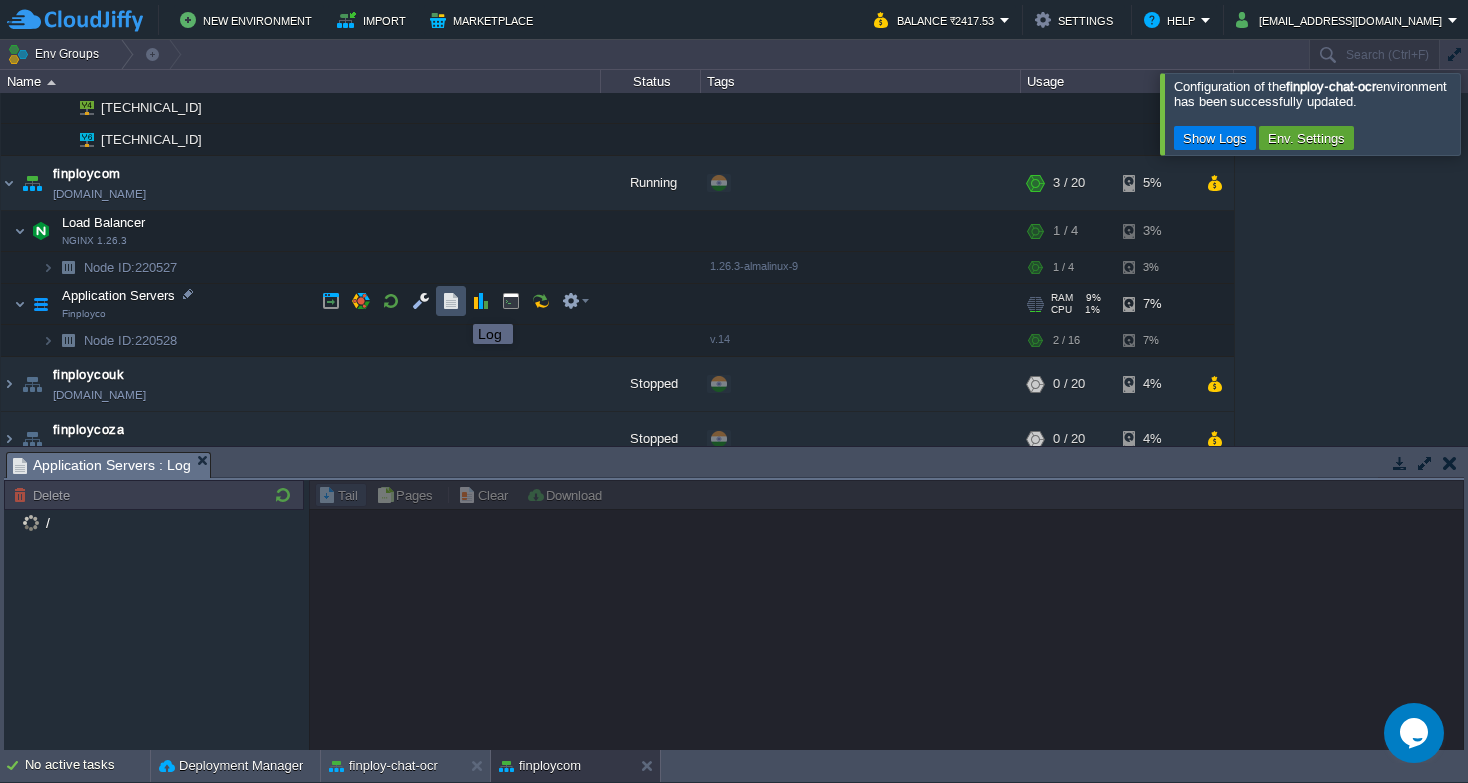 click at bounding box center (451, 301) 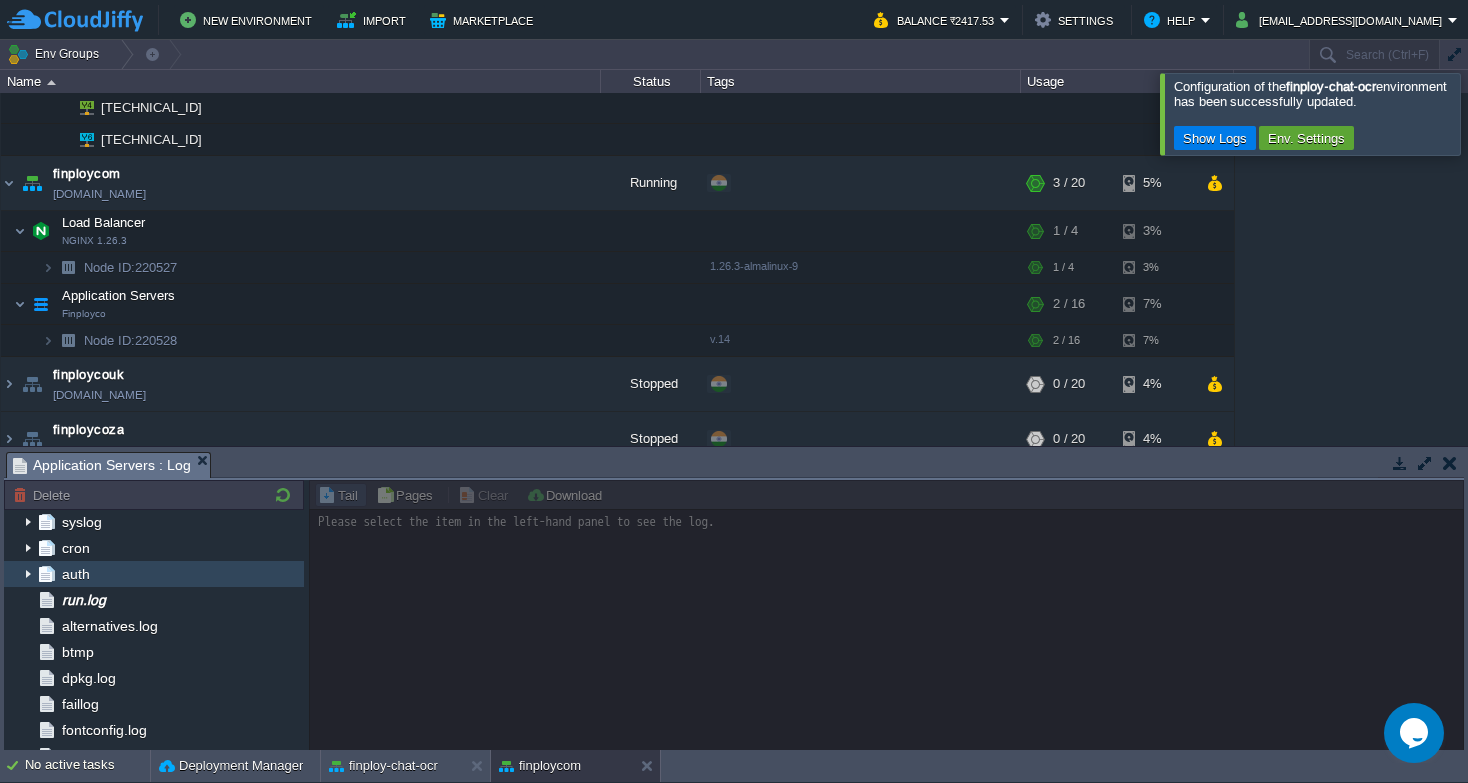 scroll, scrollTop: 182, scrollLeft: 0, axis: vertical 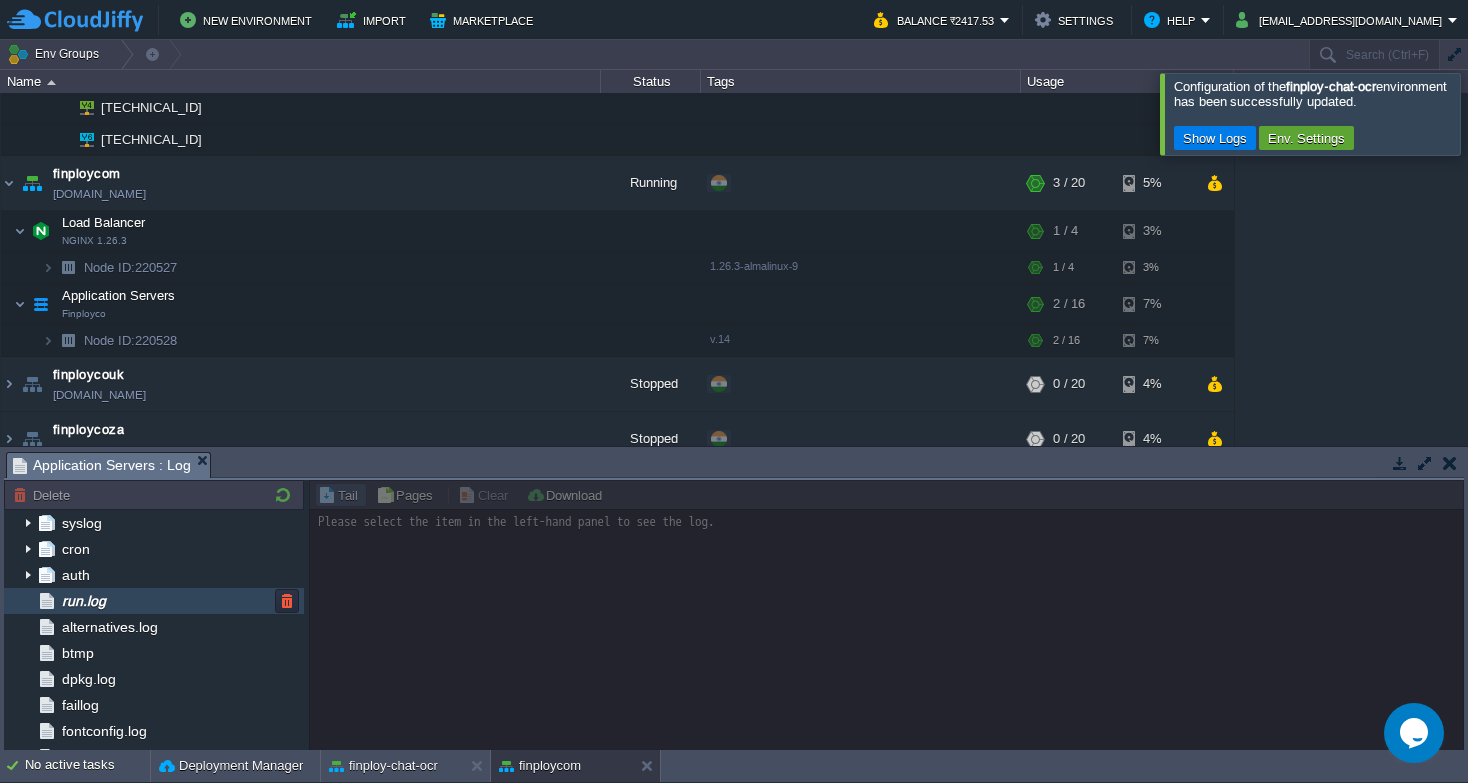 click on "run.log" at bounding box center [154, 601] 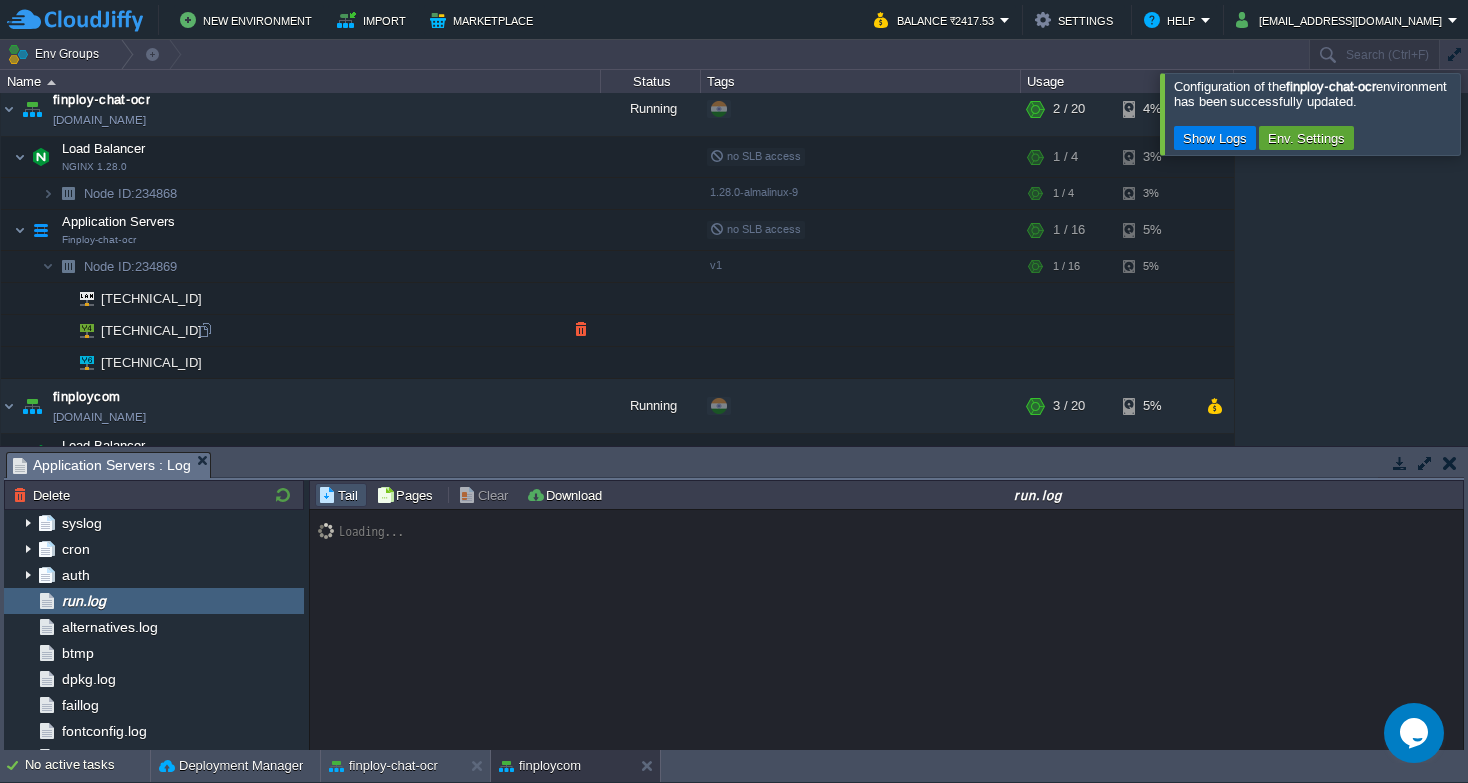 scroll, scrollTop: 0, scrollLeft: 0, axis: both 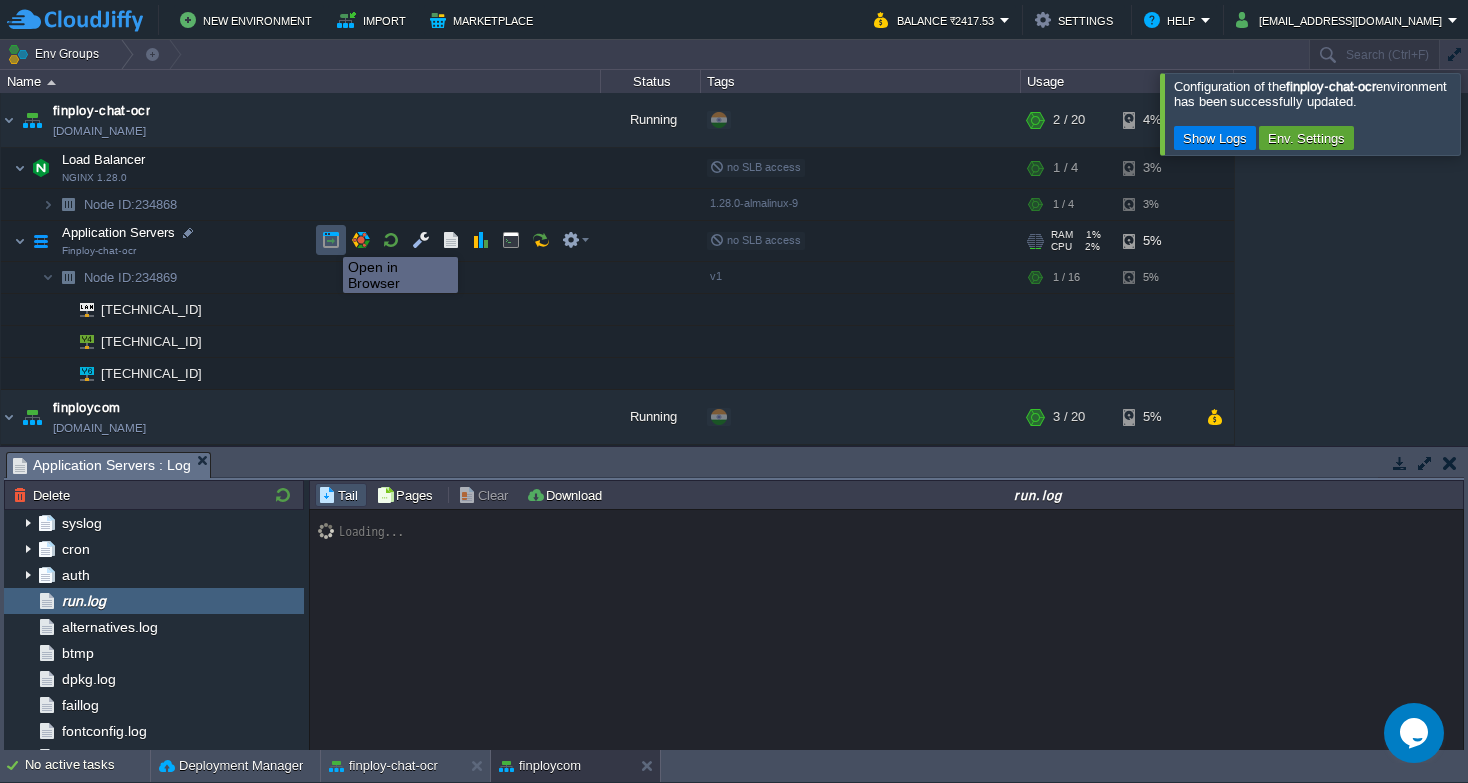 click at bounding box center [331, 240] 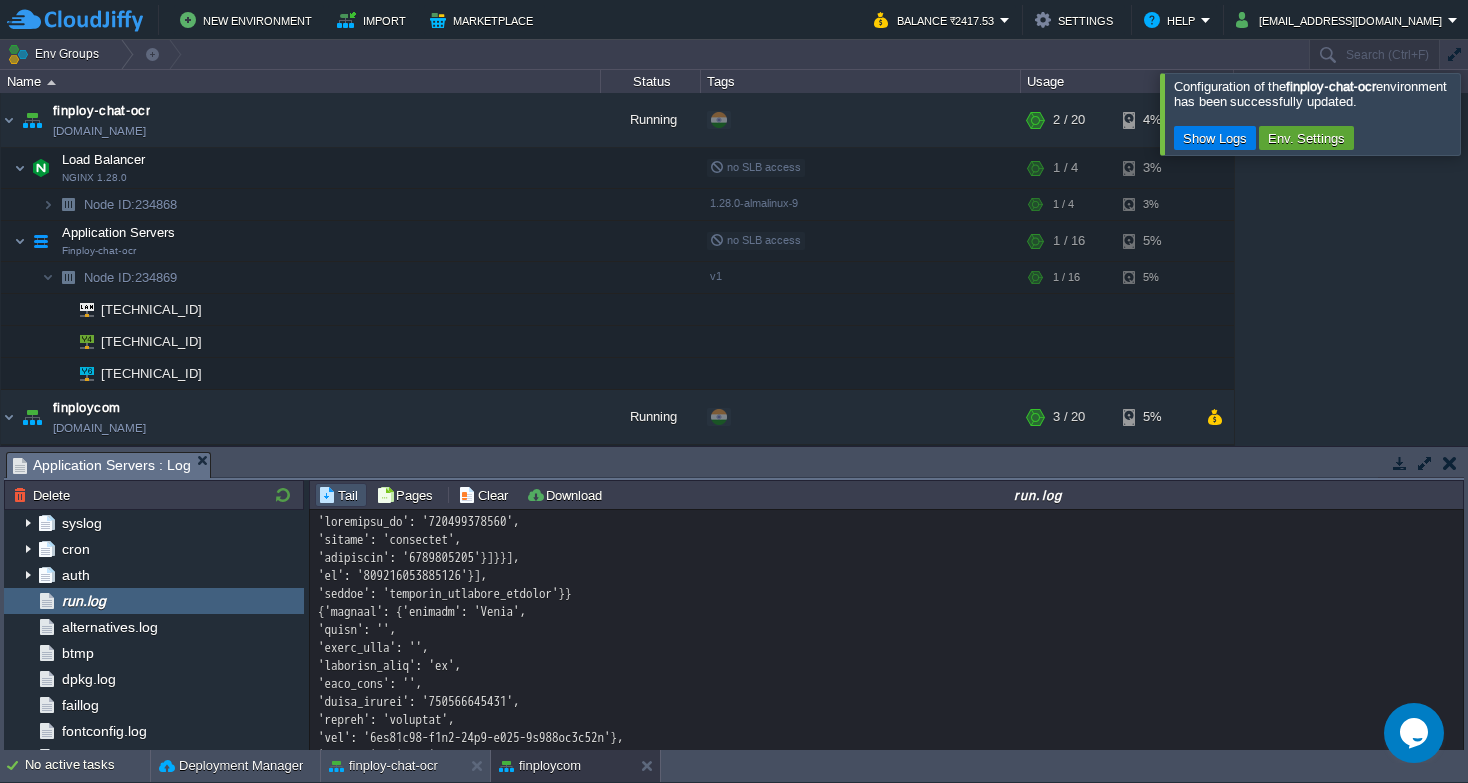 scroll, scrollTop: 16381, scrollLeft: 0, axis: vertical 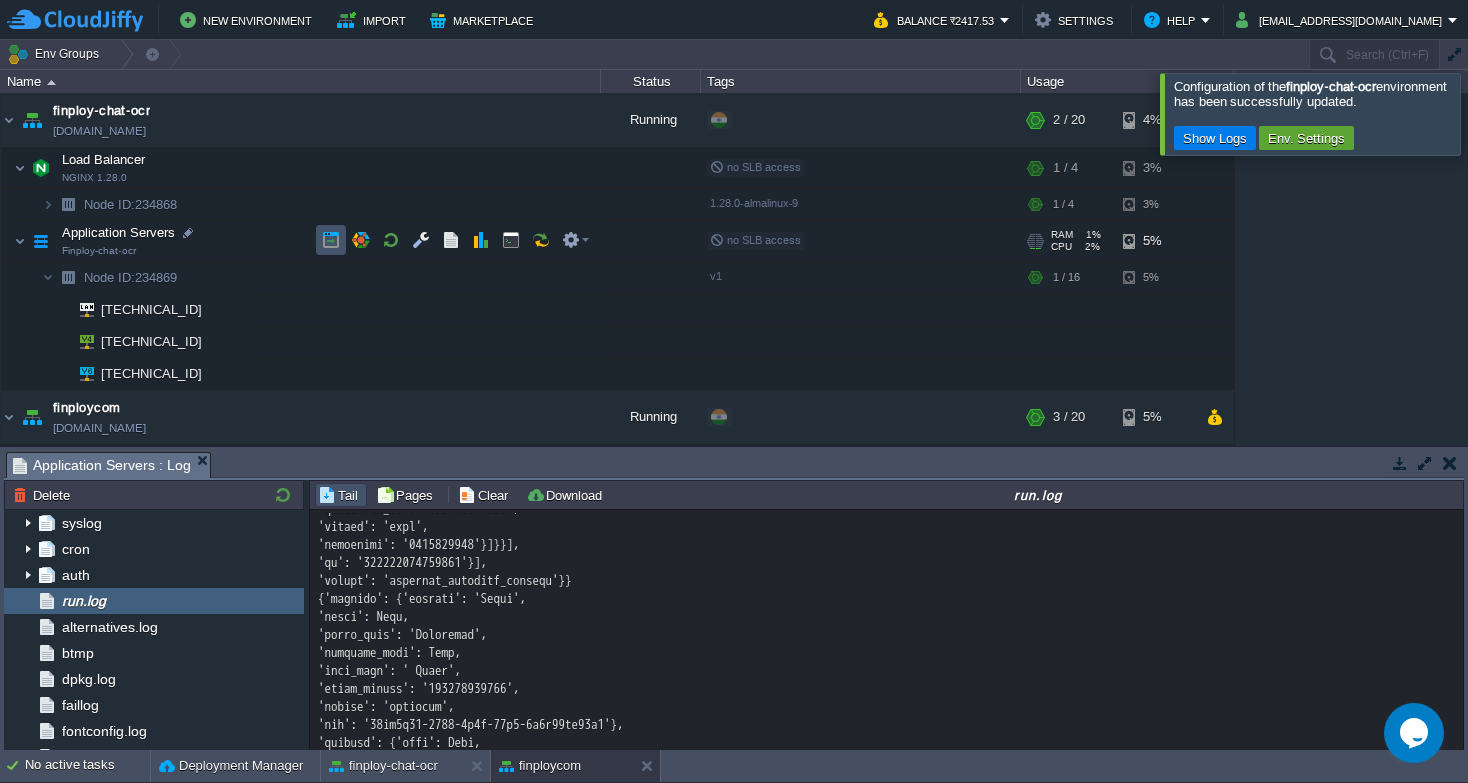 click at bounding box center (331, 240) 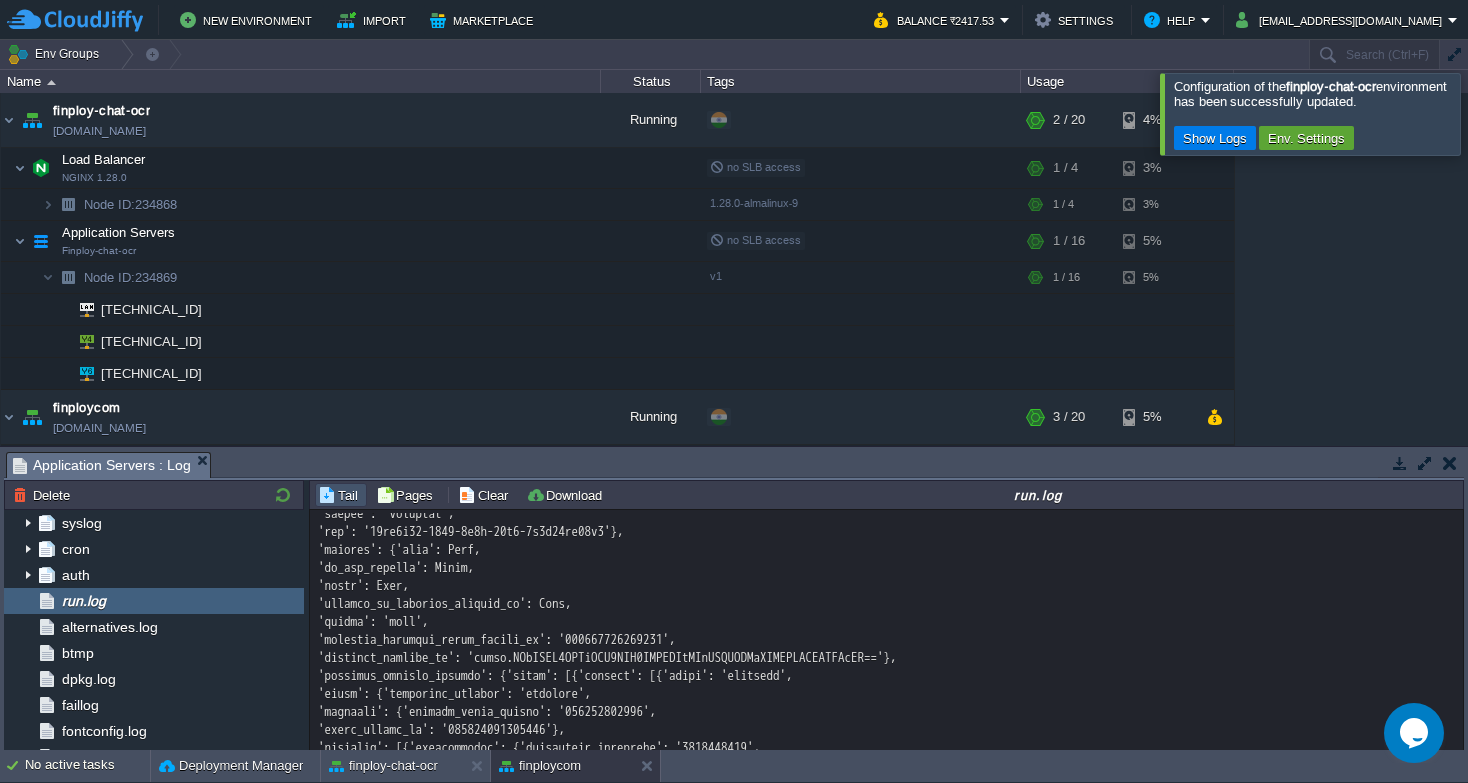 scroll, scrollTop: 12445, scrollLeft: 0, axis: vertical 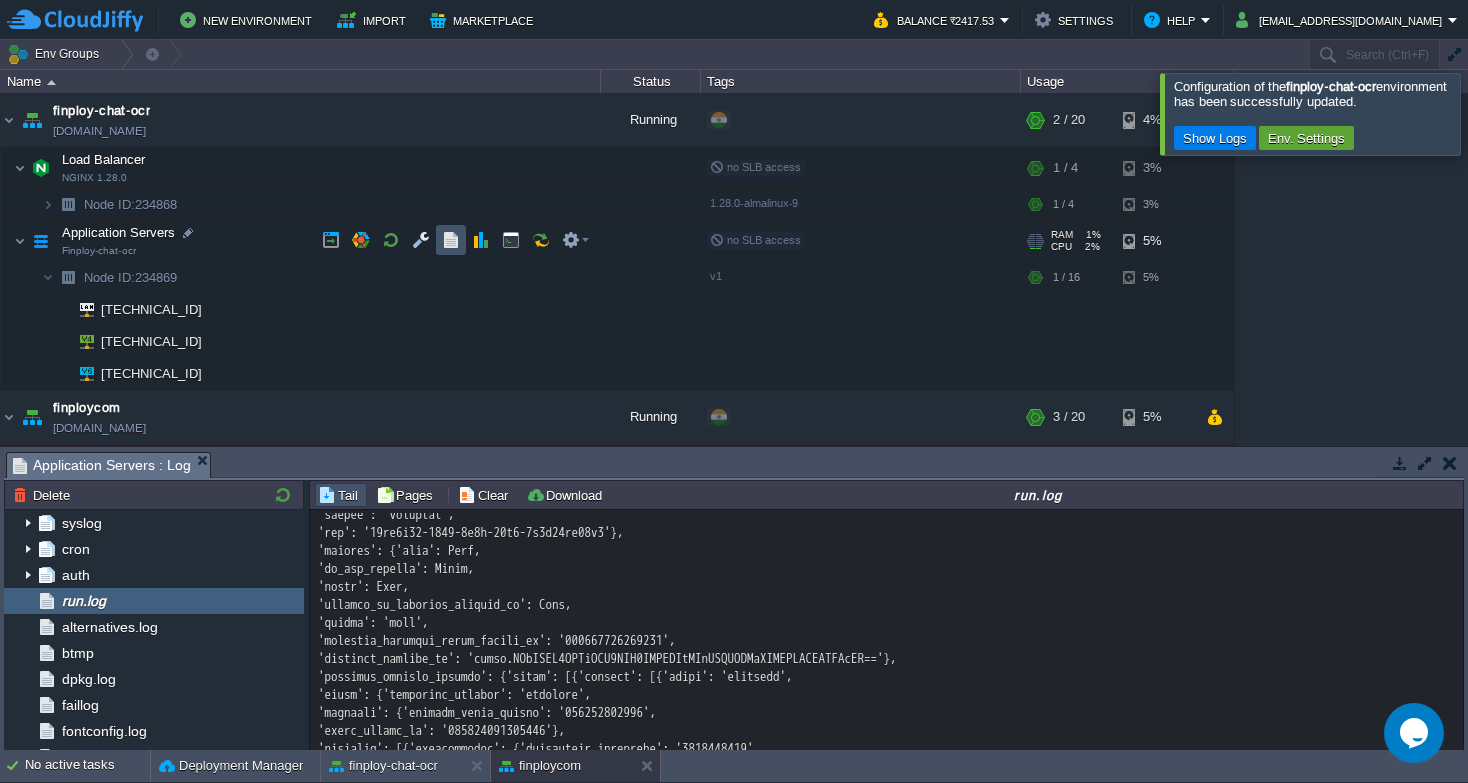 click at bounding box center (451, 240) 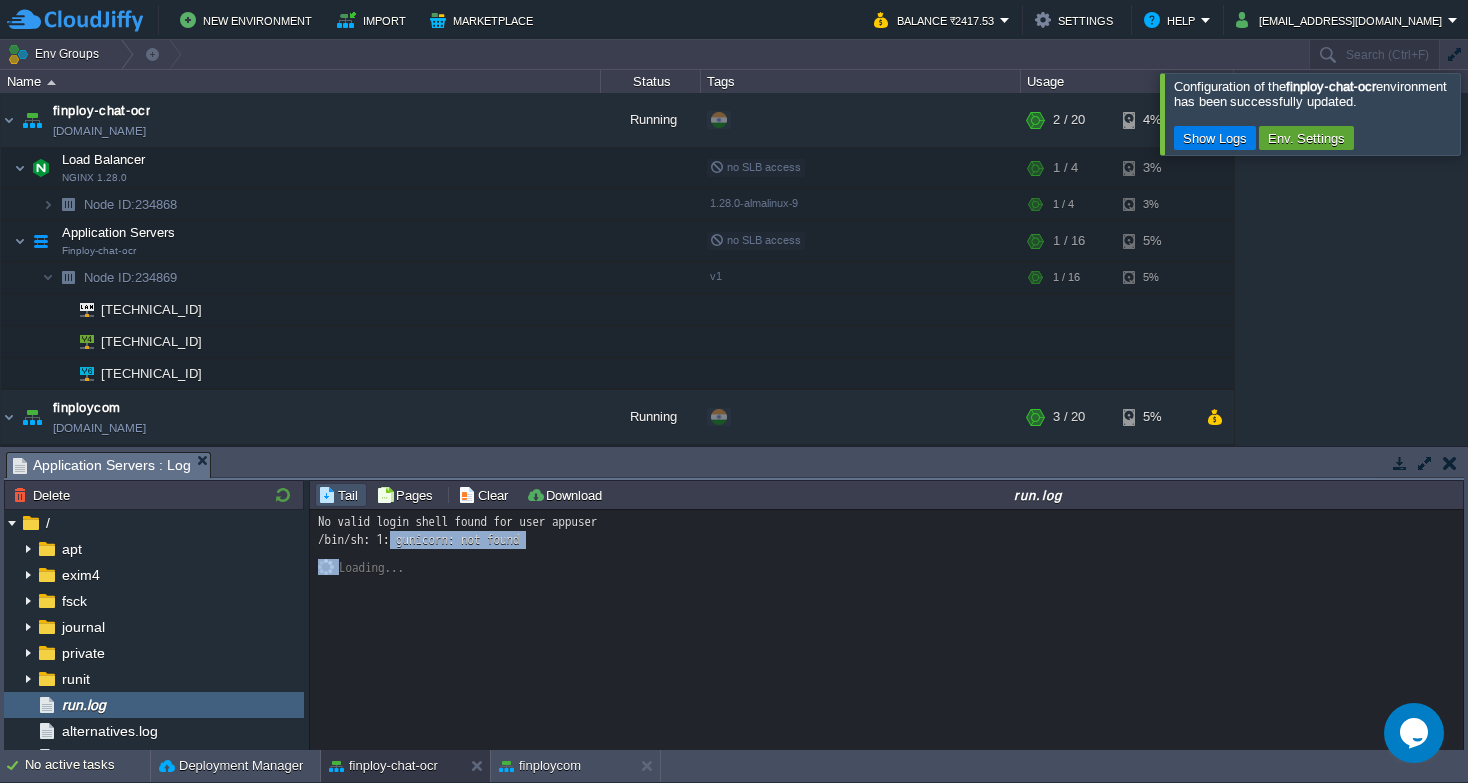 drag, startPoint x: 572, startPoint y: 544, endPoint x: 402, endPoint y: 536, distance: 170.18813 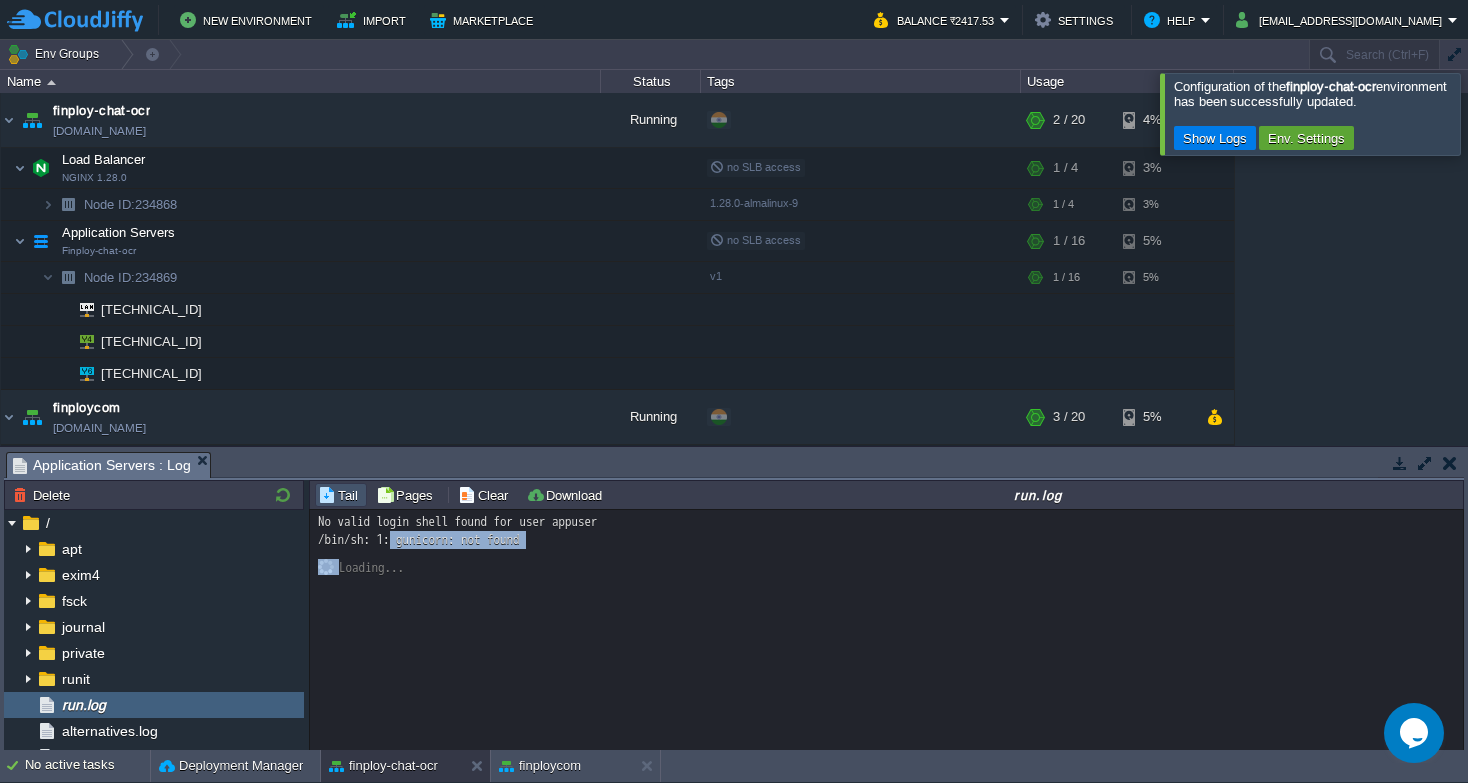click on "No valid login shell found for user appuser
/bin/sh: 1: gunicorn: not found Loading..." at bounding box center (887, 631) 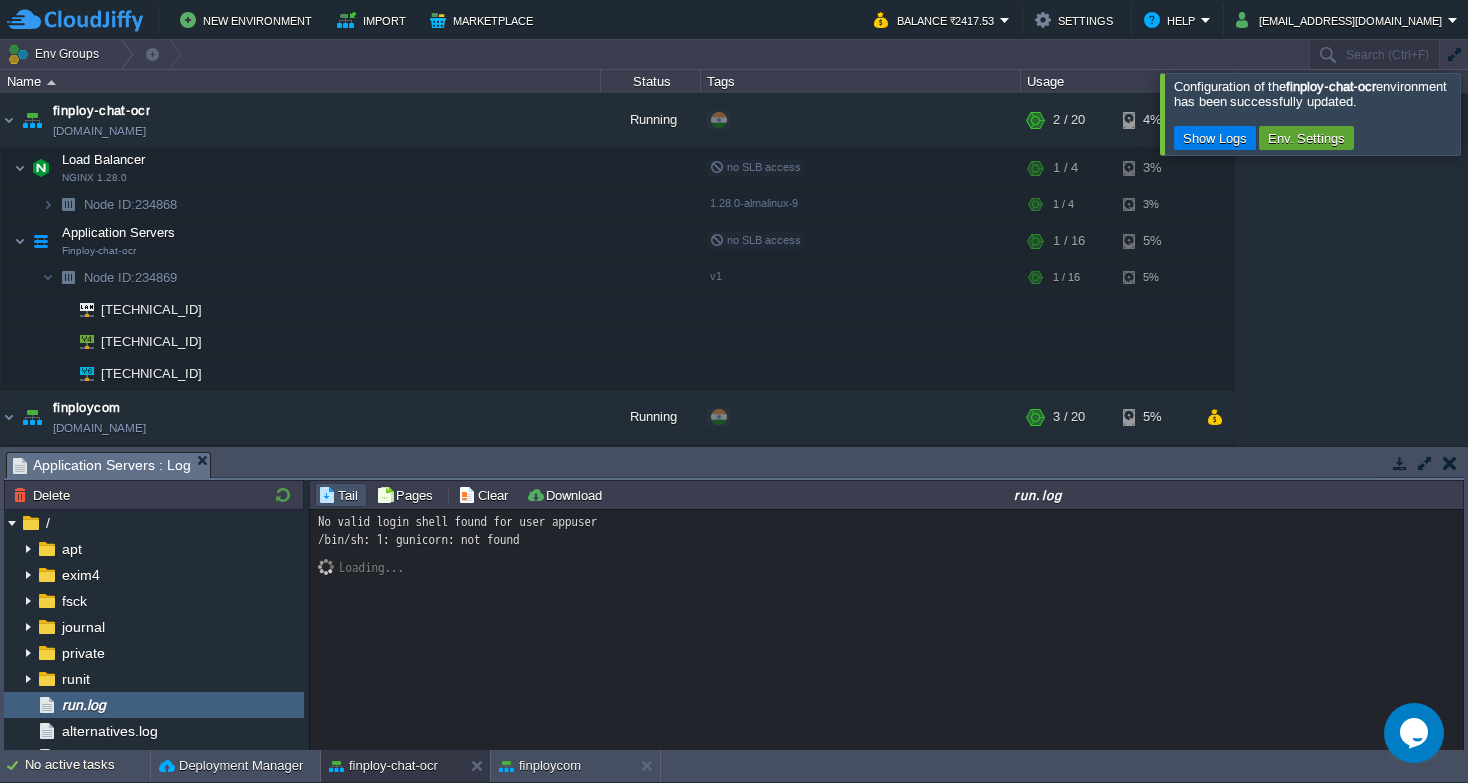 click on "No valid login shell found for user appuser
/bin/sh: 1: gunicorn: not found Loading..." at bounding box center (887, 631) 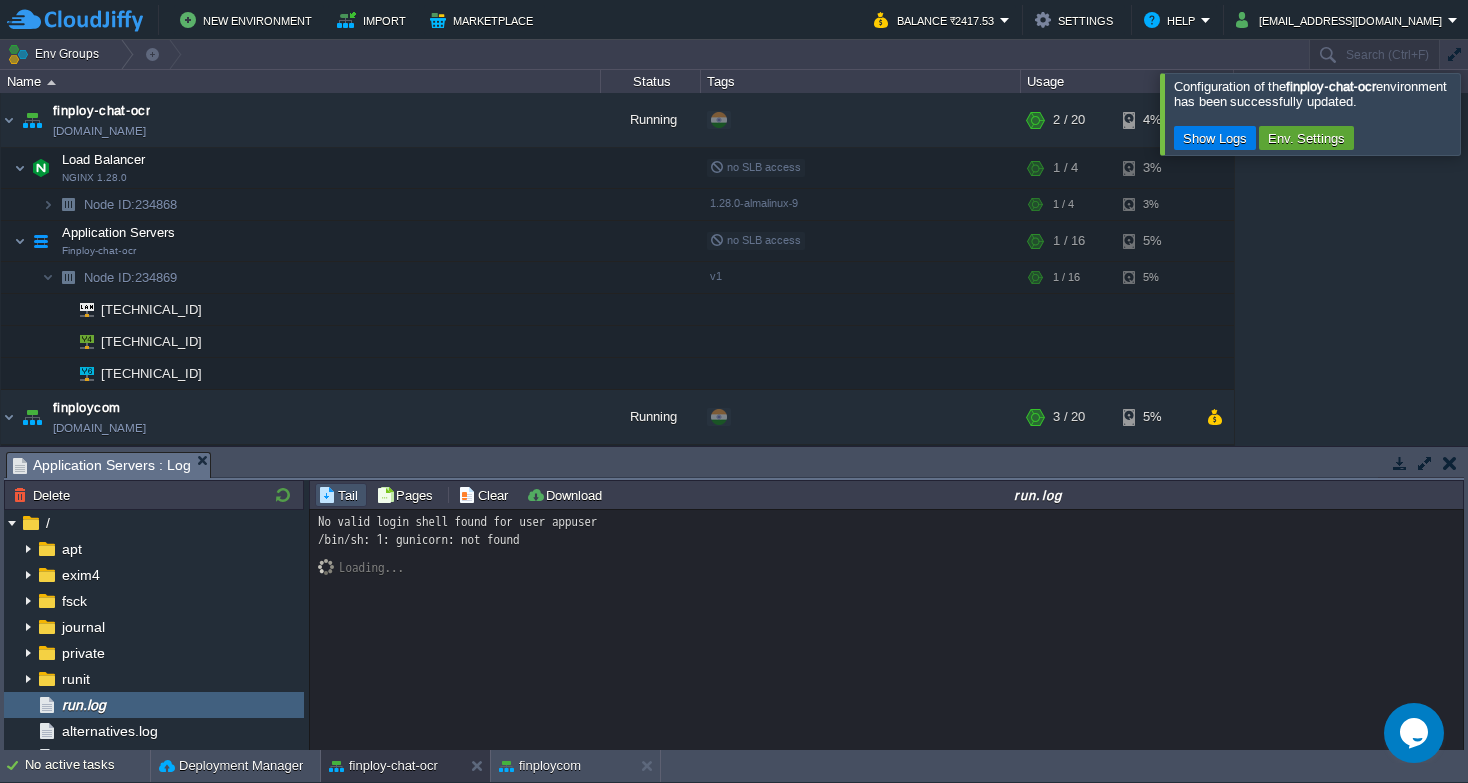 click at bounding box center (306, 615) 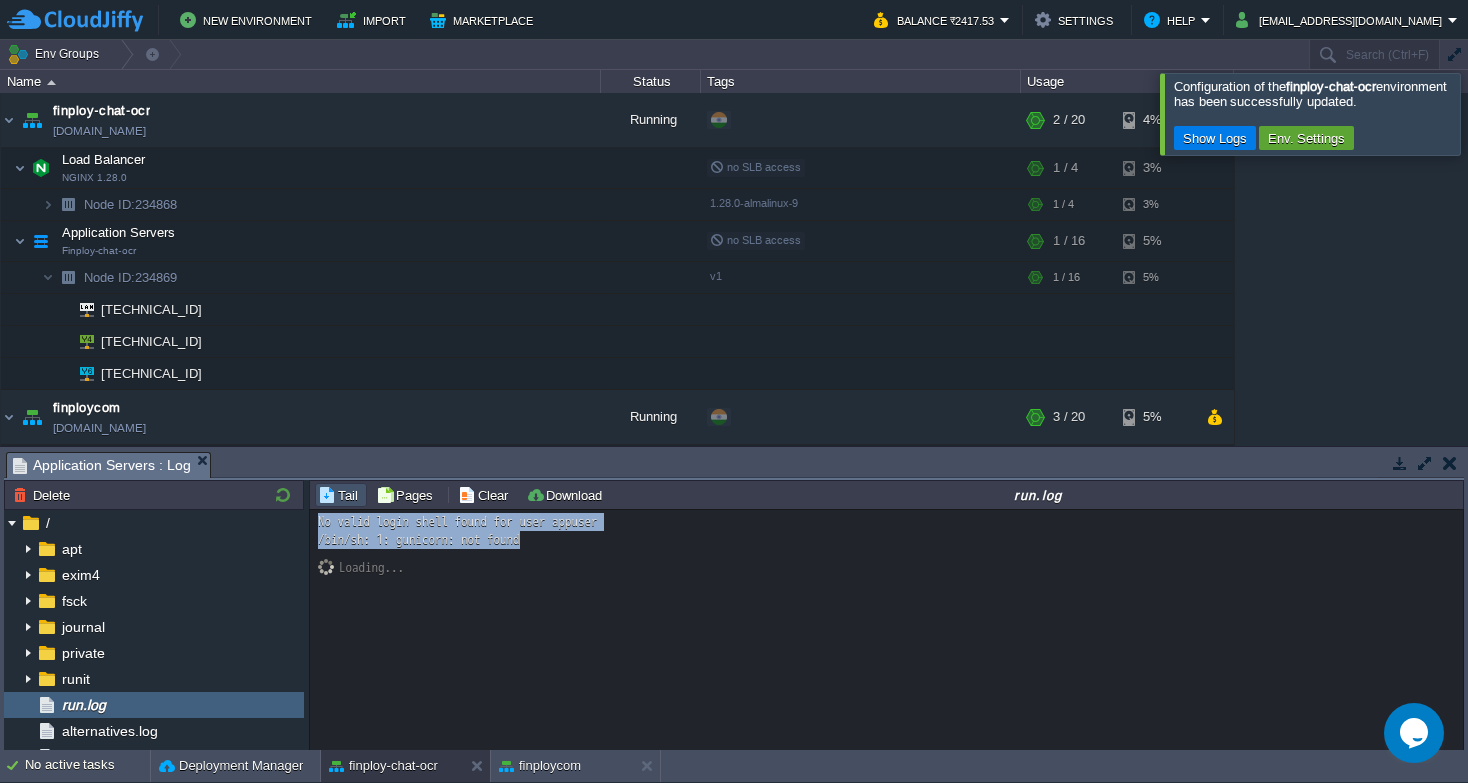 drag, startPoint x: 311, startPoint y: 519, endPoint x: 658, endPoint y: 533, distance: 347.28232 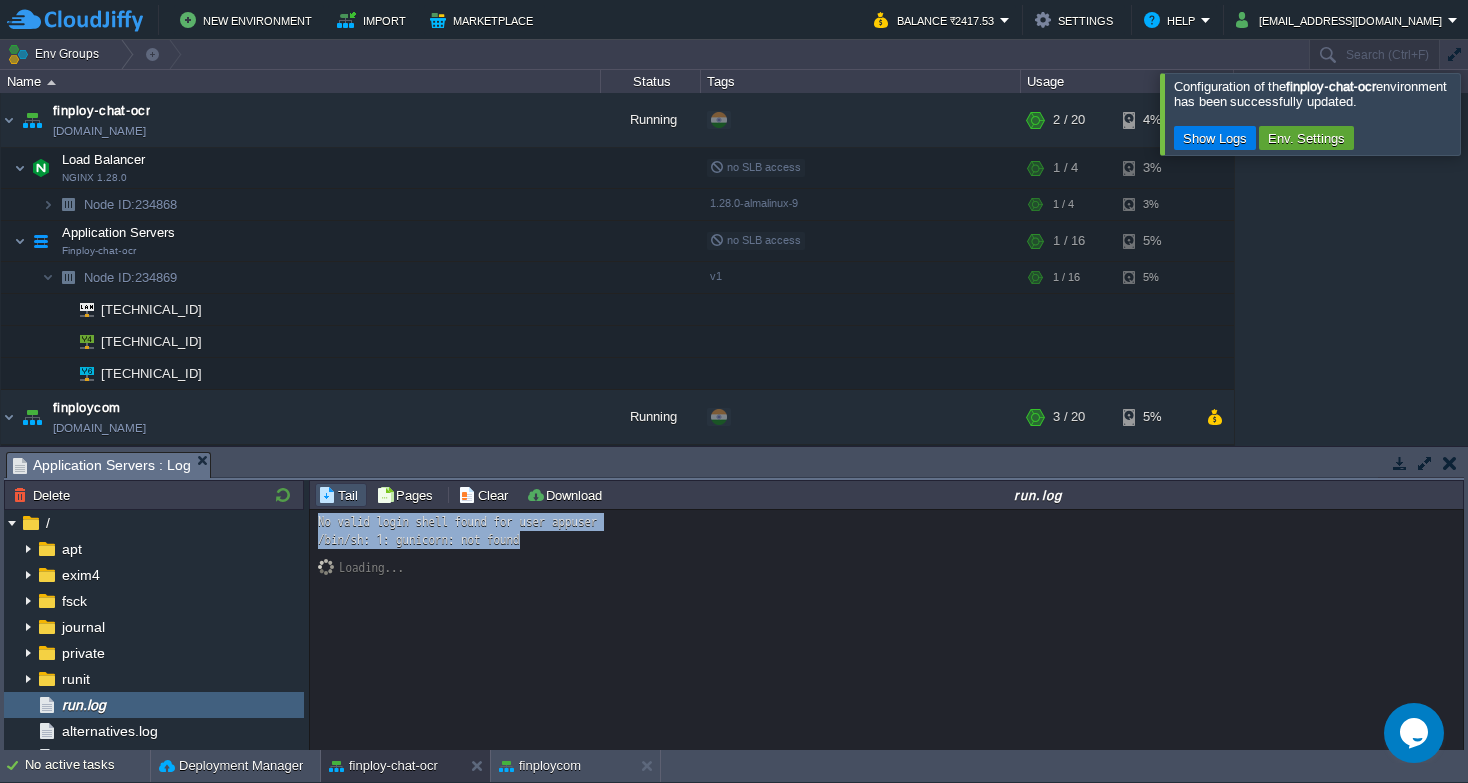 click on "No valid login shell found for user appuser
/bin/sh: 1: gunicorn: not found Loading..." at bounding box center [887, 631] 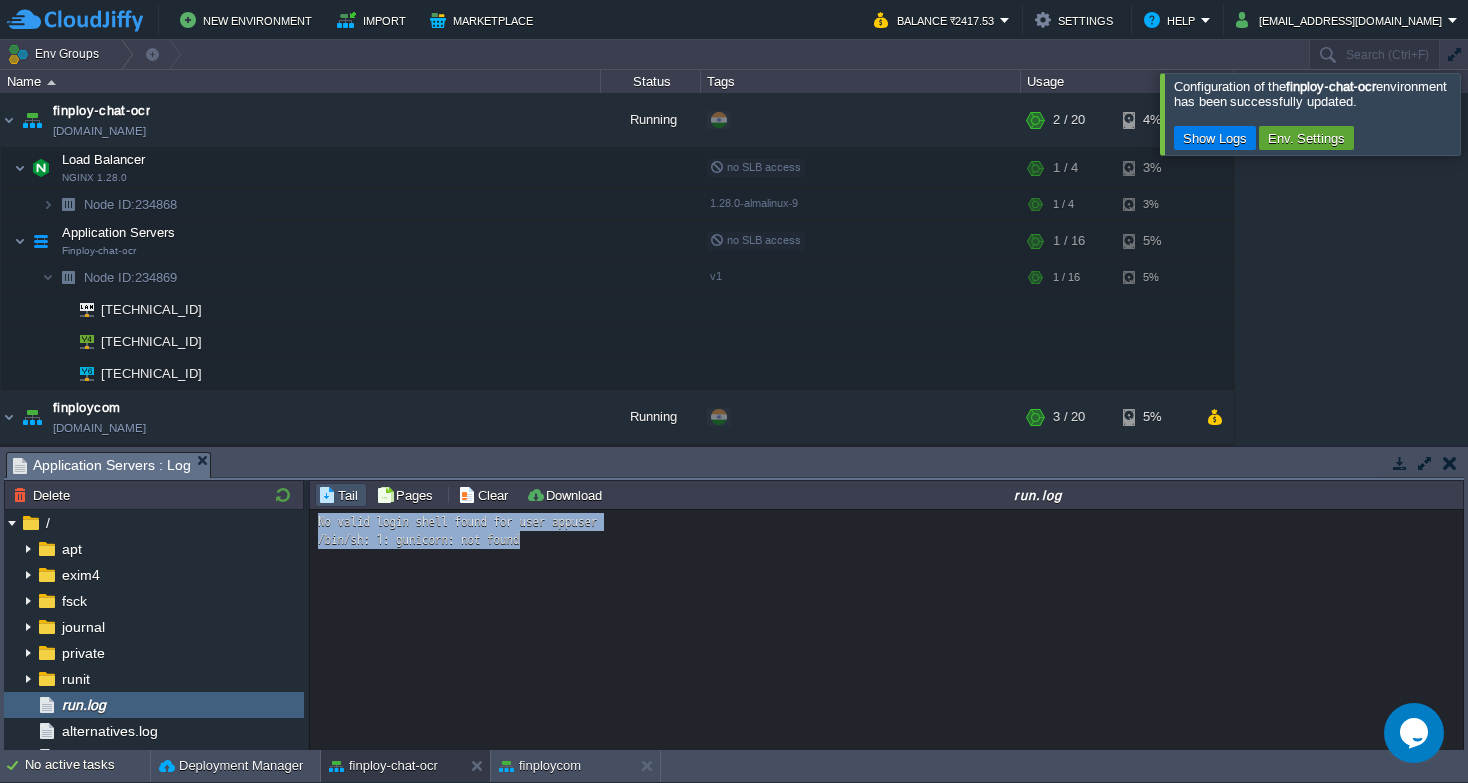 copy on "No valid login shell found for user appuser
/bin/sh: 1: gunicorn: not found" 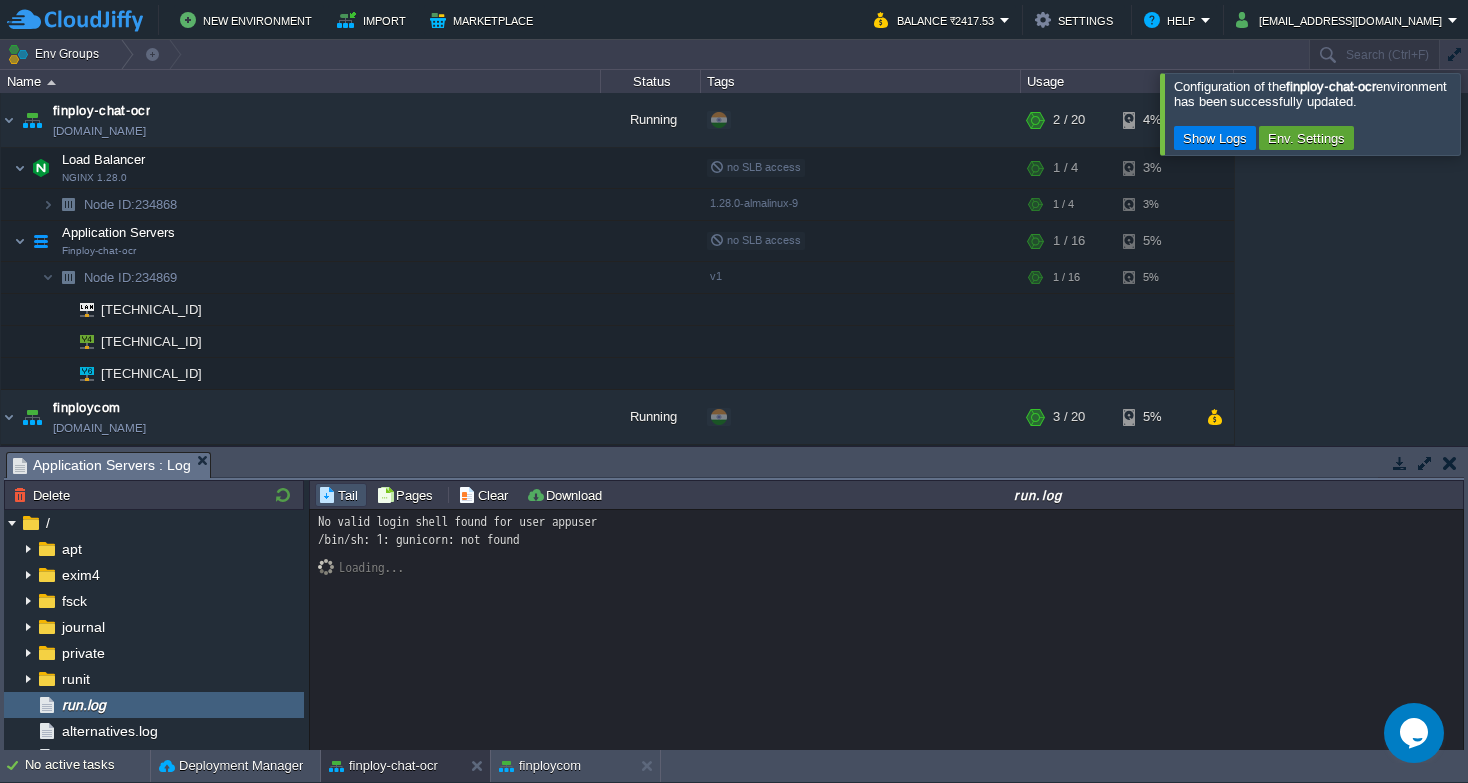 click on "No valid login shell found for user appuser
/bin/sh: 1: gunicorn: not found Loading..." at bounding box center (887, 631) 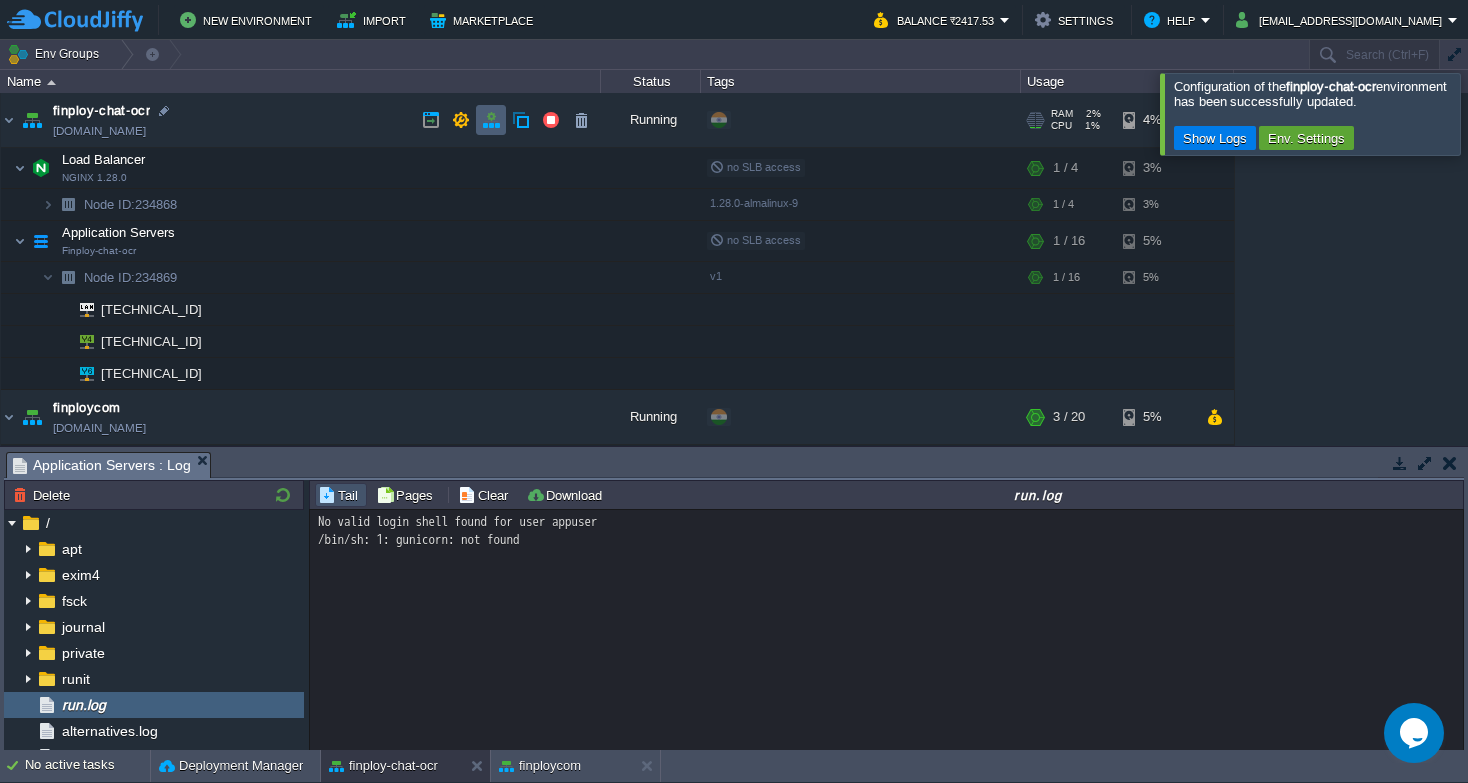 click at bounding box center [491, 120] 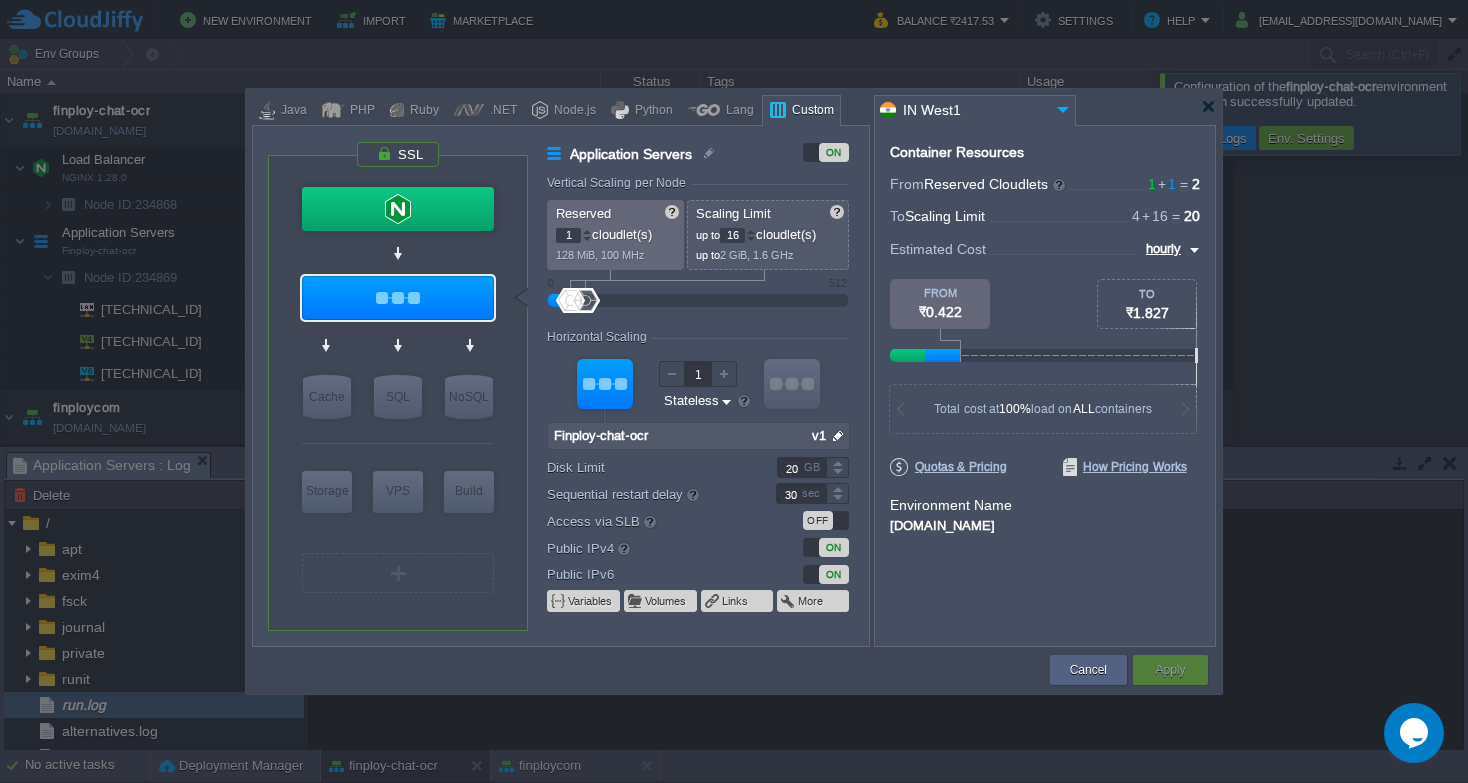 click at bounding box center (838, 436) 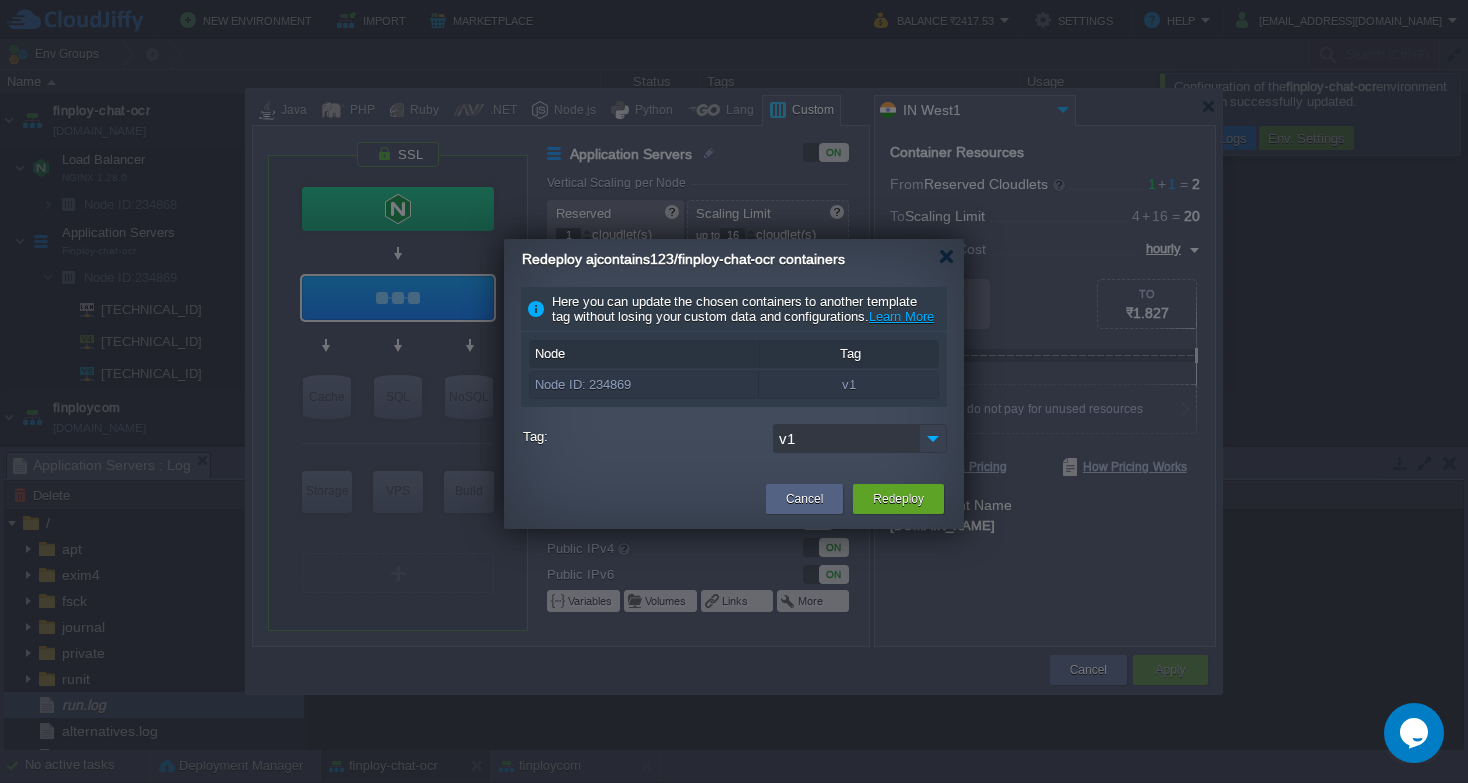 click at bounding box center (933, 438) 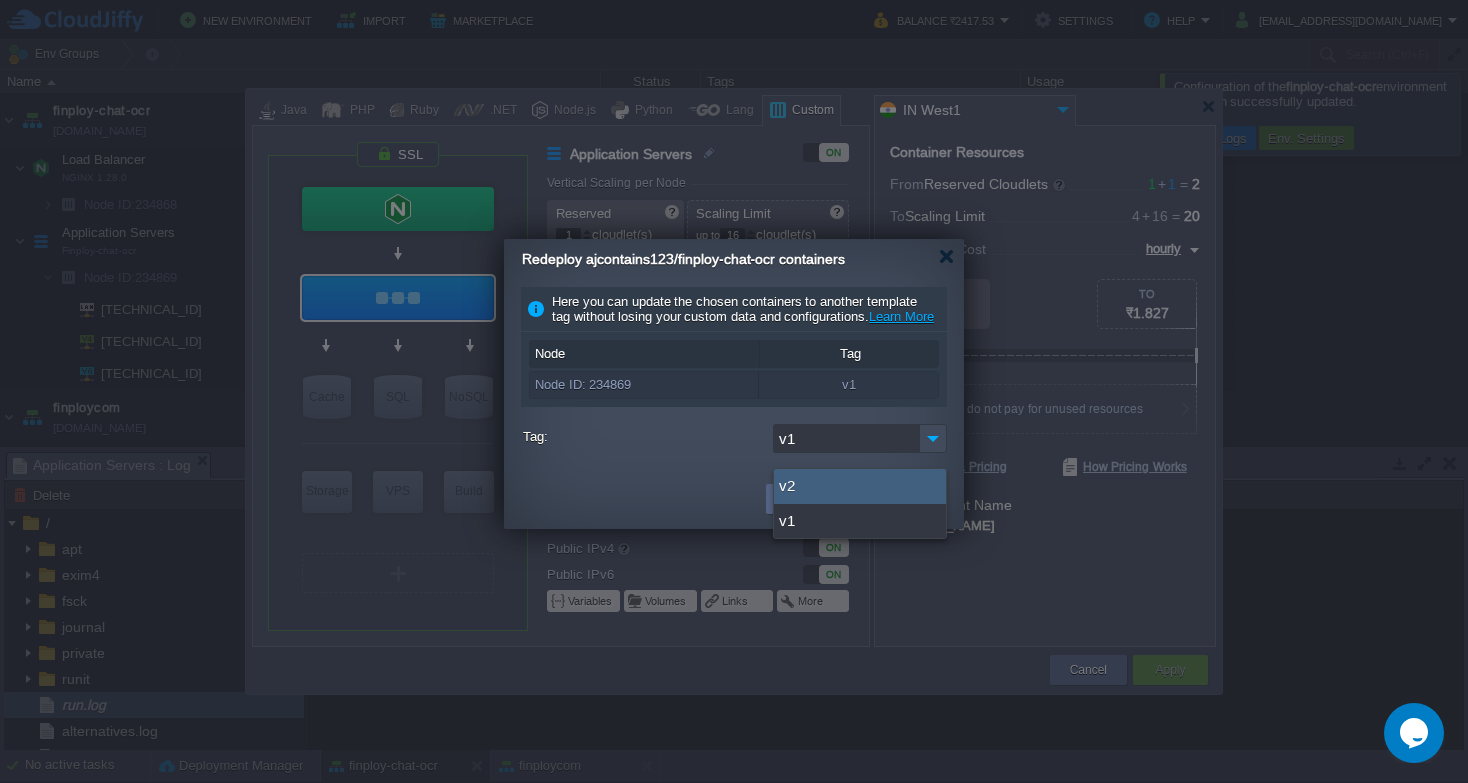 click on "v2" at bounding box center (860, 486) 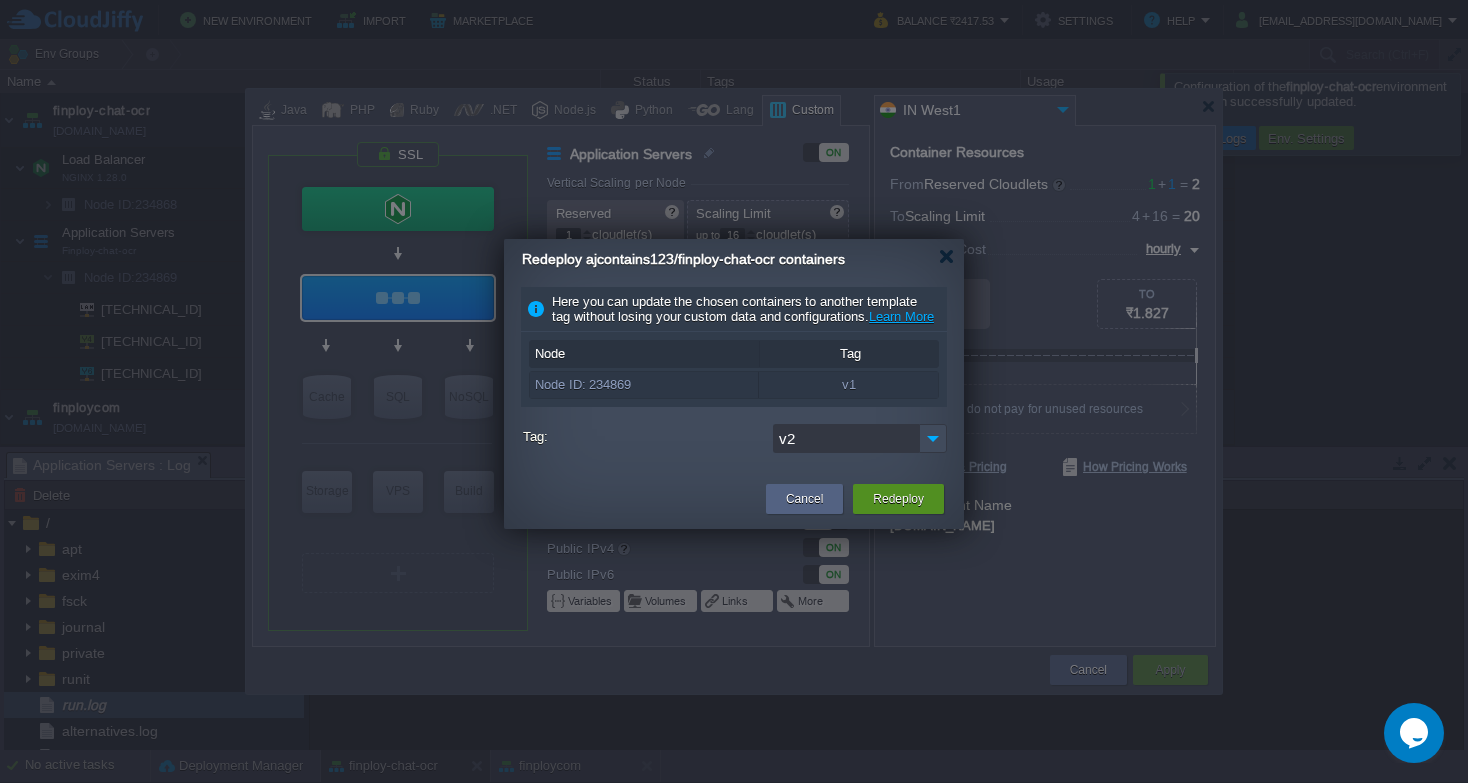 click on "Redeploy" at bounding box center [898, 499] 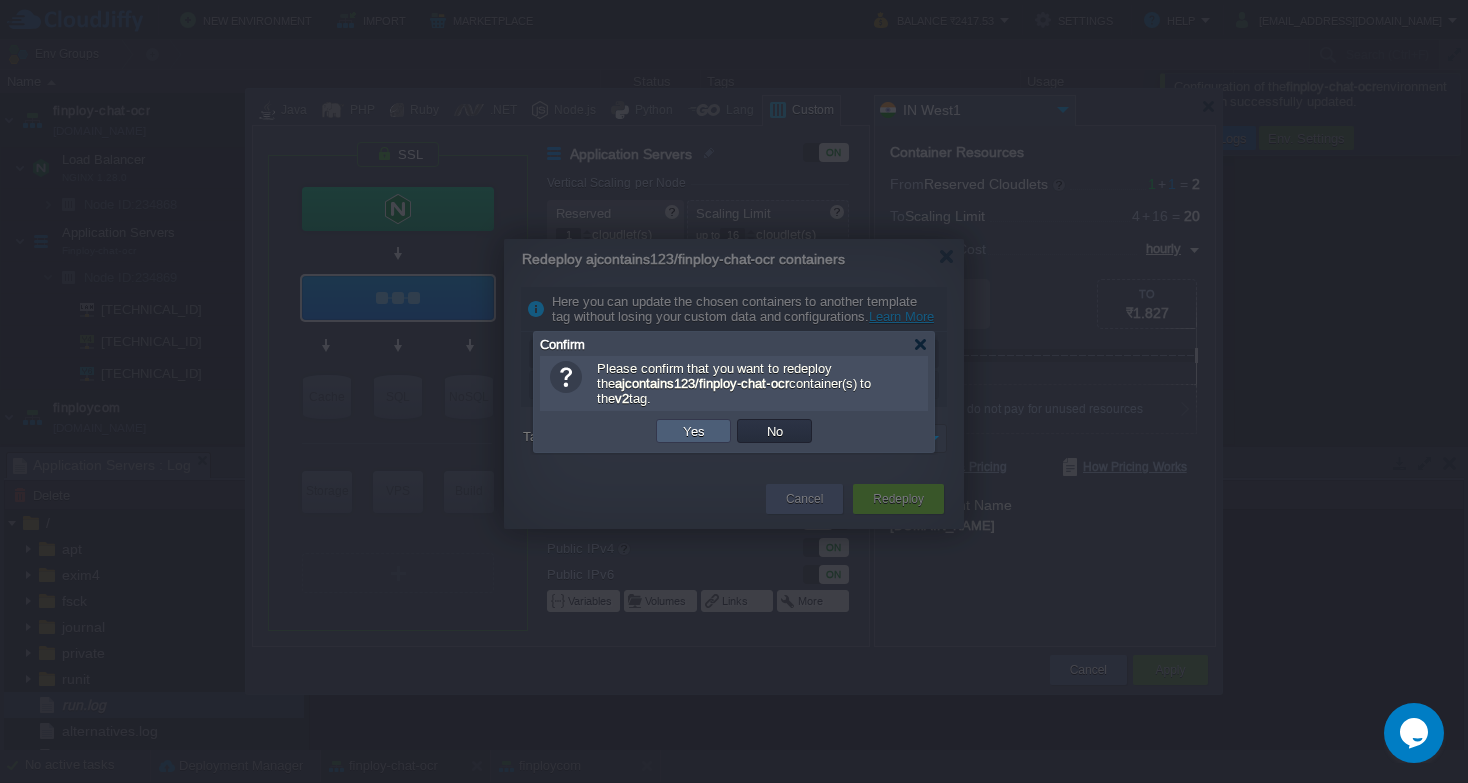 click on "Yes" at bounding box center [693, 431] 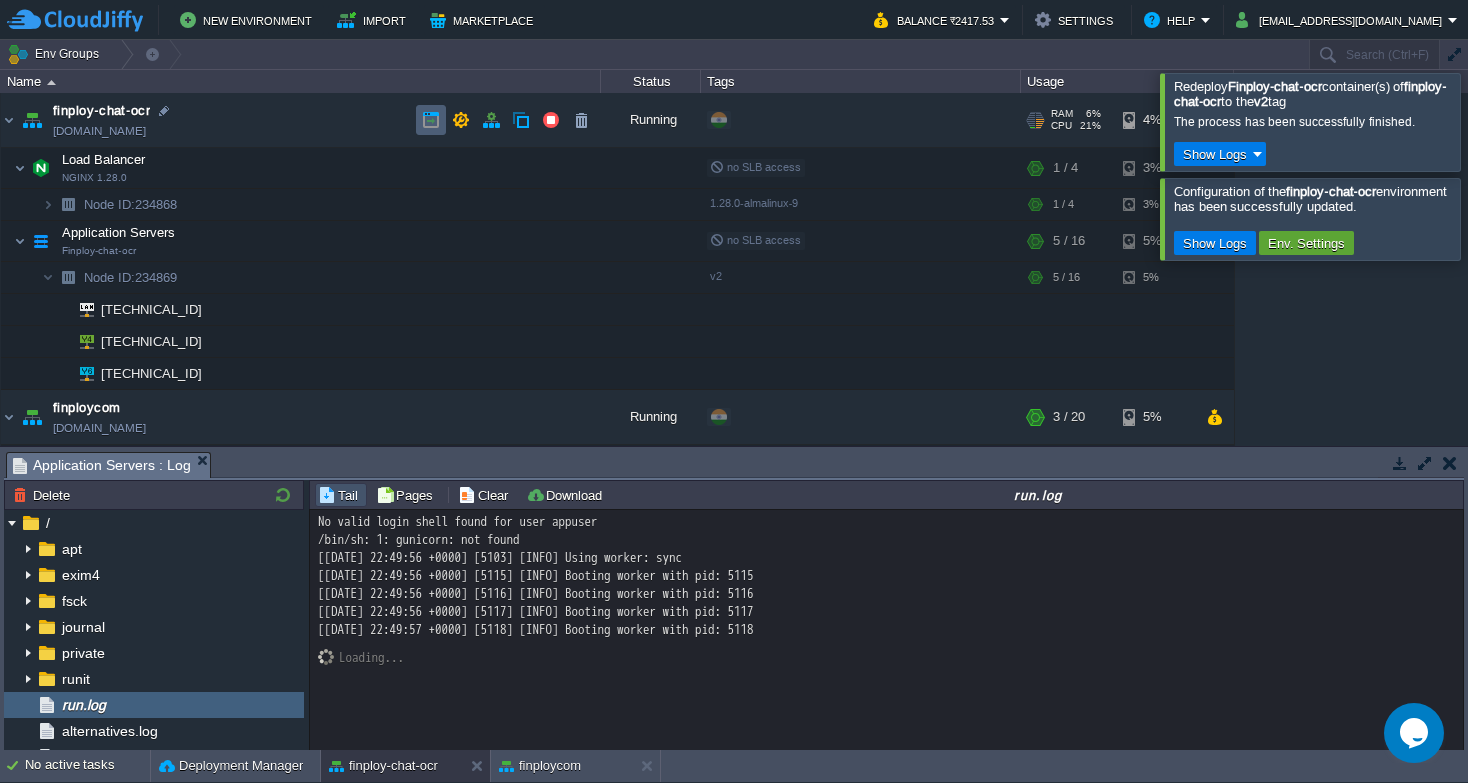 click at bounding box center (431, 120) 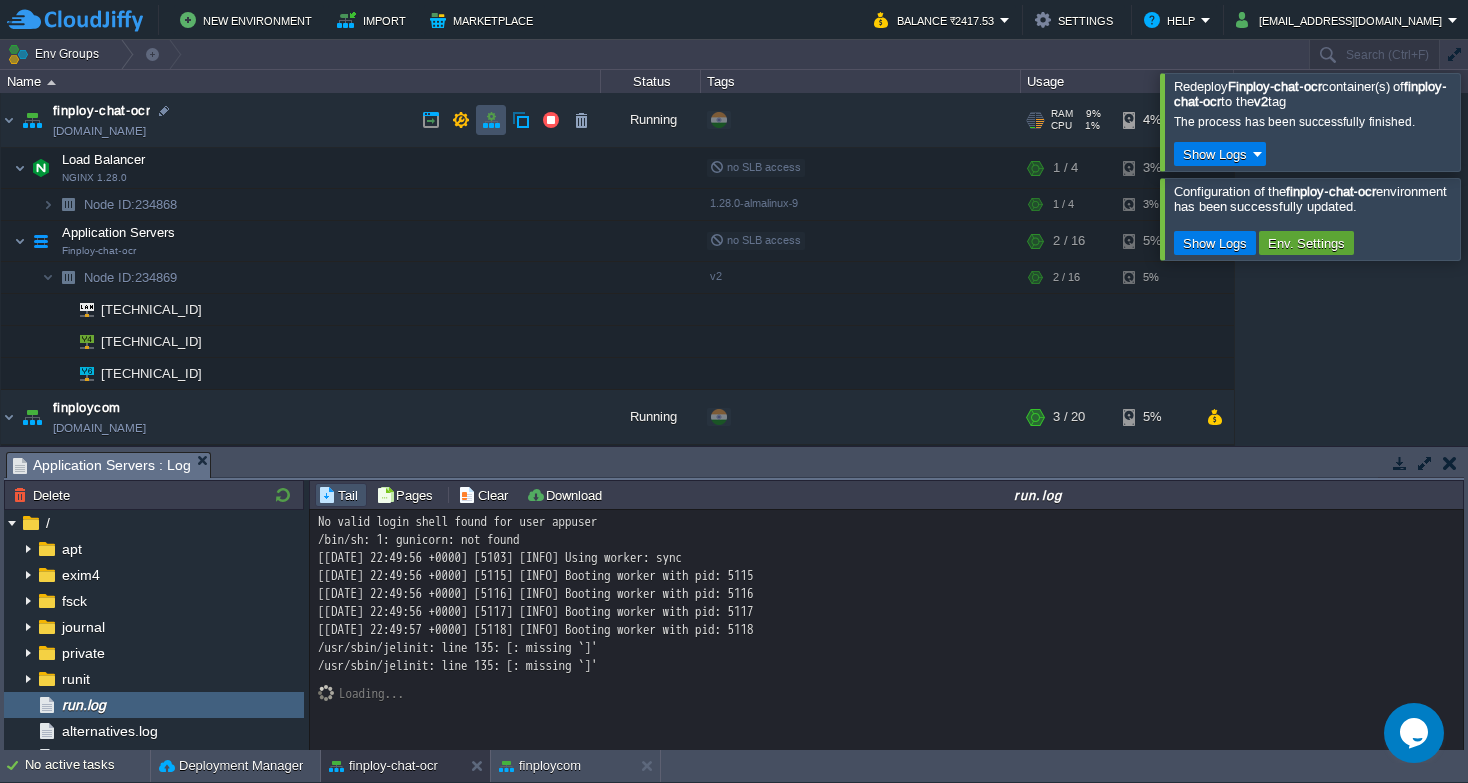 click at bounding box center [491, 120] 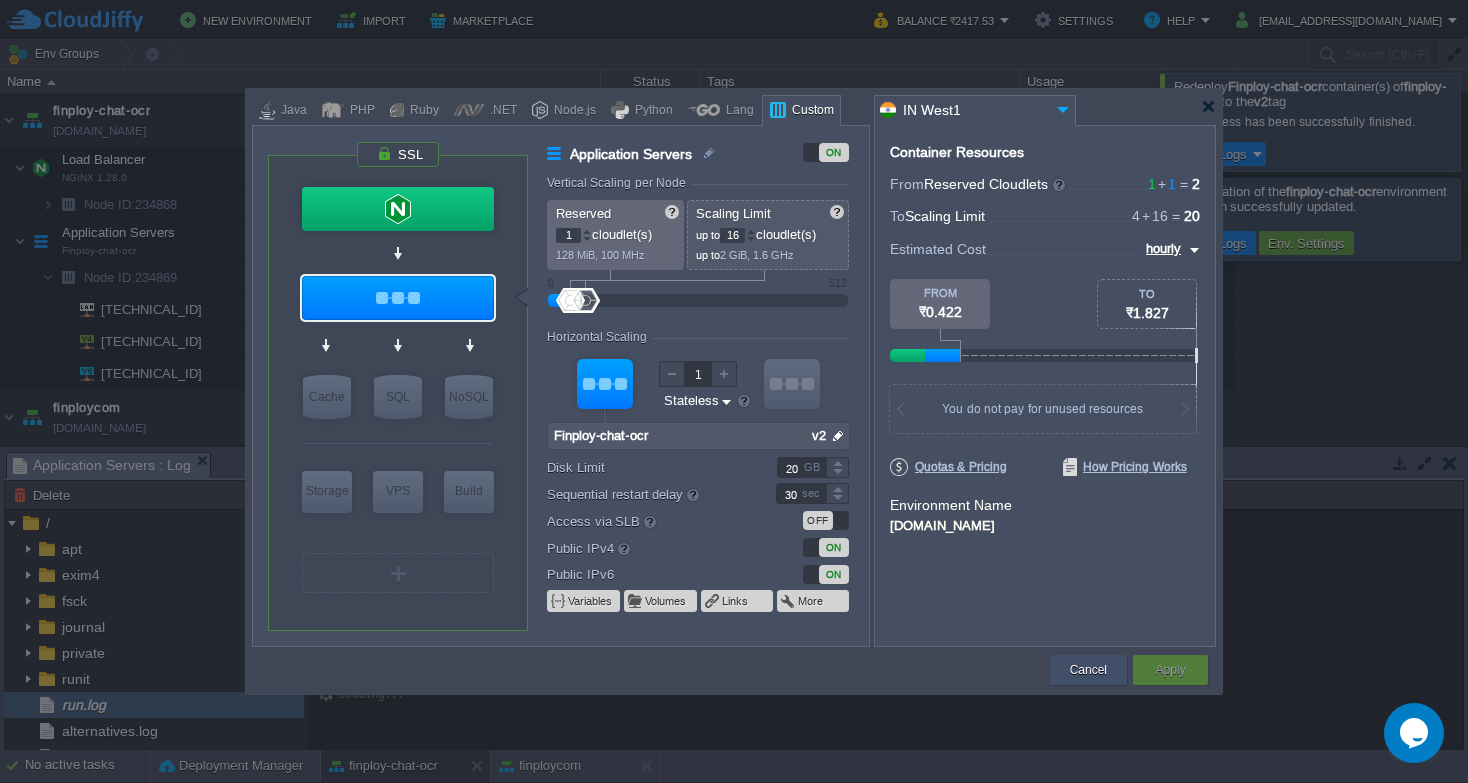 click on "Cancel" at bounding box center [1088, 670] 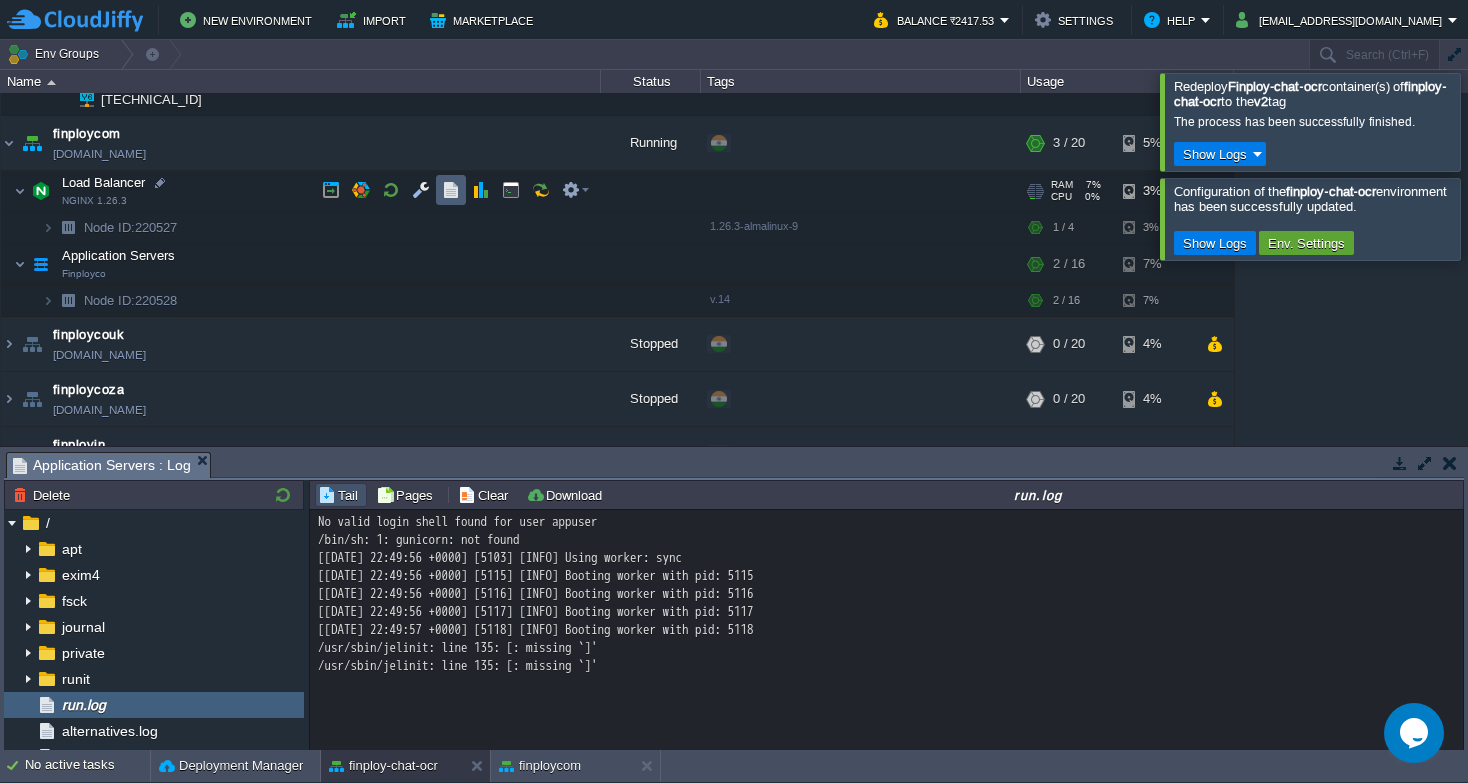 scroll, scrollTop: 274, scrollLeft: 0, axis: vertical 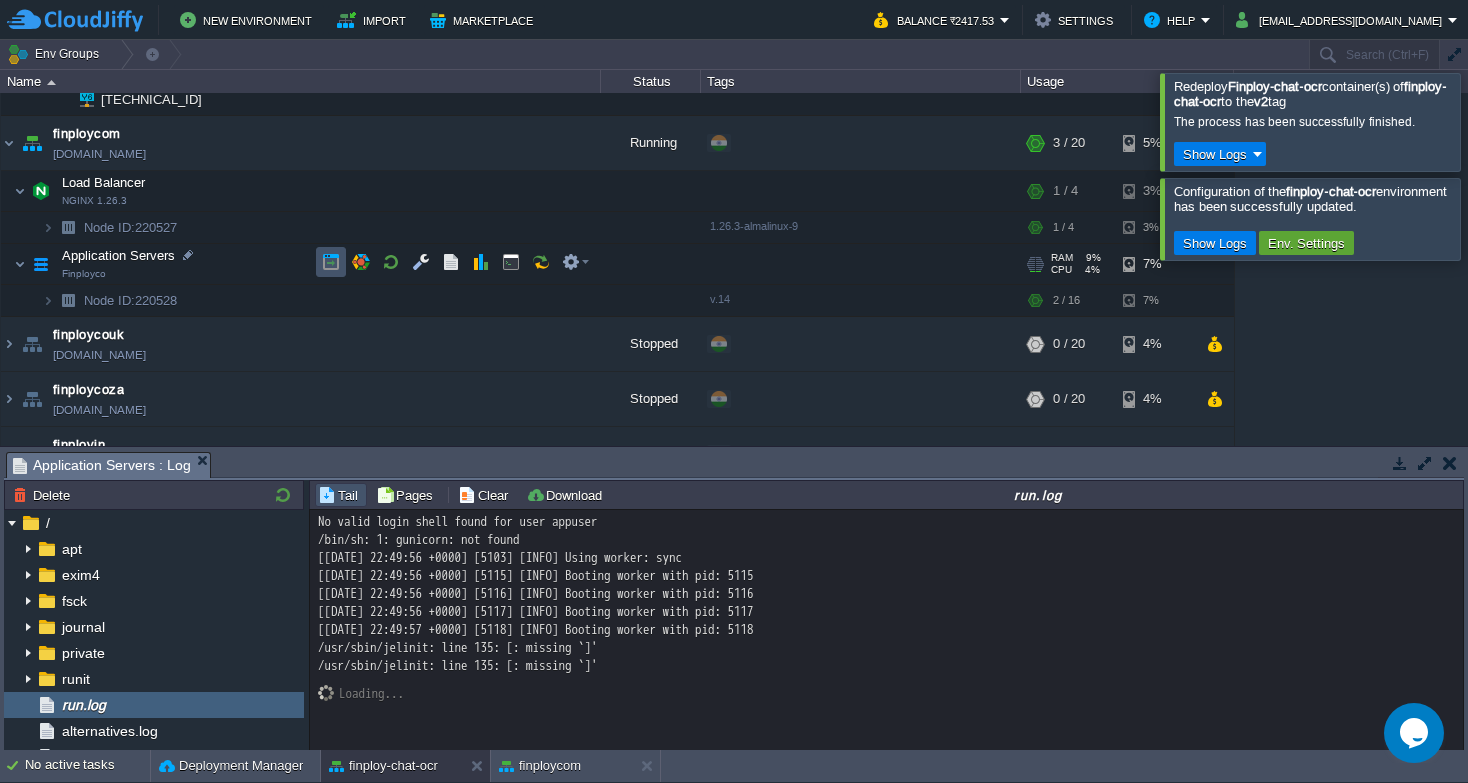 click at bounding box center [331, 262] 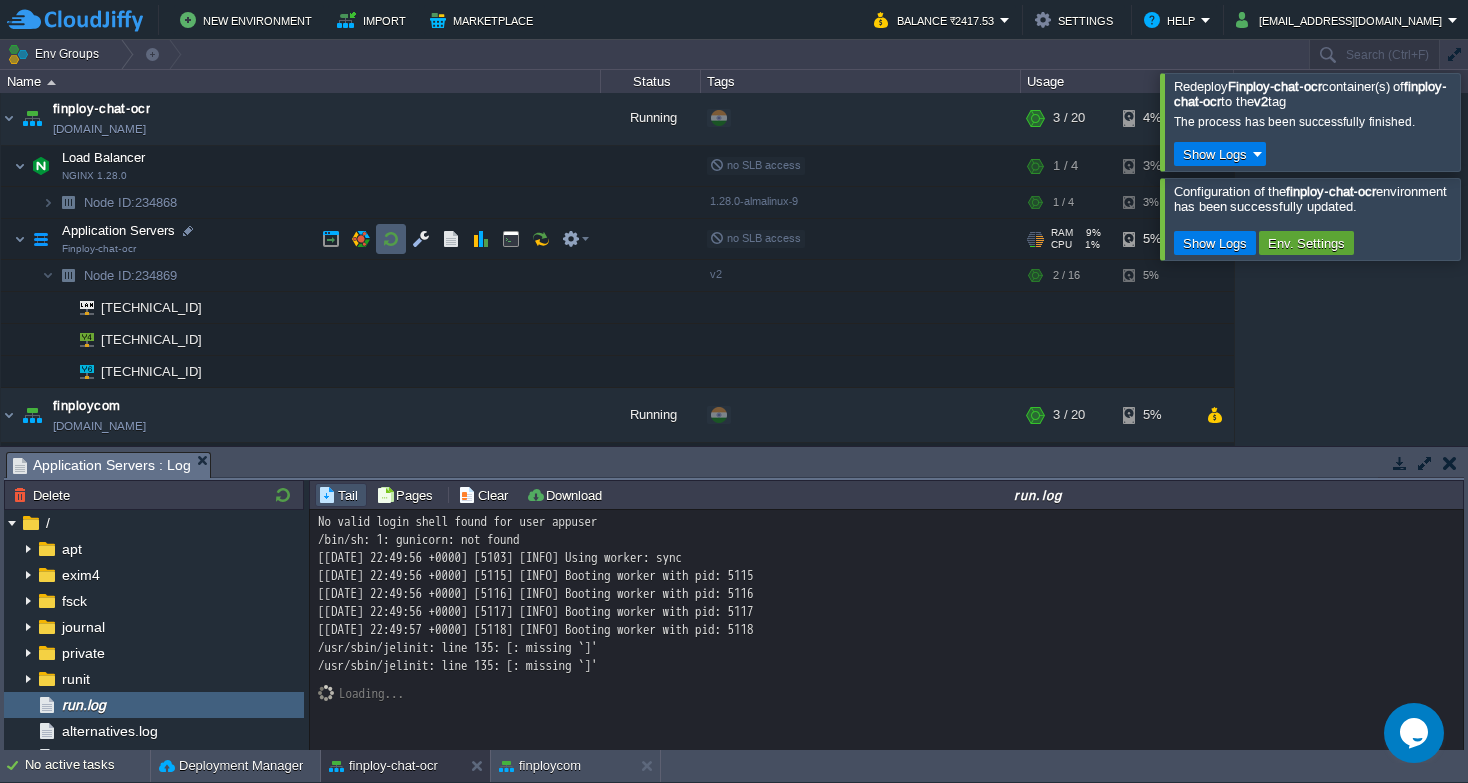 scroll, scrollTop: 0, scrollLeft: 0, axis: both 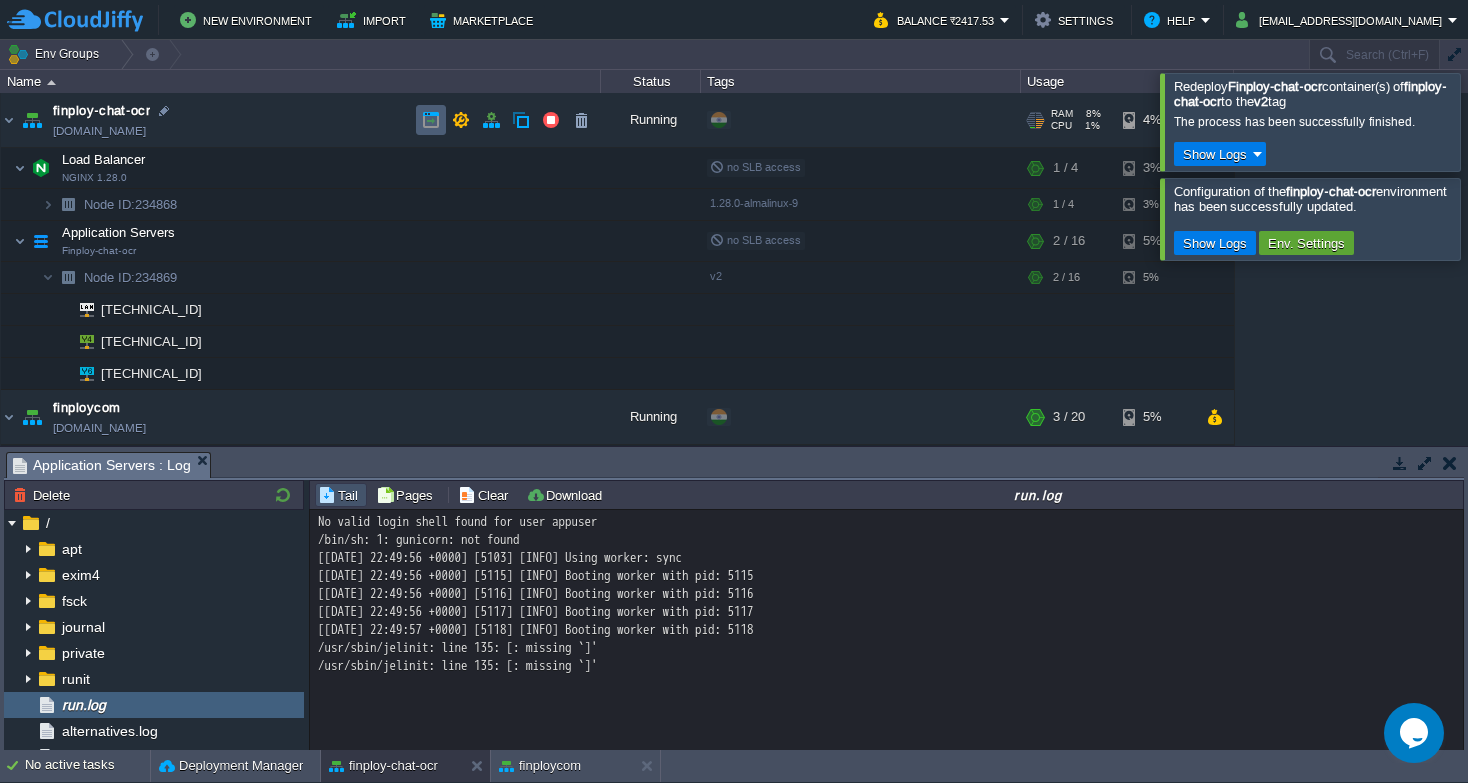 click at bounding box center (431, 120) 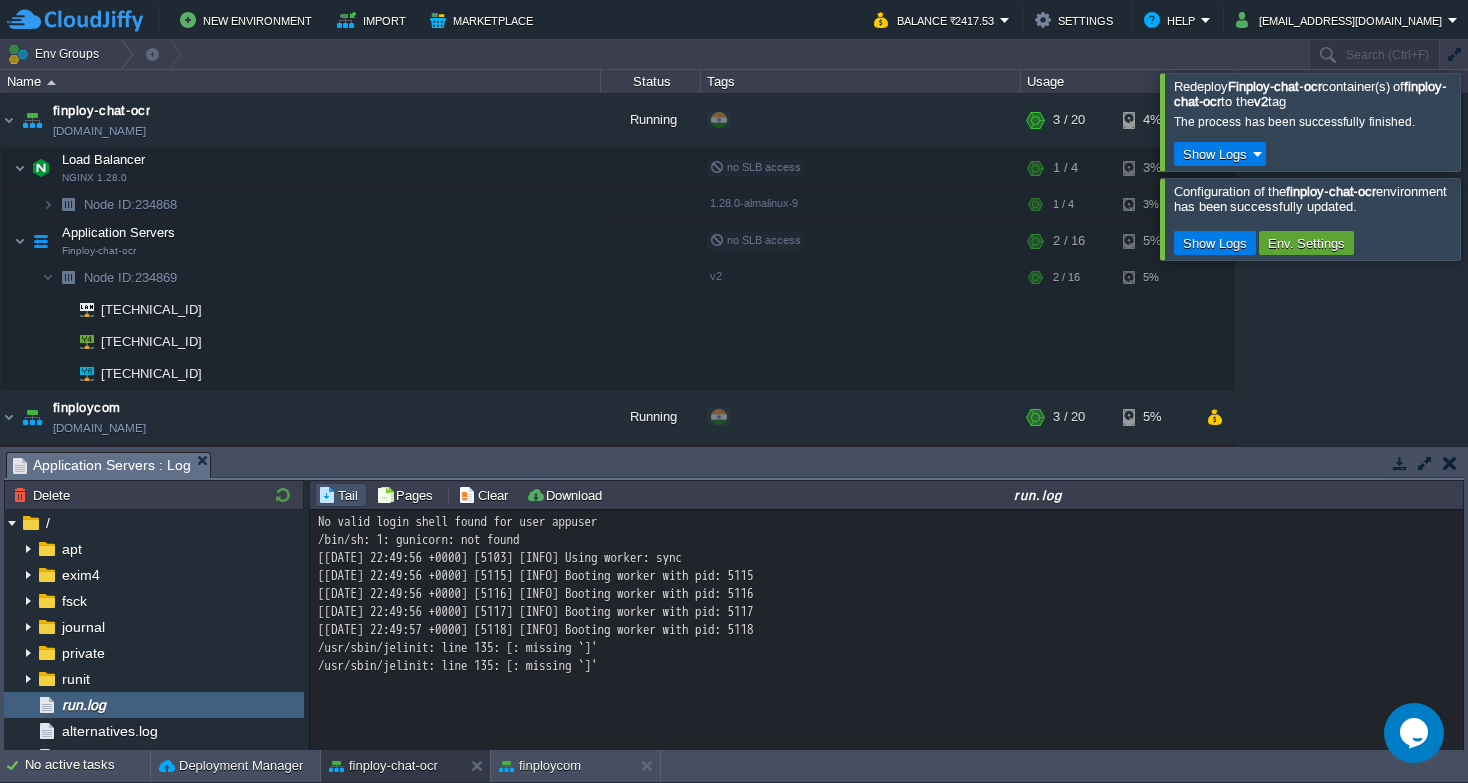 drag, startPoint x: 676, startPoint y: 652, endPoint x: 315, endPoint y: 521, distance: 384.03384 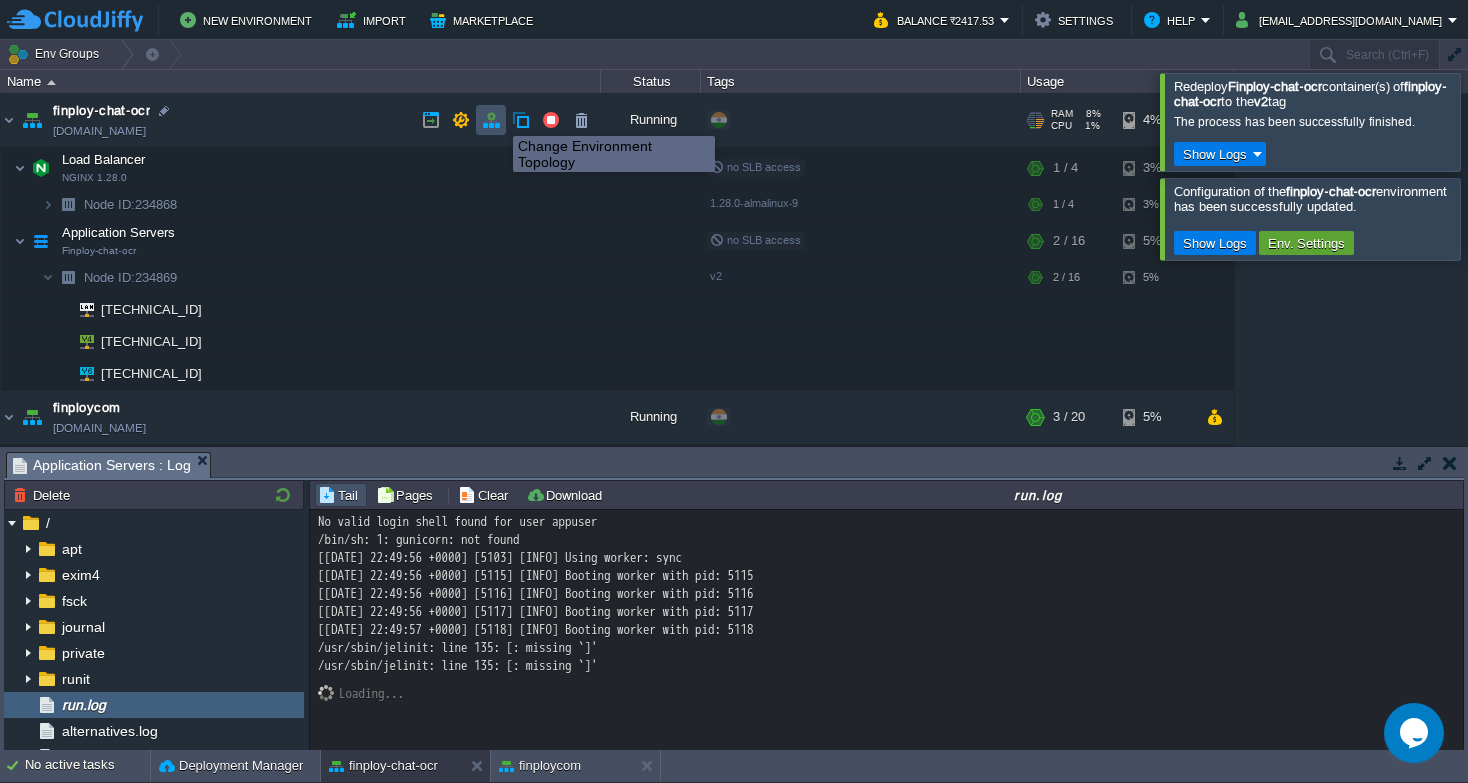 click at bounding box center [491, 120] 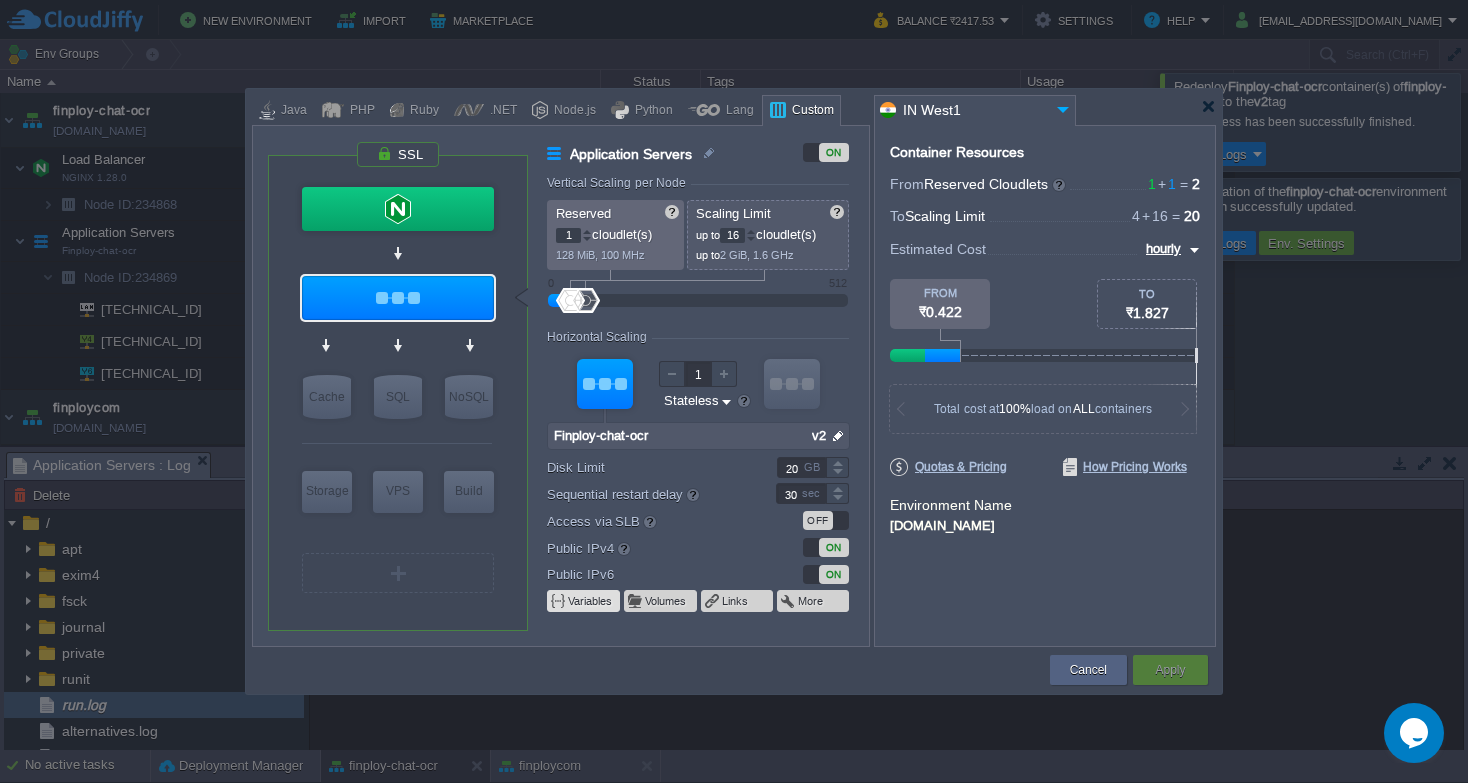 click on "Variables" at bounding box center (591, 601) 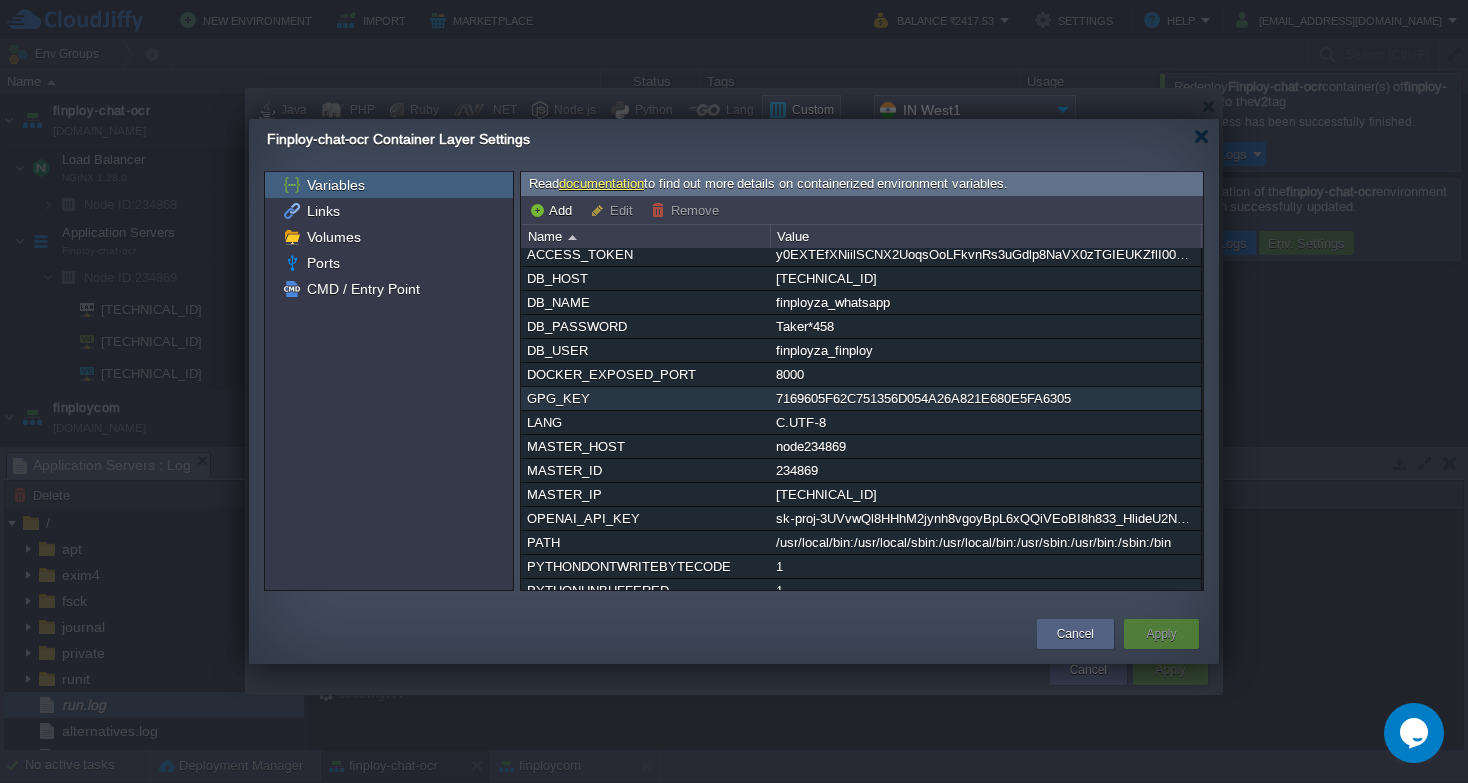 scroll, scrollTop: 0, scrollLeft: 0, axis: both 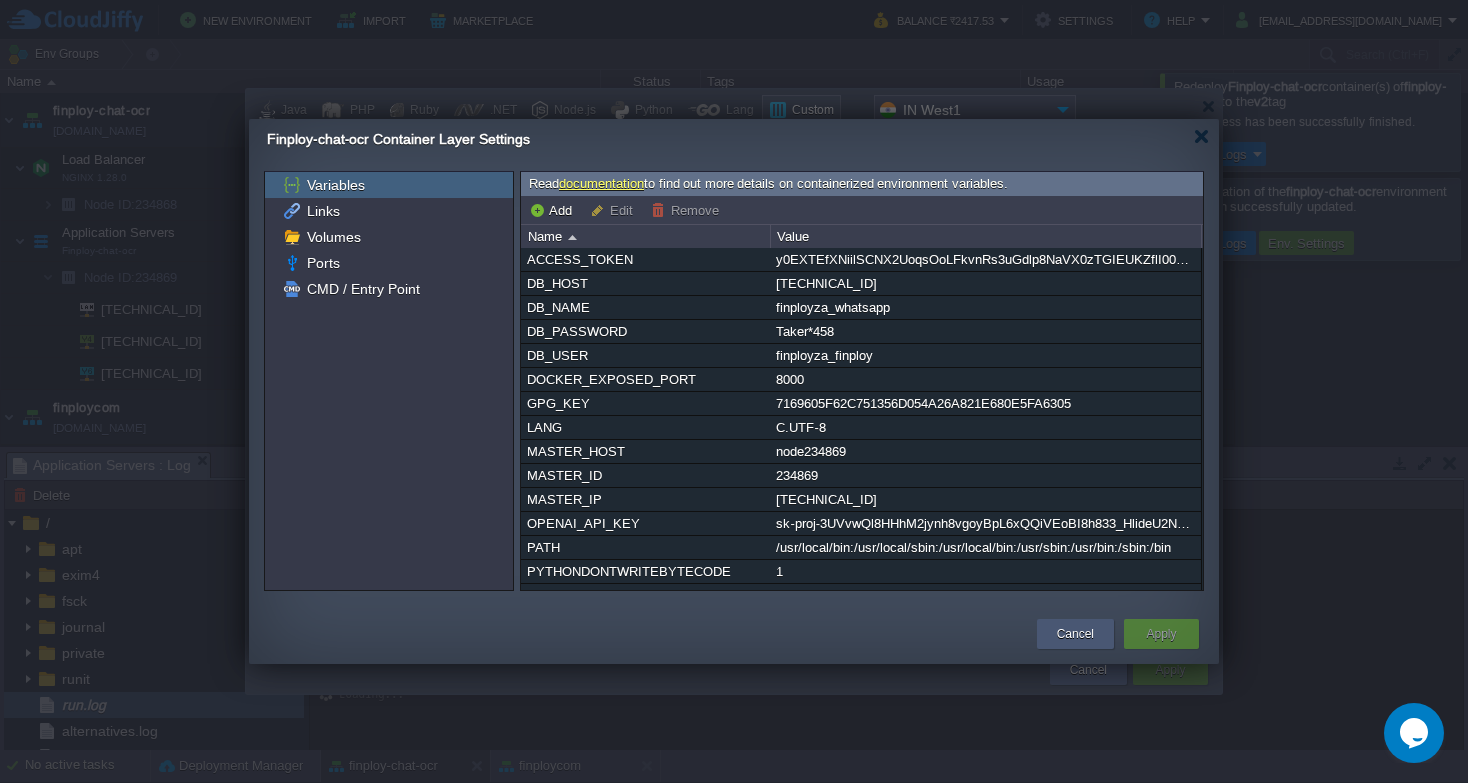 click on "Cancel" at bounding box center [1075, 634] 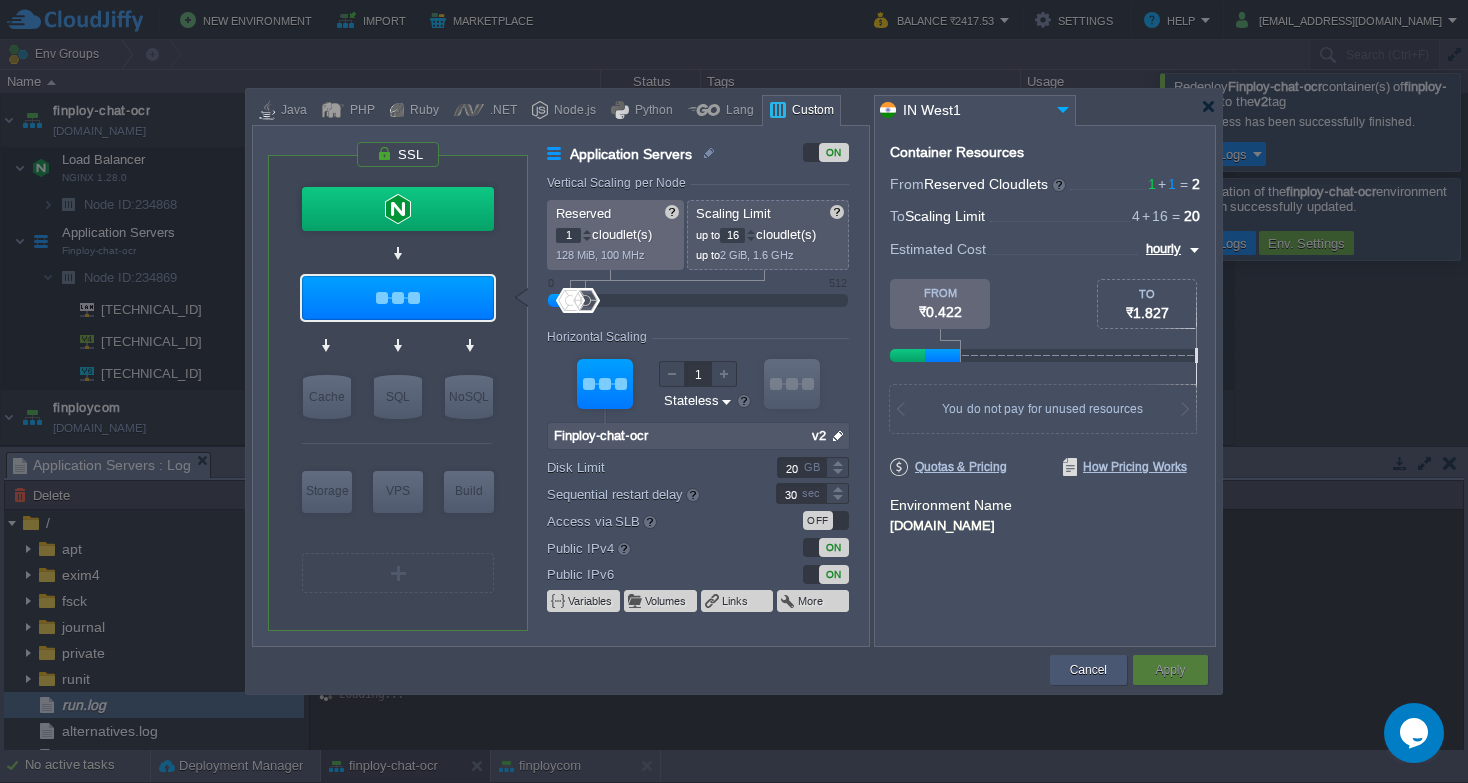 click on "Cancel" at bounding box center (1088, 670) 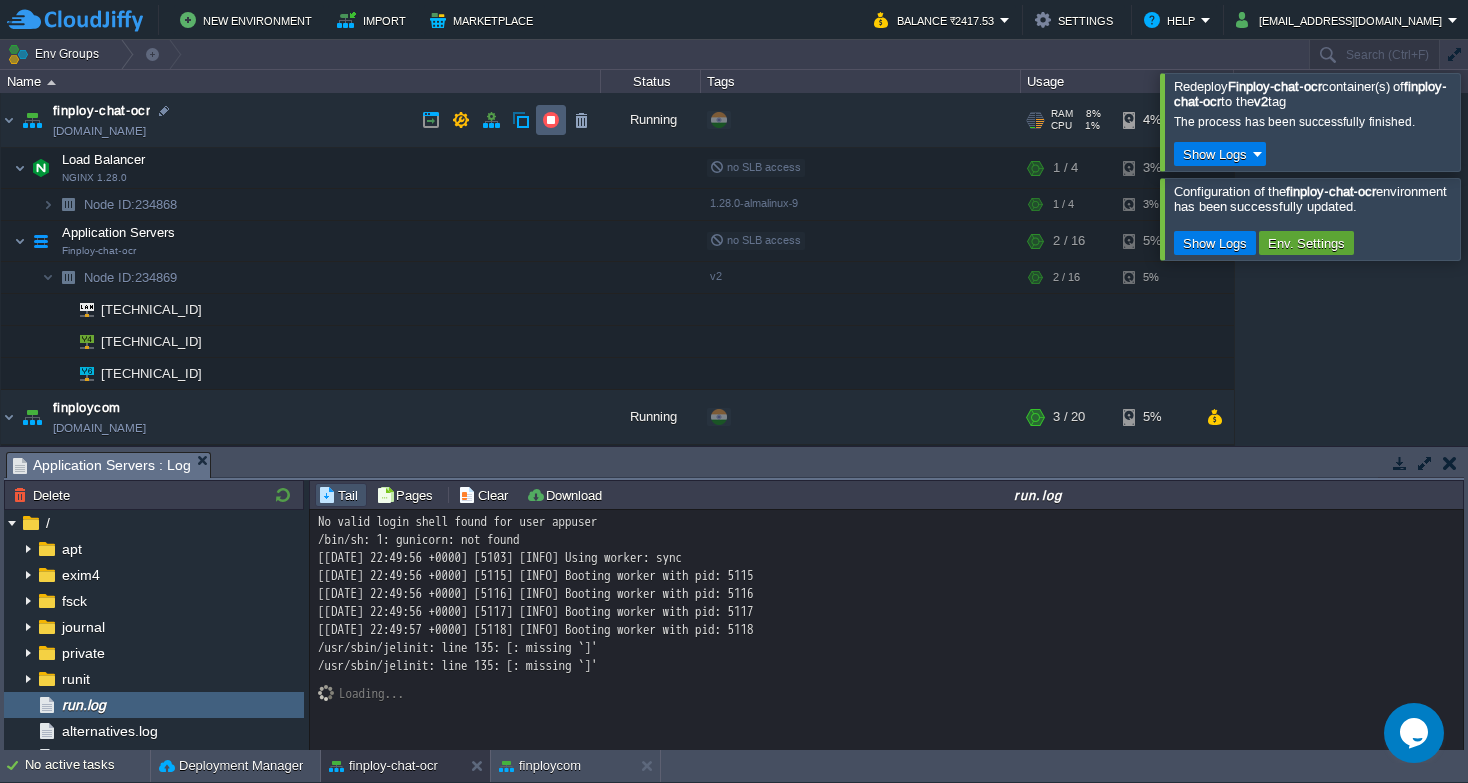 click at bounding box center [551, 120] 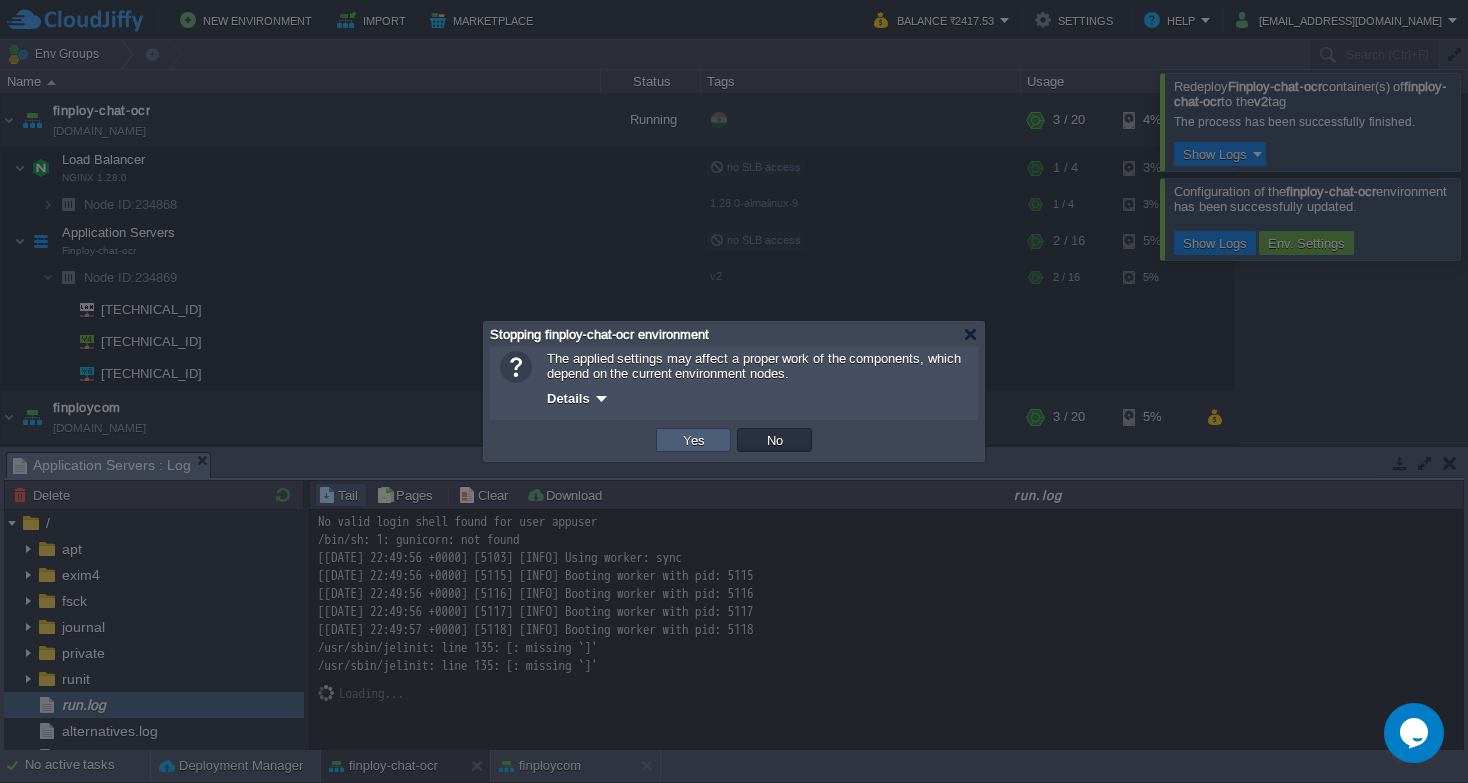 click on "Yes" at bounding box center [694, 440] 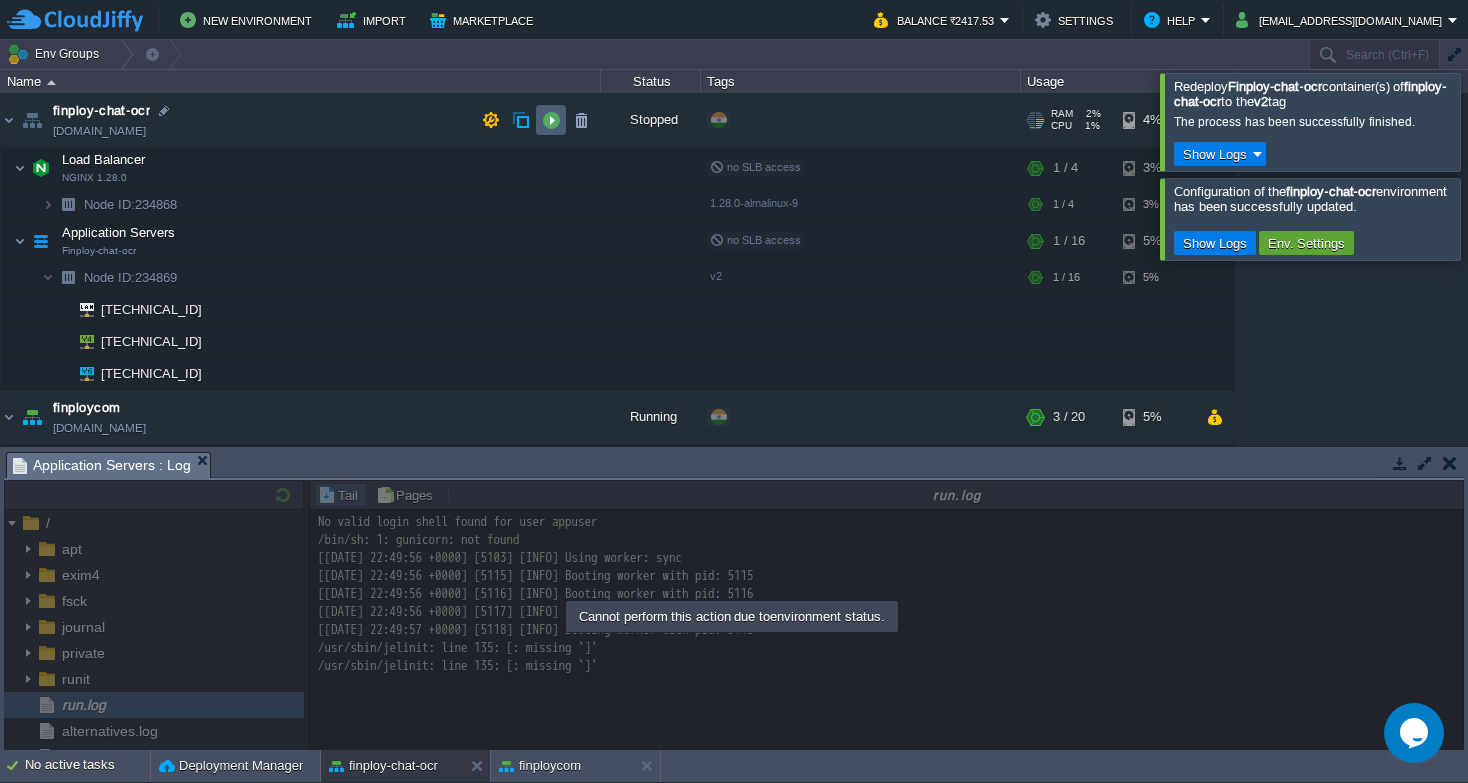 click at bounding box center [551, 120] 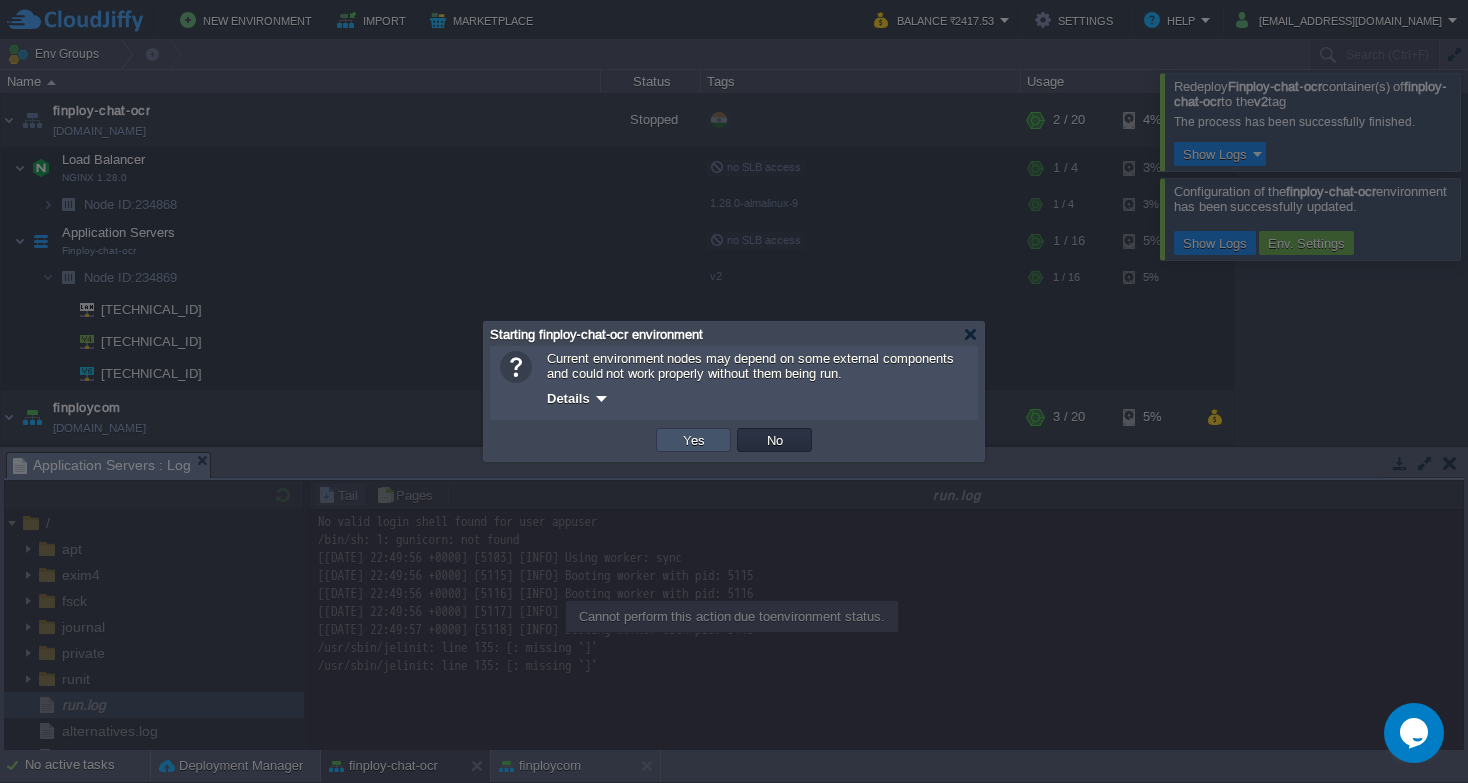click on "Yes" at bounding box center [694, 440] 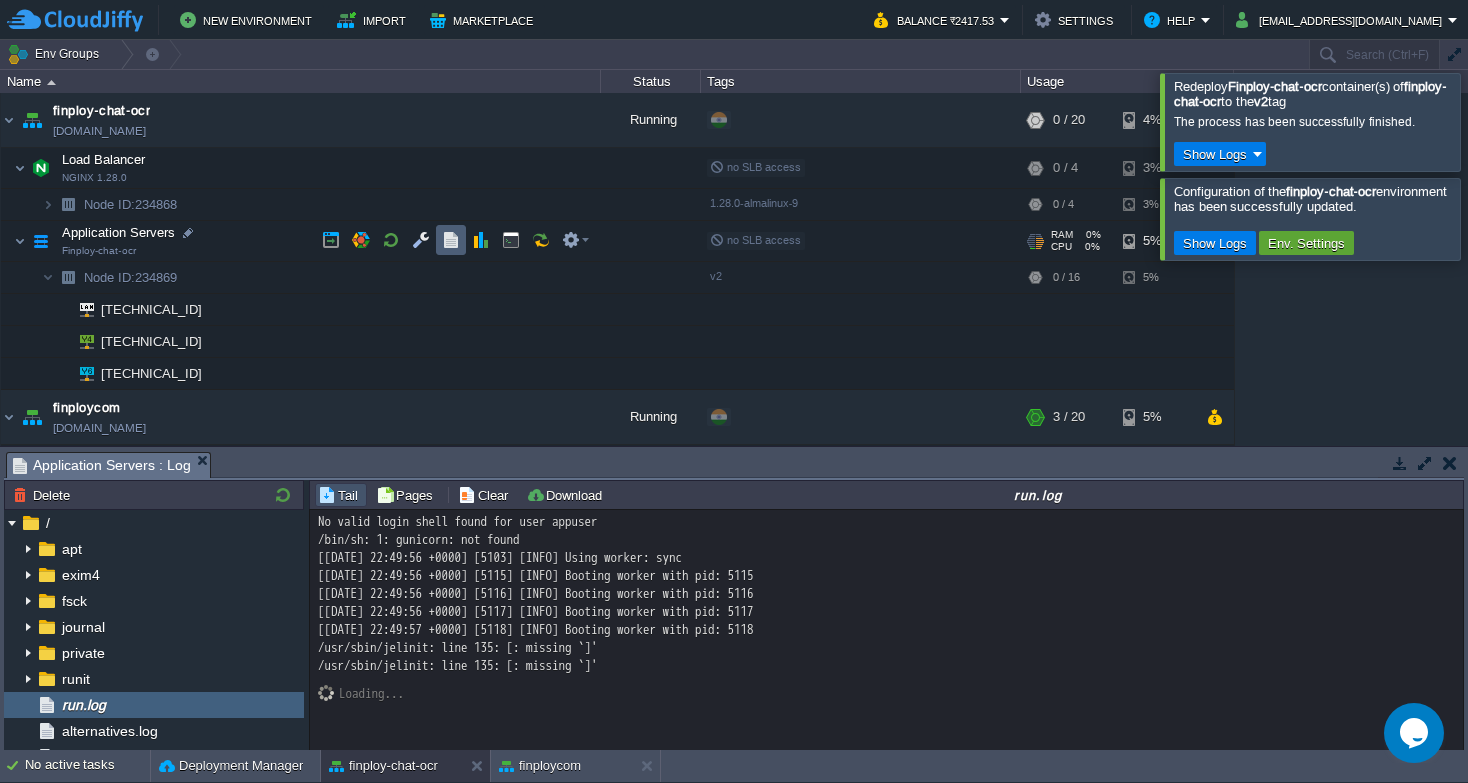 click at bounding box center (451, 240) 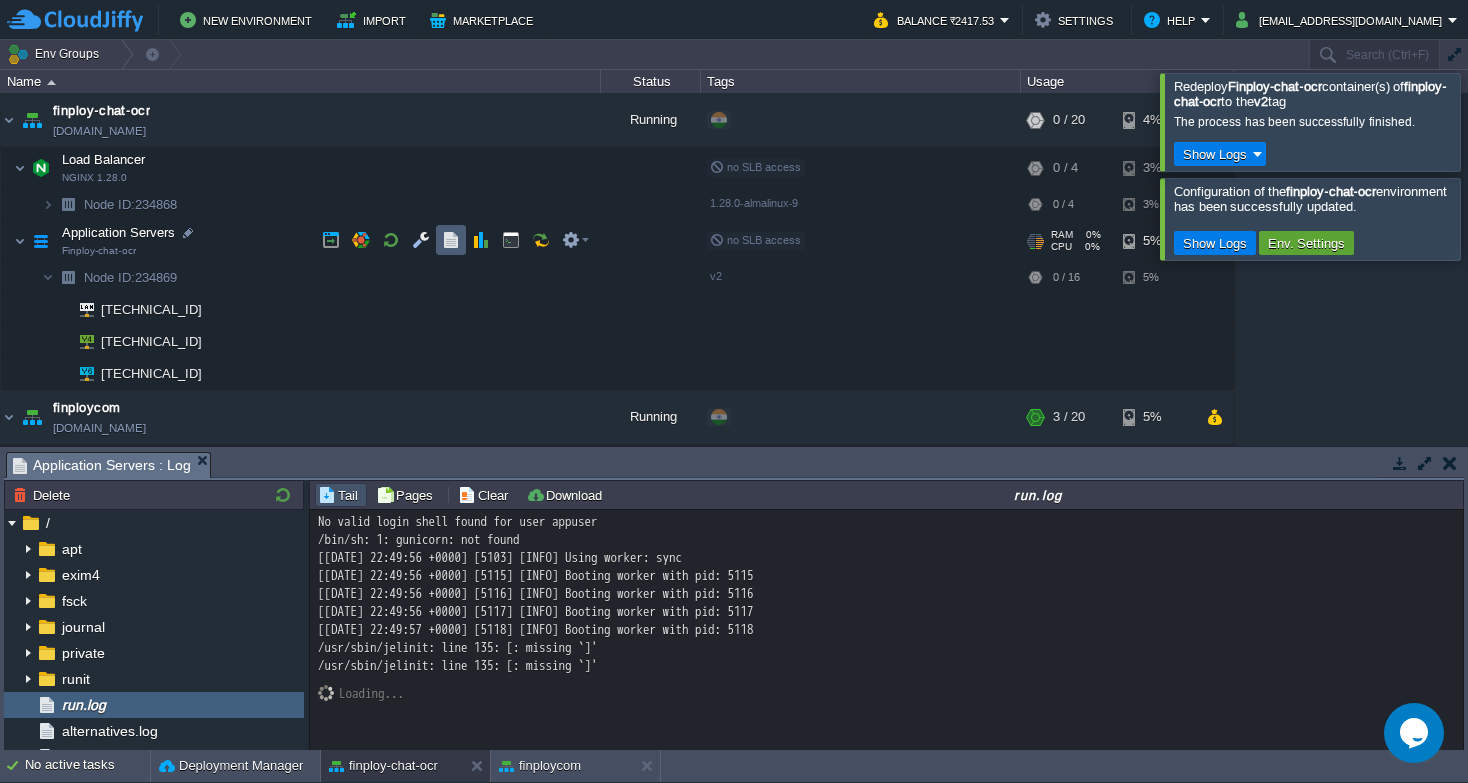 click at bounding box center [451, 240] 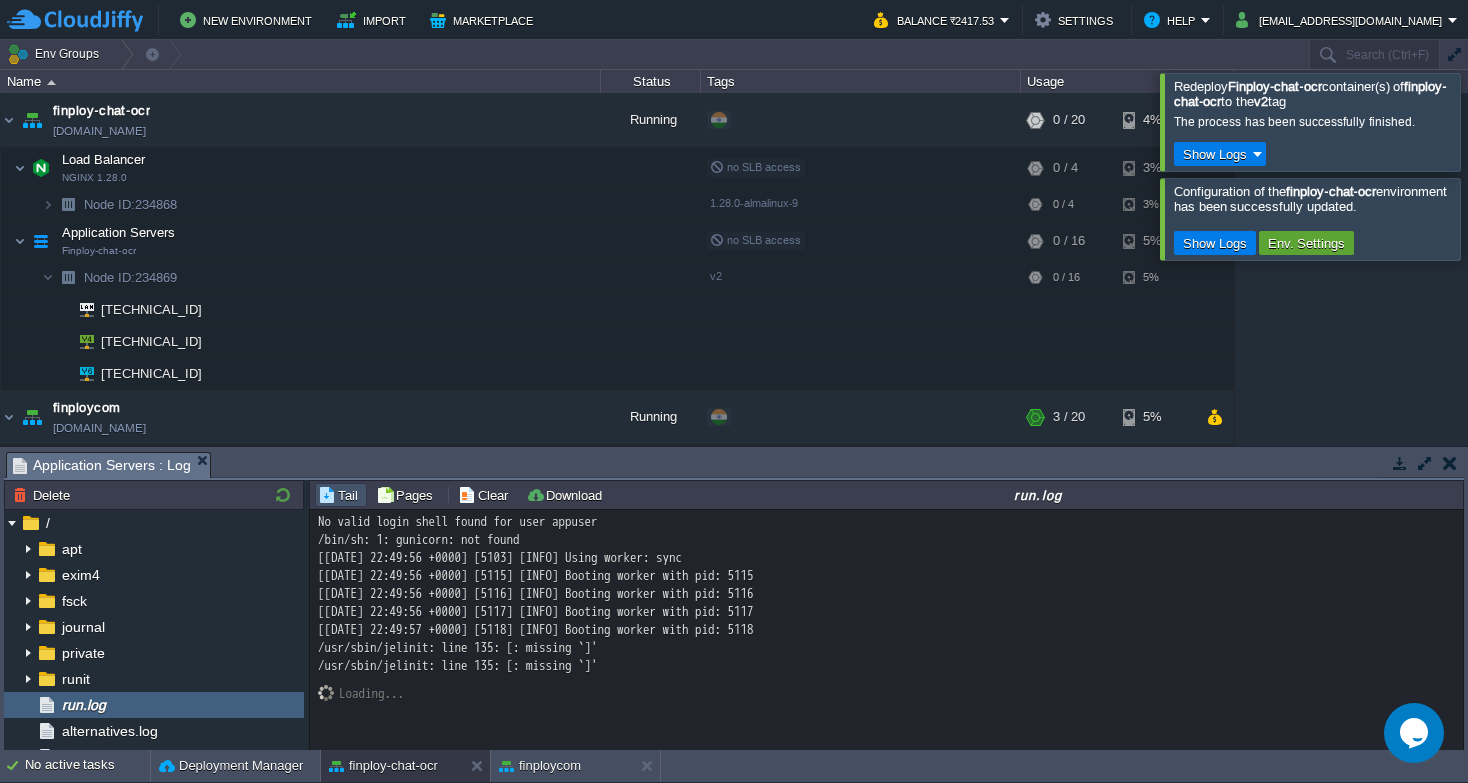 scroll, scrollTop: 141, scrollLeft: 0, axis: vertical 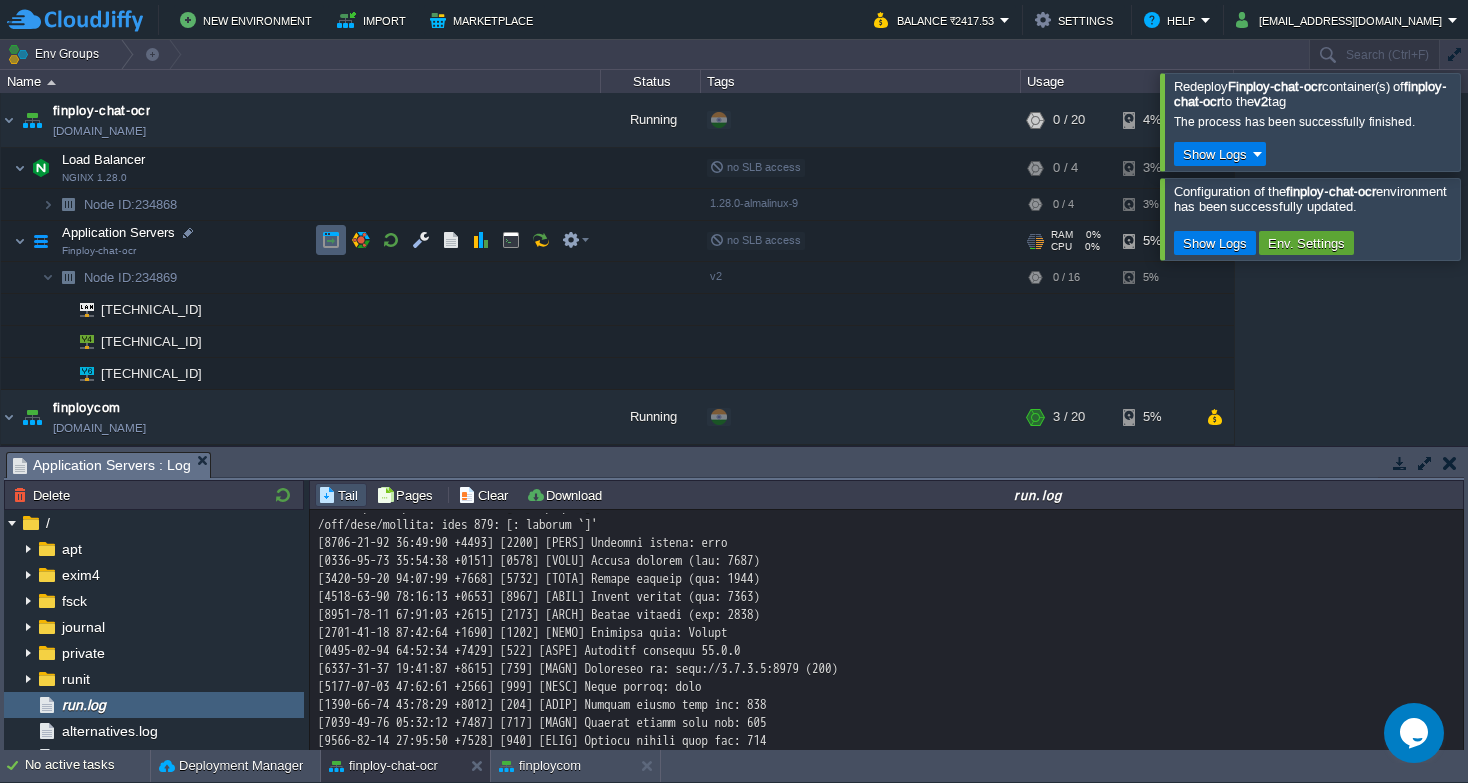 click at bounding box center (331, 240) 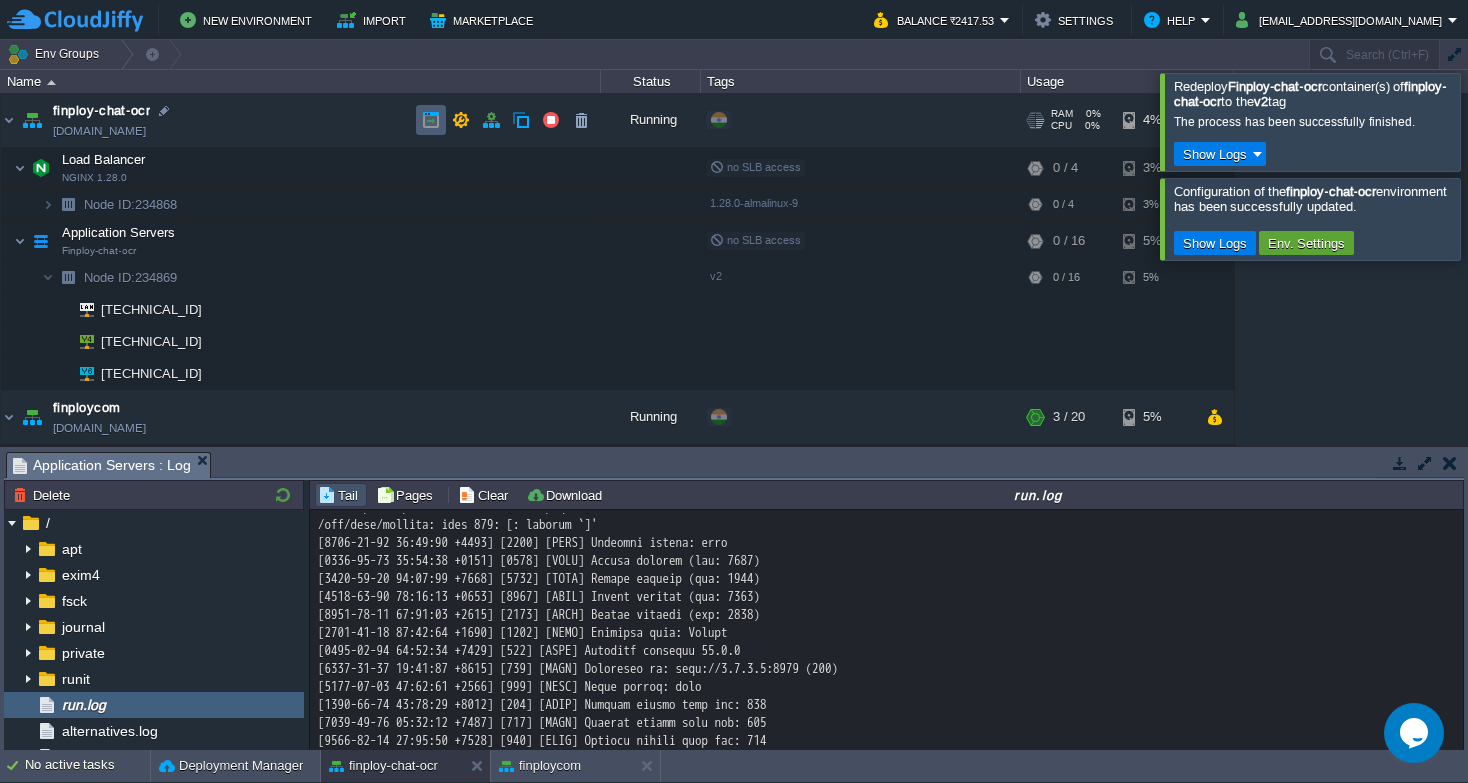 click at bounding box center [431, 120] 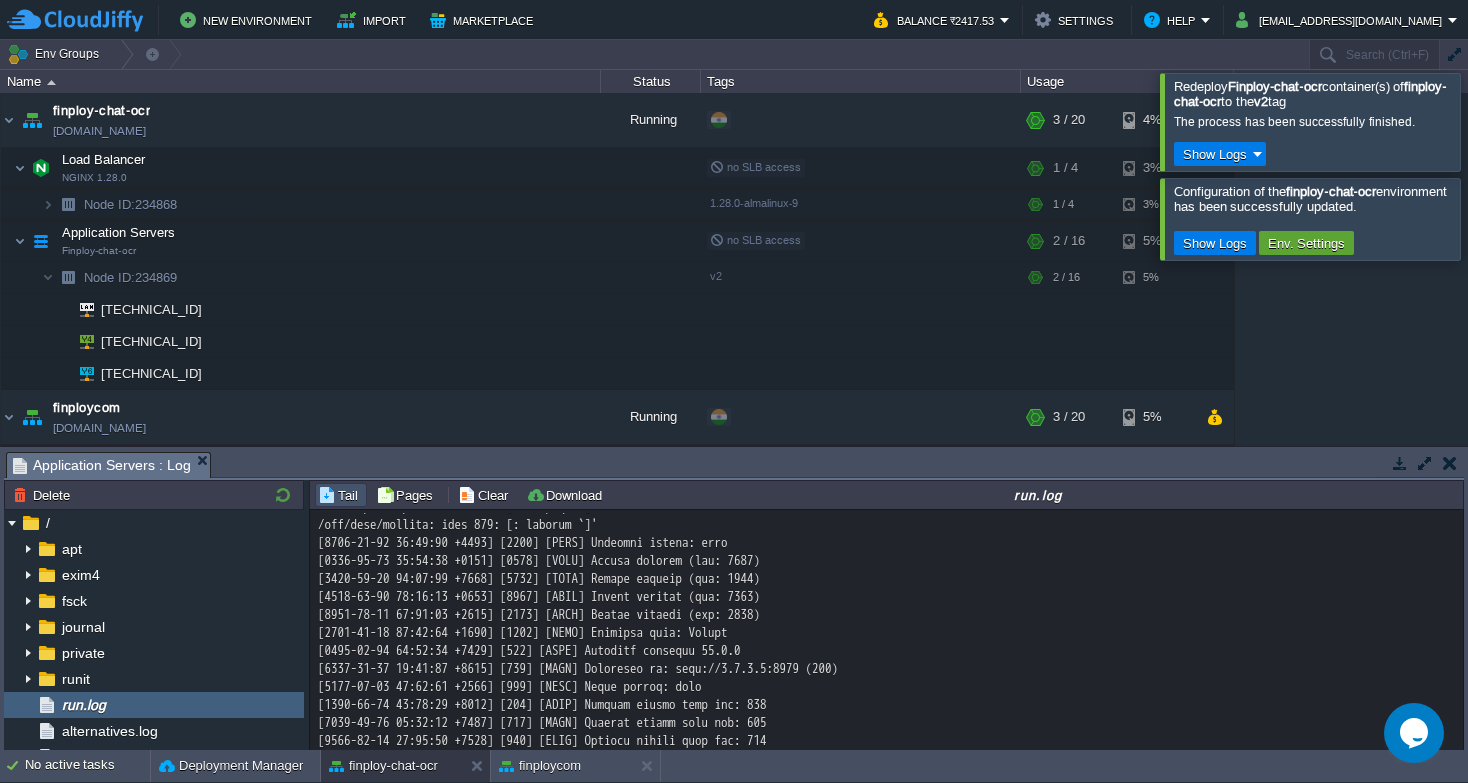 scroll, scrollTop: 173, scrollLeft: 0, axis: vertical 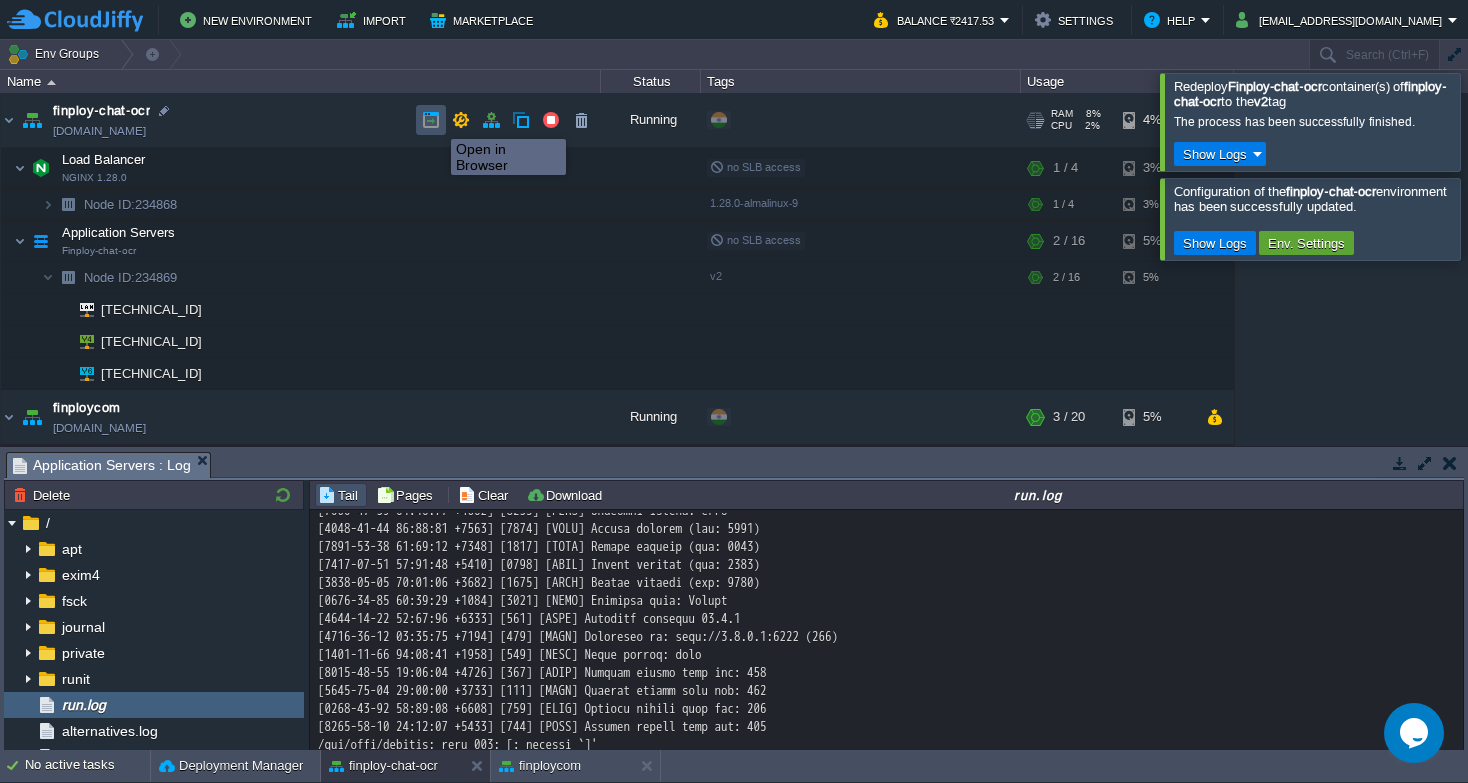 click at bounding box center [431, 120] 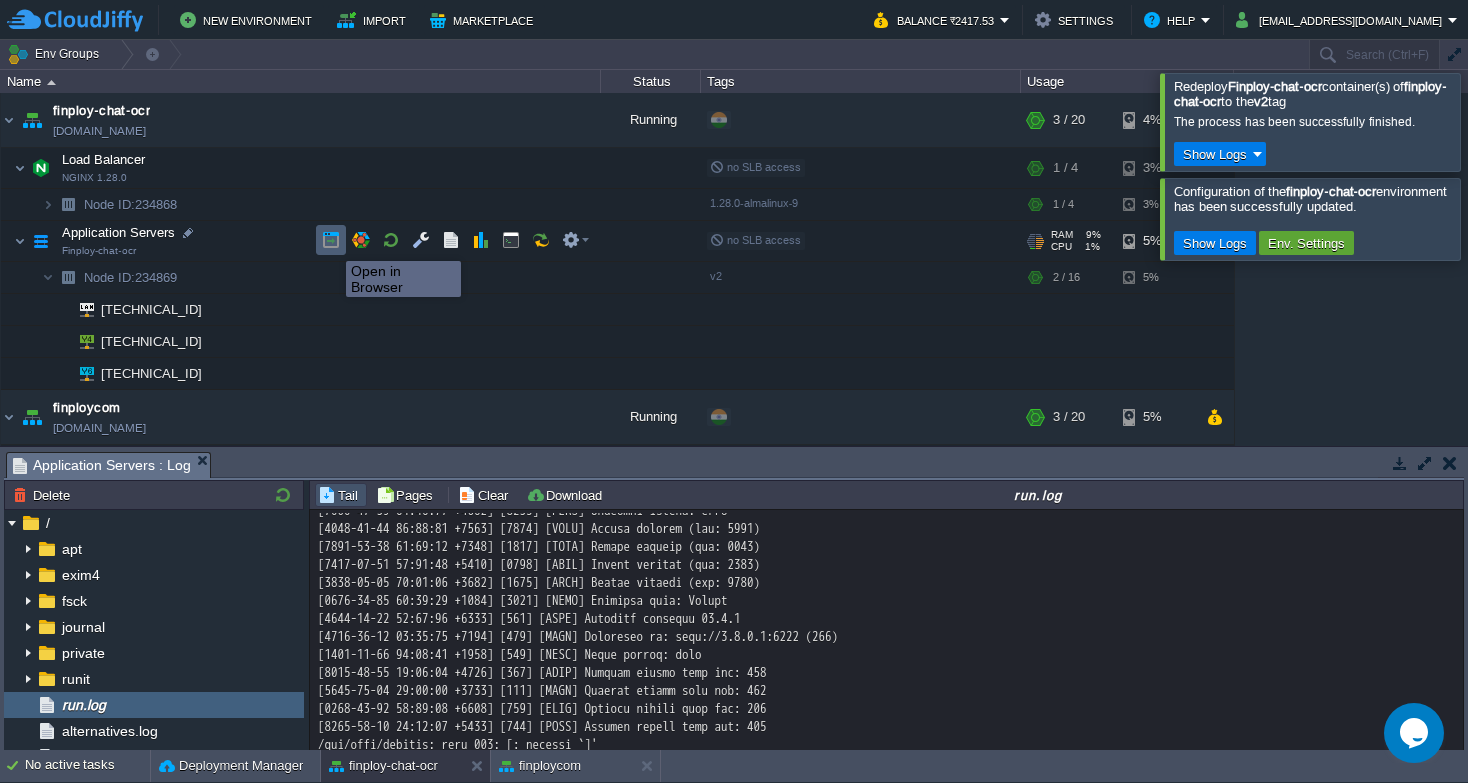 click at bounding box center [331, 240] 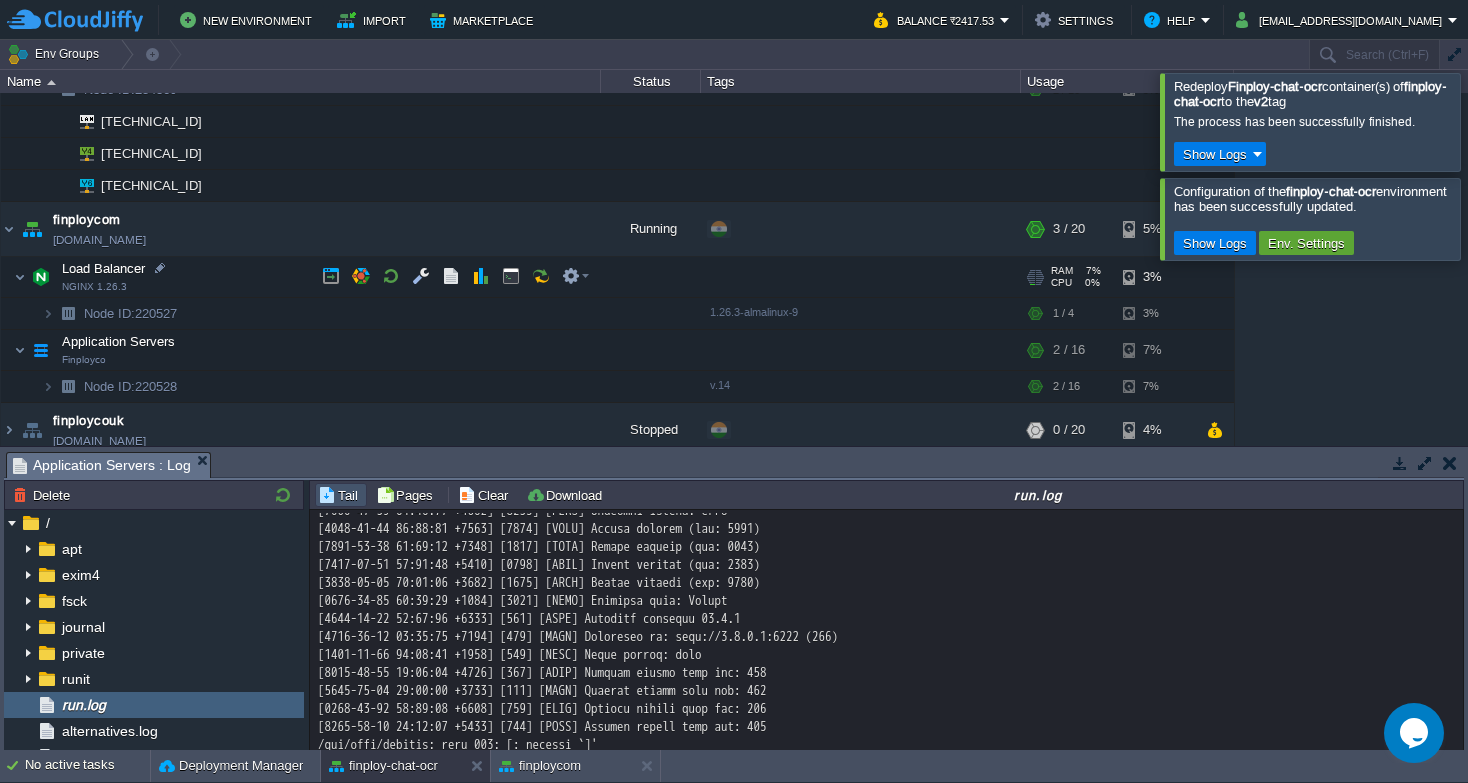 scroll, scrollTop: 182, scrollLeft: 0, axis: vertical 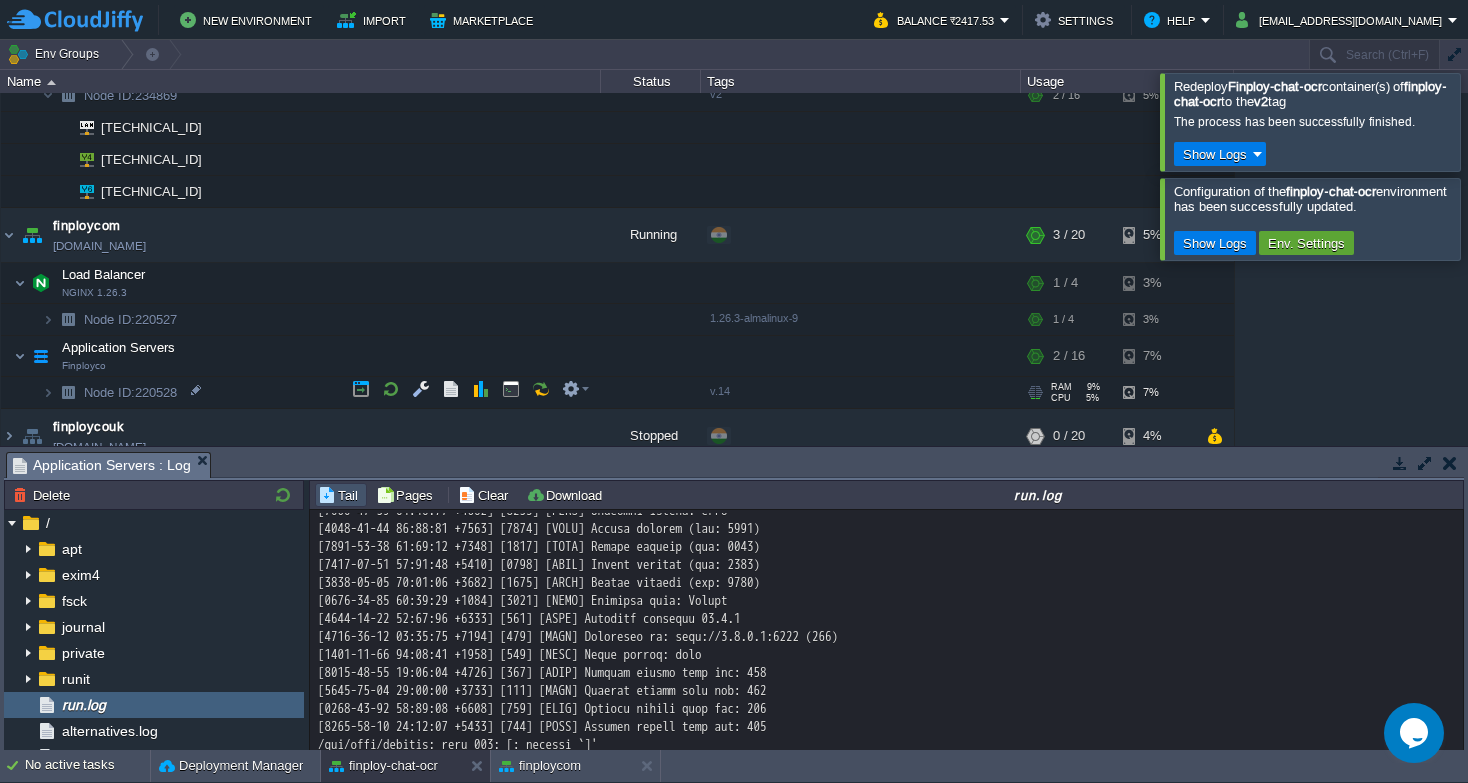 click at bounding box center (68, 392) 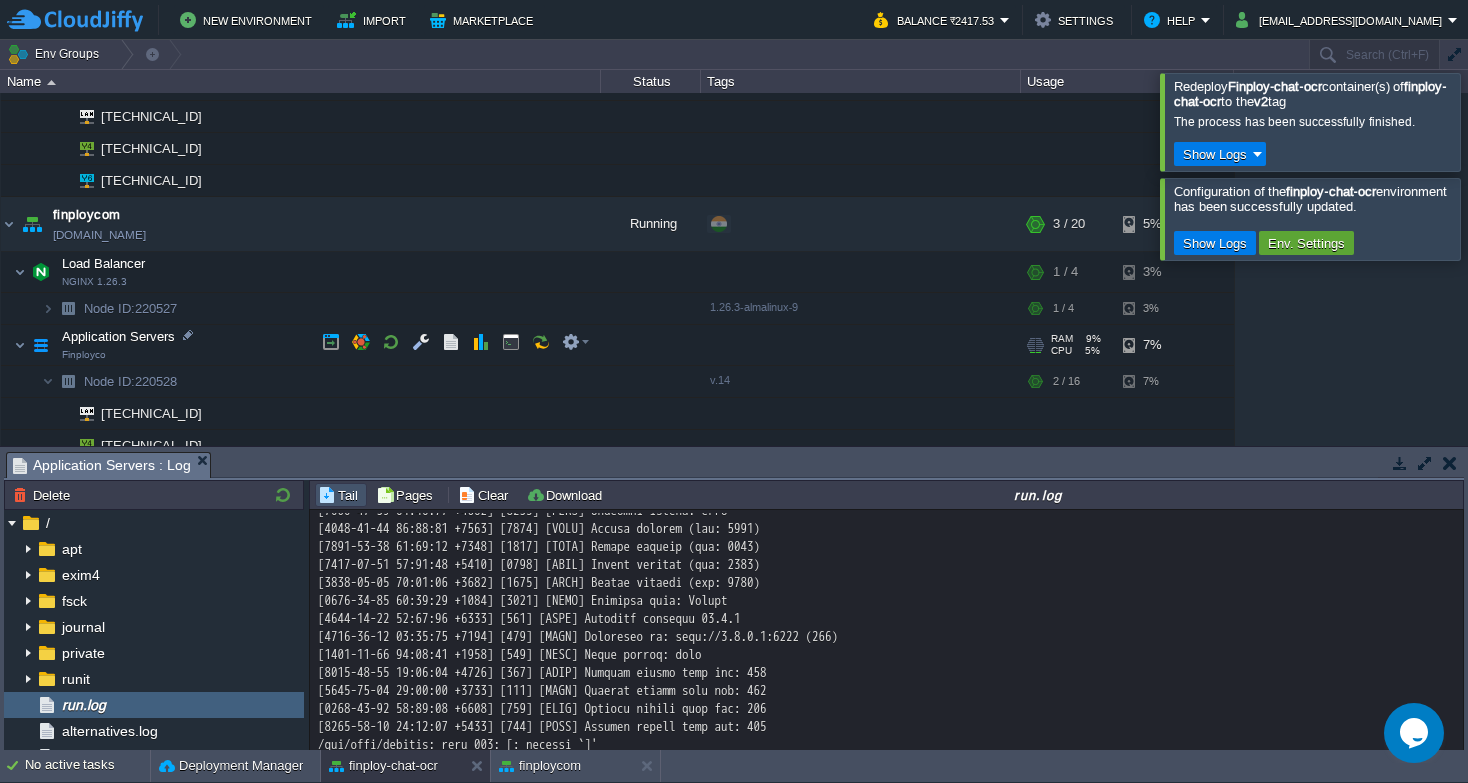 scroll, scrollTop: 182, scrollLeft: 0, axis: vertical 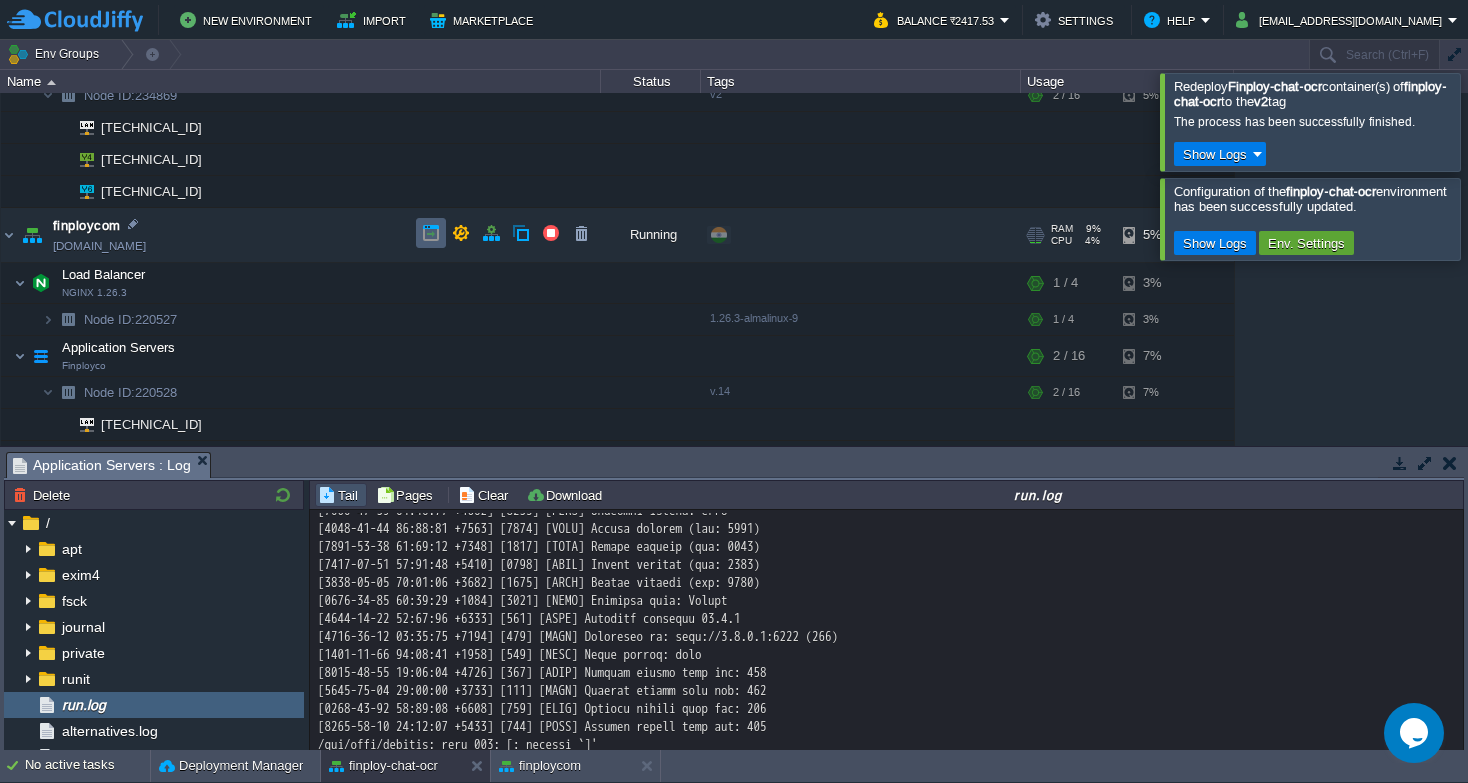 click at bounding box center [431, 233] 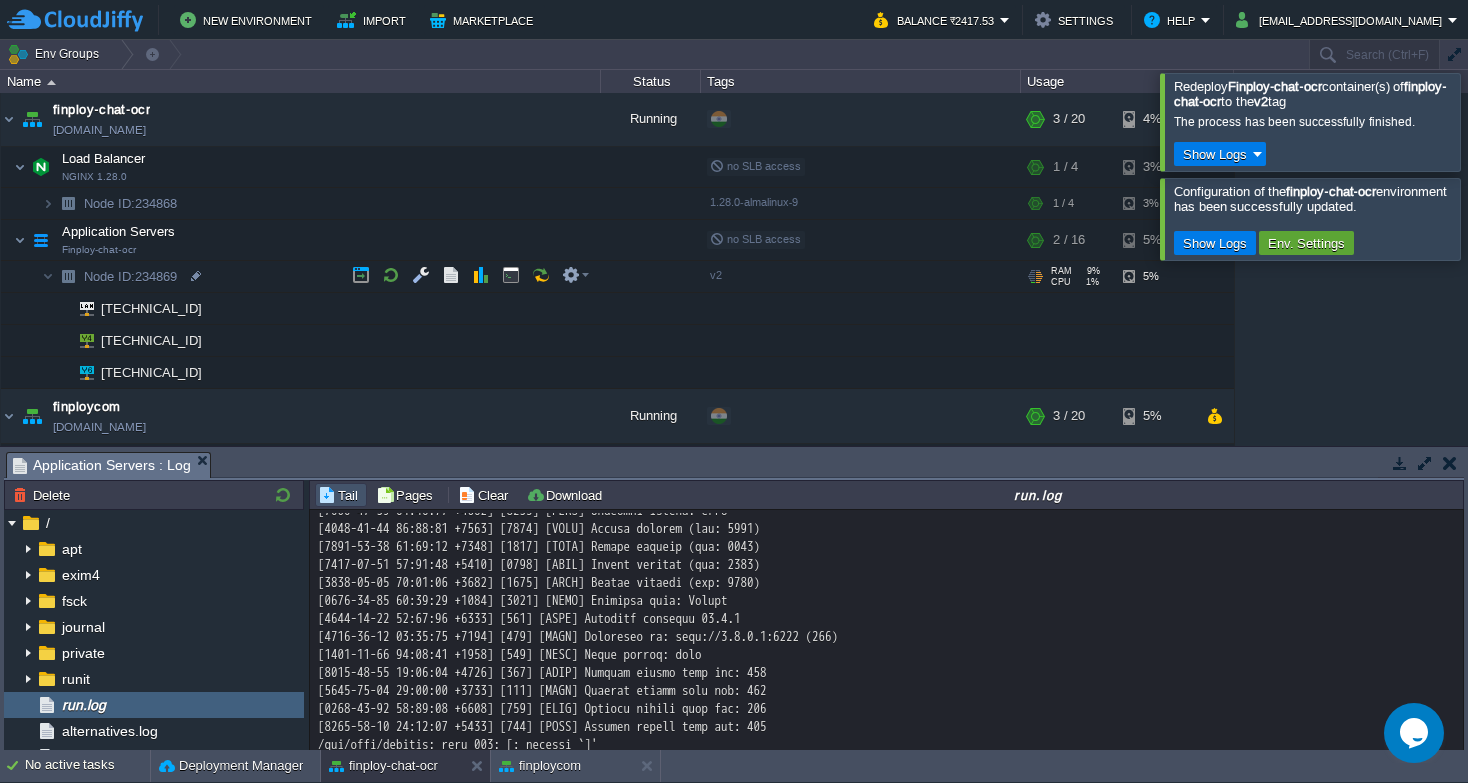 scroll, scrollTop: 0, scrollLeft: 0, axis: both 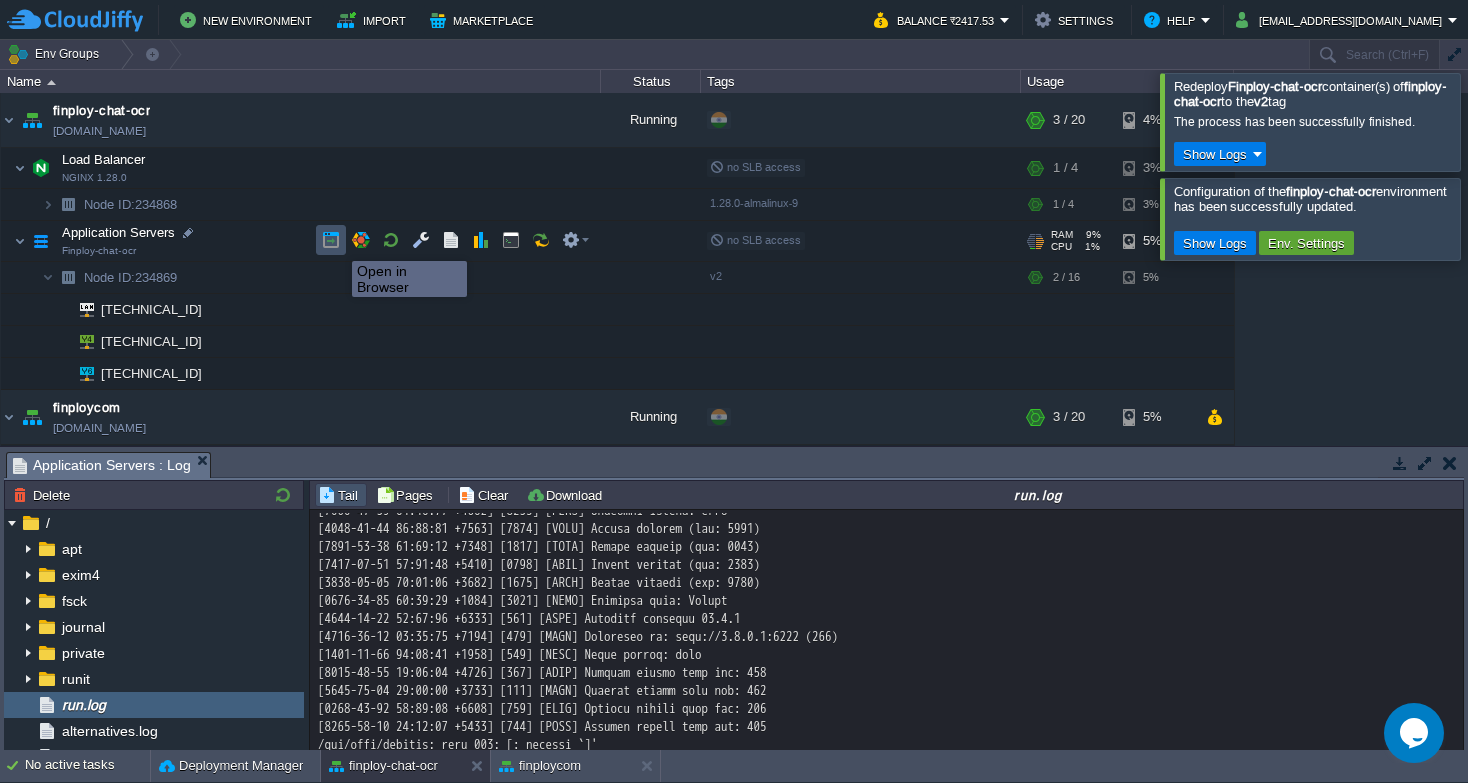 click at bounding box center (331, 240) 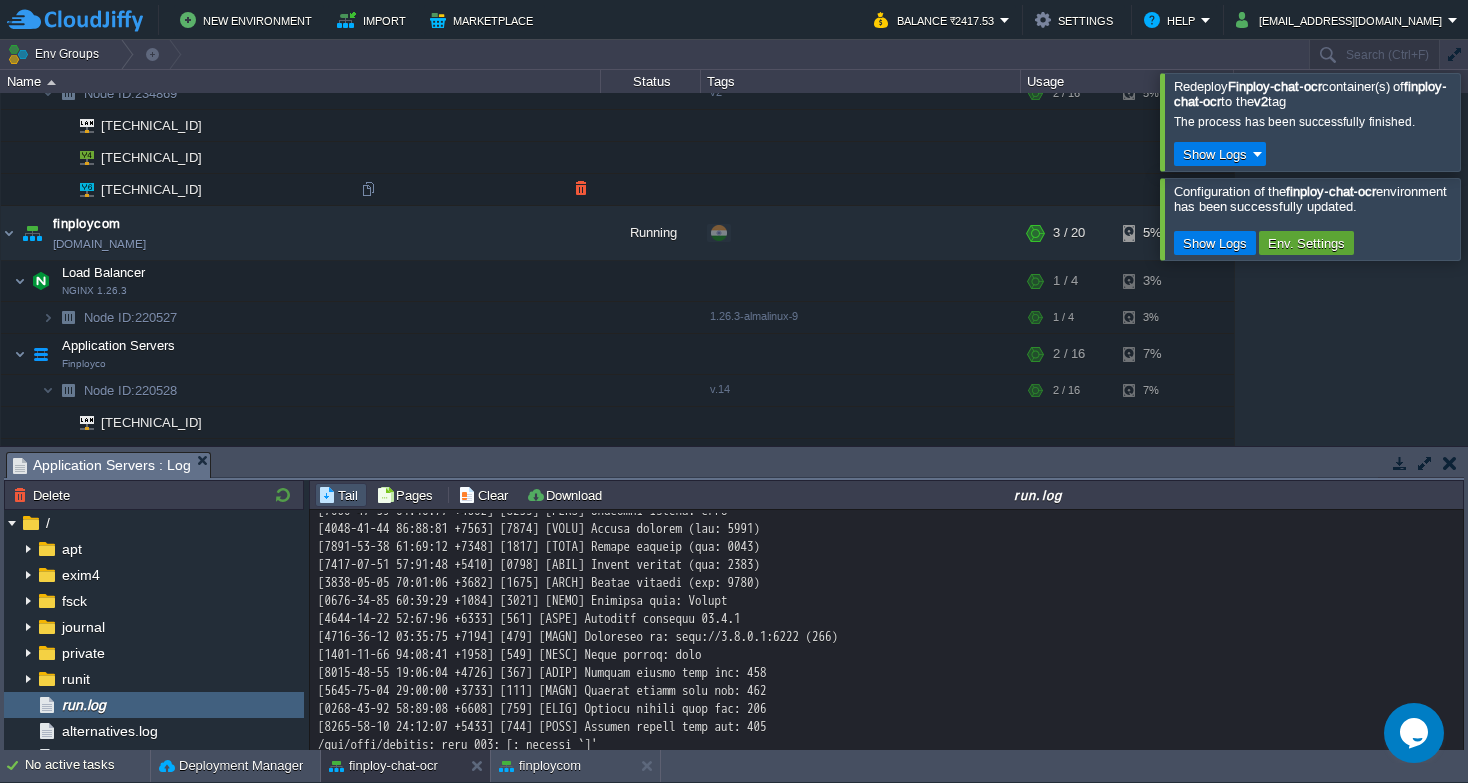 scroll, scrollTop: 182, scrollLeft: 0, axis: vertical 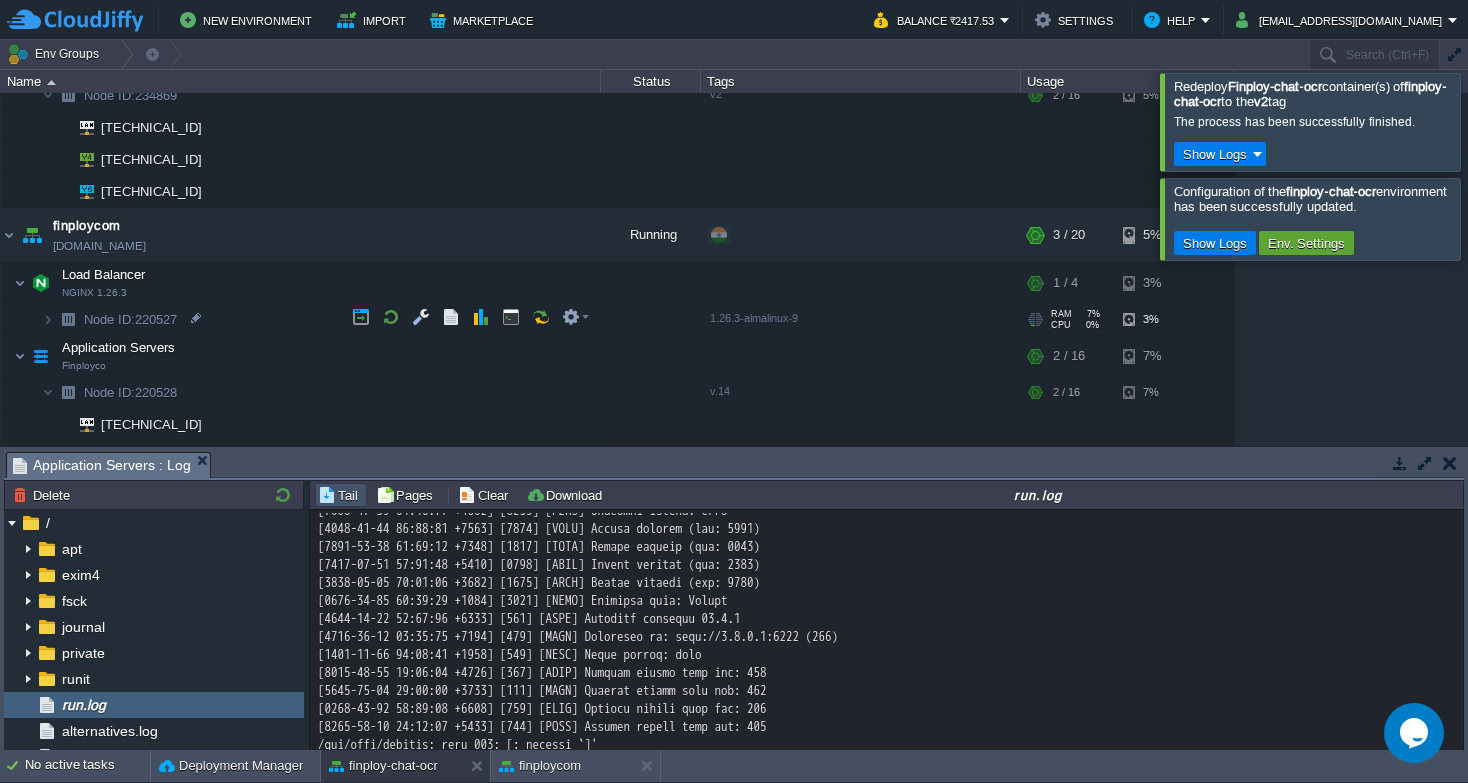 click at bounding box center [48, 319] 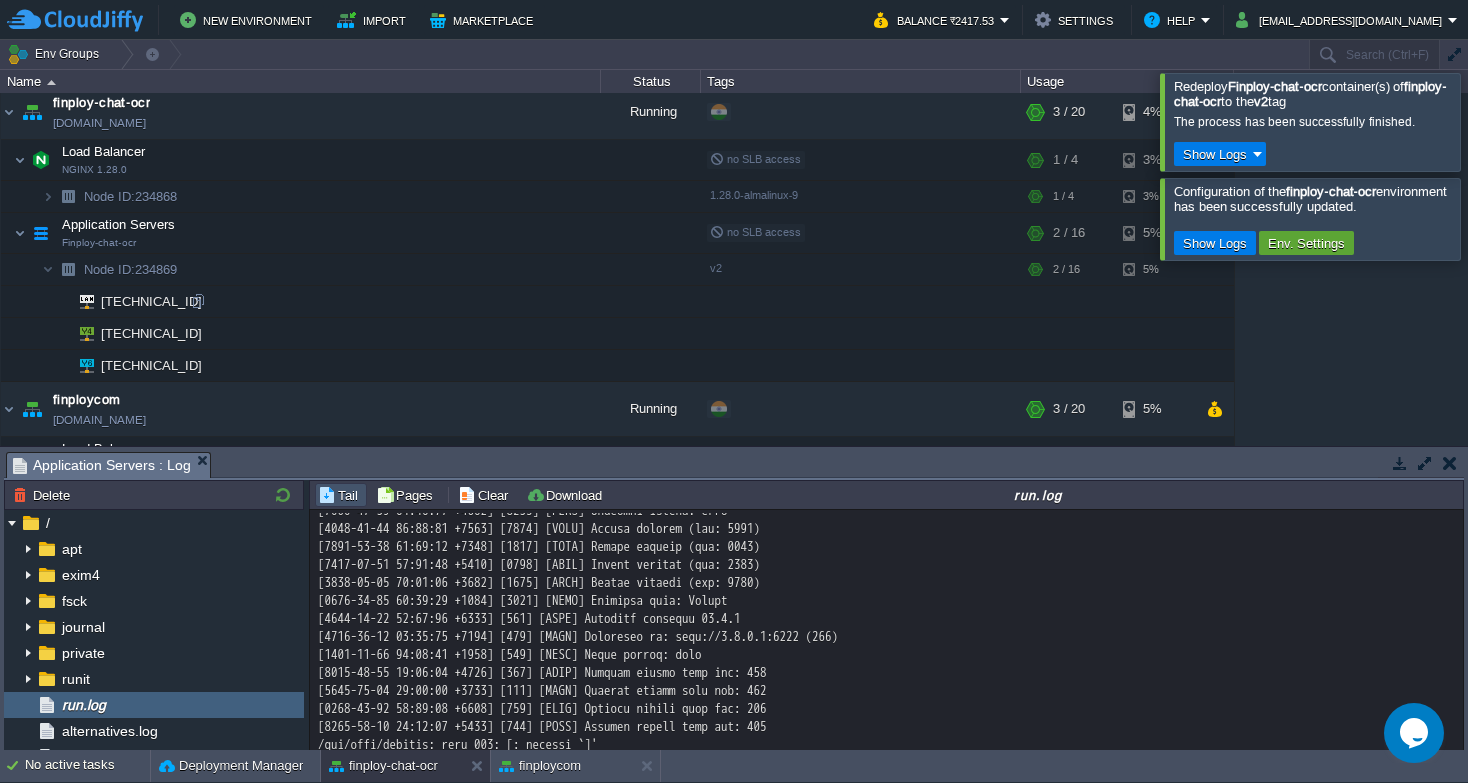 scroll, scrollTop: 0, scrollLeft: 0, axis: both 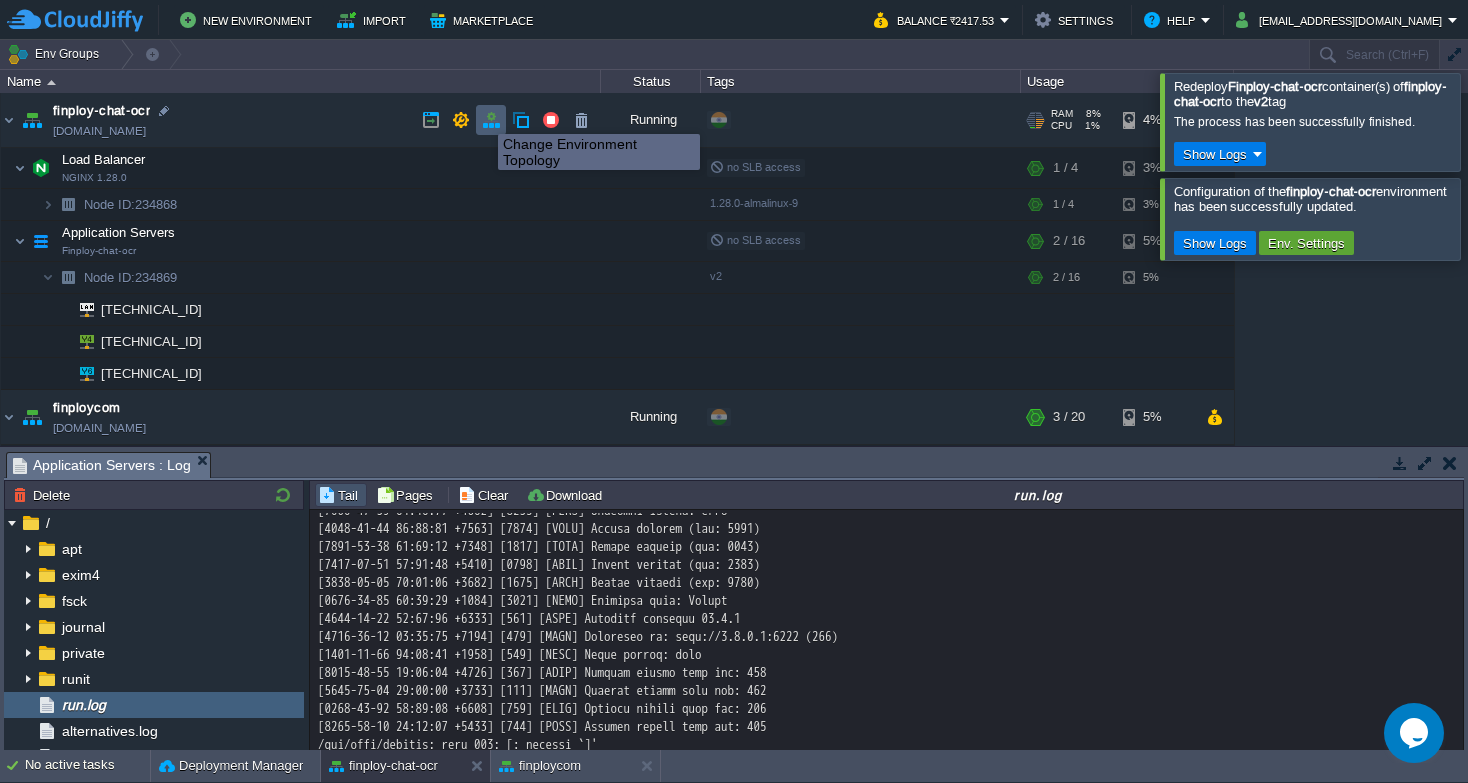 click at bounding box center (491, 120) 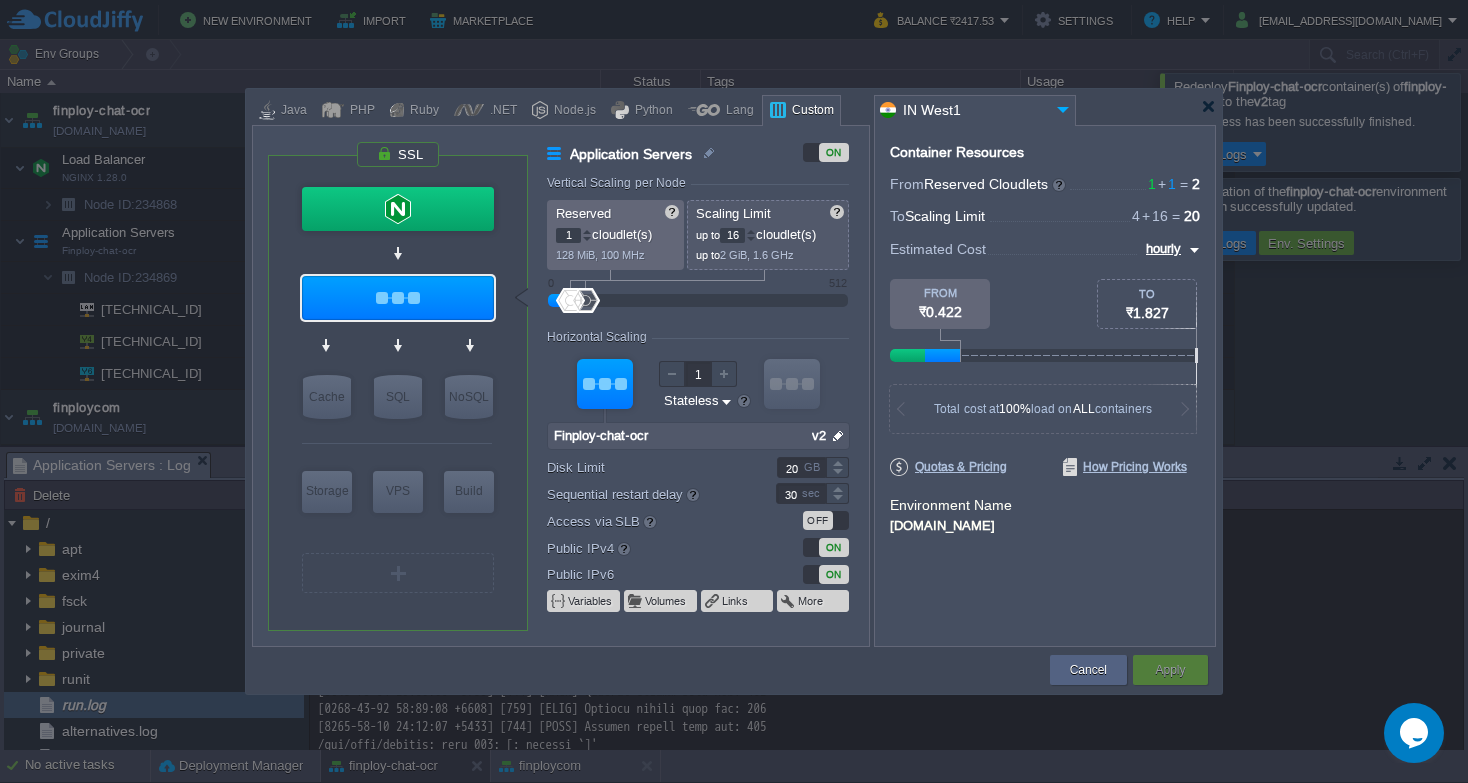 click on "OFF" at bounding box center [818, 520] 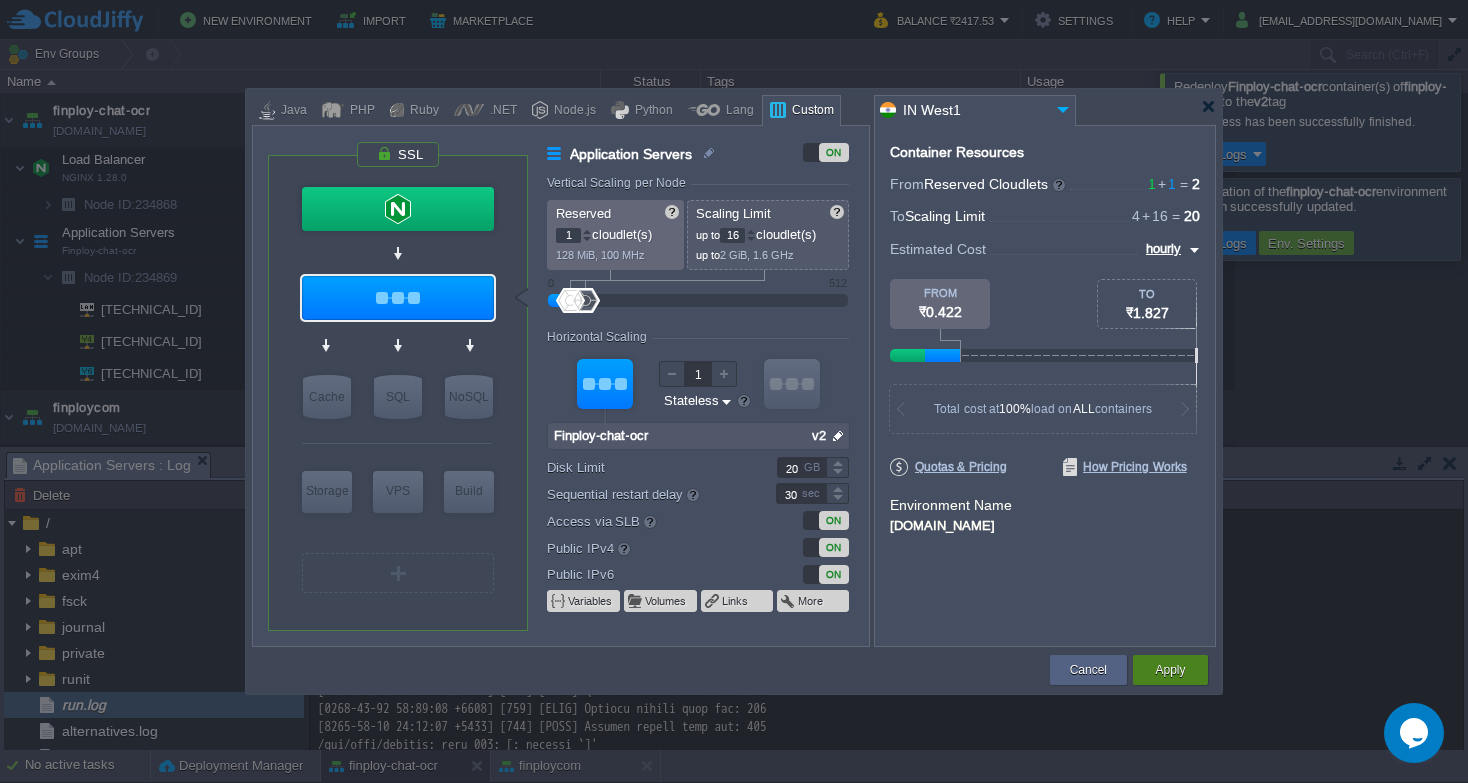 click on "Apply" at bounding box center [1170, 670] 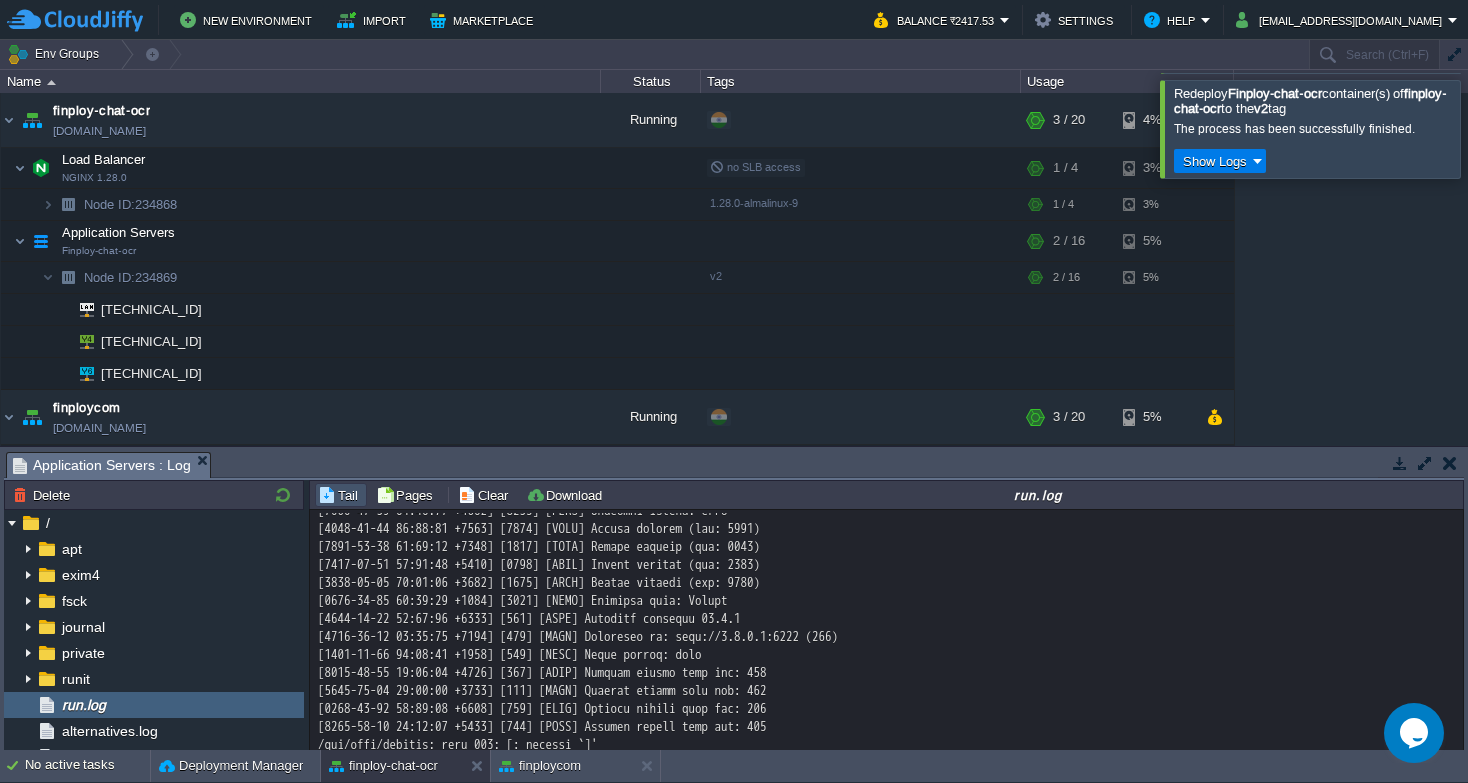 scroll, scrollTop: 173, scrollLeft: 0, axis: vertical 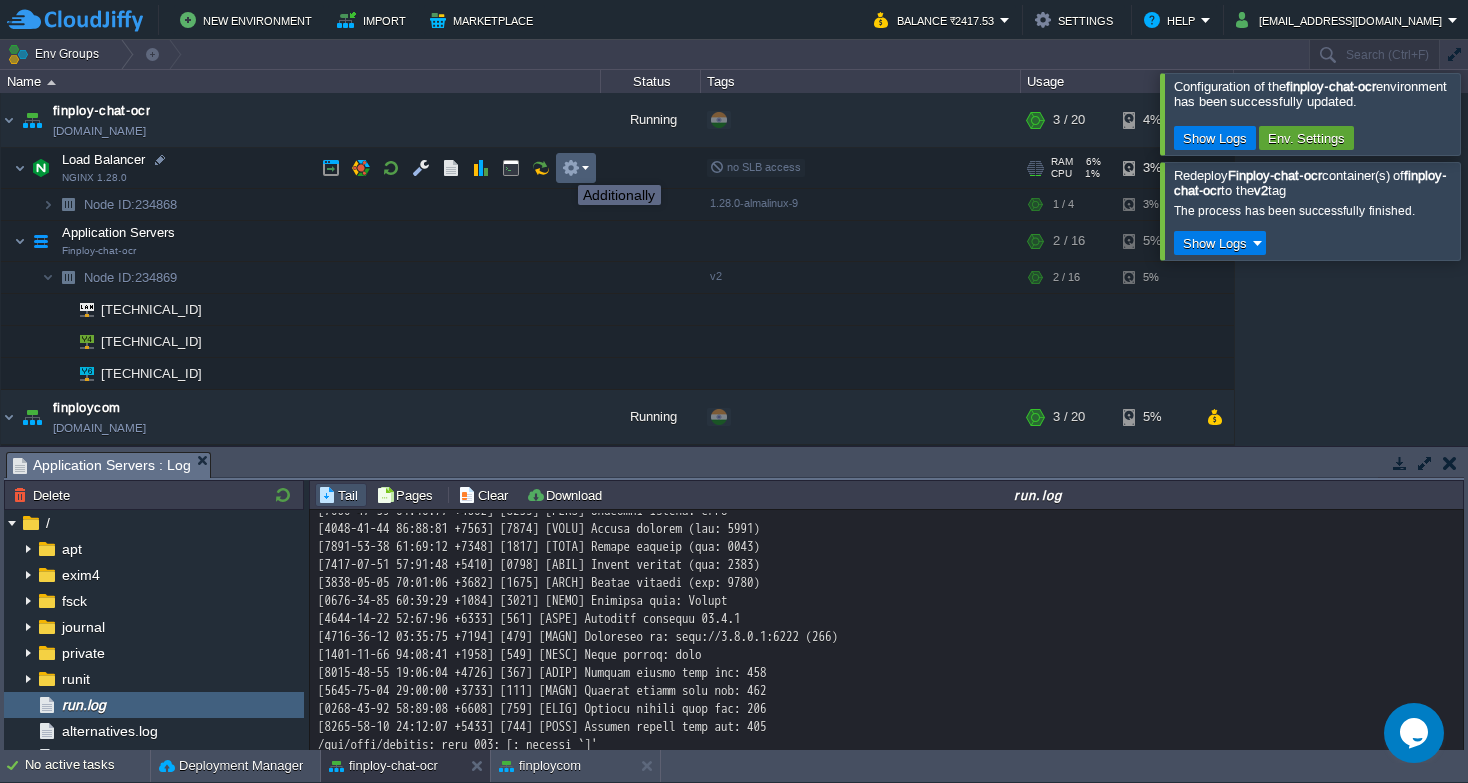 click at bounding box center (571, 168) 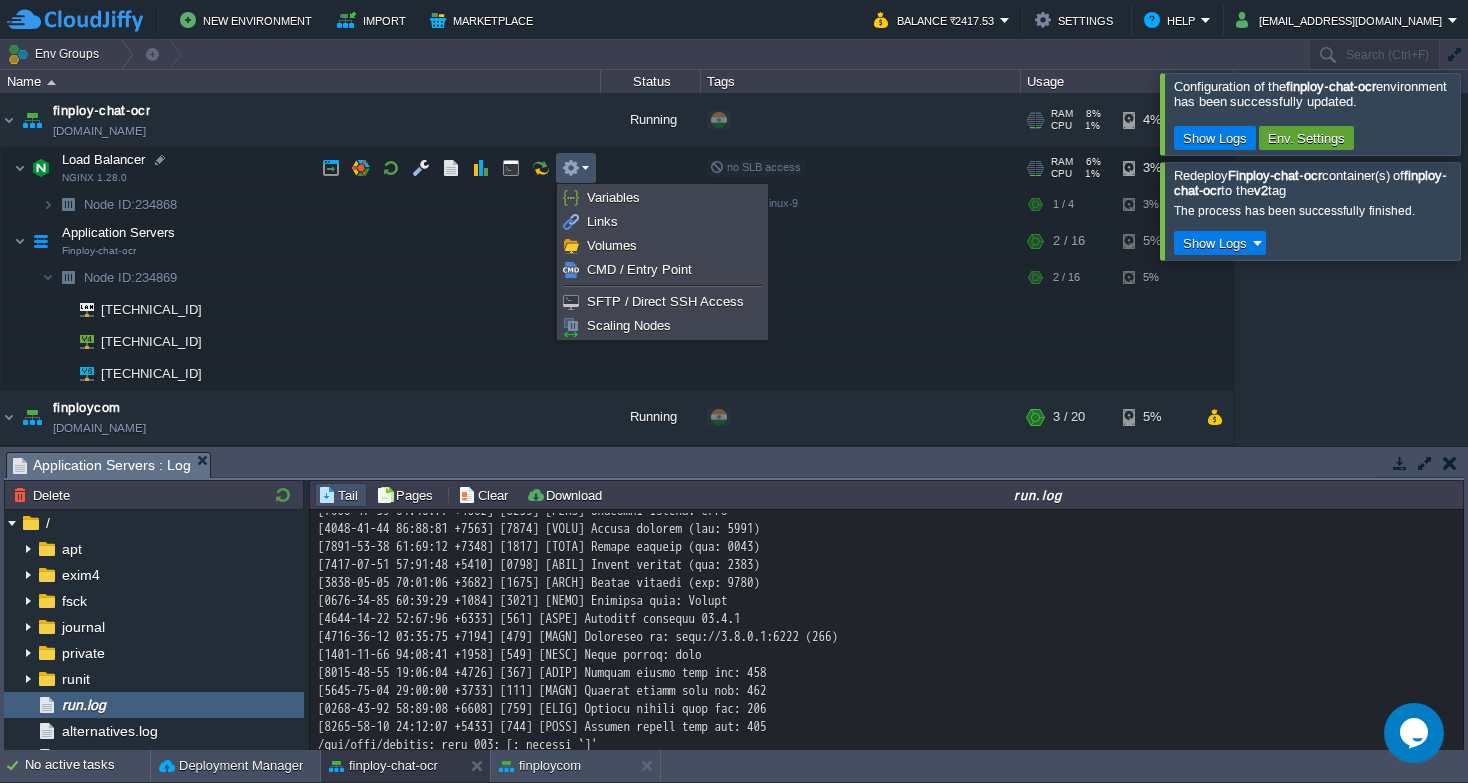 click on "finploy-chat-ocr finploy-chat-ocr.cloudjiffy.net" at bounding box center [301, 120] 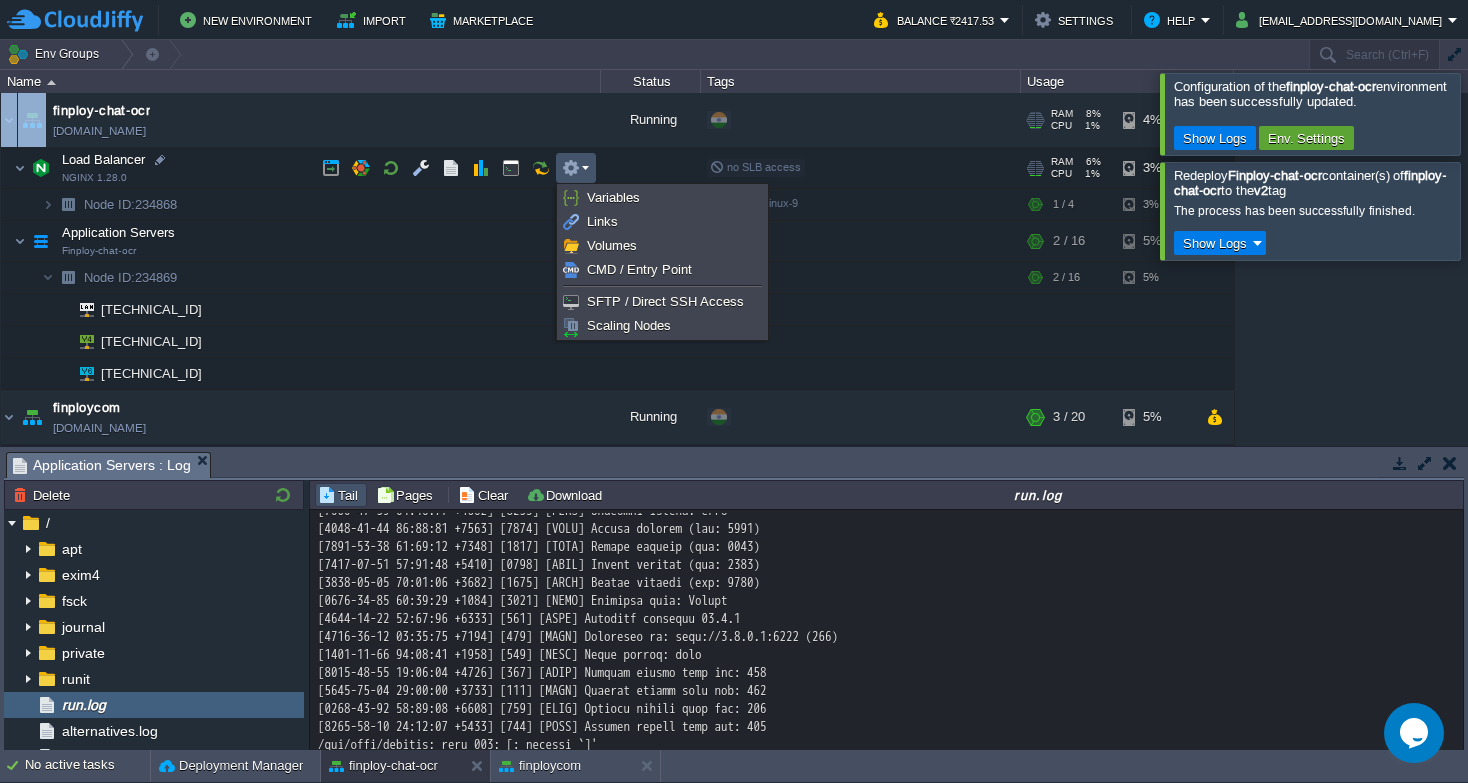 click on "finploy-chat-ocr finploy-chat-ocr.cloudjiffy.net" at bounding box center [301, 120] 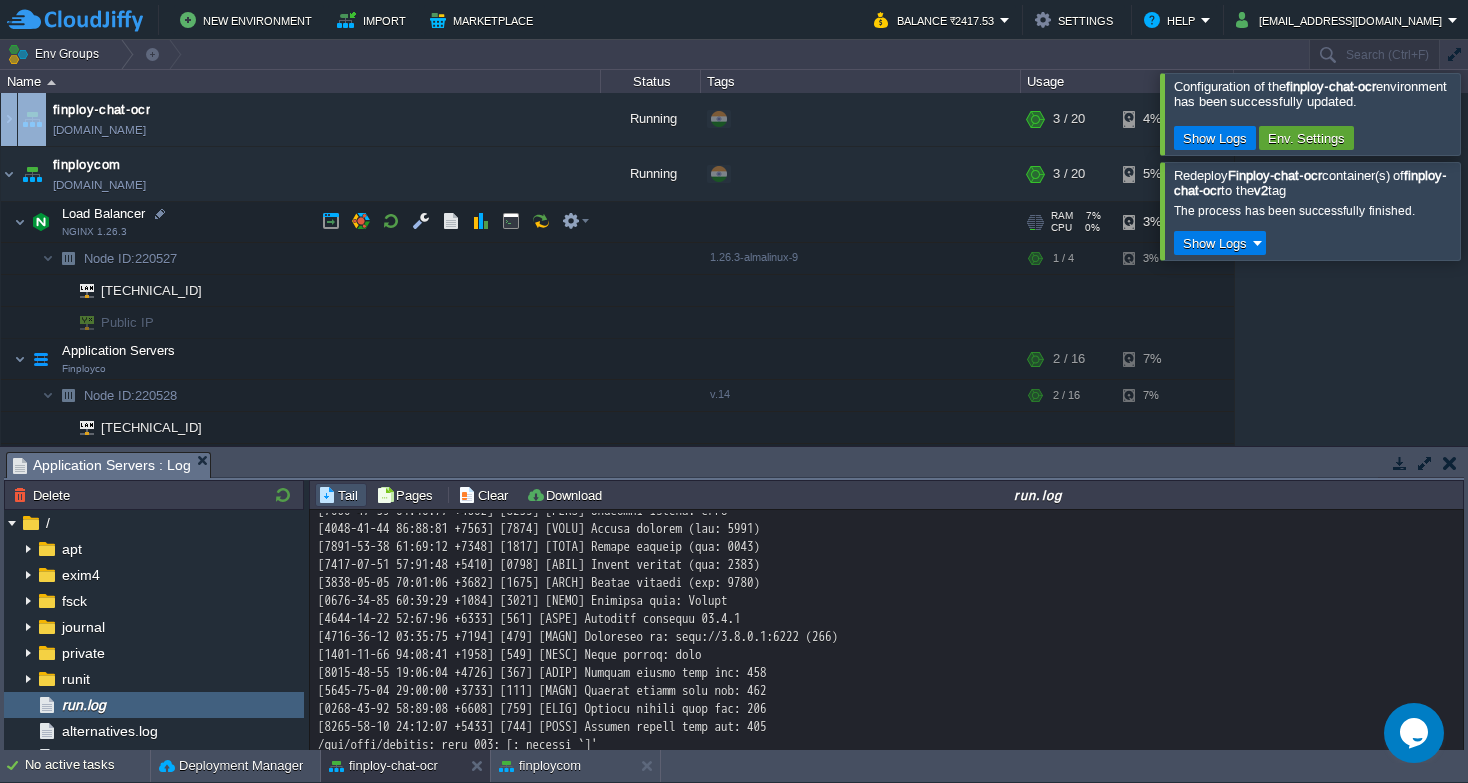 scroll, scrollTop: 0, scrollLeft: 0, axis: both 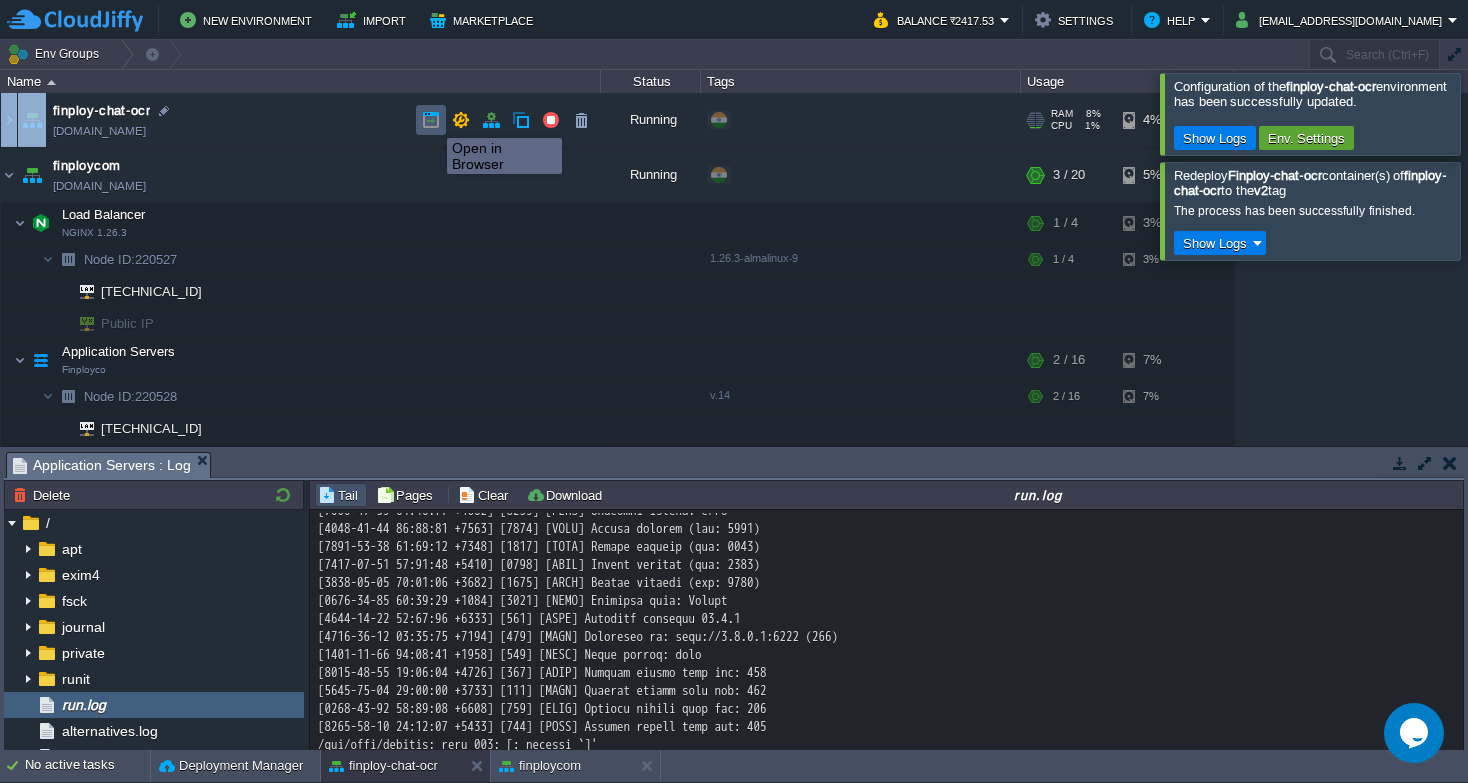 click at bounding box center (431, 120) 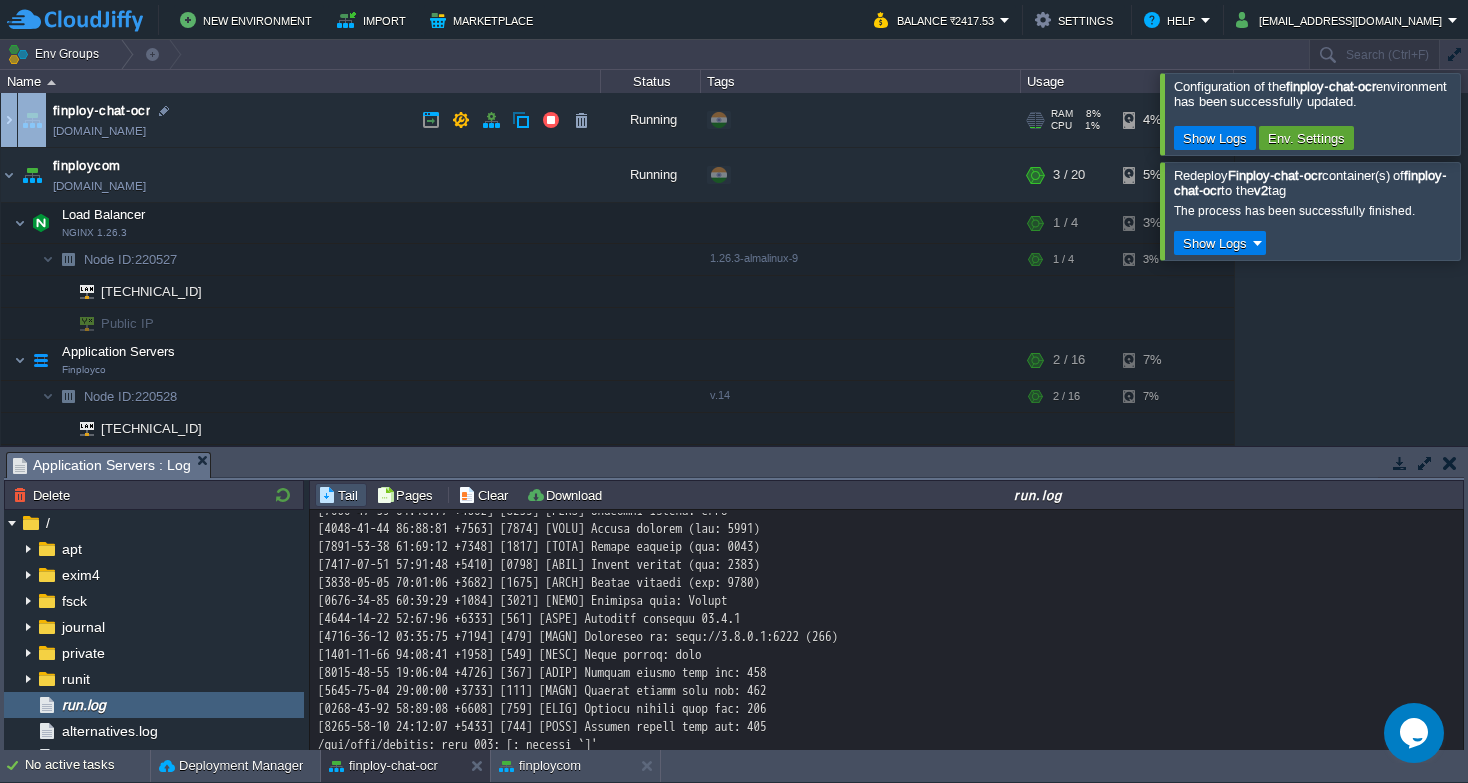 click at bounding box center [9, 120] 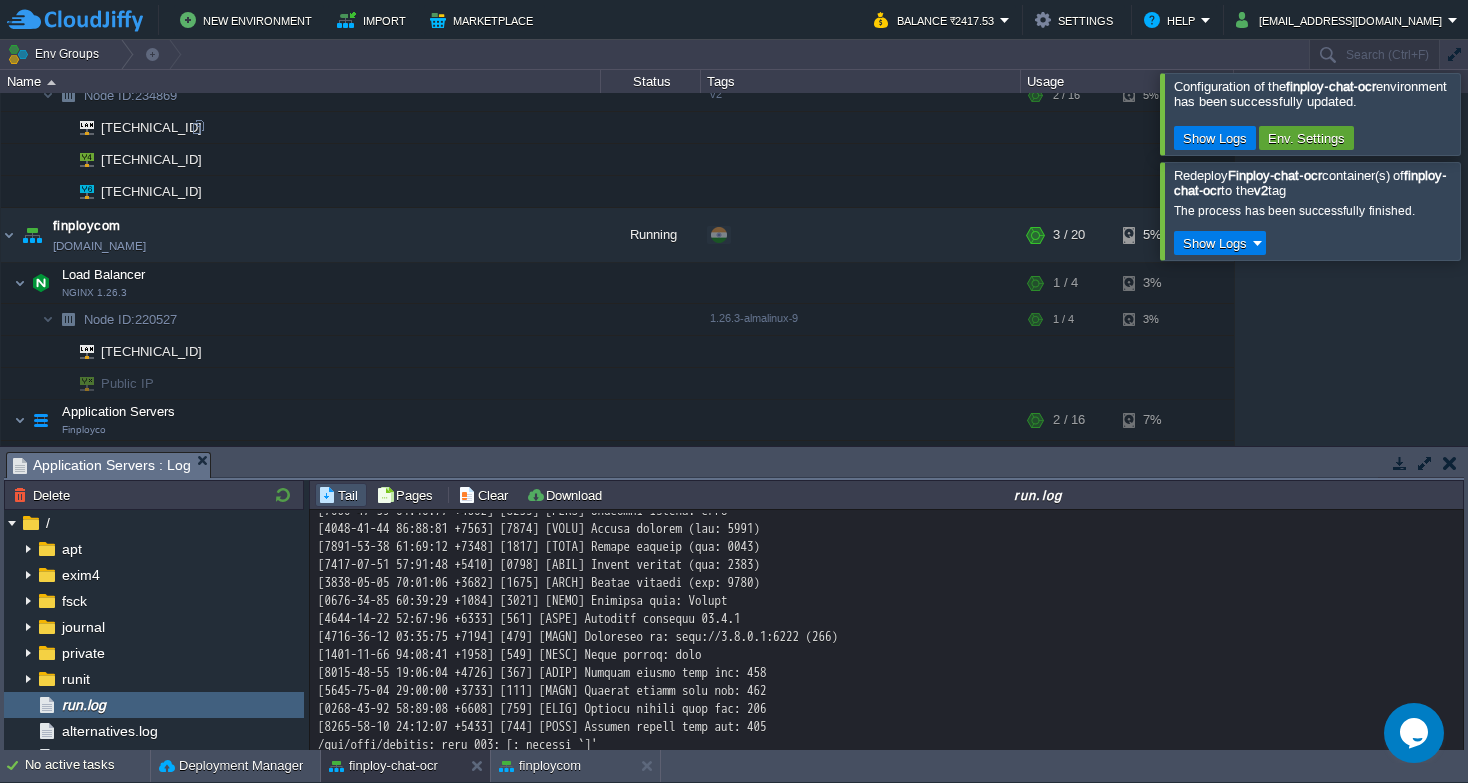 scroll, scrollTop: 182, scrollLeft: 0, axis: vertical 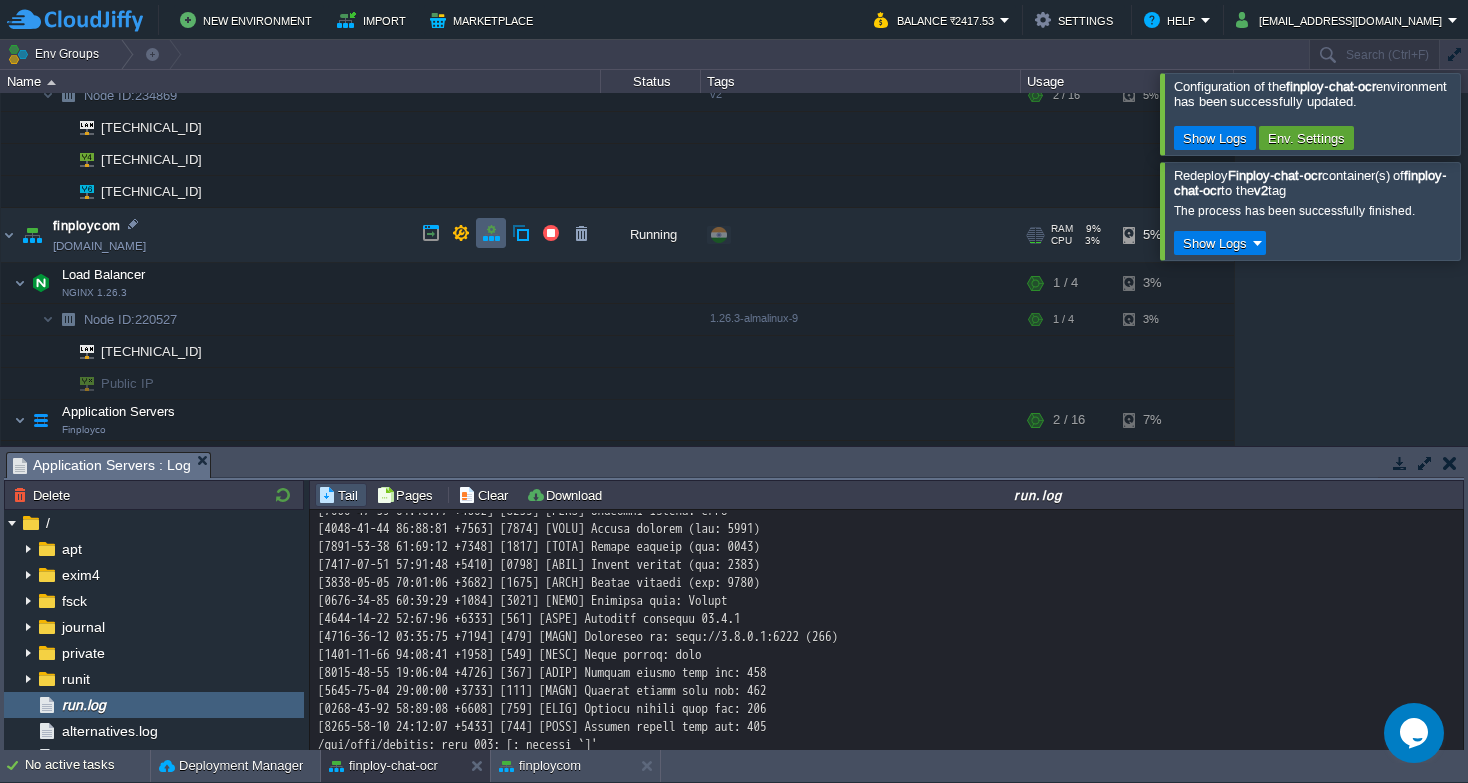 click at bounding box center (491, 233) 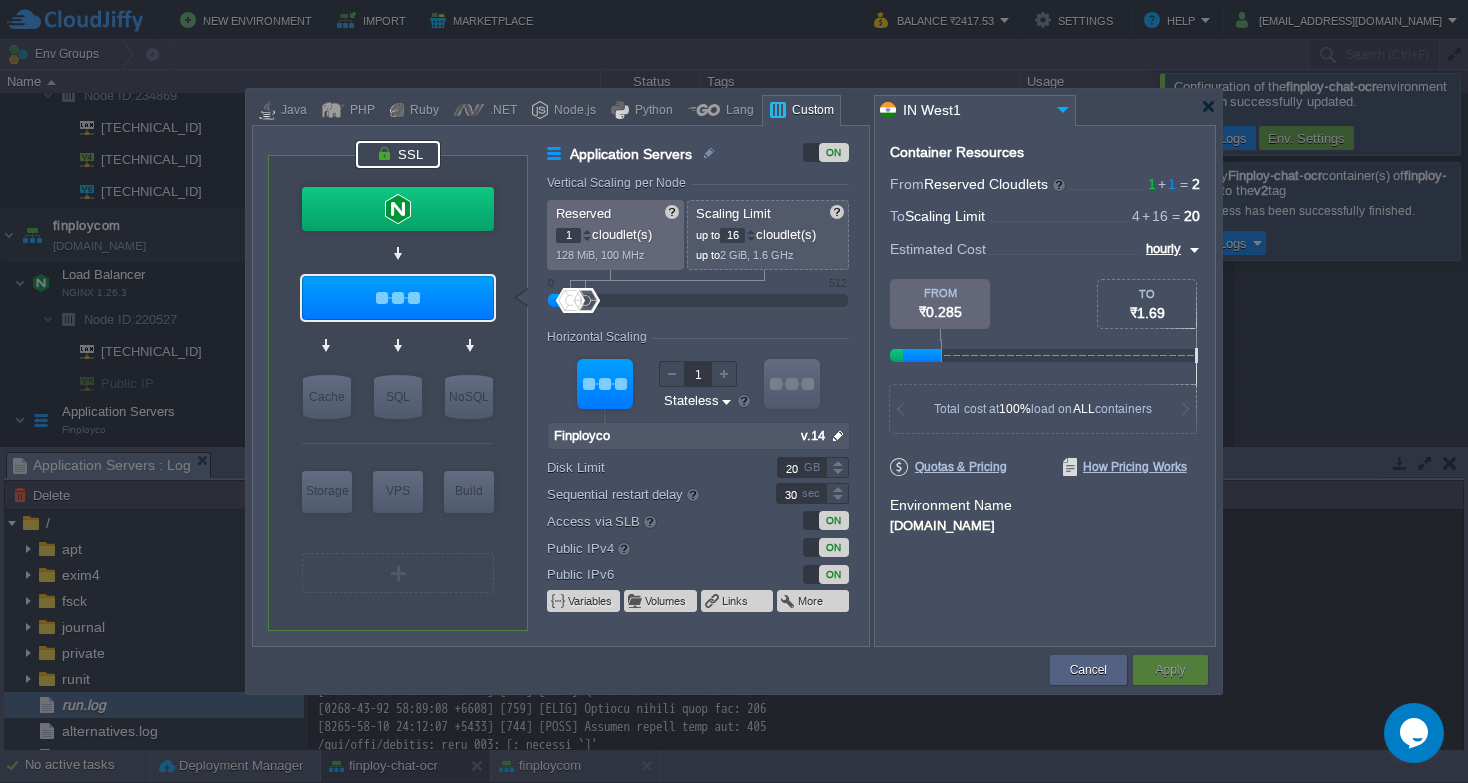 click at bounding box center (398, 154) 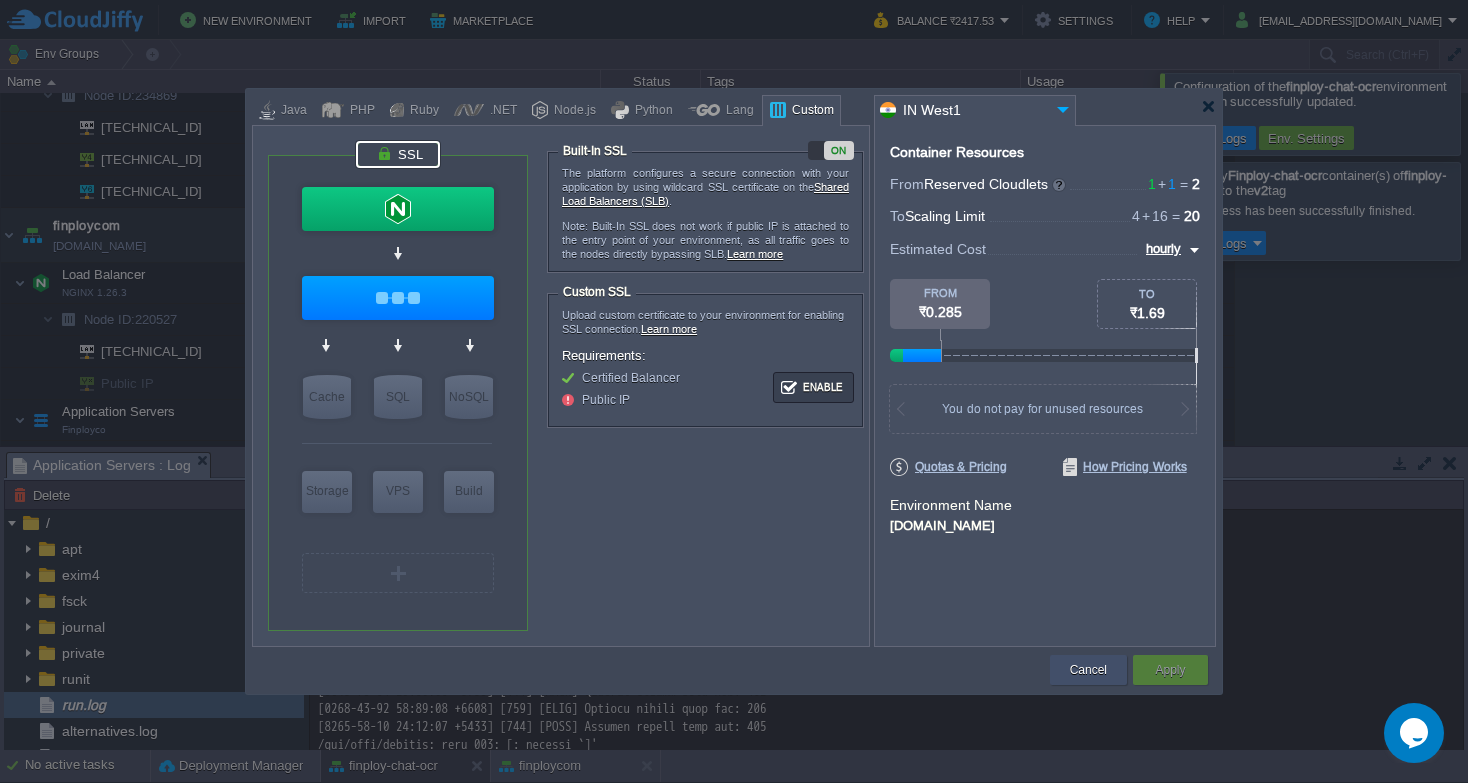 click on "Cancel" at bounding box center (1088, 670) 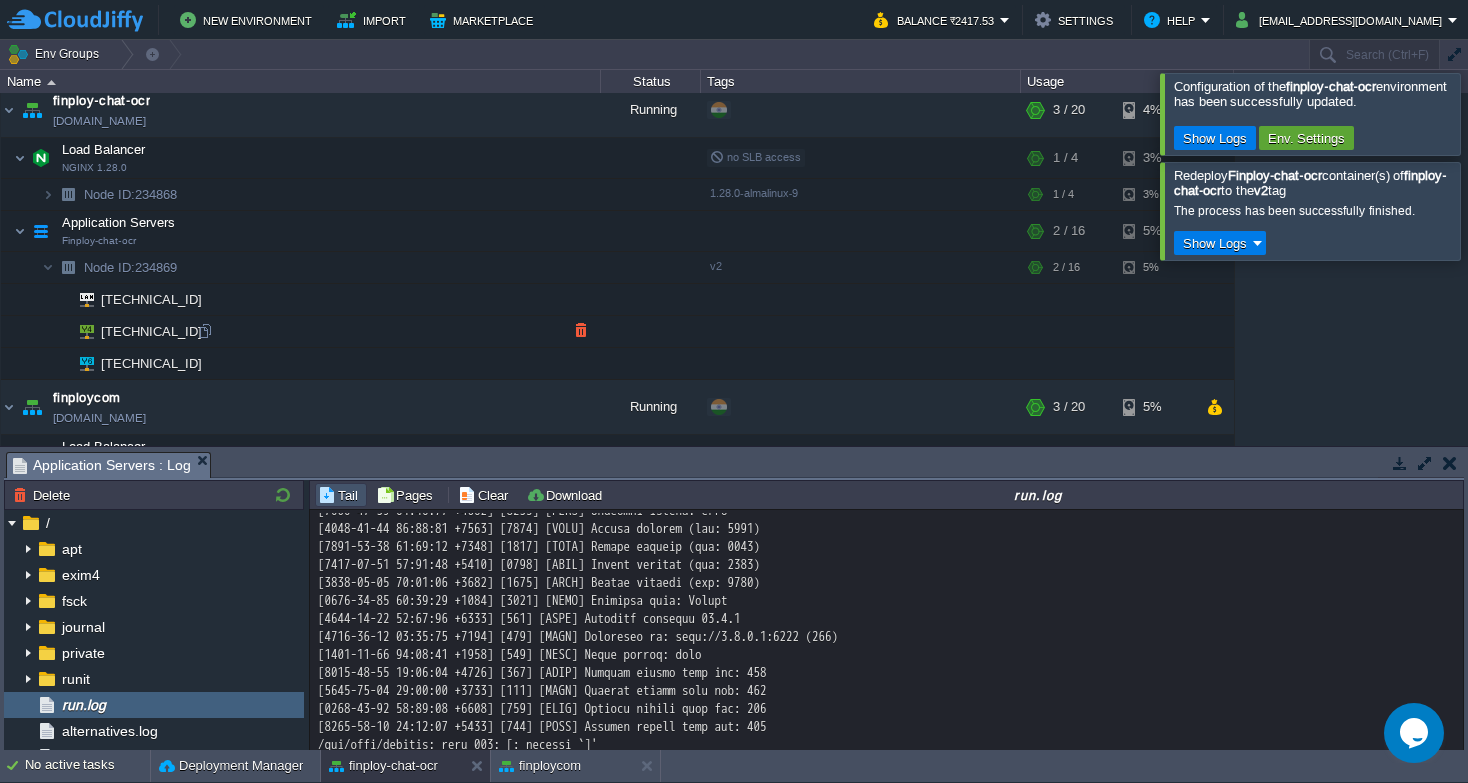 scroll, scrollTop: 0, scrollLeft: 0, axis: both 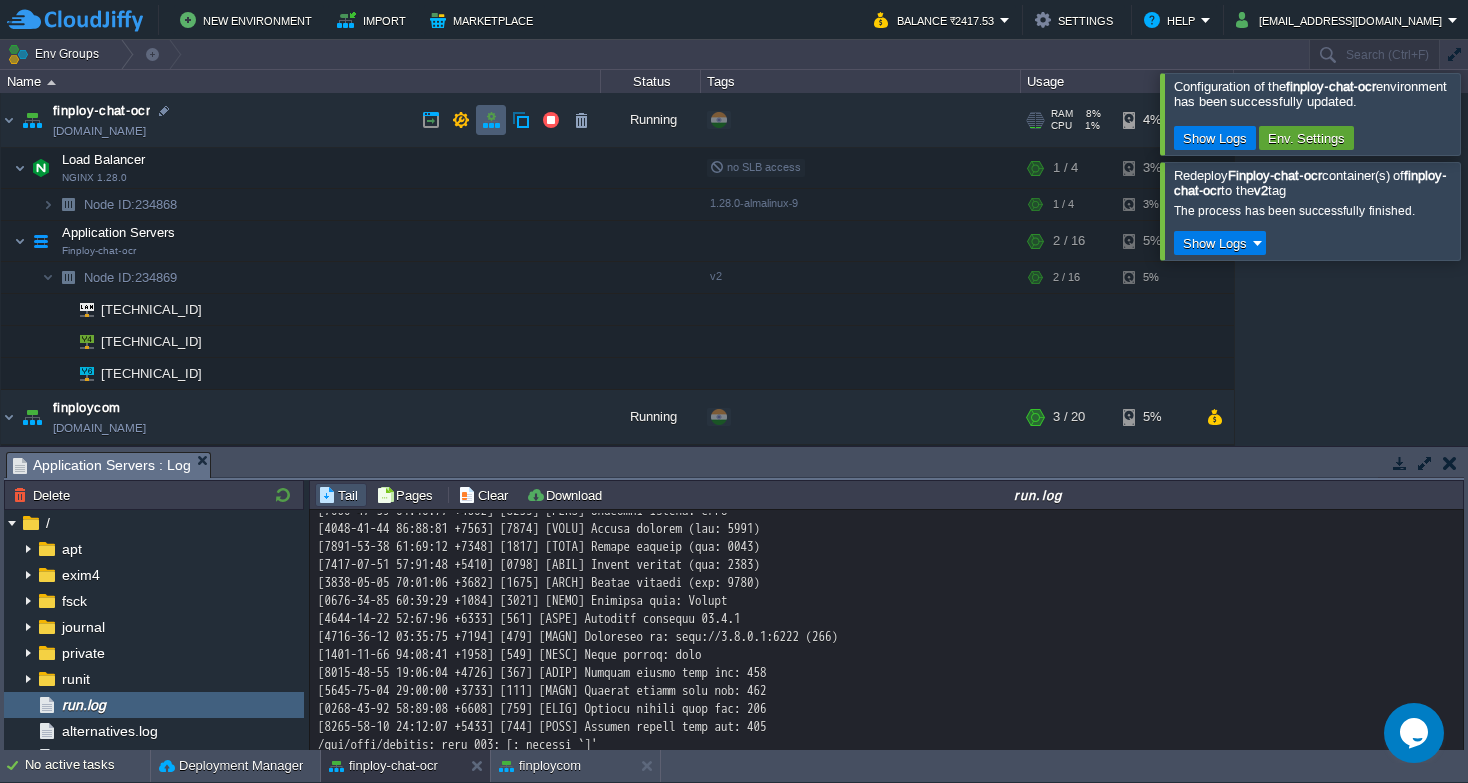 click at bounding box center (491, 120) 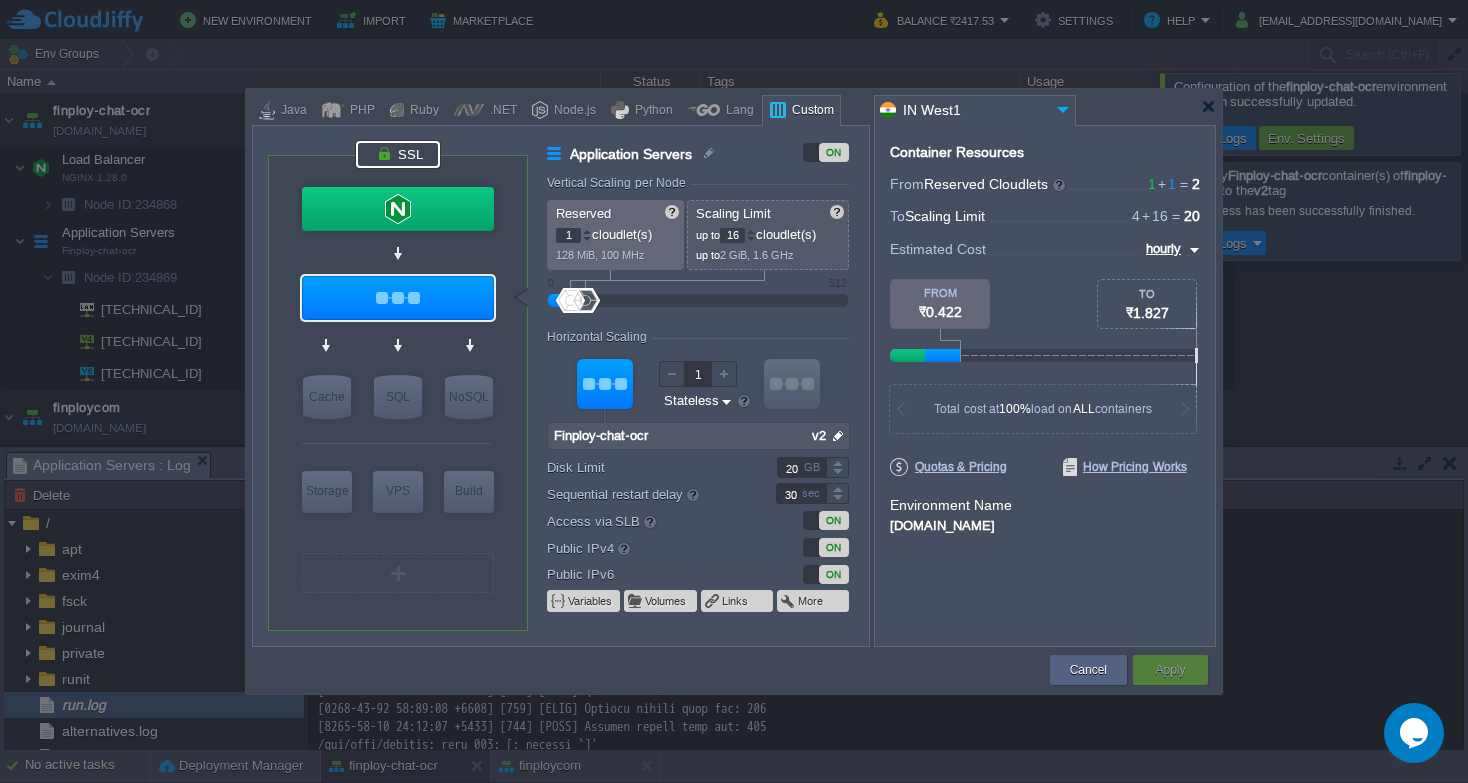 click at bounding box center [398, 154] 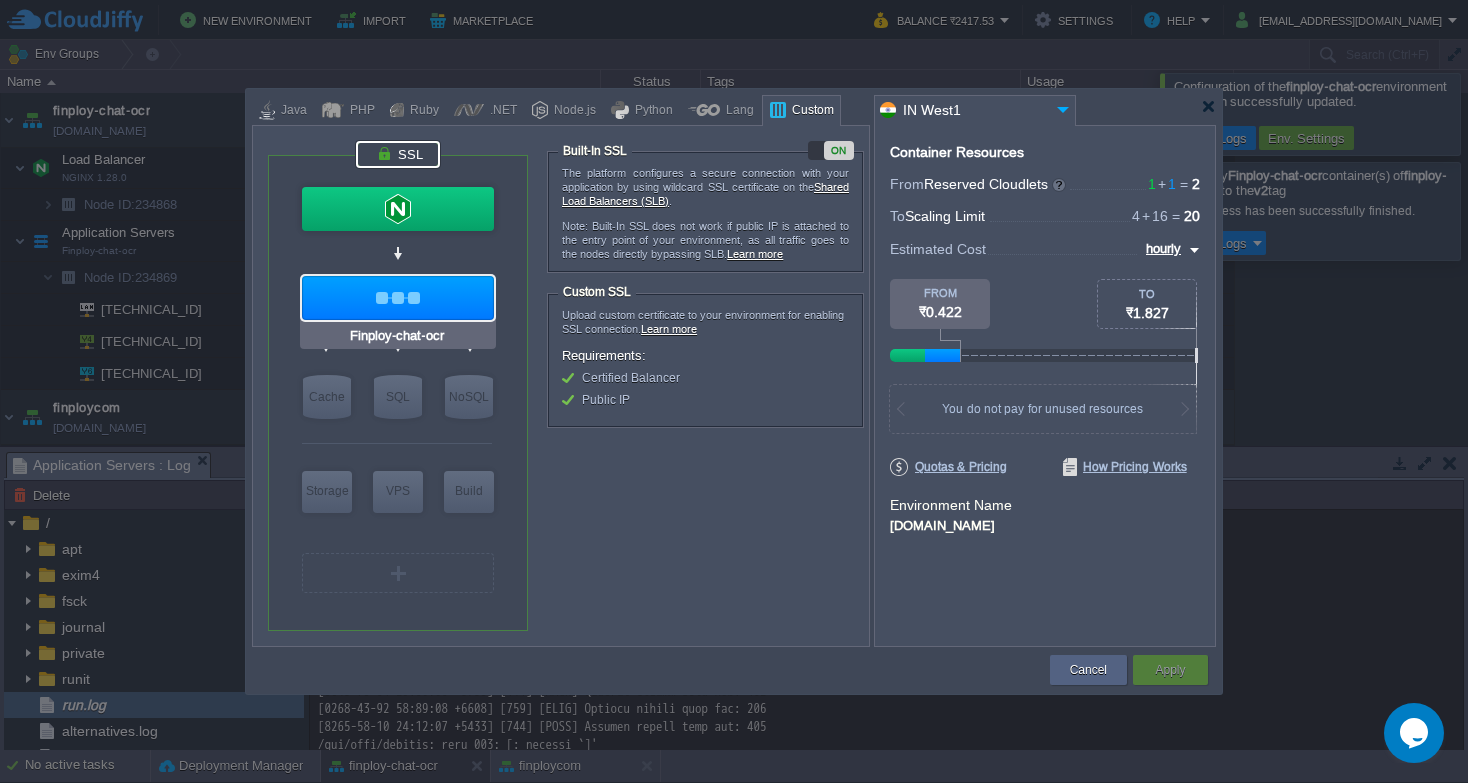 type on "NGINX 1.28.0" 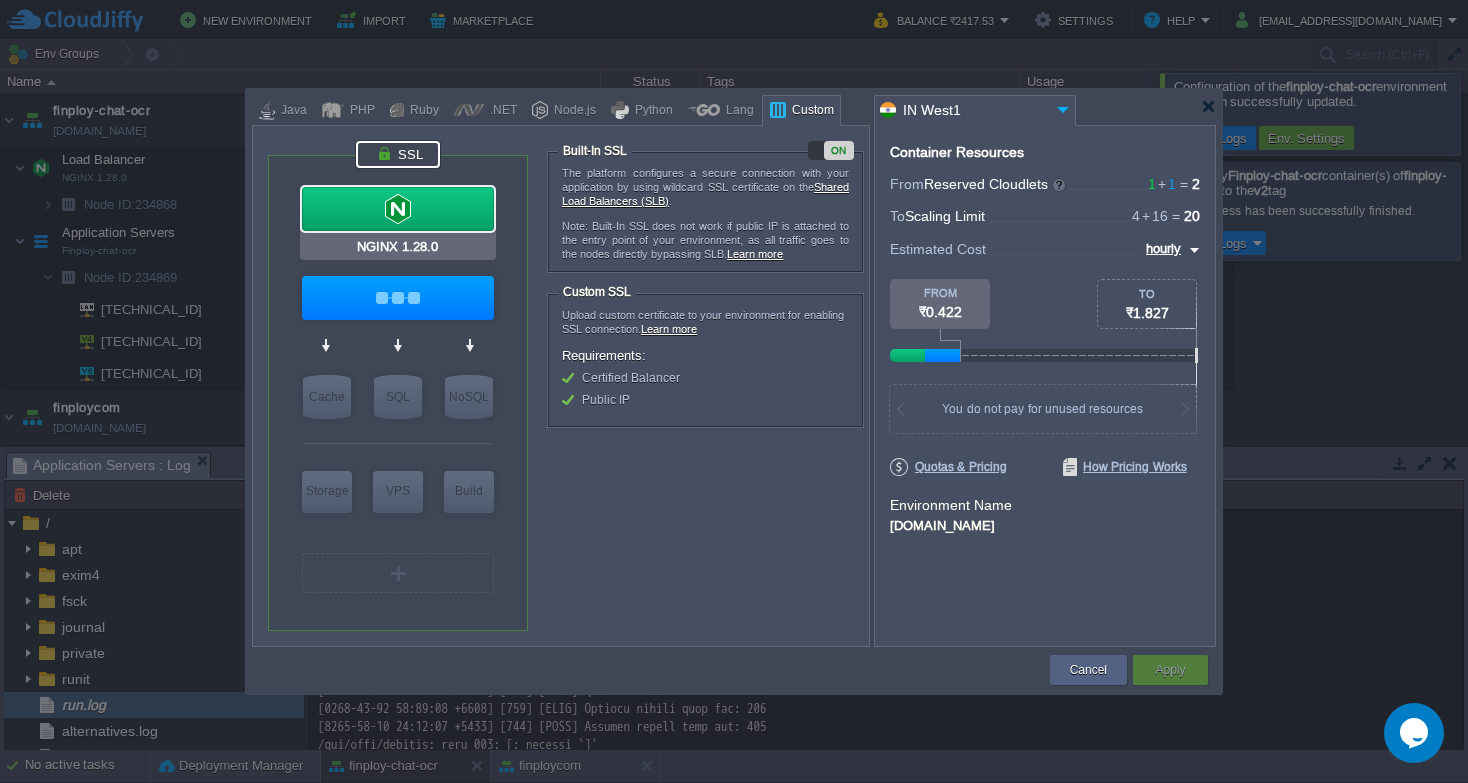 click at bounding box center (398, 209) 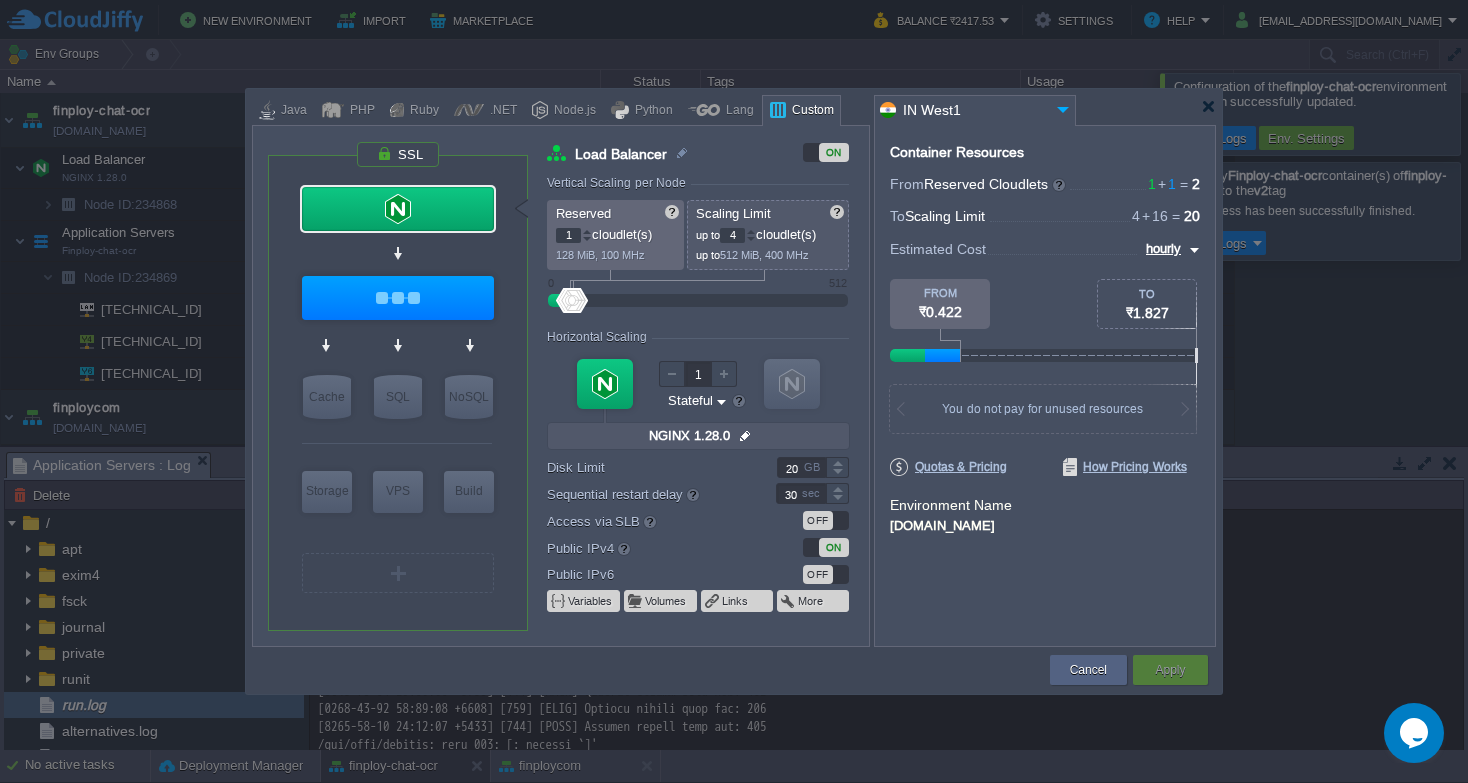 click on "OFF" at bounding box center (818, 520) 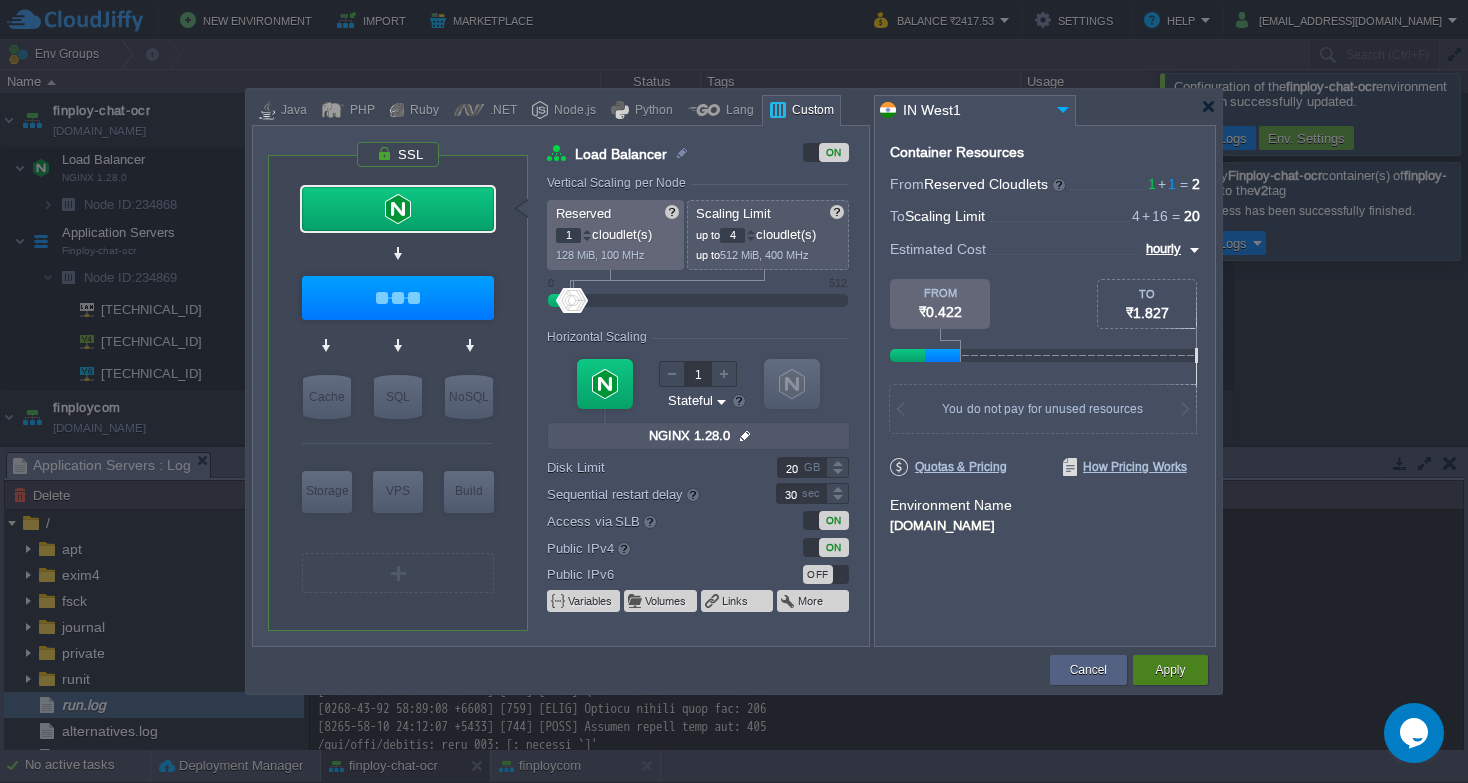 click on "Apply" at bounding box center [1170, 670] 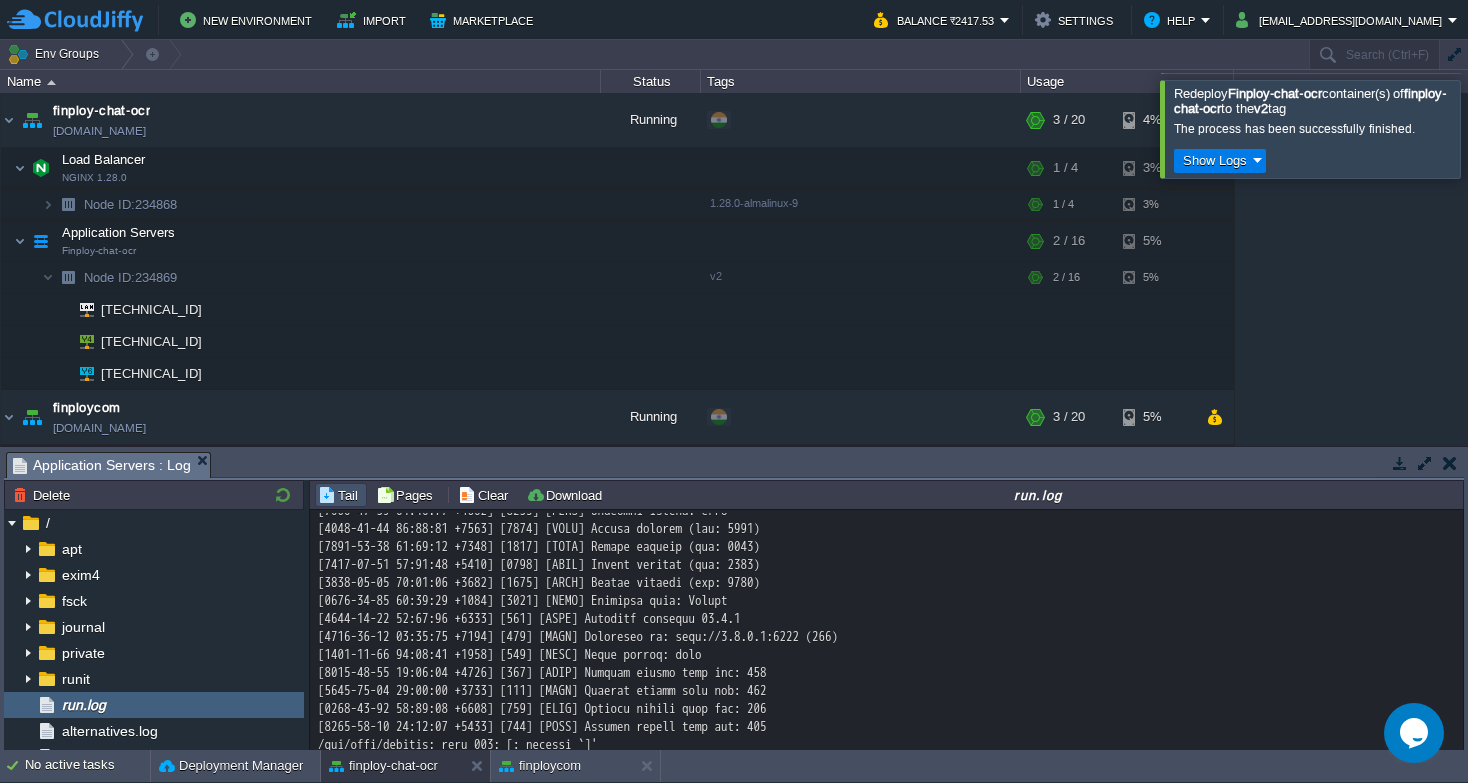 scroll, scrollTop: 173, scrollLeft: 0, axis: vertical 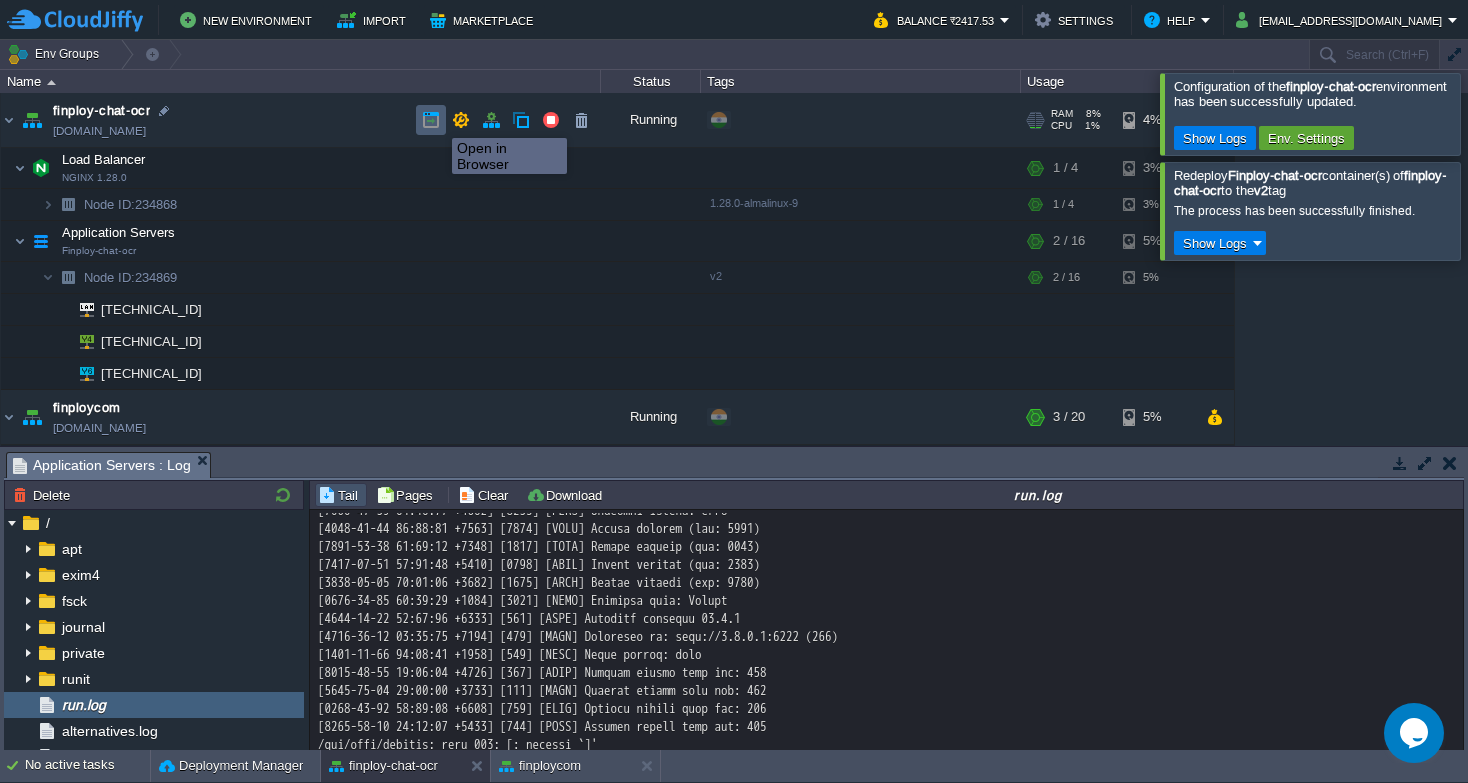 click at bounding box center [431, 120] 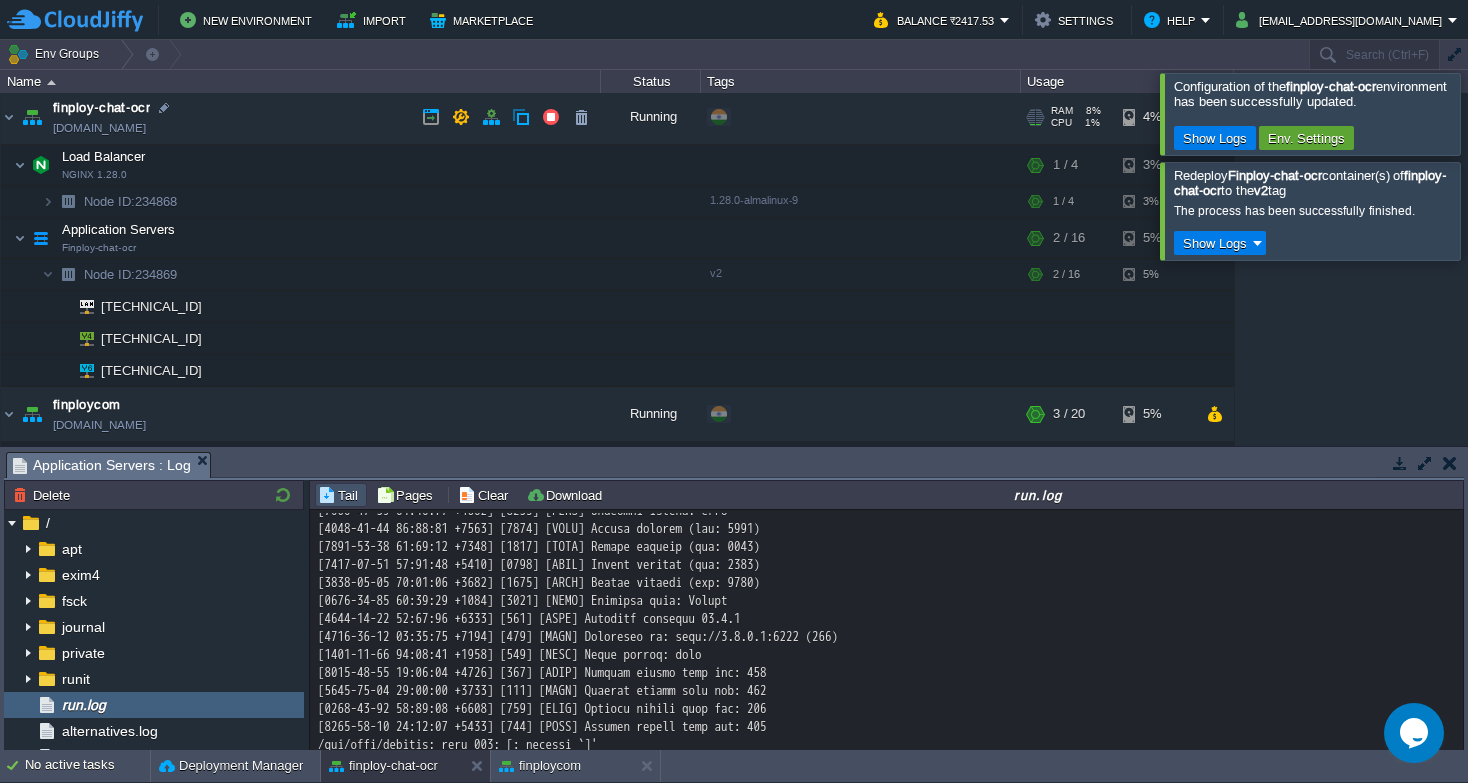 scroll, scrollTop: 0, scrollLeft: 0, axis: both 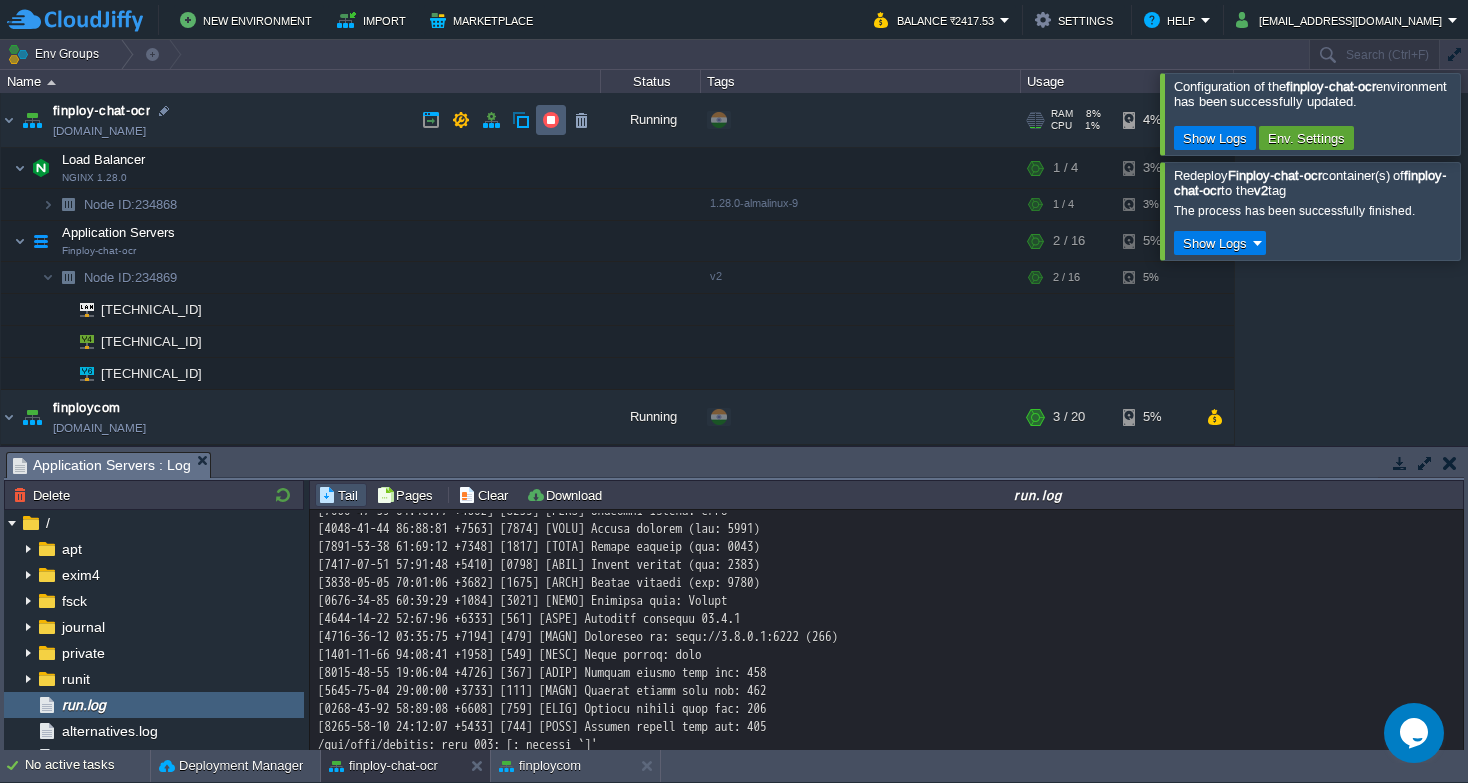 click at bounding box center (551, 120) 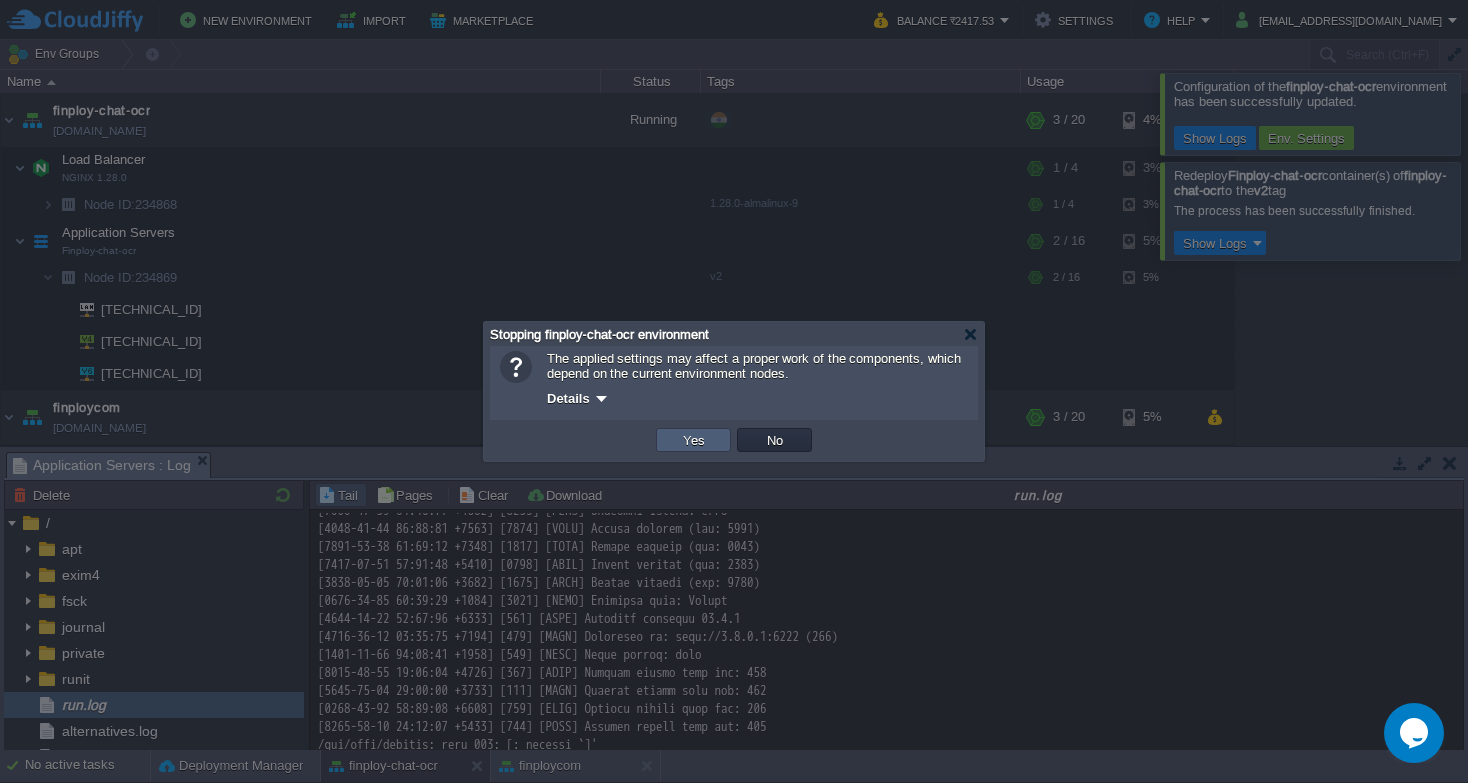 click on "Yes" at bounding box center (694, 440) 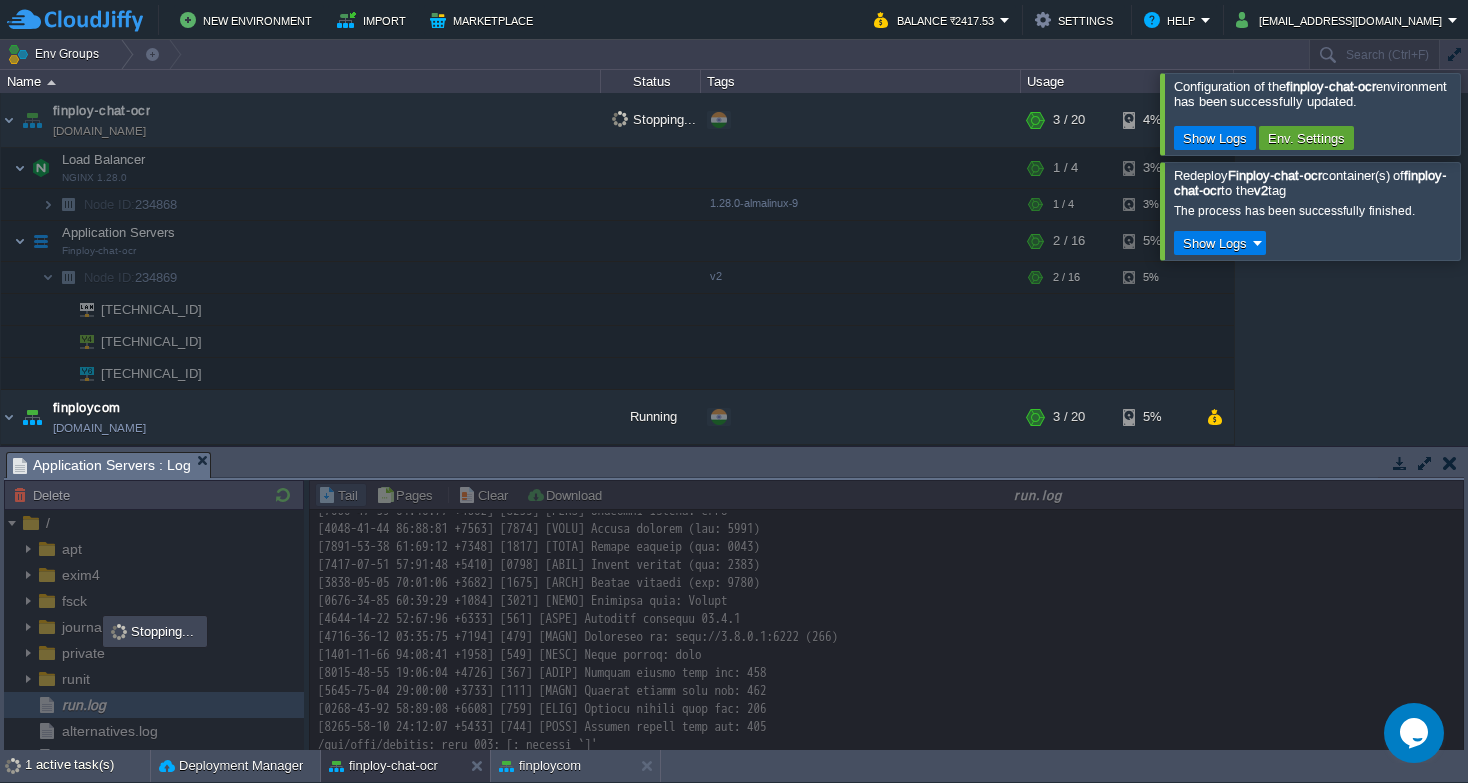 scroll, scrollTop: 173, scrollLeft: 0, axis: vertical 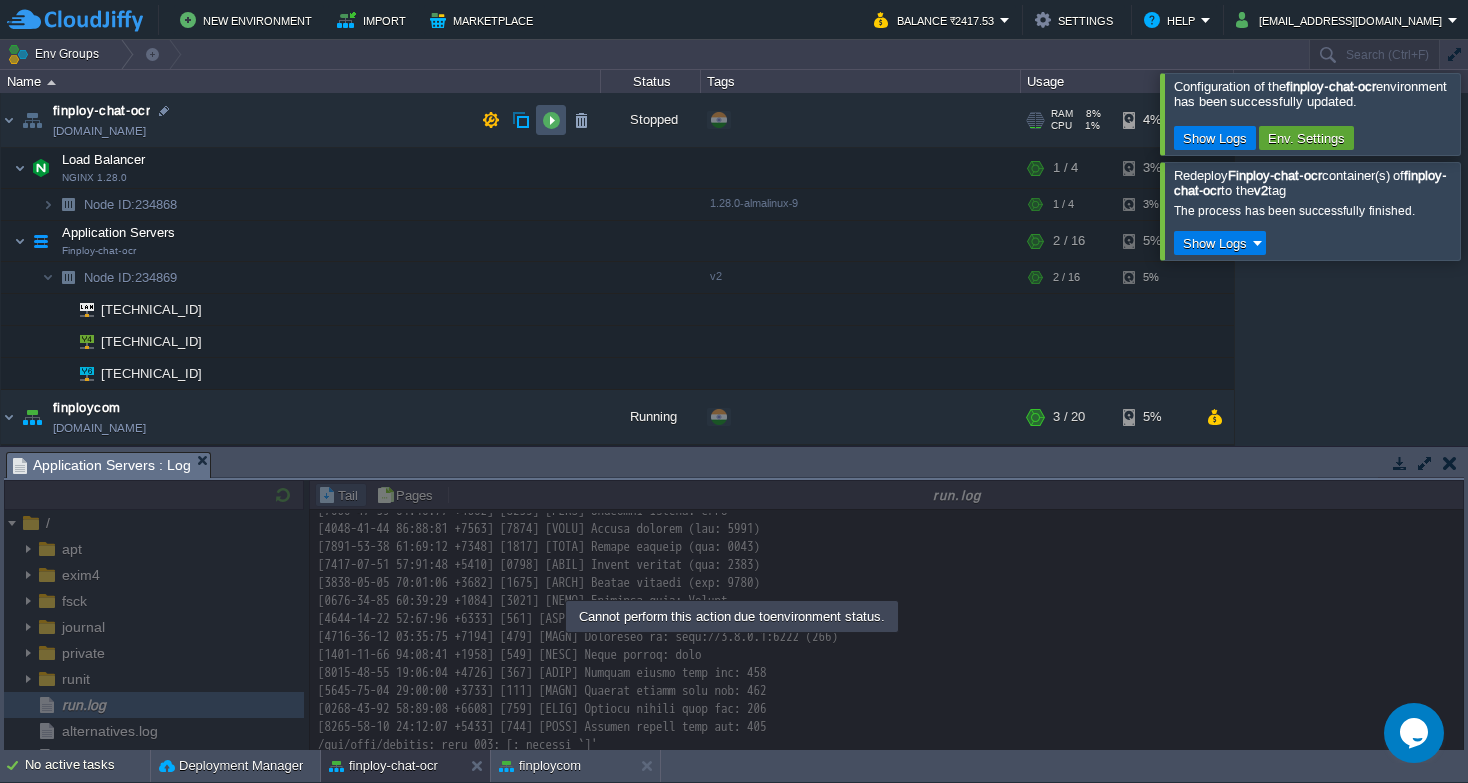 click at bounding box center [551, 120] 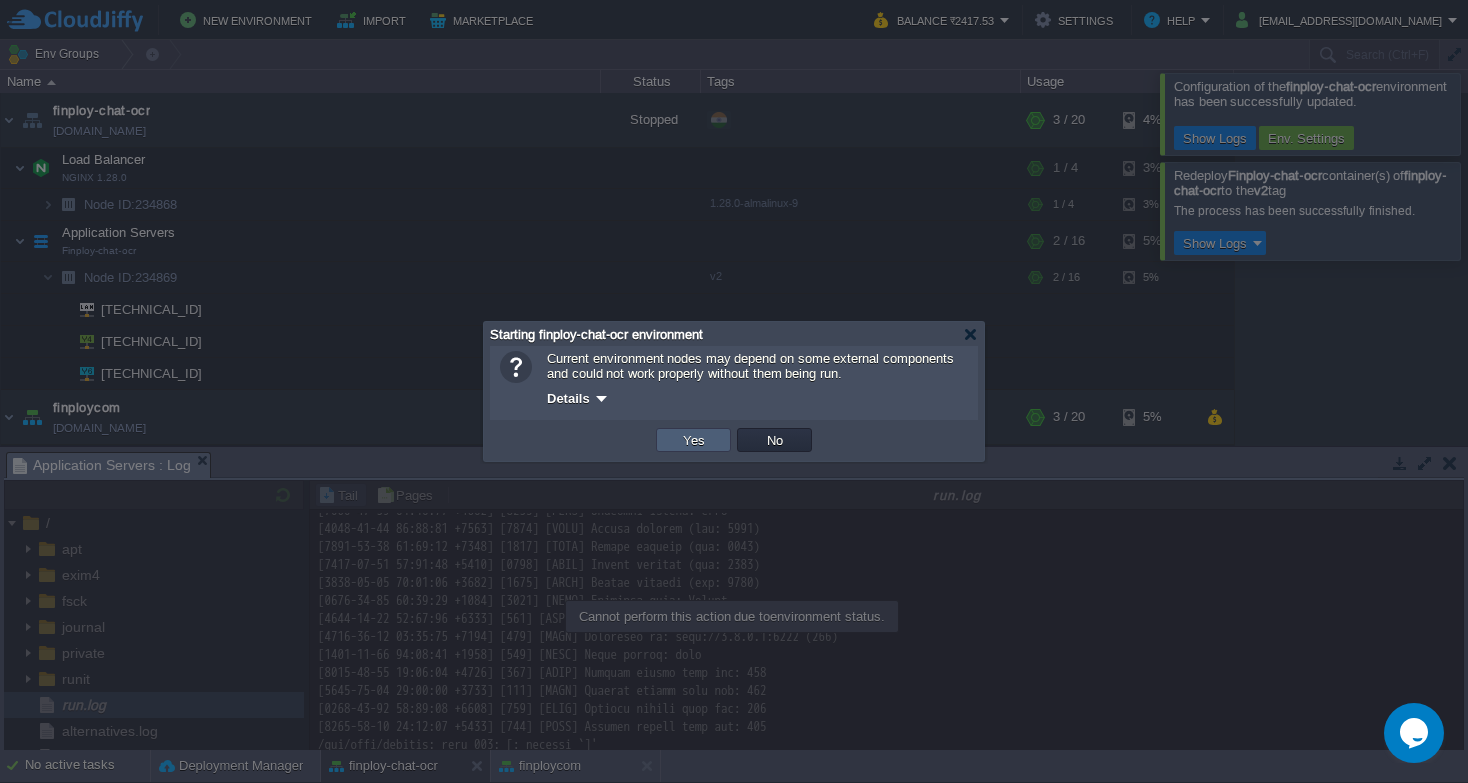 click on "Yes" at bounding box center [694, 440] 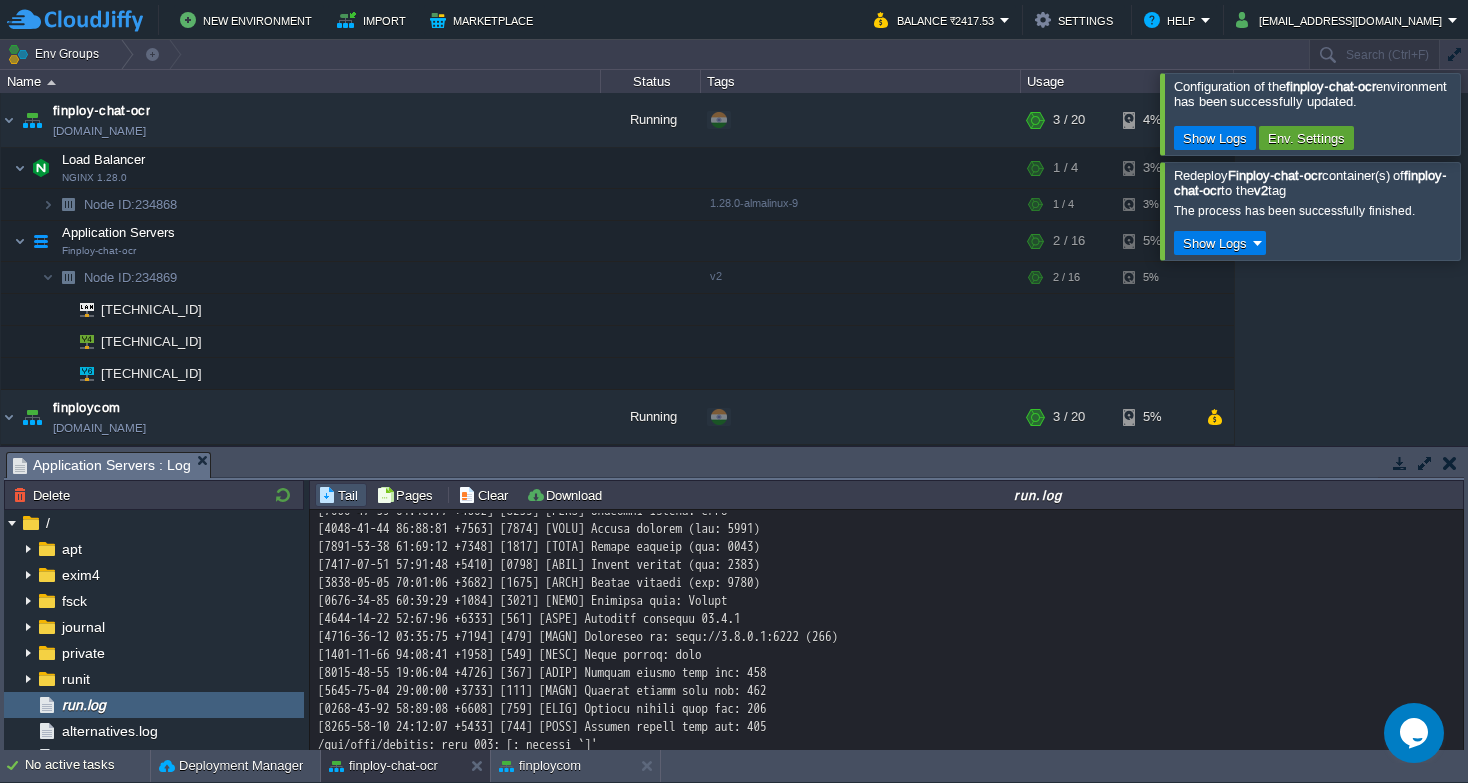 scroll, scrollTop: 173, scrollLeft: 0, axis: vertical 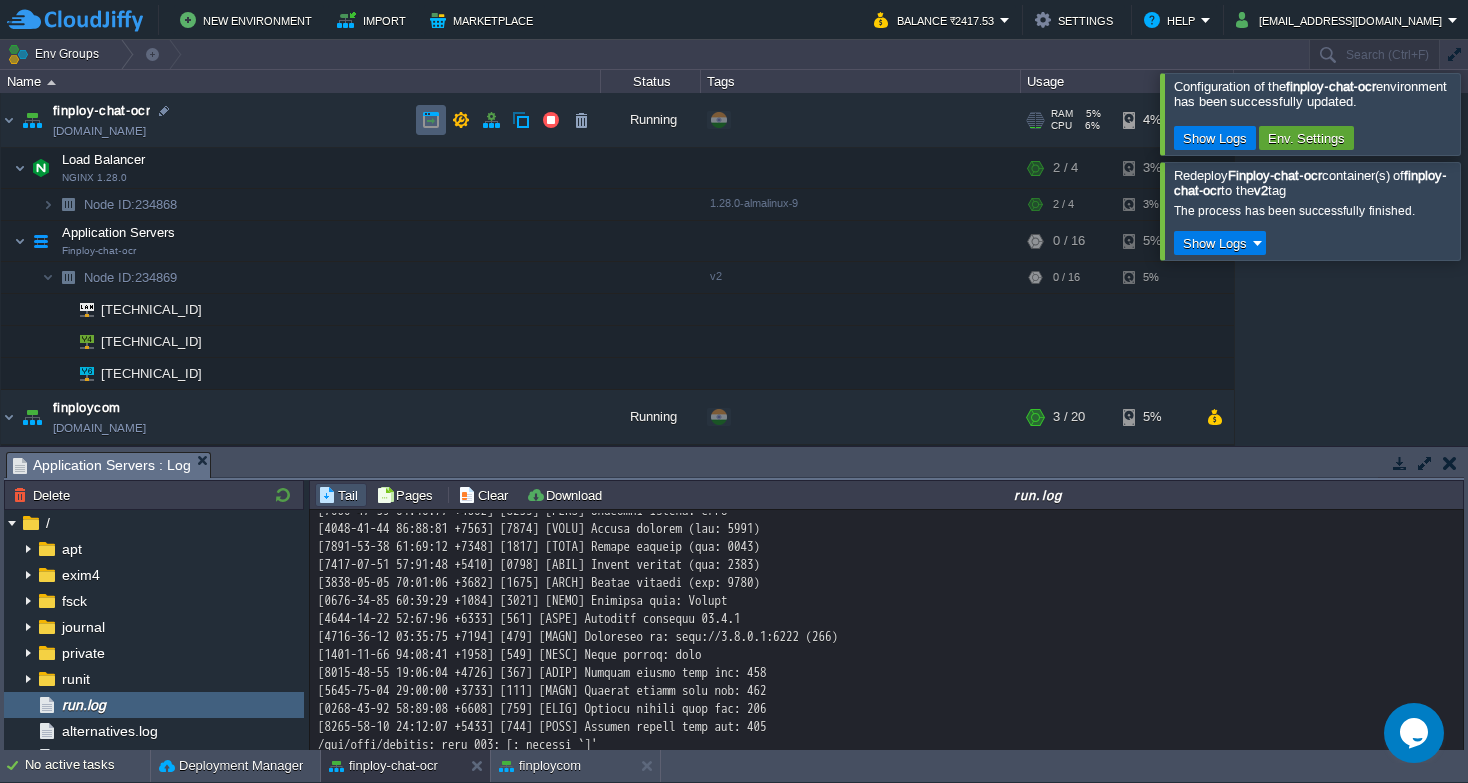 click at bounding box center [431, 120] 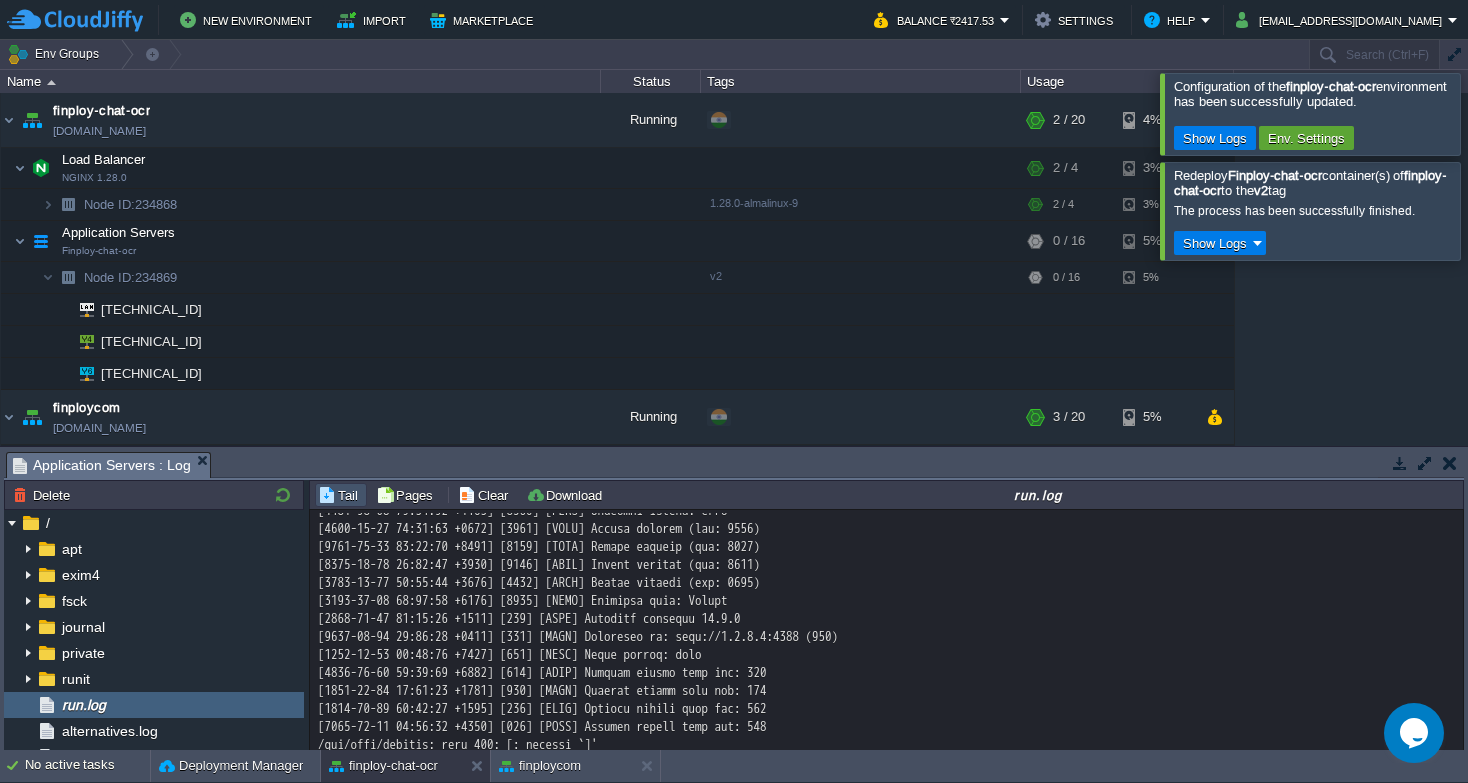 scroll, scrollTop: 445, scrollLeft: 0, axis: vertical 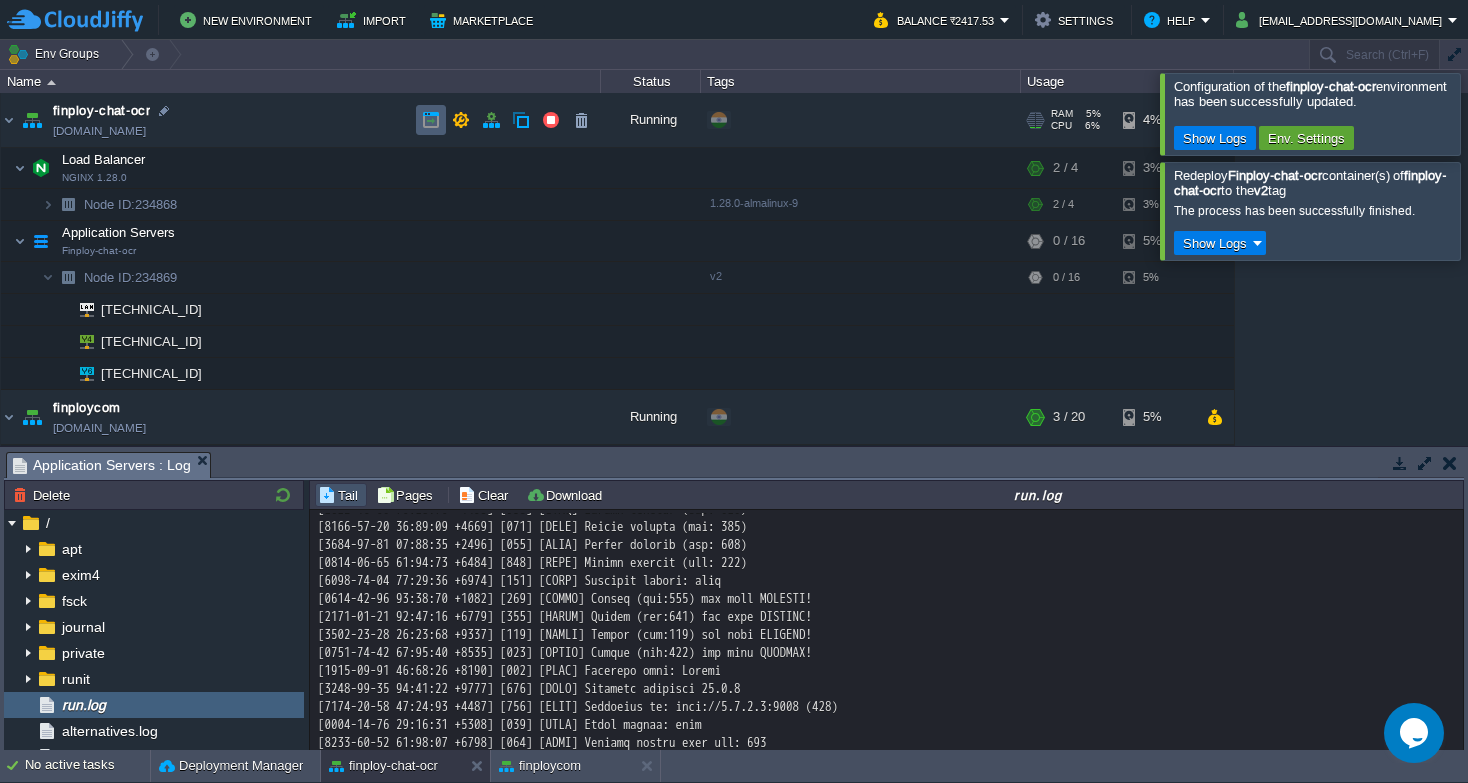 click at bounding box center (431, 120) 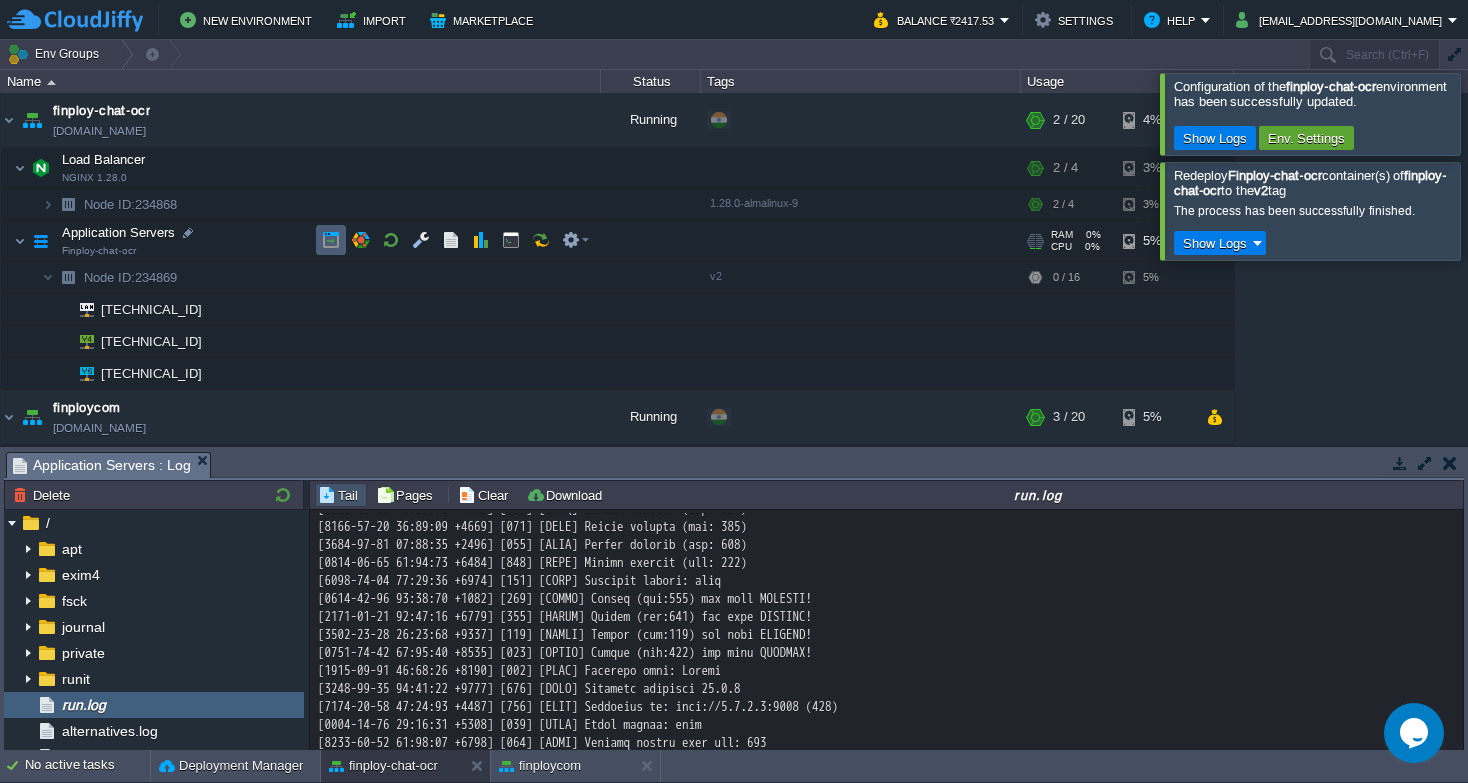 click at bounding box center (331, 240) 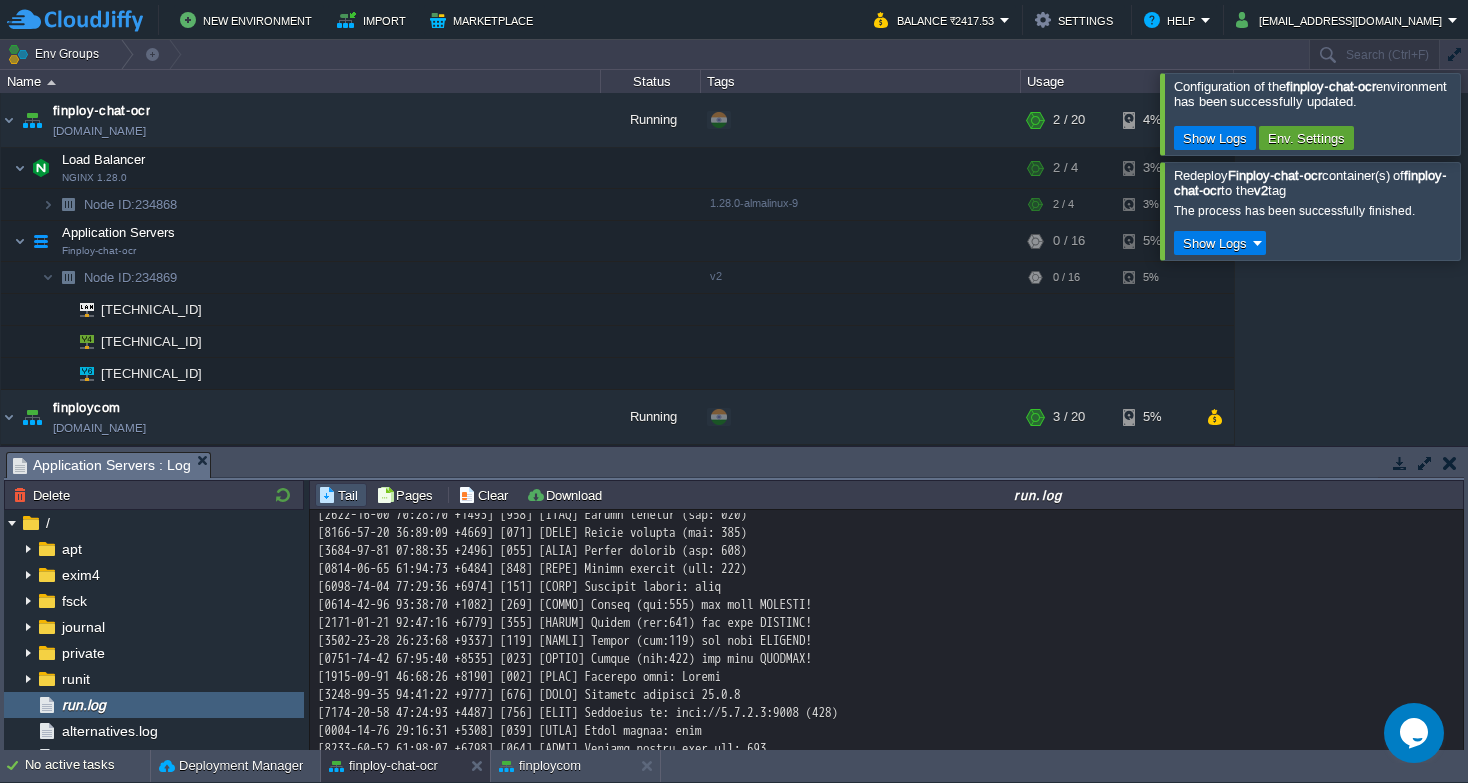 scroll, scrollTop: 445, scrollLeft: 0, axis: vertical 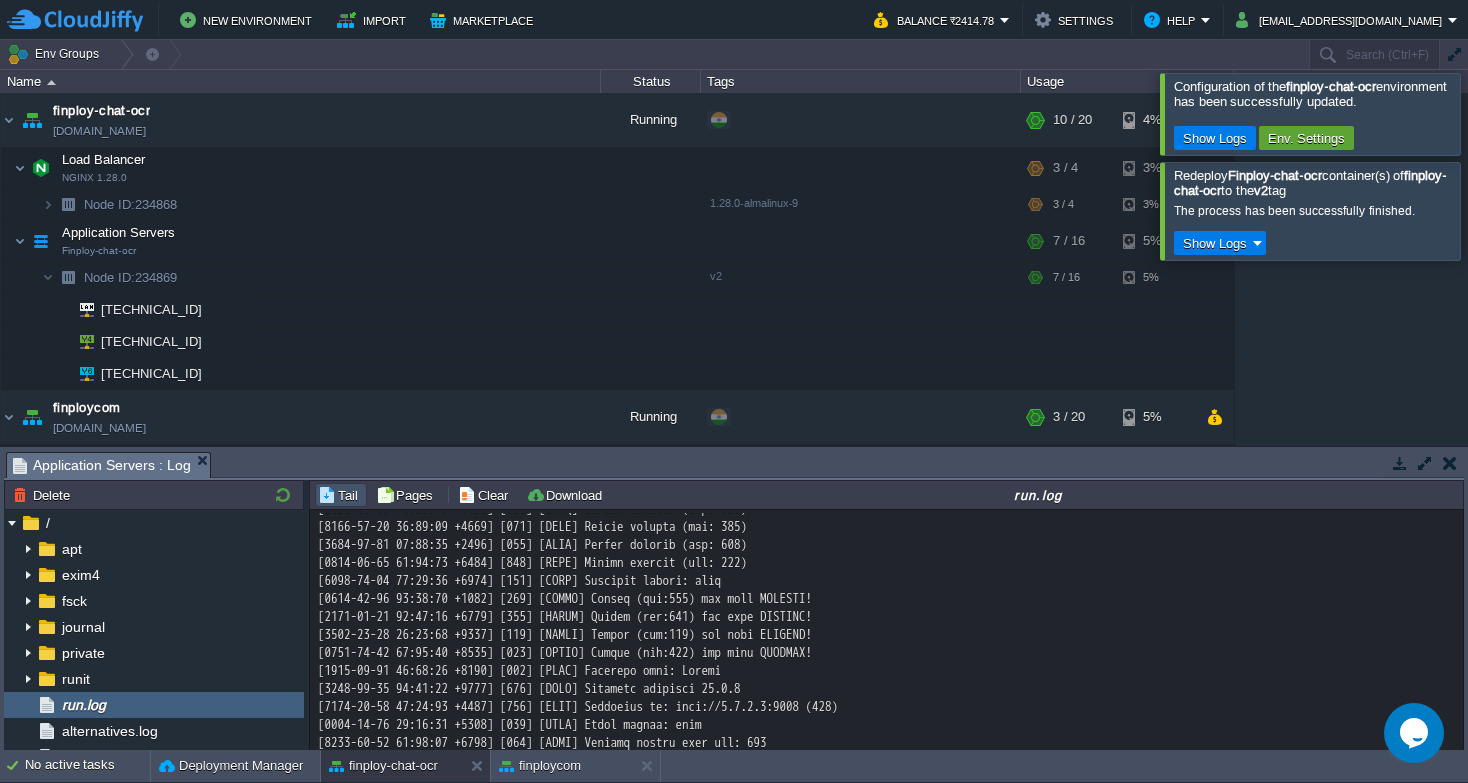 click at bounding box center (887, 437) 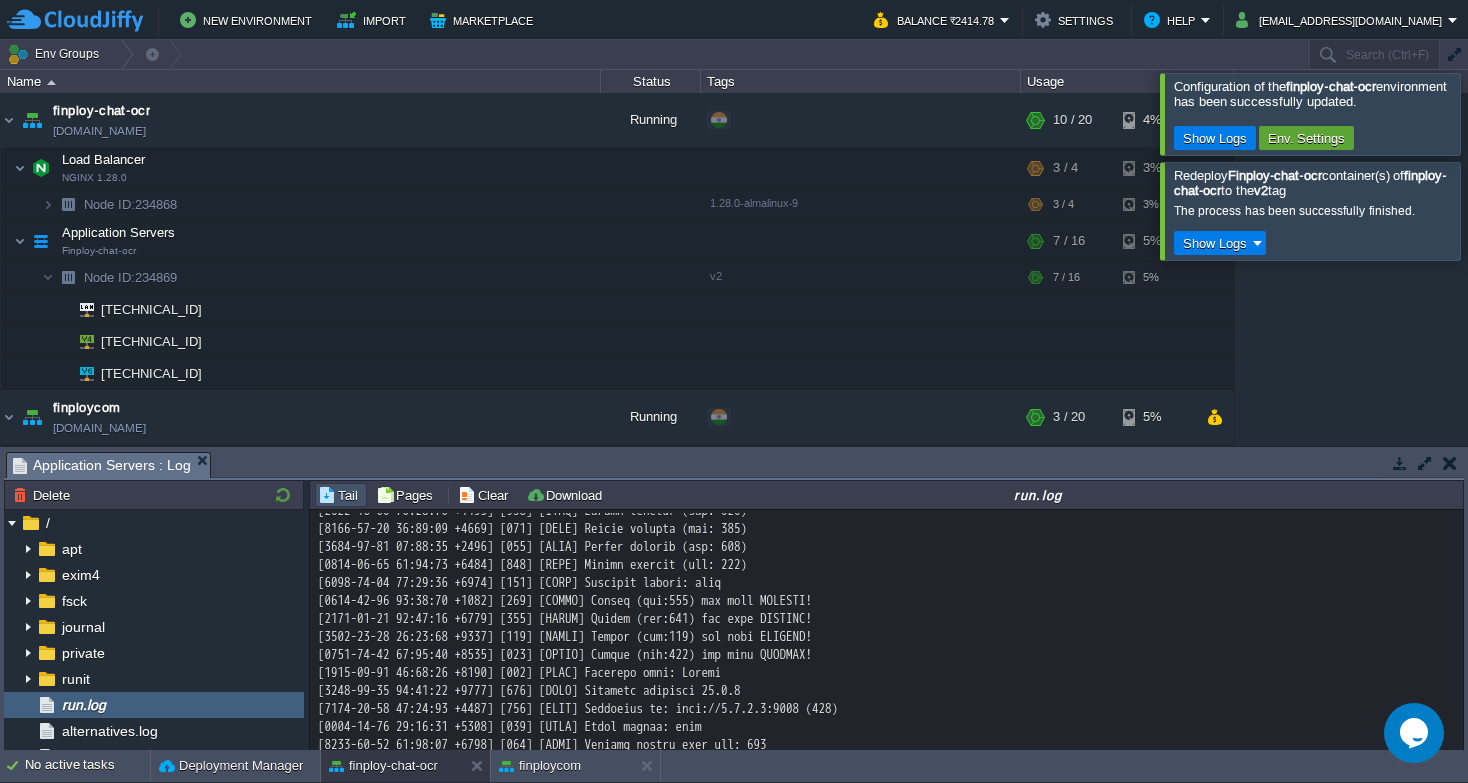 scroll, scrollTop: 445, scrollLeft: 0, axis: vertical 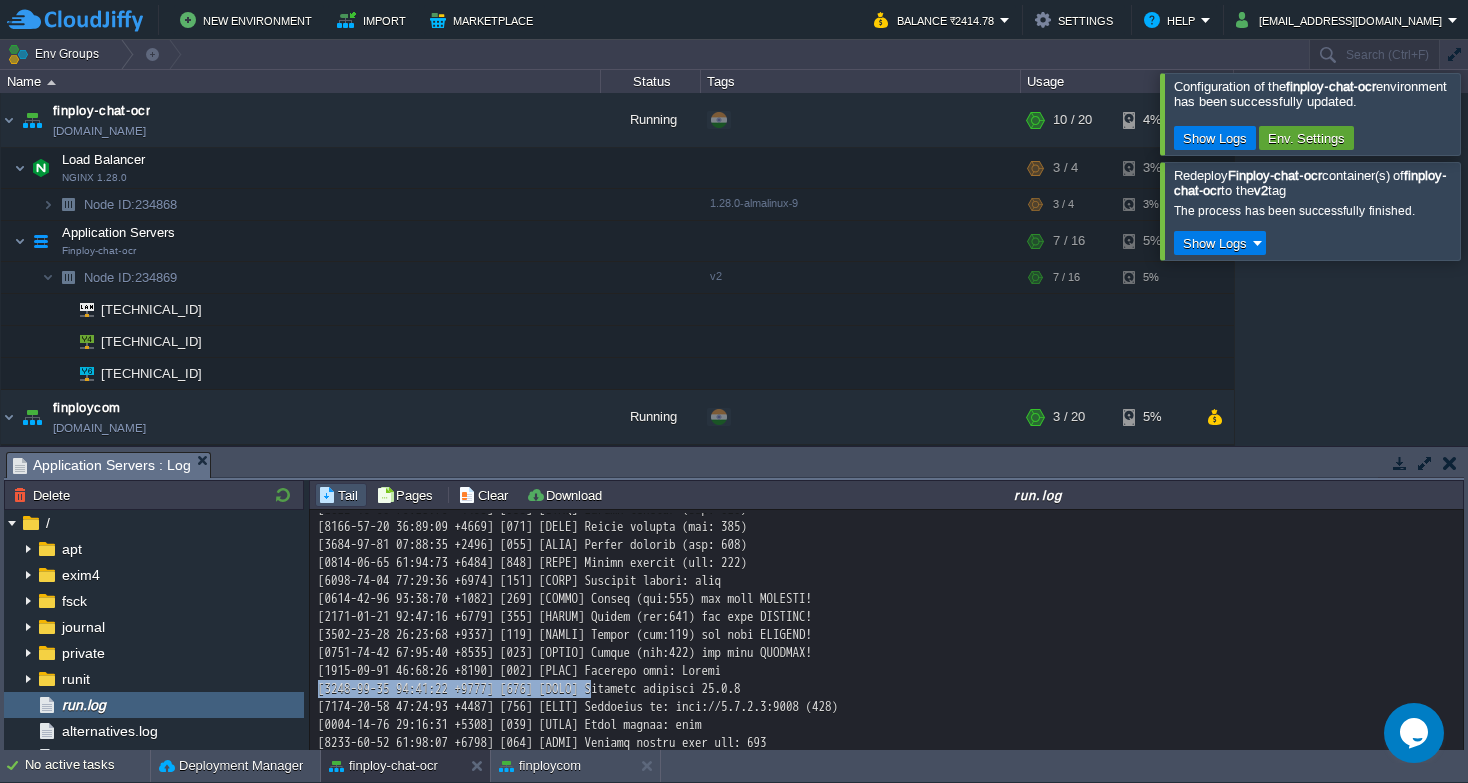 drag, startPoint x: 318, startPoint y: 619, endPoint x: 660, endPoint y: 632, distance: 342.24698 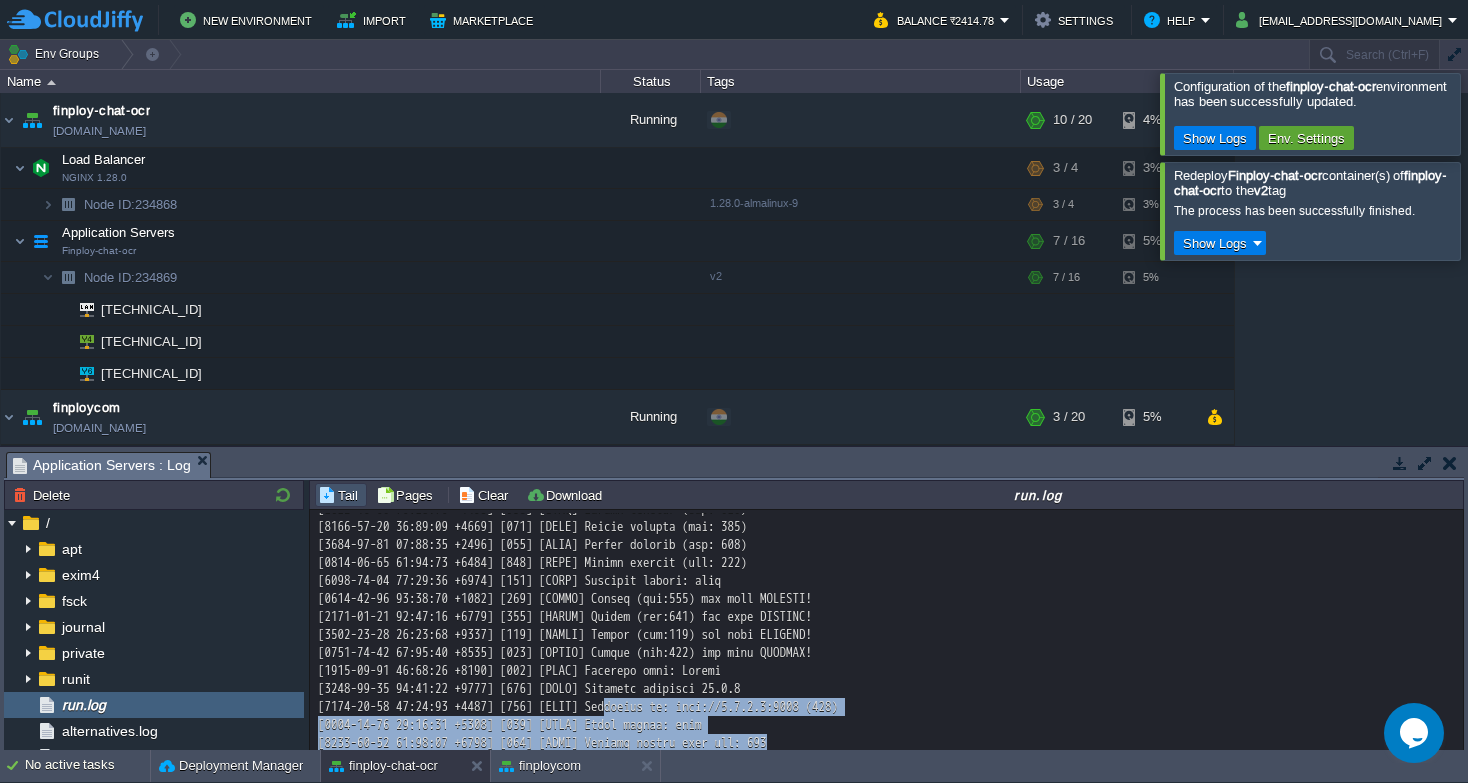 drag, startPoint x: 660, startPoint y: 632, endPoint x: 879, endPoint y: 670, distance: 222.27235 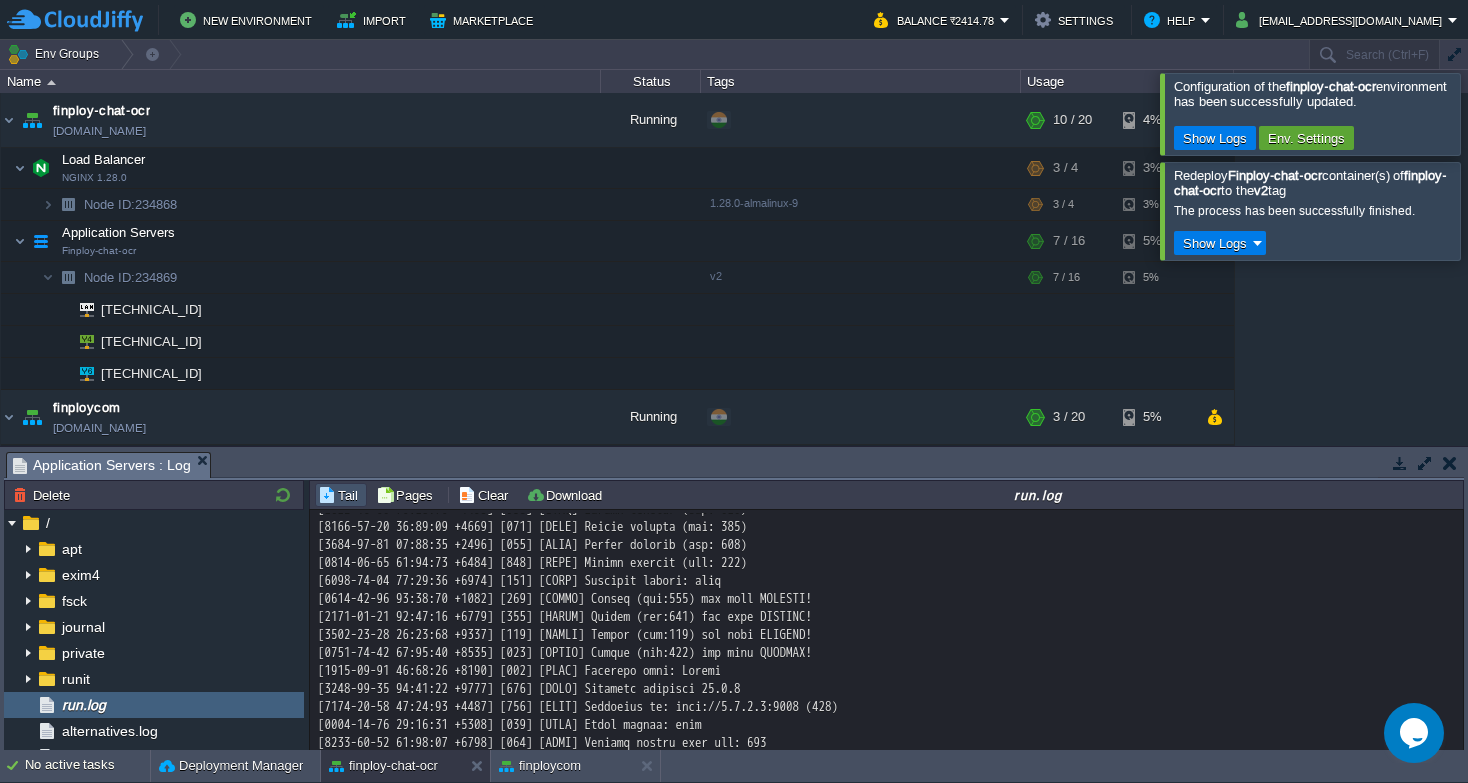 click at bounding box center (887, 437) 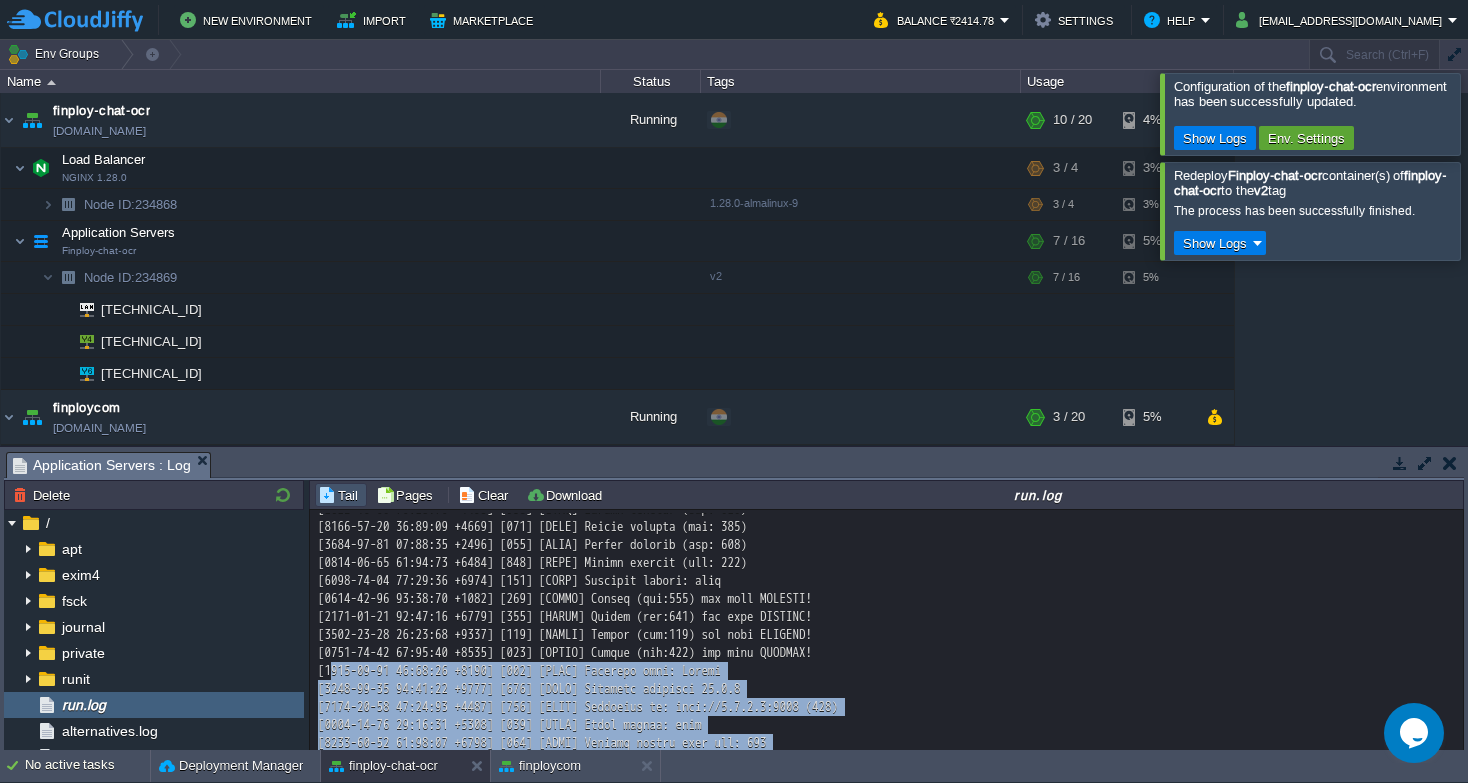 drag, startPoint x: 910, startPoint y: 734, endPoint x: 331, endPoint y: 606, distance: 592.97974 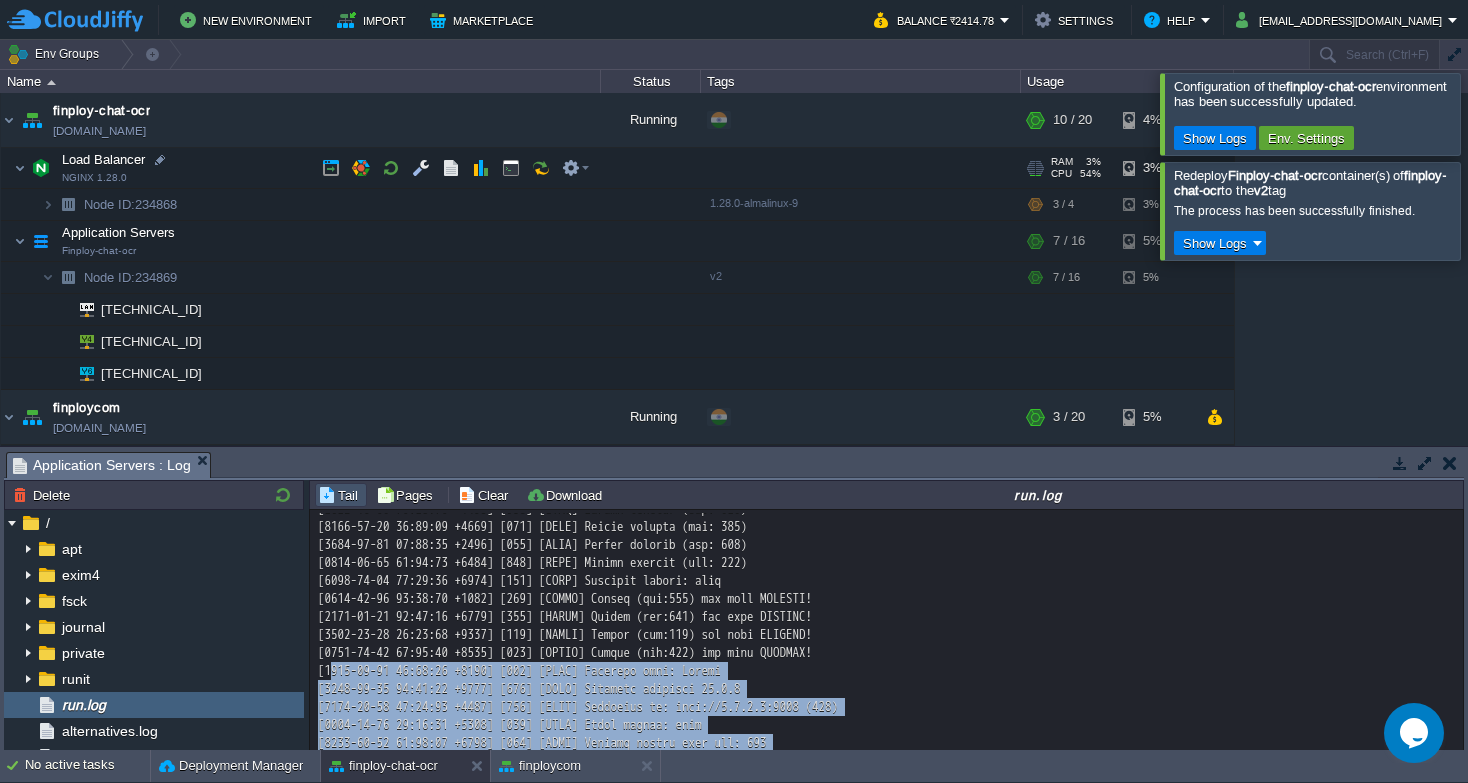 copy on "025-07-17 23:13:44 +0000] [474] [INFO] Shutting down: Master
[2025-07-17 23:15:20 +0000] [480] [INFO] Starting gunicorn 23.0.0
[2025-07-17 23:15:20 +0000] [480] [INFO] Listening at: http://0.0.0.0:8000 (480)
[2025-07-17 23:15:20 +0000] [480] [INFO] Using worker: sync
[2025-07-17 23:15:20 +0000] [640] [INFO] Booting worker with pid: 640
[2025-07-17 23:15:20 +0000] [658] [INFO] Booting worker with pid: 658
[2025-07-17 23:15:20 +0000] [661] [INFO] Booting worker with pid: 661
[2025-07-17 23:15:20 +0000] [665] [INFO] Booting worker with pid: 665" 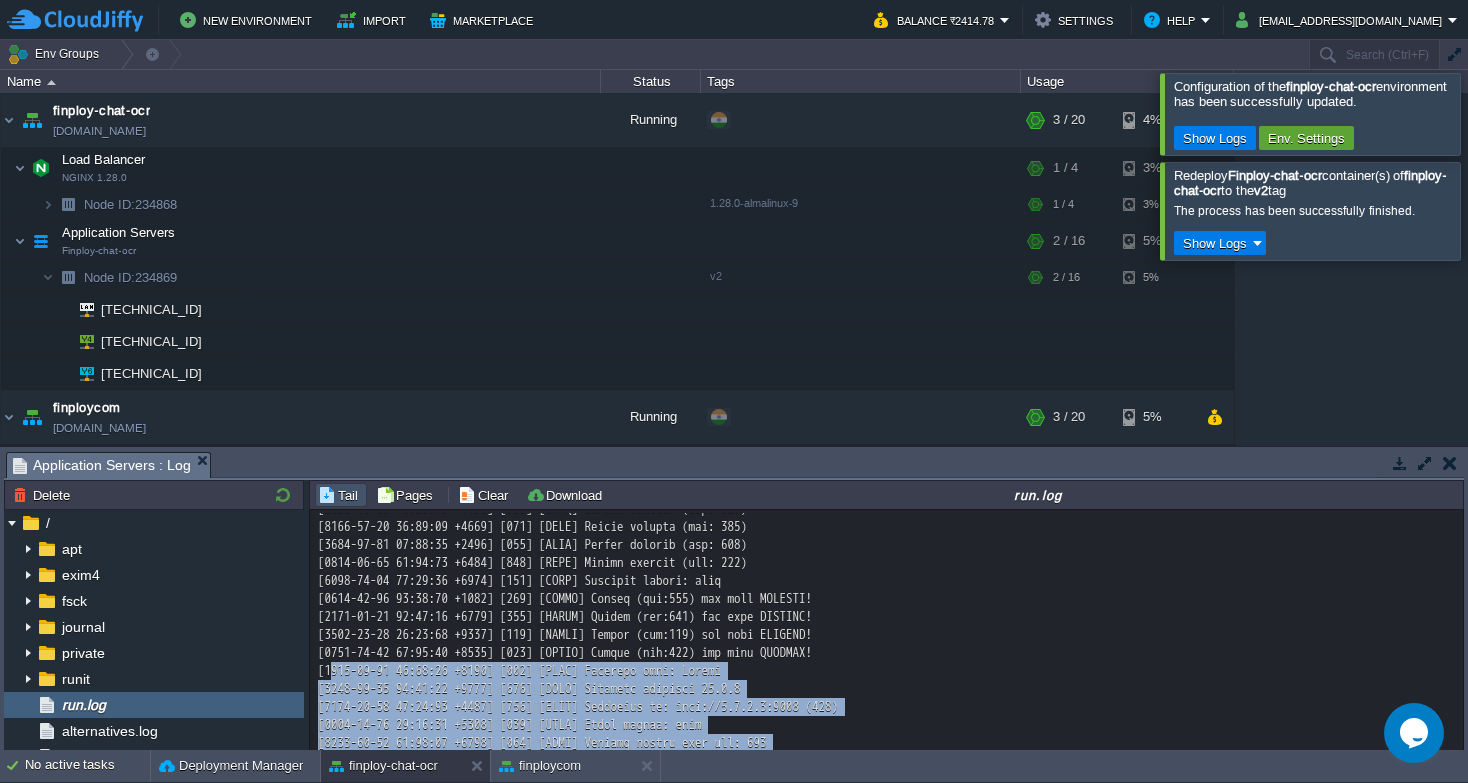click at bounding box center (887, 437) 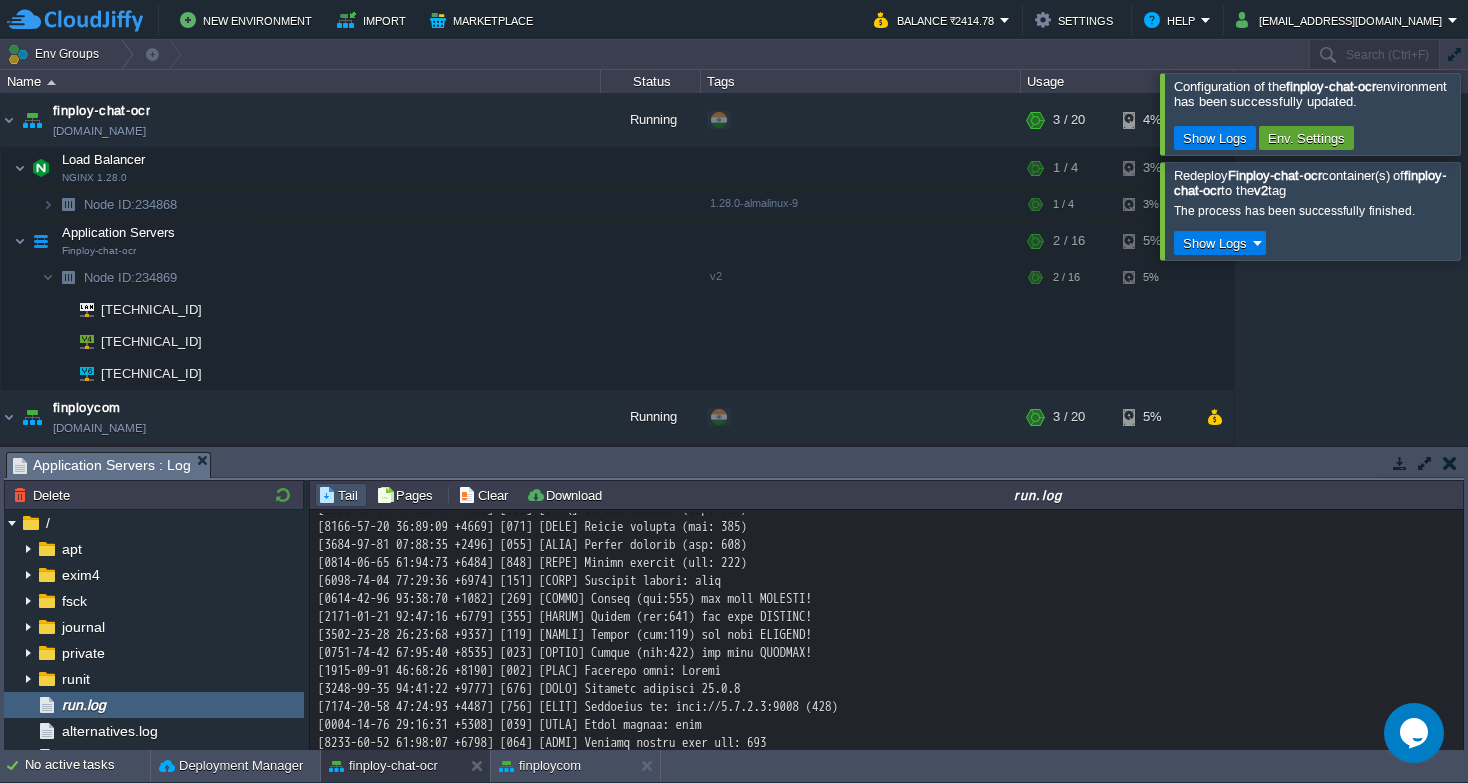 scroll, scrollTop: 477, scrollLeft: 0, axis: vertical 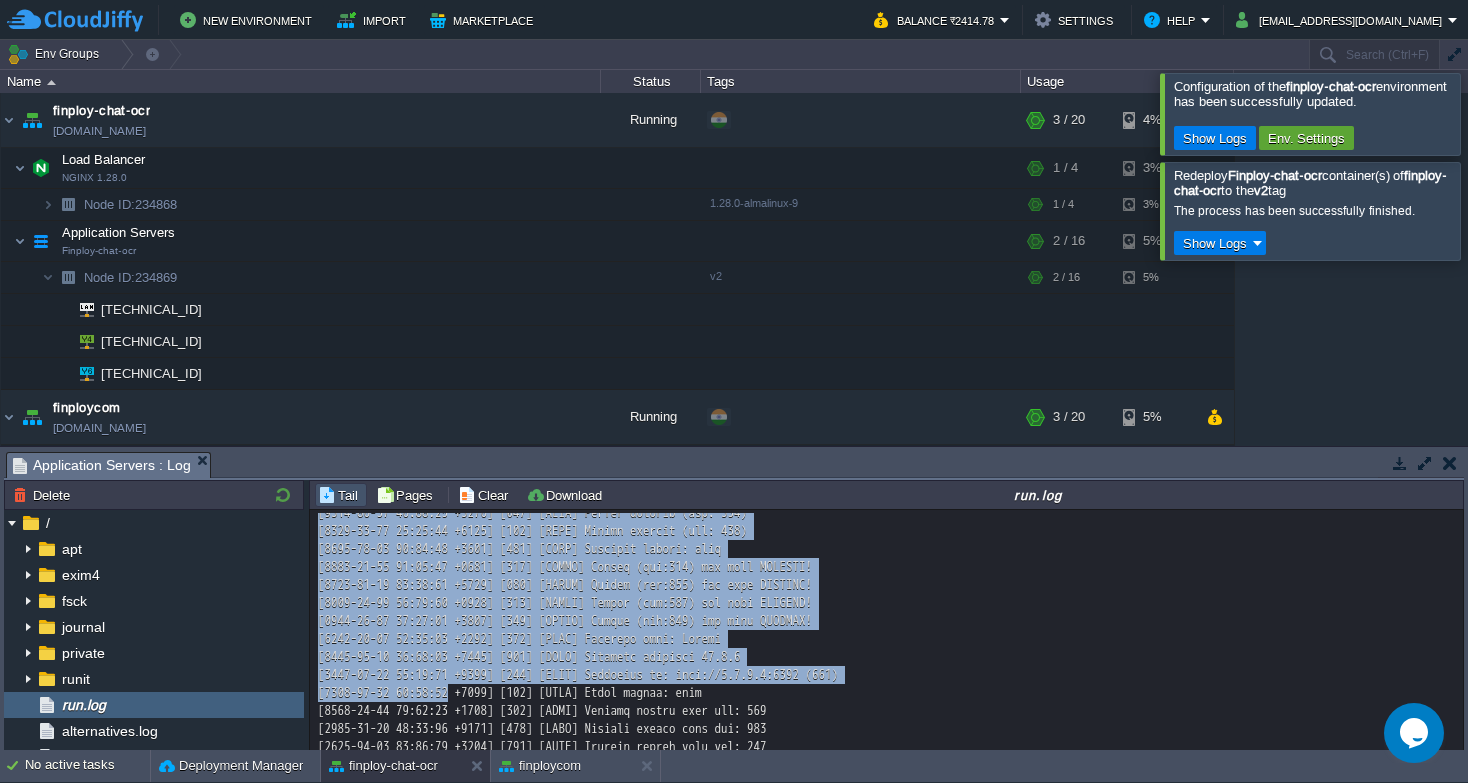 drag, startPoint x: 872, startPoint y: 710, endPoint x: 470, endPoint y: 622, distance: 411.51913 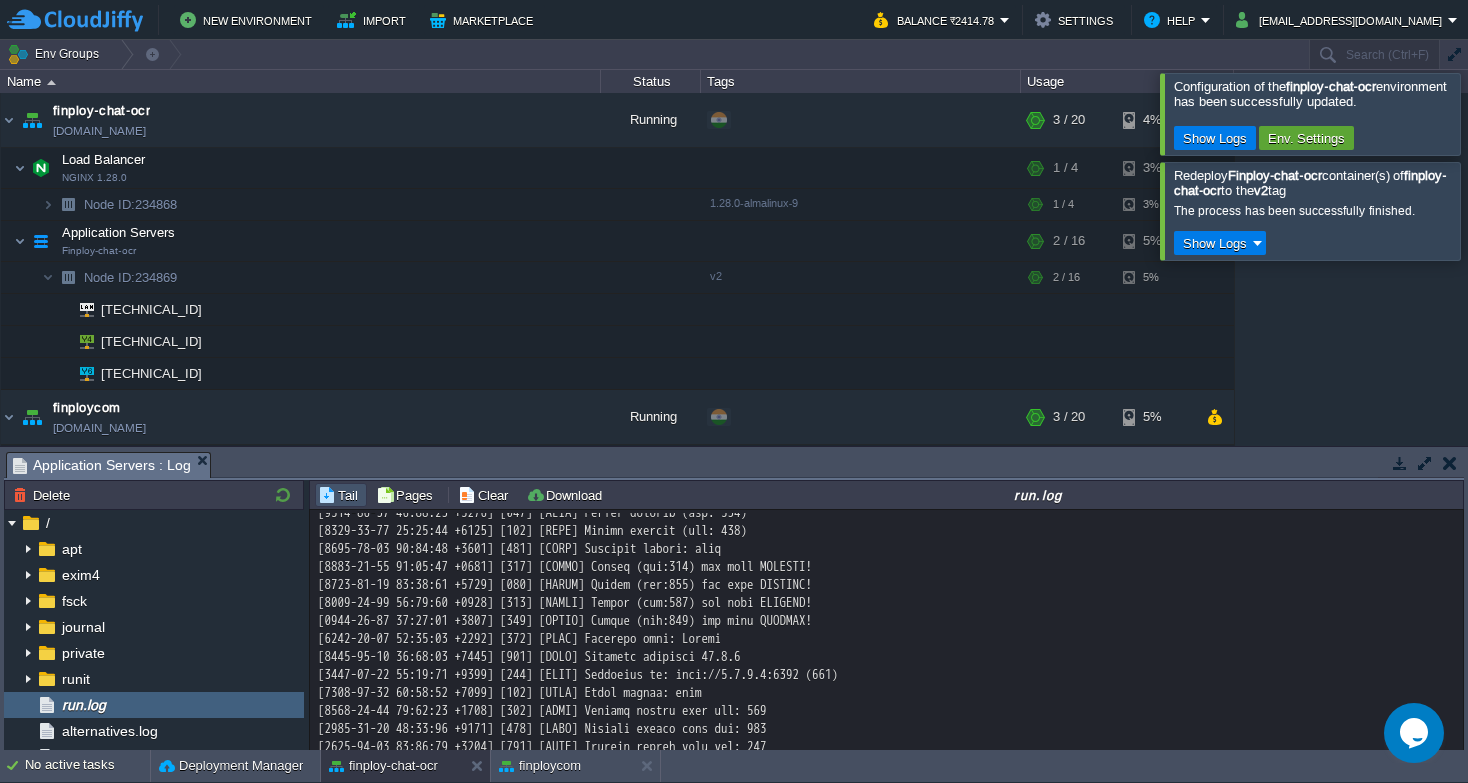 click at bounding box center (887, 423) 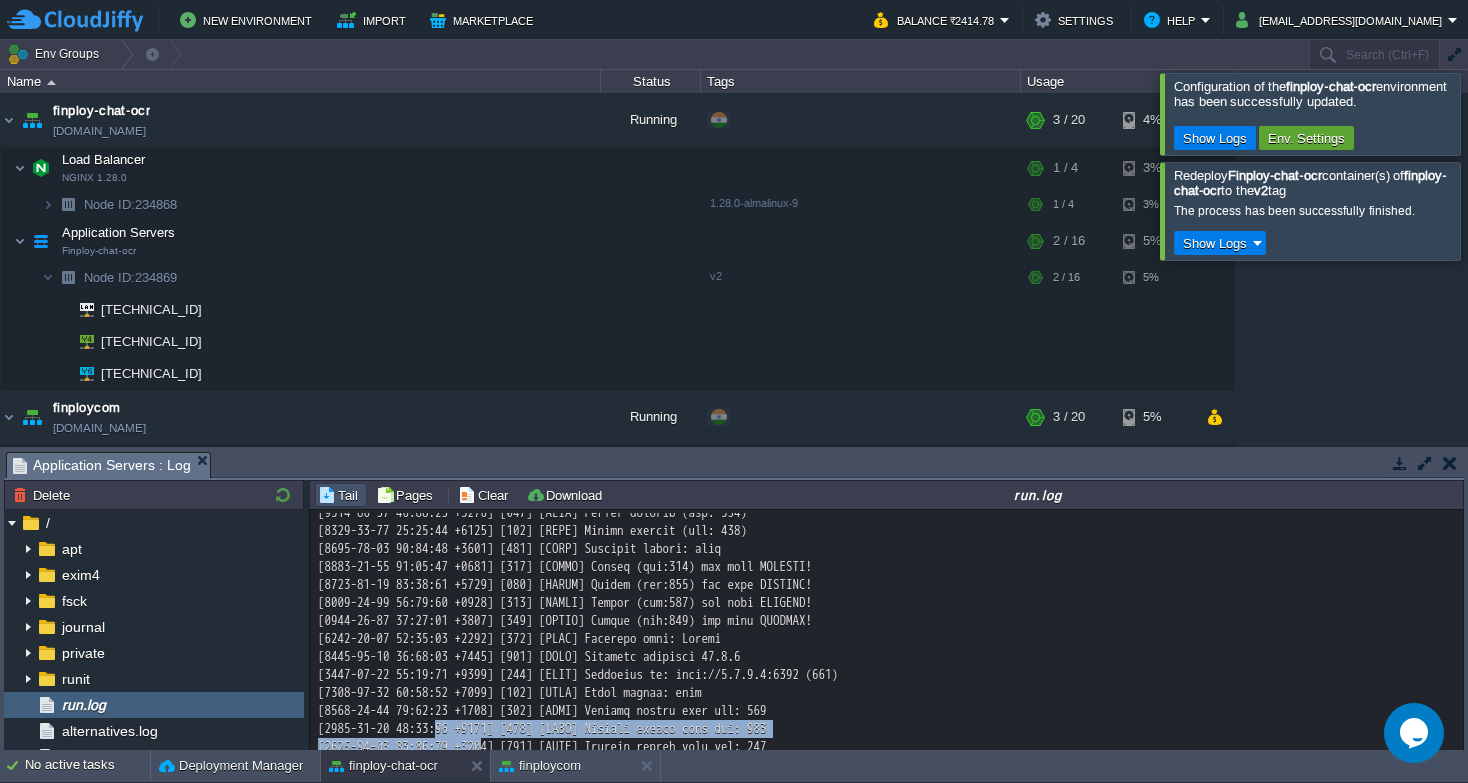 drag, startPoint x: 513, startPoint y: 667, endPoint x: 456, endPoint y: 655, distance: 58.249462 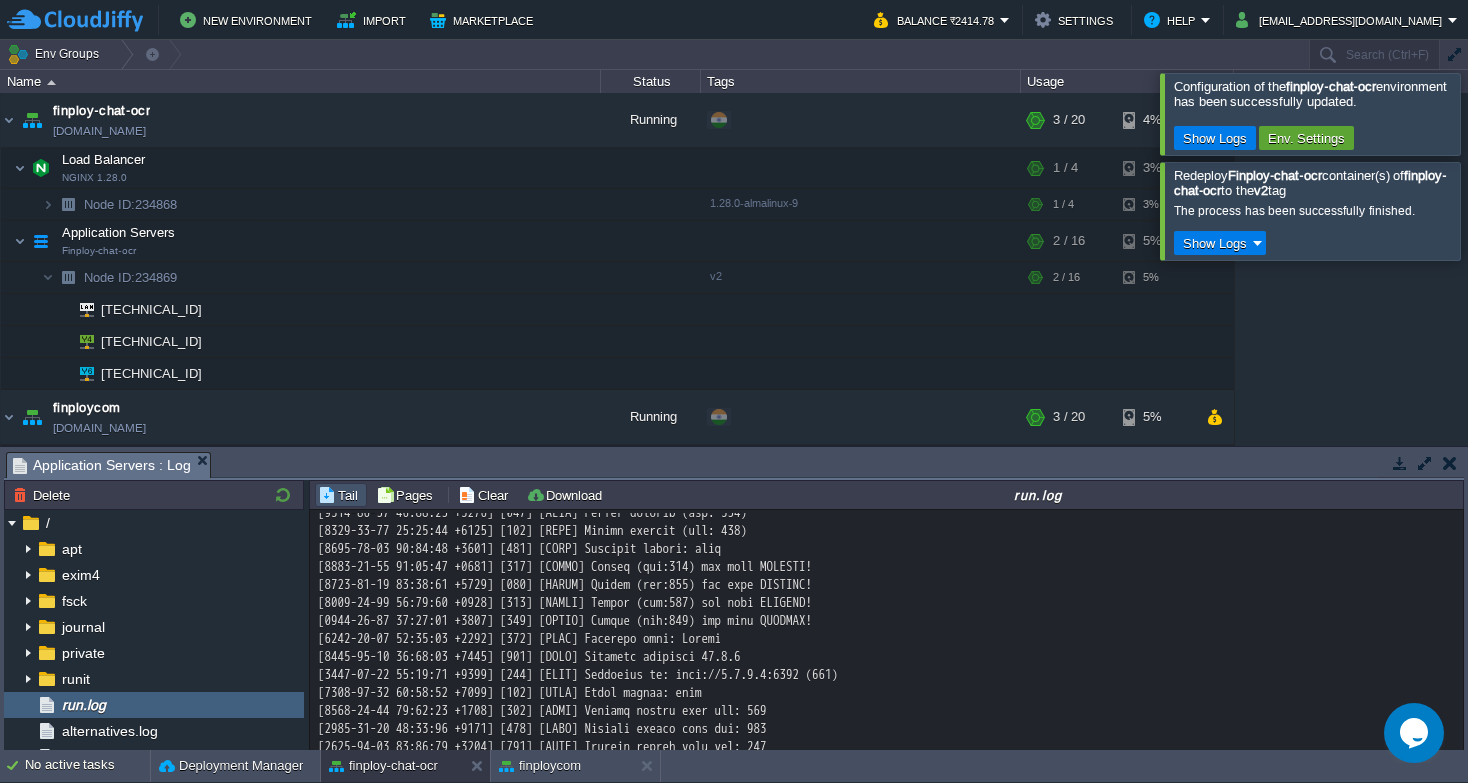 click at bounding box center [887, 423] 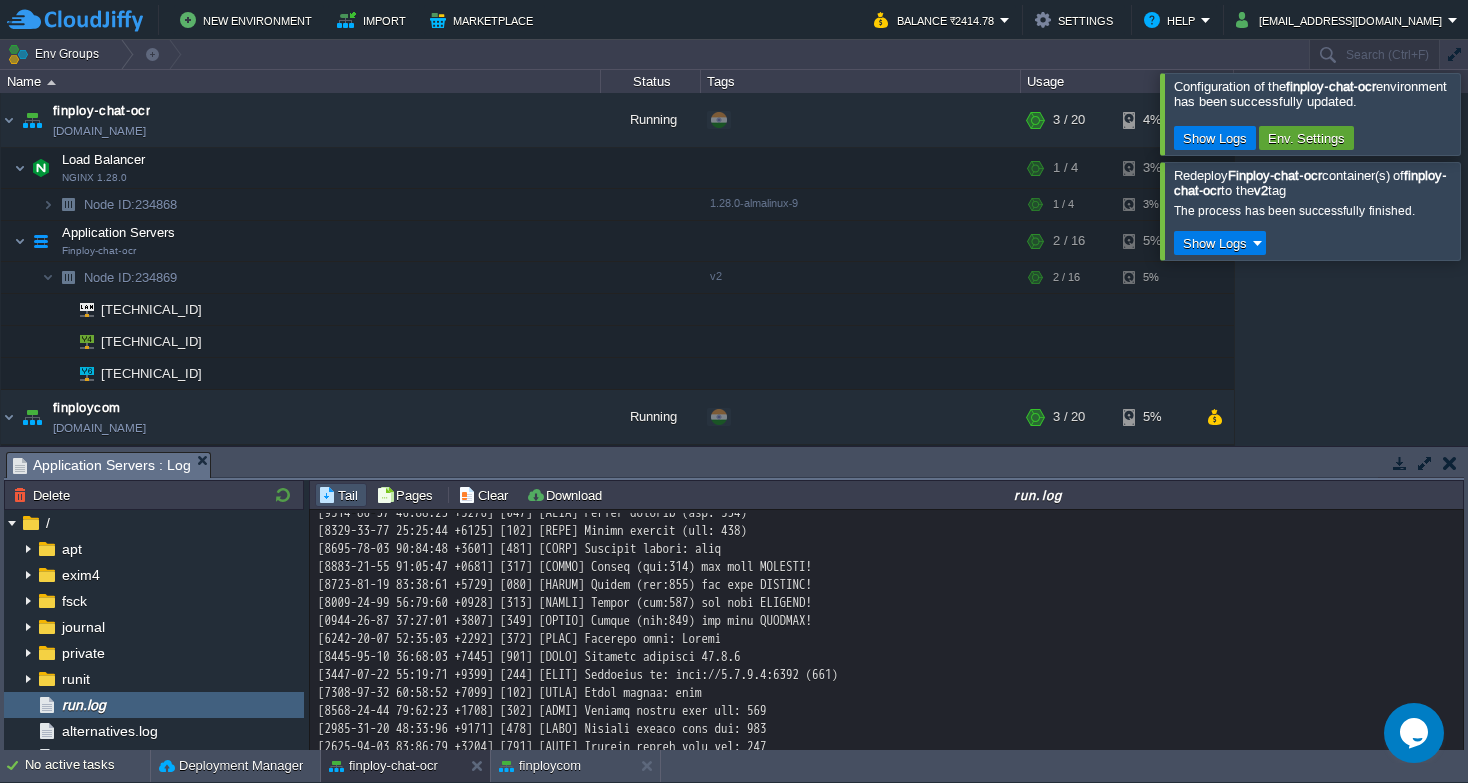 drag, startPoint x: 654, startPoint y: 712, endPoint x: 298, endPoint y: 583, distance: 378.65155 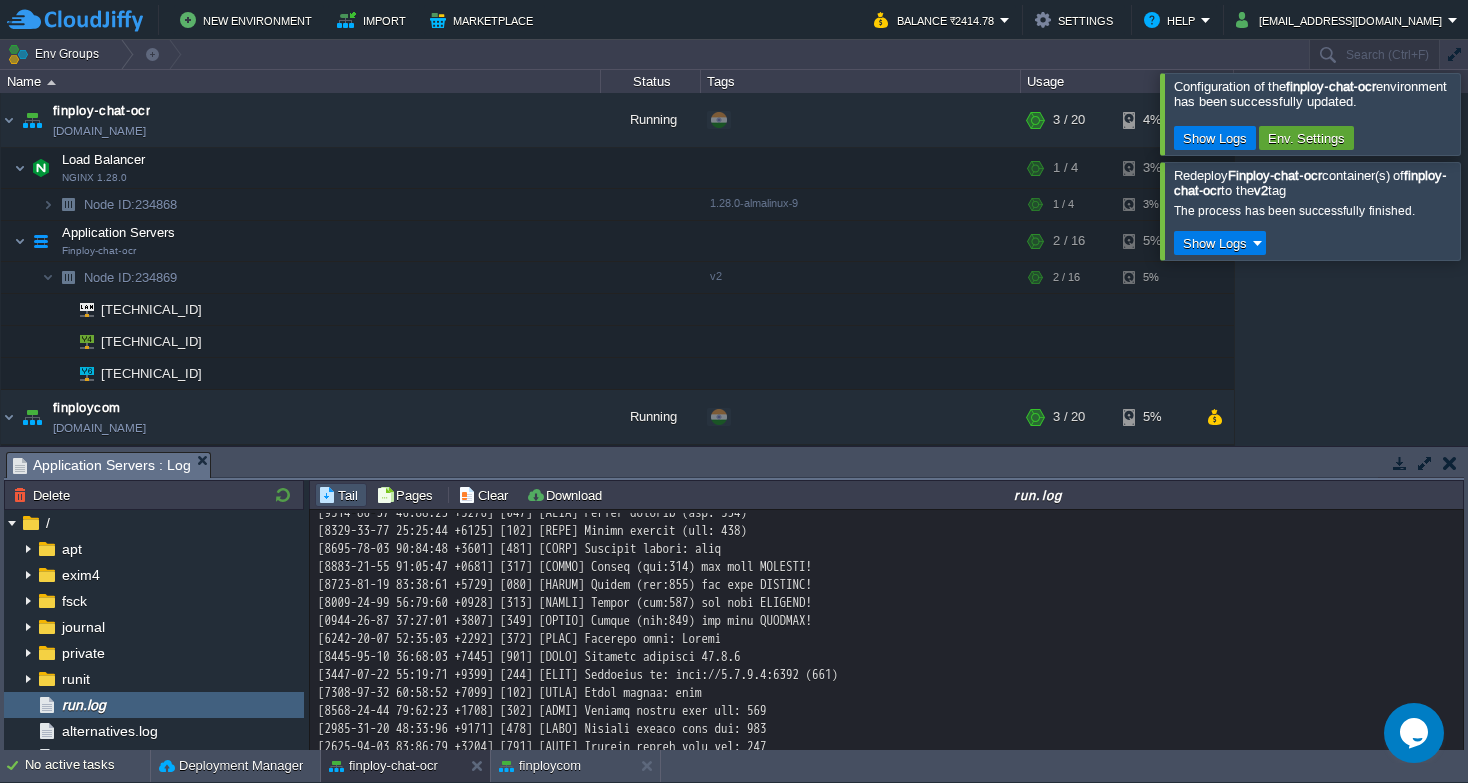 click at bounding box center (887, 423) 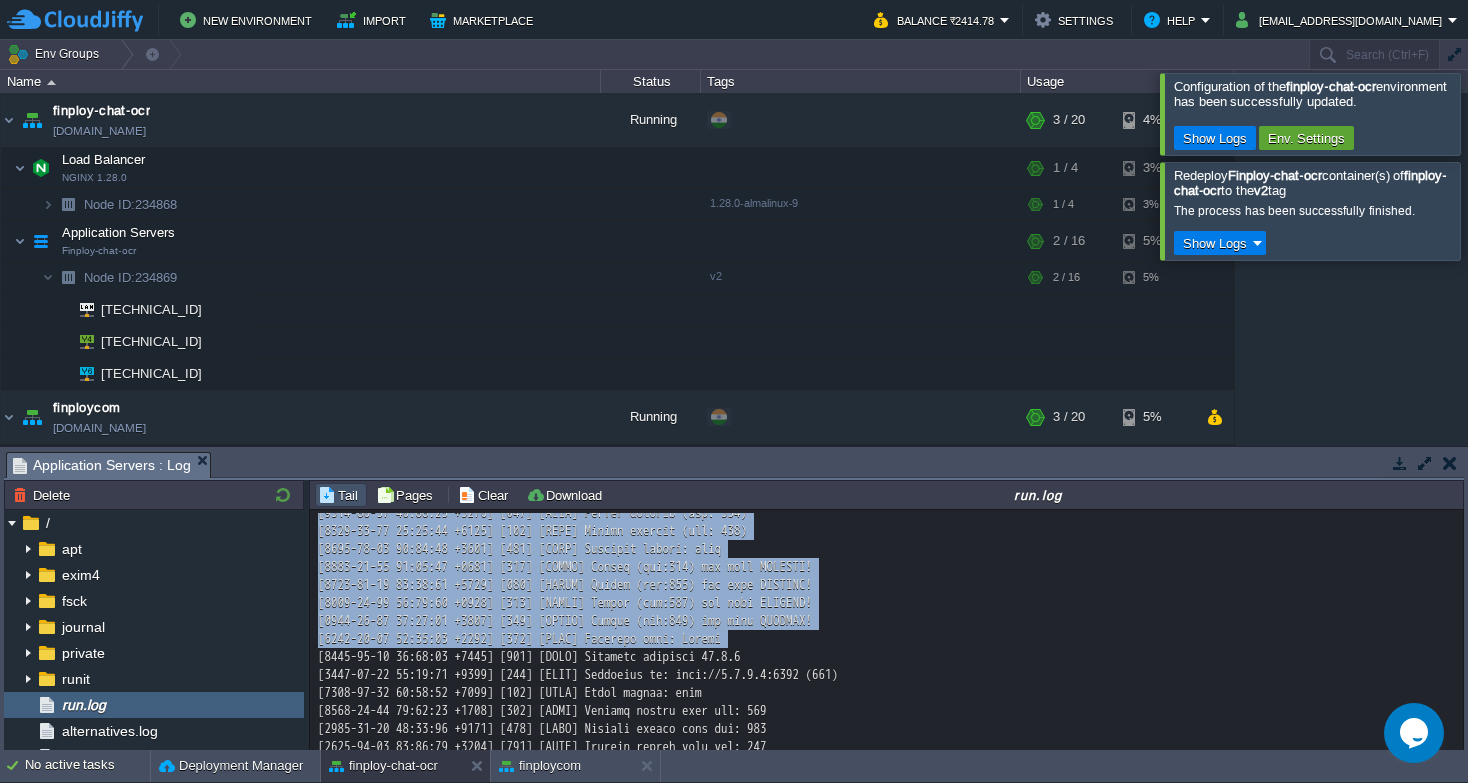 drag, startPoint x: 680, startPoint y: 718, endPoint x: 384, endPoint y: 586, distance: 324.09875 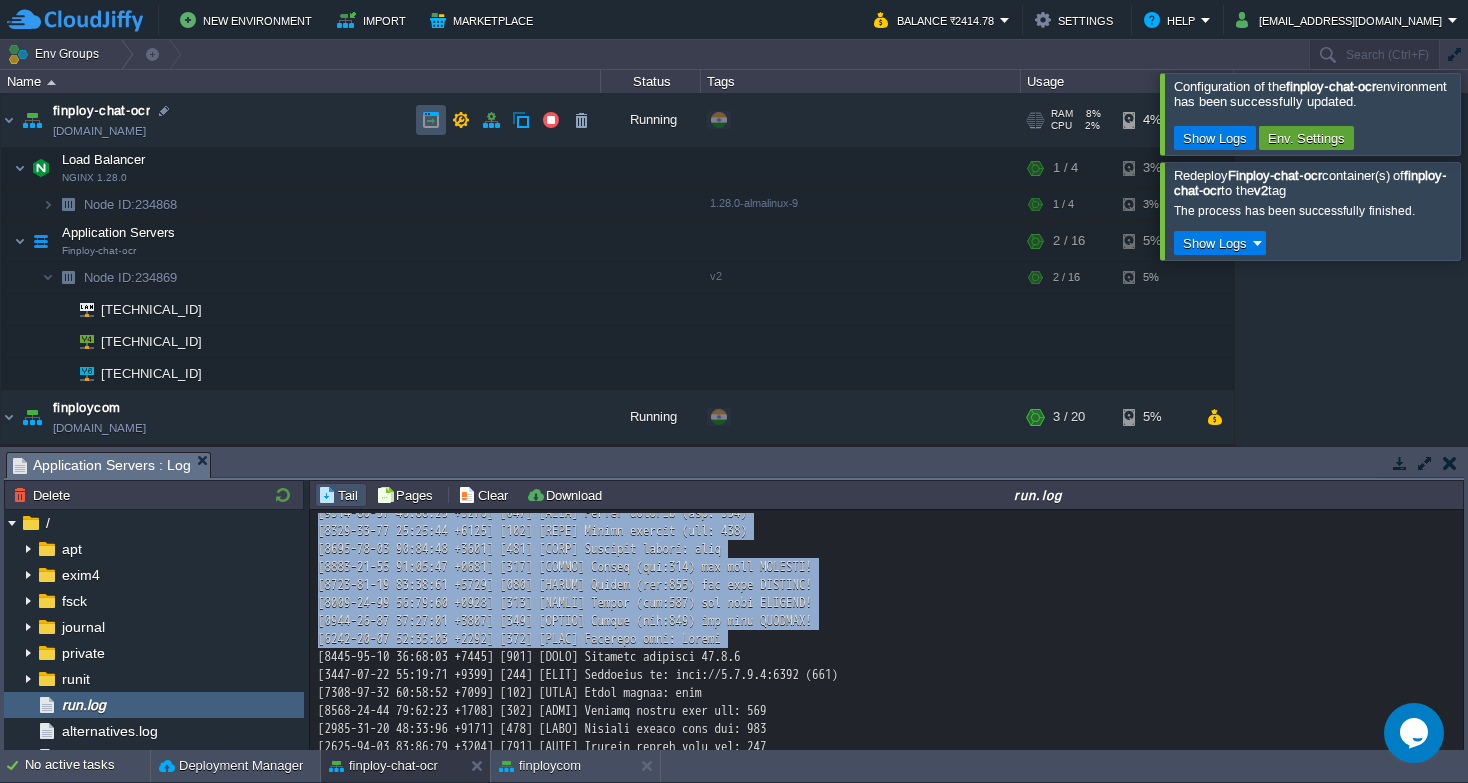 click at bounding box center [431, 120] 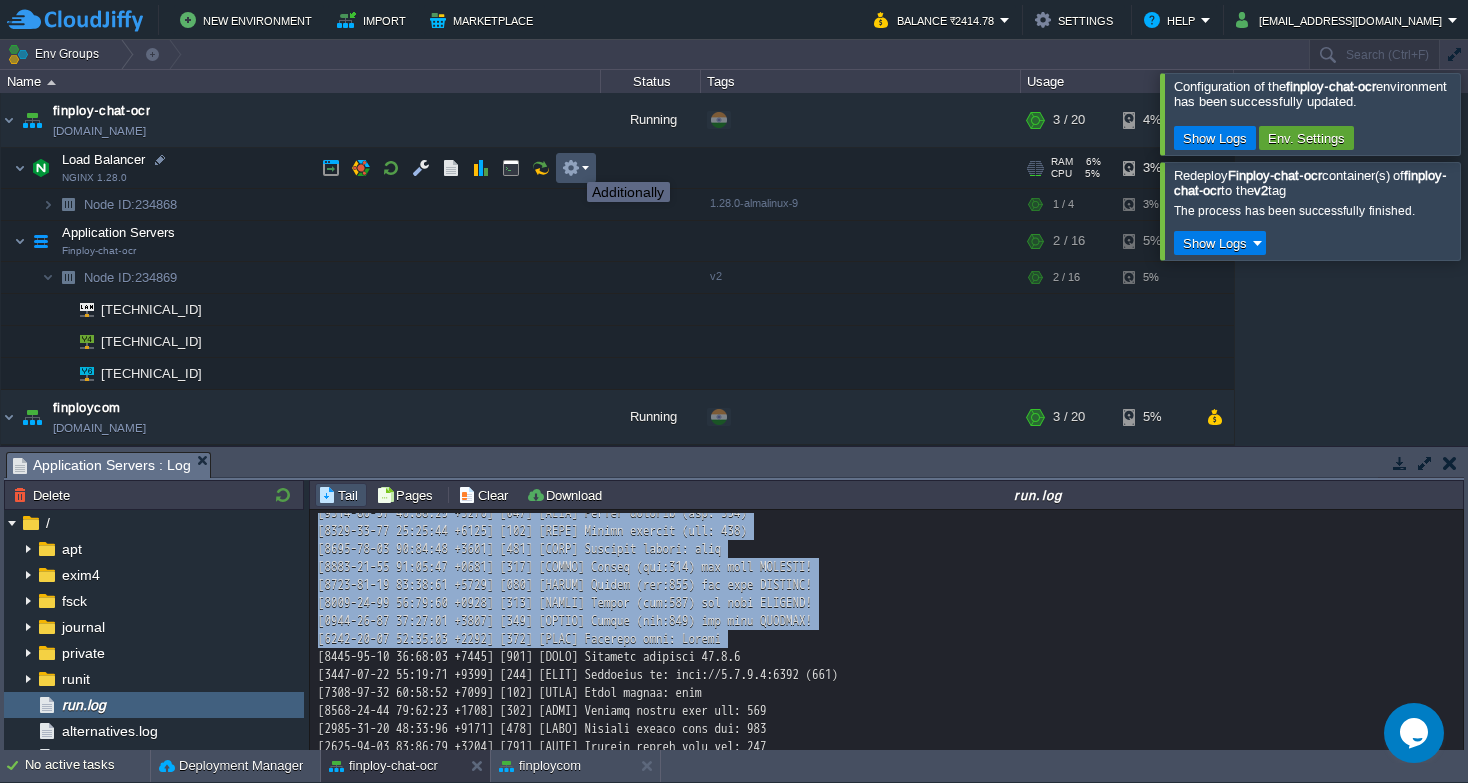 click at bounding box center (571, 168) 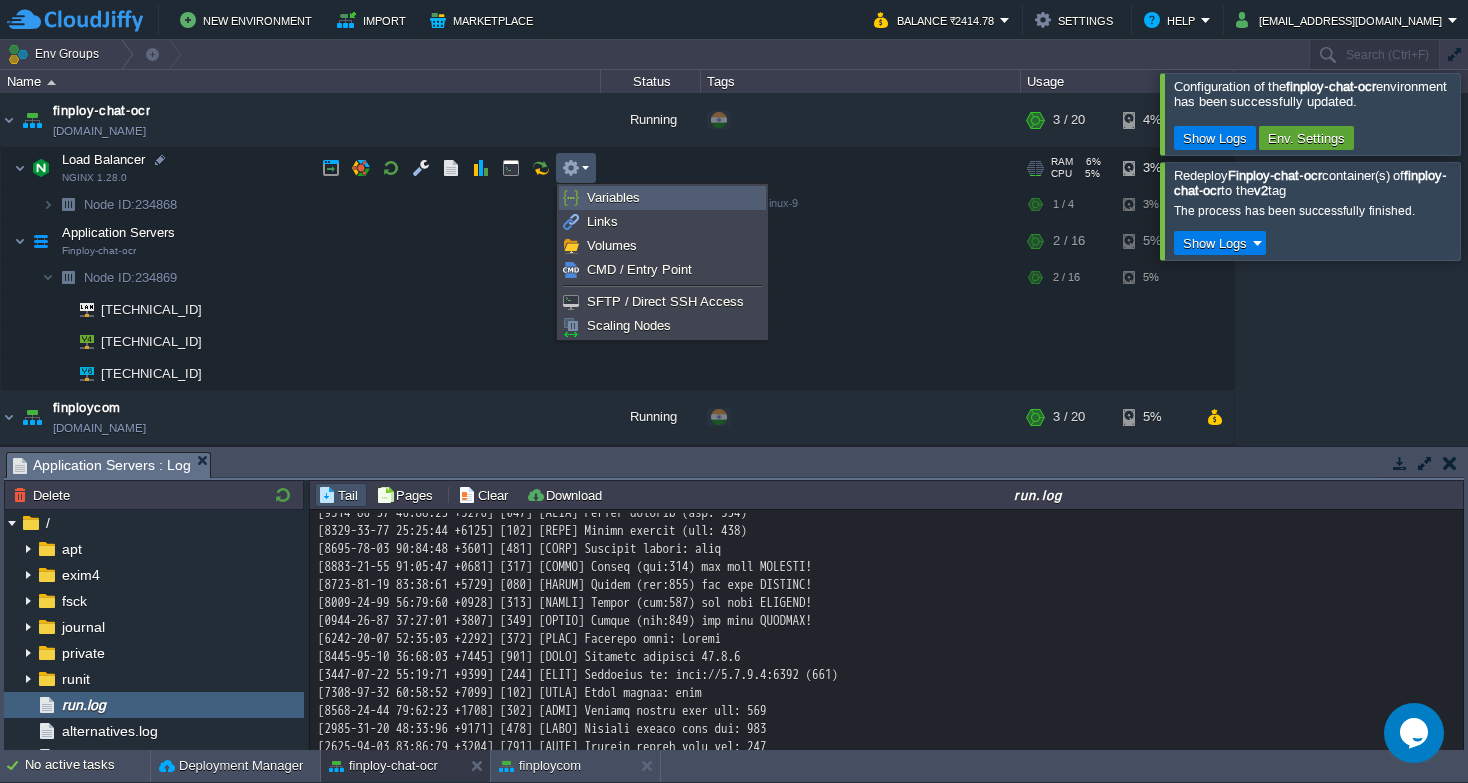 click on "Variables" at bounding box center [613, 197] 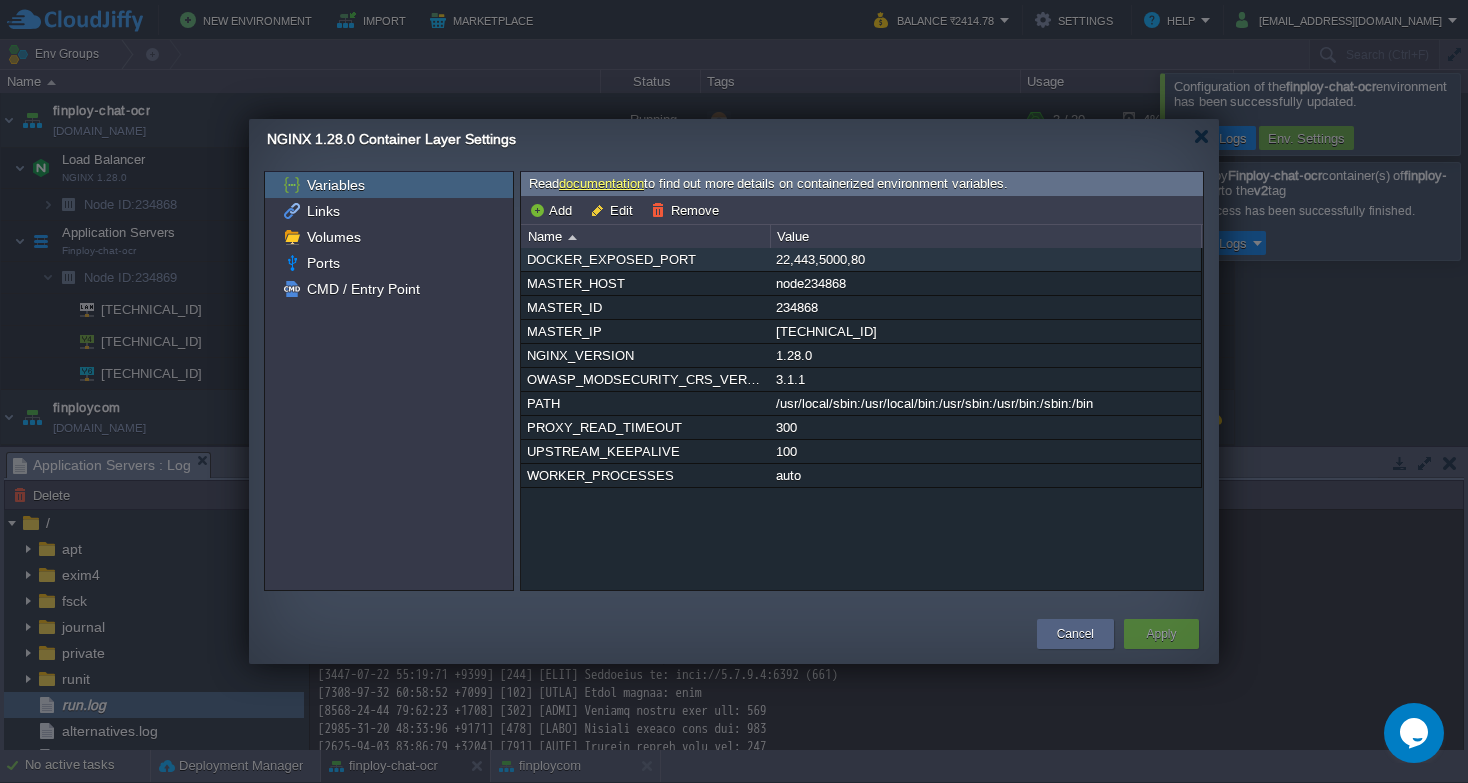 click on "22,443,5000,80" at bounding box center (985, 259) 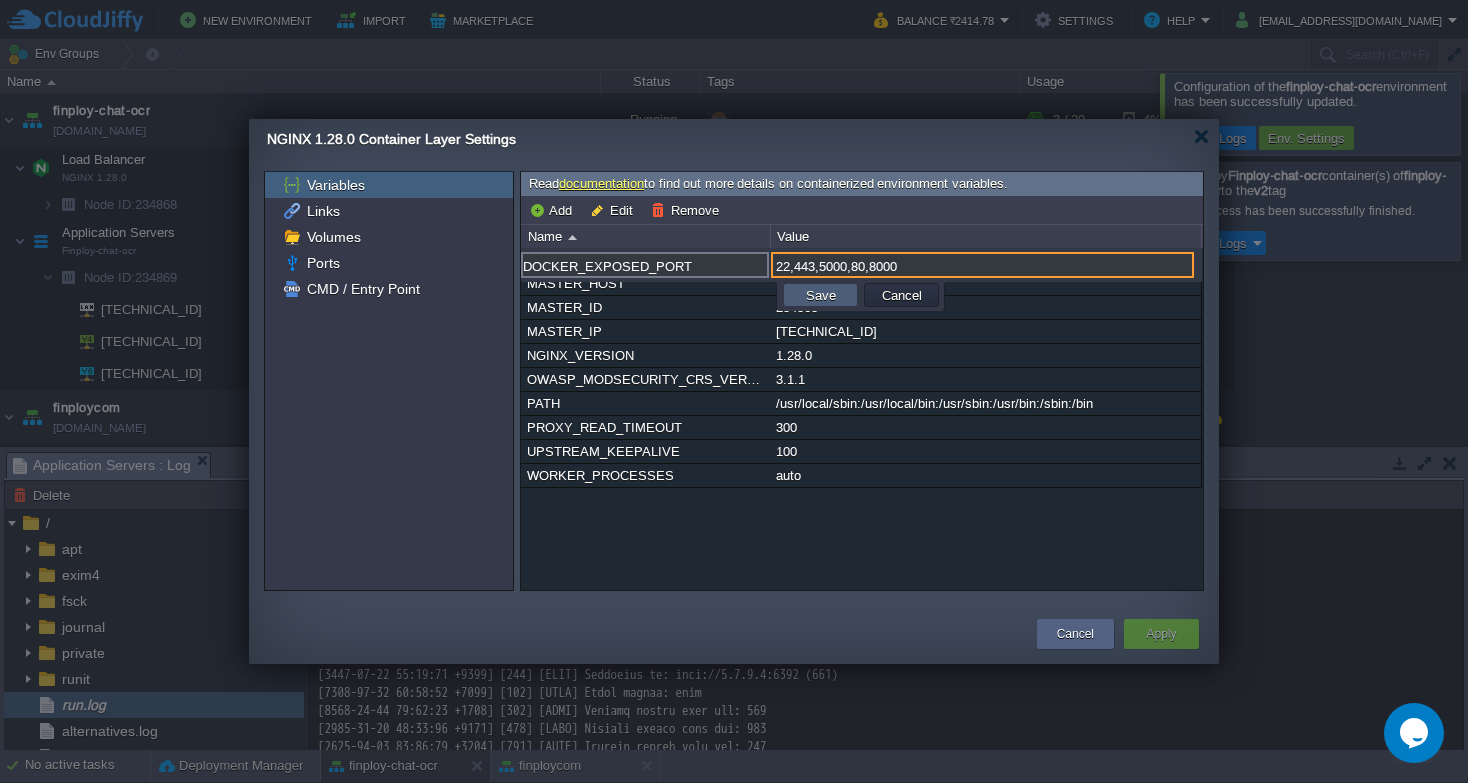 type on "22,443,5000,80,8000" 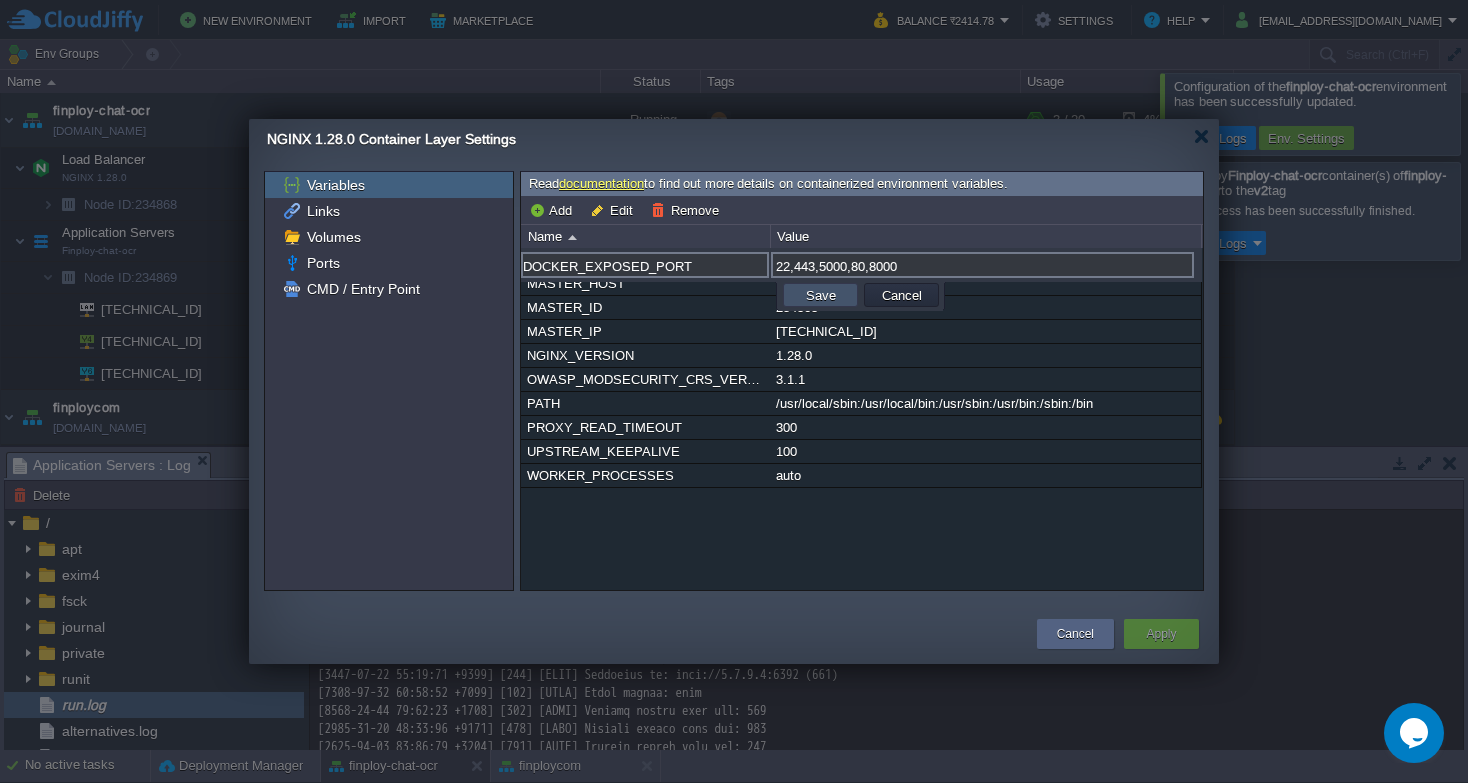 click on "Save" at bounding box center (821, 295) 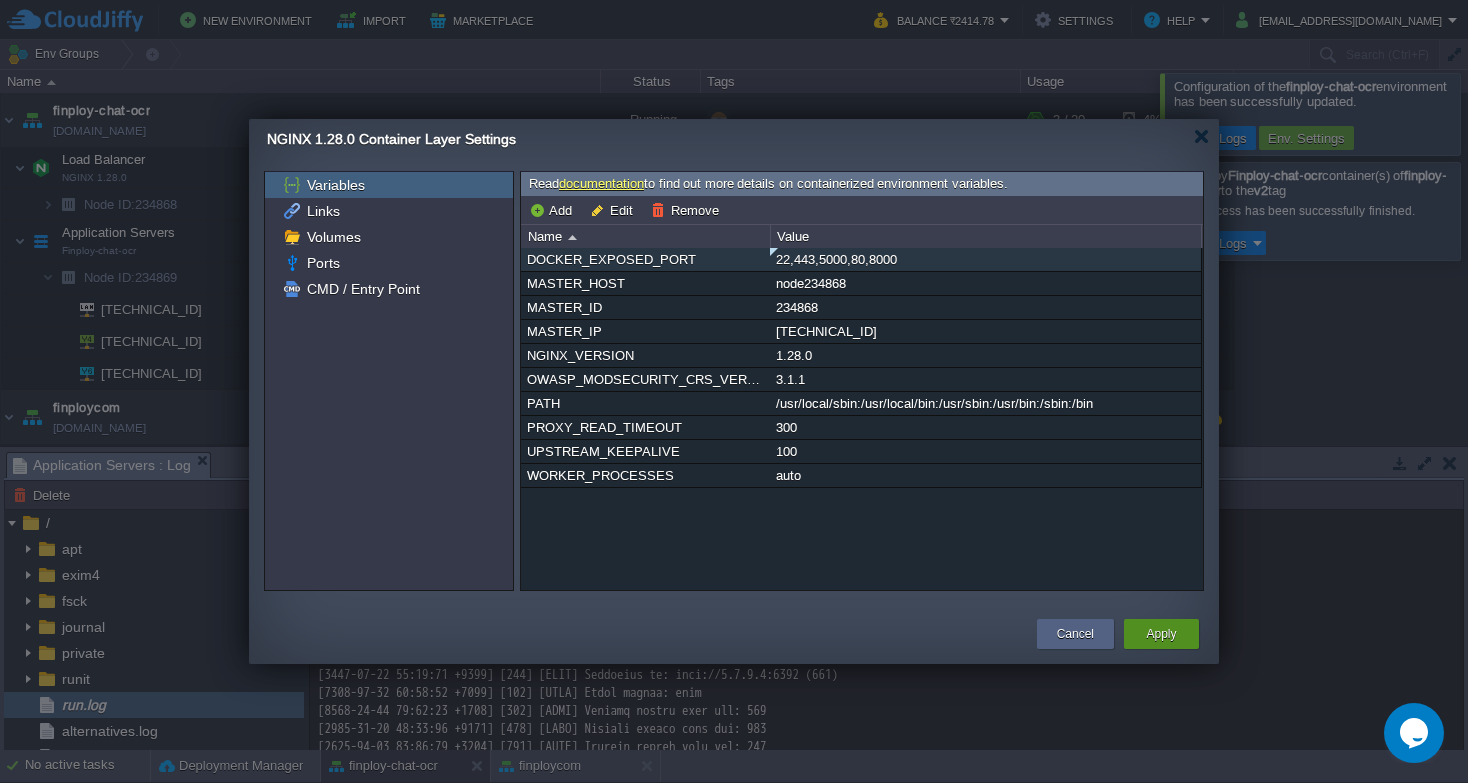 click on "Apply" at bounding box center [1161, 634] 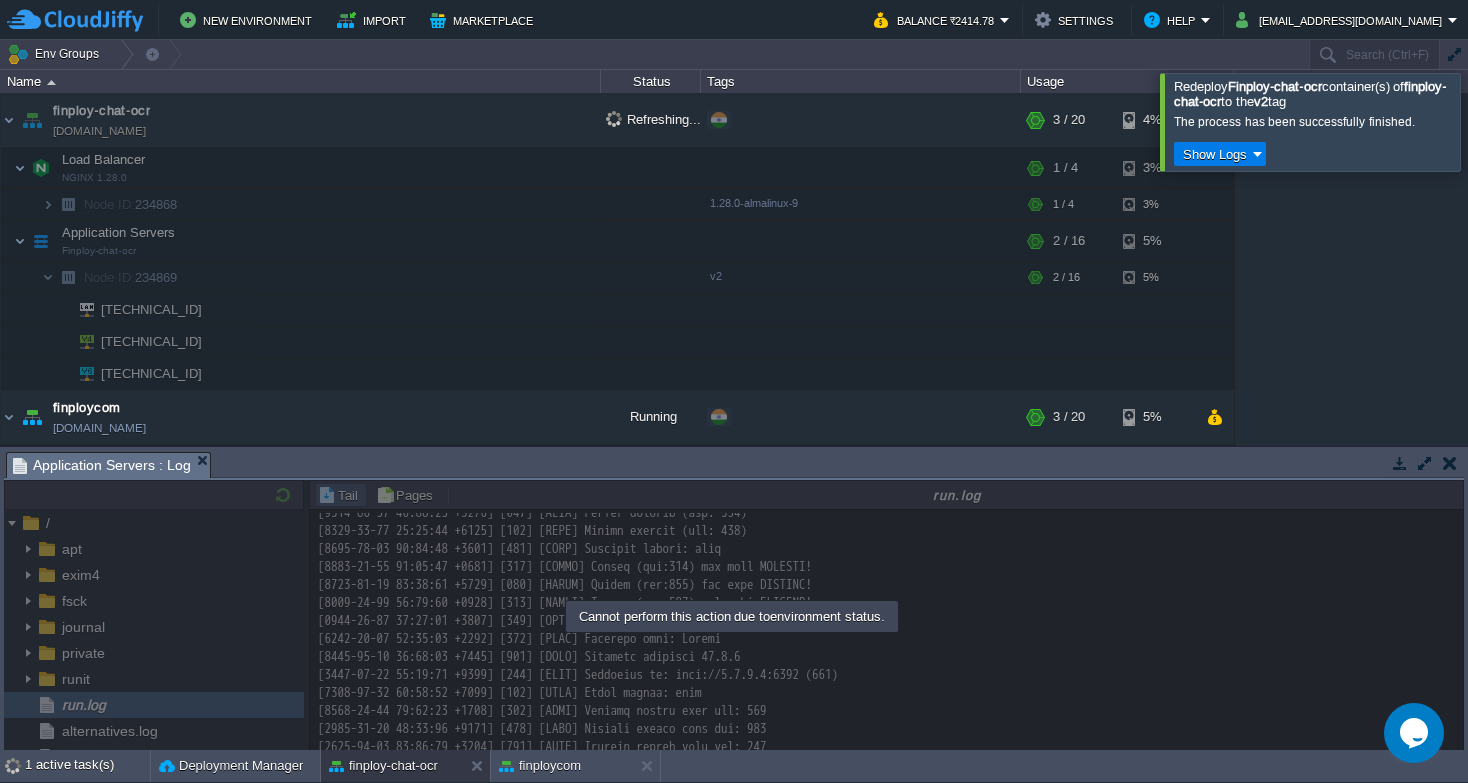 scroll, scrollTop: 477, scrollLeft: 0, axis: vertical 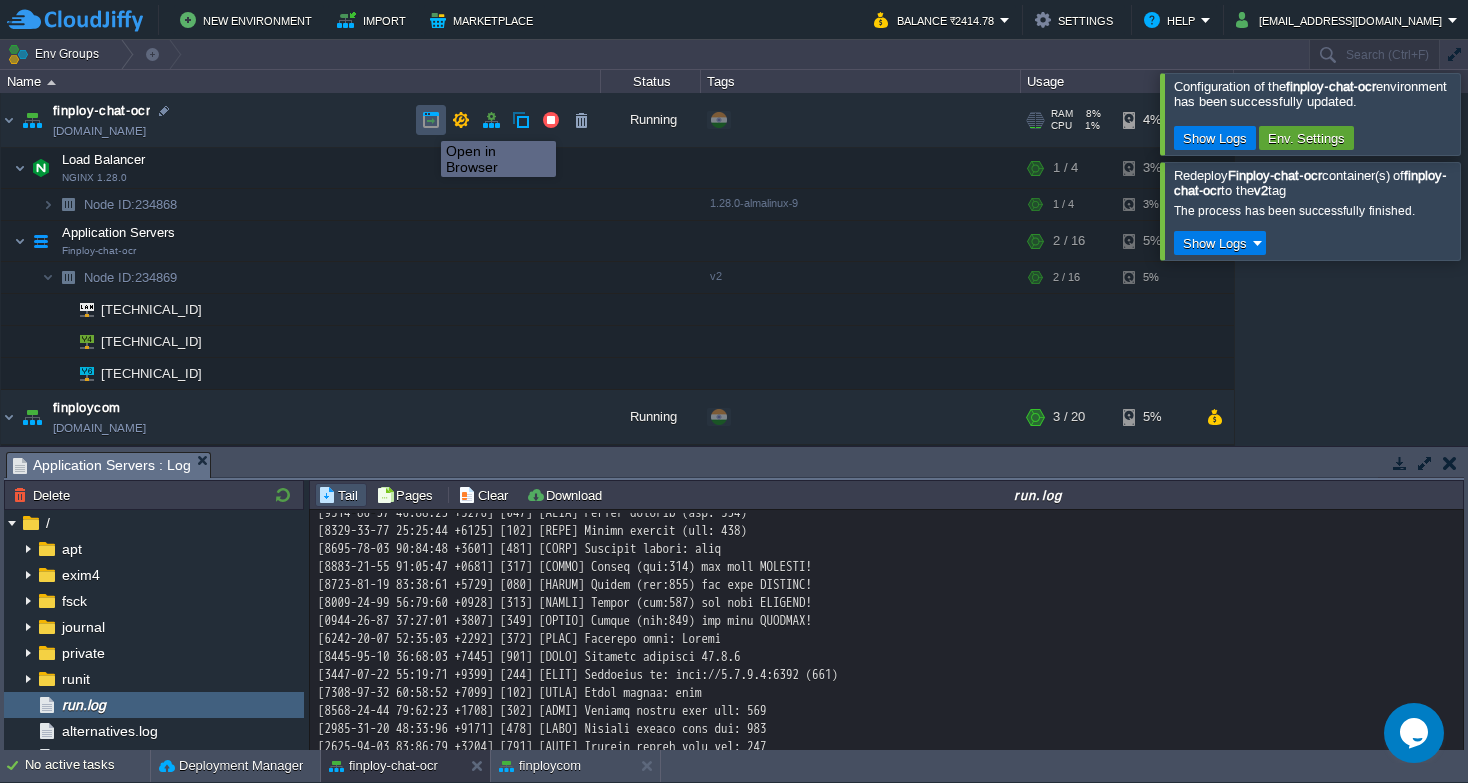 click at bounding box center (431, 120) 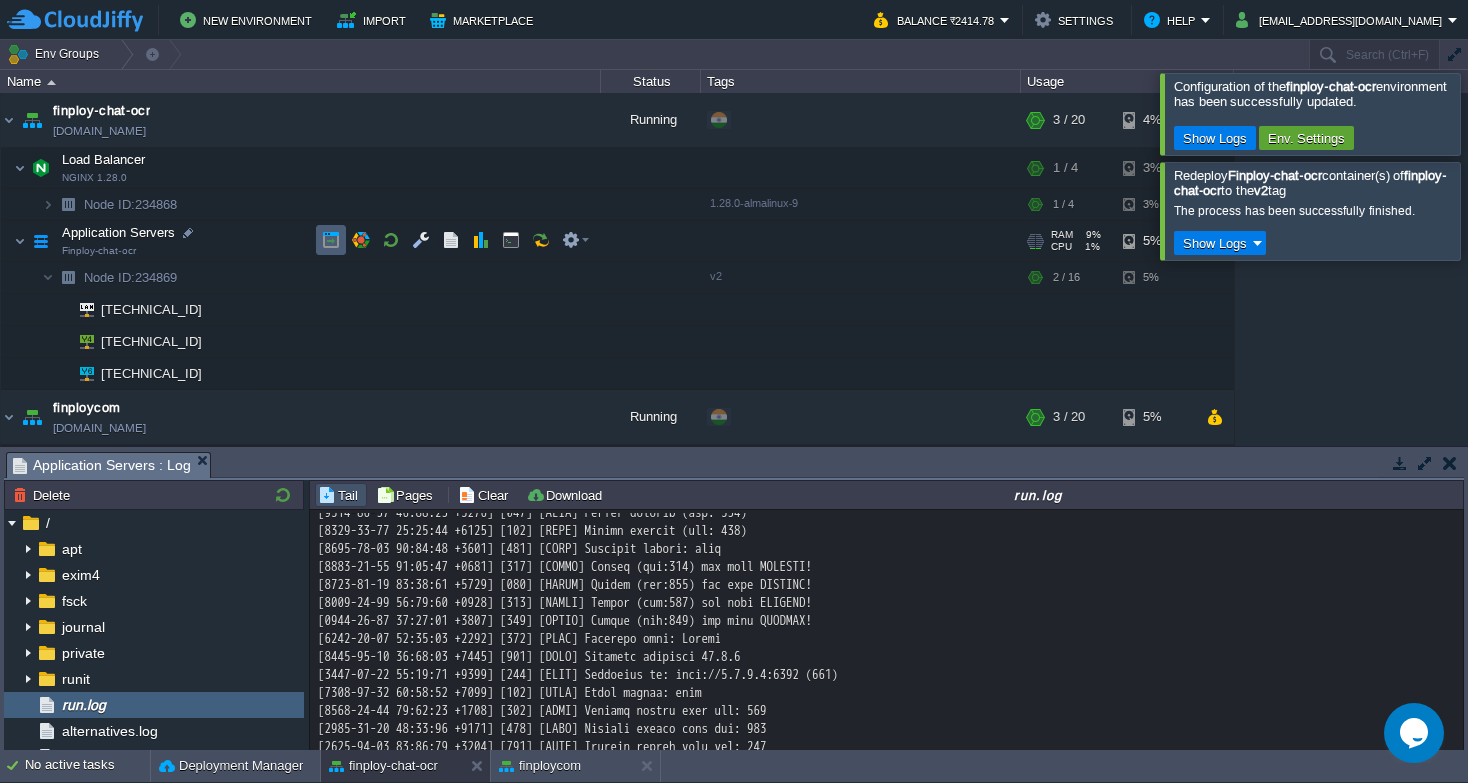 click at bounding box center [331, 240] 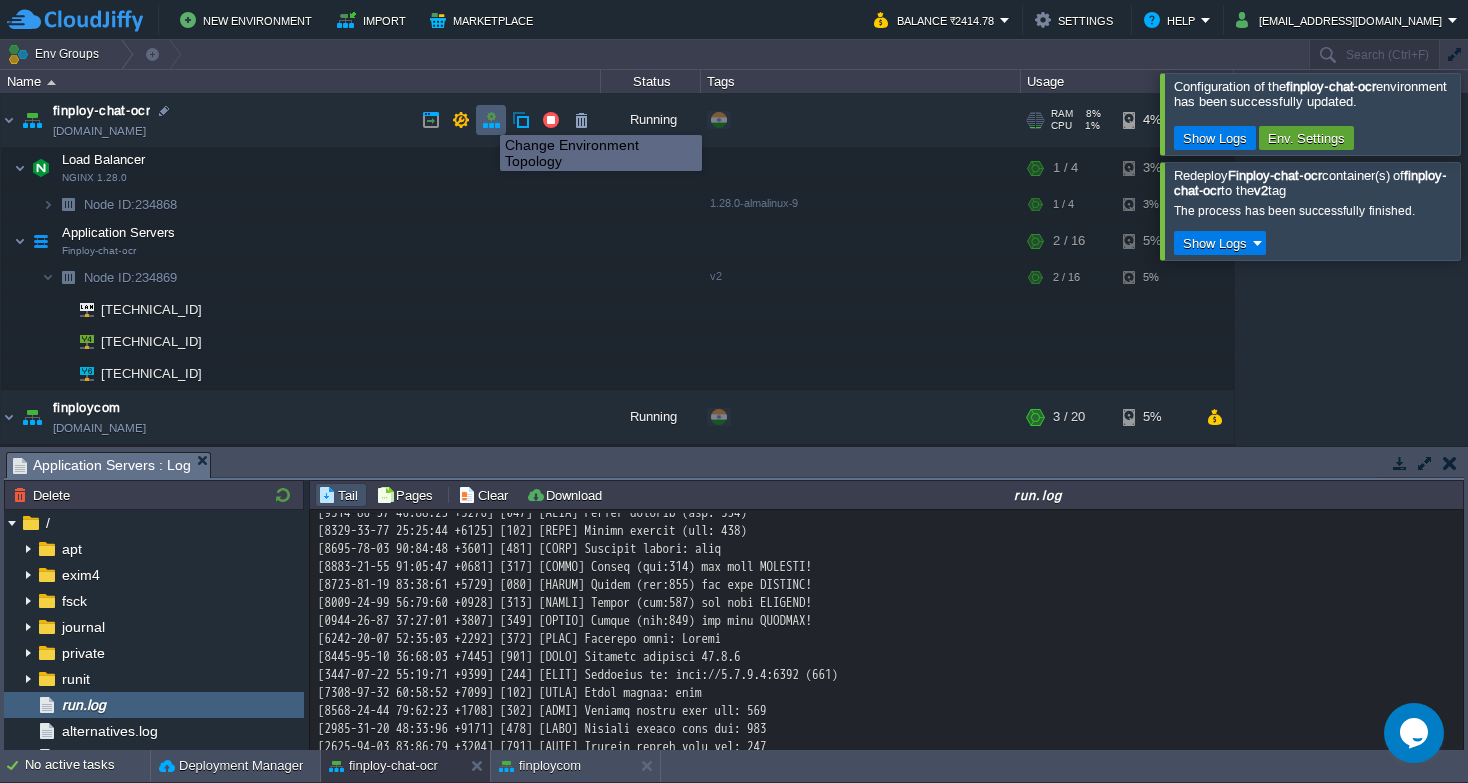 click at bounding box center (491, 120) 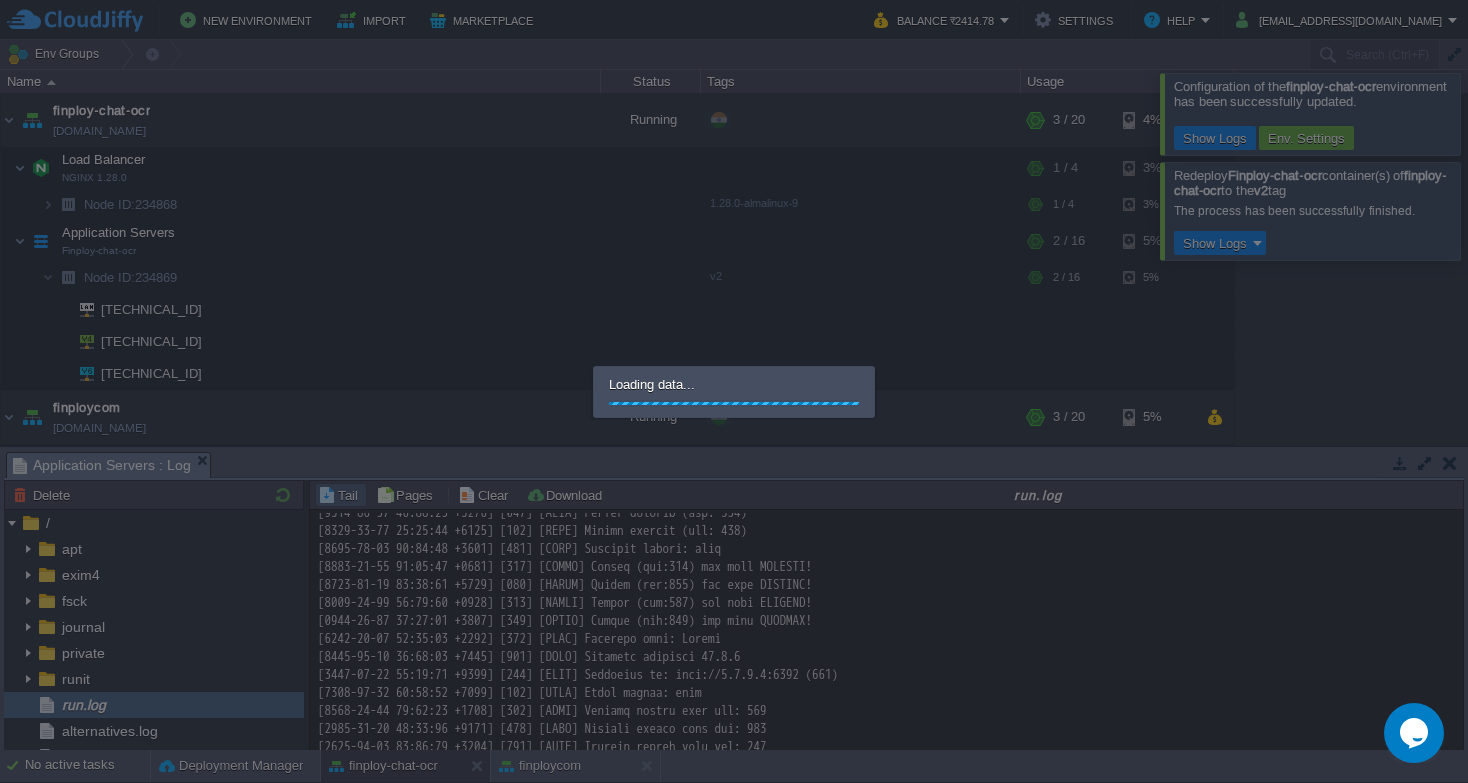 click at bounding box center [734, 391] 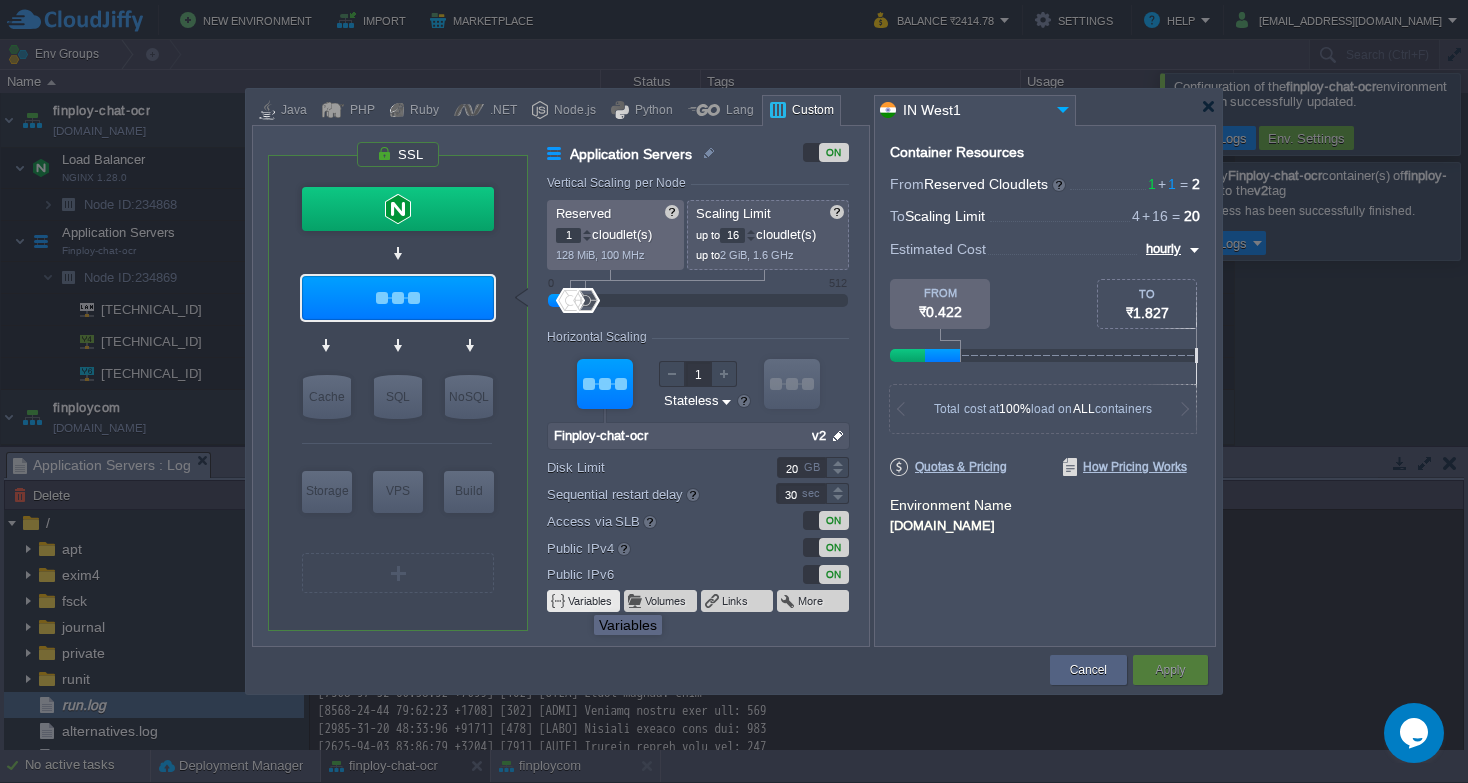 click on "Variables" at bounding box center [591, 601] 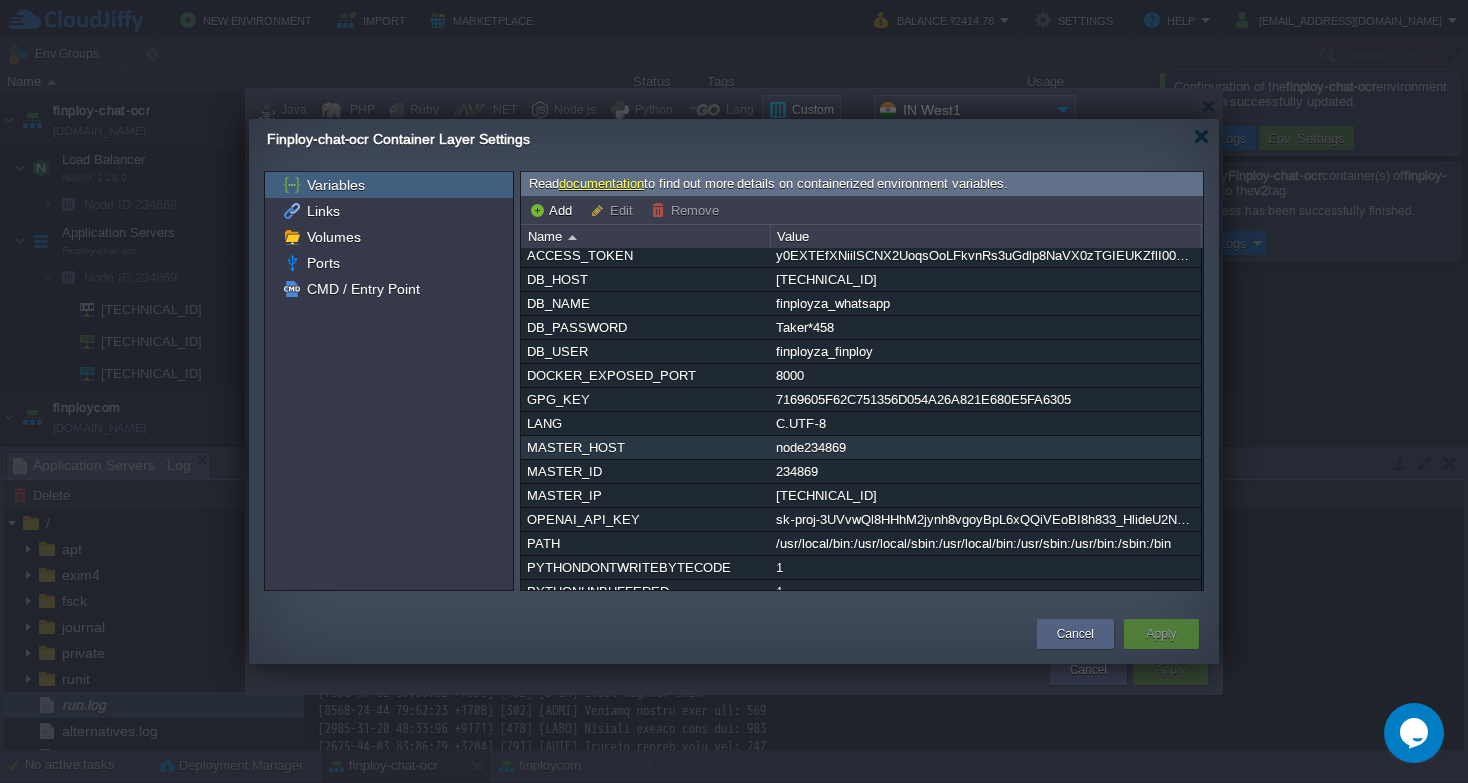 scroll, scrollTop: 0, scrollLeft: 0, axis: both 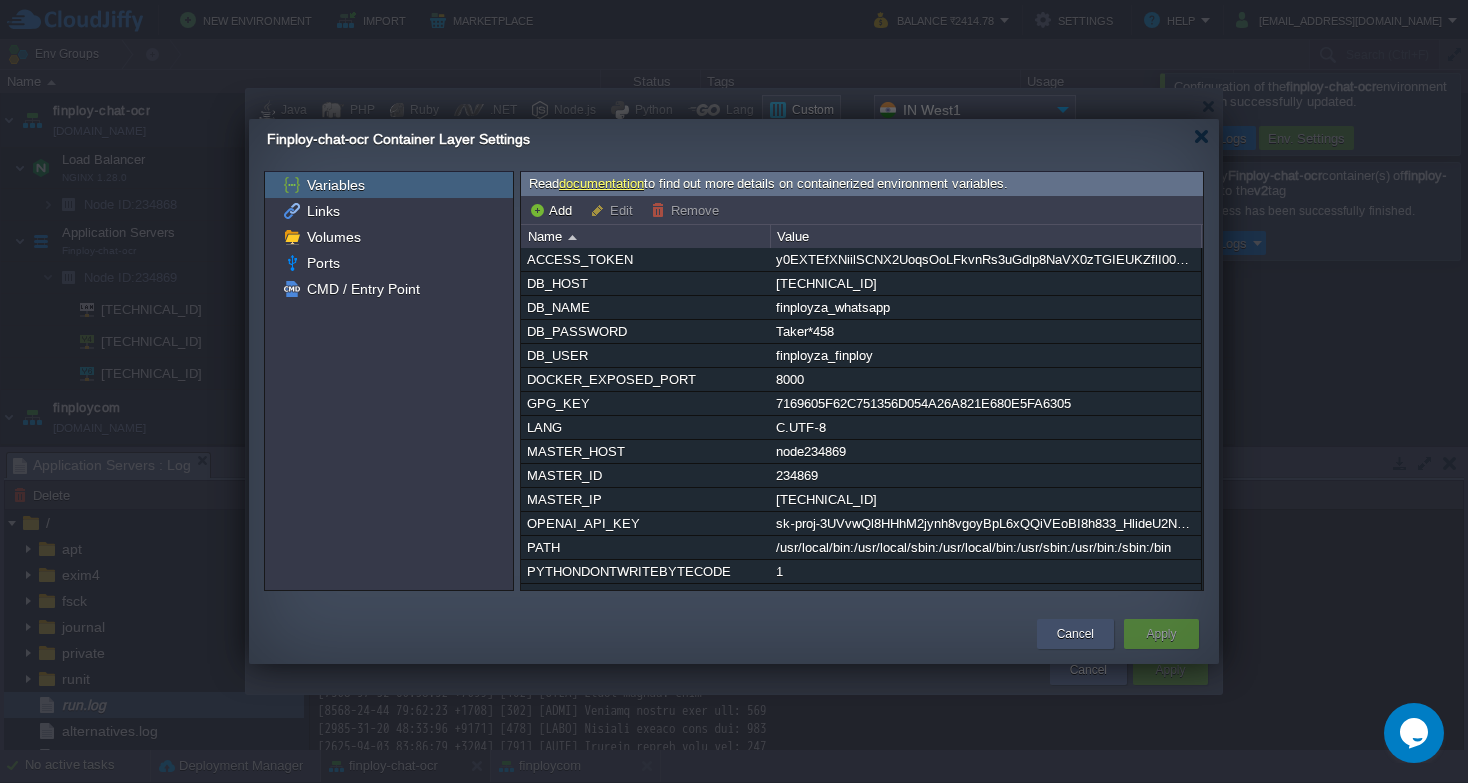 click on "Cancel" at bounding box center (1075, 634) 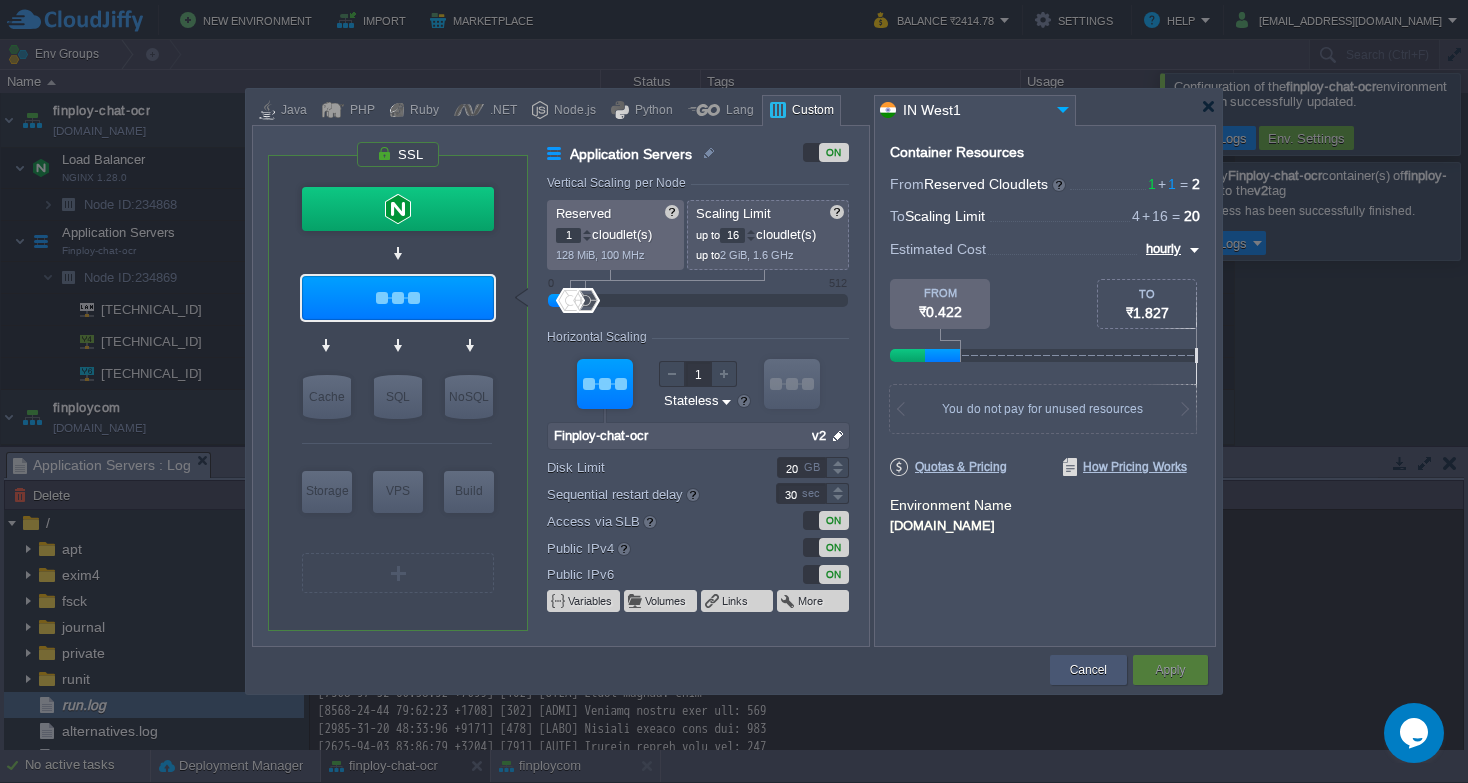click on "Cancel" at bounding box center [1088, 670] 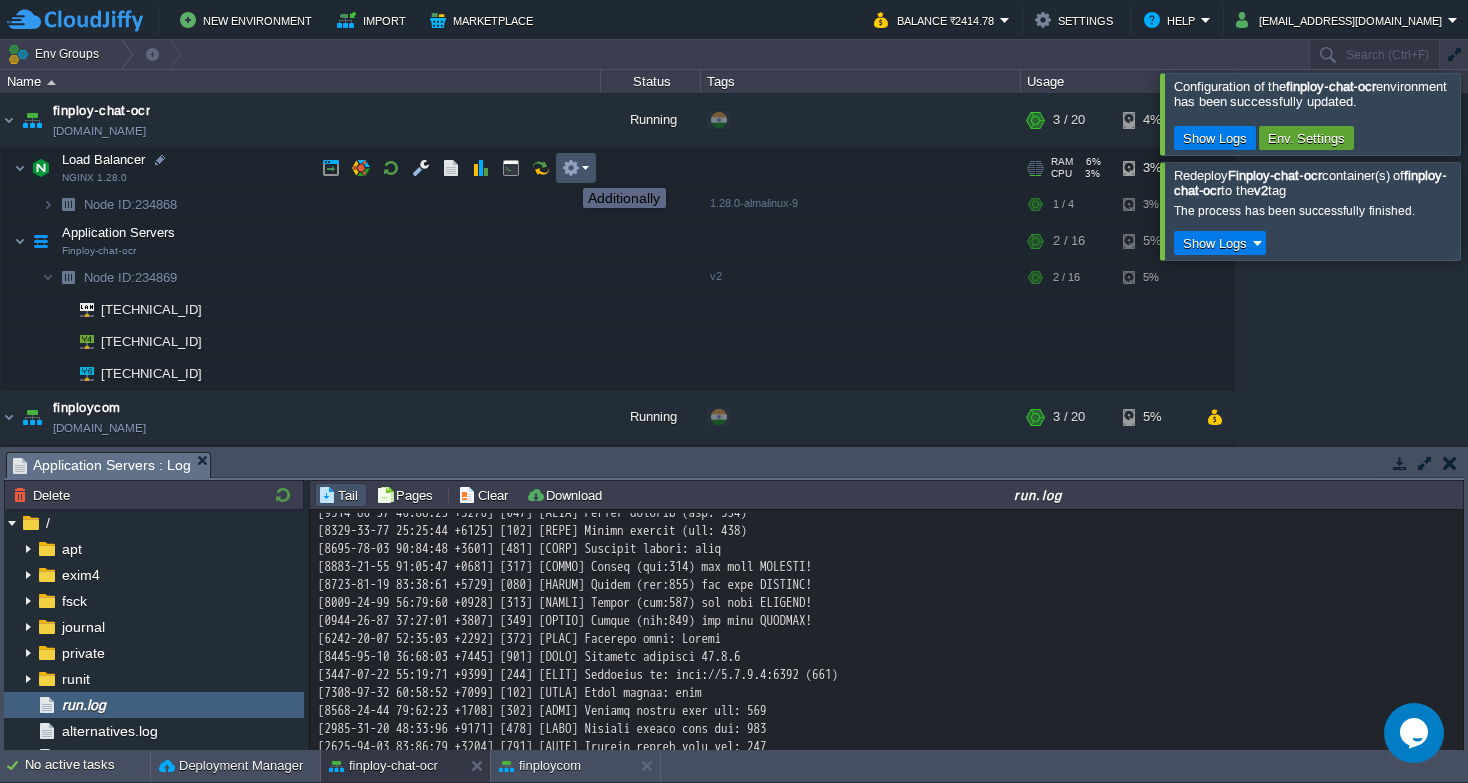 click at bounding box center [571, 168] 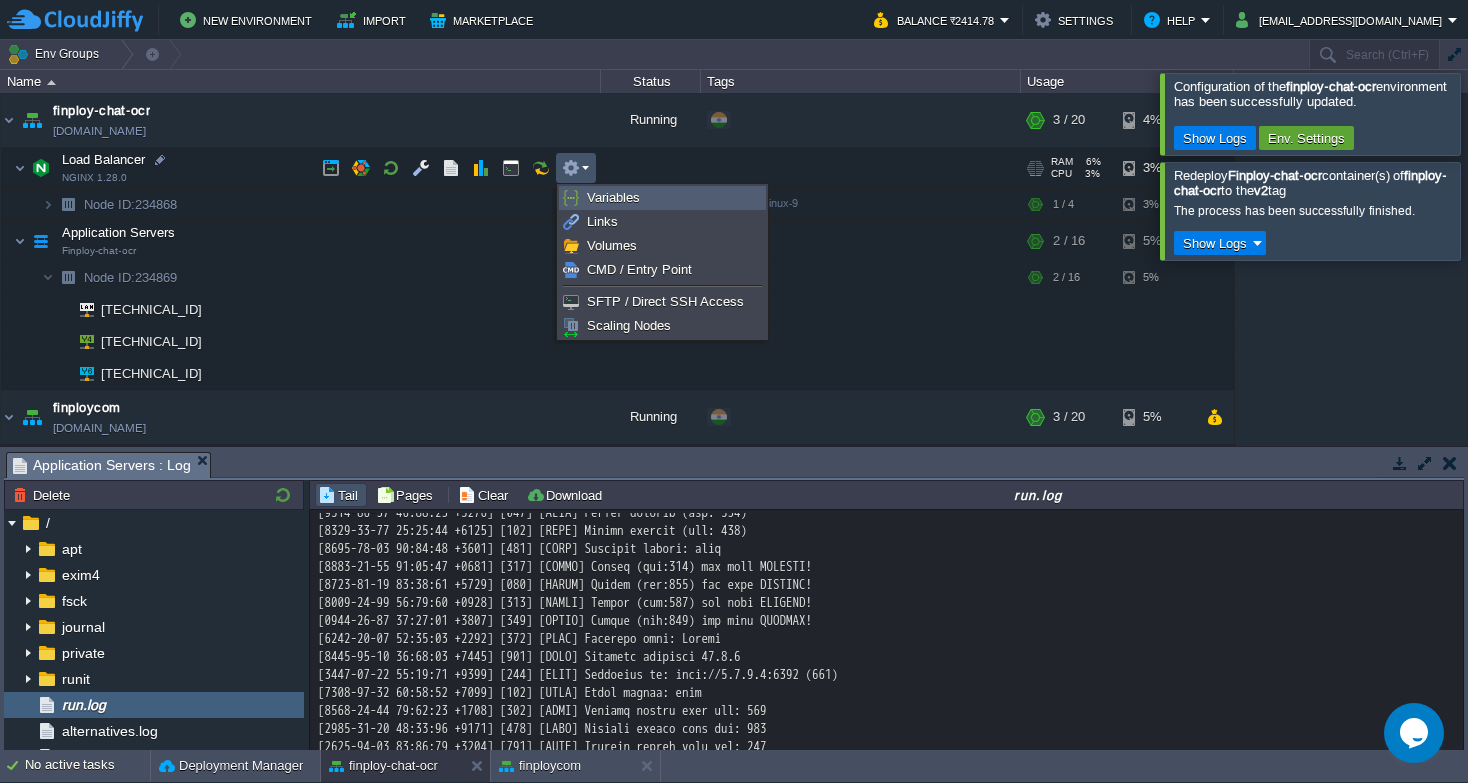 click on "Variables" at bounding box center [613, 197] 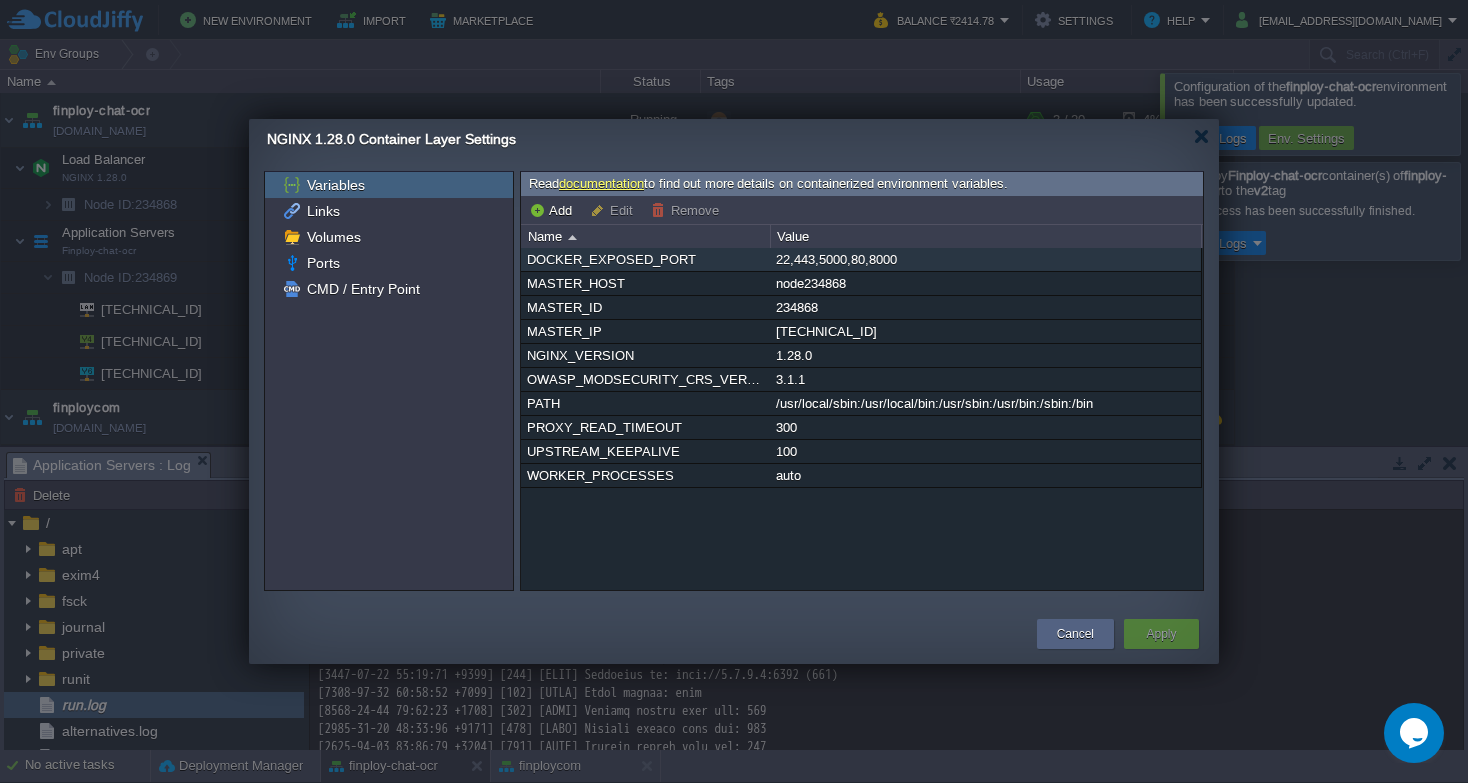 click on "22,443,5000,80,8000" at bounding box center [985, 259] 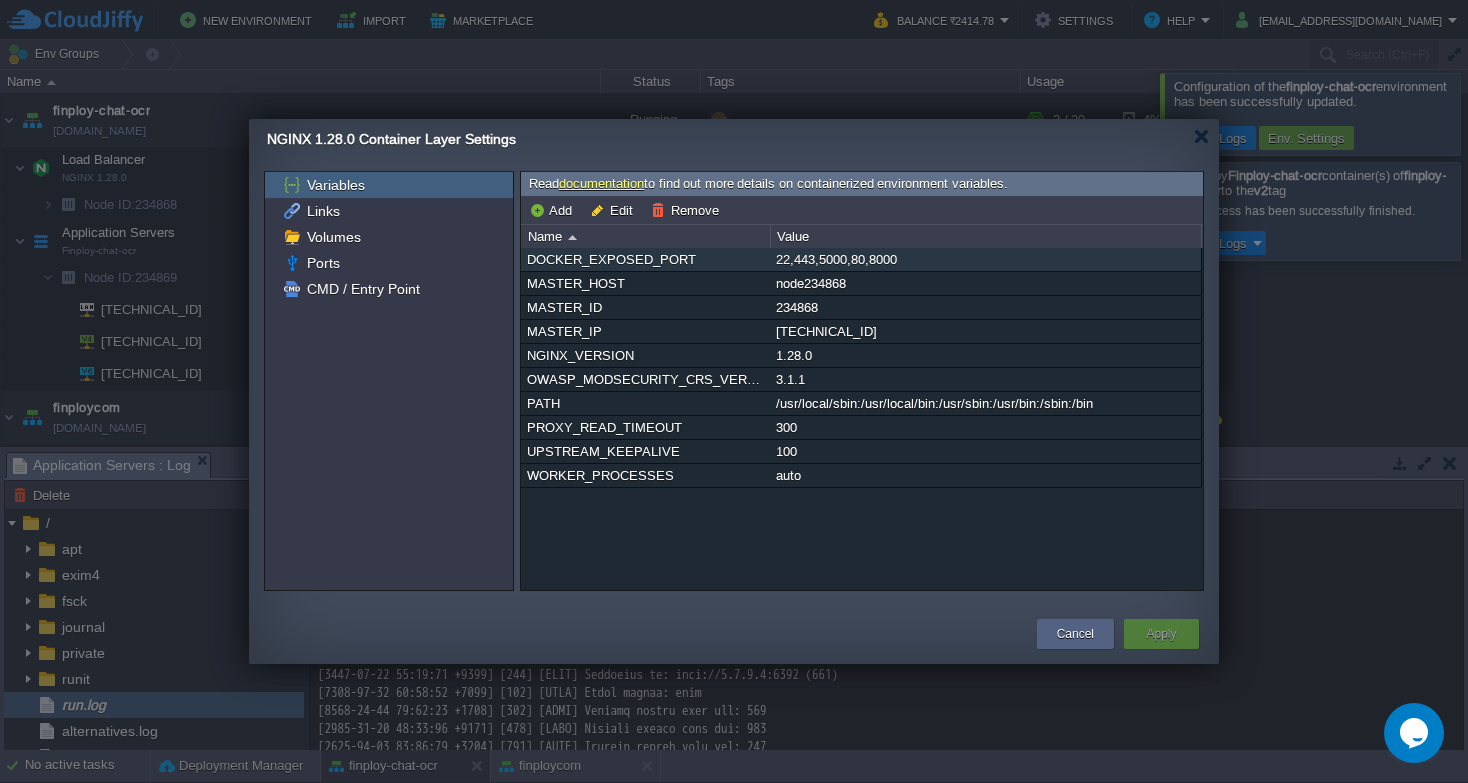 click on "22,443,5000,80,8000" at bounding box center [985, 259] 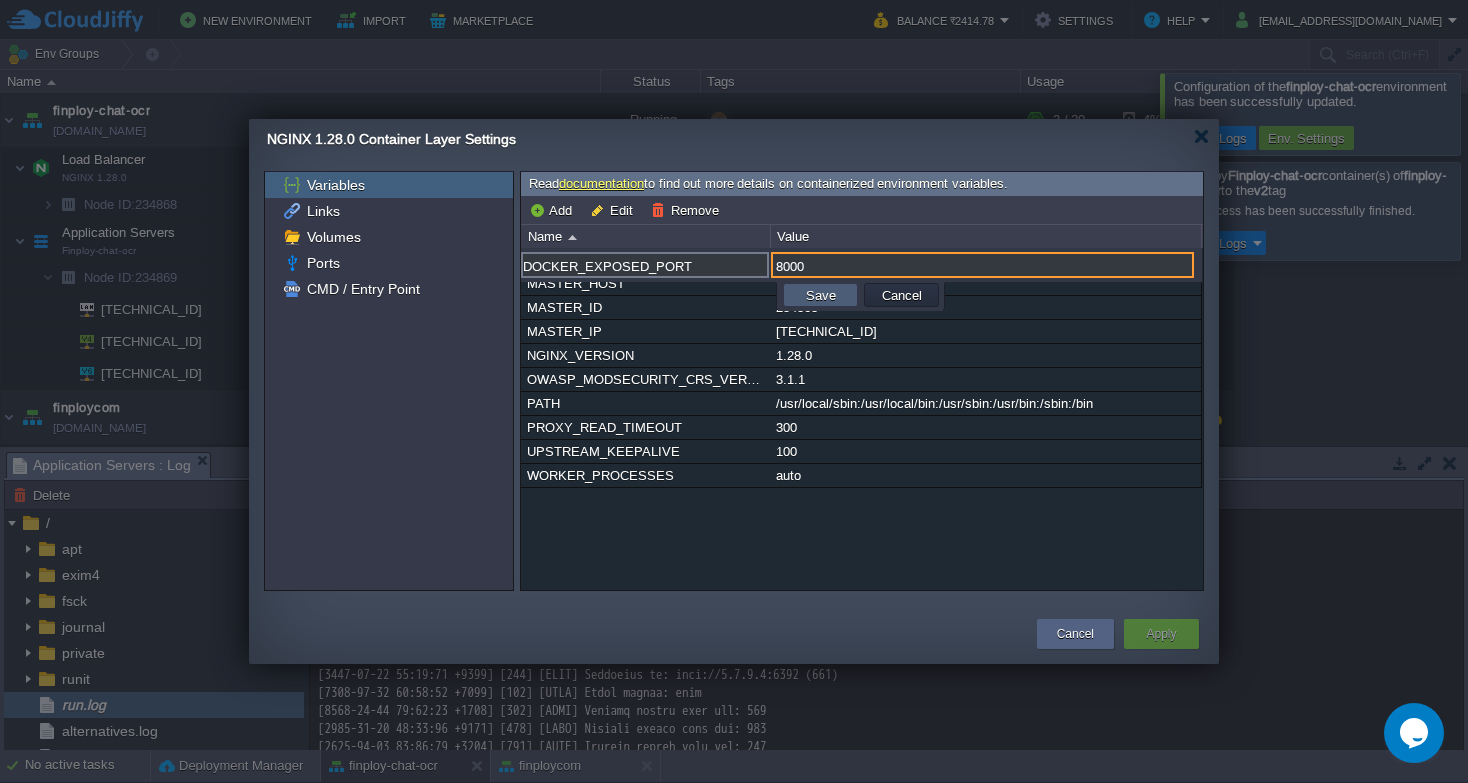 type on "8000" 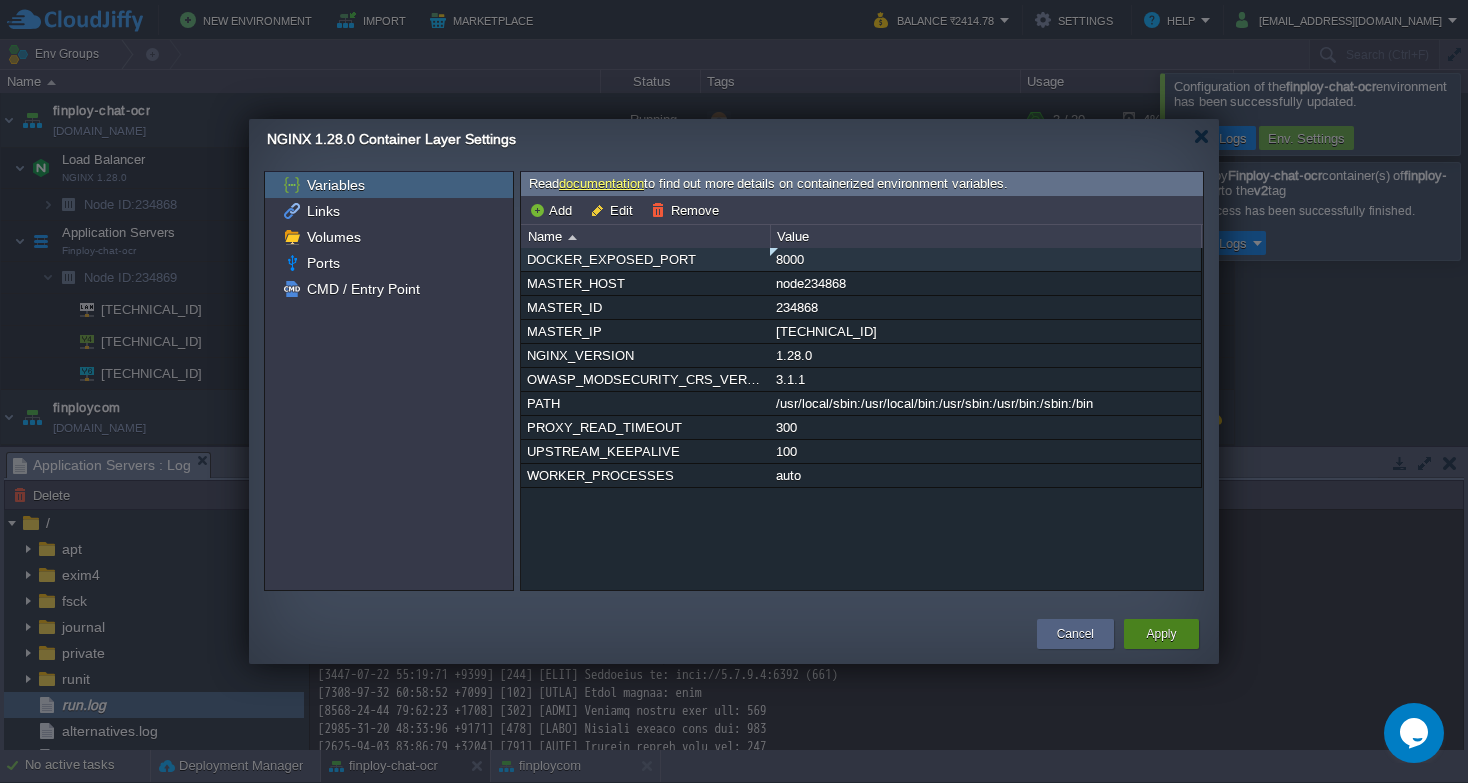 click on "Apply" at bounding box center [1161, 634] 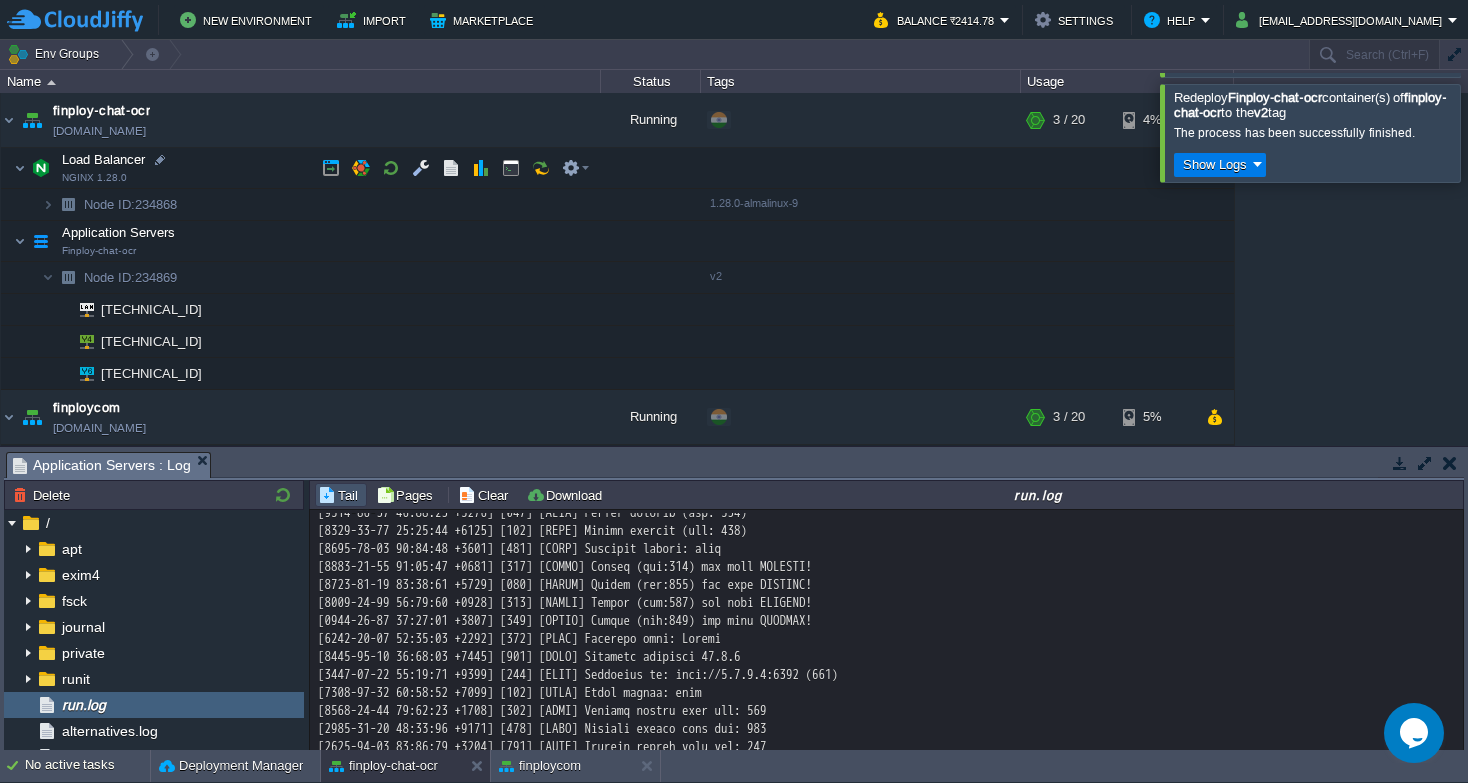 scroll, scrollTop: 477, scrollLeft: 0, axis: vertical 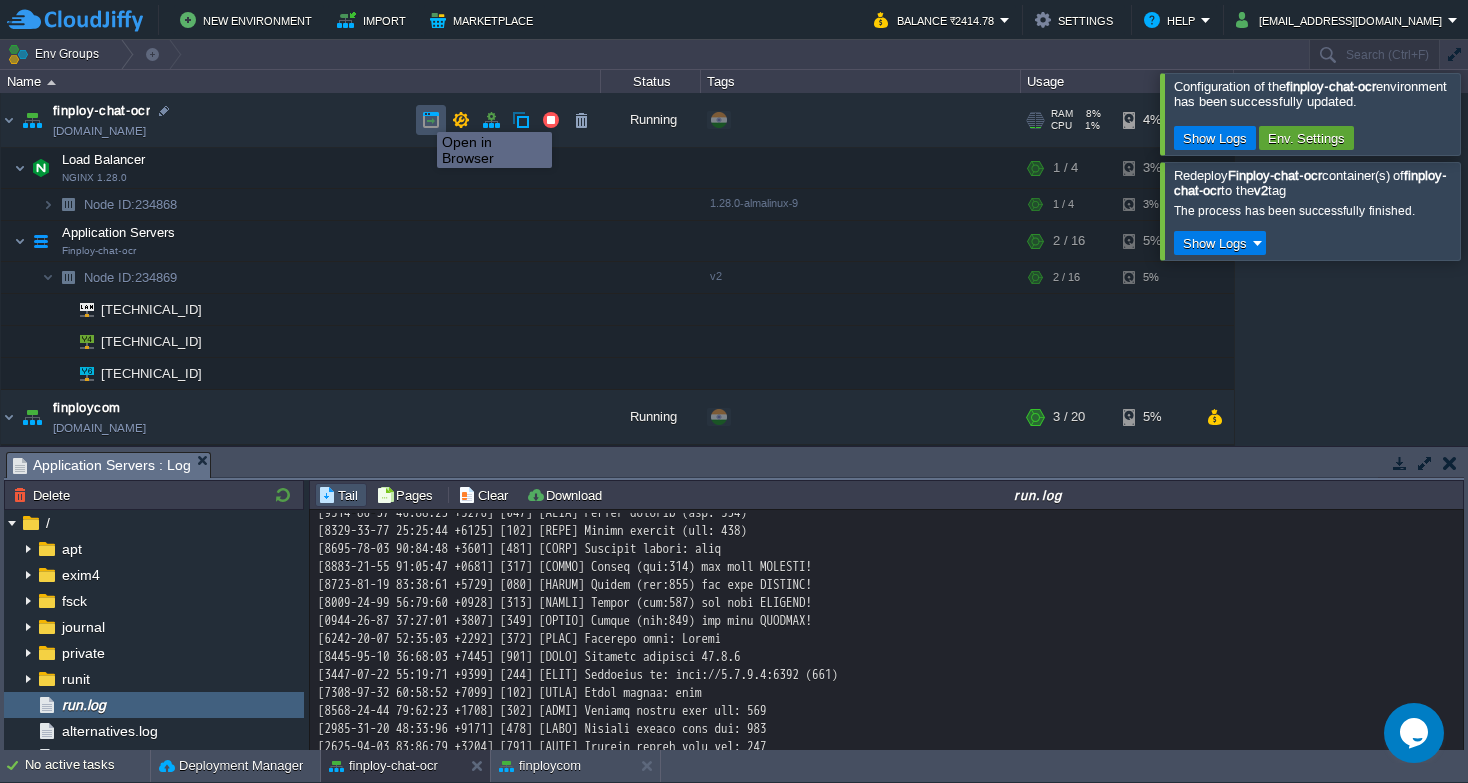 click at bounding box center (431, 120) 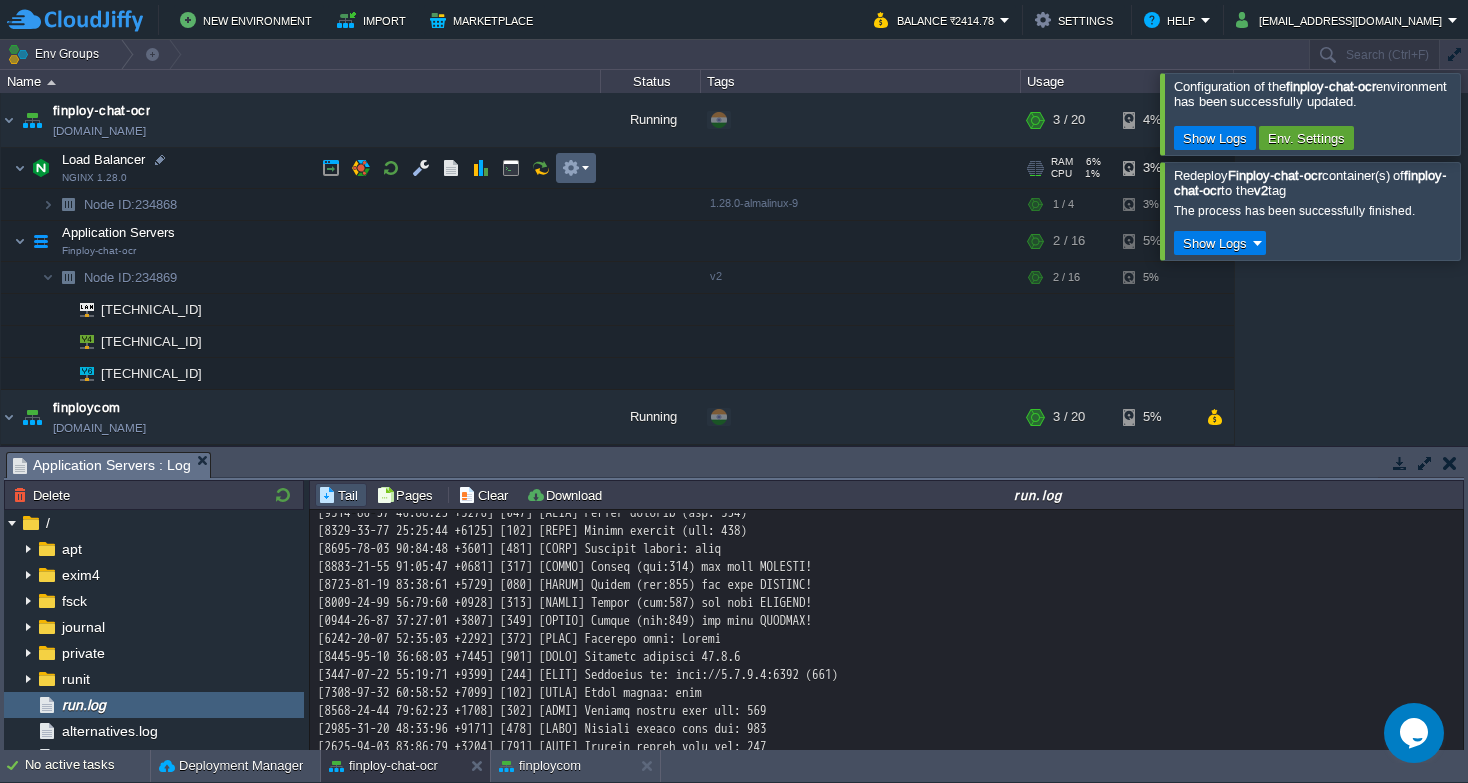 click at bounding box center [571, 168] 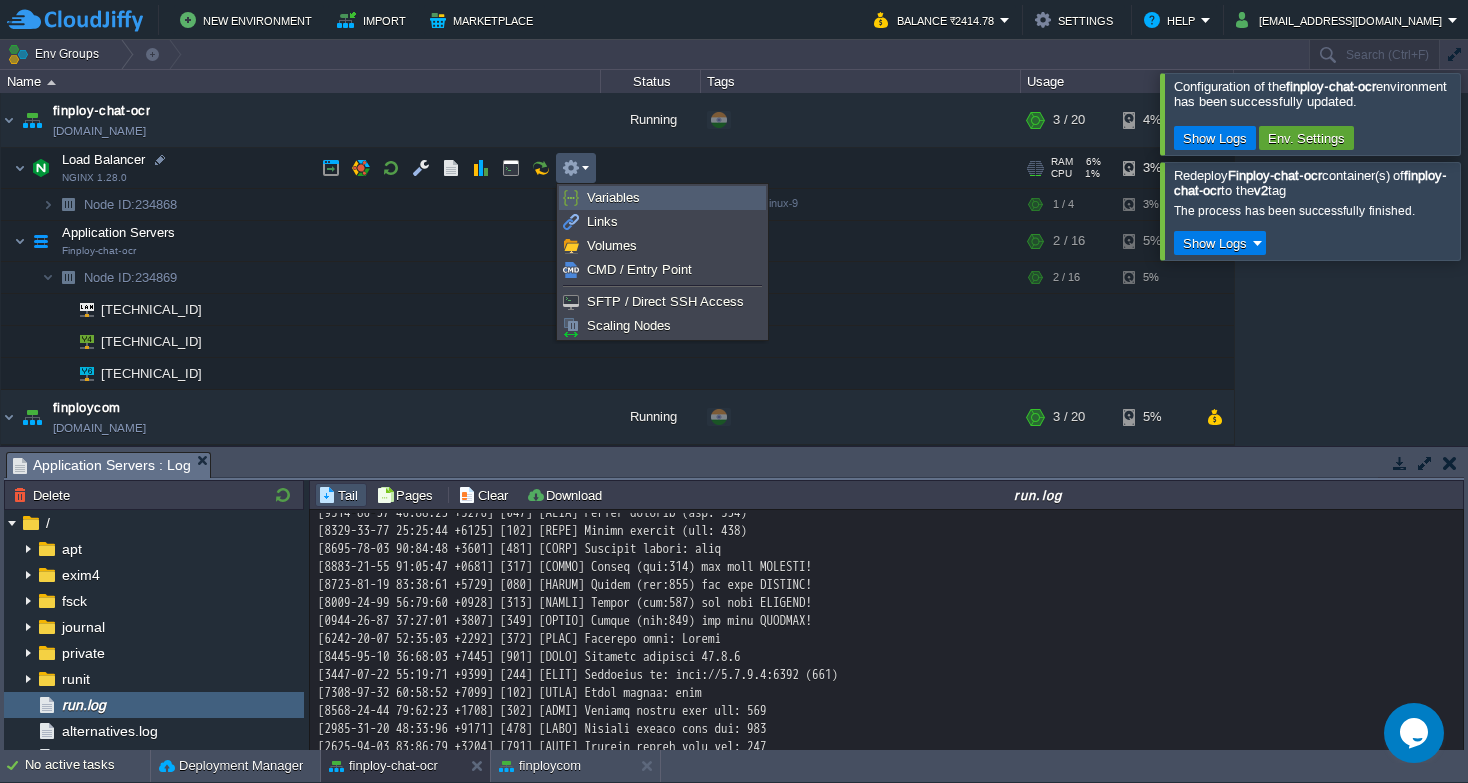 click on "Variables" at bounding box center (613, 197) 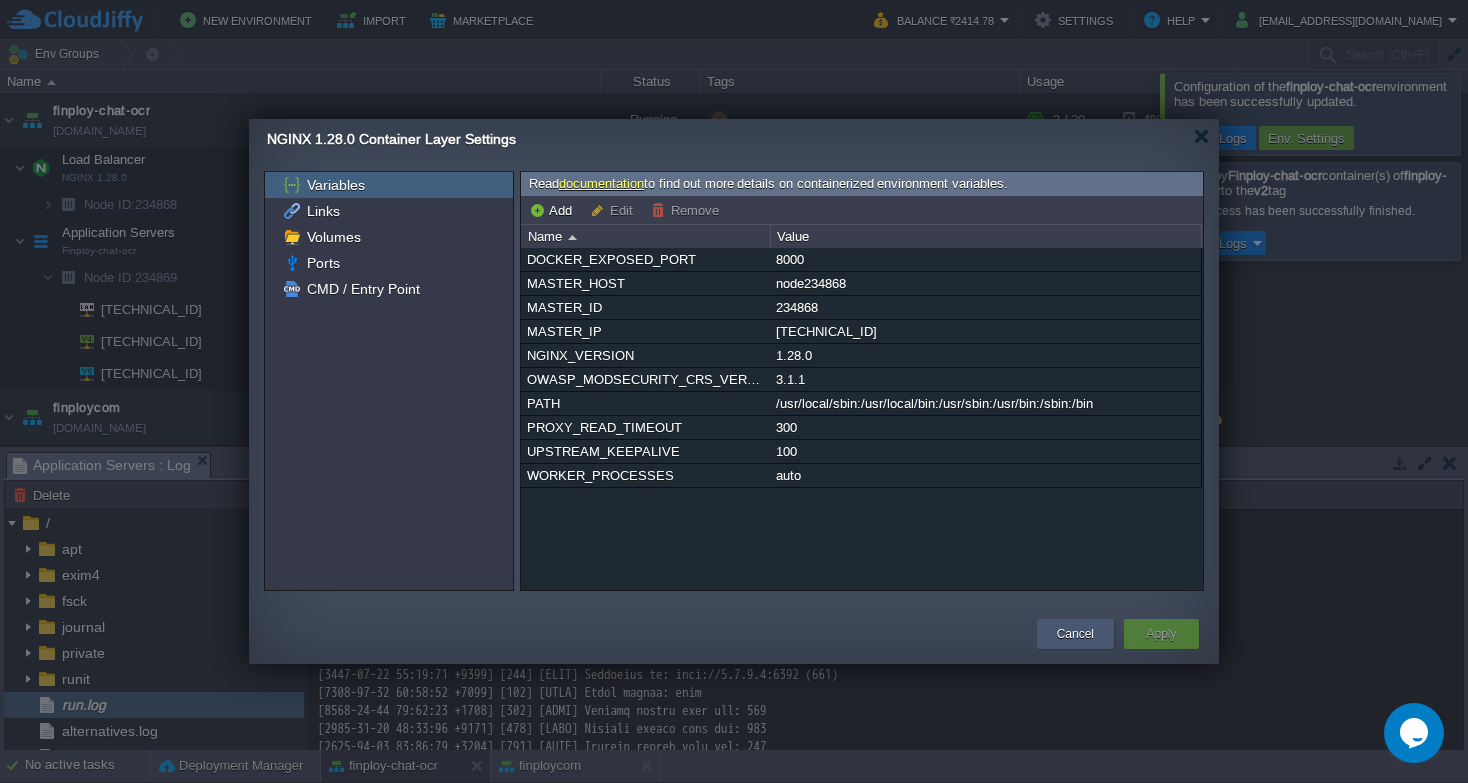 click on "Cancel" at bounding box center (1075, 634) 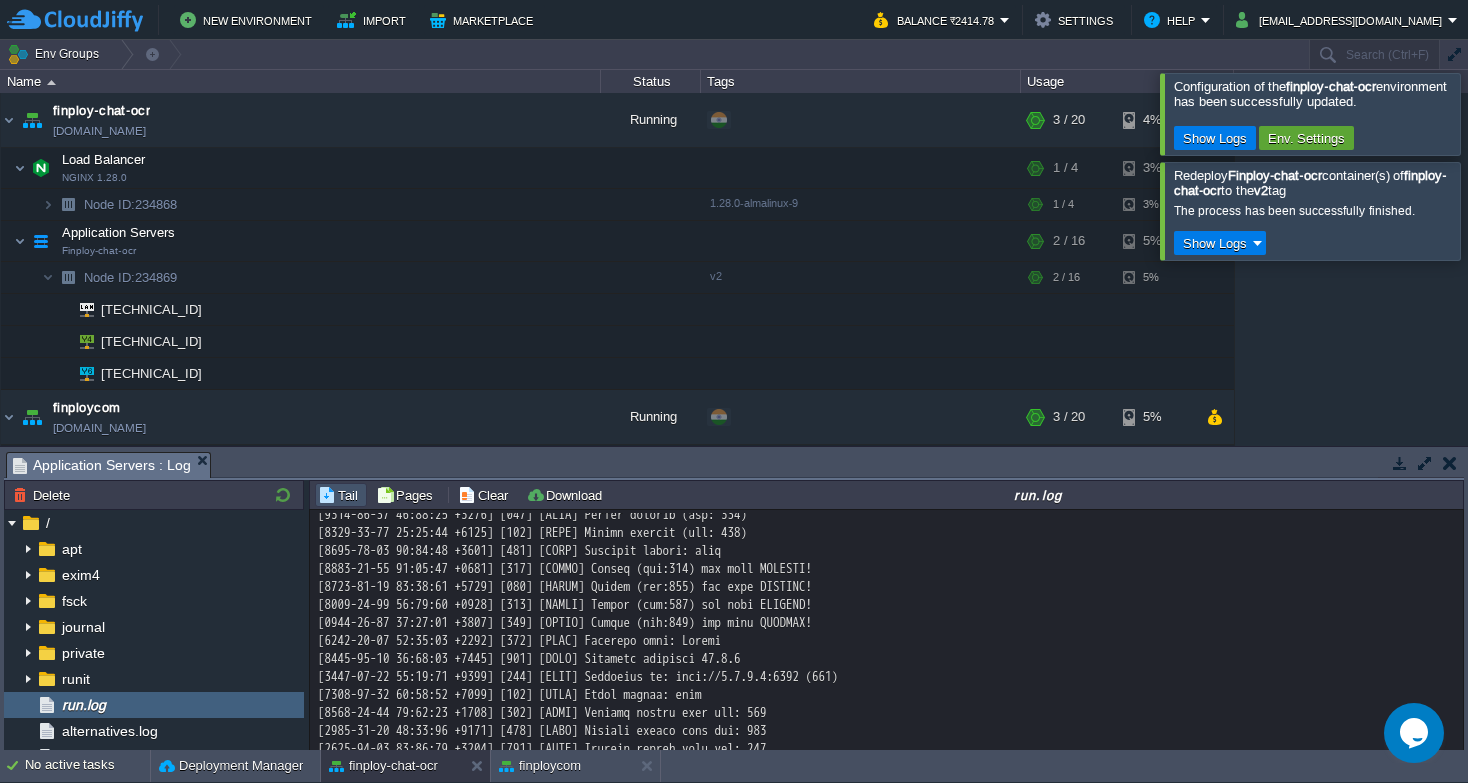 scroll, scrollTop: 477, scrollLeft: 0, axis: vertical 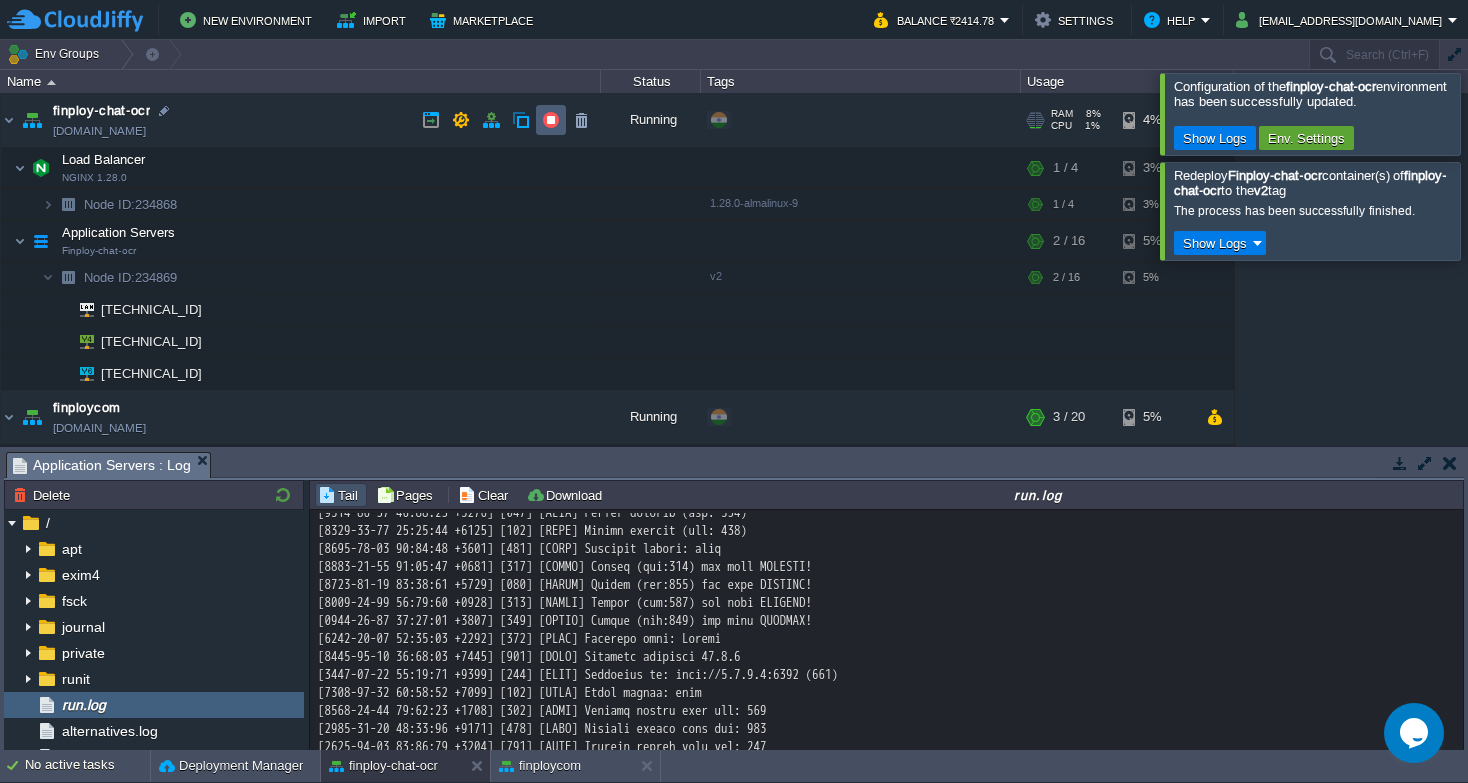 click at bounding box center [551, 120] 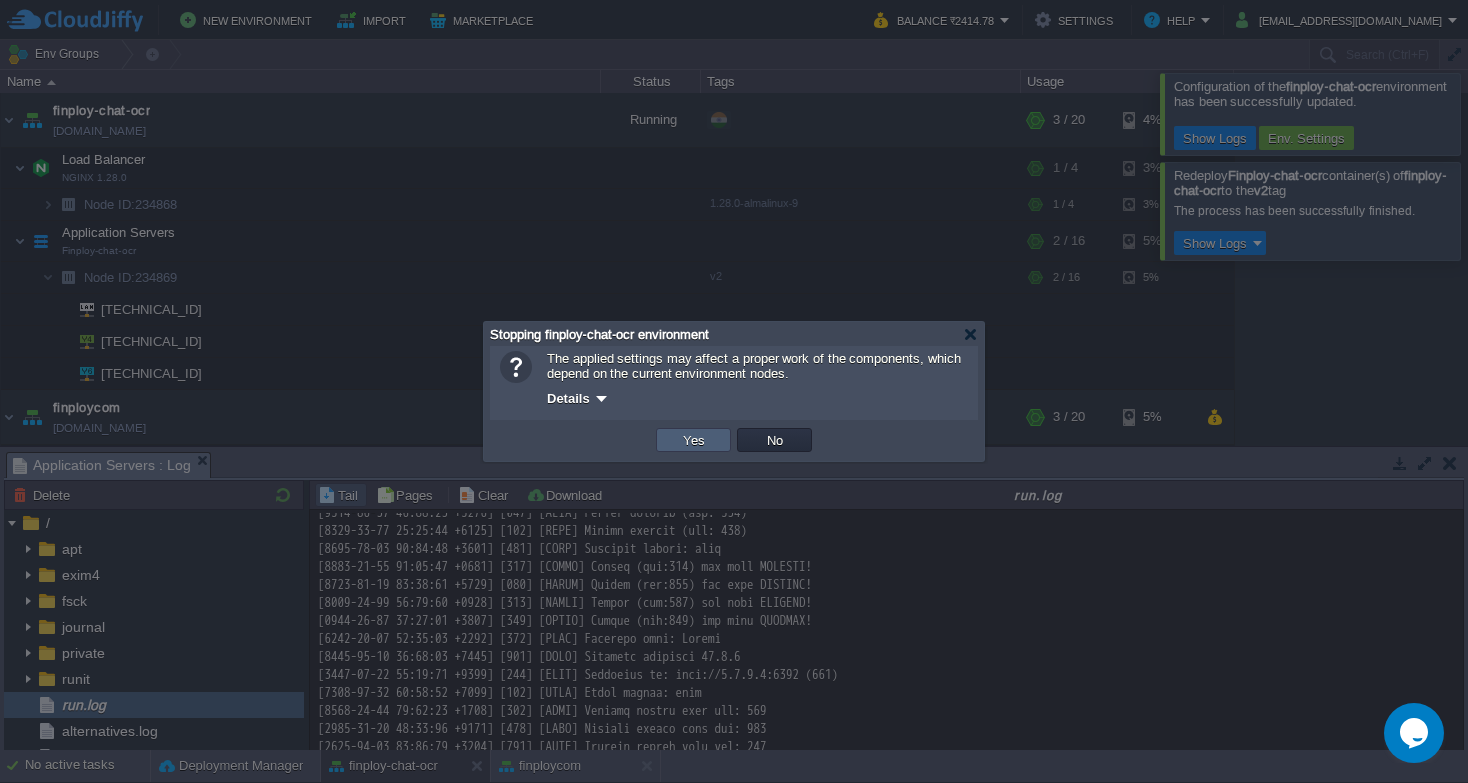 click on "Yes" at bounding box center [694, 440] 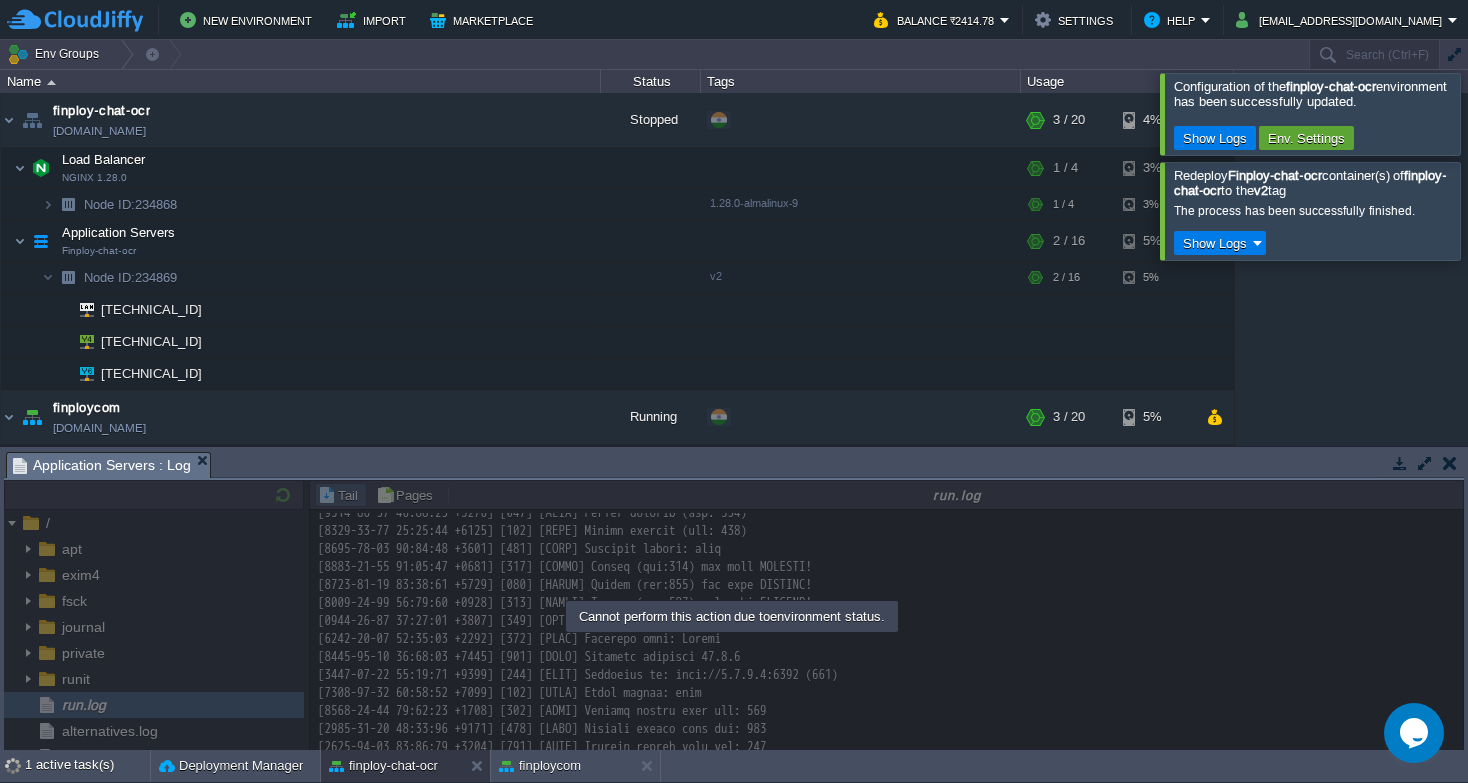 scroll, scrollTop: 477, scrollLeft: 0, axis: vertical 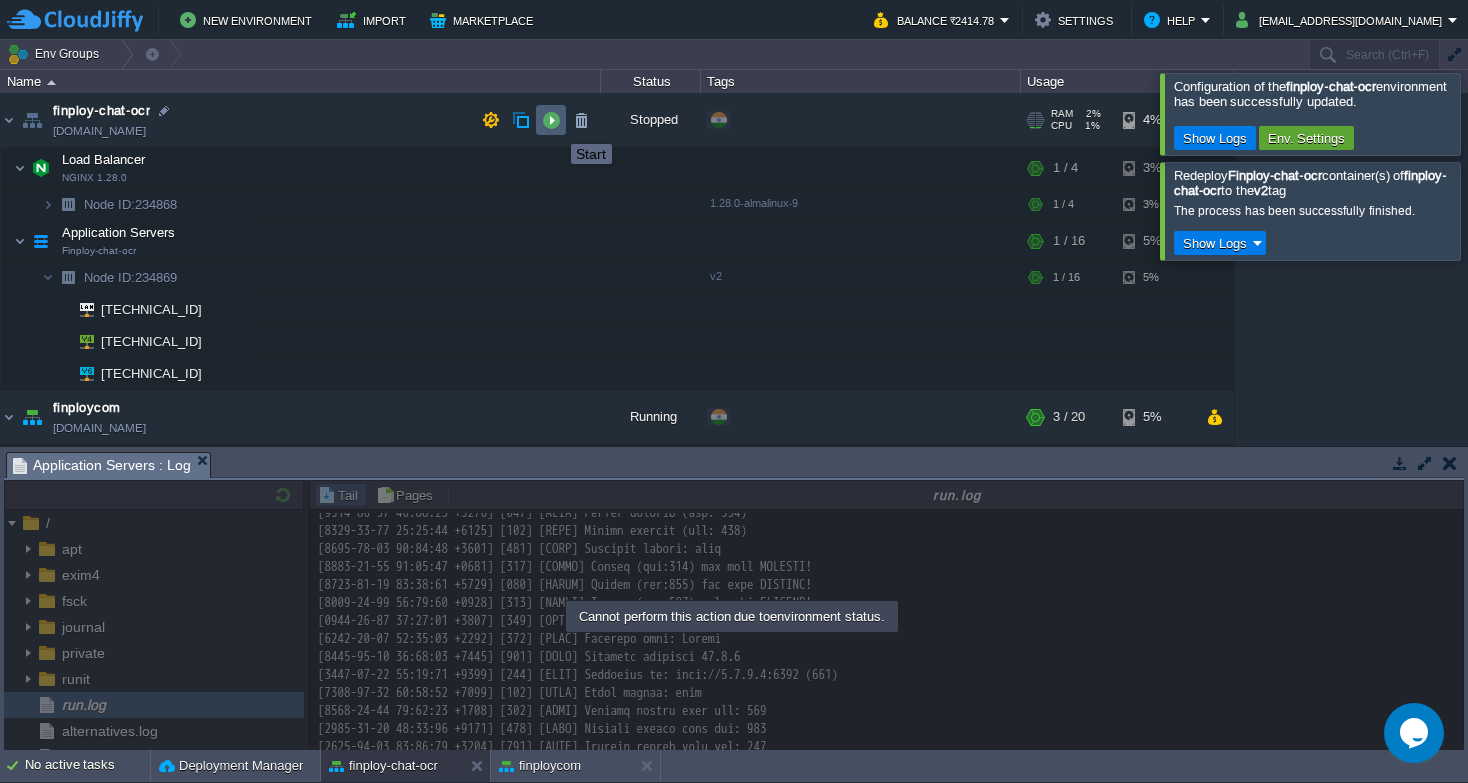 click at bounding box center (551, 120) 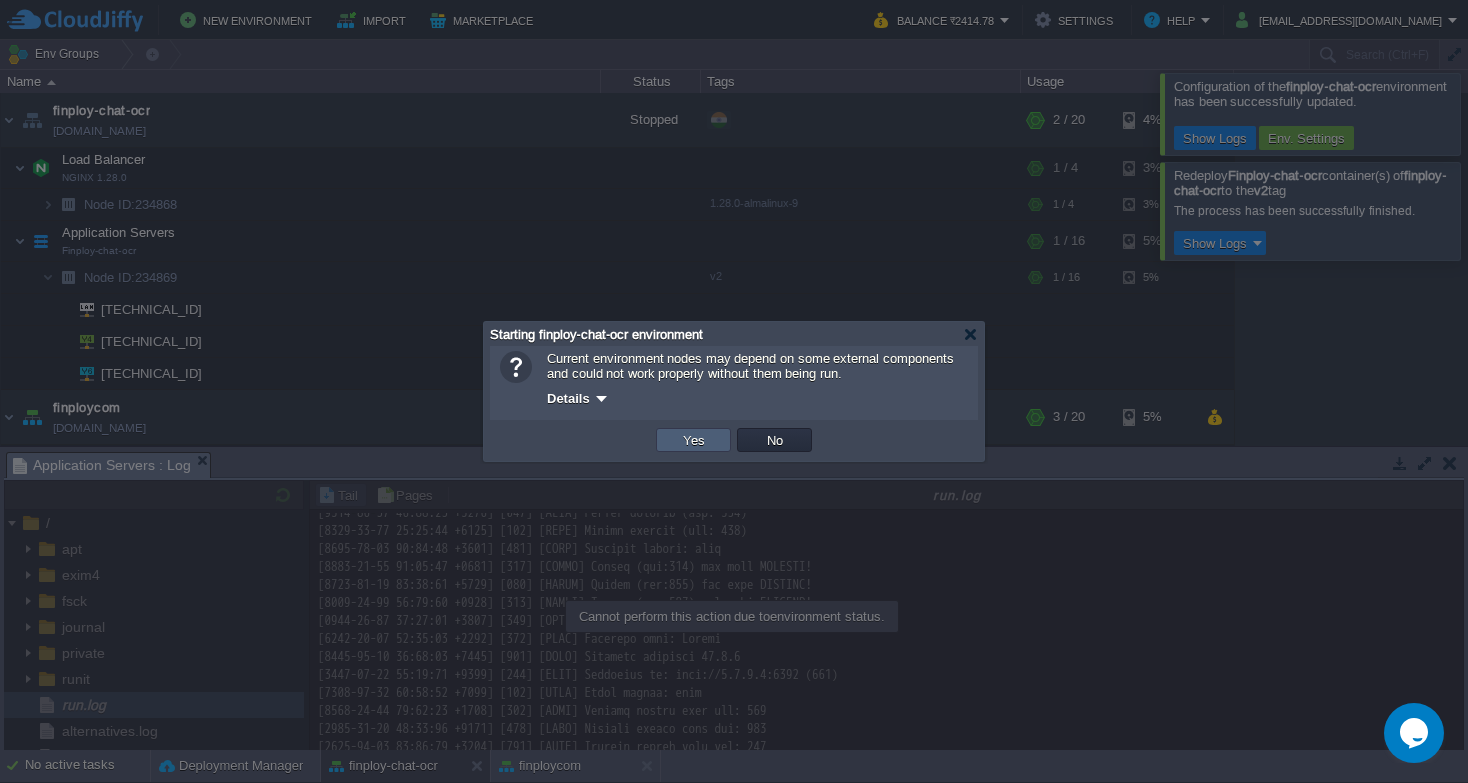 click on "Yes" at bounding box center [693, 440] 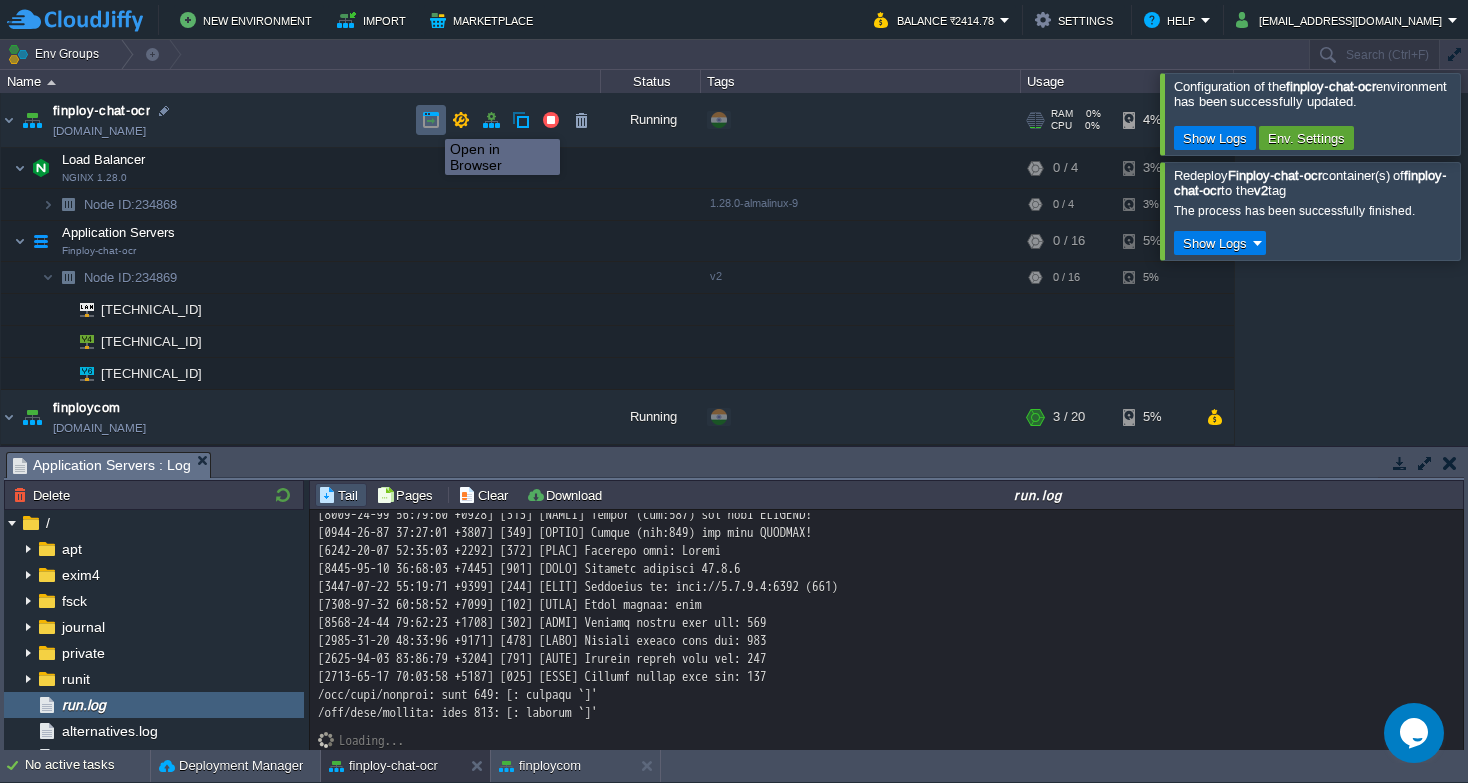 scroll, scrollTop: 749, scrollLeft: 0, axis: vertical 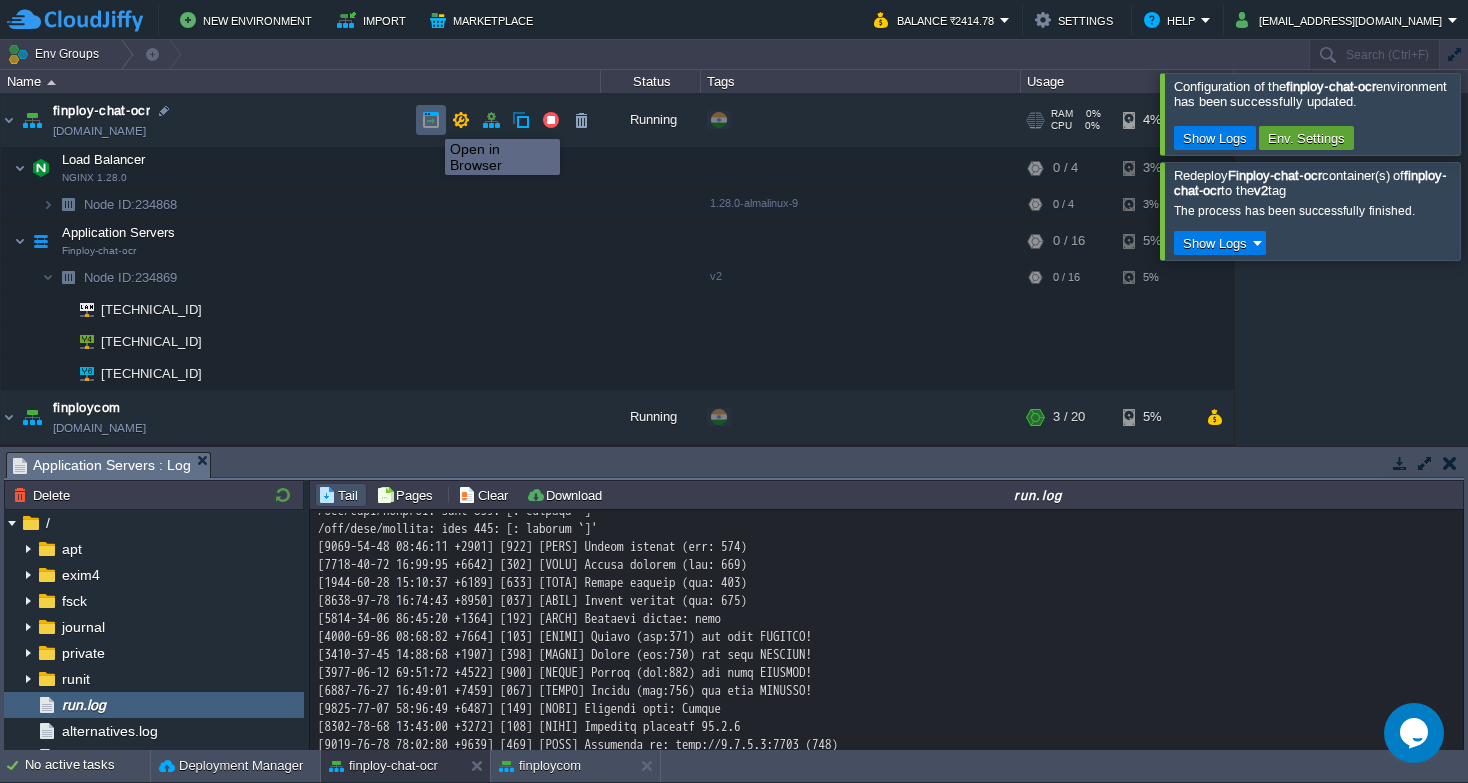 click at bounding box center [431, 120] 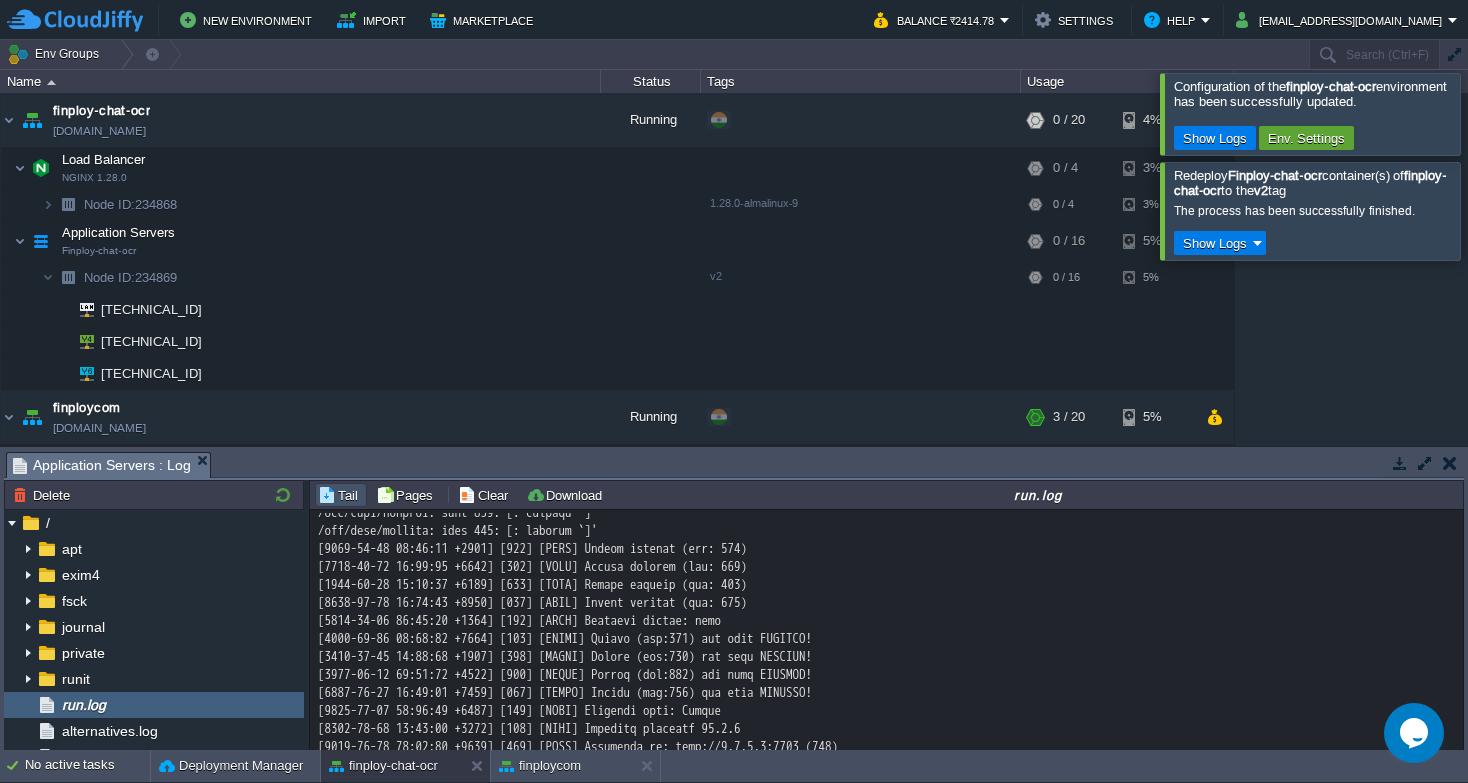 scroll, scrollTop: 749, scrollLeft: 0, axis: vertical 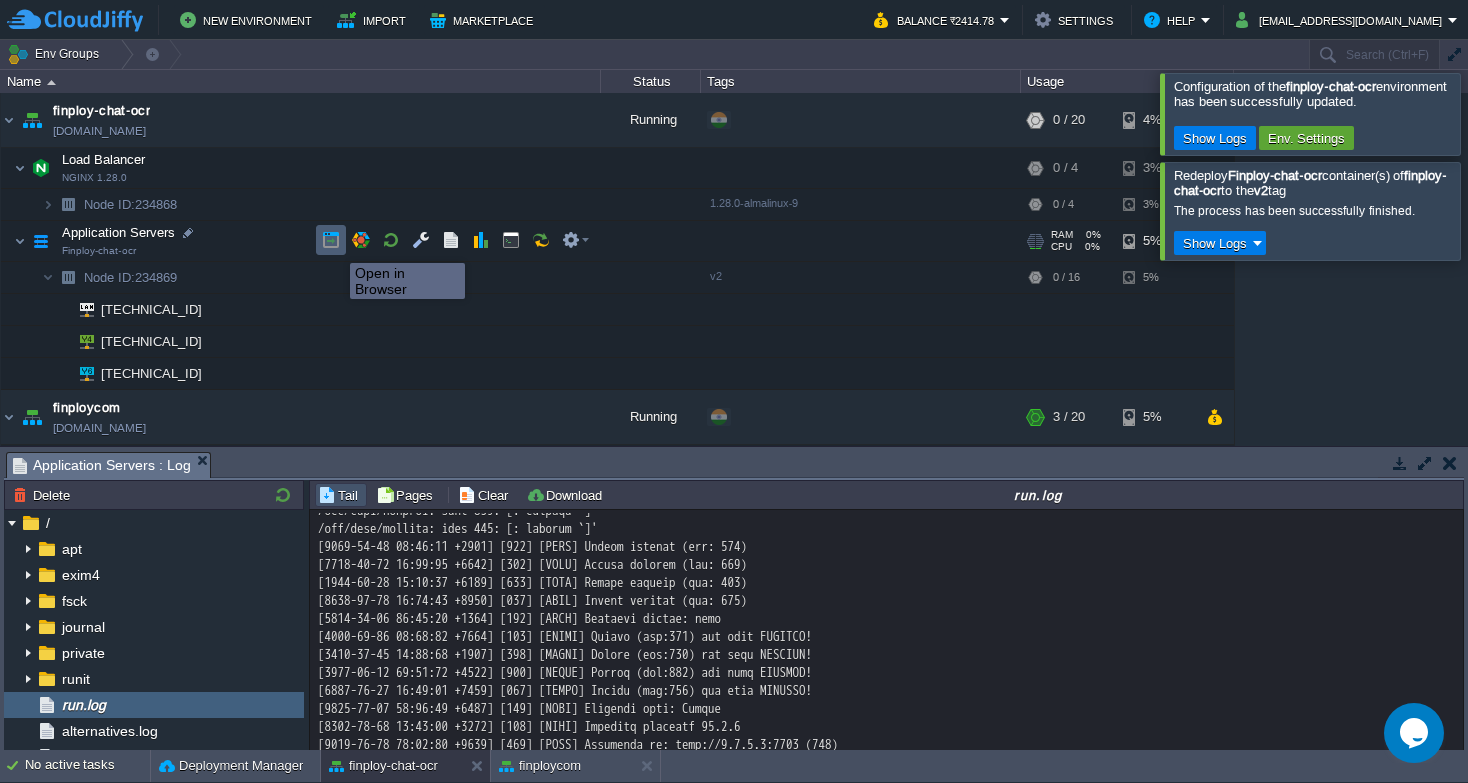 click at bounding box center (331, 240) 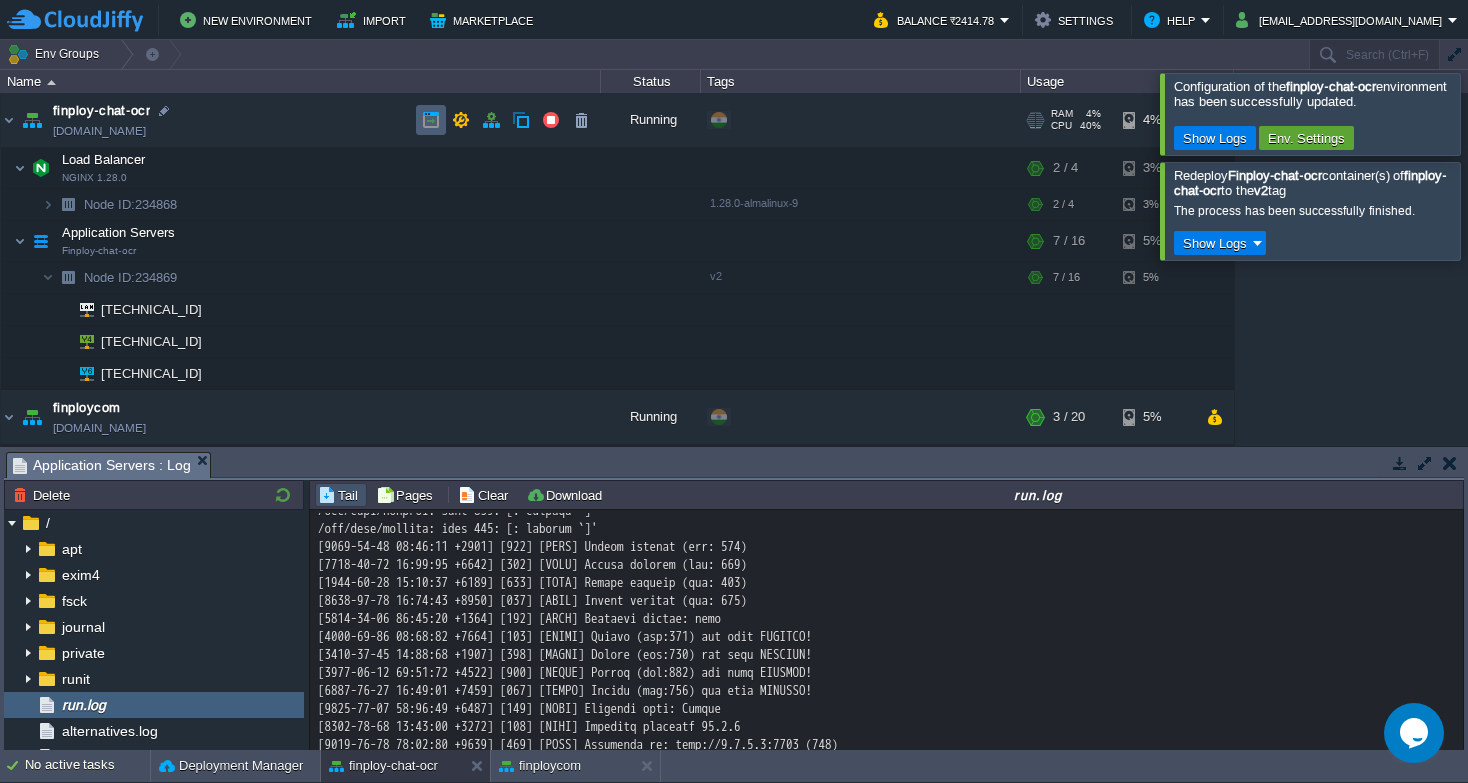 click at bounding box center [431, 120] 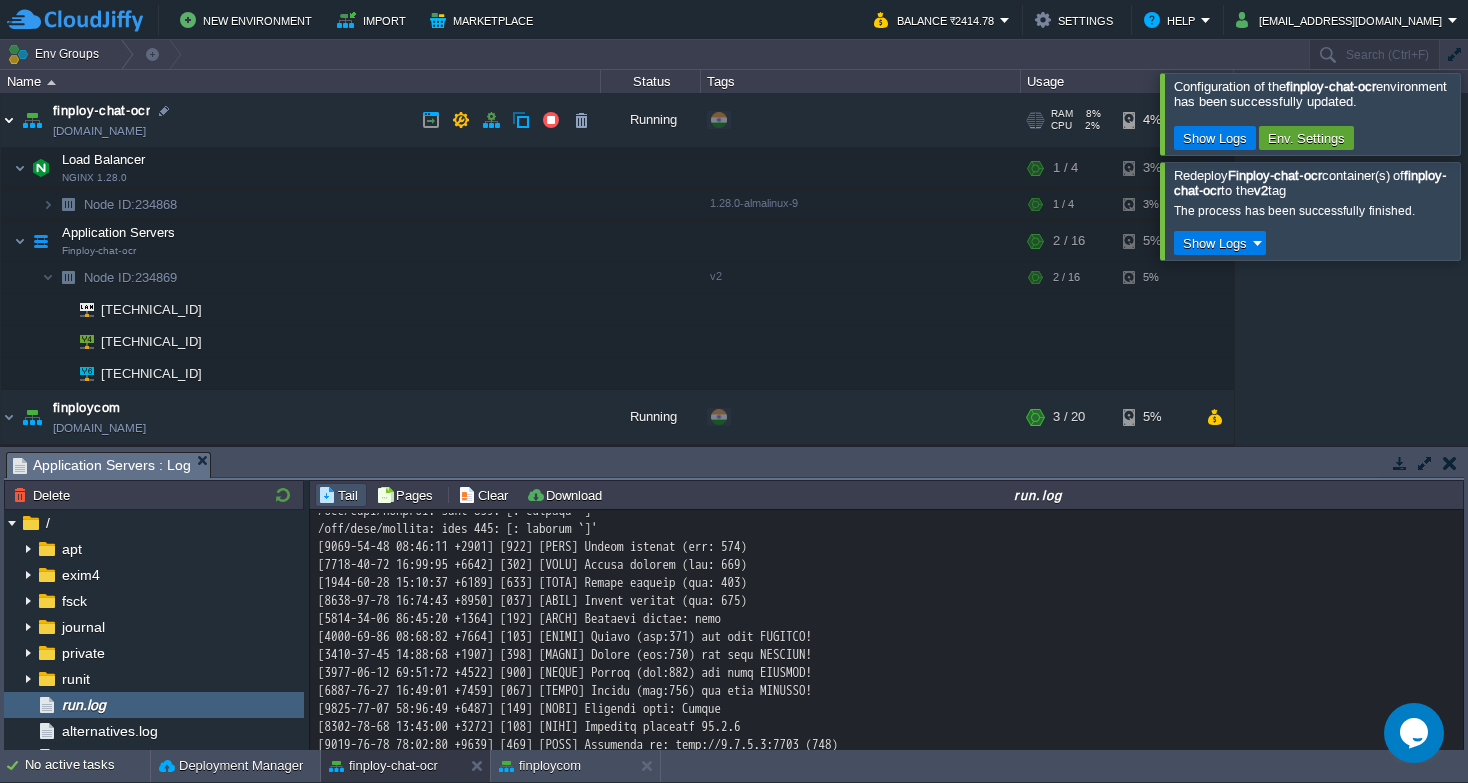 click at bounding box center [9, 120] 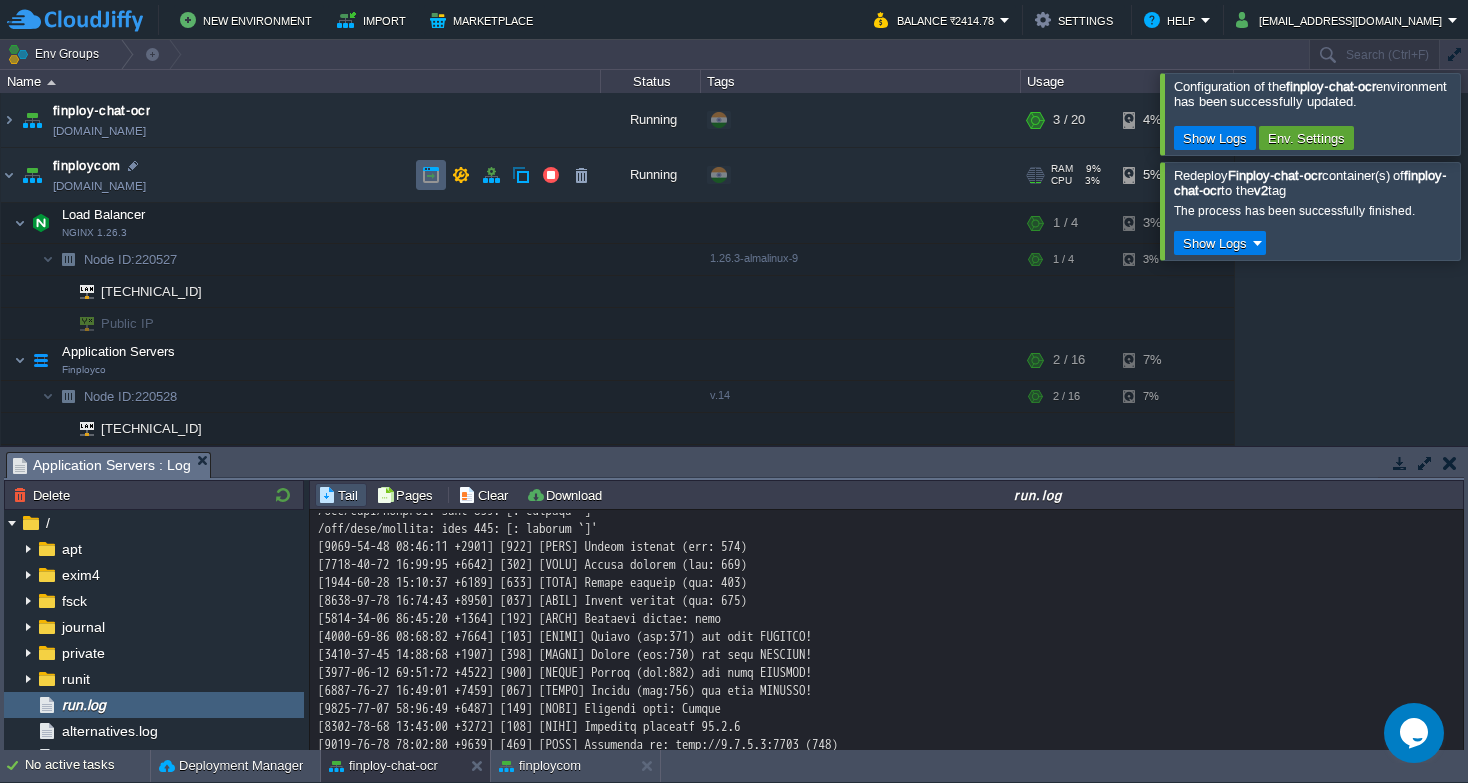 click at bounding box center (431, 175) 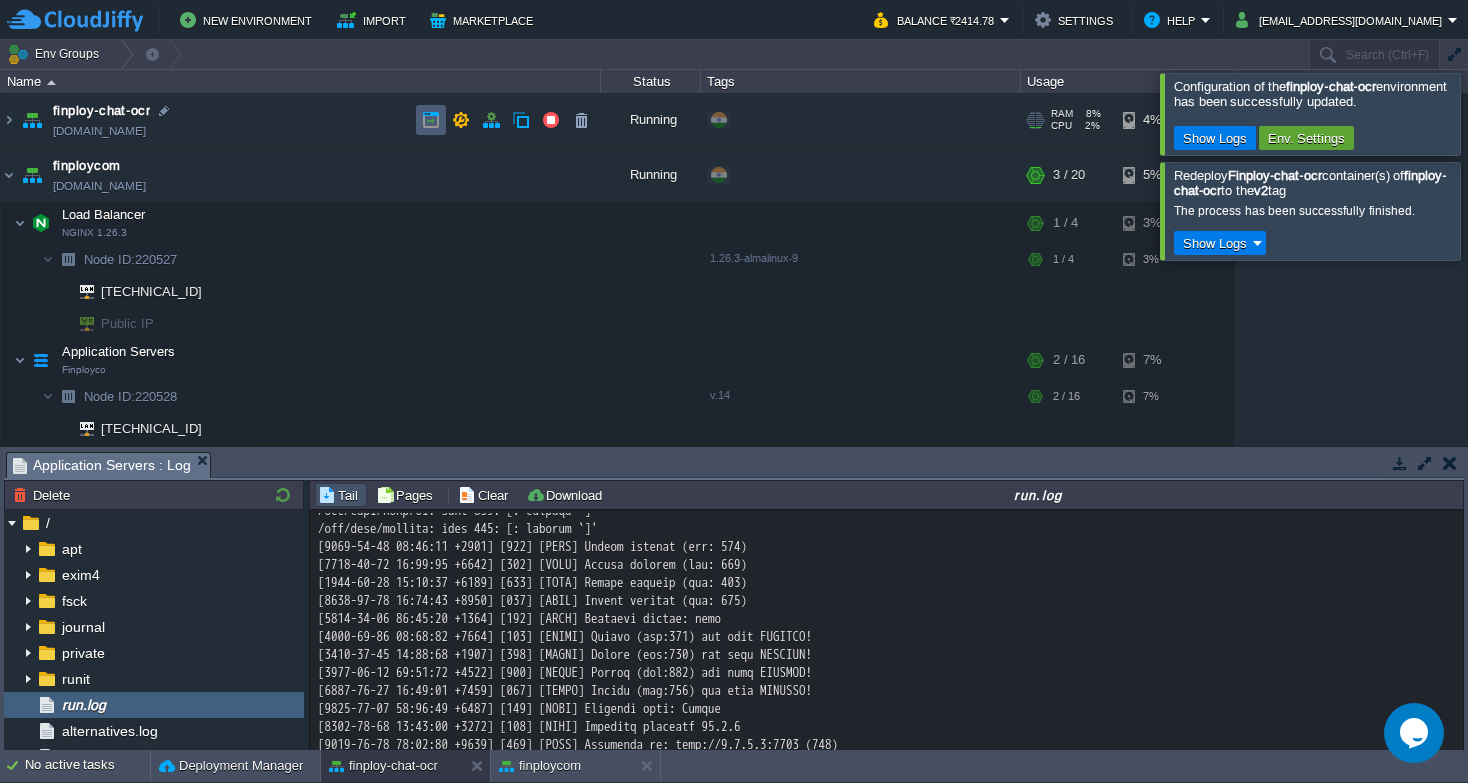click at bounding box center [431, 120] 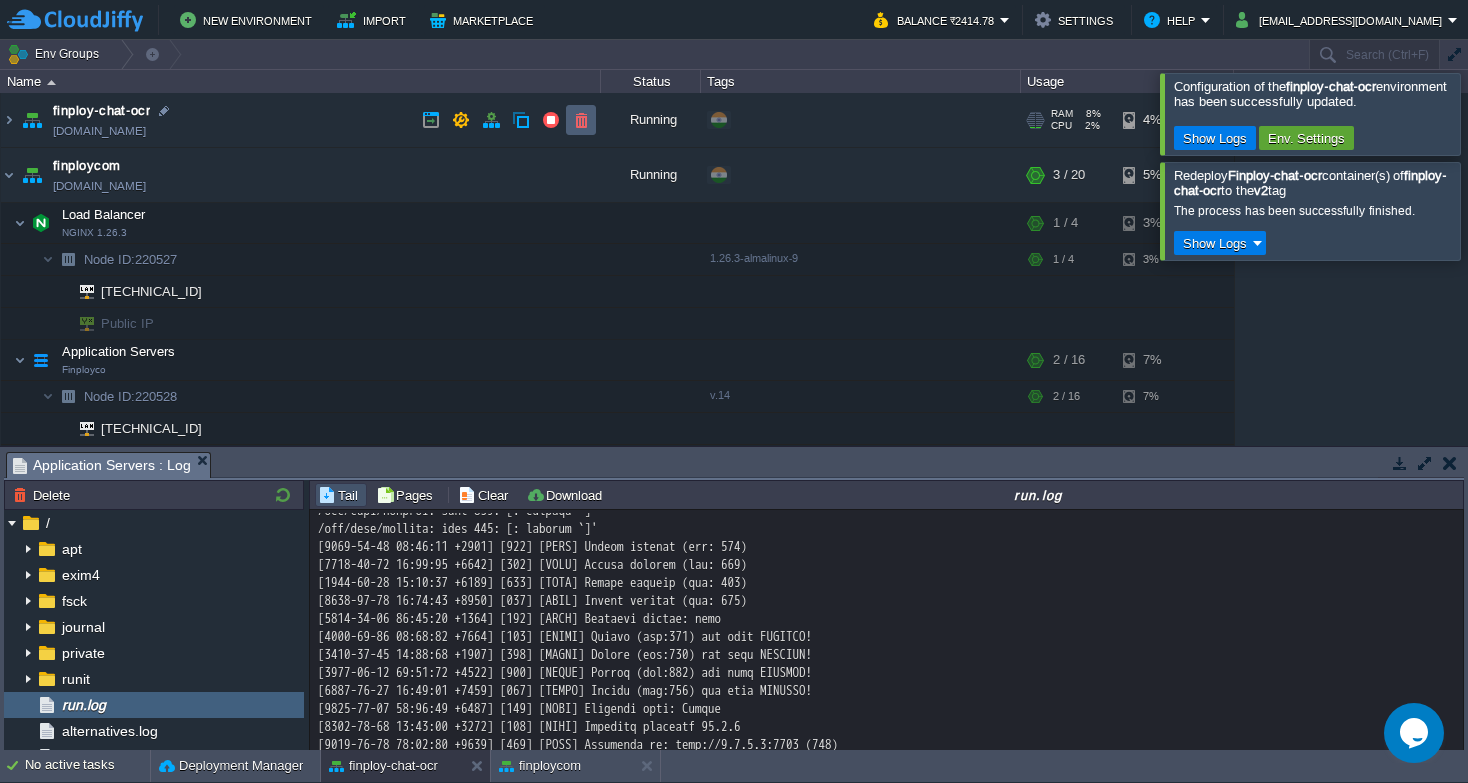 click at bounding box center [581, 120] 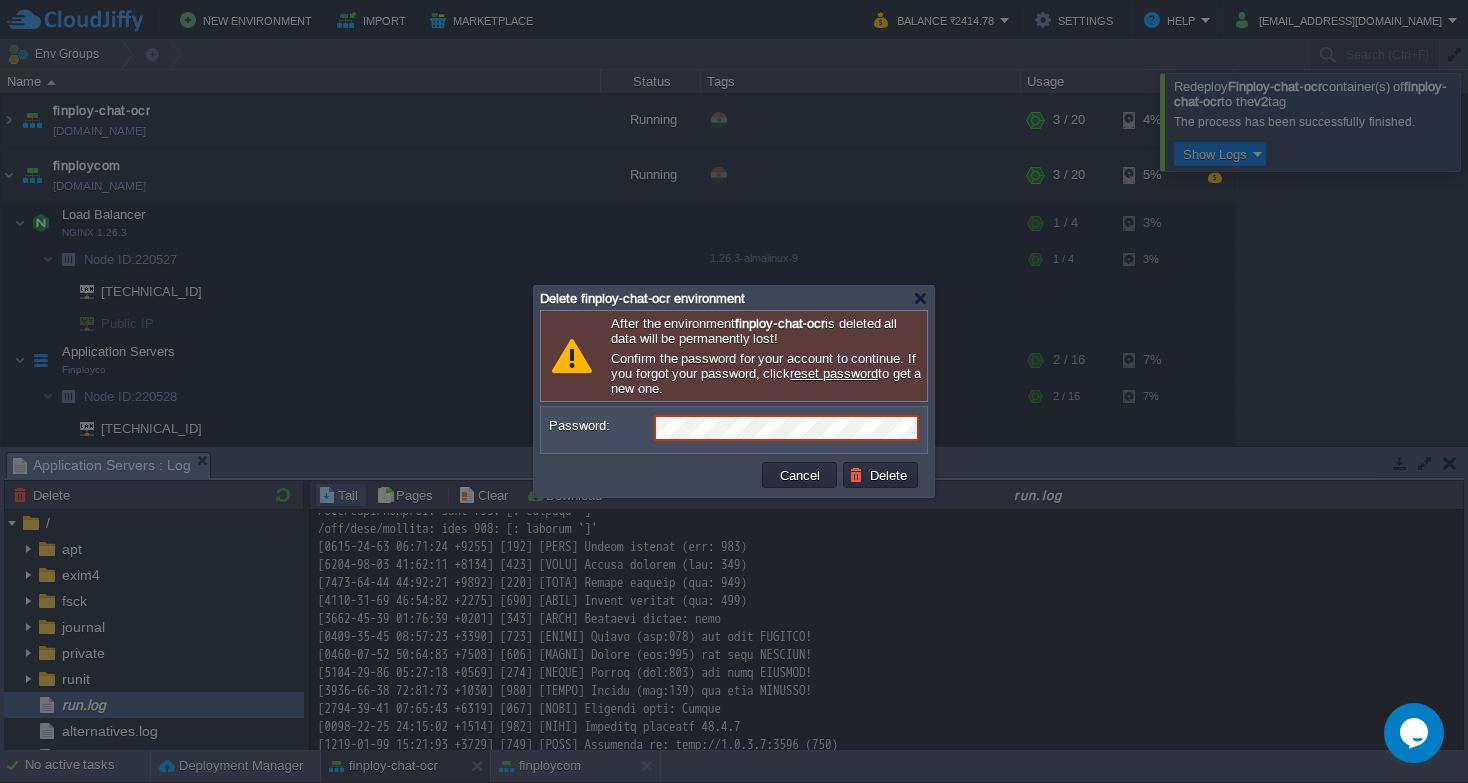 scroll, scrollTop: 781, scrollLeft: 0, axis: vertical 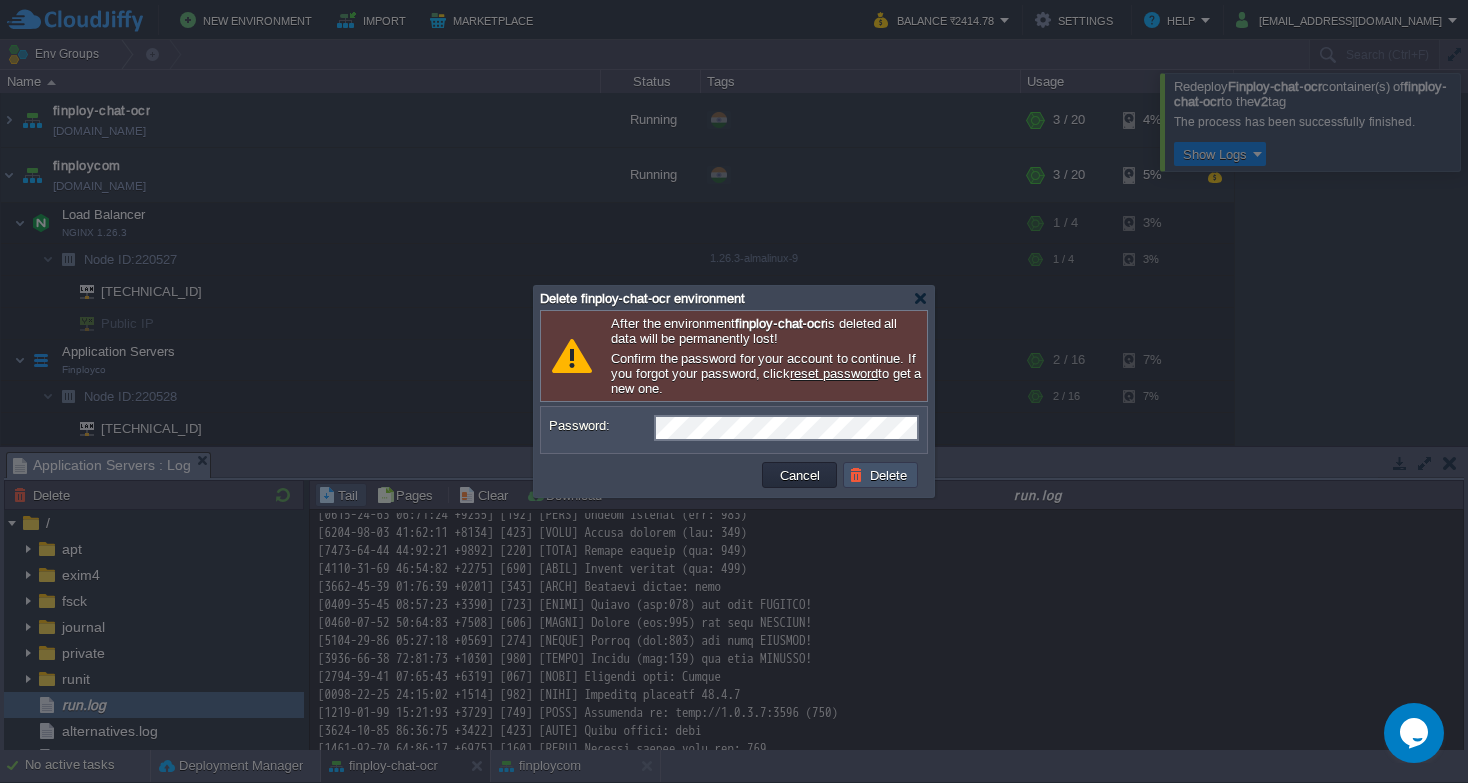 click on "Delete" at bounding box center (881, 475) 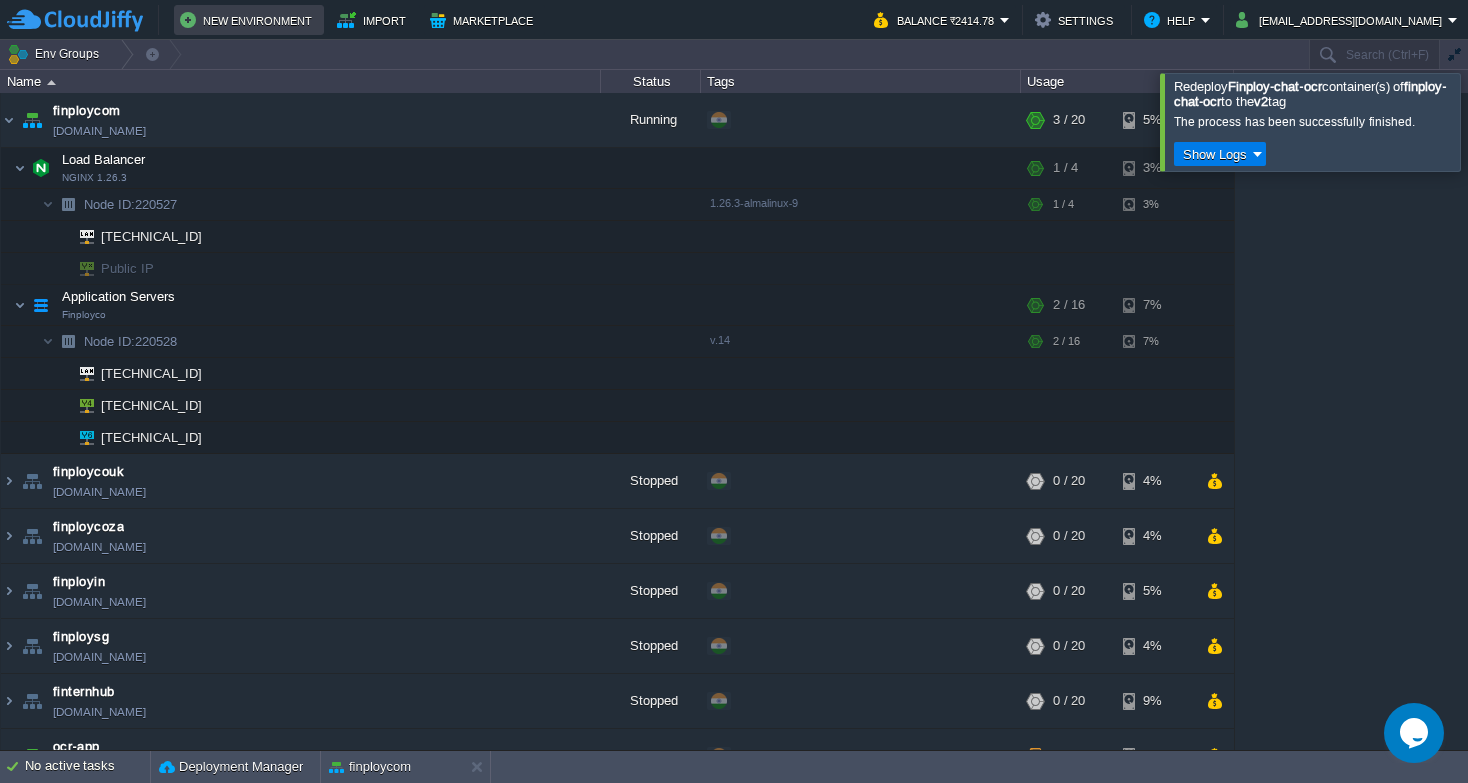 click on "New Environment" at bounding box center [249, 20] 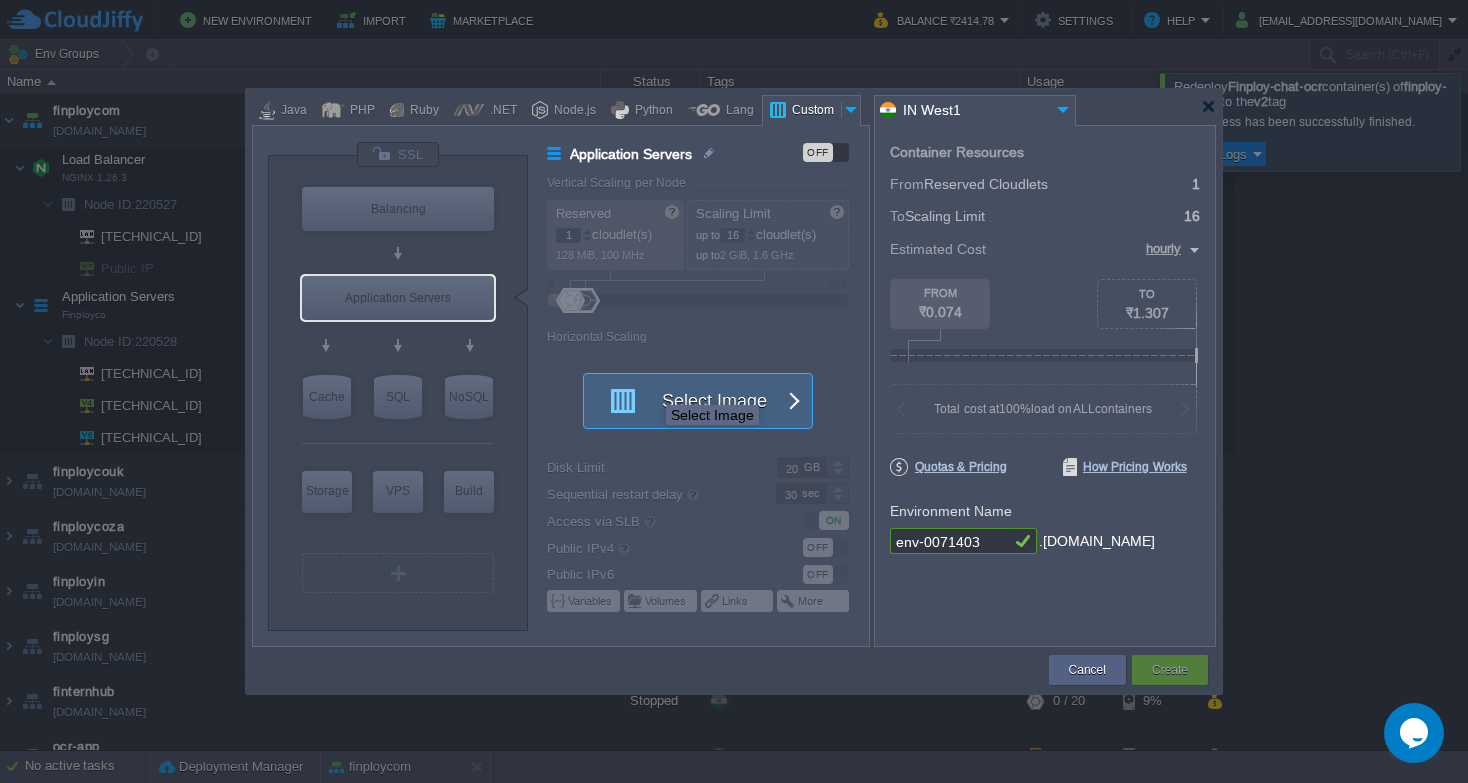 click on "Select Image" at bounding box center (687, 401) 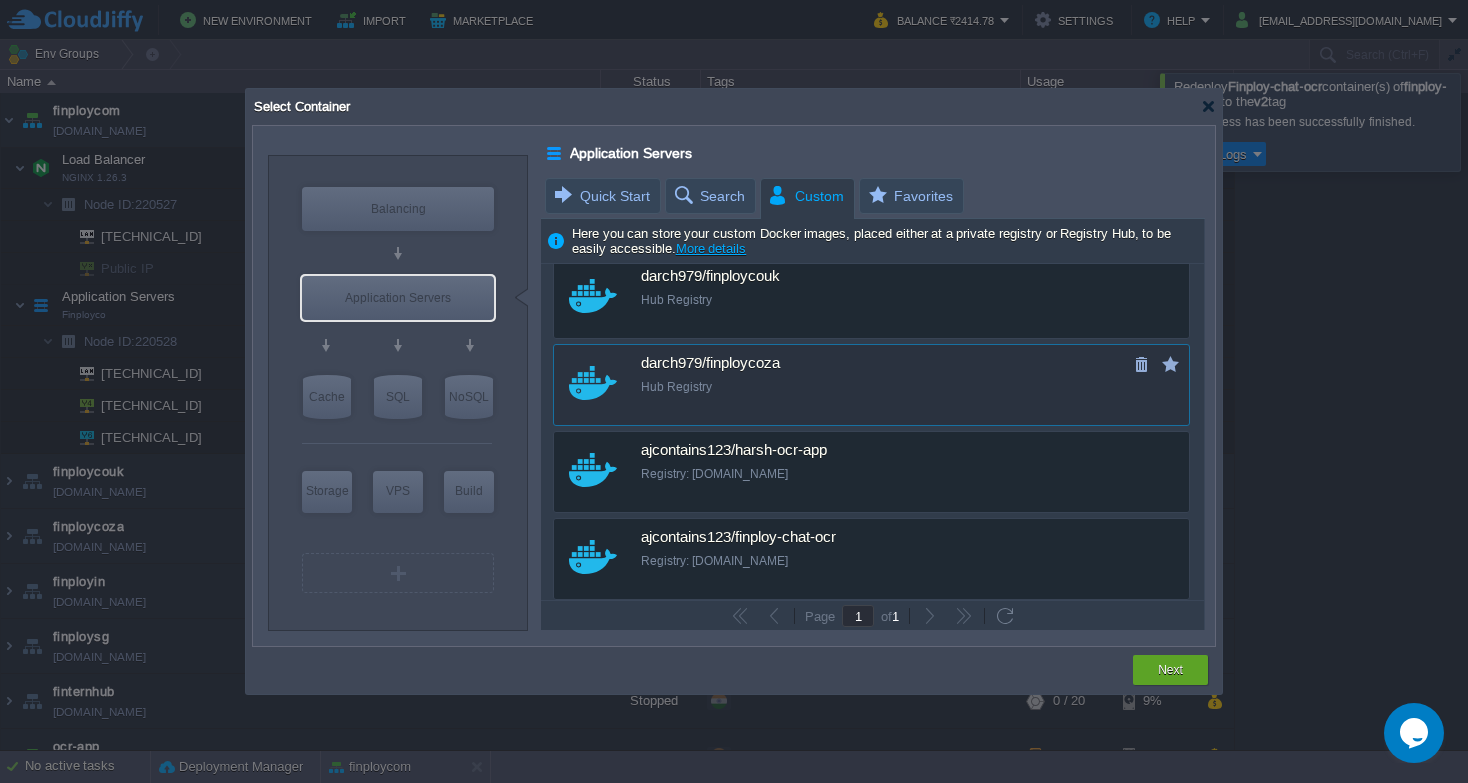 scroll, scrollTop: 457, scrollLeft: 0, axis: vertical 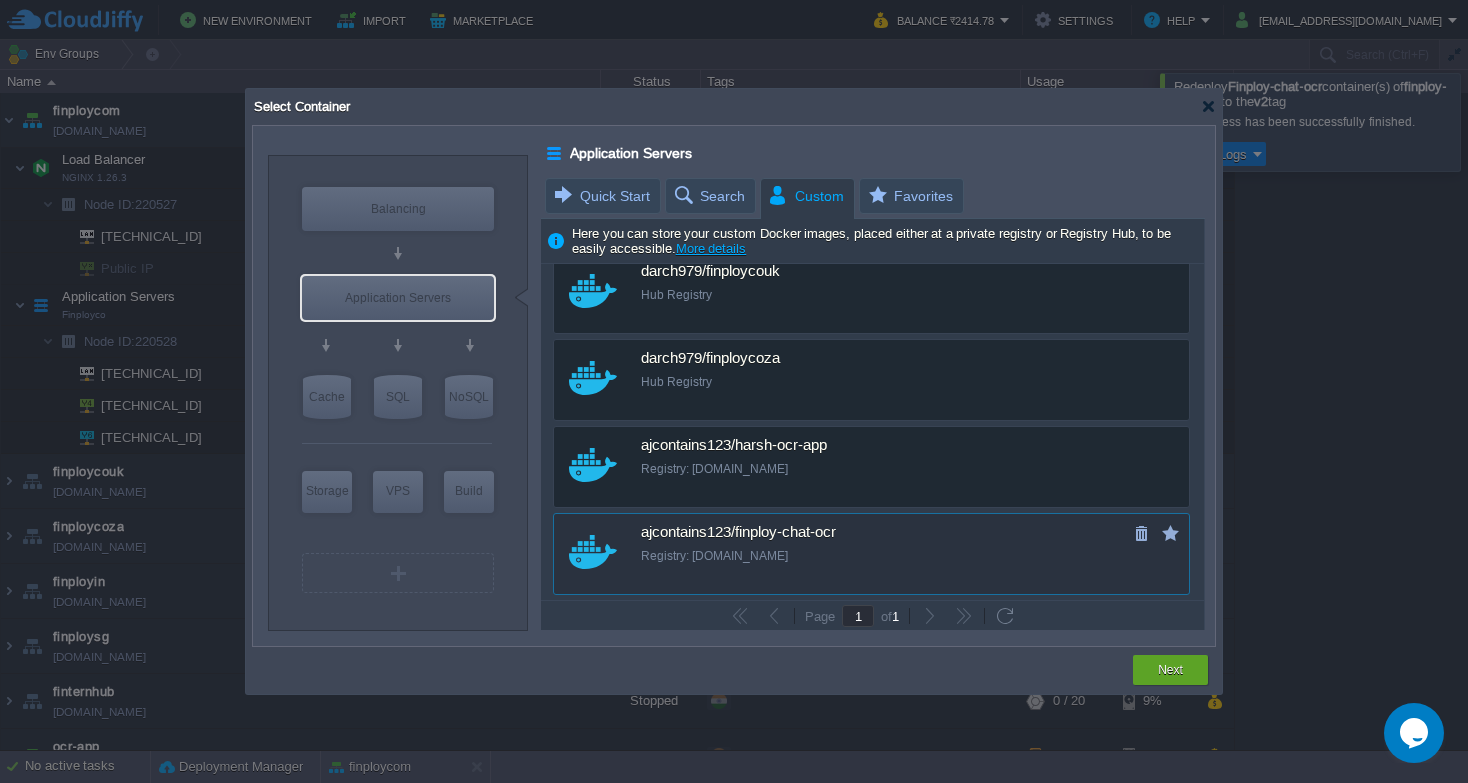 click on "ajcontains123/finploy-chat-ocr Registry: docker.io" at bounding box center [885, 542] 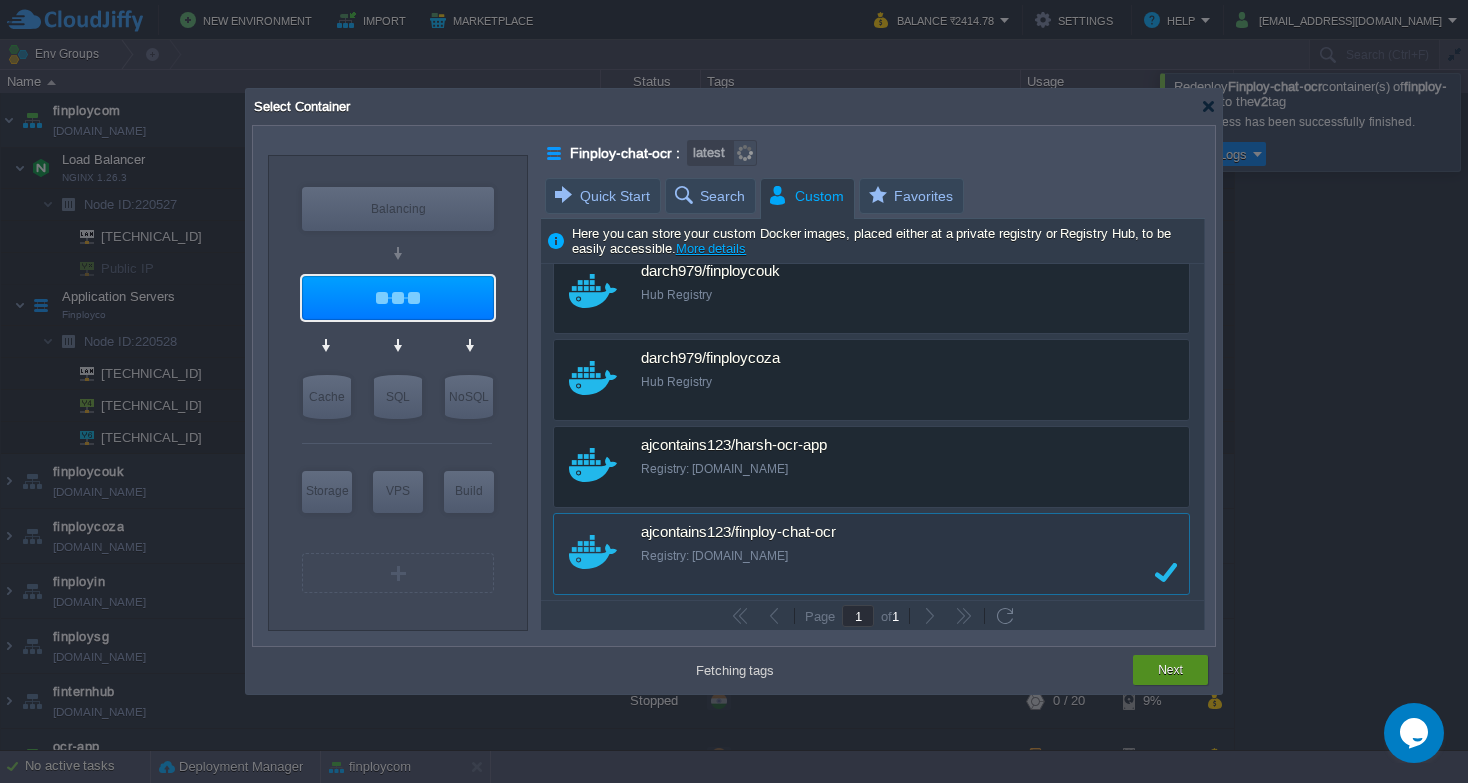 click on "Next" at bounding box center (1170, 670) 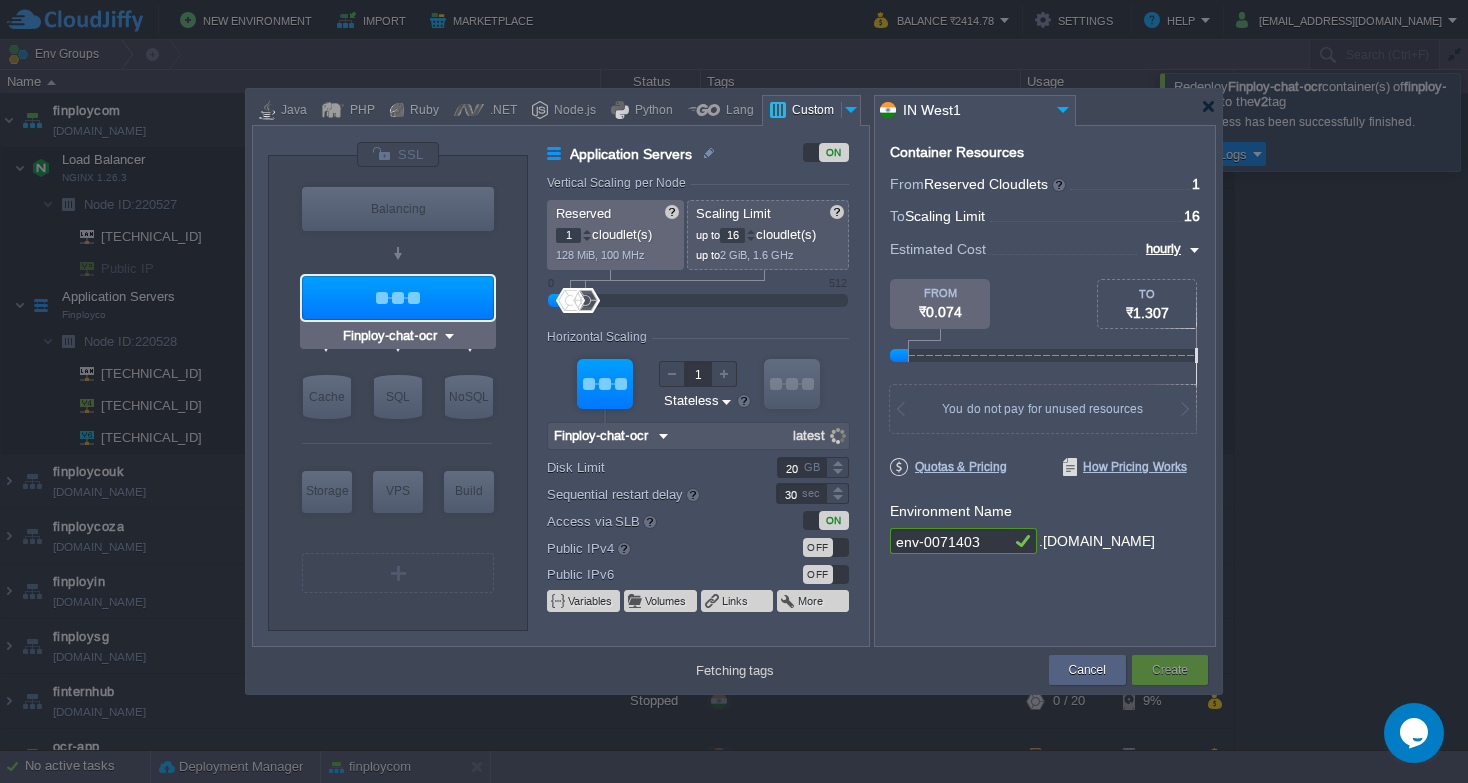 type on "Docker Image" 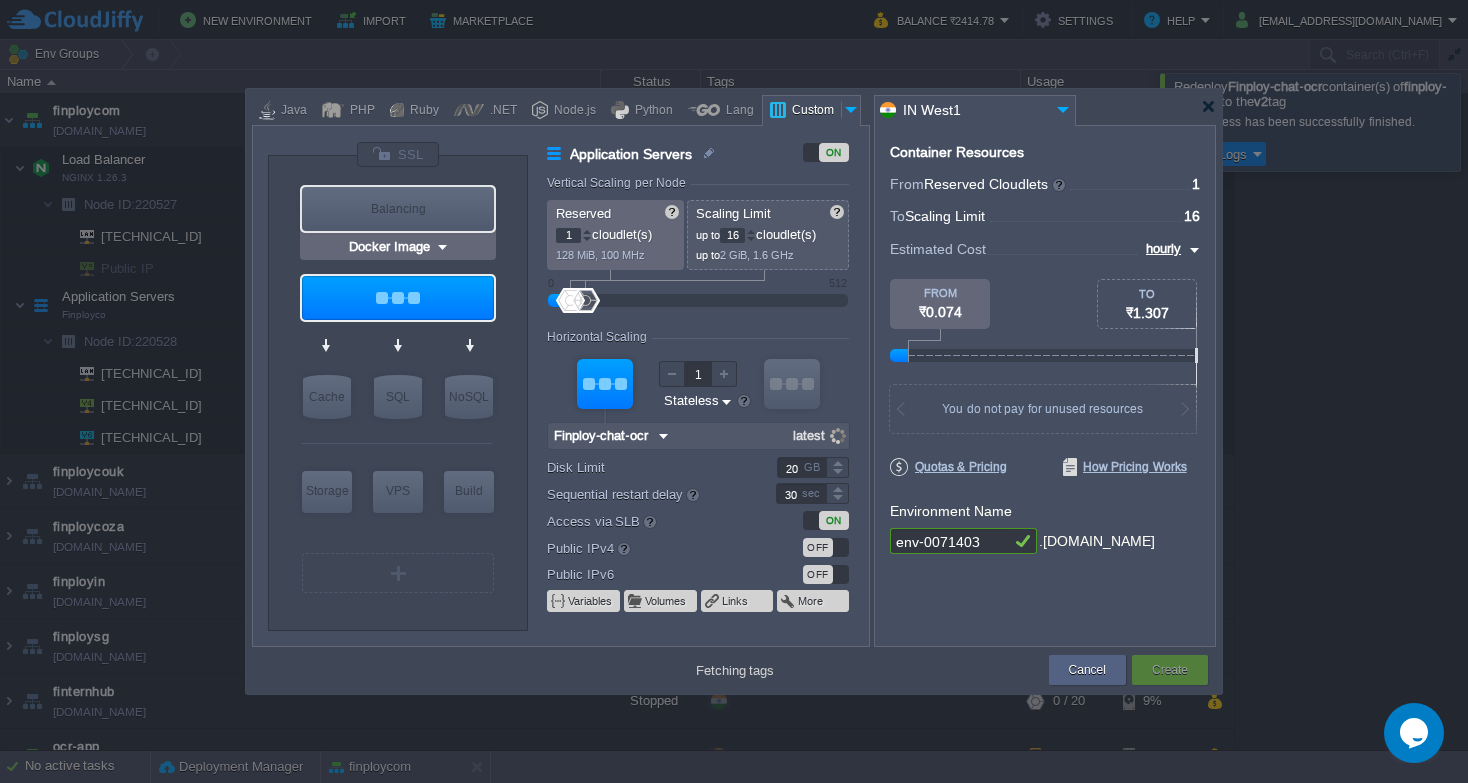 click on "Balancing" at bounding box center (398, 209) 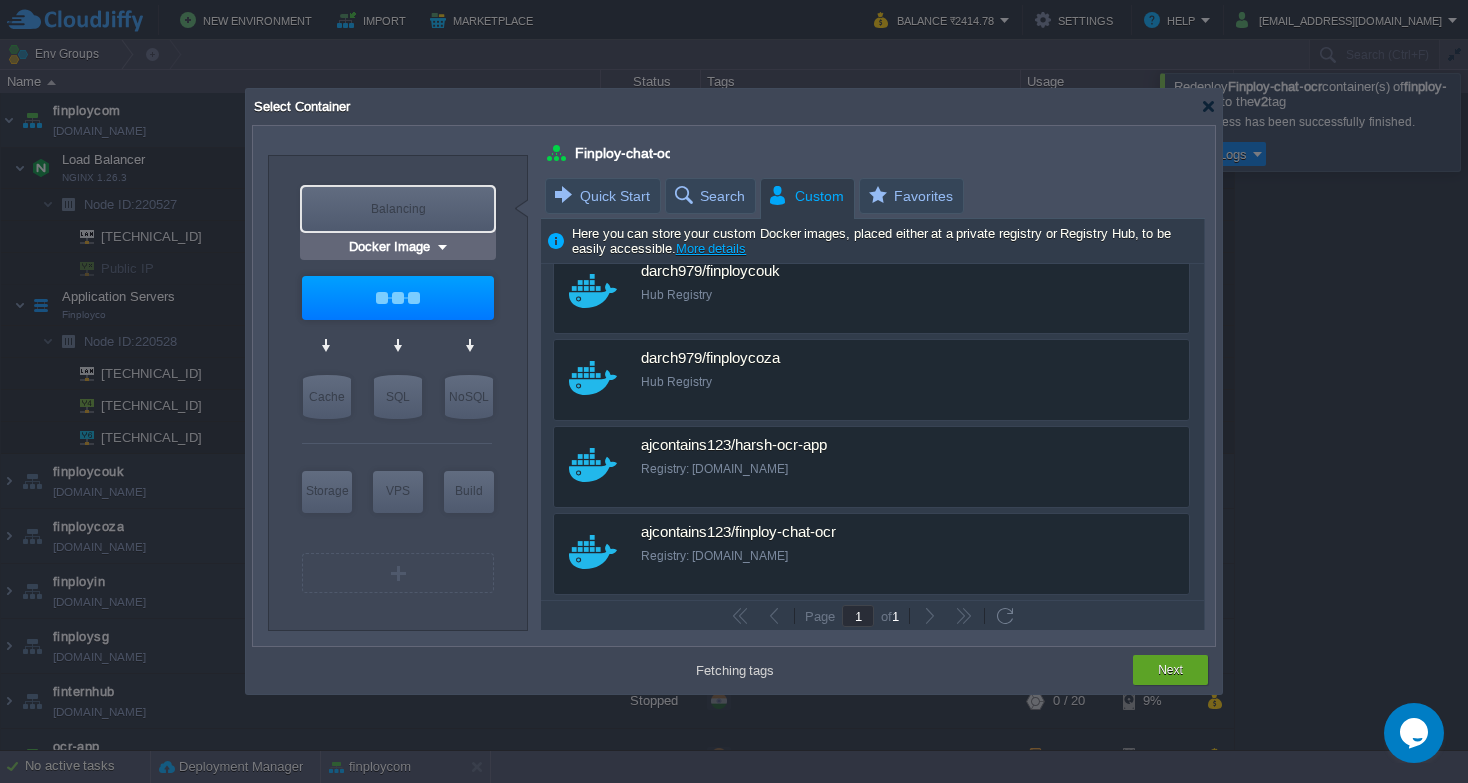 type on "Load Balancer" 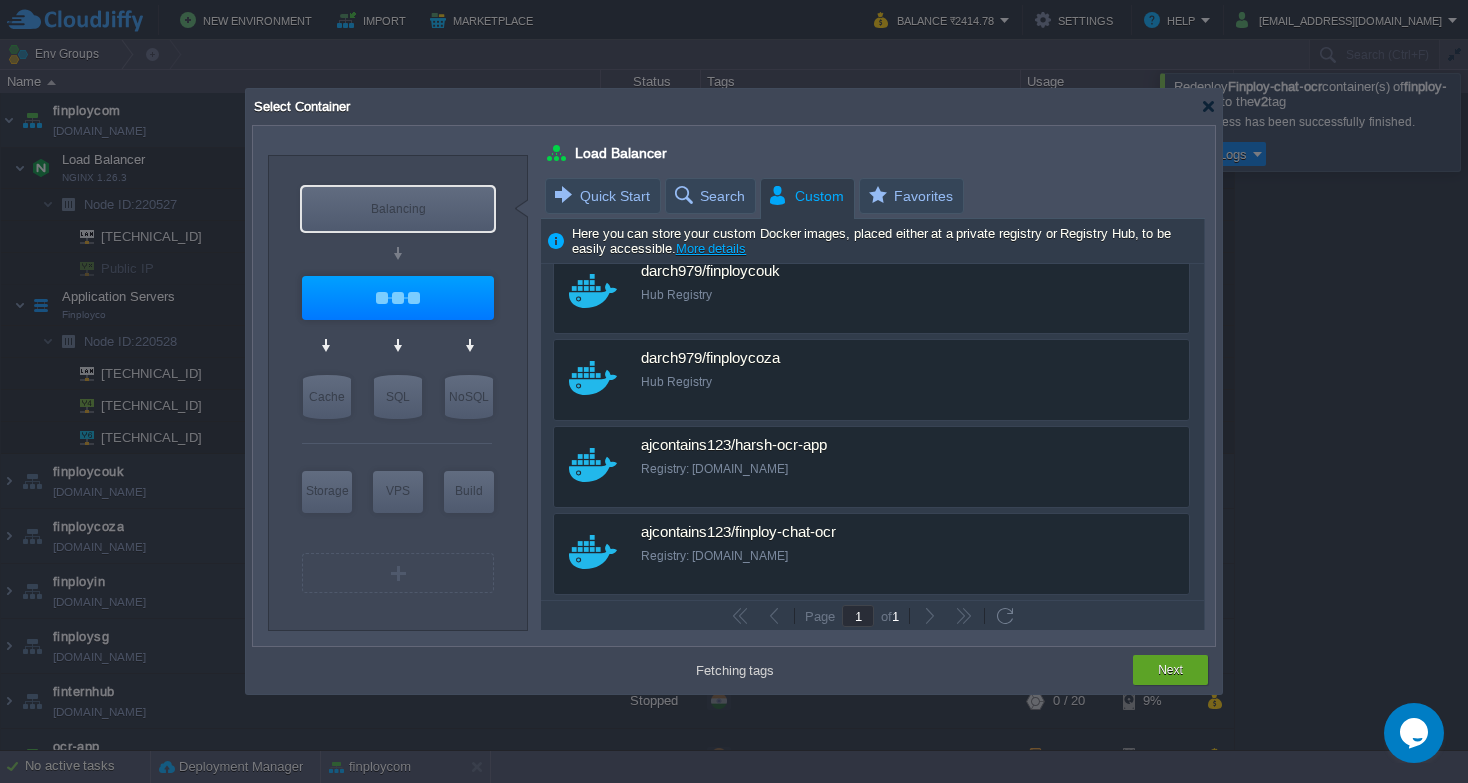 type on "Docker Image" 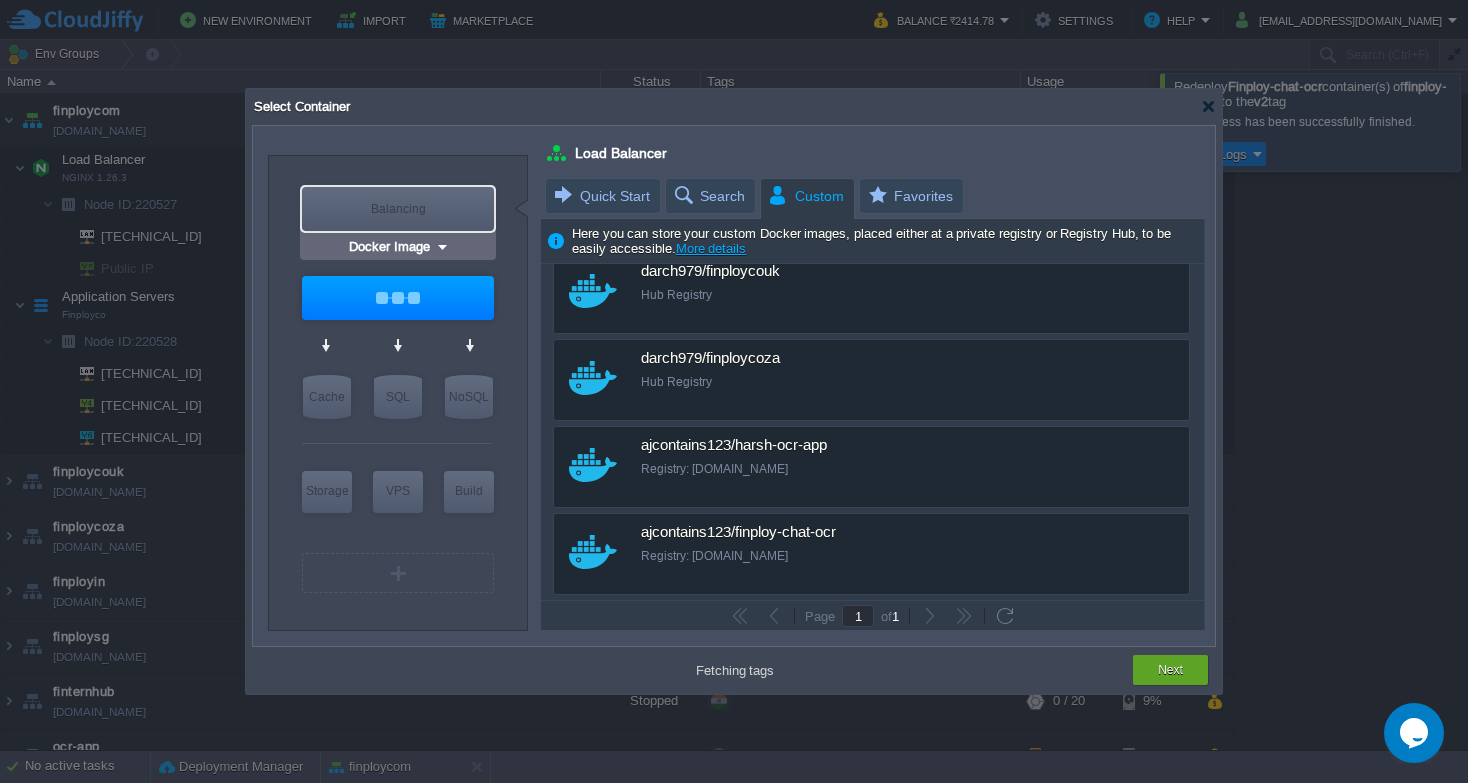 click on "Docker Image" at bounding box center [390, 247] 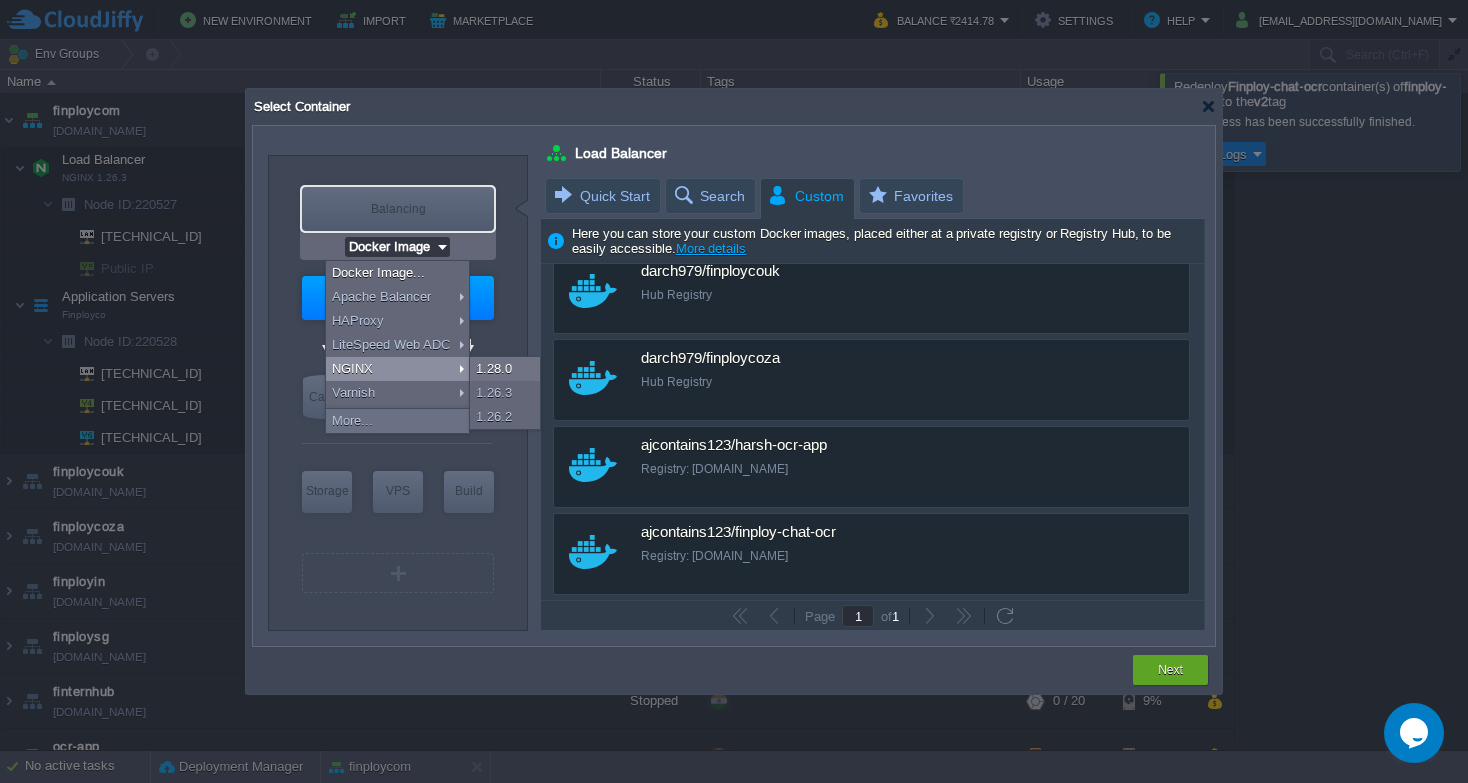 click on "NGINX" at bounding box center (397, 369) 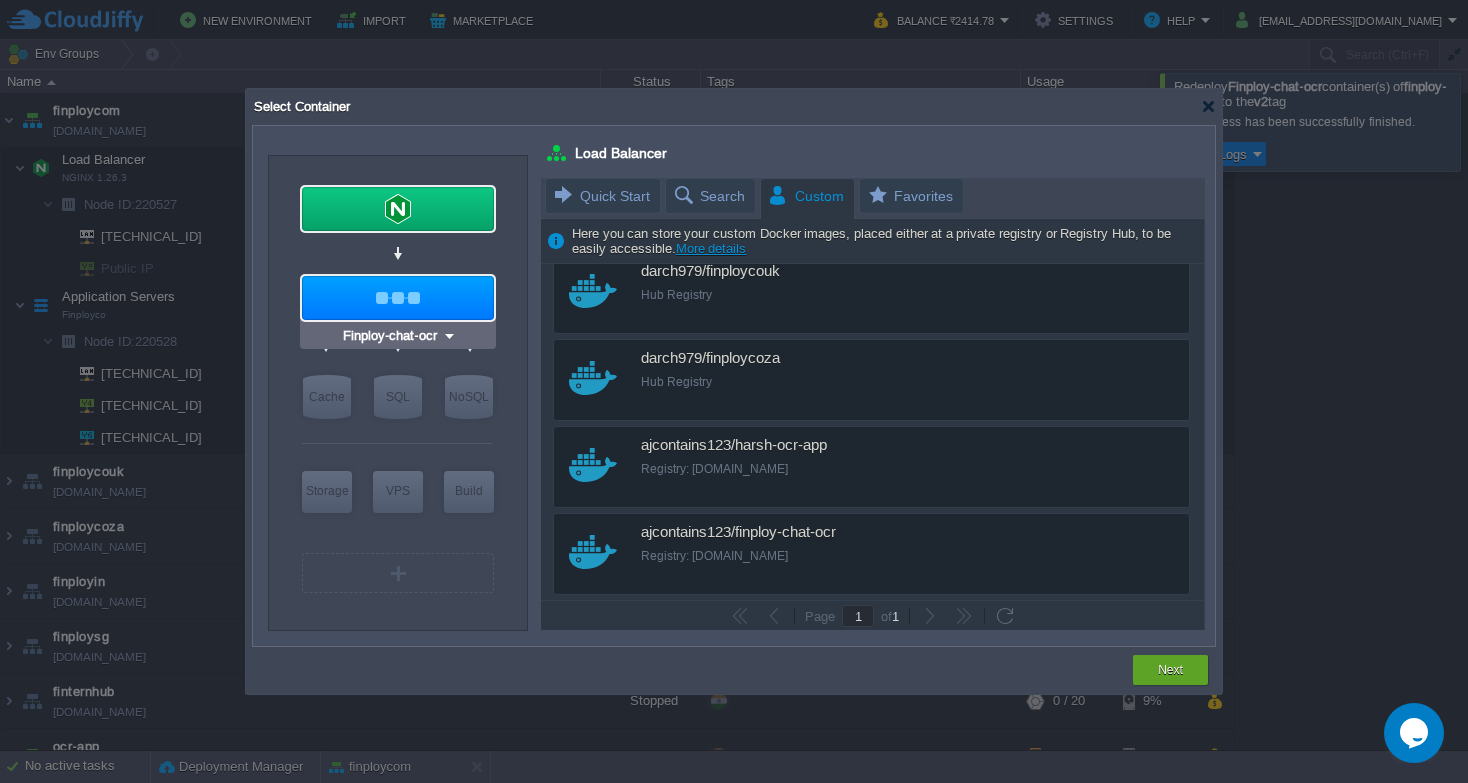 type on "NGINX 1.28.0" 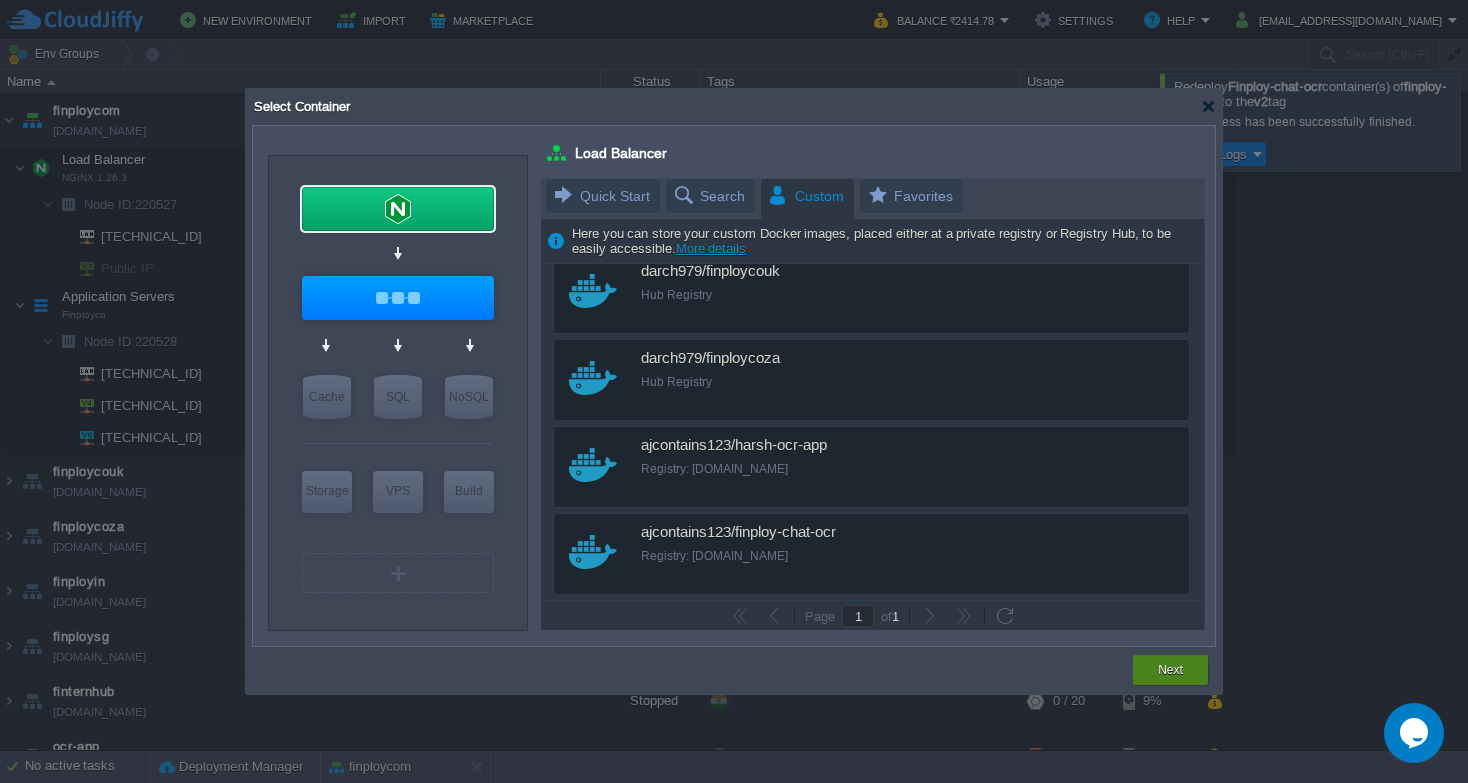 click on "Next" at bounding box center (1170, 670) 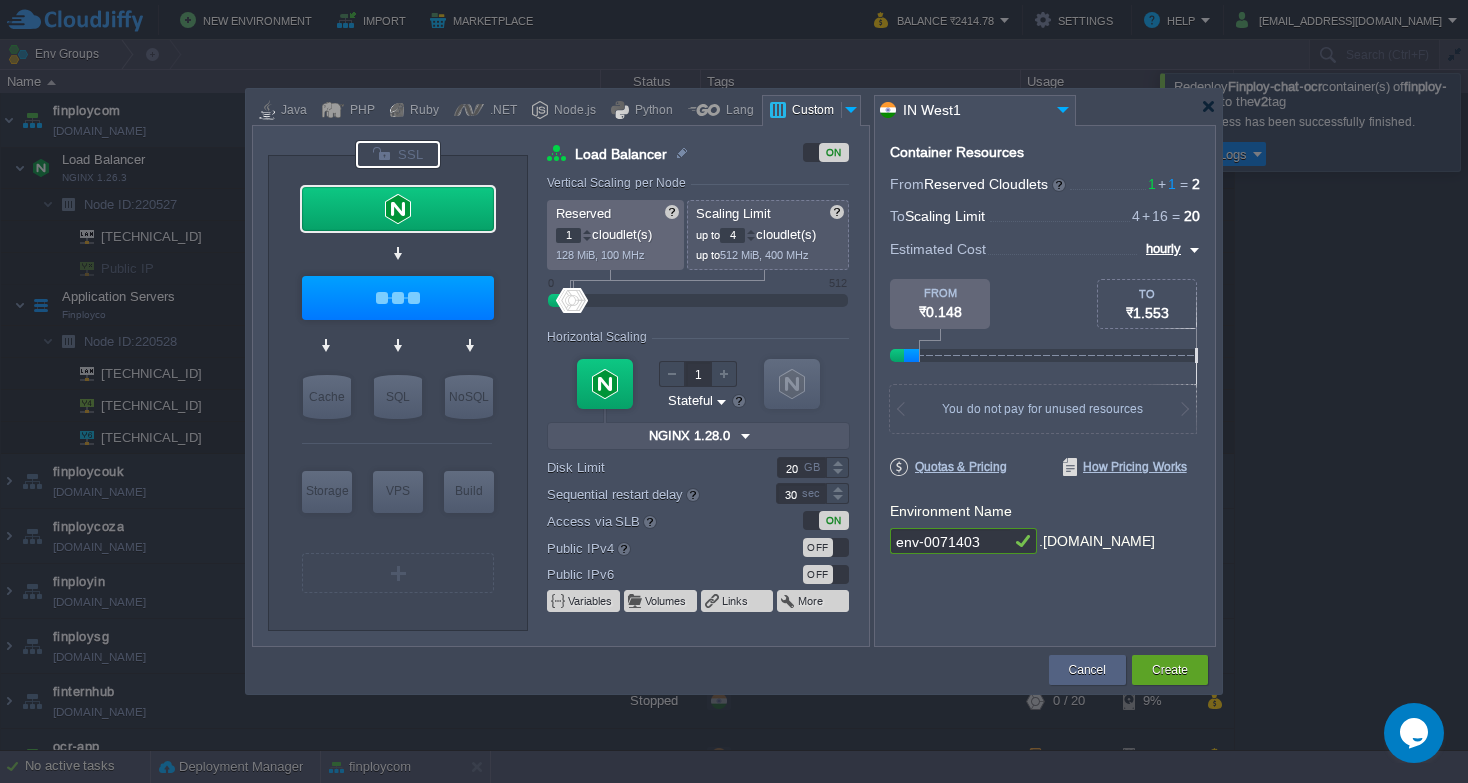 click at bounding box center [398, 154] 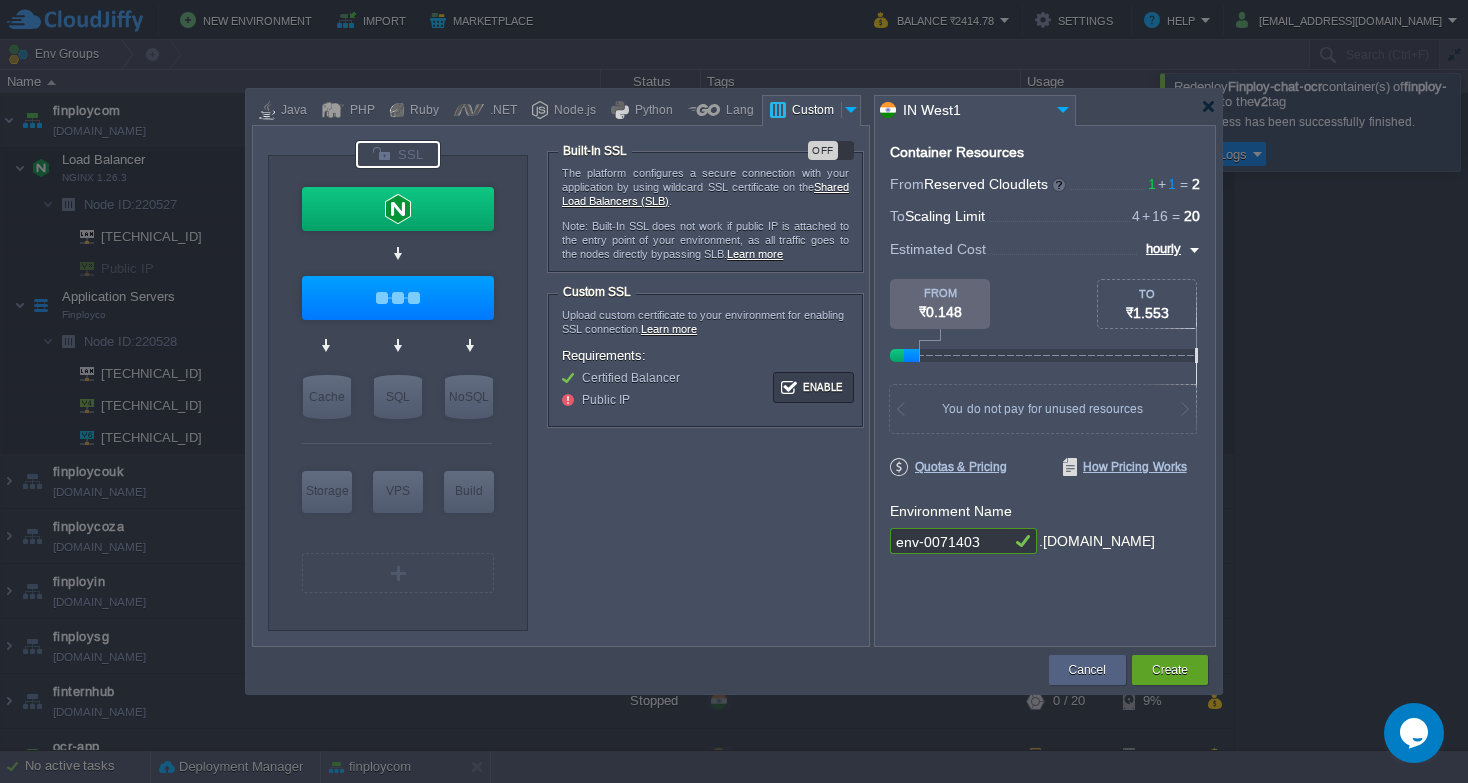 click on "OFF" at bounding box center (823, 150) 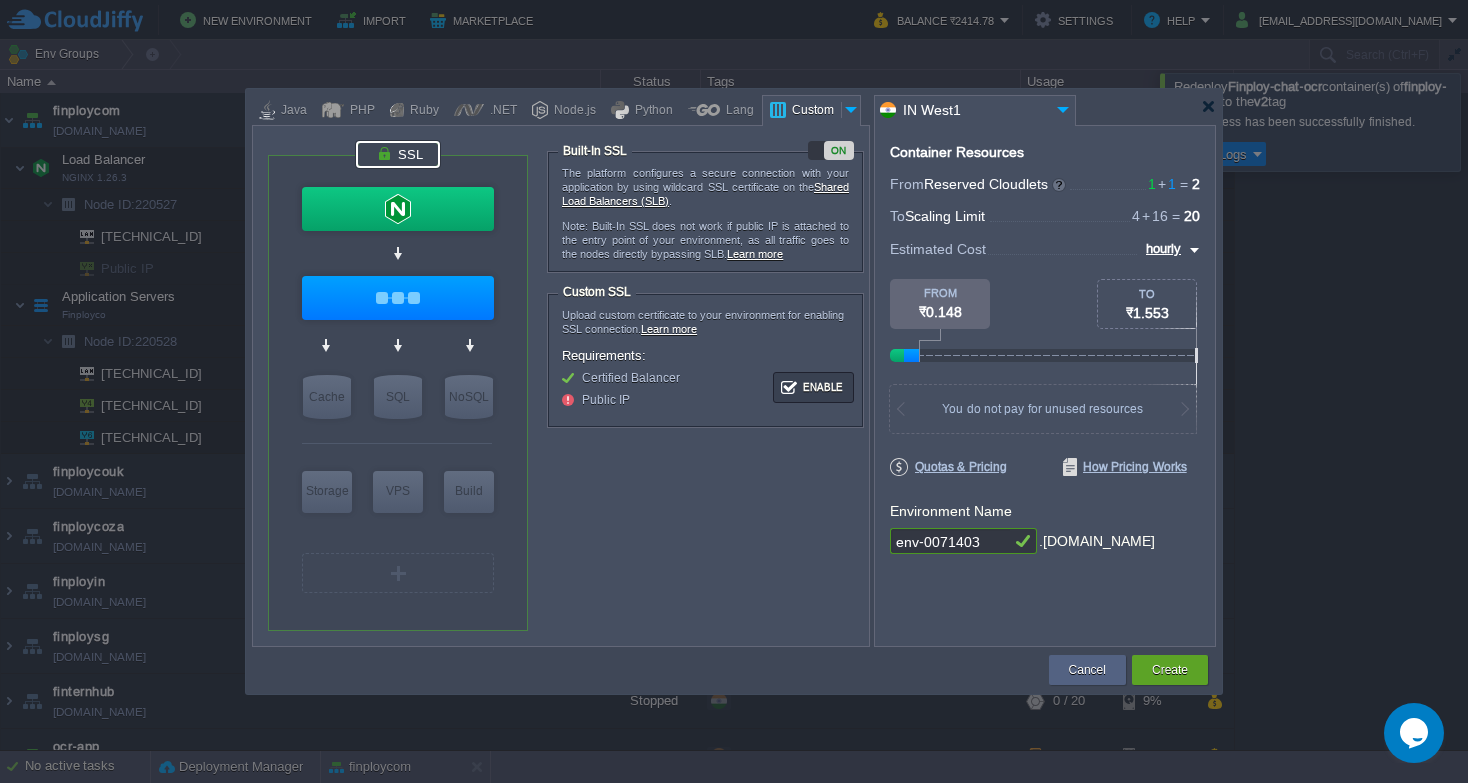 click on "env-0071403" at bounding box center [950, 541] 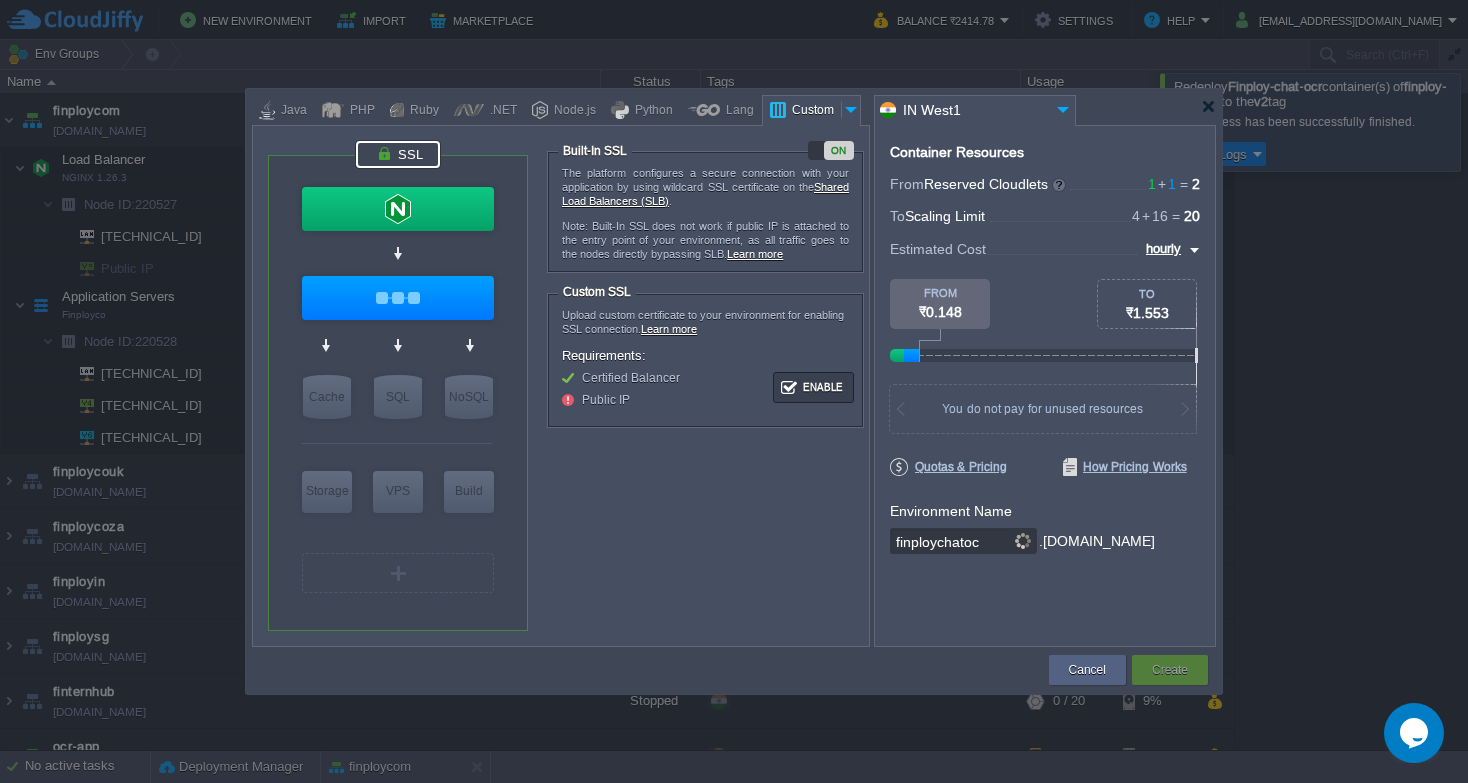 type on "finploychatocr" 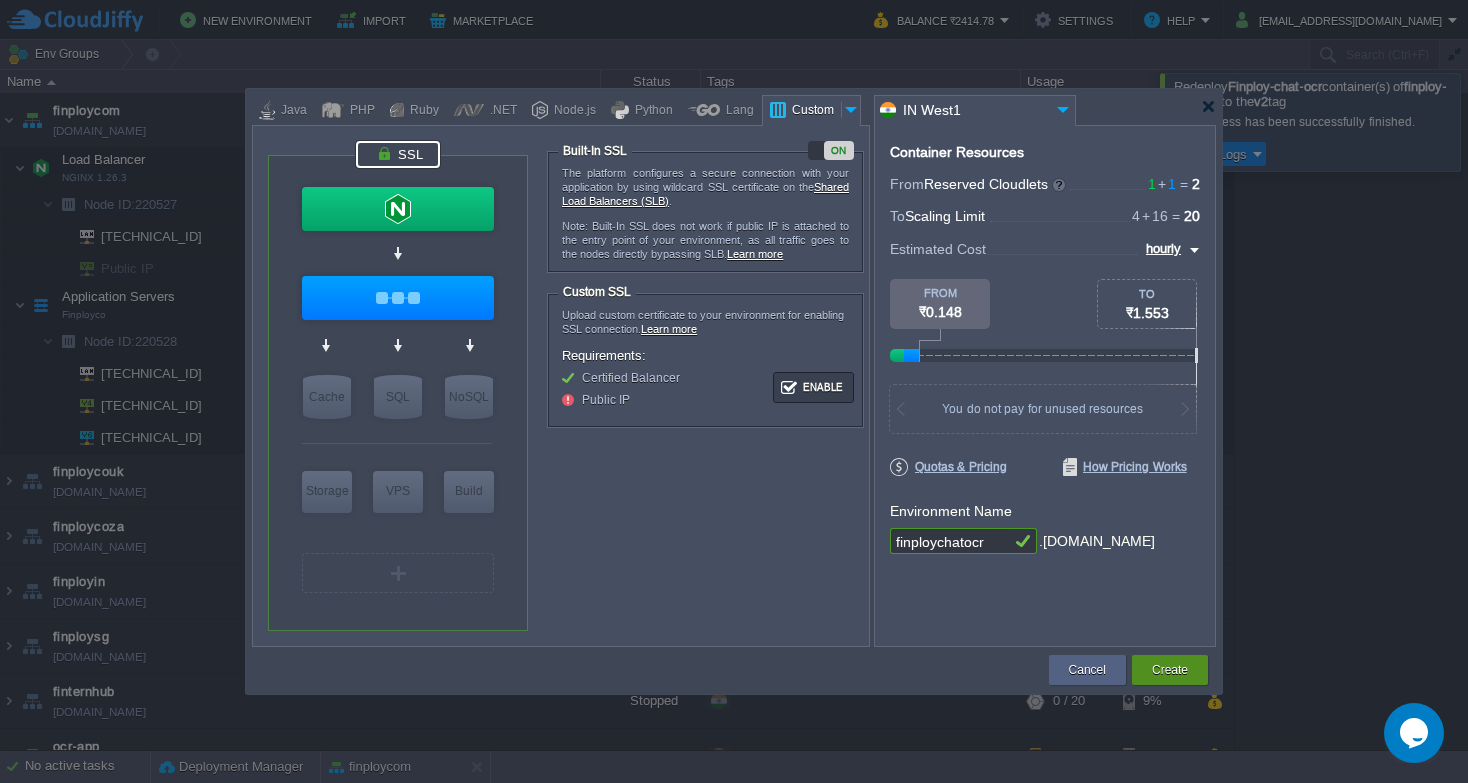 click on "Create" at bounding box center [1170, 670] 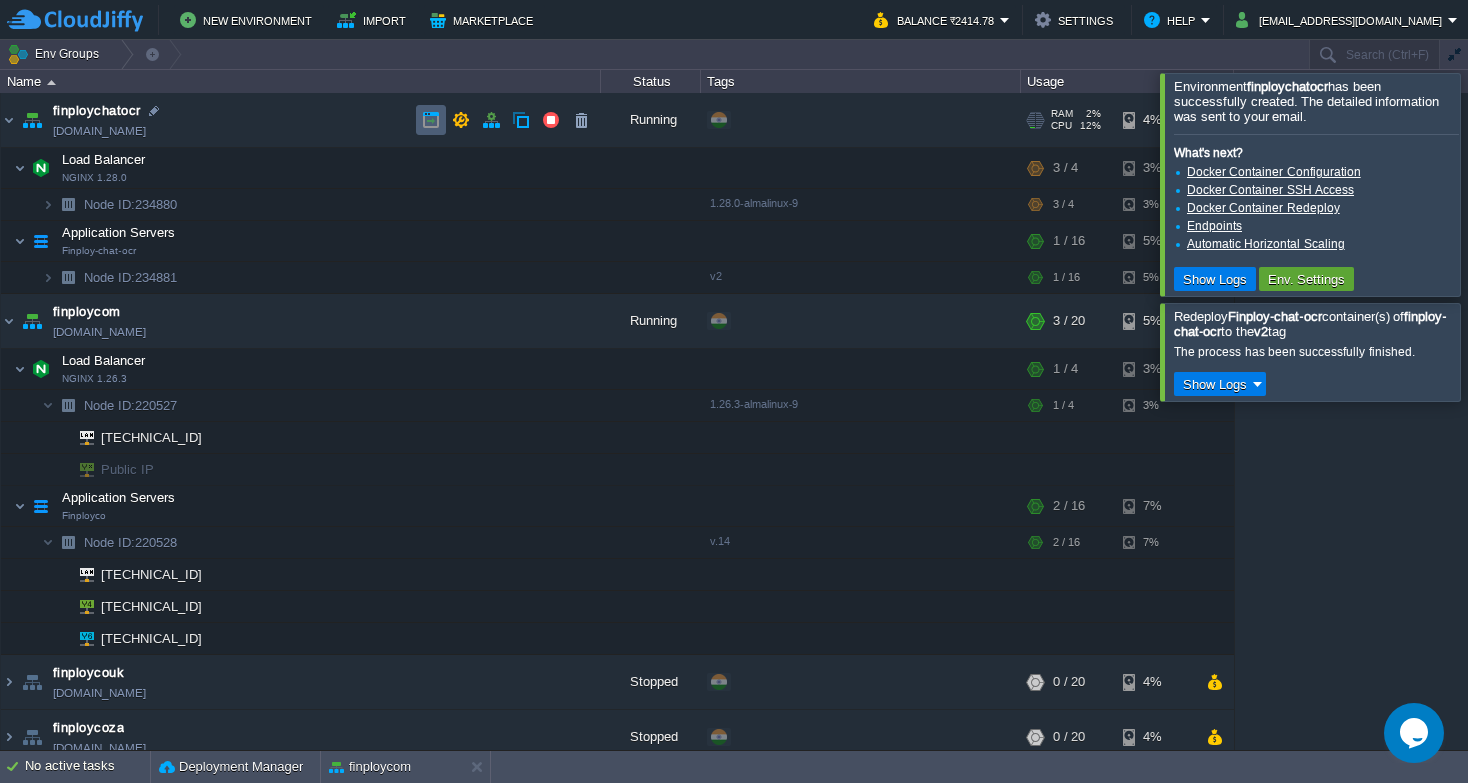 click at bounding box center (431, 120) 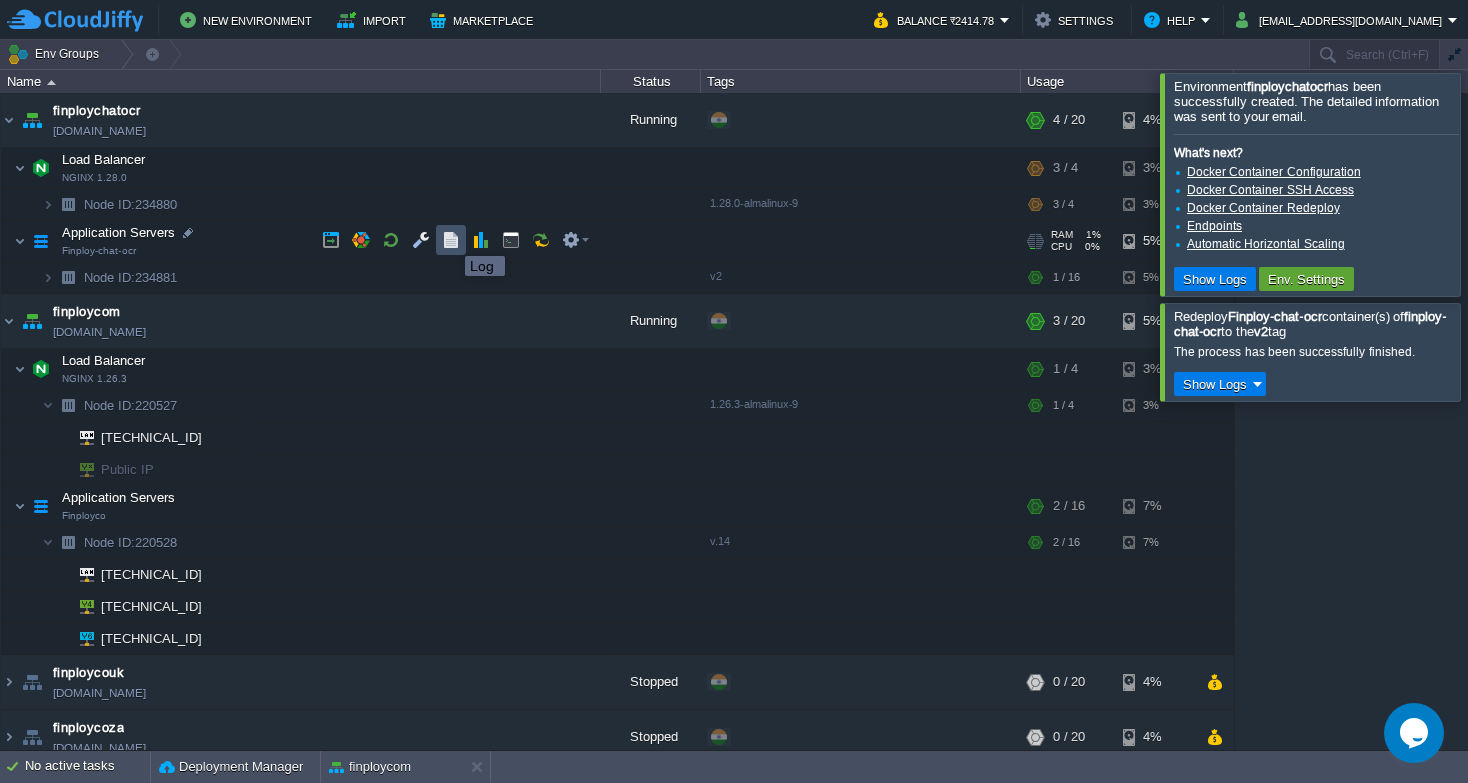 click at bounding box center (451, 240) 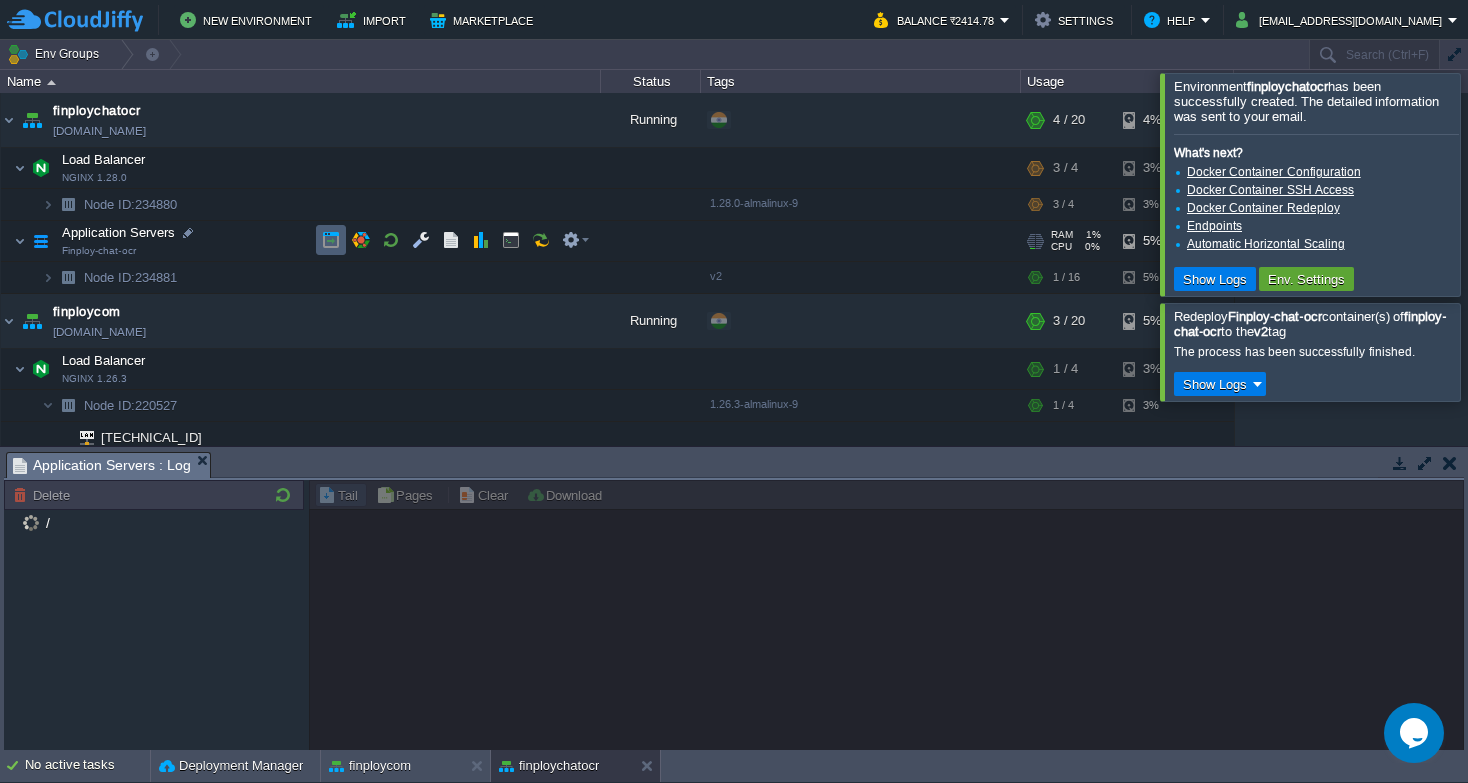 click at bounding box center (331, 240) 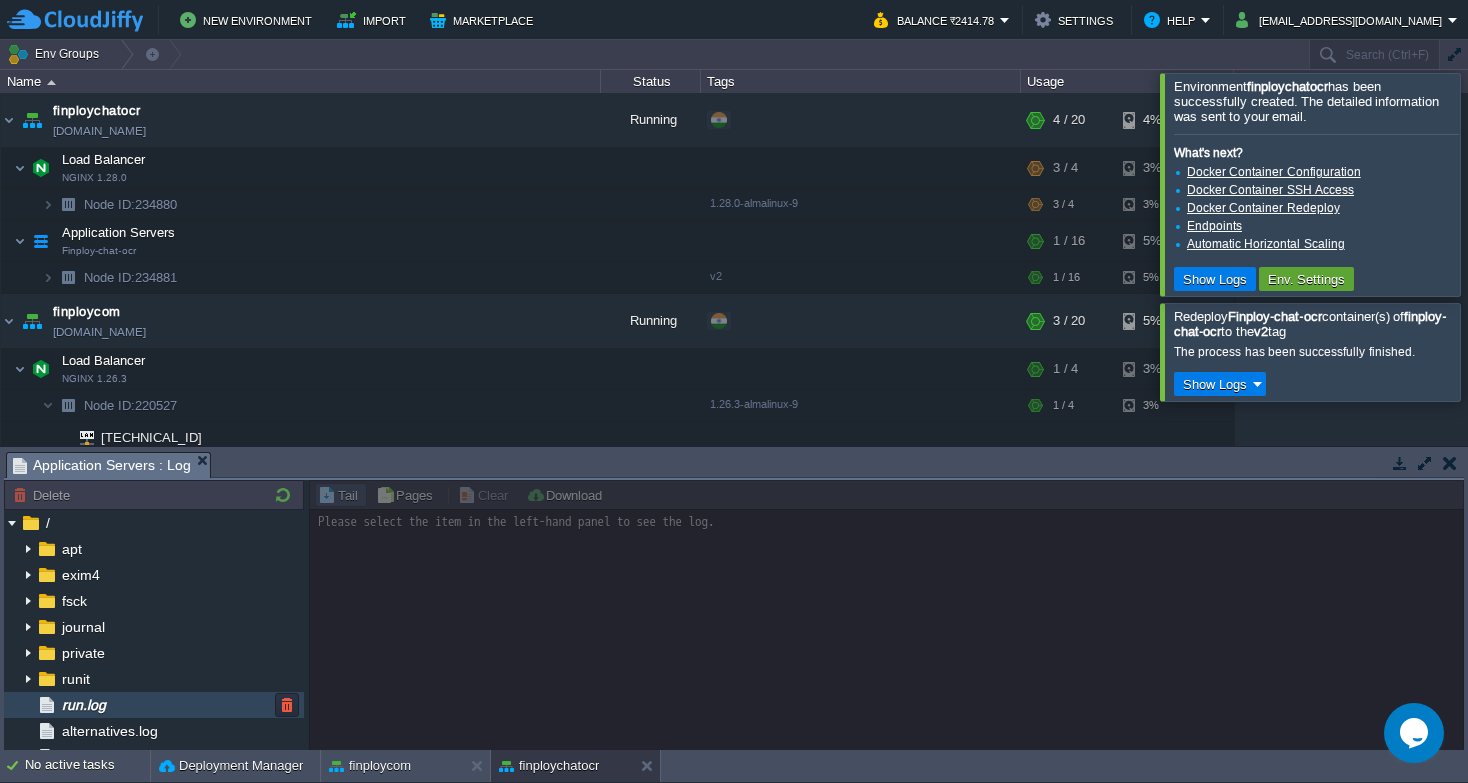 click on "run.log" at bounding box center [154, 705] 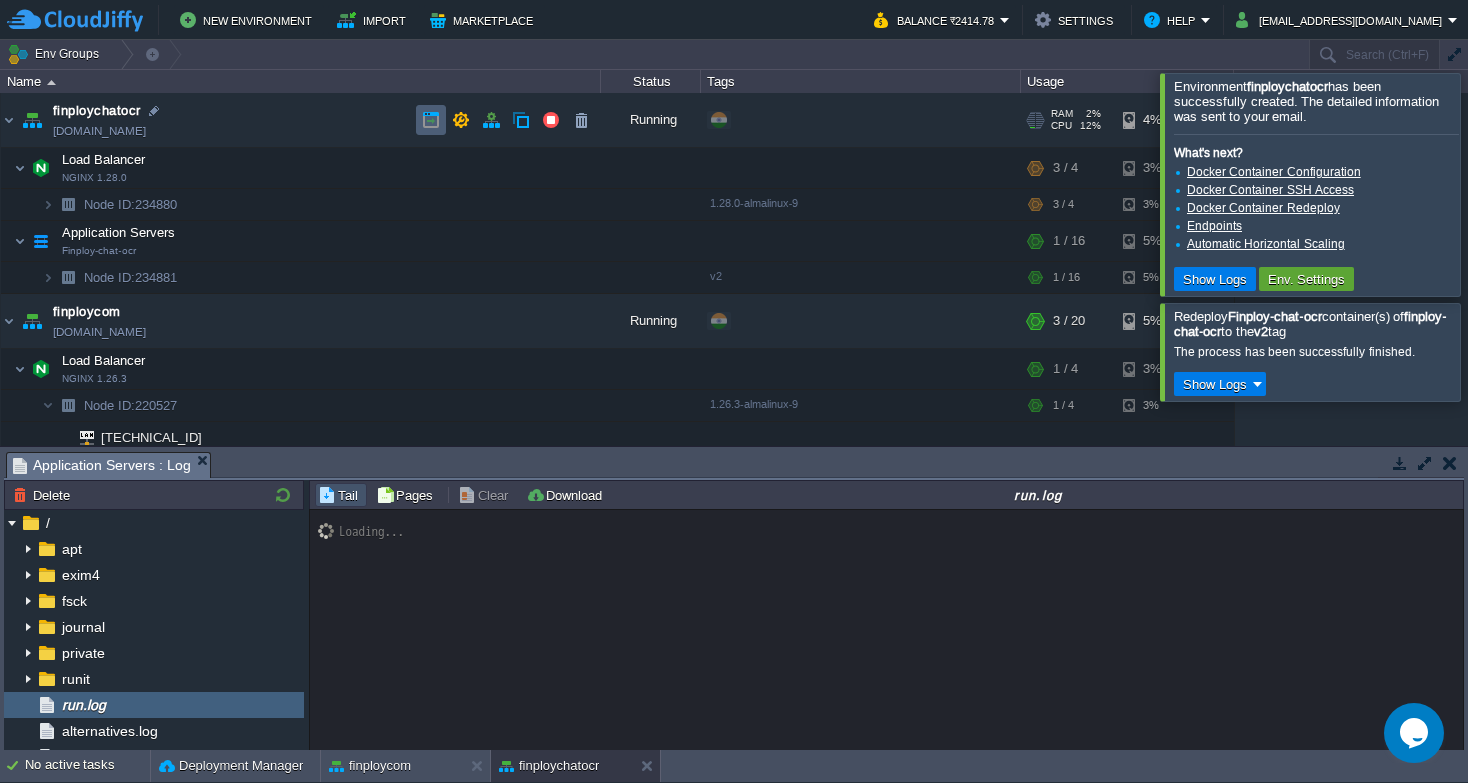 click at bounding box center (431, 120) 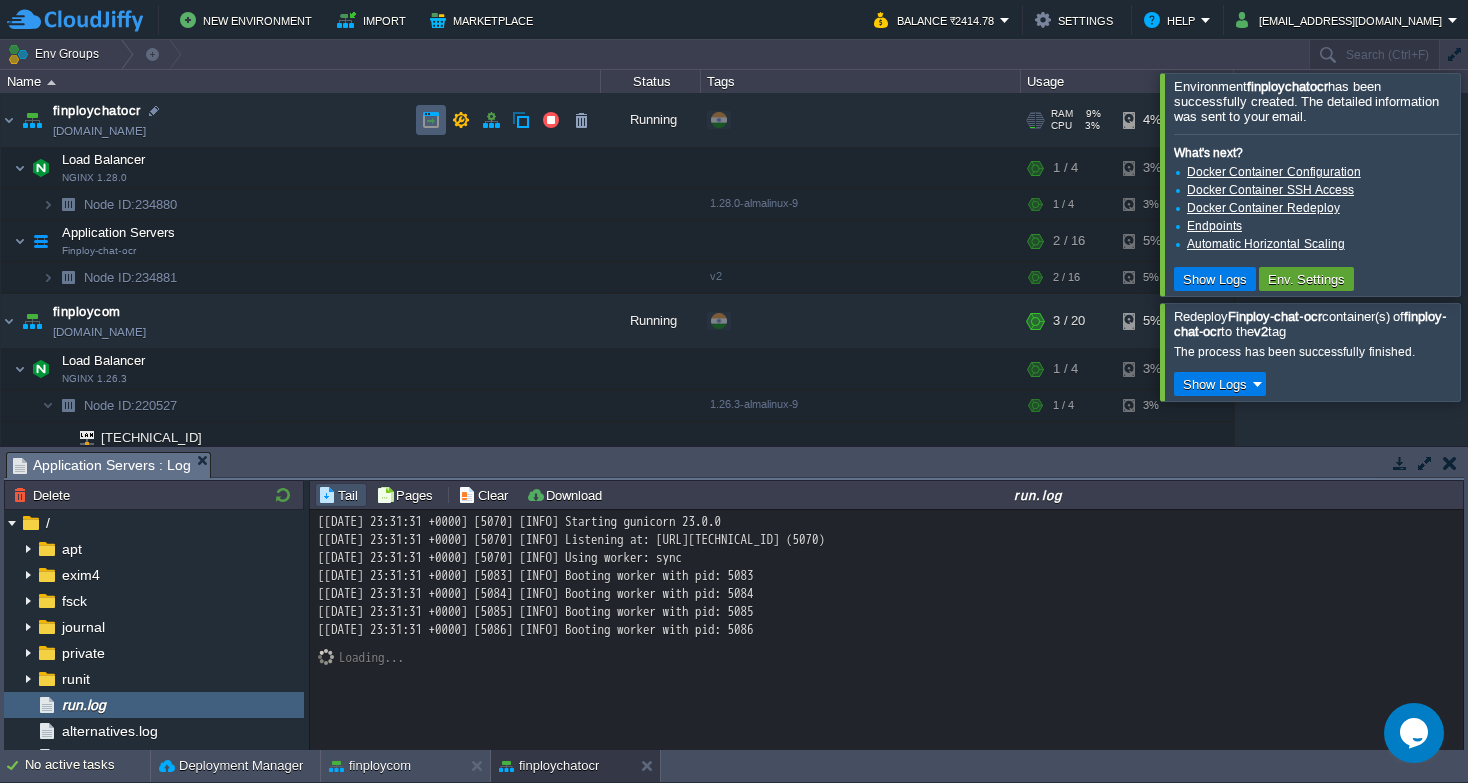click at bounding box center (431, 120) 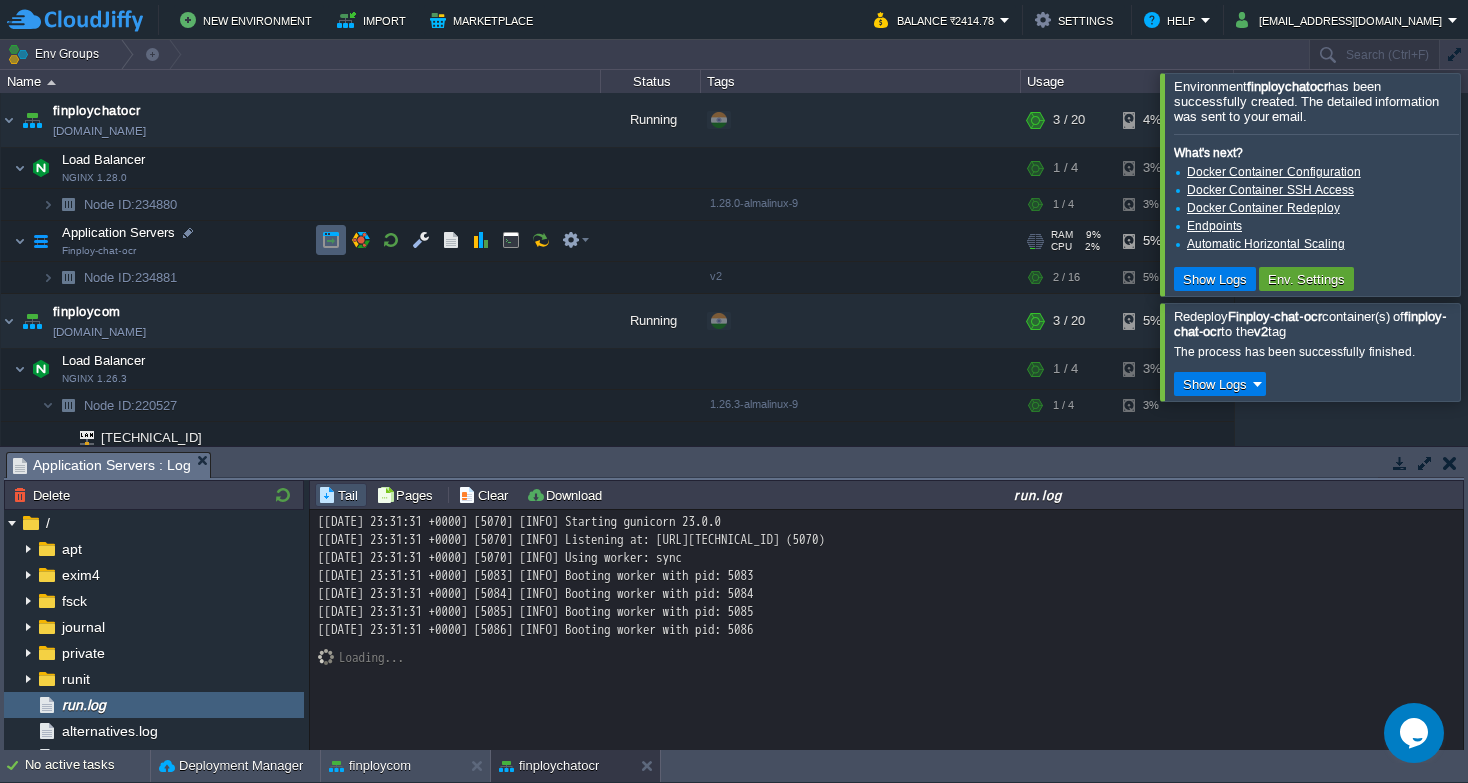 click at bounding box center [331, 240] 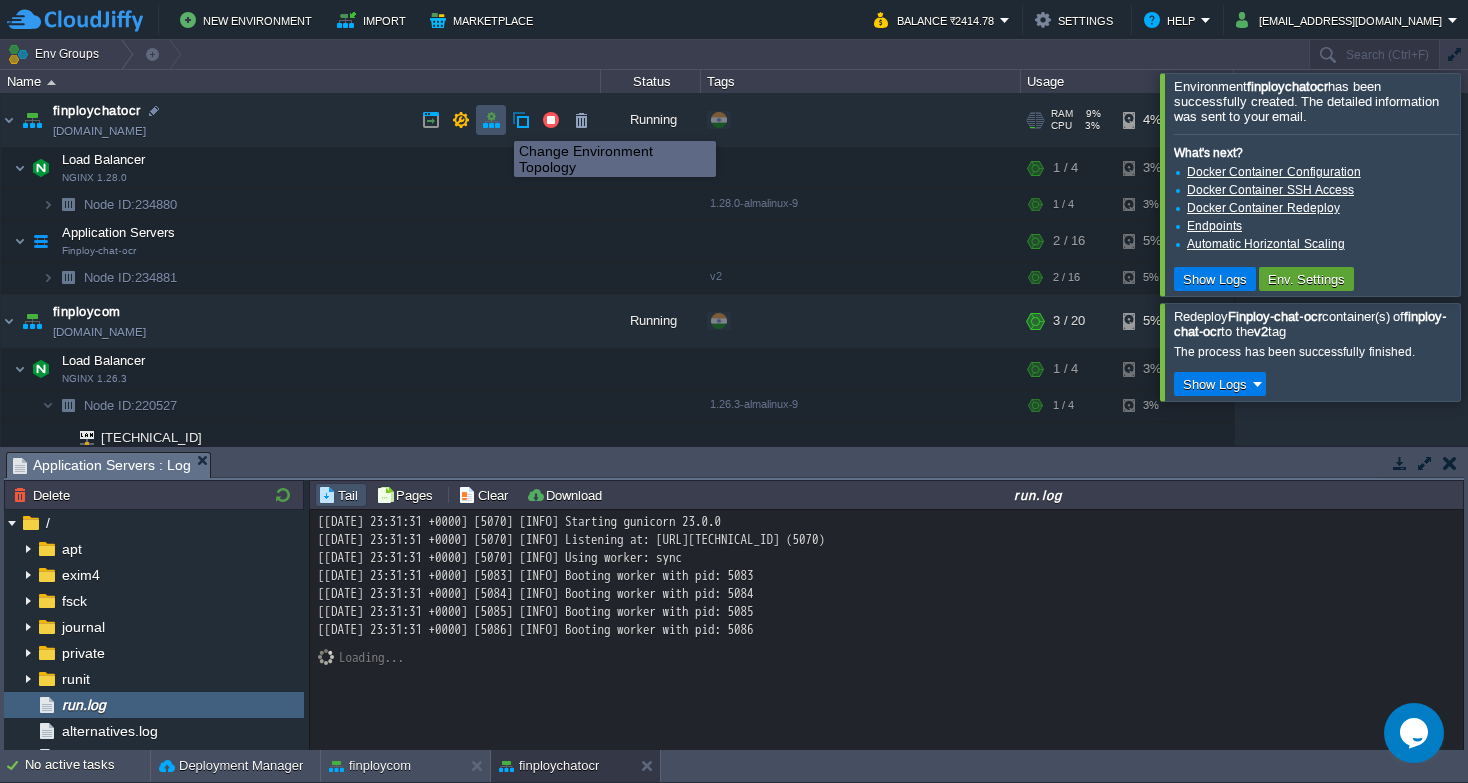 click at bounding box center [491, 120] 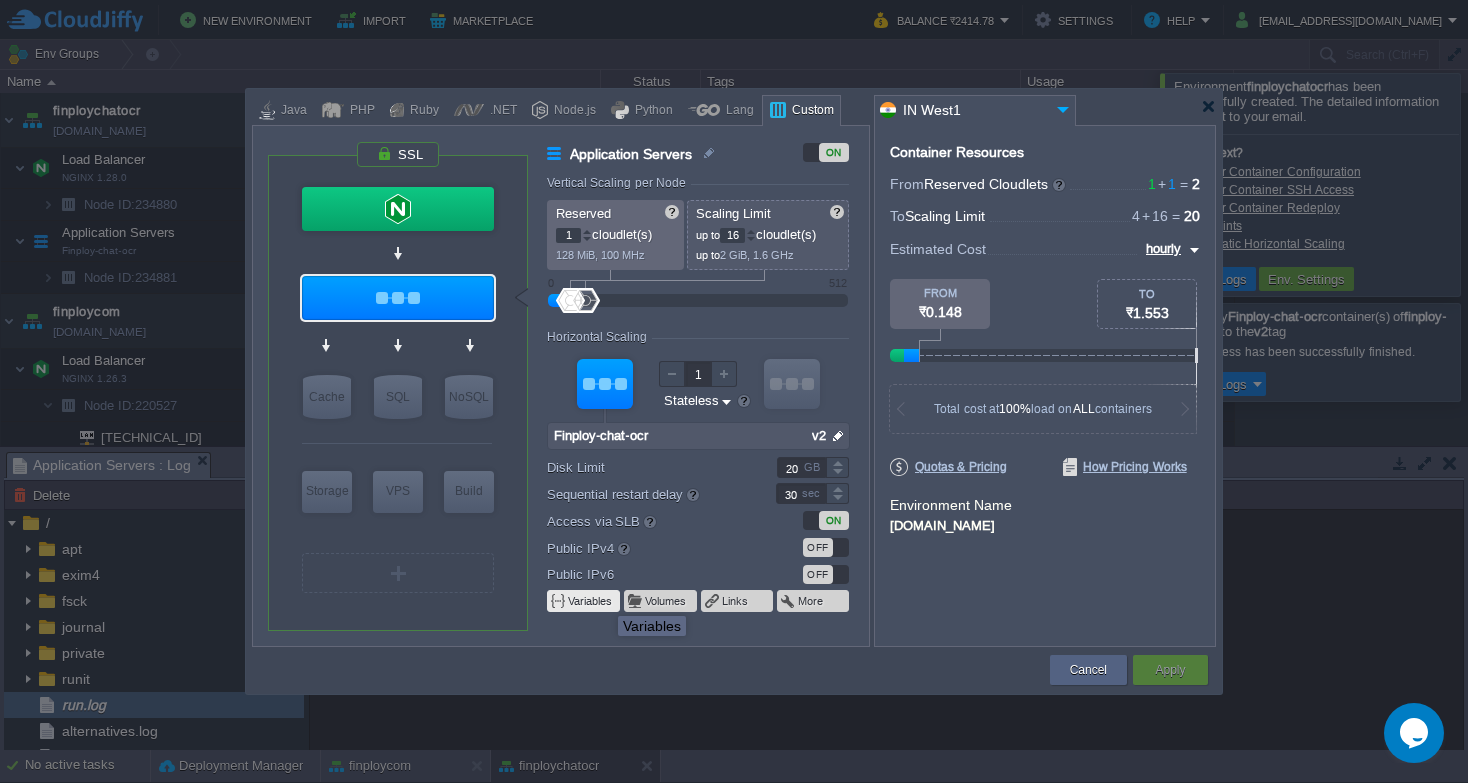 click on "Variables" at bounding box center [591, 601] 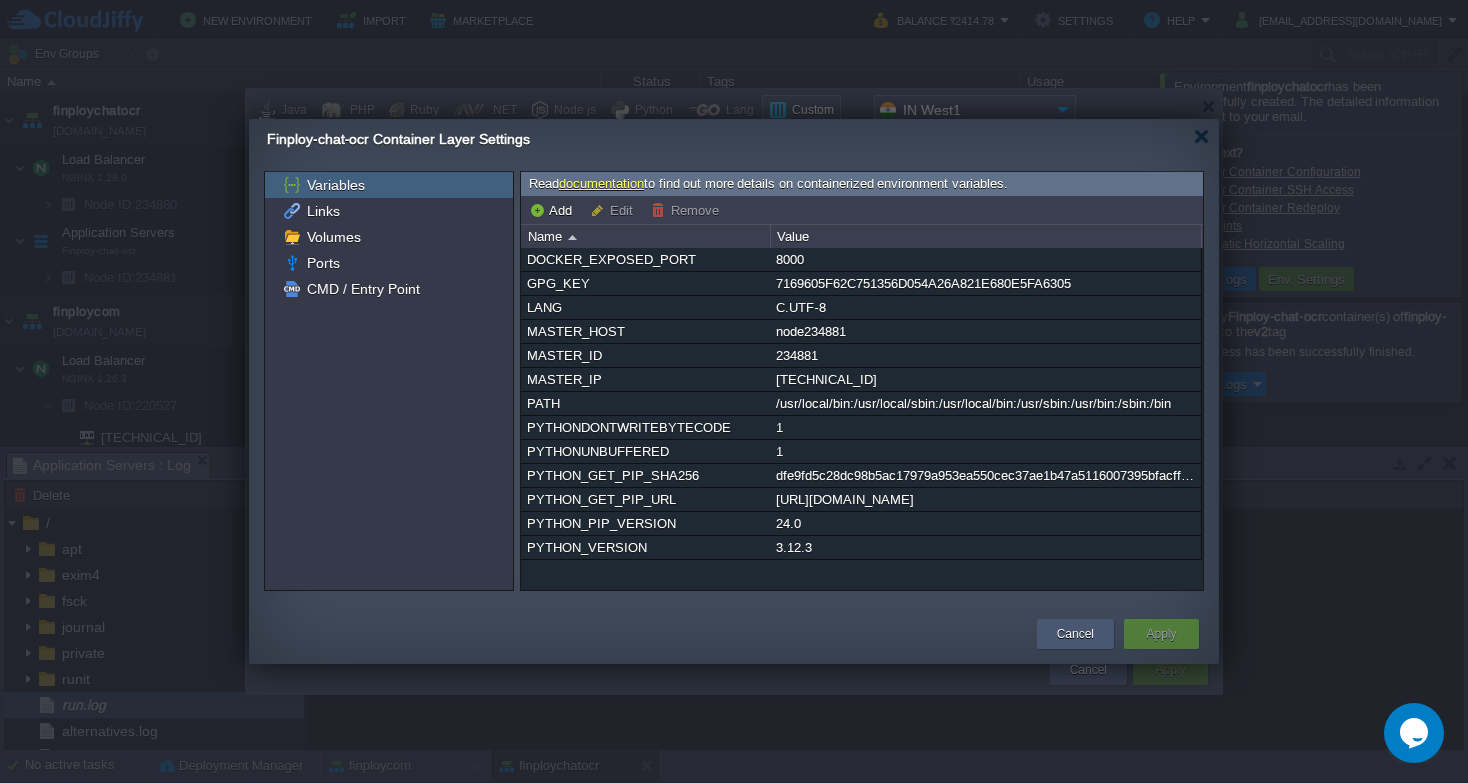 click on "Cancel" at bounding box center (1075, 634) 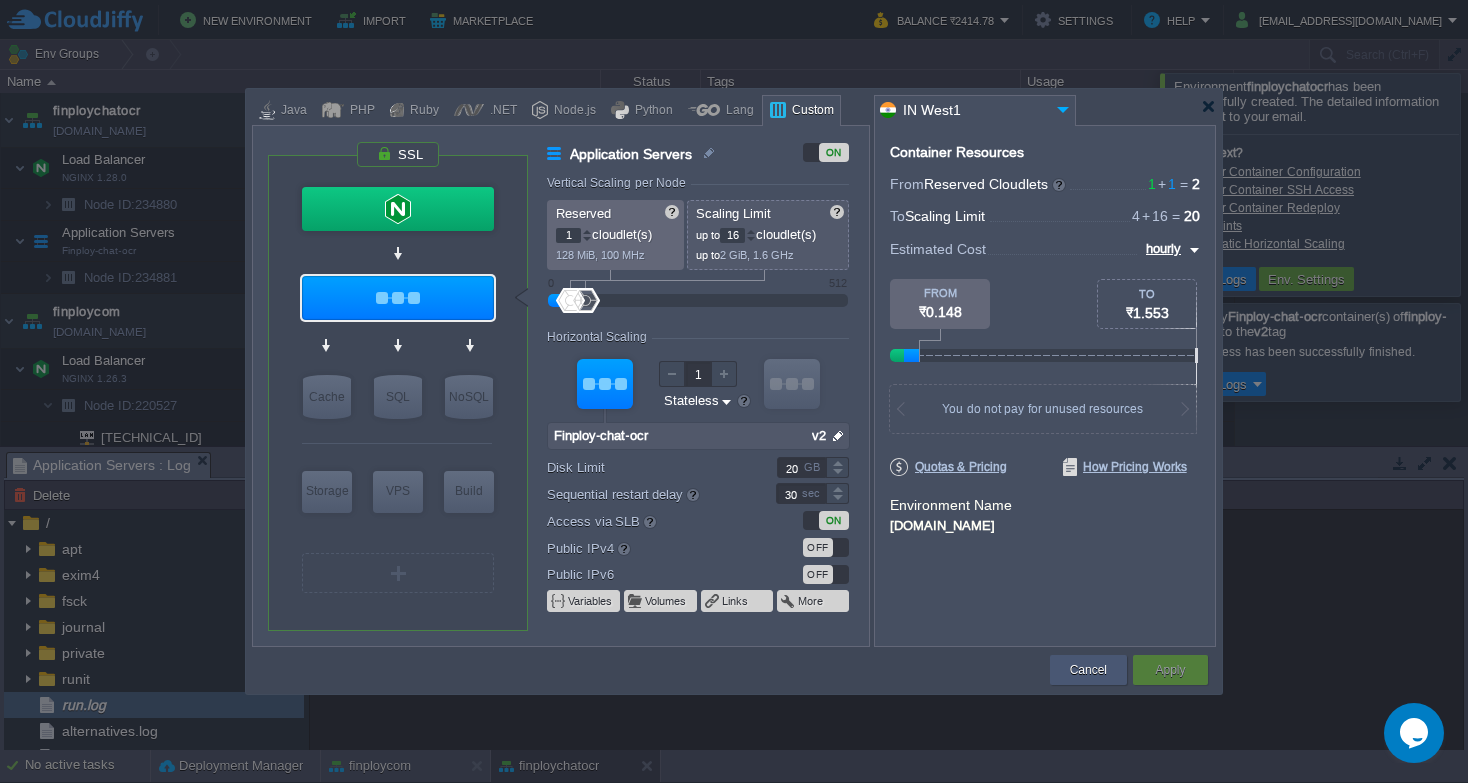 click on "Cancel" at bounding box center (1088, 670) 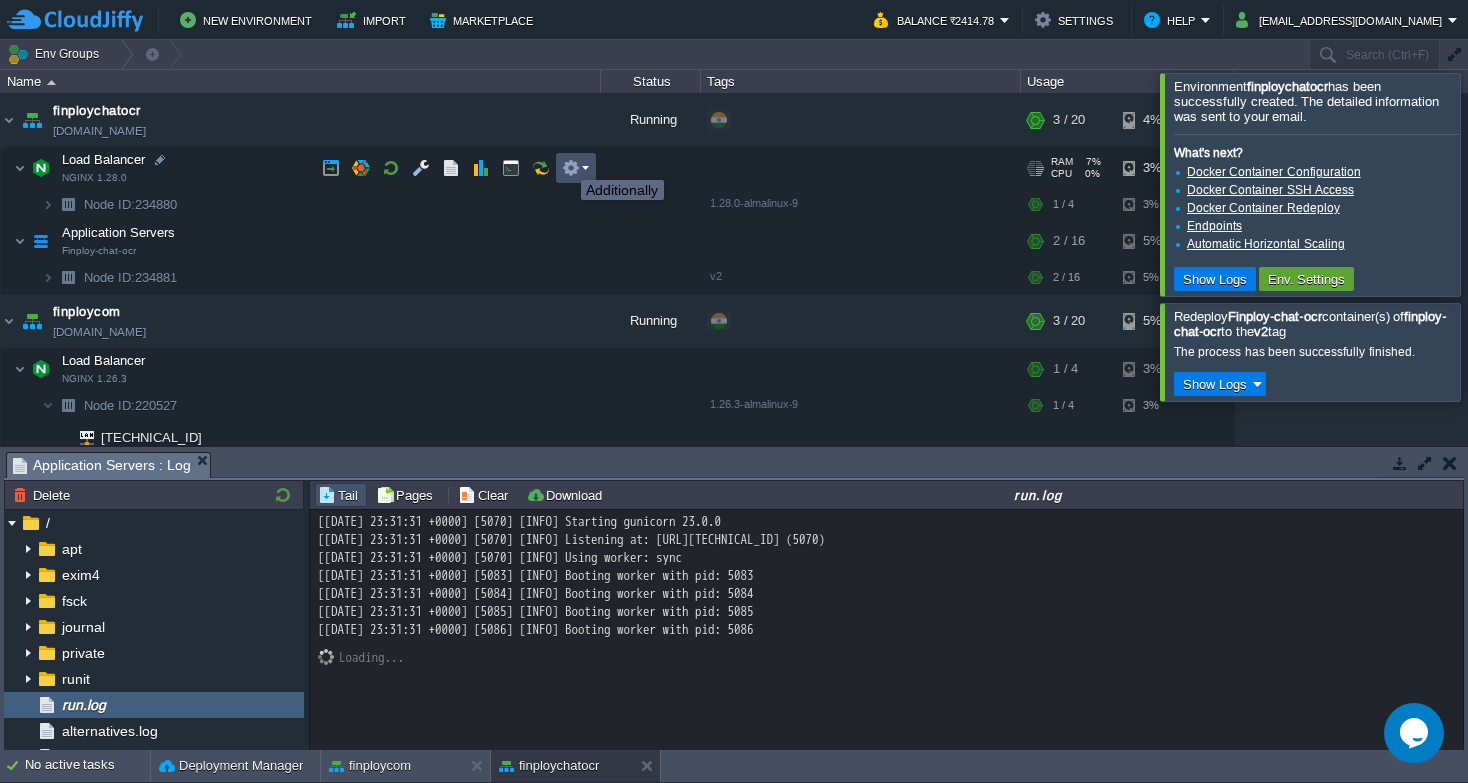click at bounding box center [571, 168] 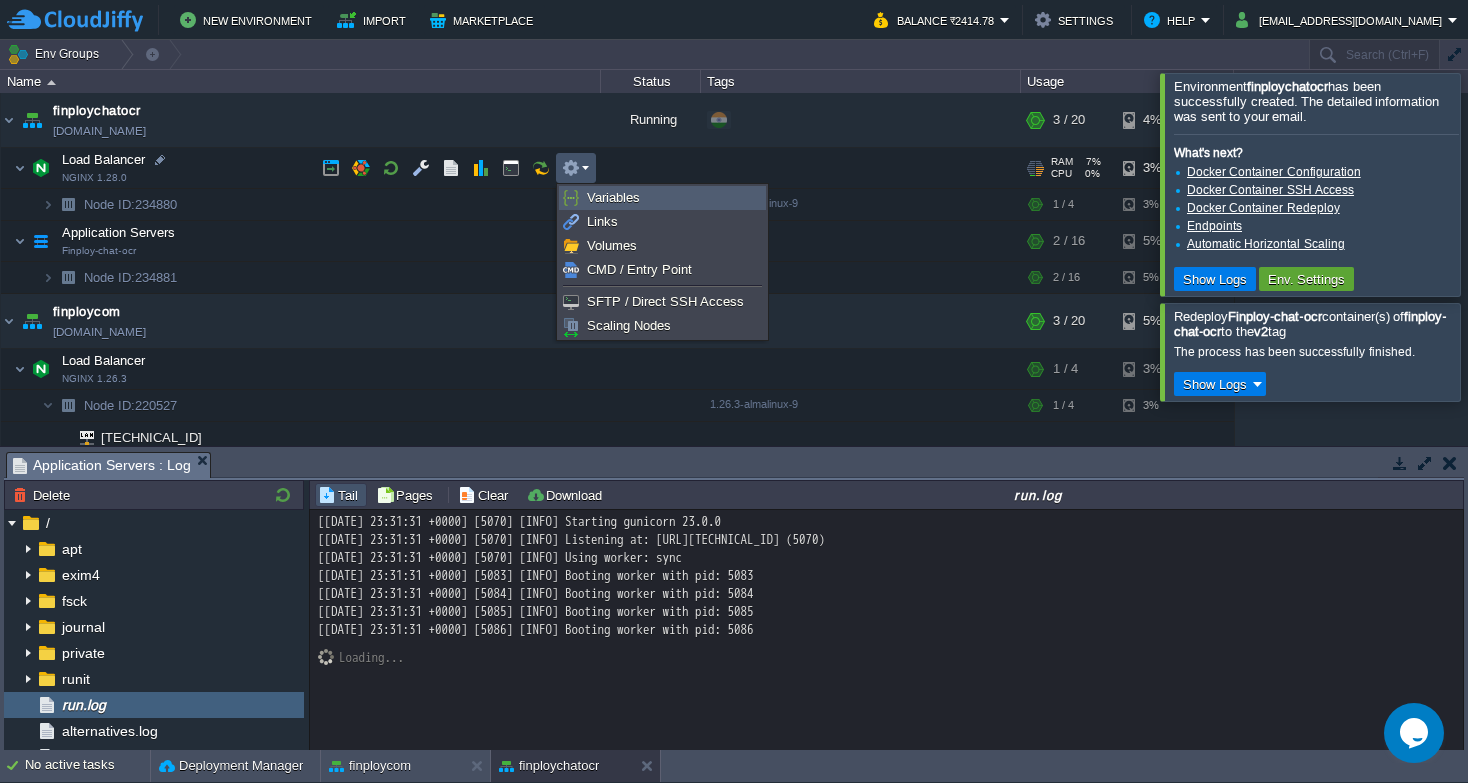 click on "Variables" at bounding box center [613, 197] 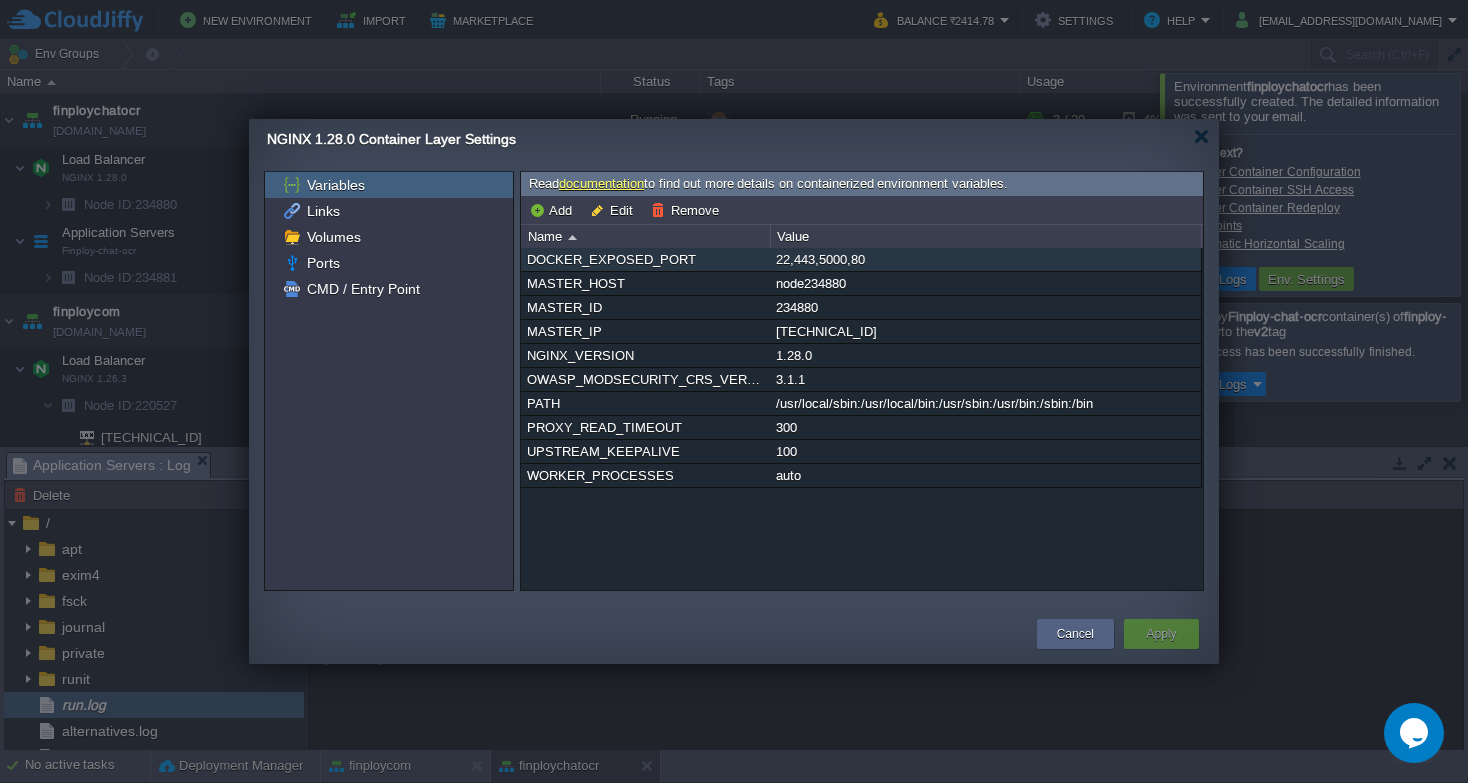 click on "22,443,5000,80" at bounding box center (985, 259) 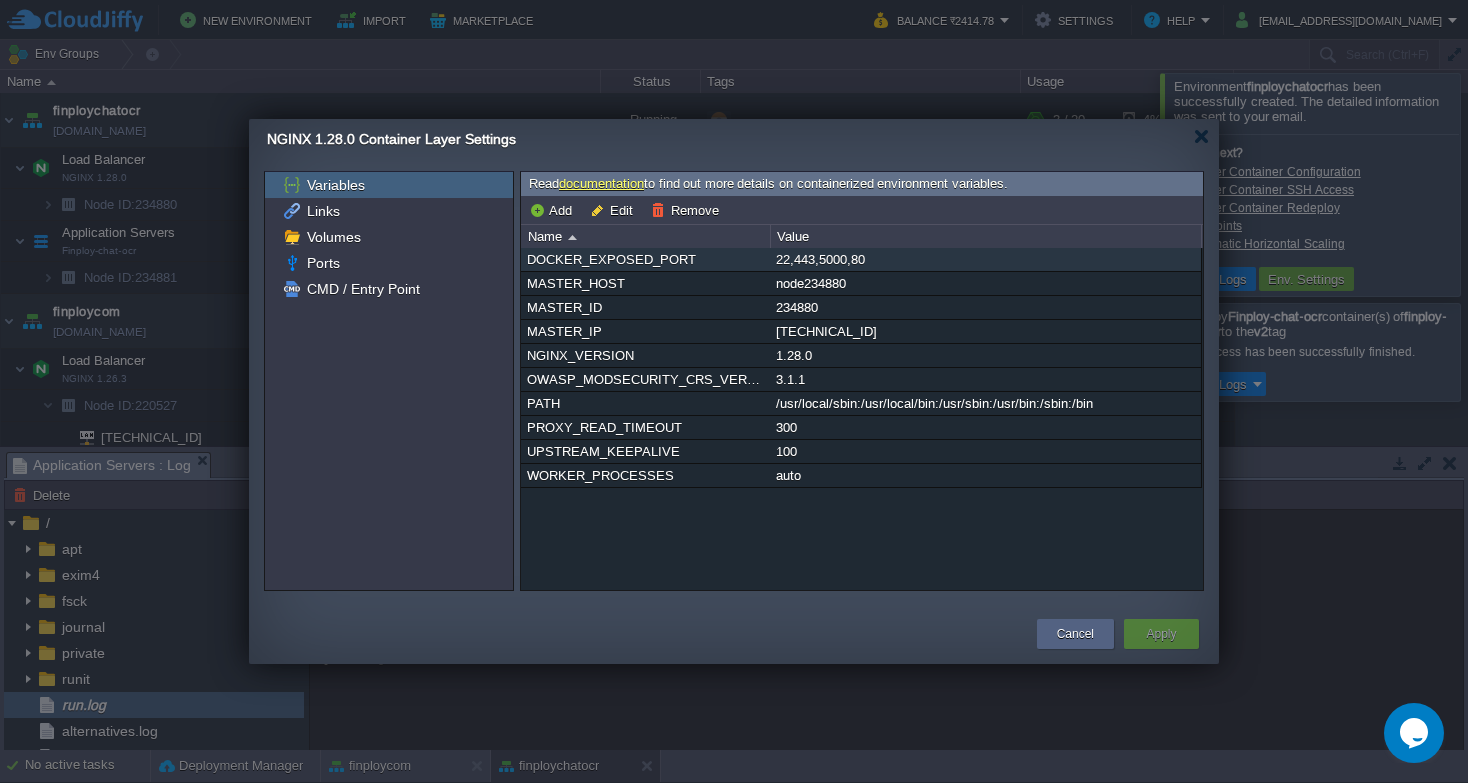 click on "22,443,5000,80" at bounding box center [985, 259] 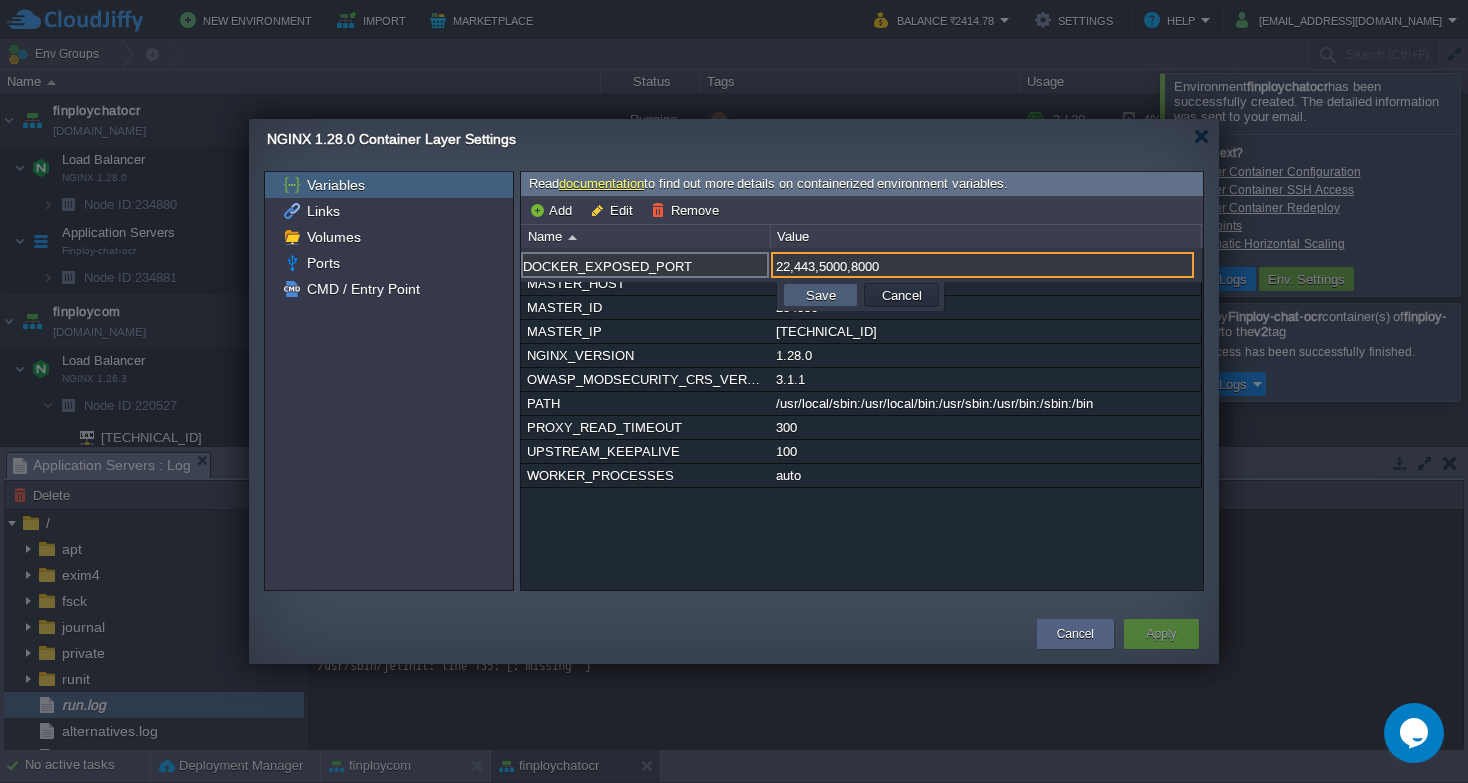 type on "22,443,5000,8000" 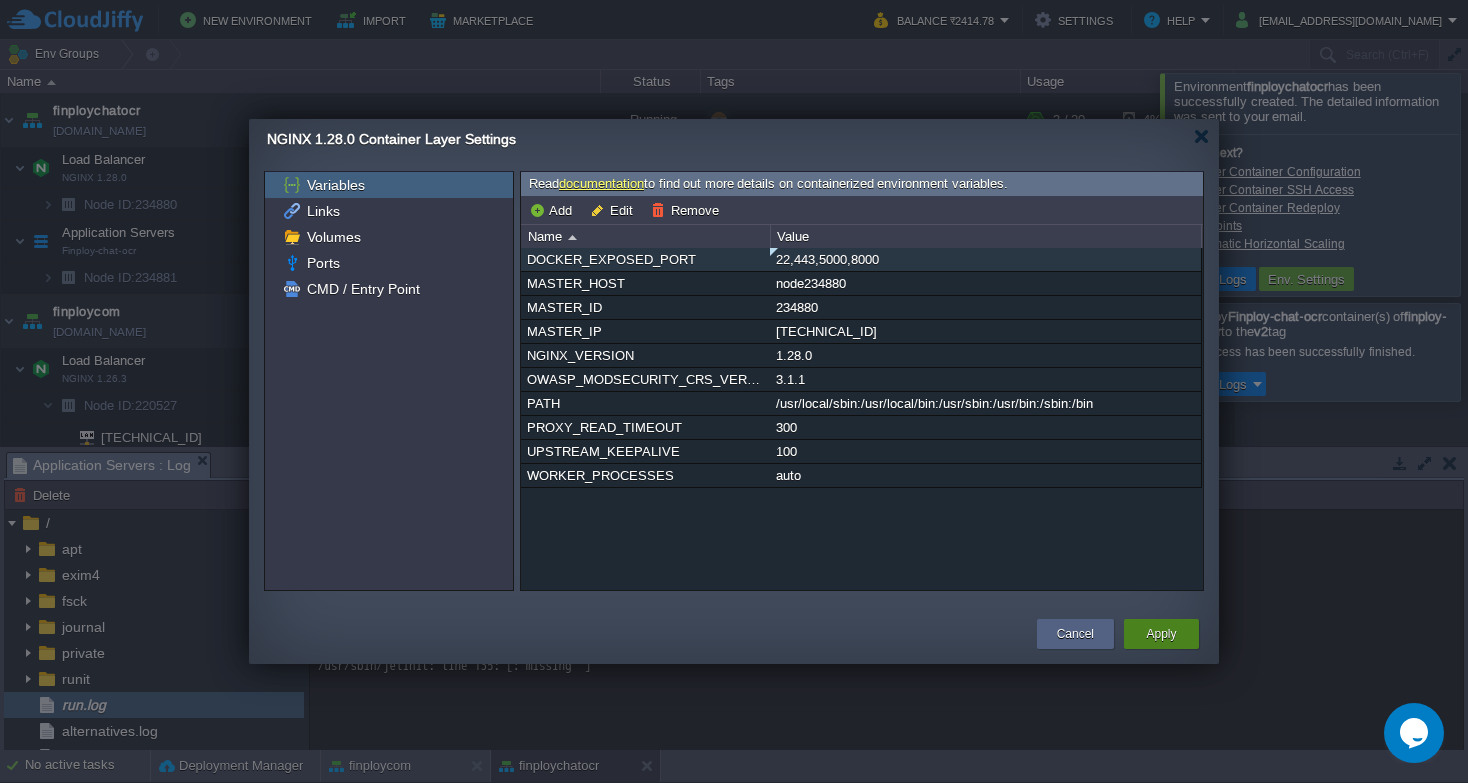 click on "Apply" at bounding box center (1161, 634) 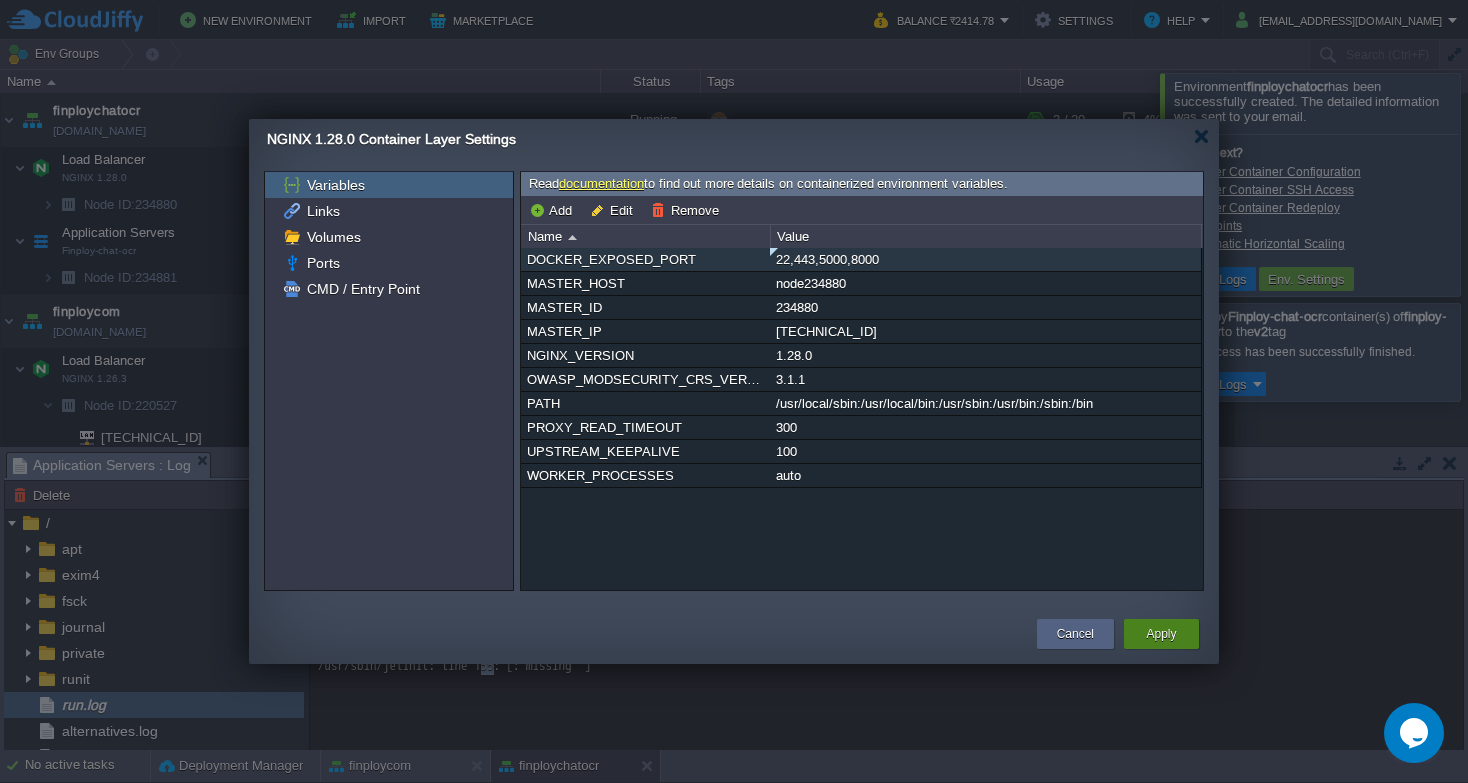 click on "[2025-07-17 23:31:31 +0000] [5070] [INFO] Starting gunicorn 23.0.0
[2025-07-17 23:31:31 +0000] [5070] [INFO] Listening at: http://0.0.0.0:8000 (5070)
[2025-07-17 23:31:31 +0000] [5070] [INFO] Using worker: sync
[2025-07-17 23:31:31 +0000] [5083] [INFO] Booting worker with pid: 5083
[2025-07-17 23:31:31 +0000] [5084] [INFO] Booting worker with pid: 5084
[2025-07-17 23:31:31 +0000] [5085] [INFO] Booting worker with pid: 5085
[2025-07-17 23:31:31 +0000] [5086] [INFO] Booting worker with pid: 5086
/usr/sbin/jelinit: line 135: [: missing `]'
/usr/sbin/jelinit: line 135: [: missing `]'" at bounding box center (887, 594) 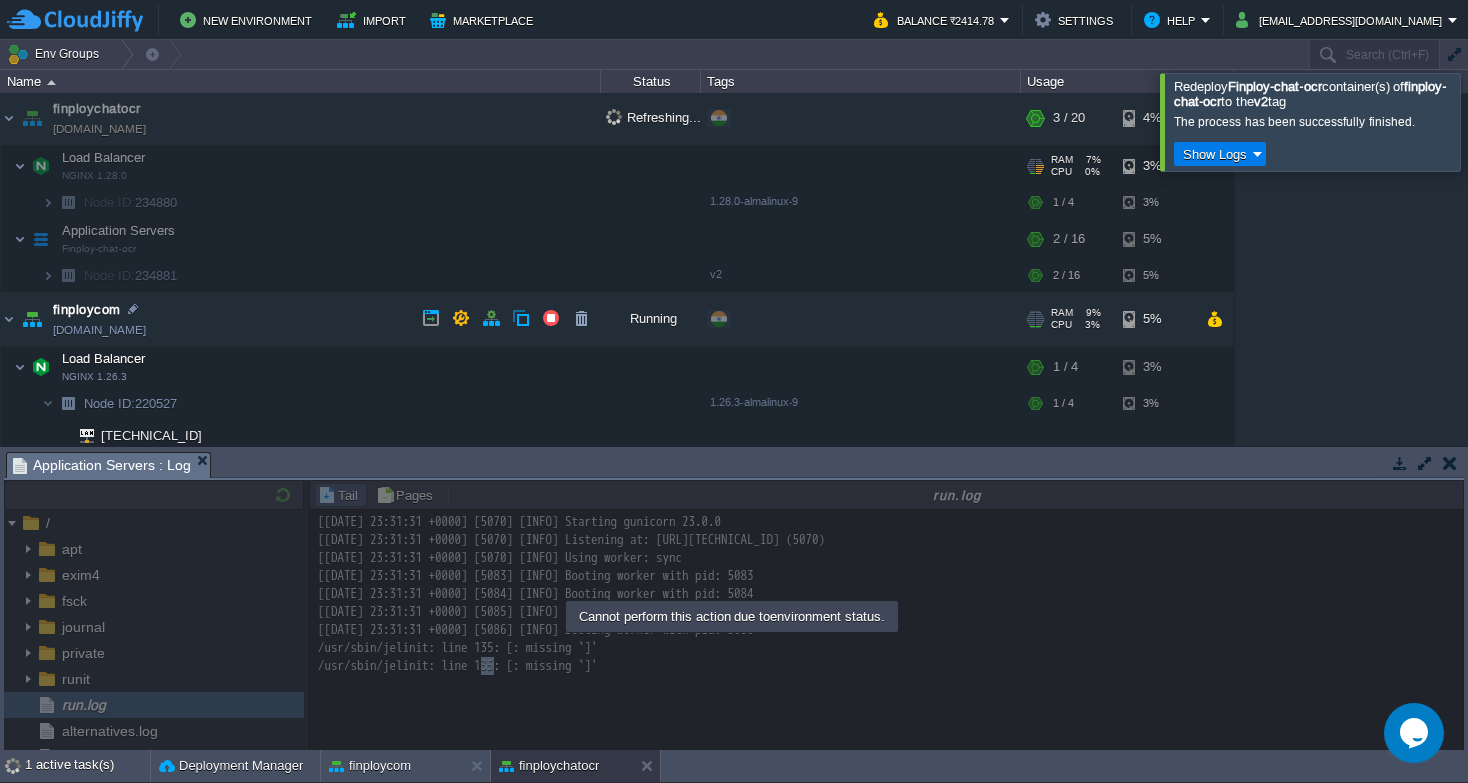 scroll, scrollTop: 0, scrollLeft: 0, axis: both 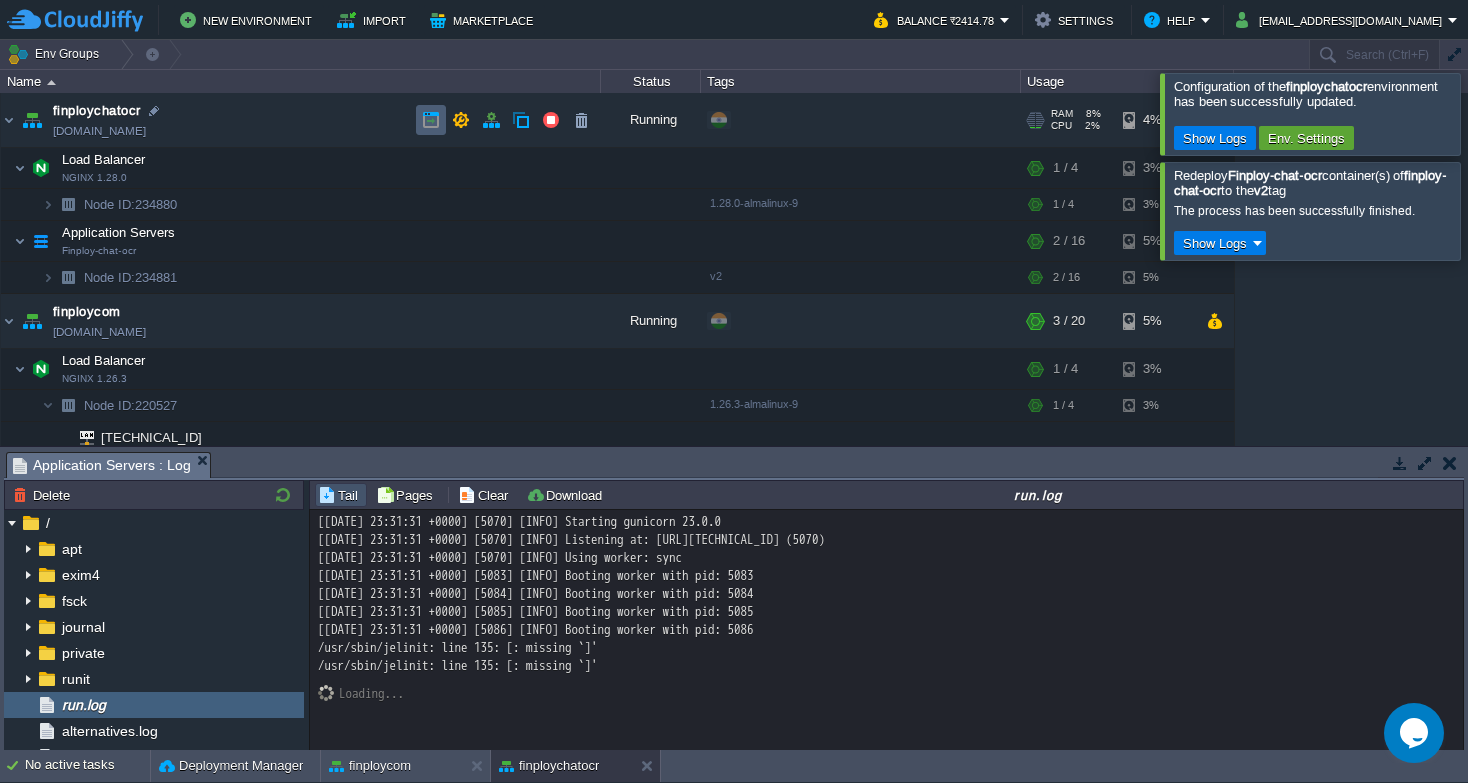click at bounding box center (431, 120) 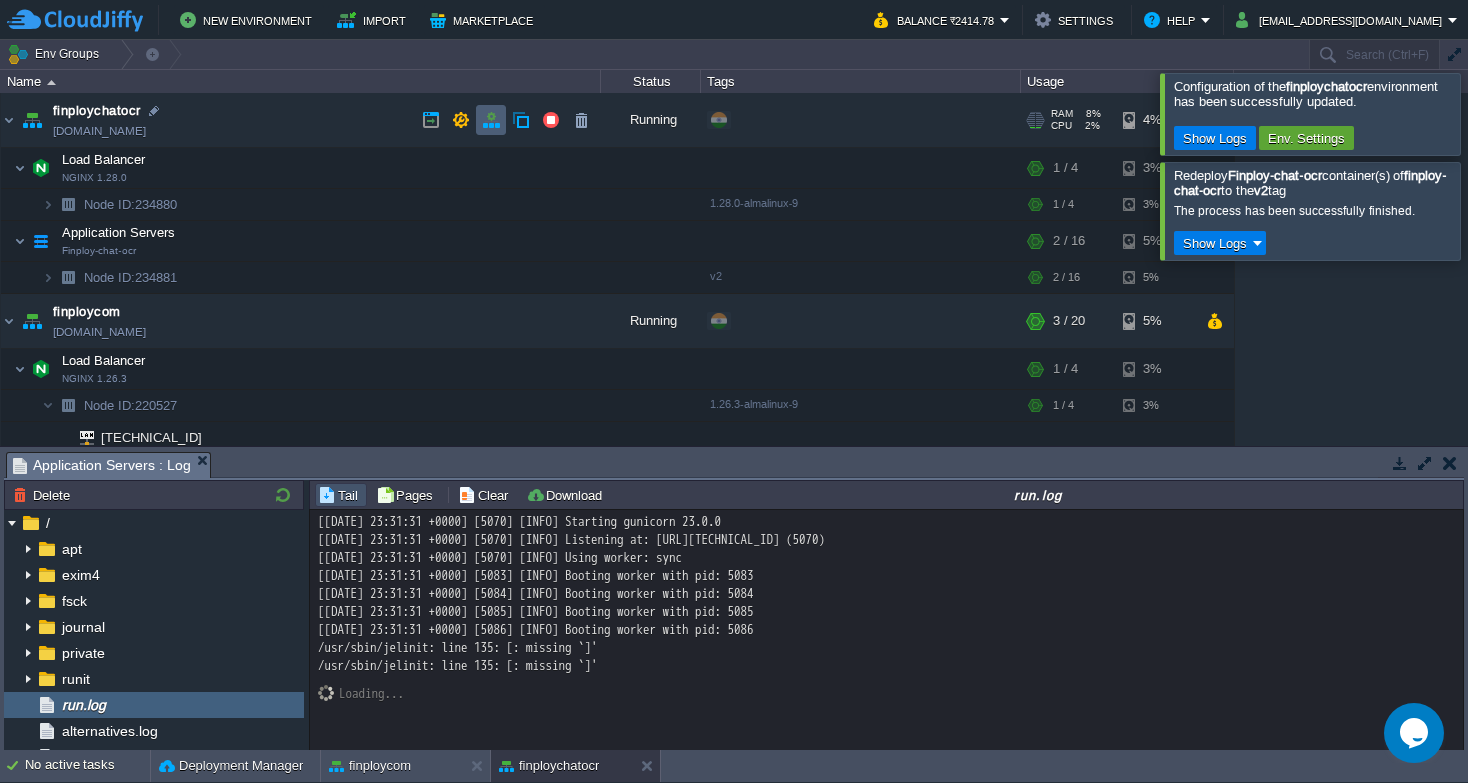 click at bounding box center [491, 120] 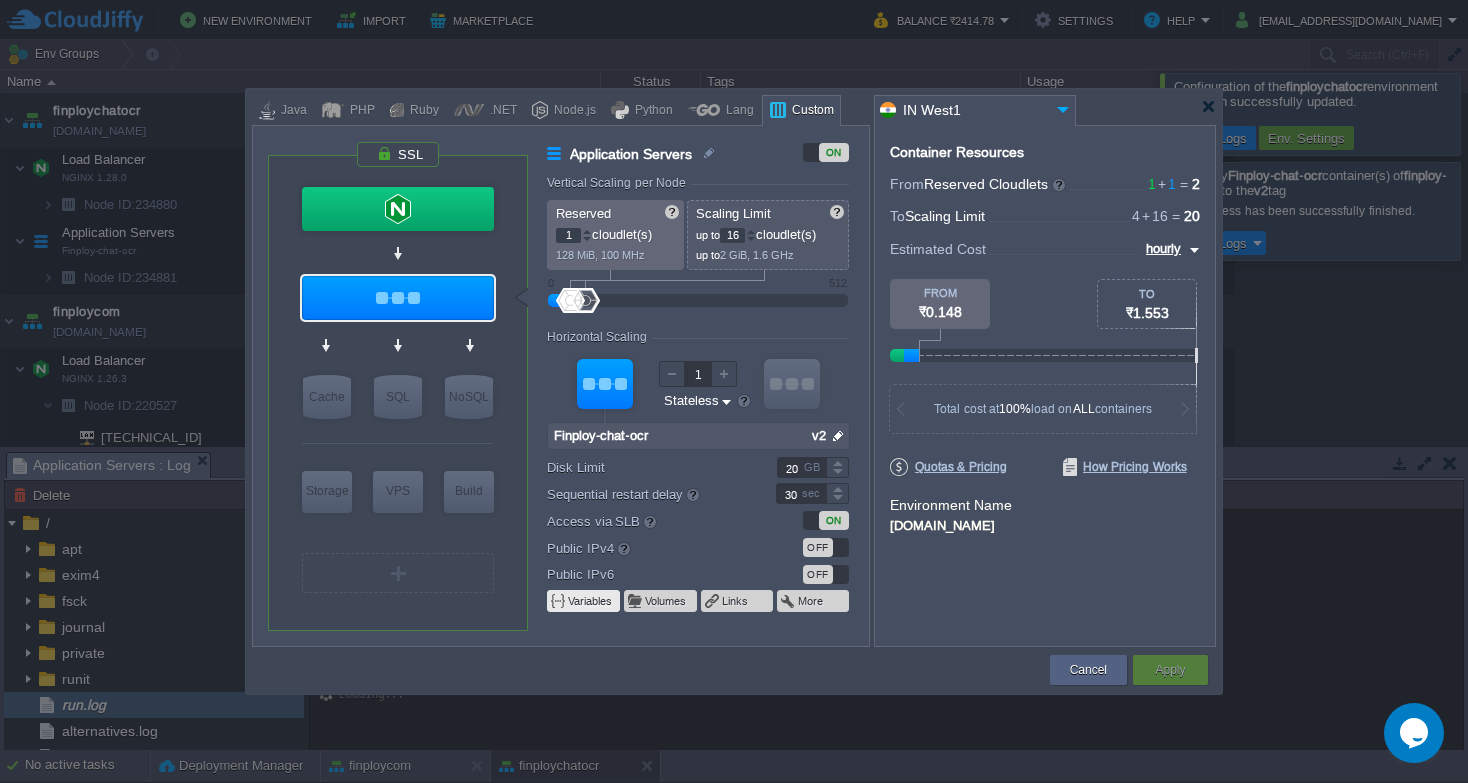 click on "Variables" at bounding box center [583, 601] 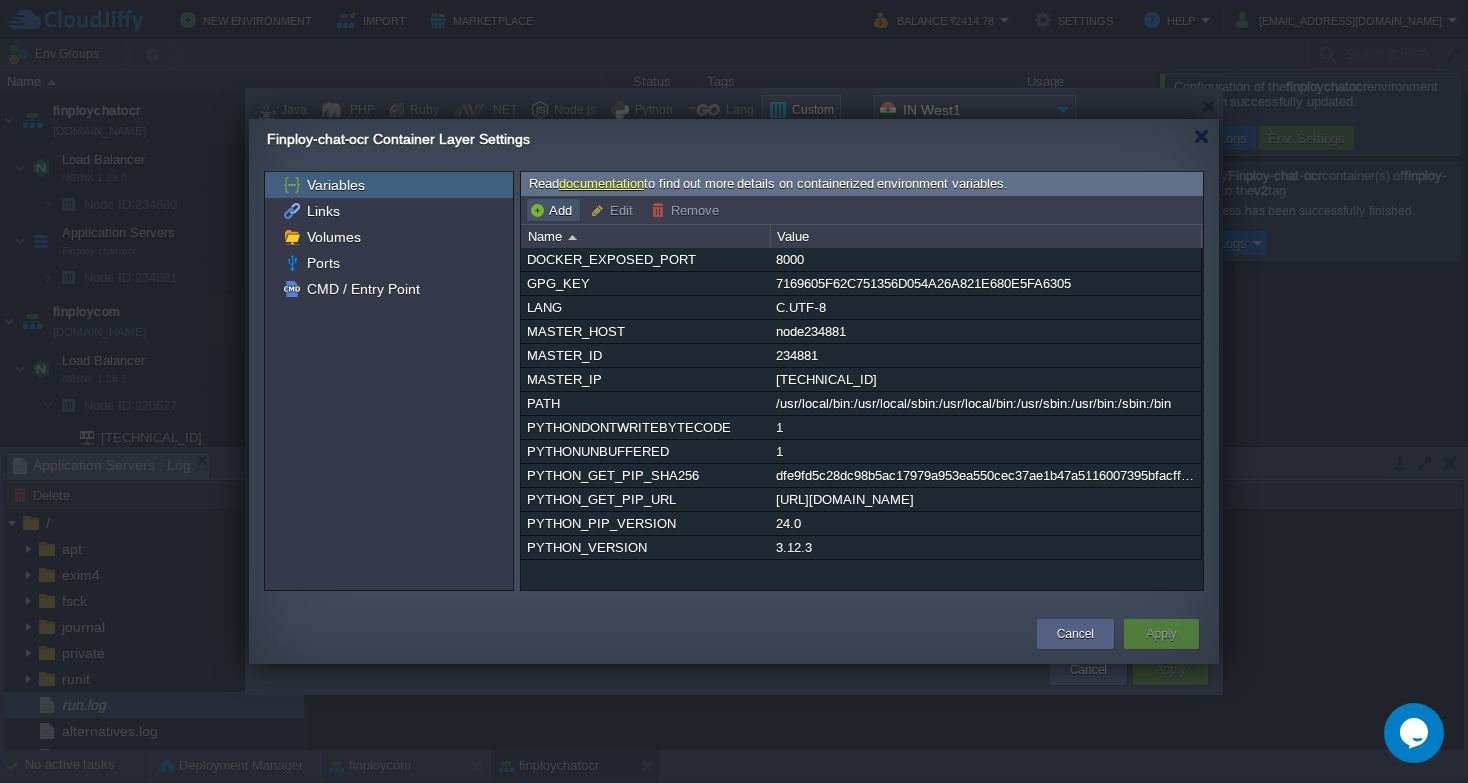 click on "Add" at bounding box center (553, 210) 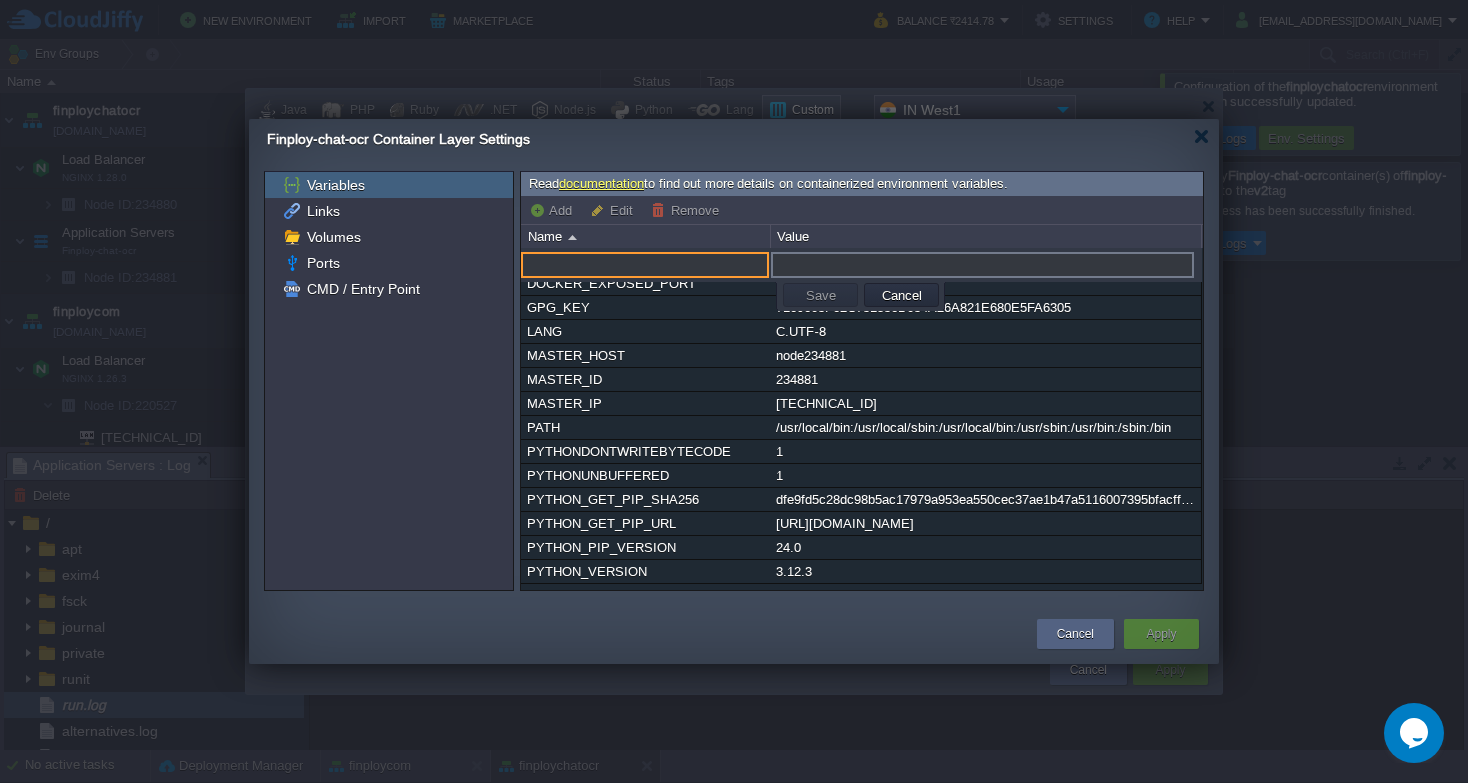 click at bounding box center (645, 265) 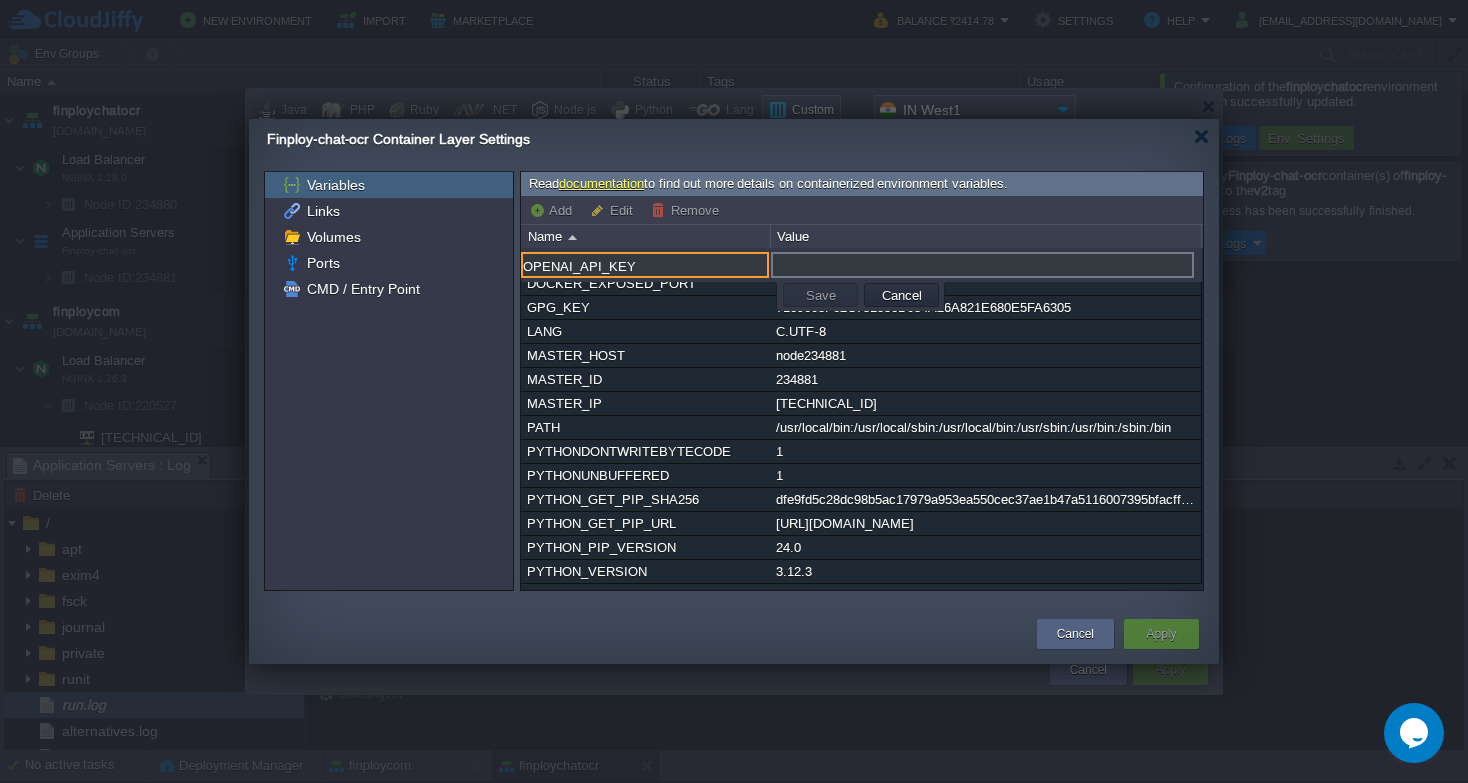 type on "OPENAI_API_KEY" 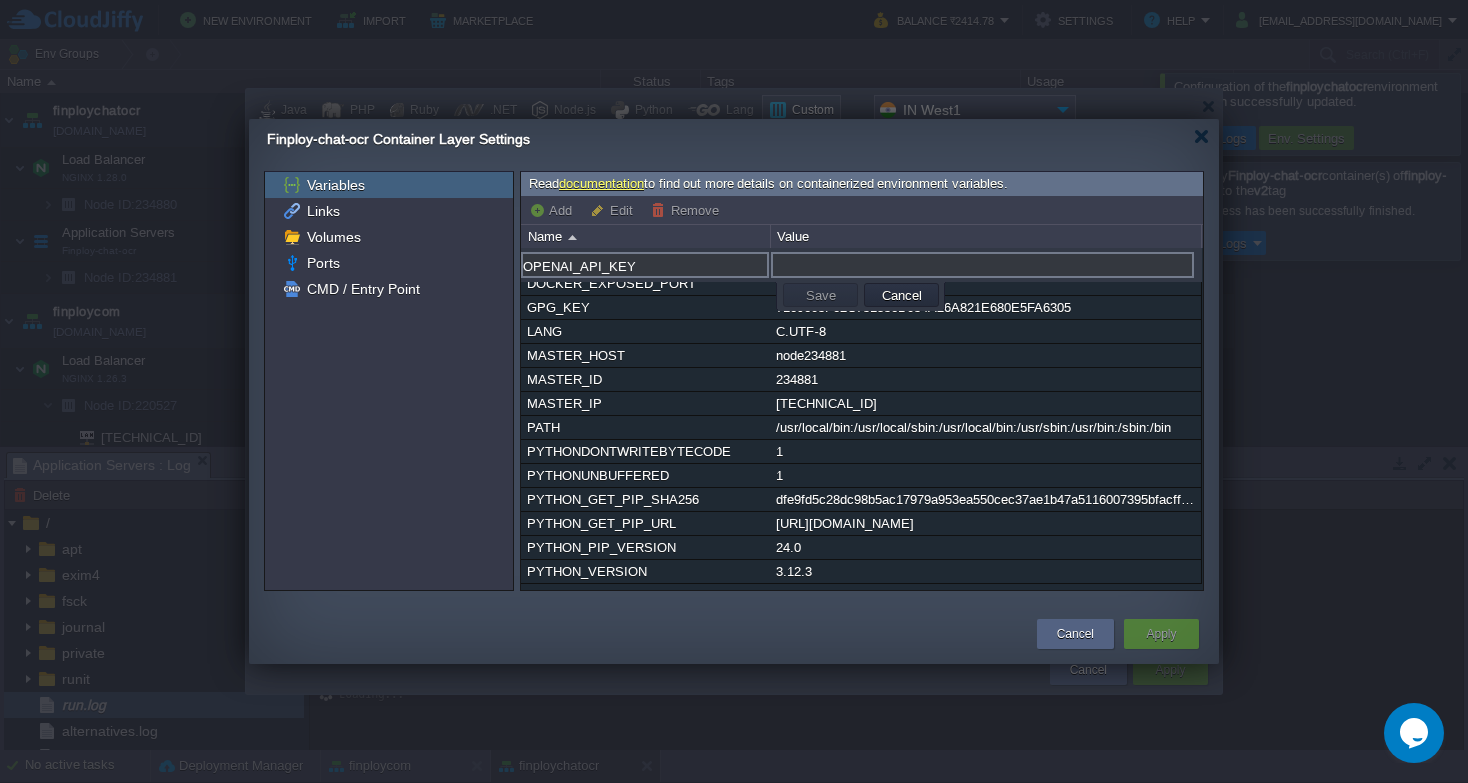 click at bounding box center [982, 265] 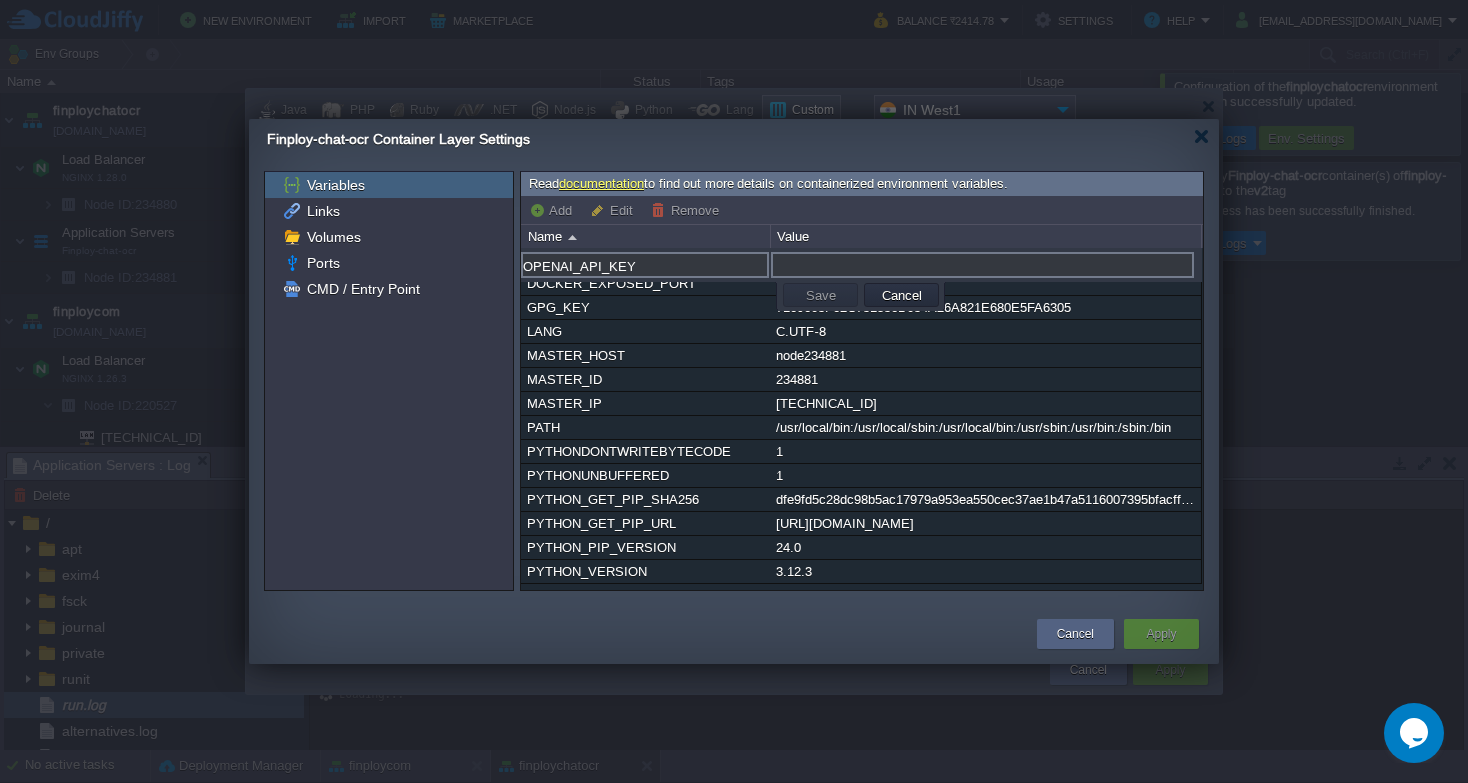 click at bounding box center (982, 265) 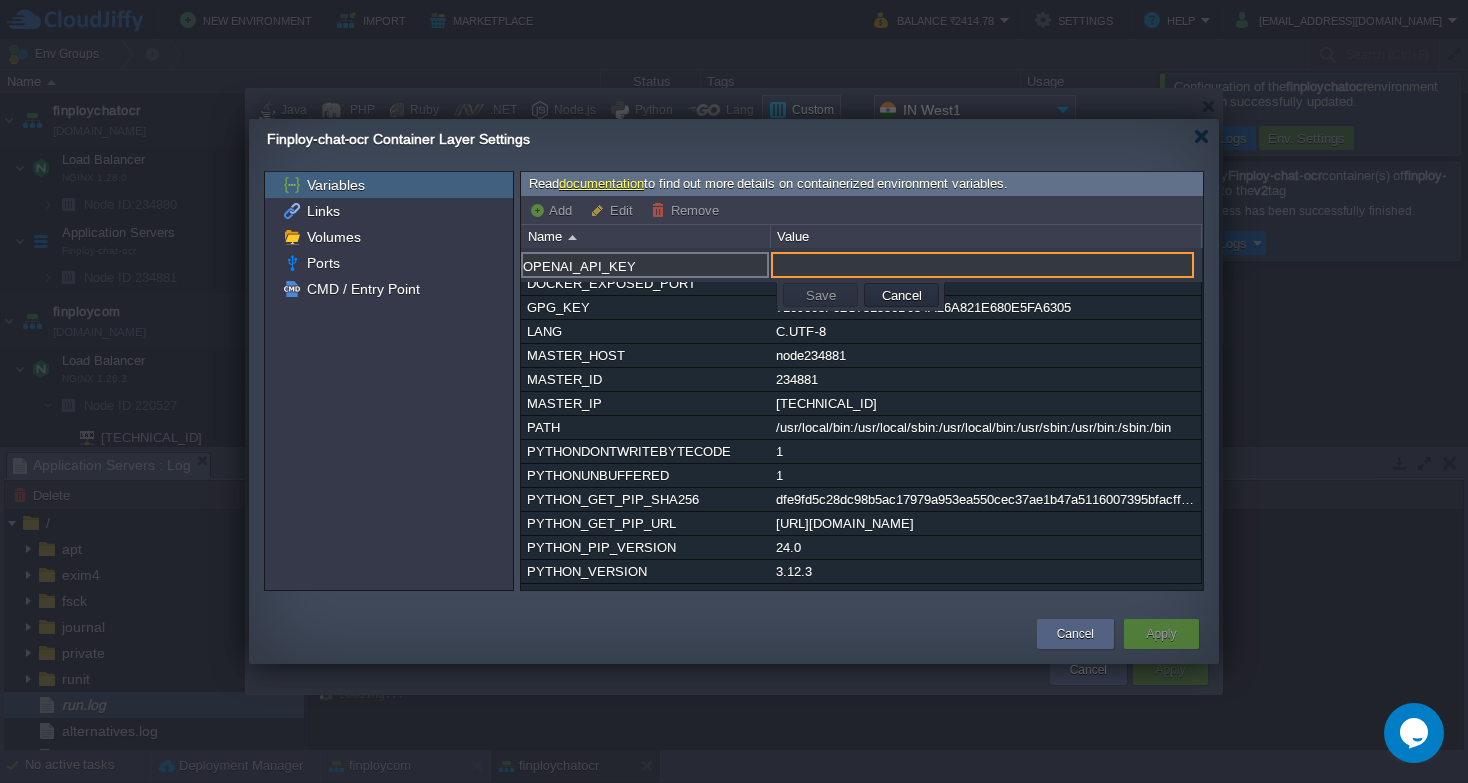 paste on "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" 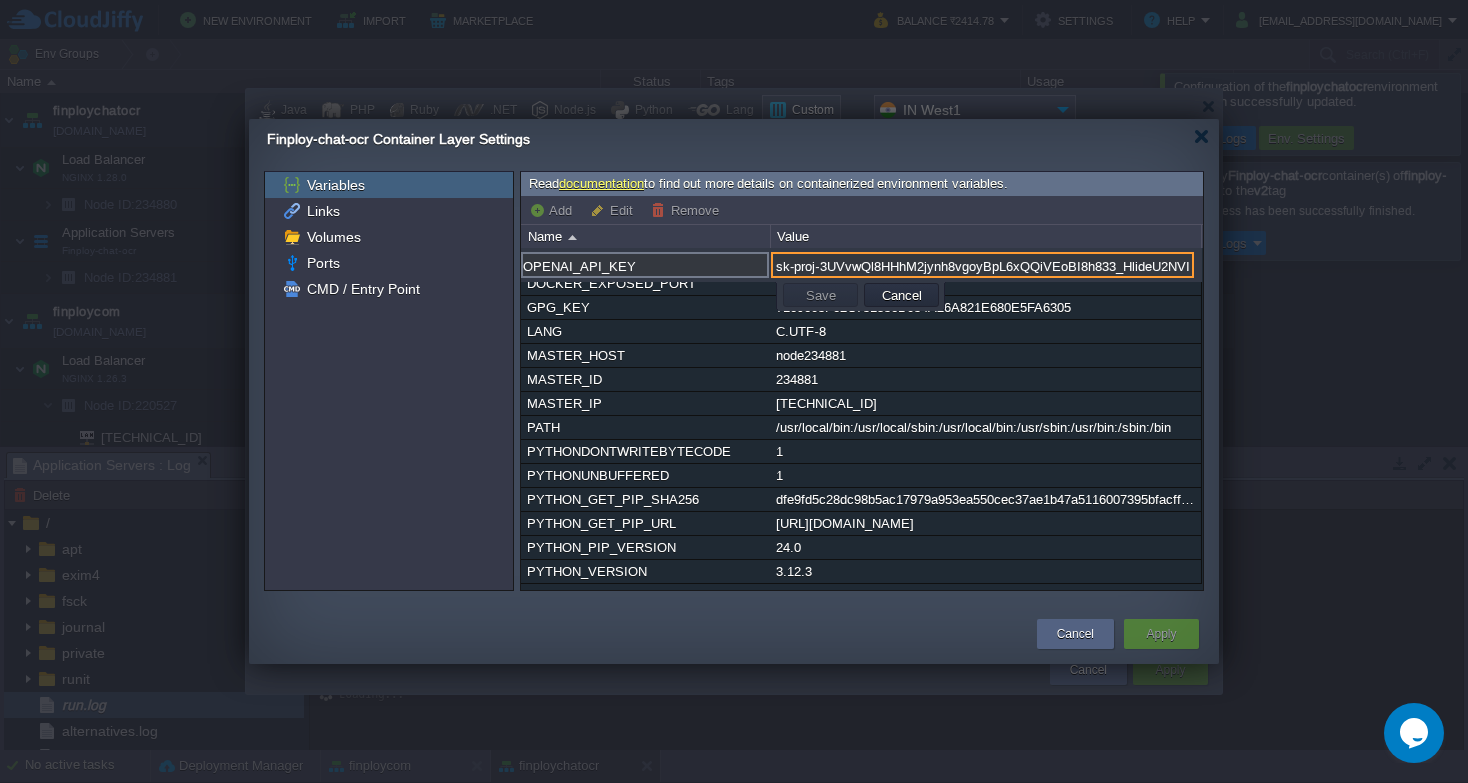 scroll, scrollTop: 0, scrollLeft: 757, axis: horizontal 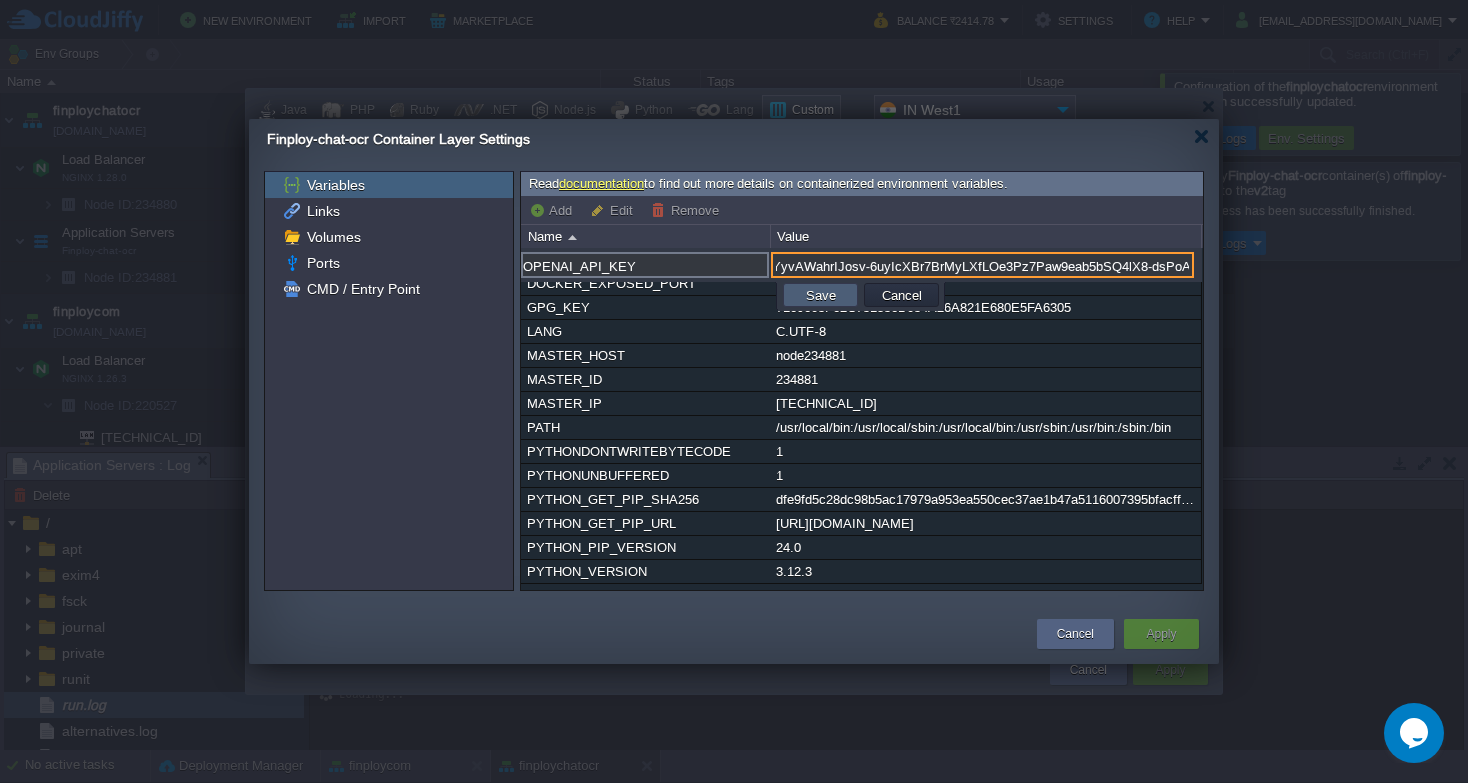 type on "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" 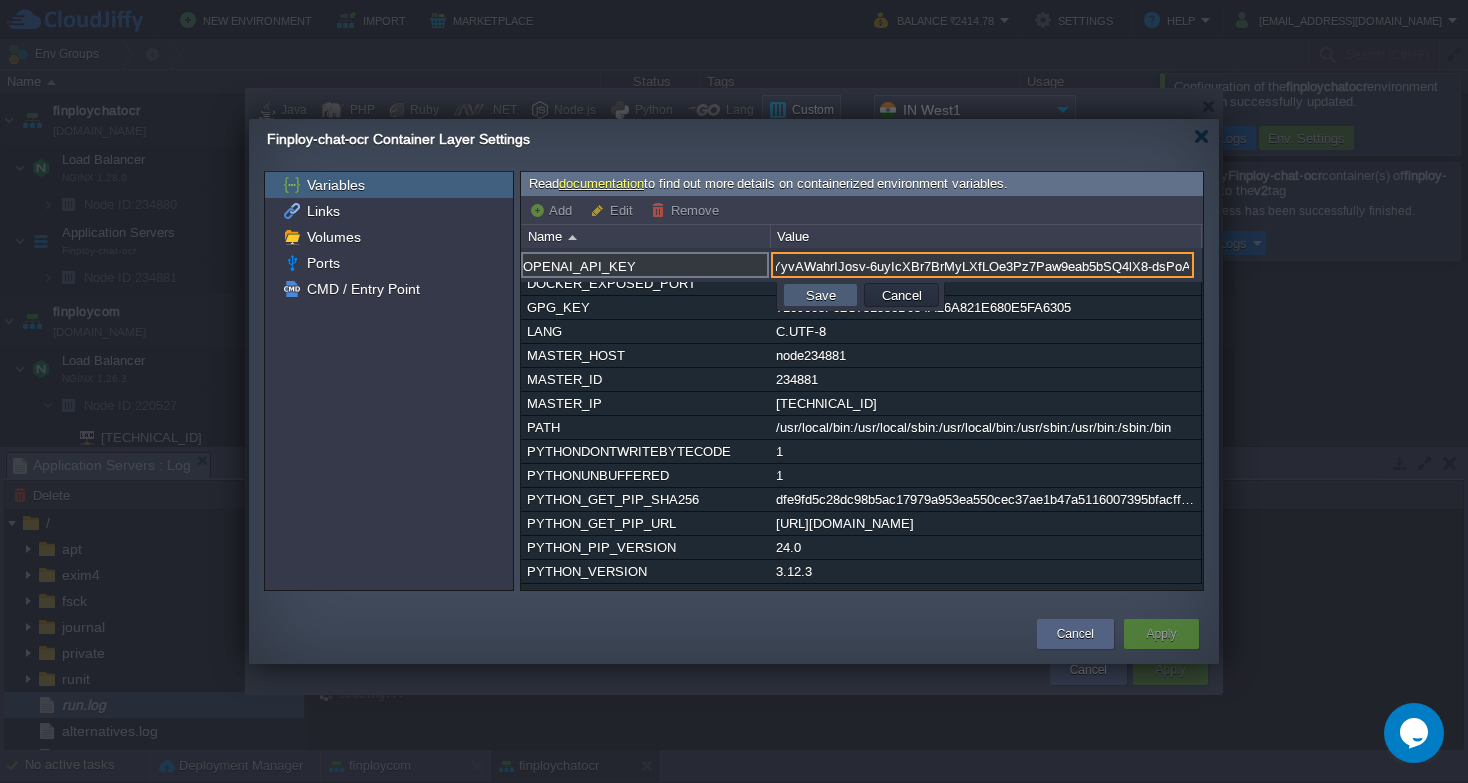 click on "Save" at bounding box center [821, 295] 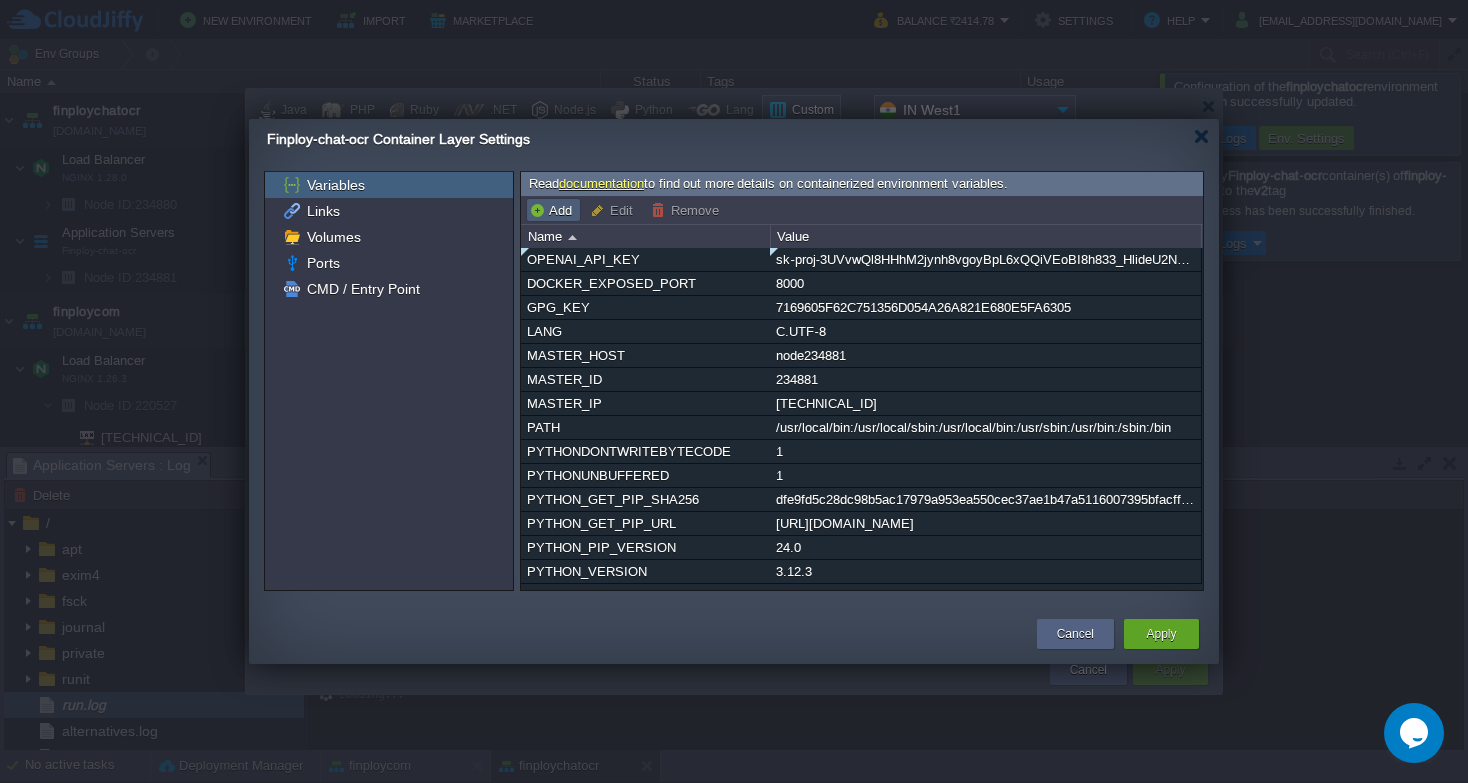 click on "Add" at bounding box center (553, 210) 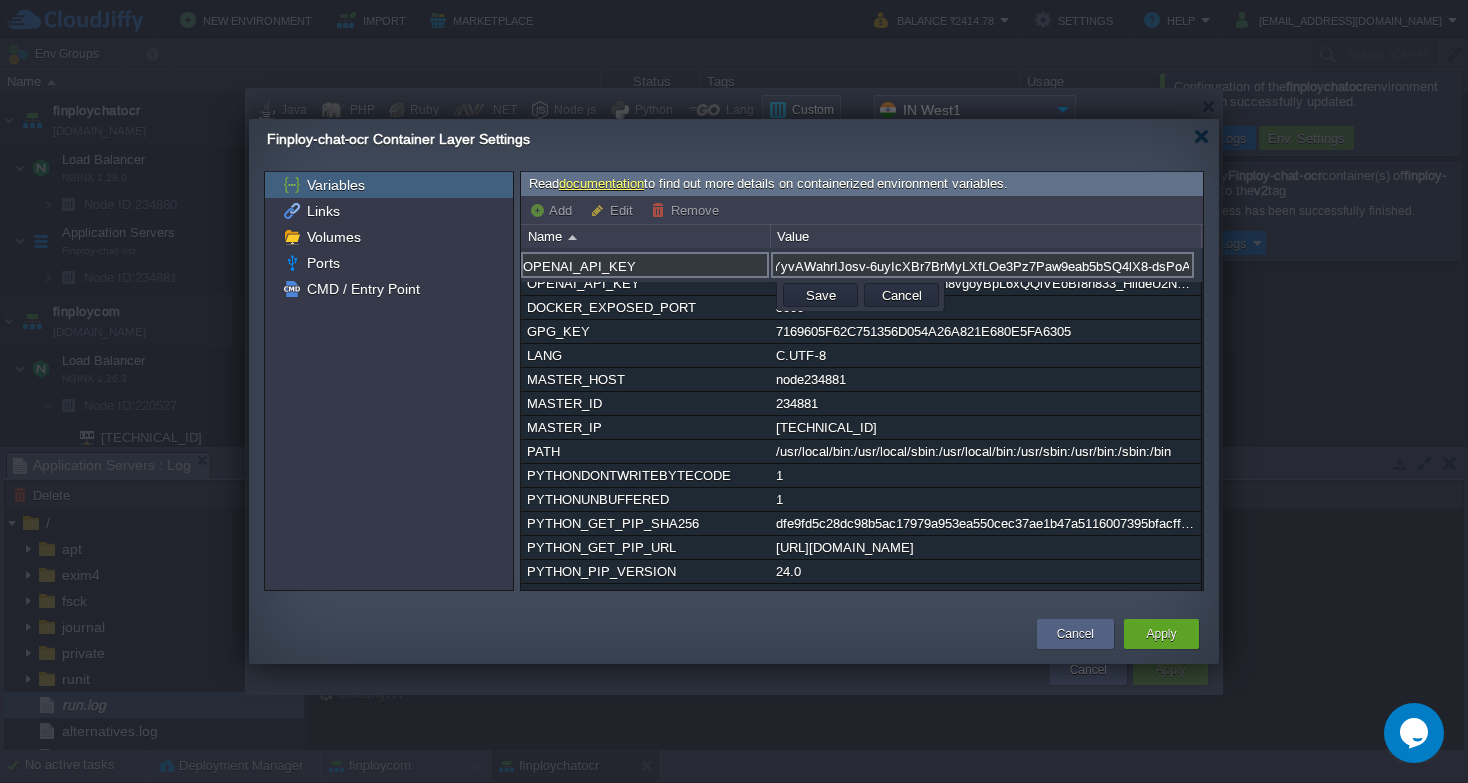 type 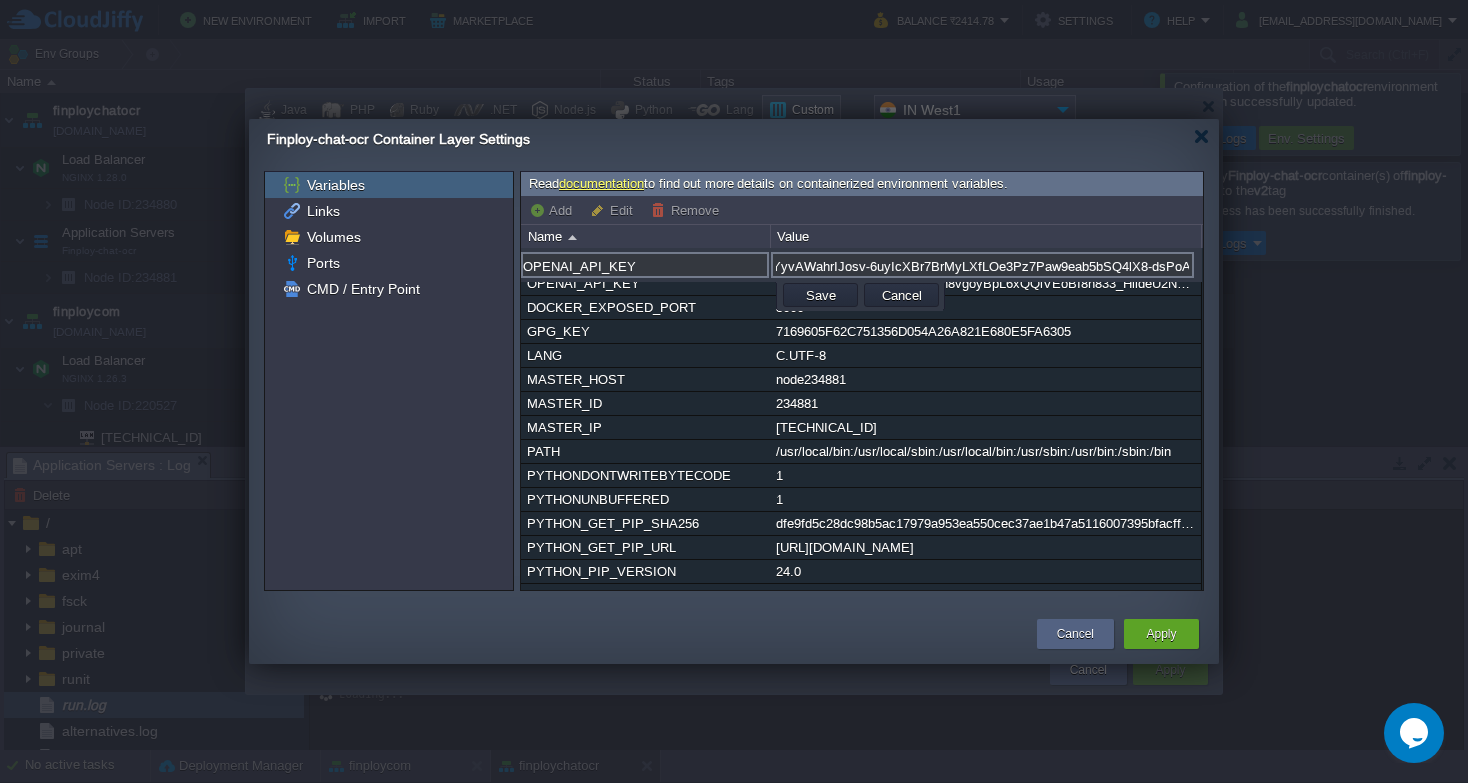 type 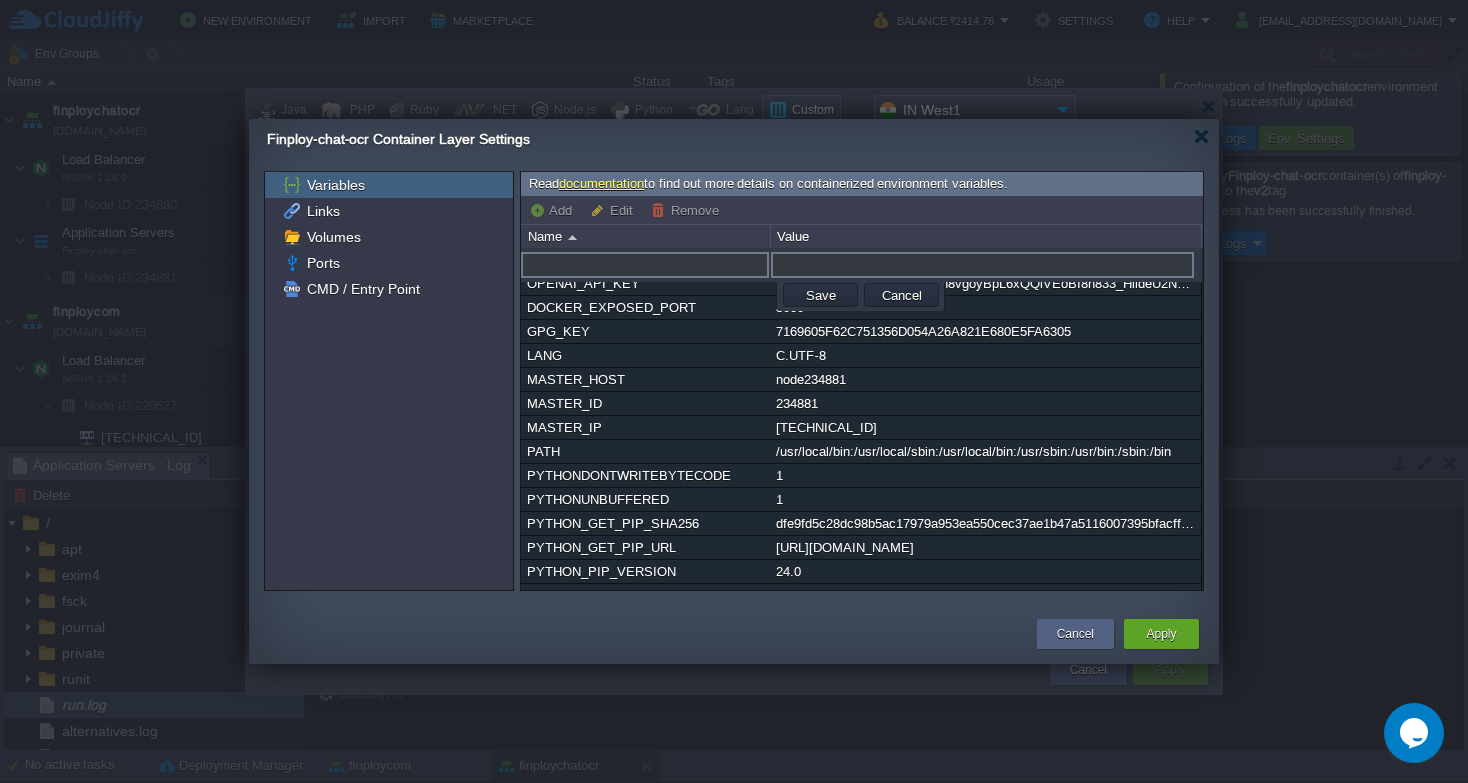 scroll, scrollTop: 0, scrollLeft: 0, axis: both 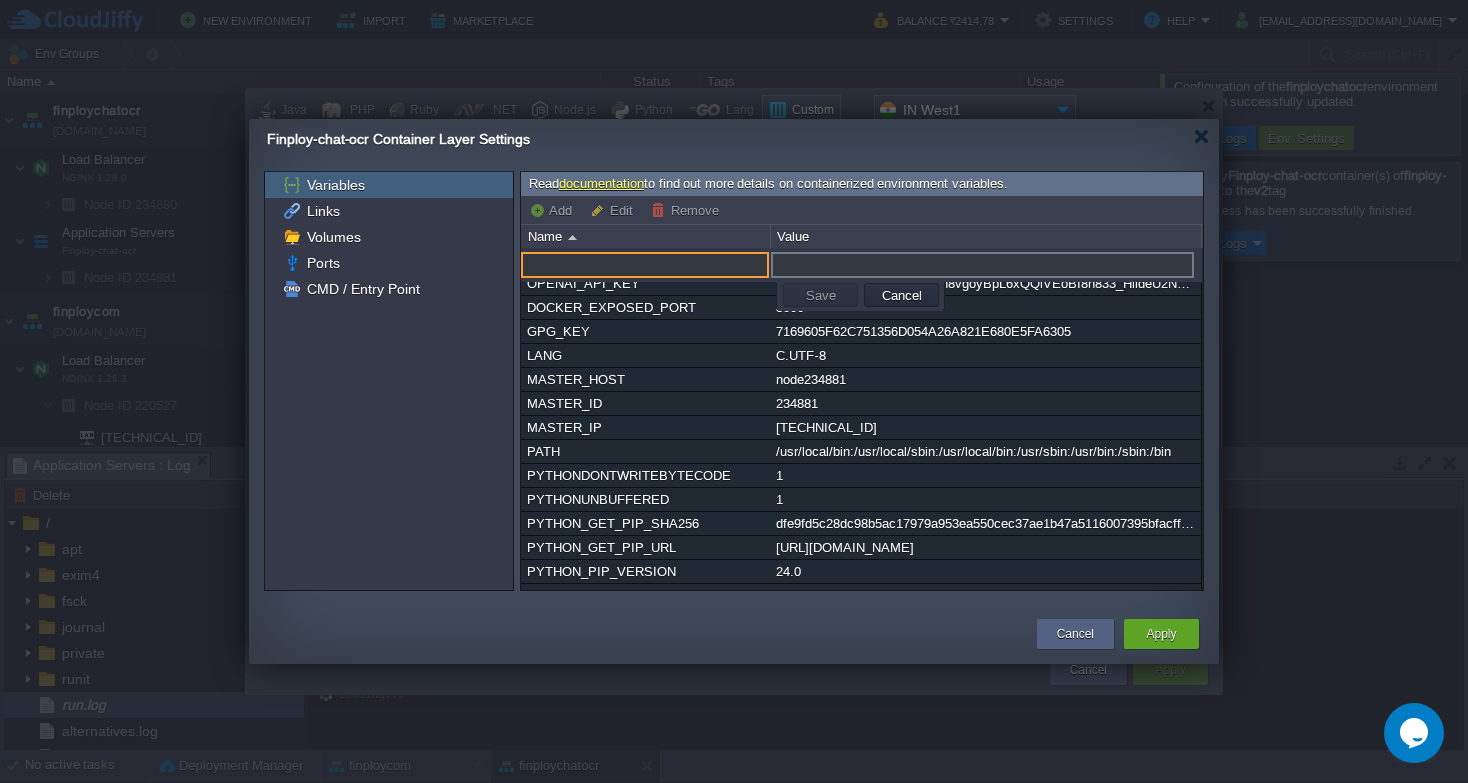 click at bounding box center [645, 265] 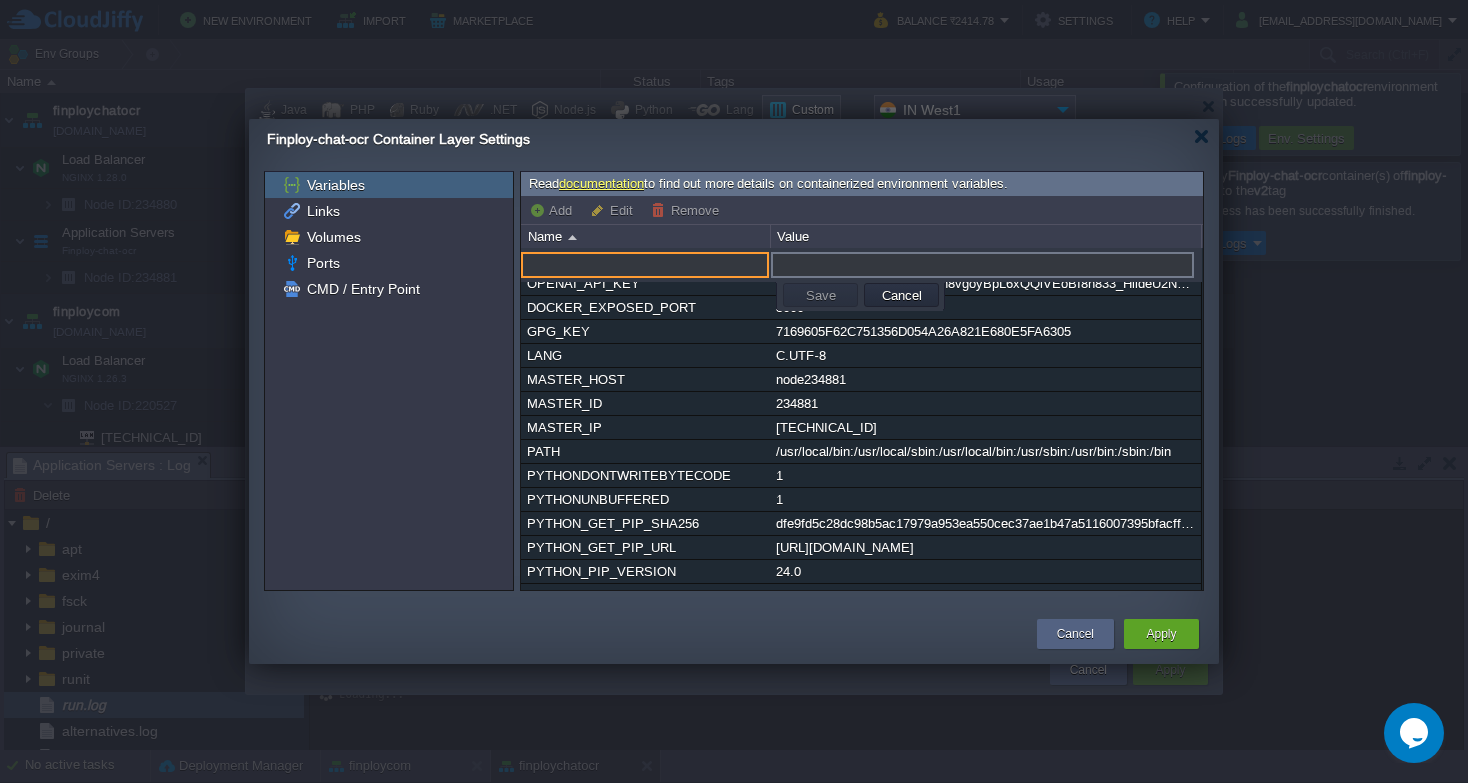 paste on "DB_HOST" 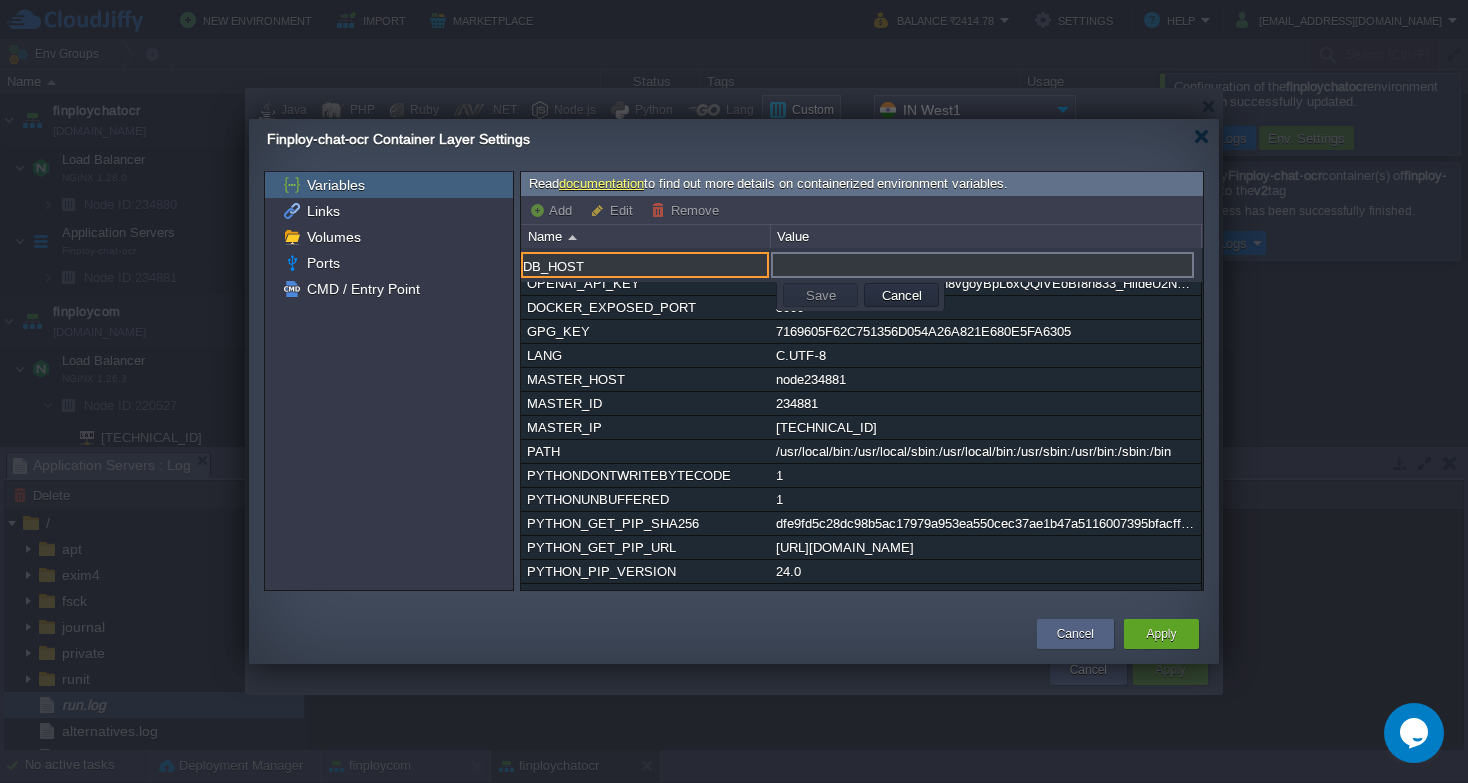 type on "DB_HOST" 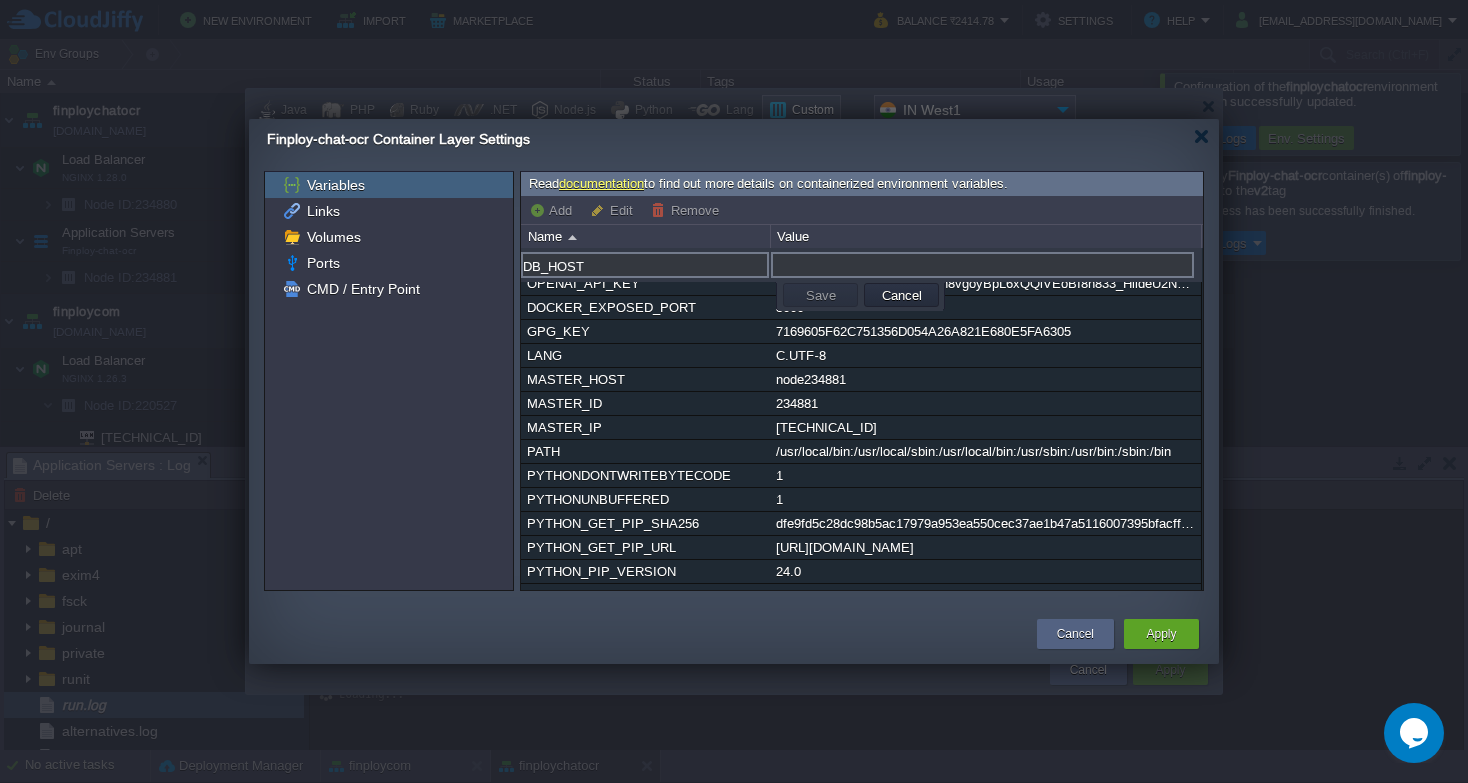 click at bounding box center (982, 265) 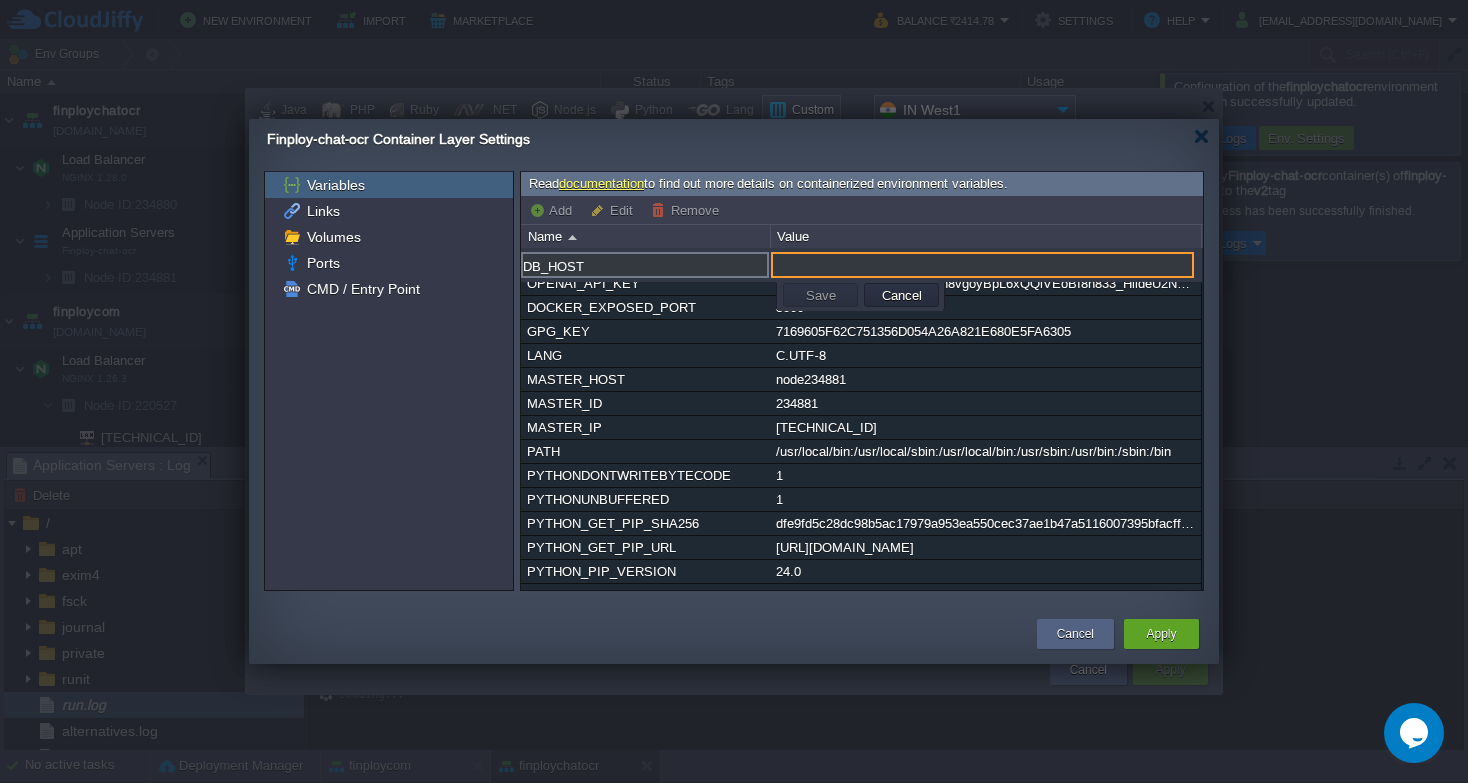 paste on "[TECHNICAL_ID]" 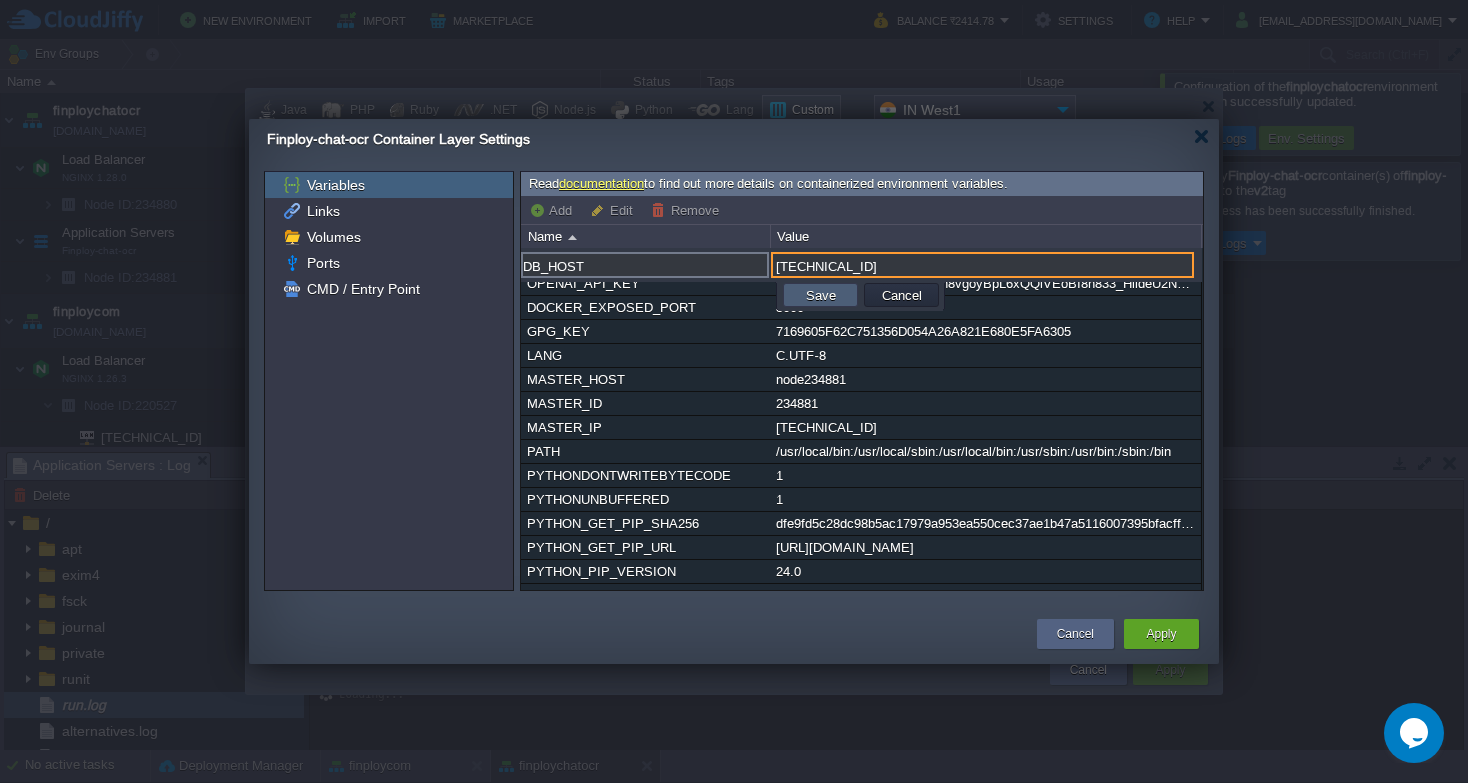 type on "[TECHNICAL_ID]" 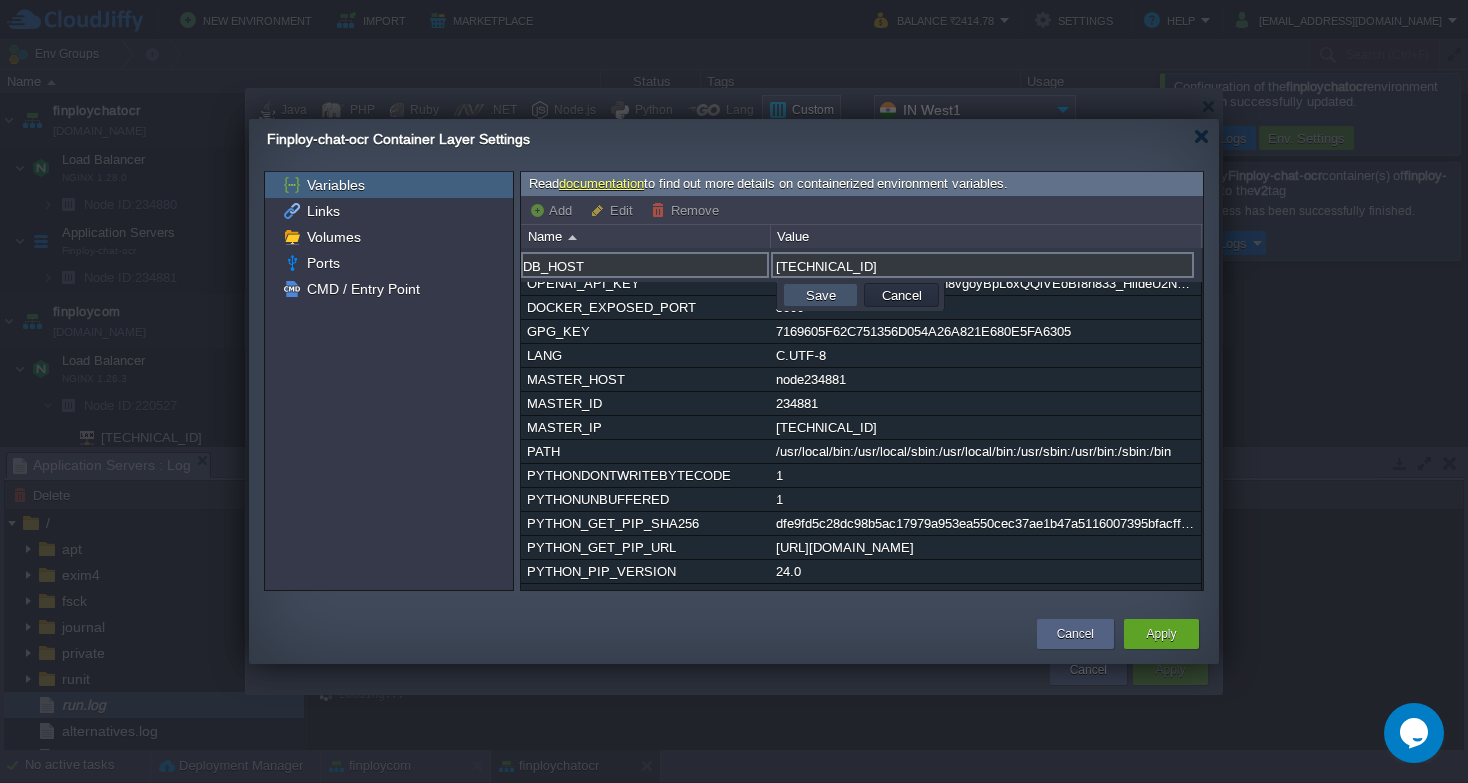 click on "Save" at bounding box center [821, 295] 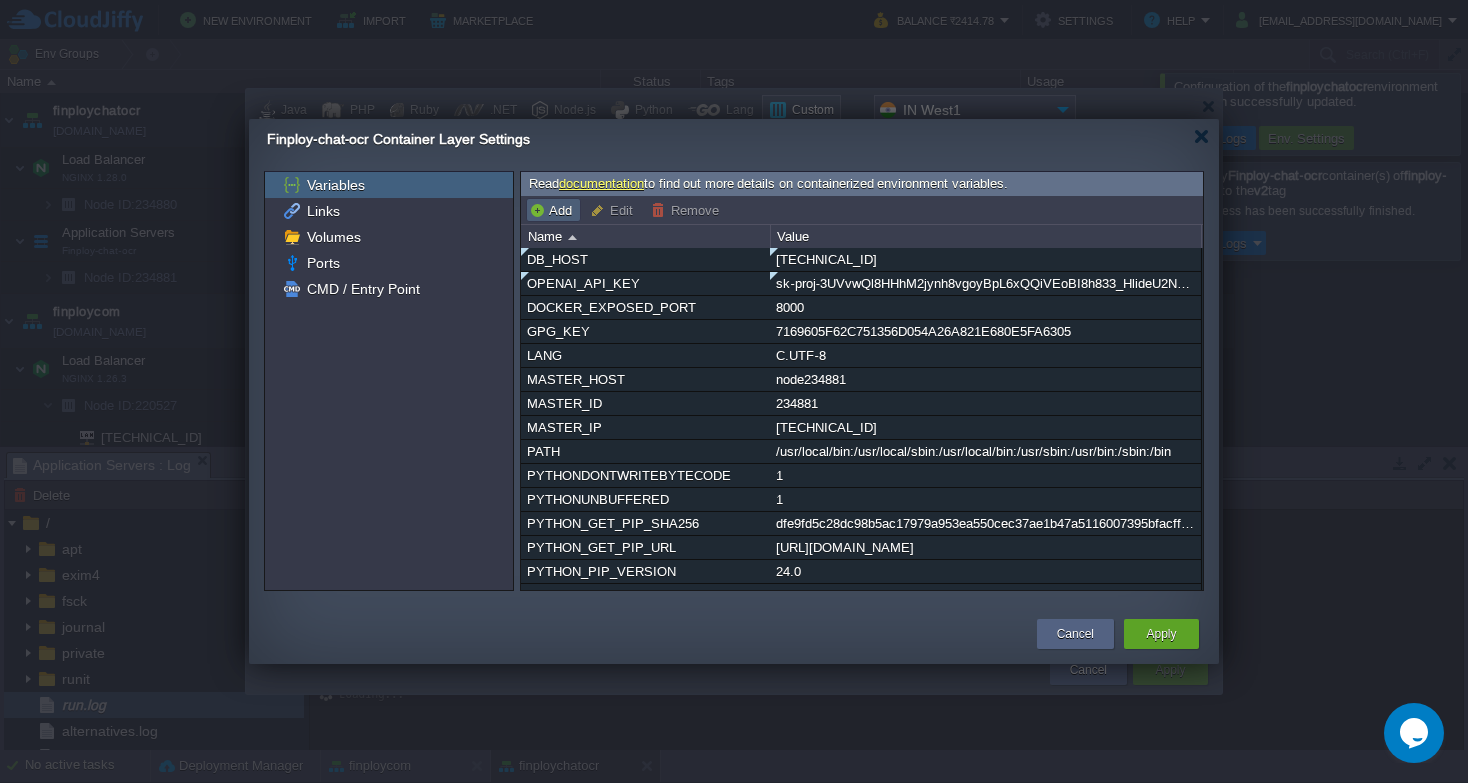 click on "Add" at bounding box center (553, 210) 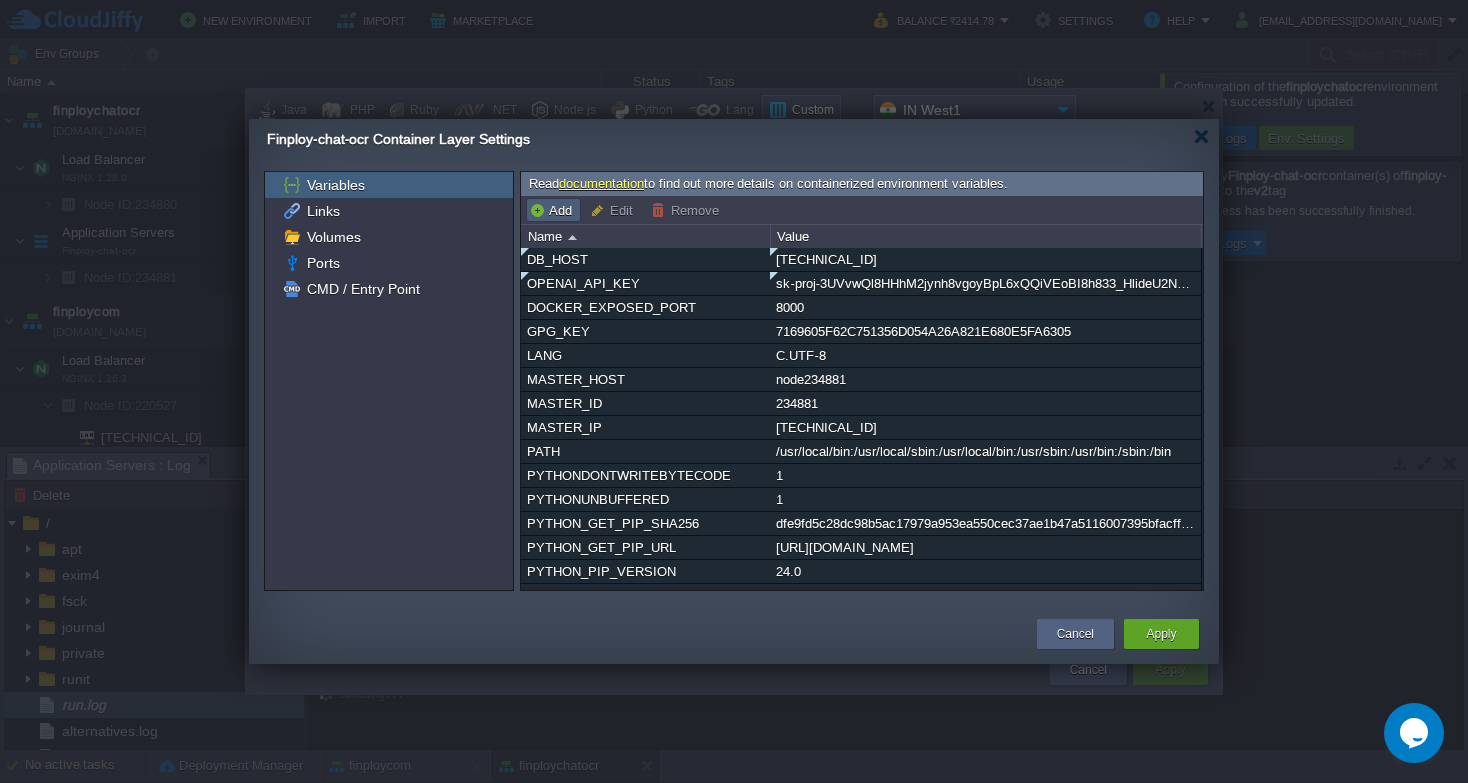 type 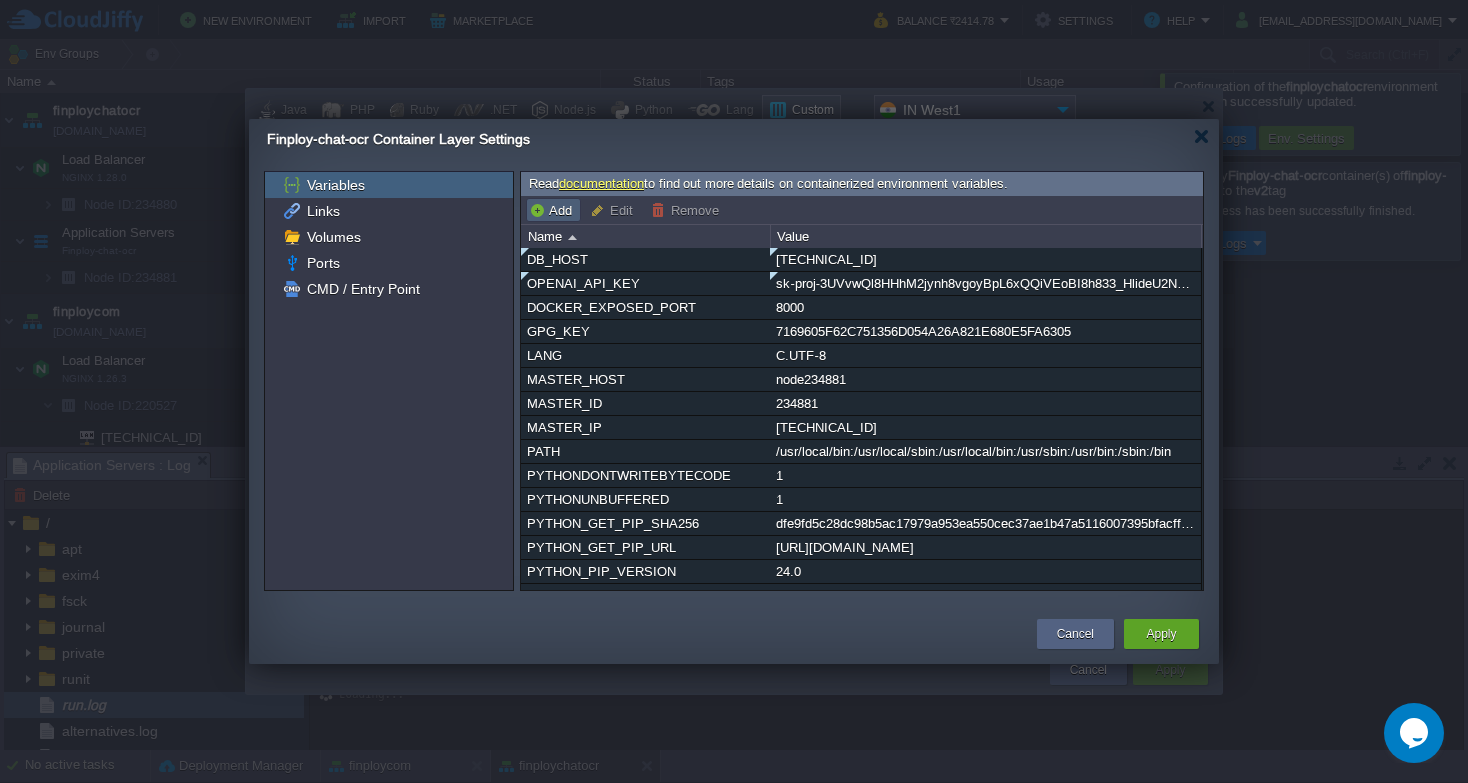 type 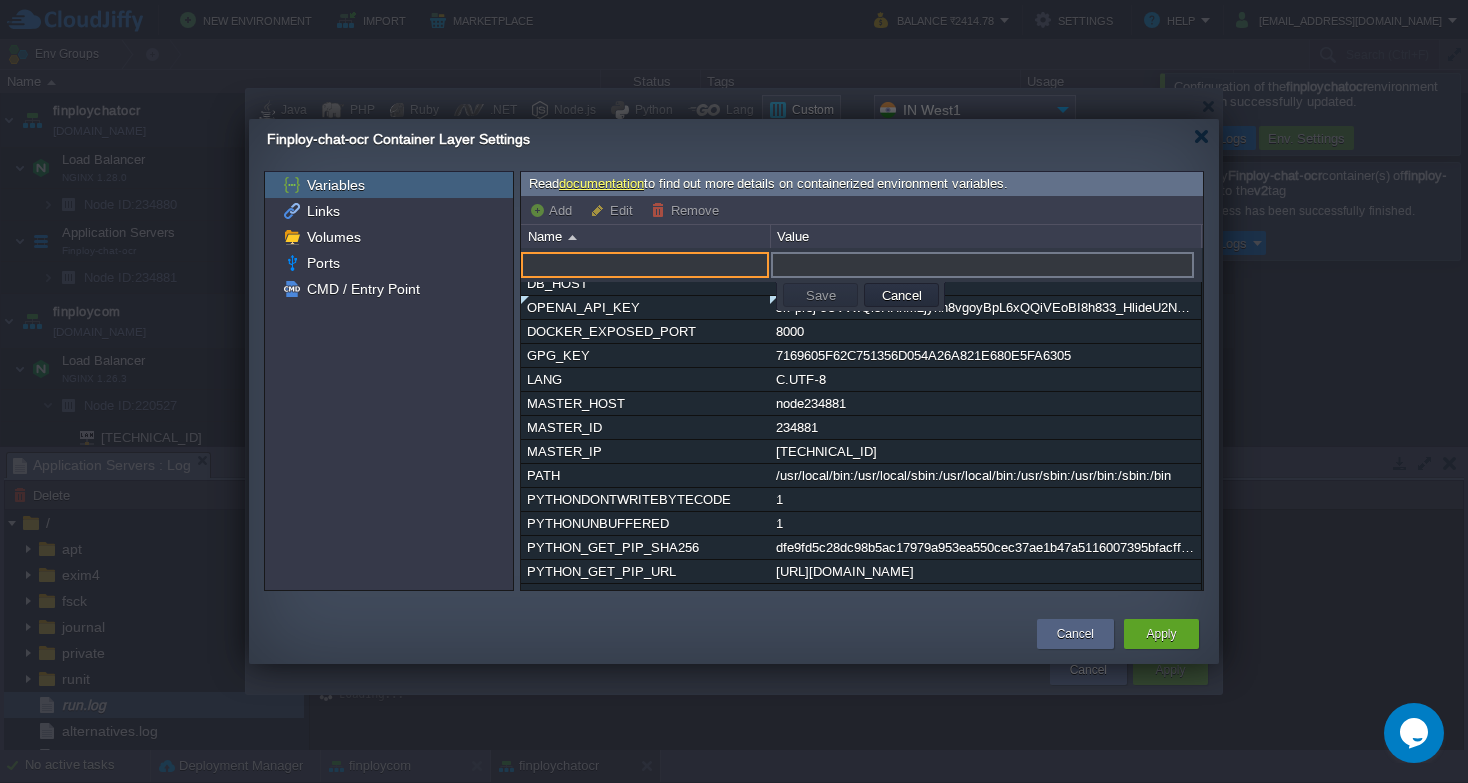 click at bounding box center (645, 265) 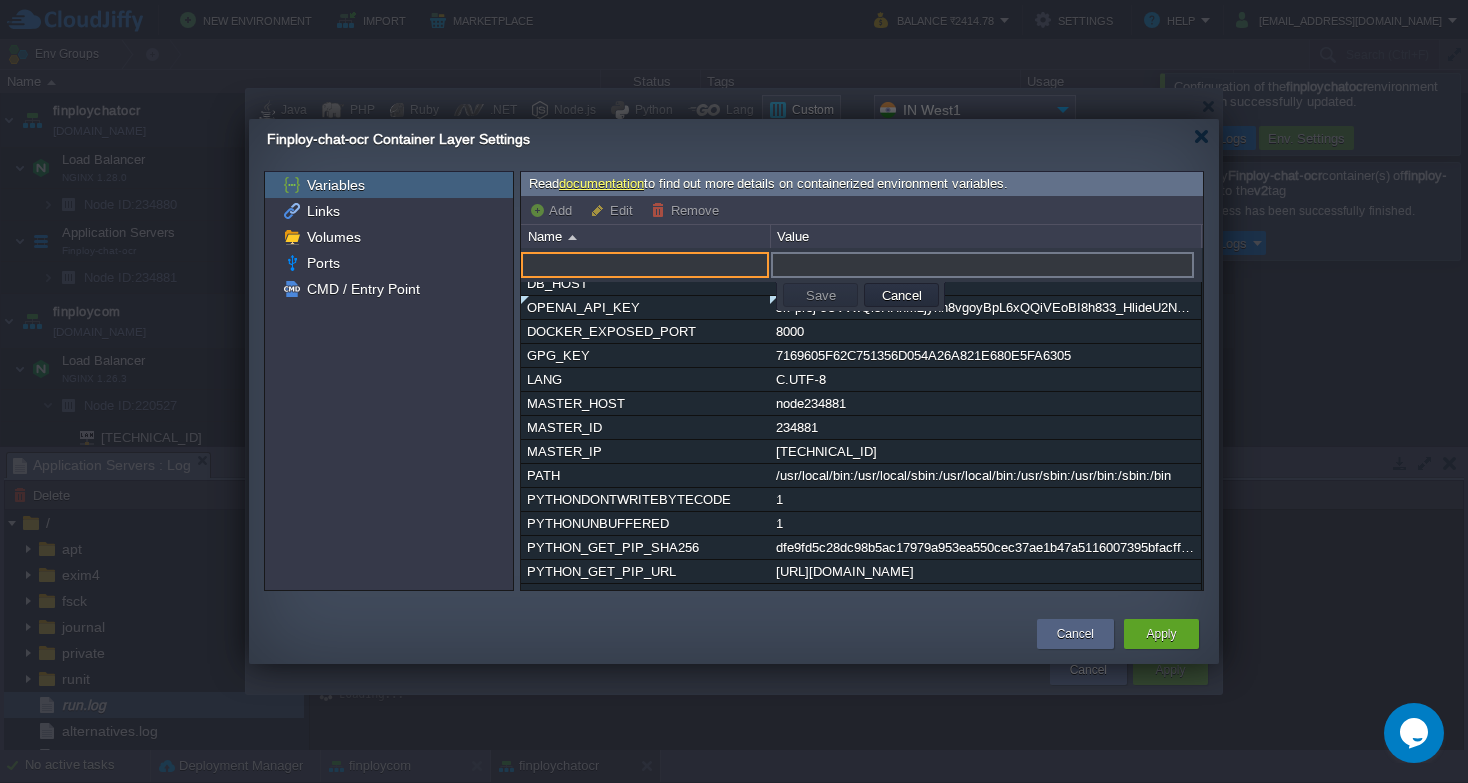paste on "DB_USER" 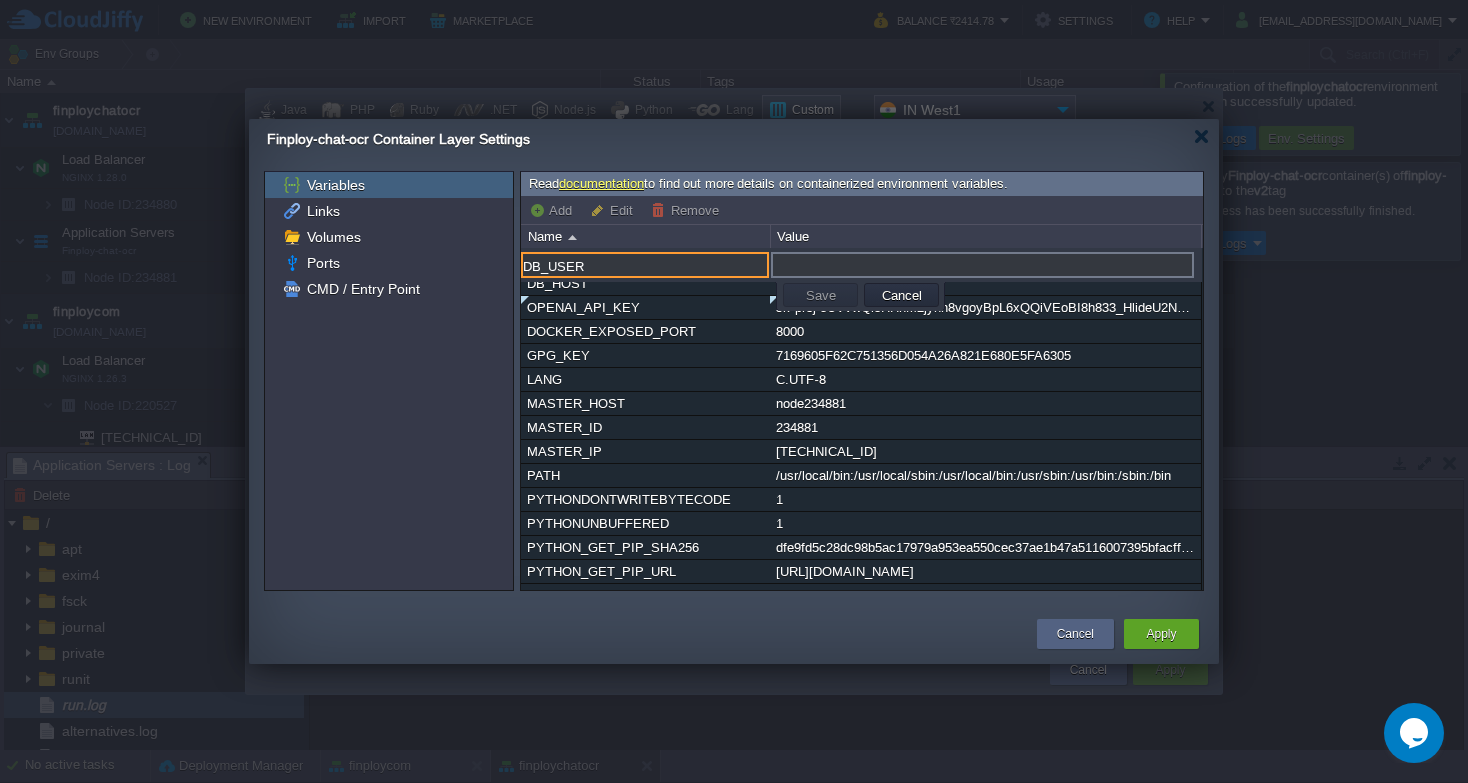 type on "DB_USER" 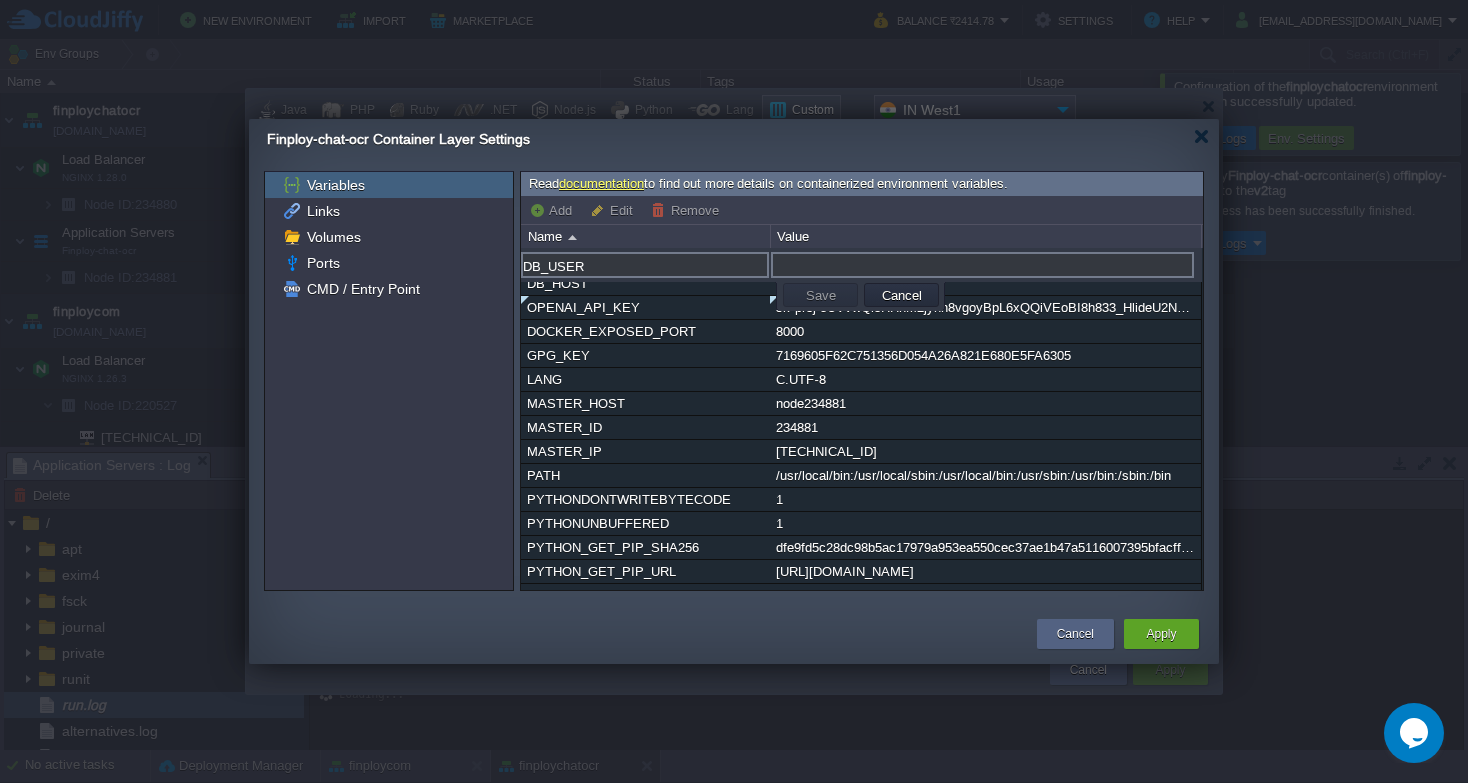 click at bounding box center (982, 265) 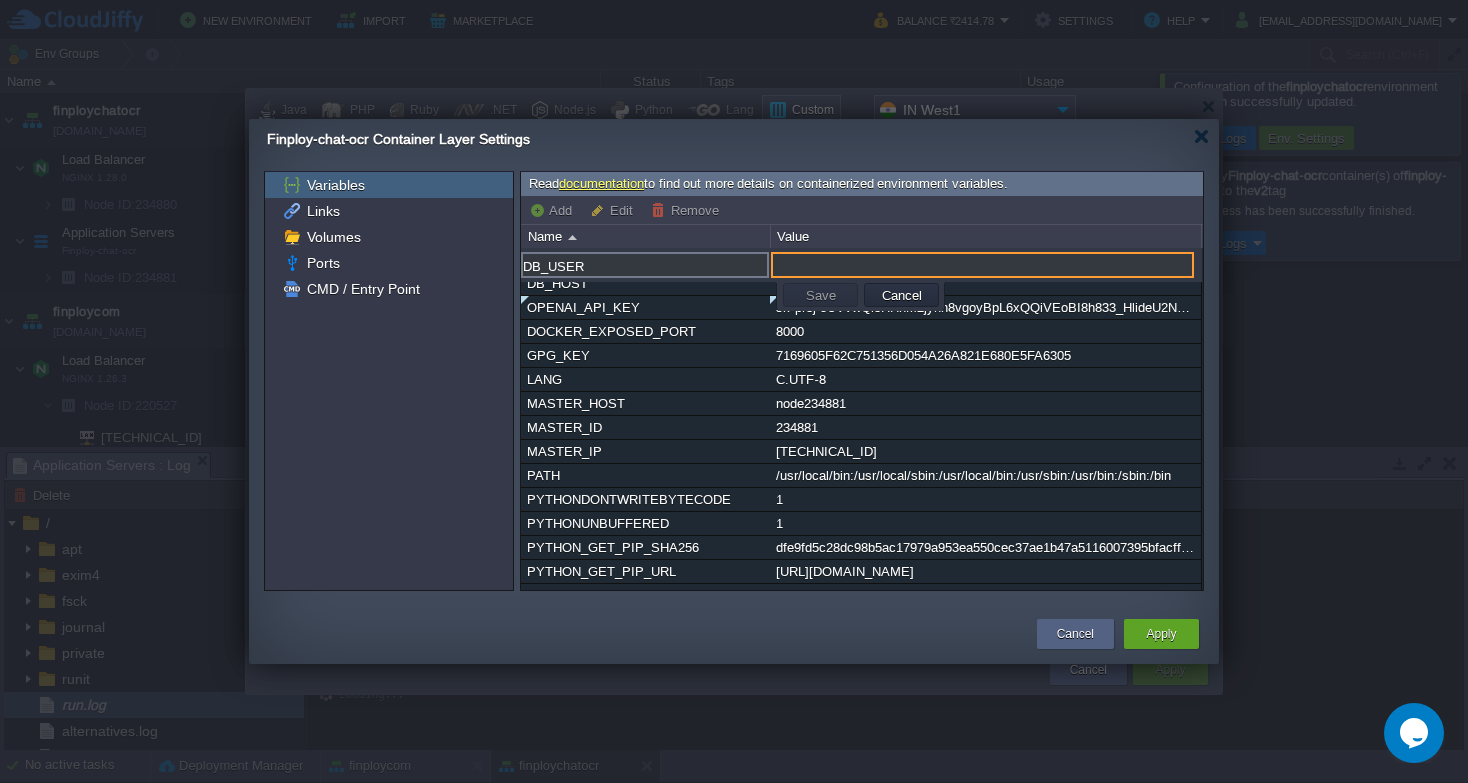 paste on "finployza_finploy" 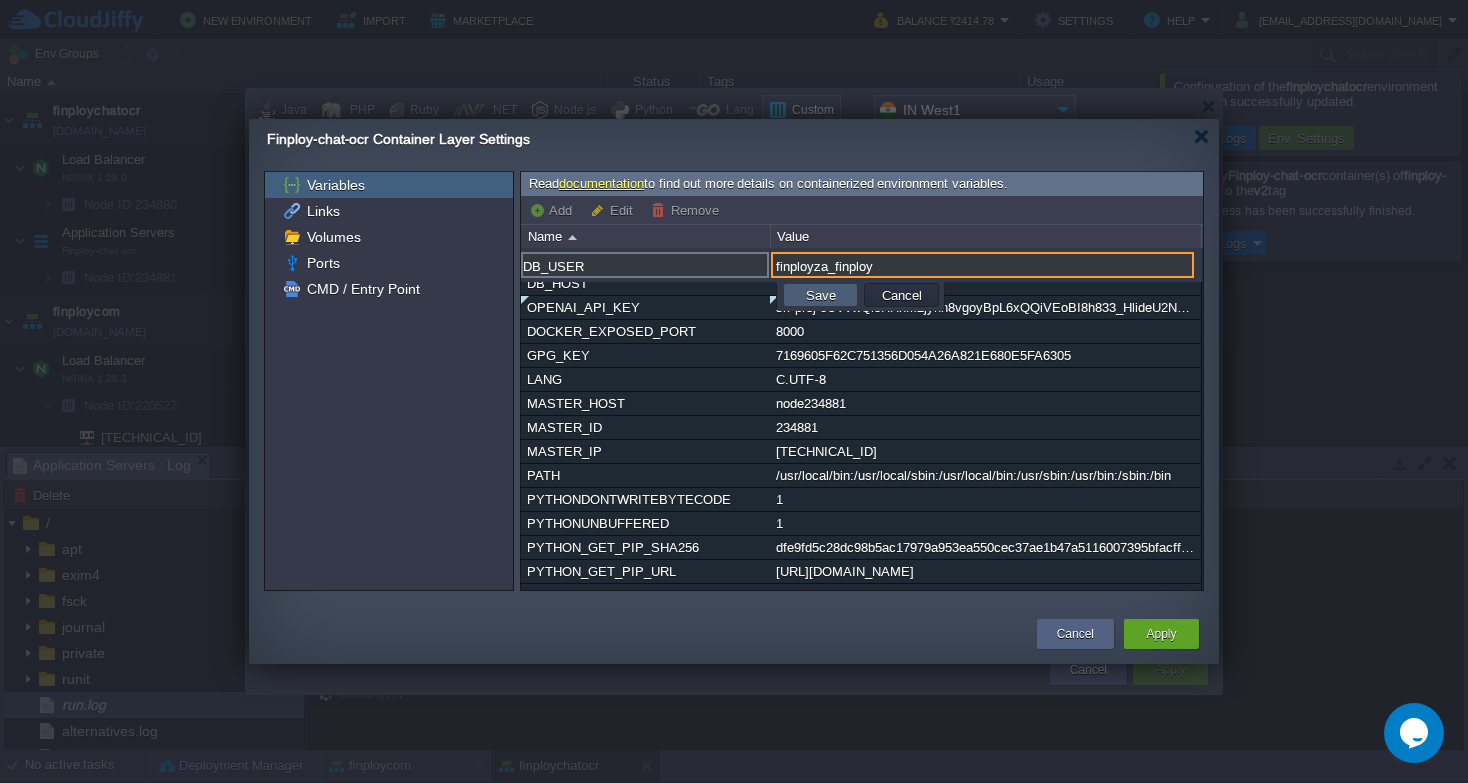 type on "finployza_finploy" 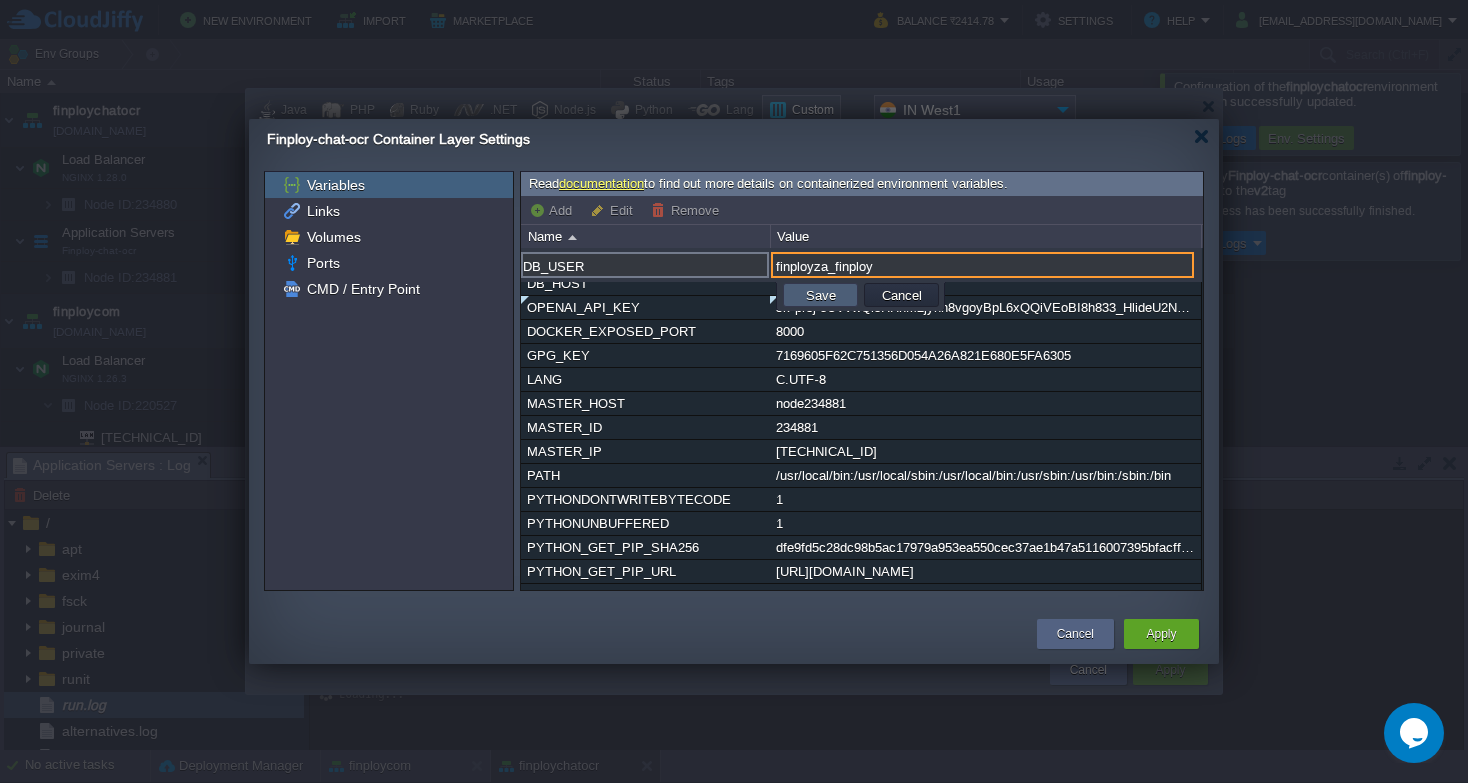 click on "Save" at bounding box center [821, 295] 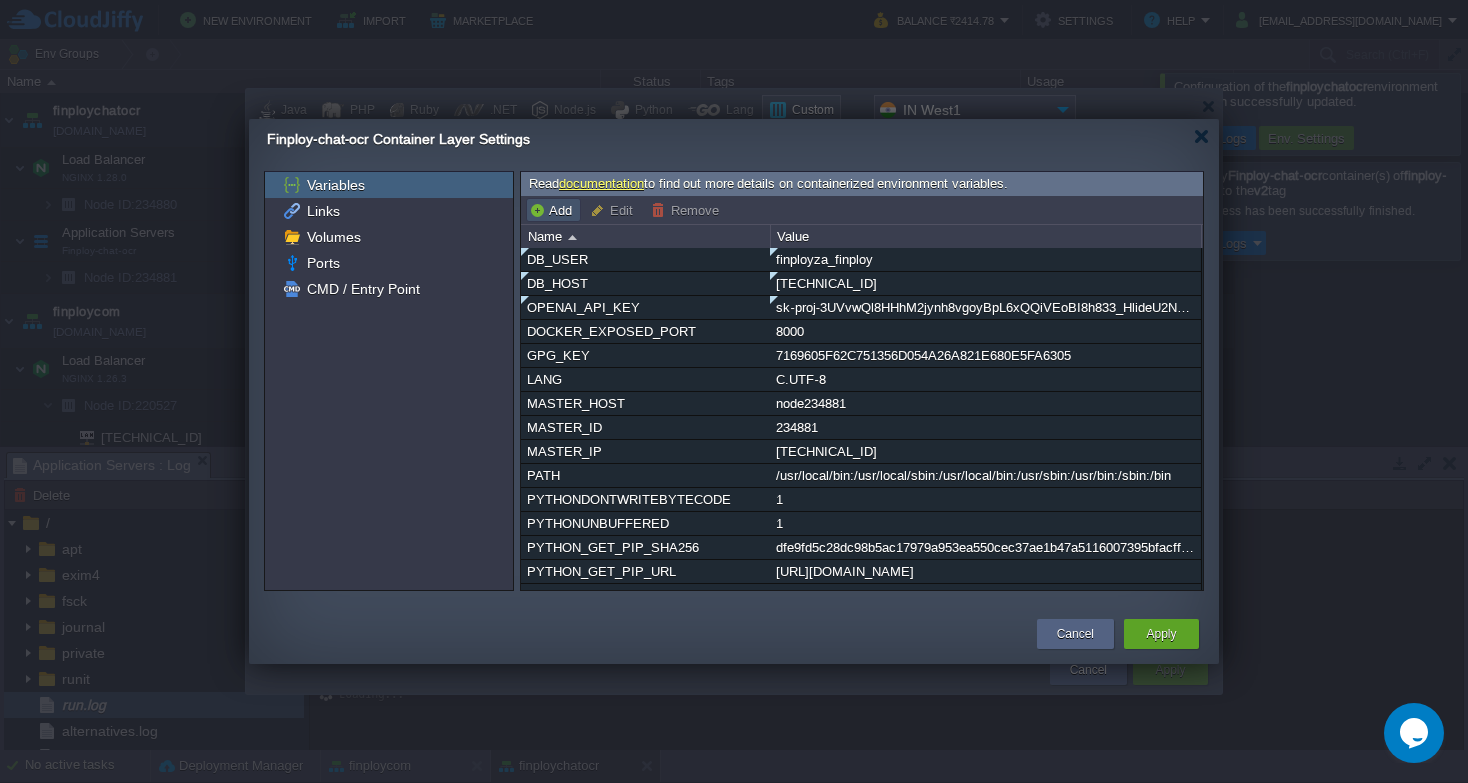 click on "Add" at bounding box center (553, 210) 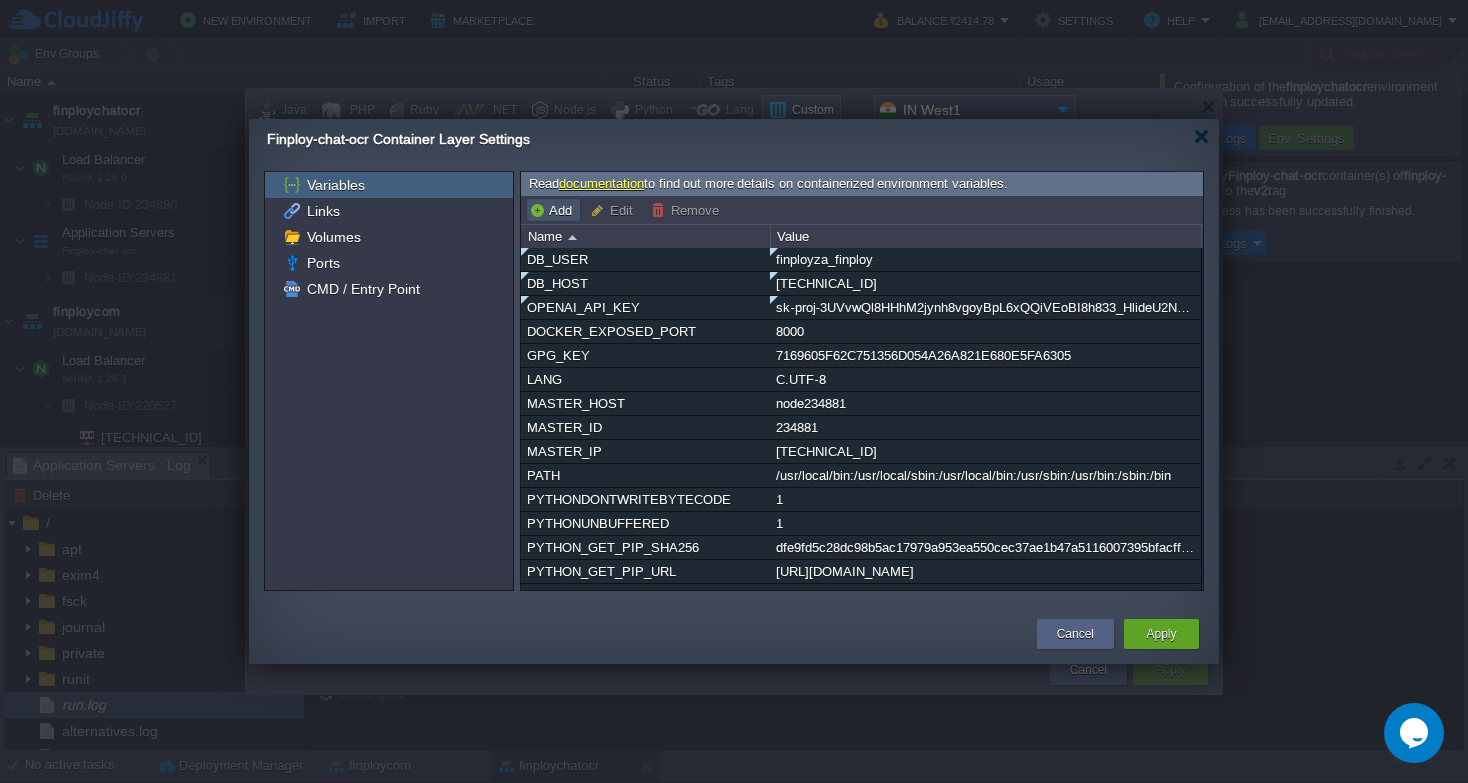 type 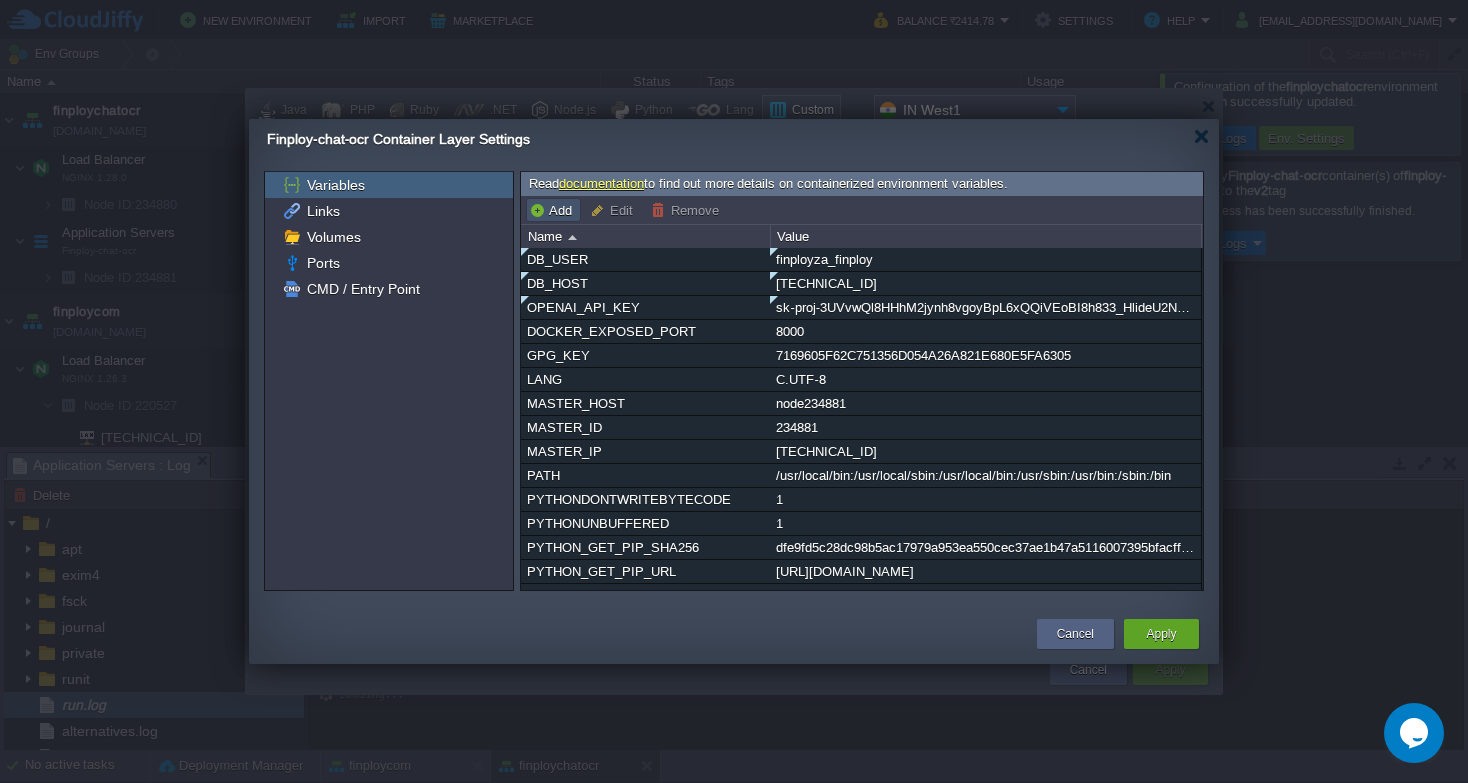 type 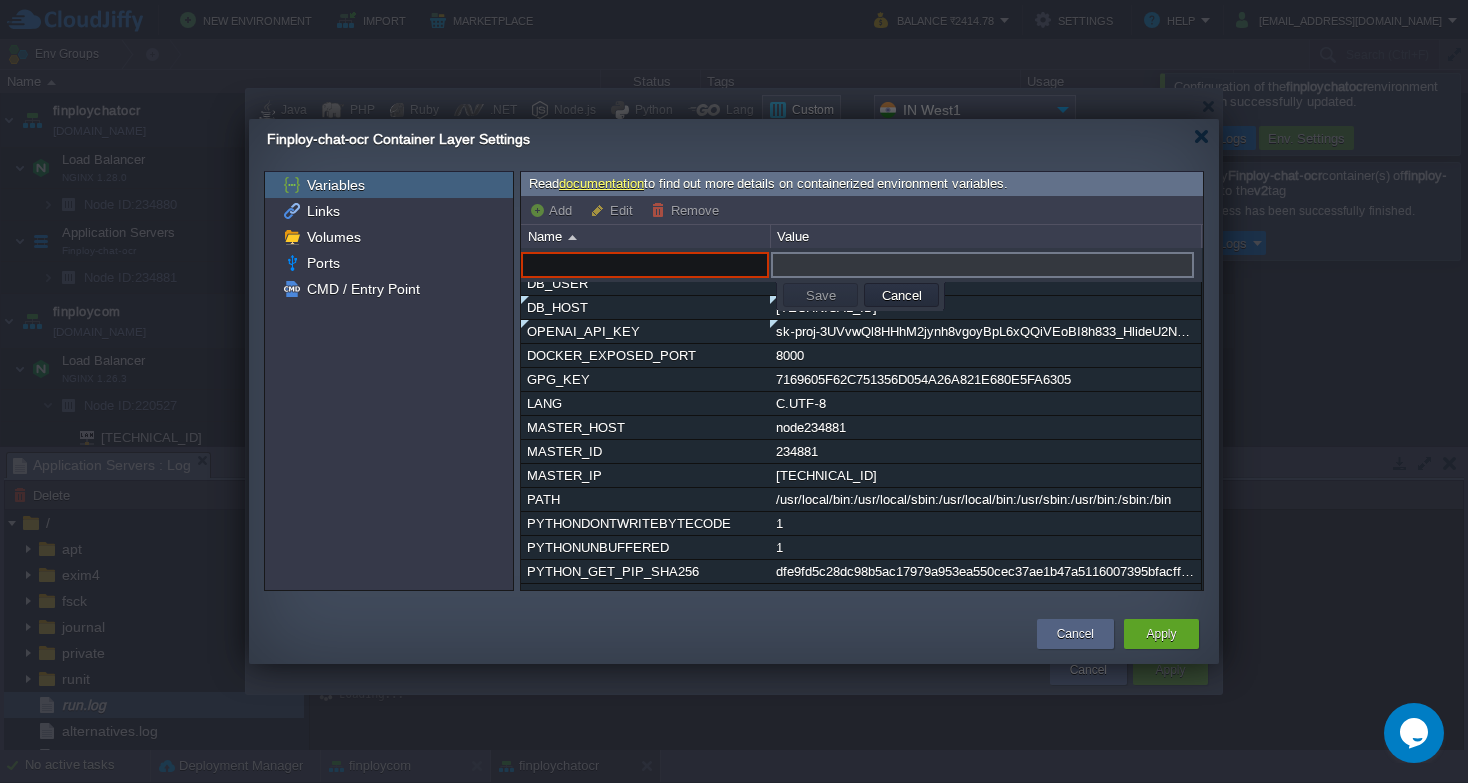 click at bounding box center [645, 265] 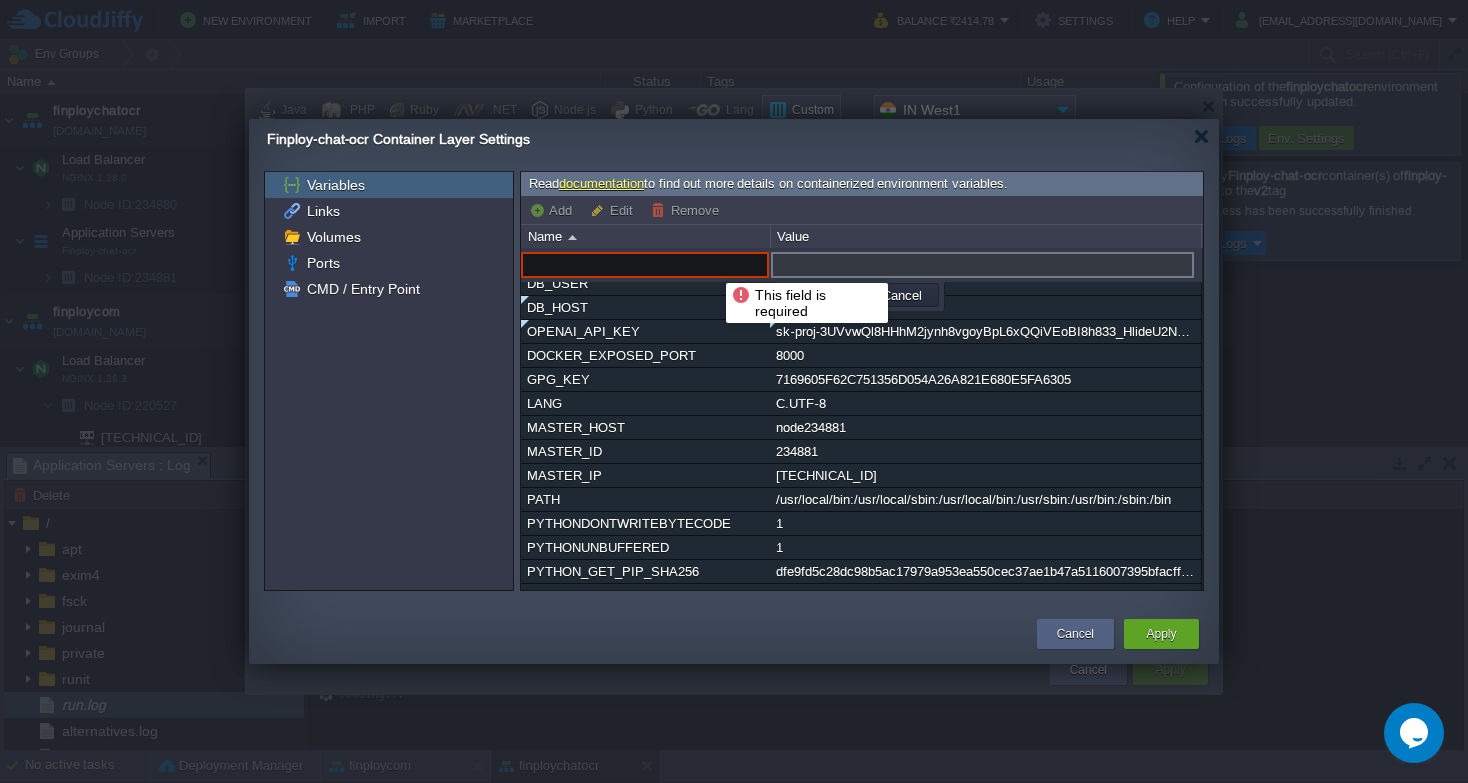 paste on "DB_PASSWORD" 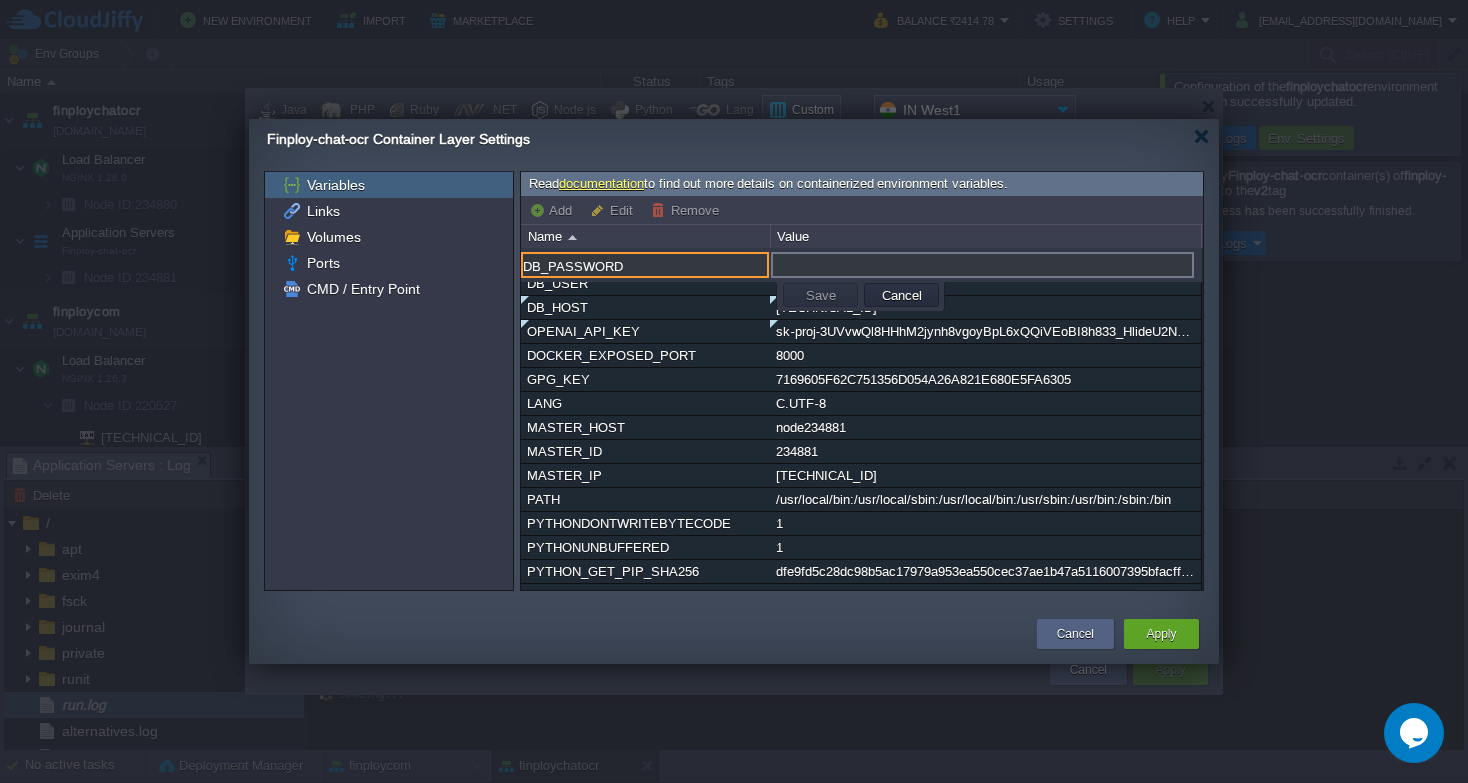 type on "DB_PASSWORD" 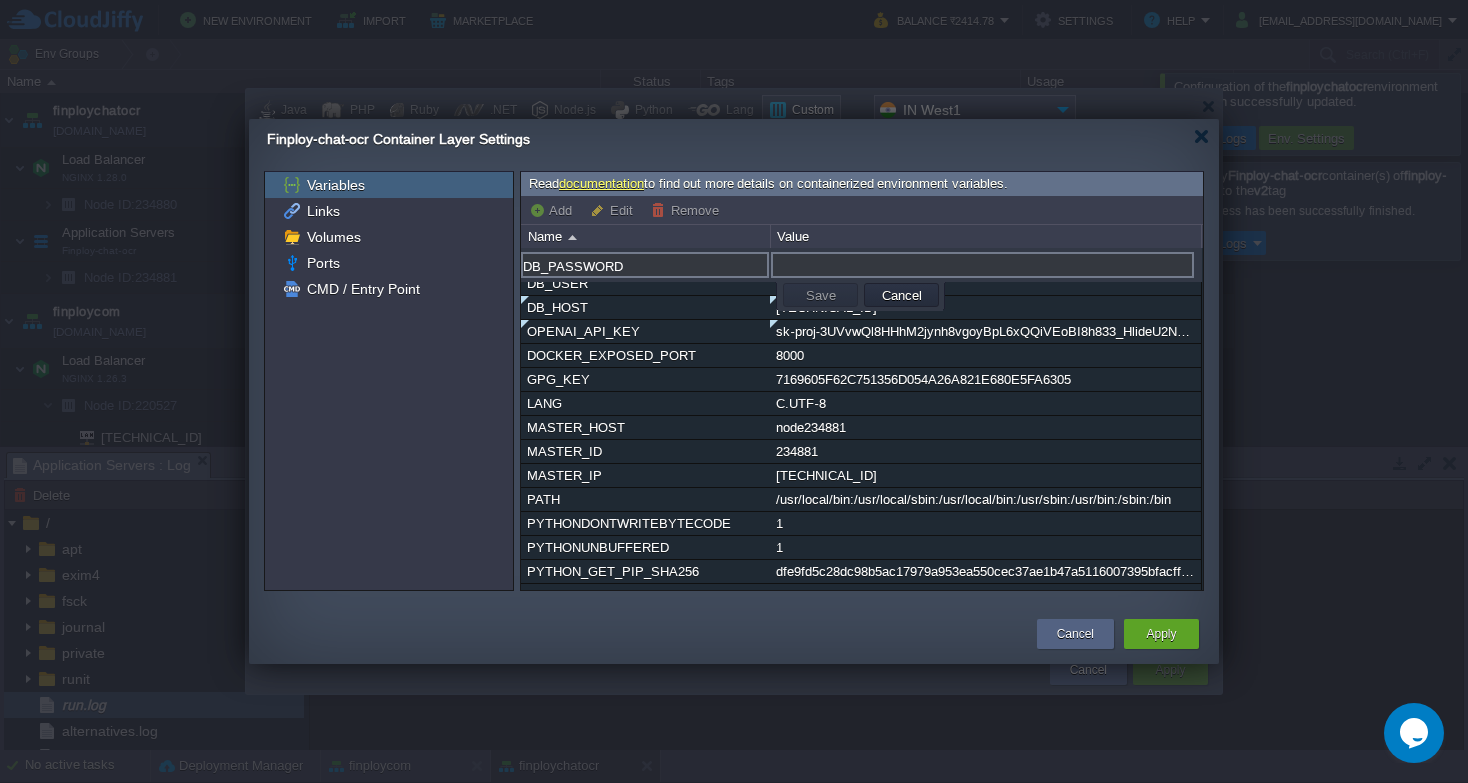 click at bounding box center (982, 265) 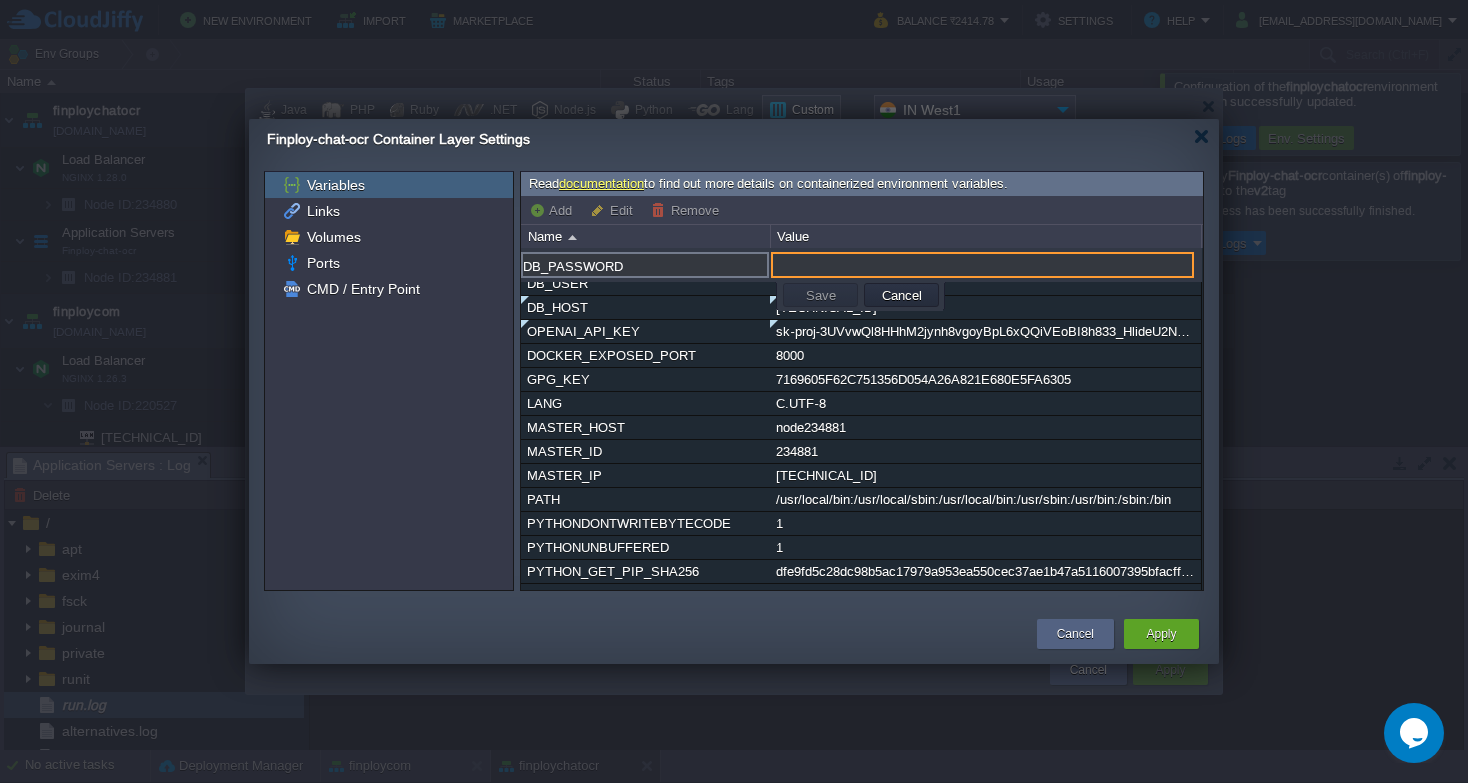 click at bounding box center [982, 265] 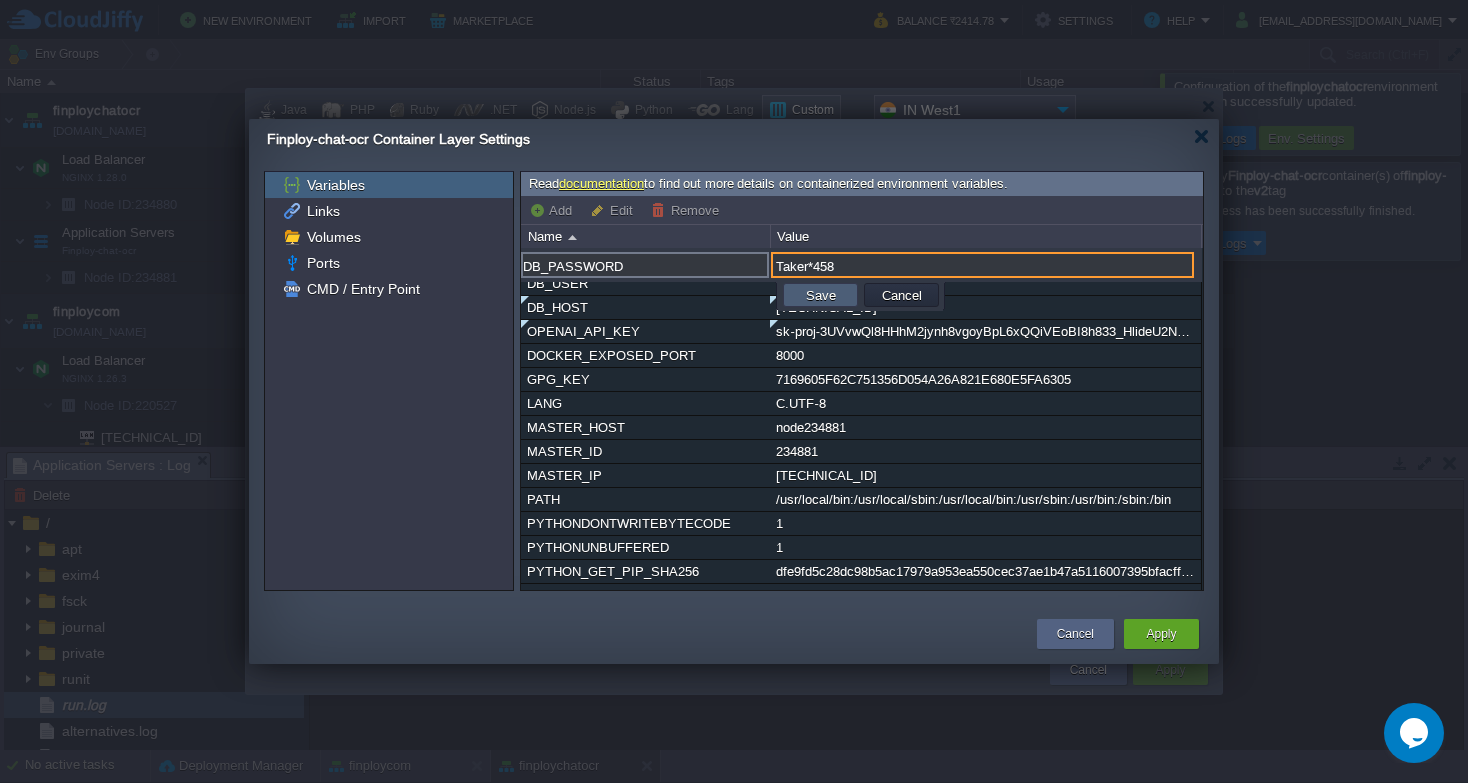 type on "Taker*458" 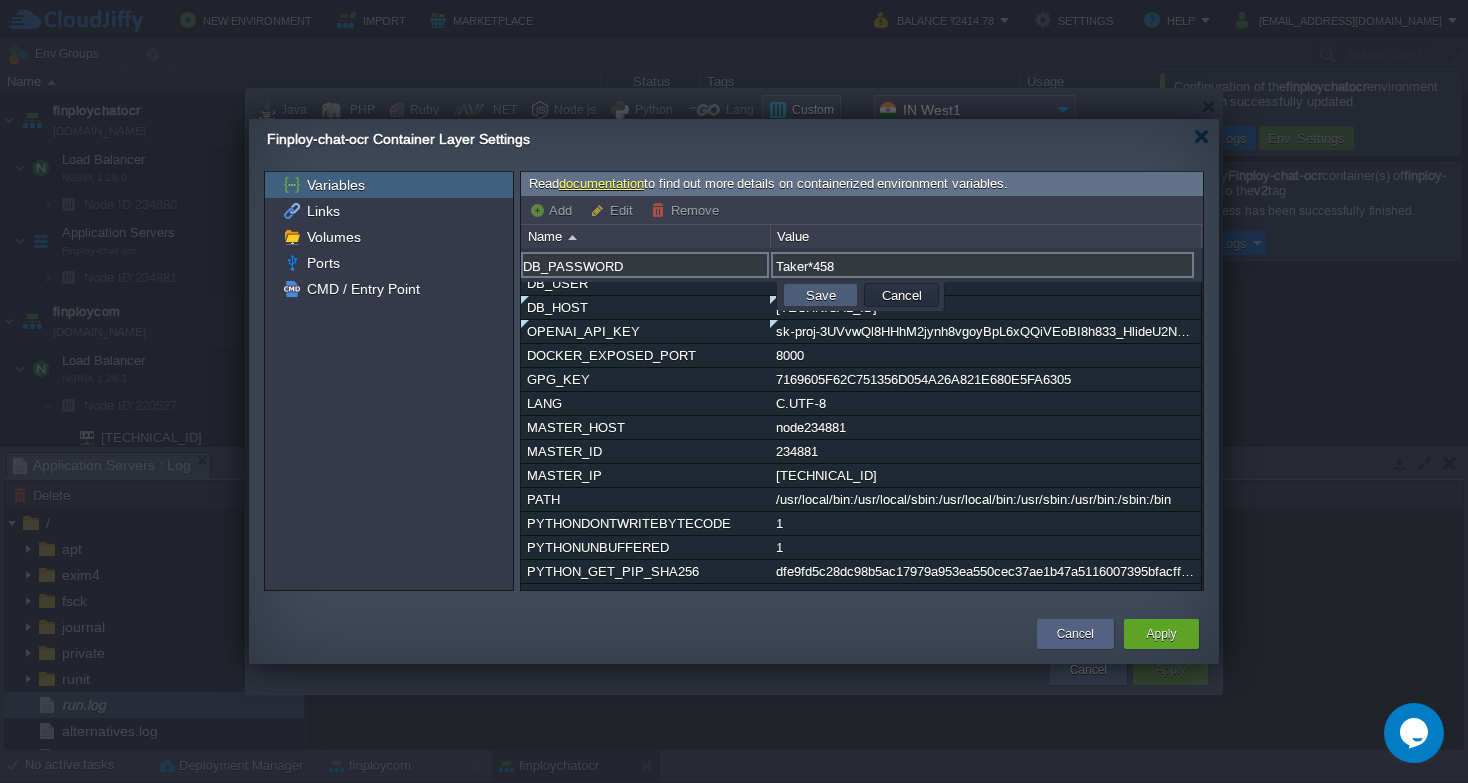 click on "Save" at bounding box center [820, 295] 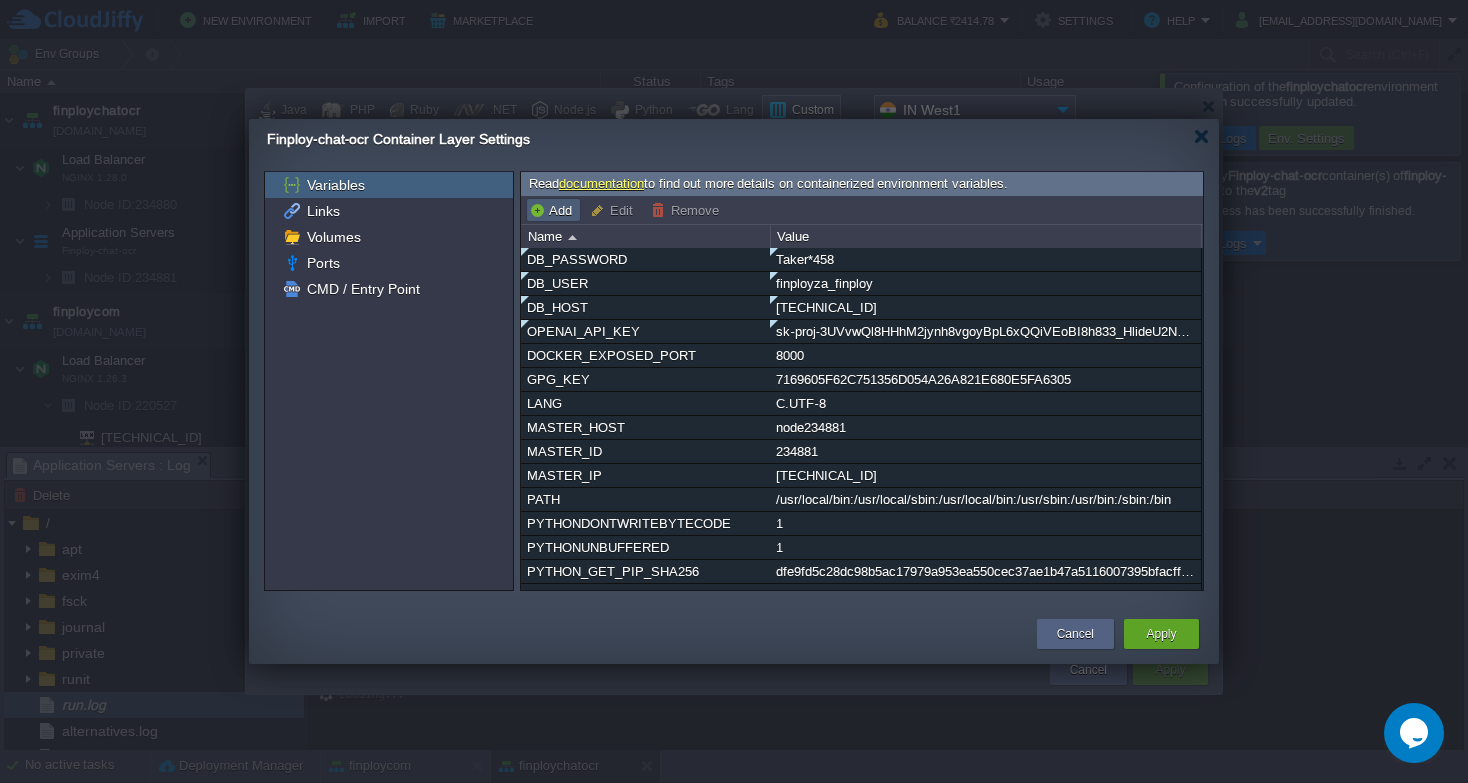 click on "Add" at bounding box center [553, 210] 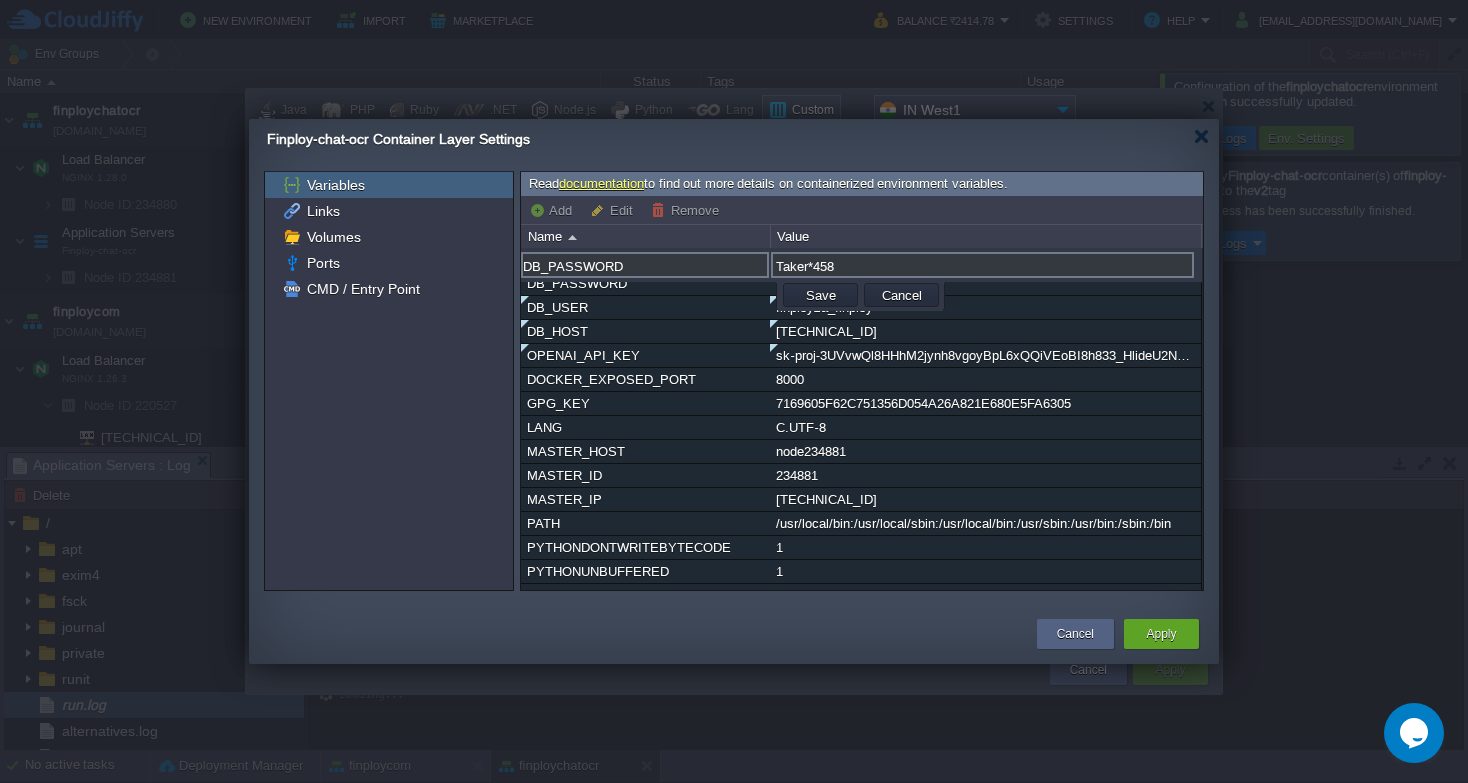 type 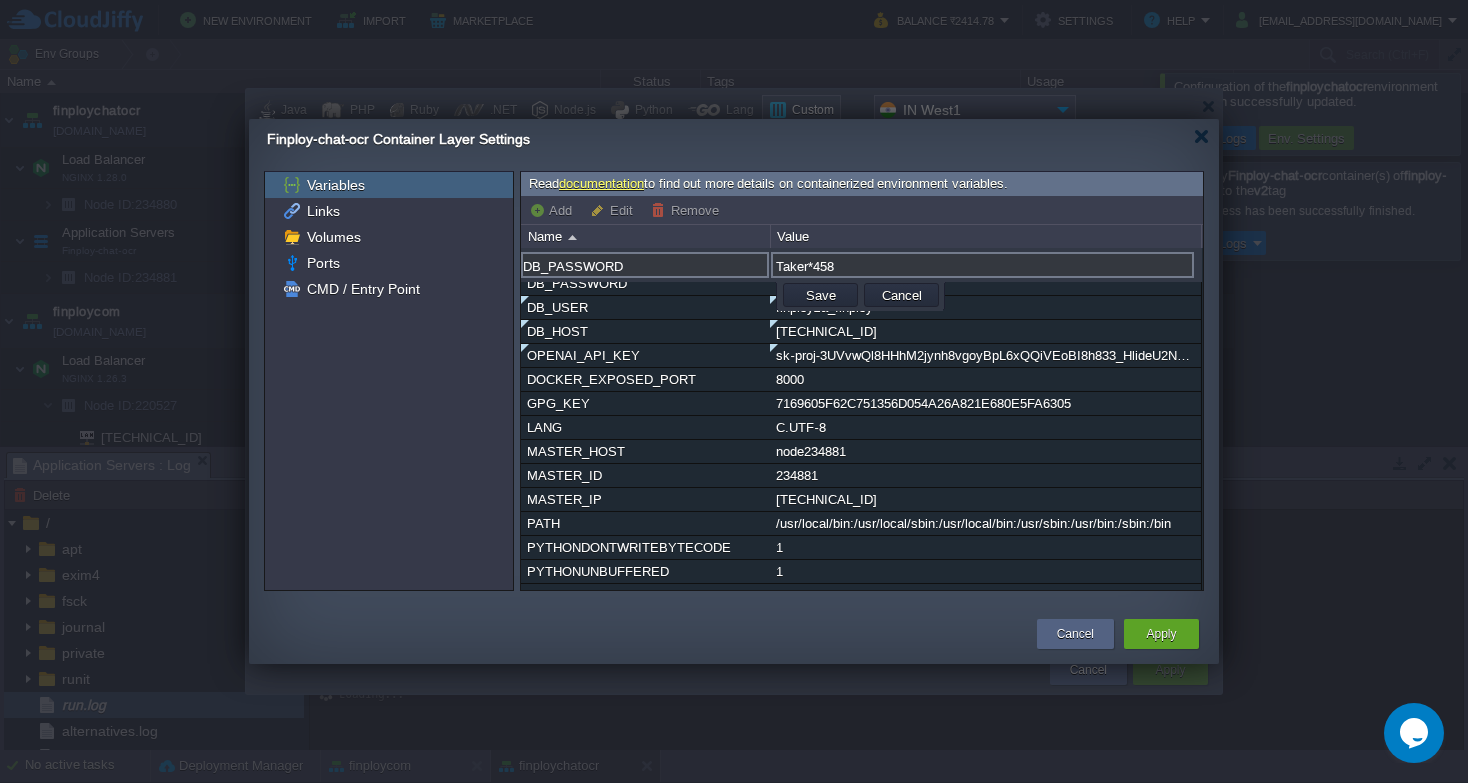 type 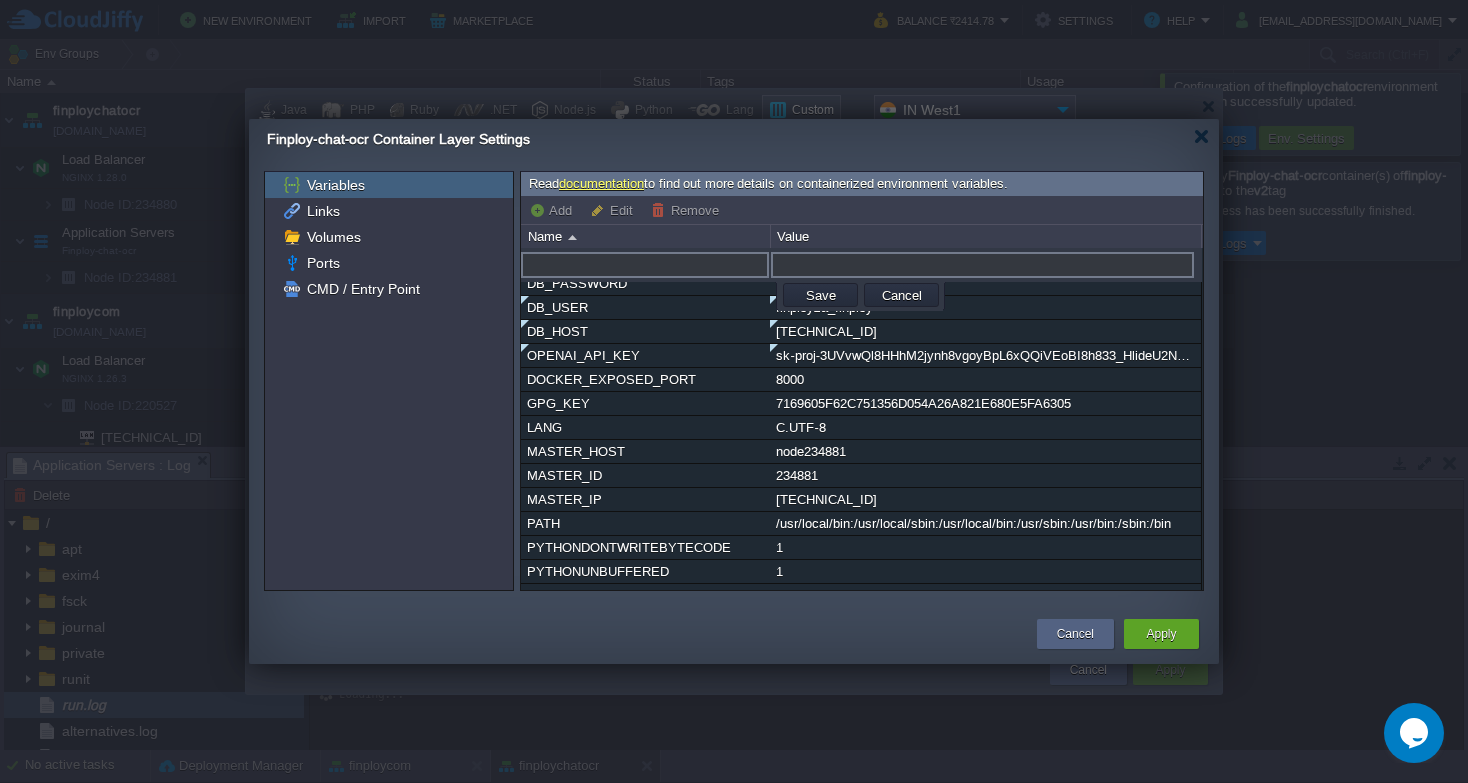 click on "Add" at bounding box center [553, 210] 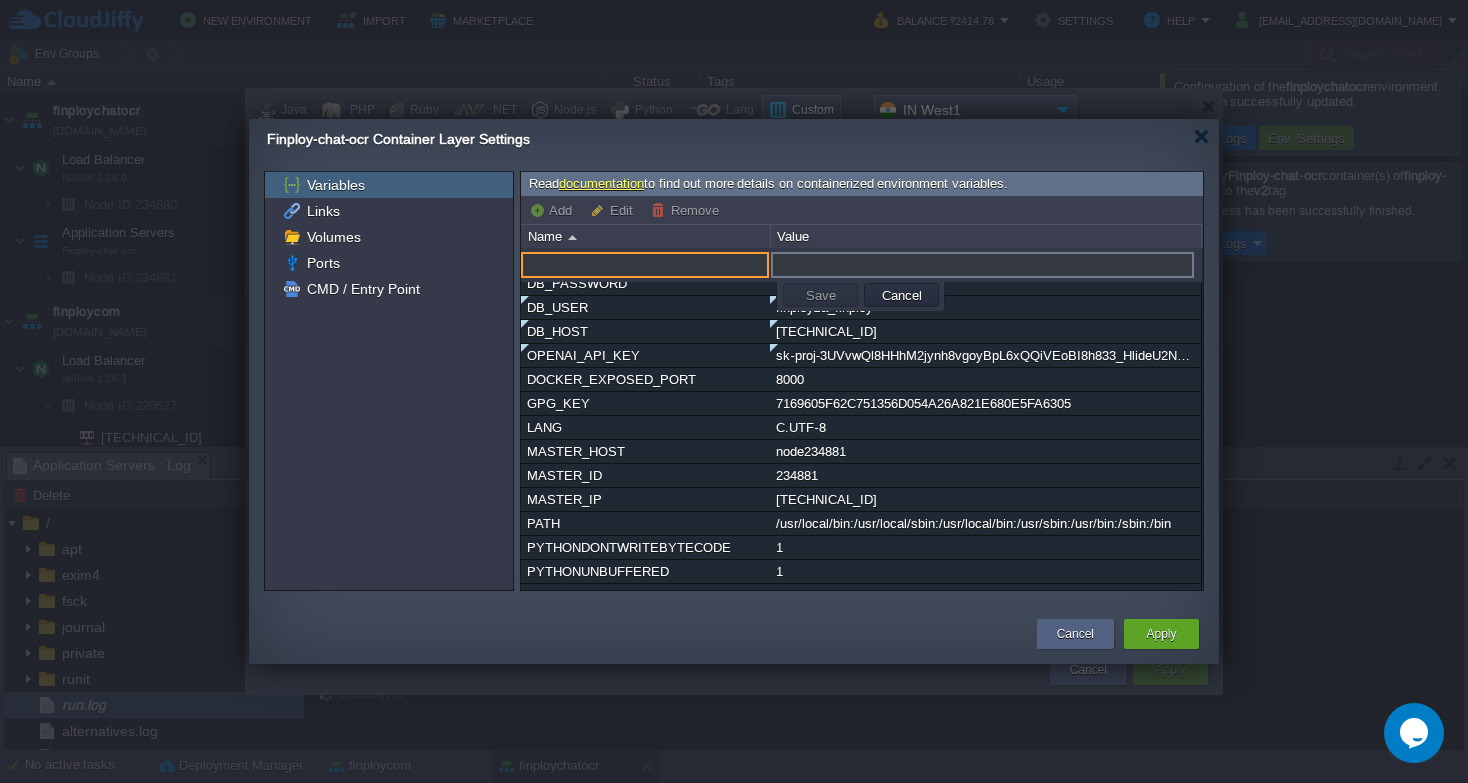 paste on "DB_NAME" 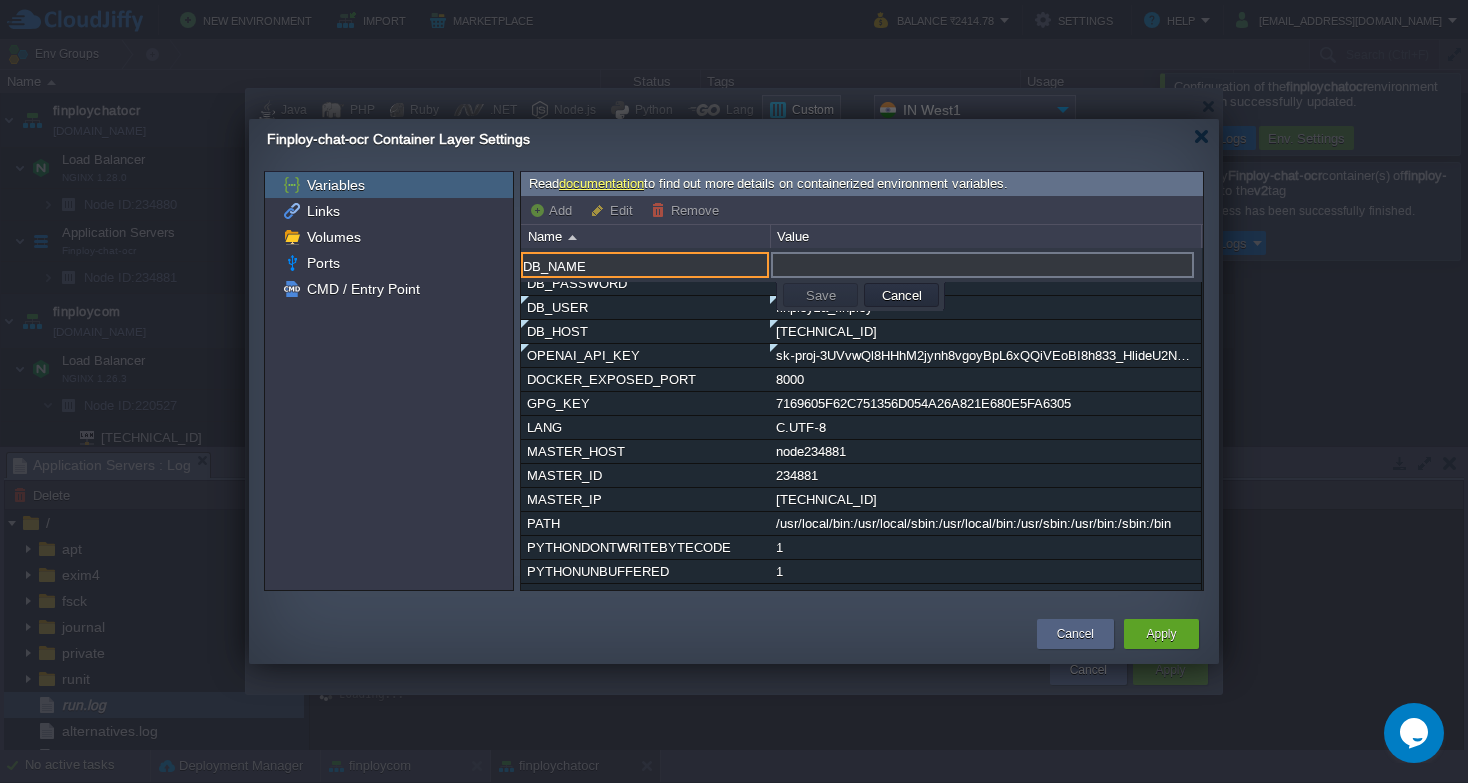 type on "DB_NAME" 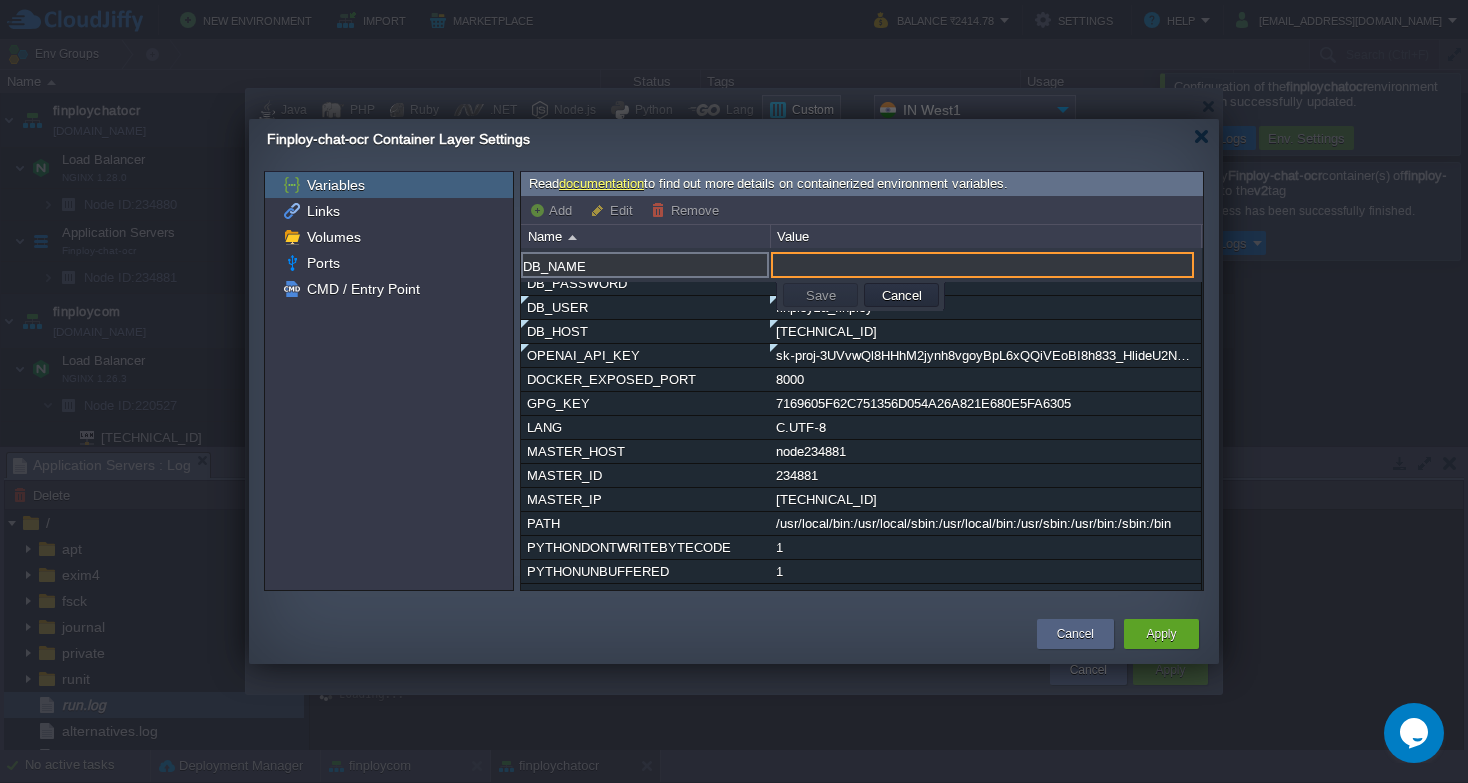 click at bounding box center (982, 265) 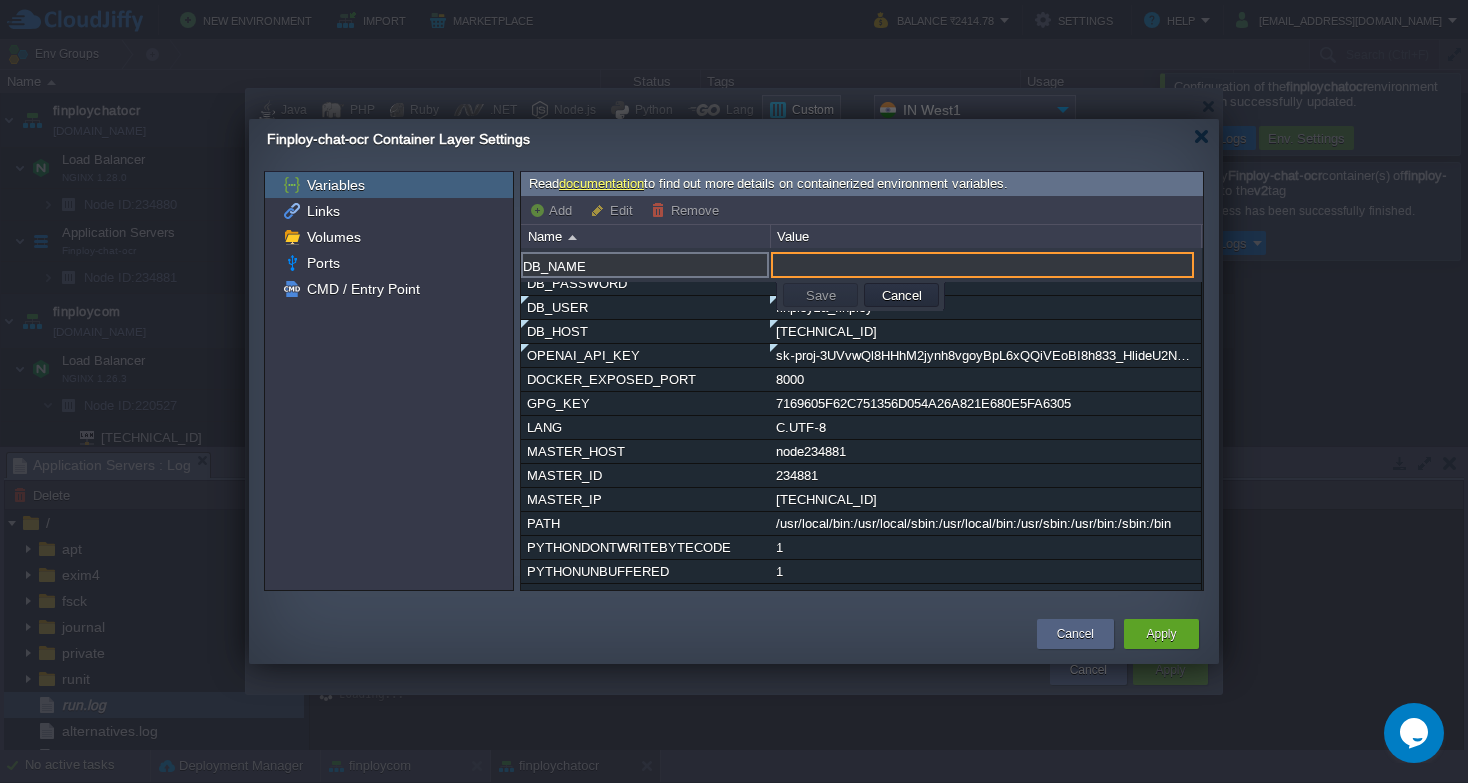paste on "finployza_whatsapp" 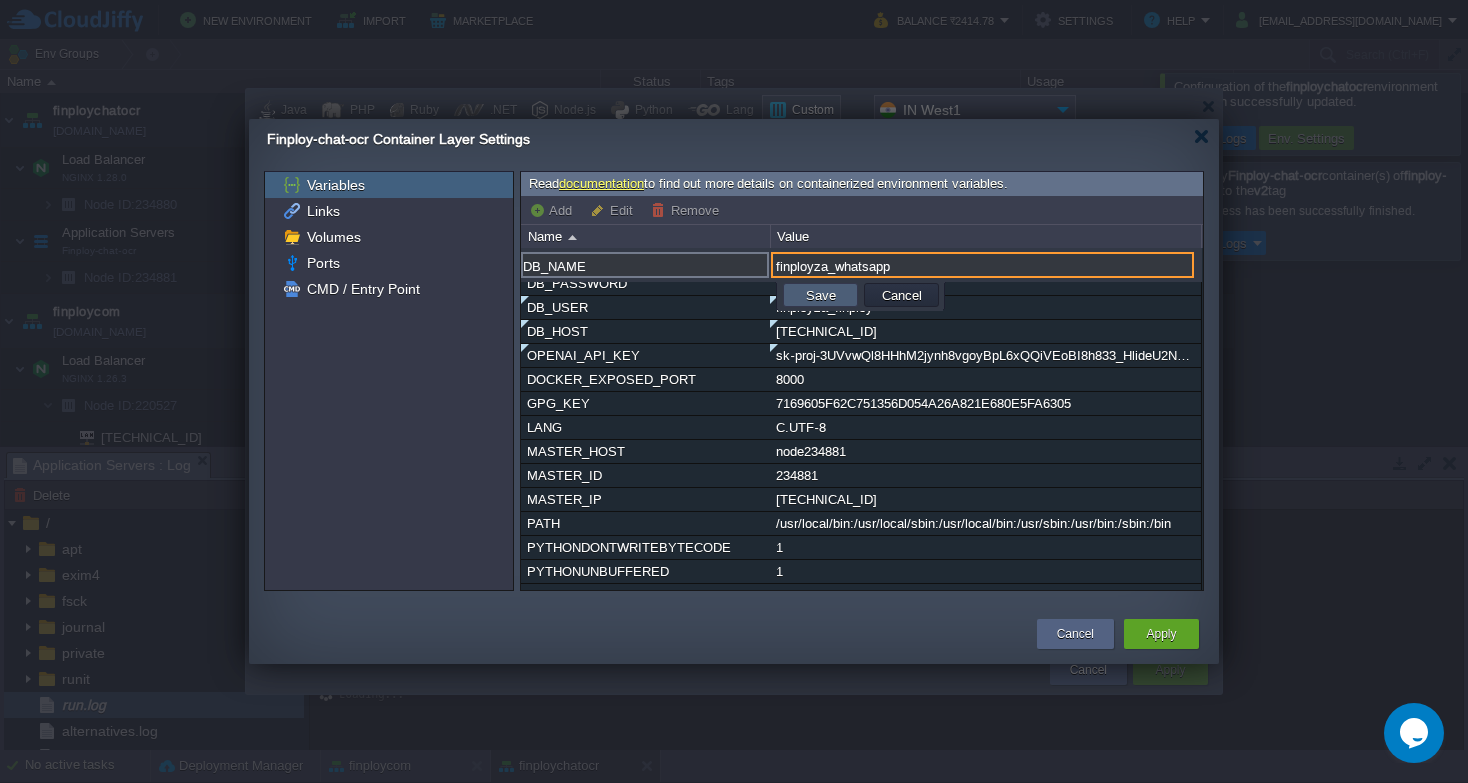 type on "finployza_whatsapp" 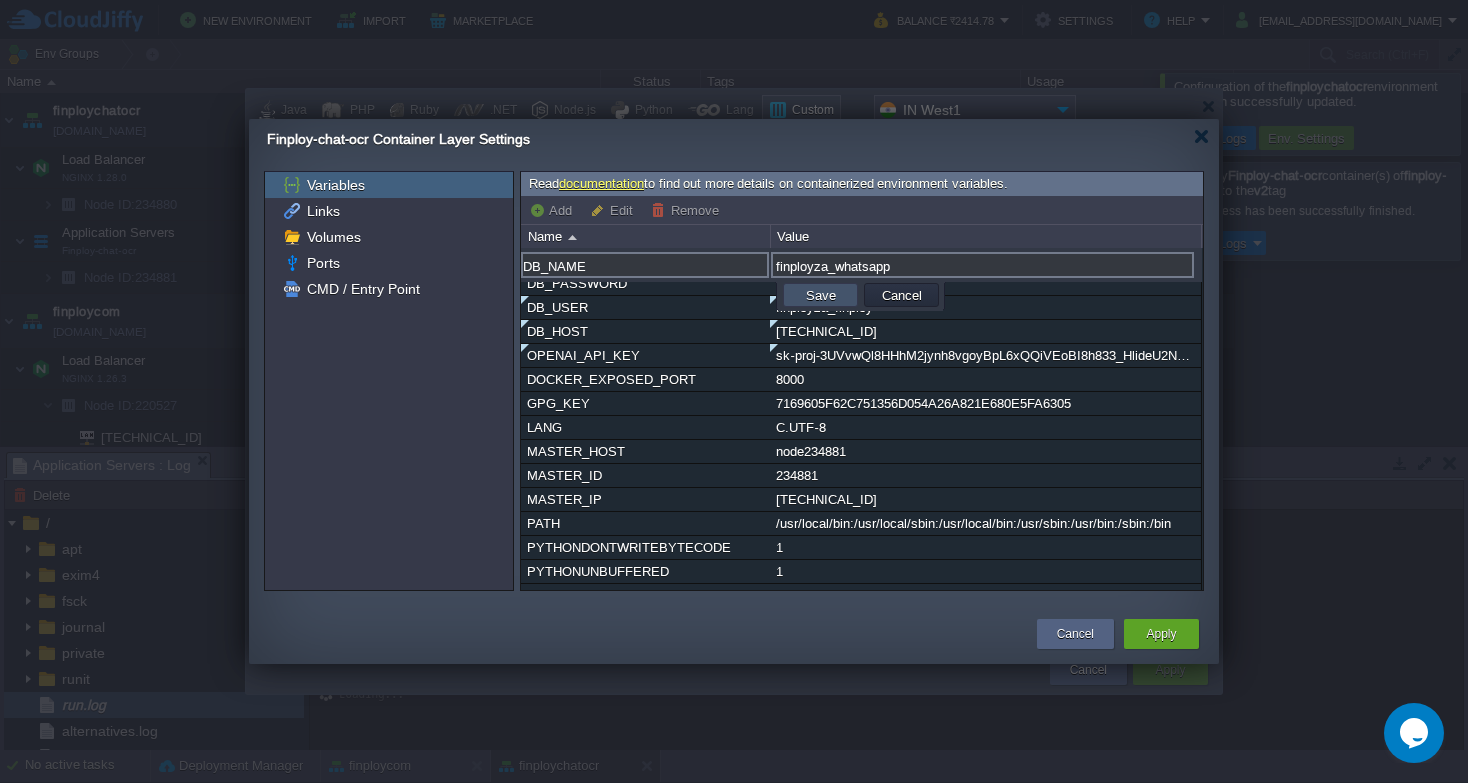 click on "Save" at bounding box center [821, 295] 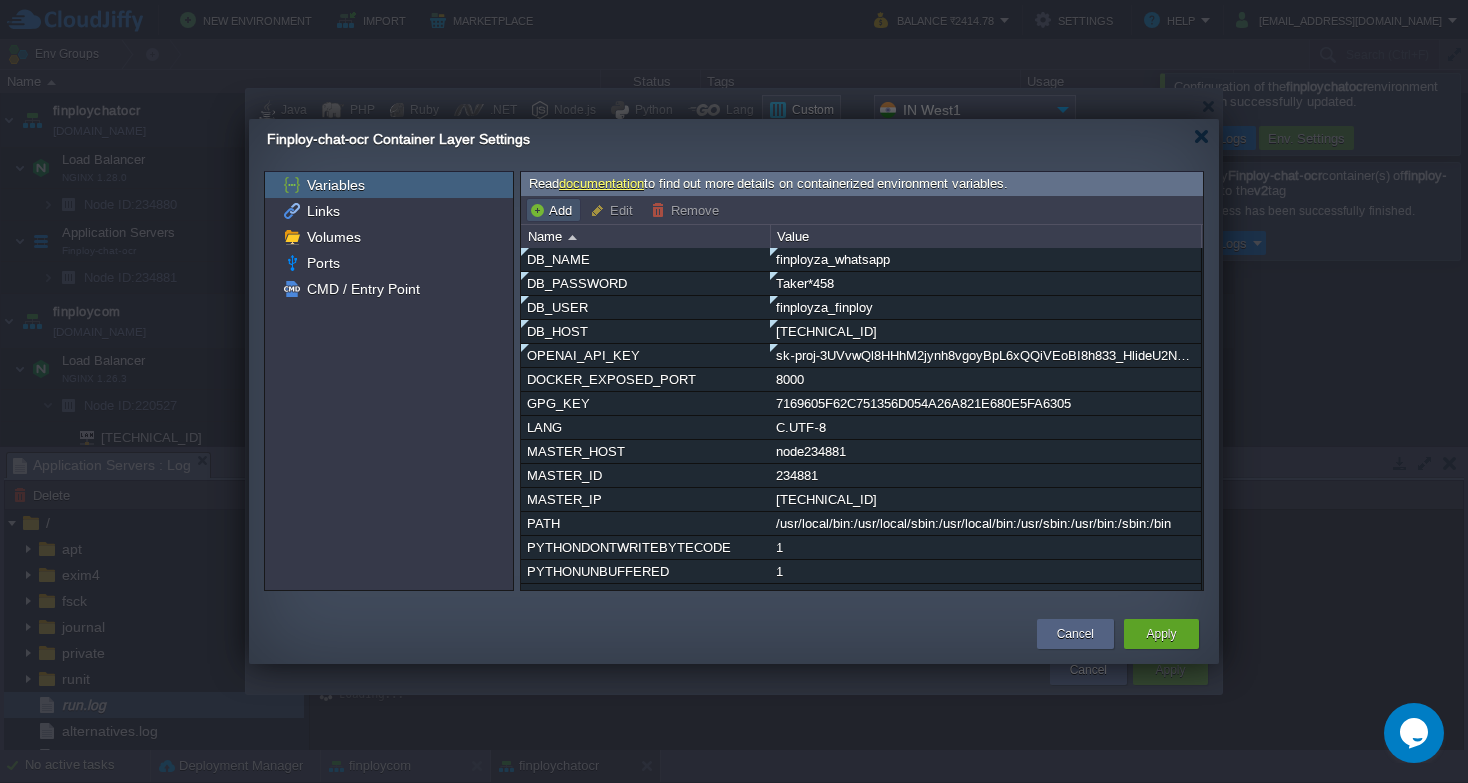 click on "Add" at bounding box center [553, 210] 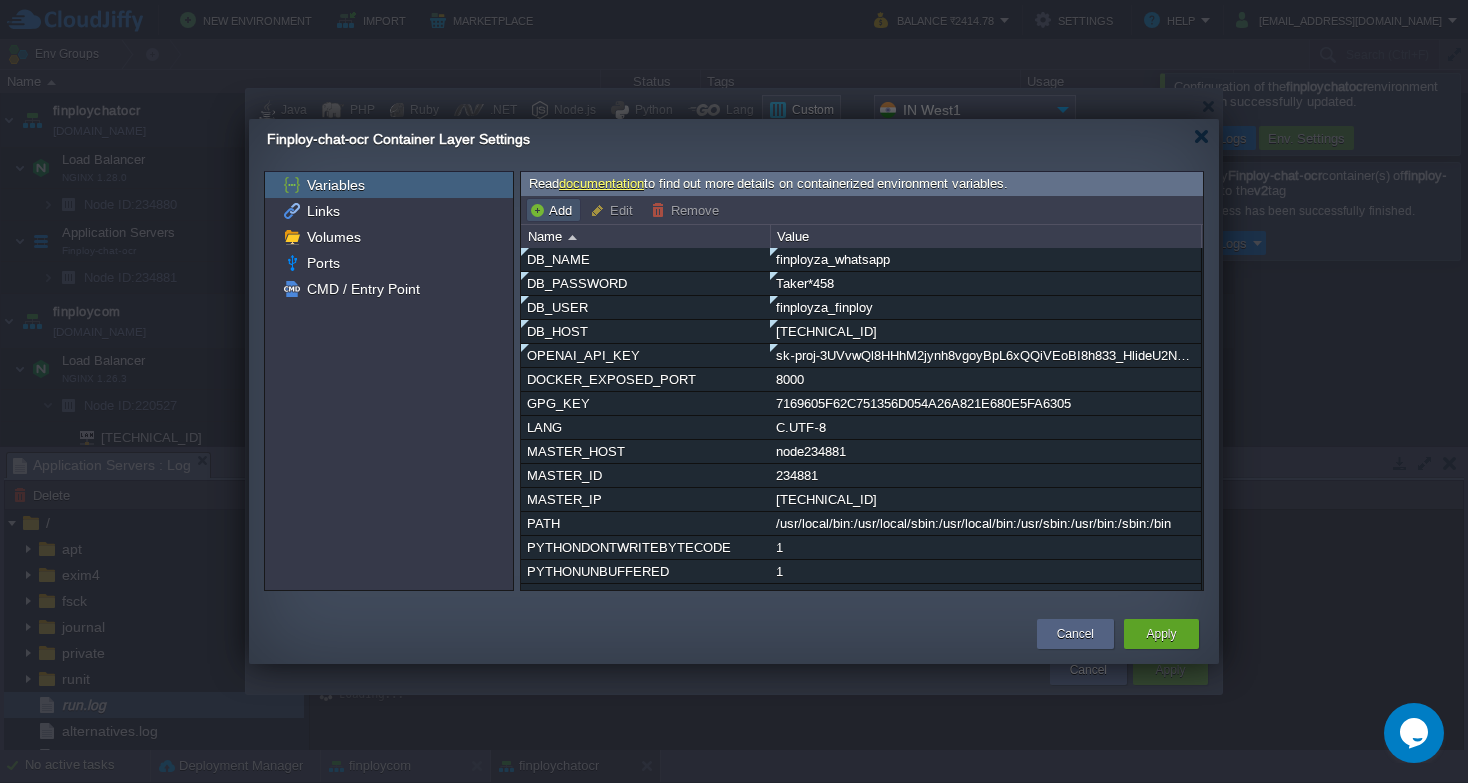 type 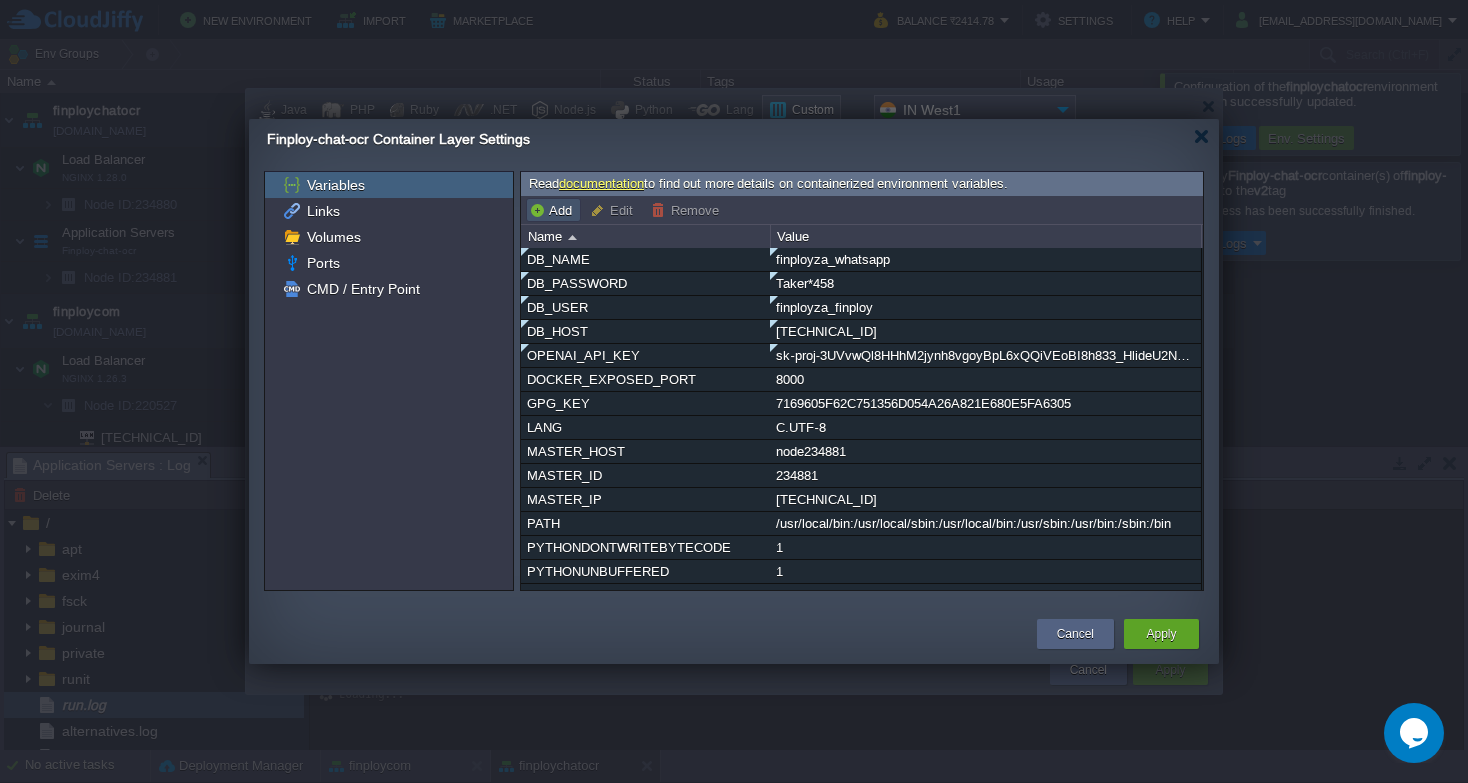type 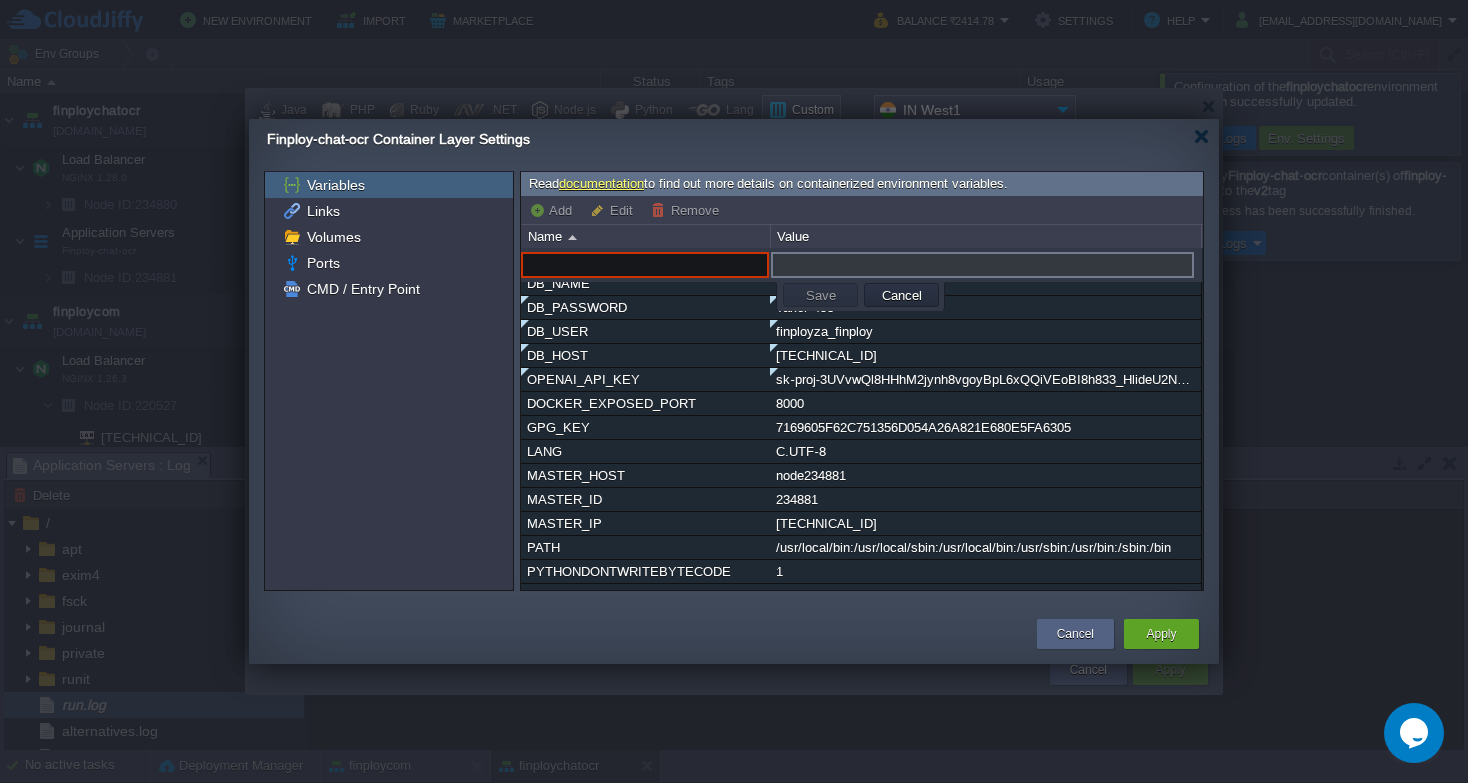 click at bounding box center (645, 265) 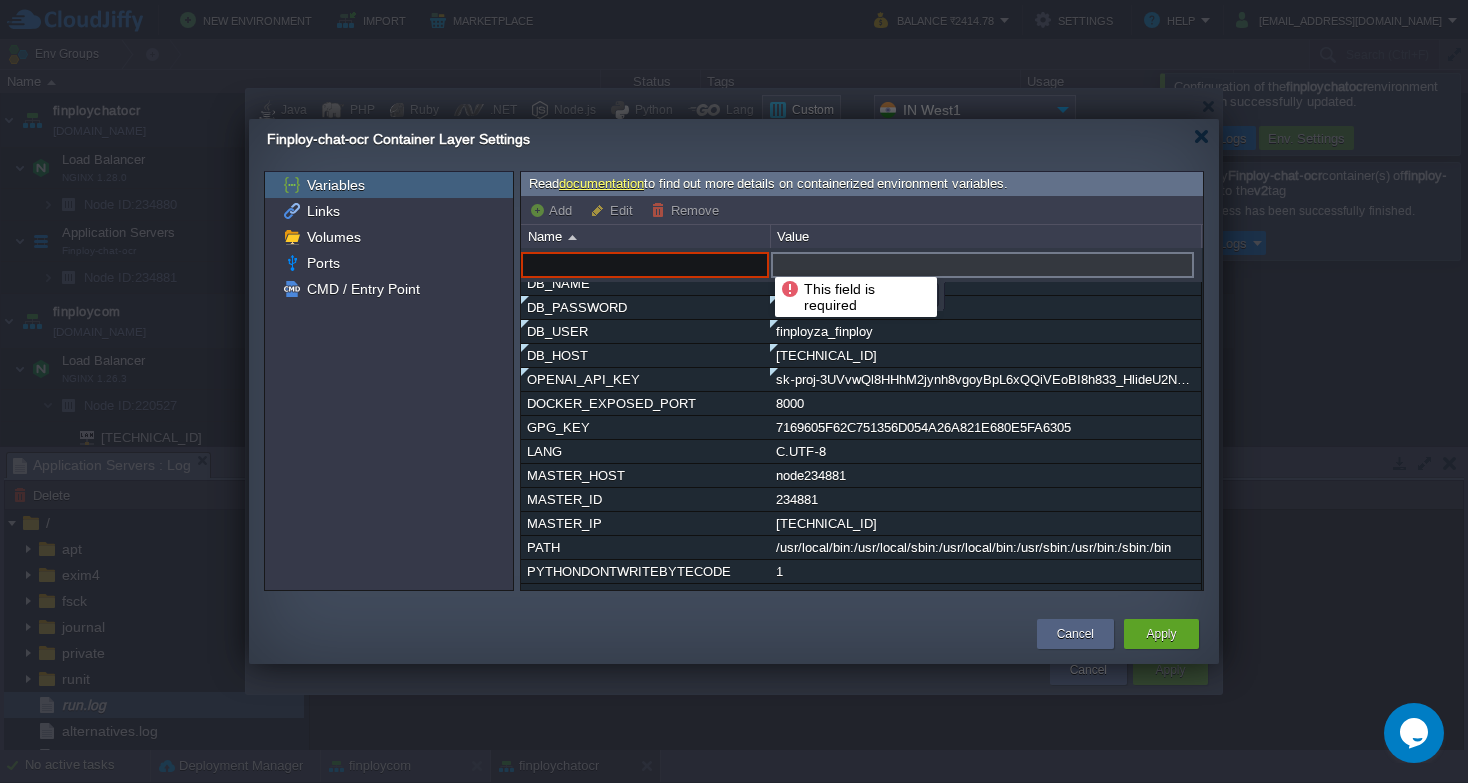 click at bounding box center (645, 265) 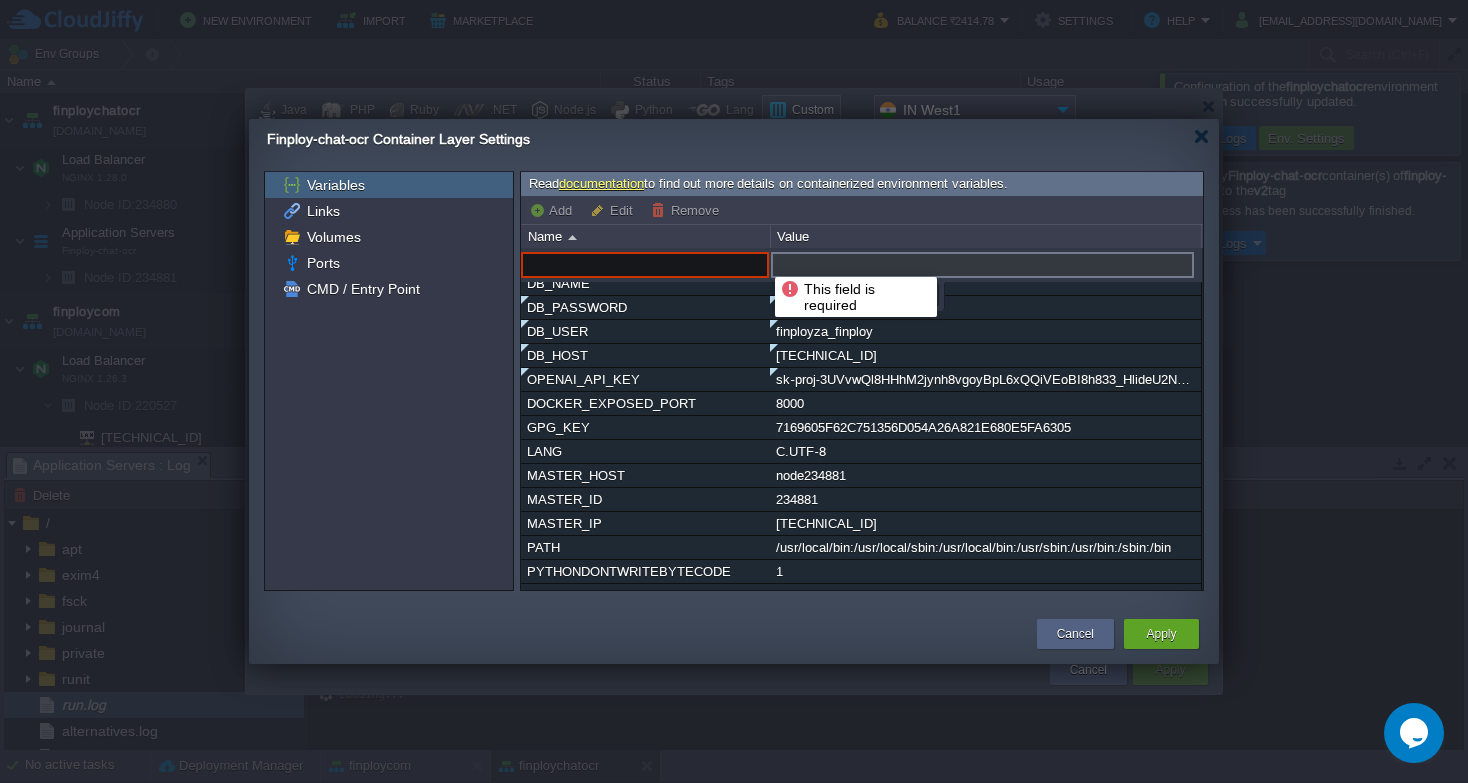 paste on "VENDOR_ID" 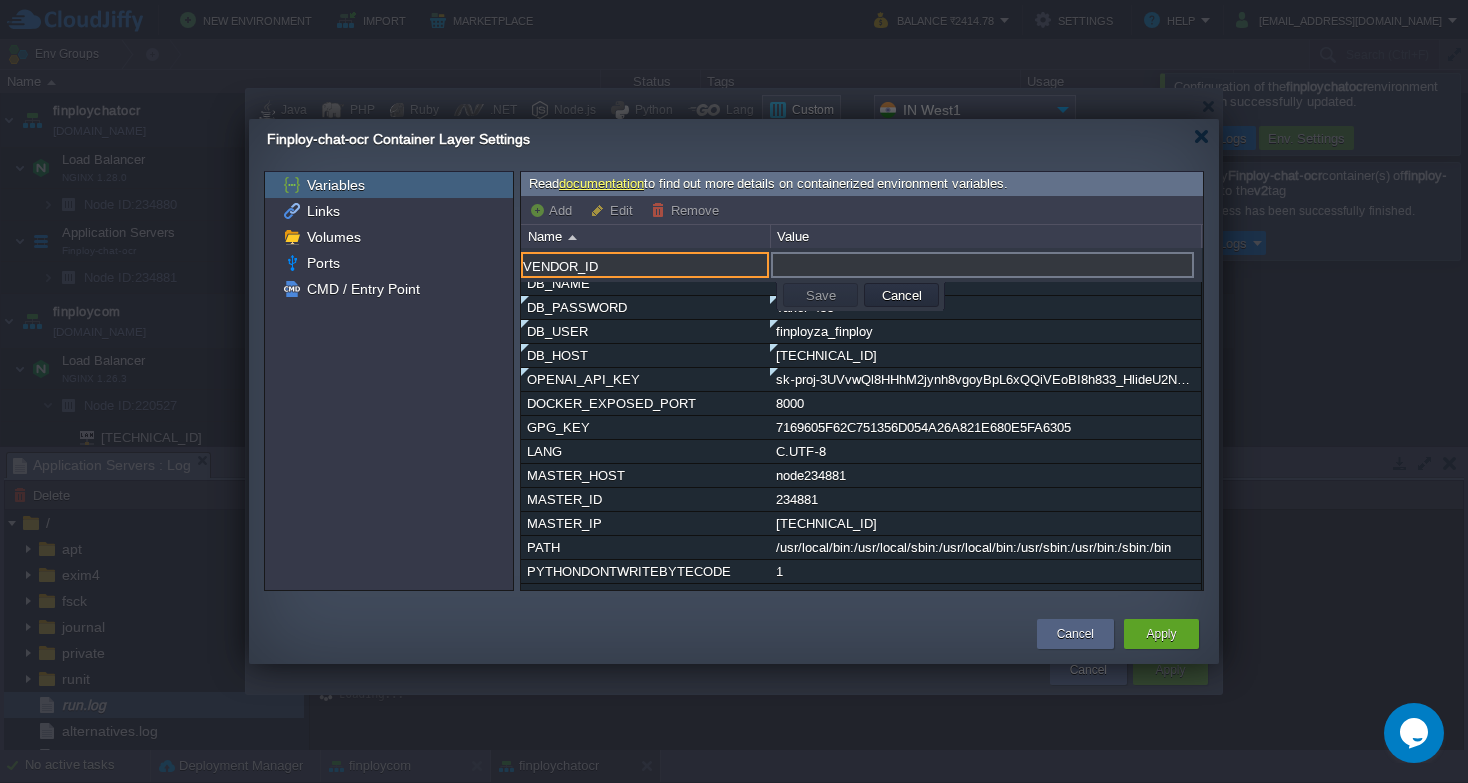 type on "VENDOR_ID" 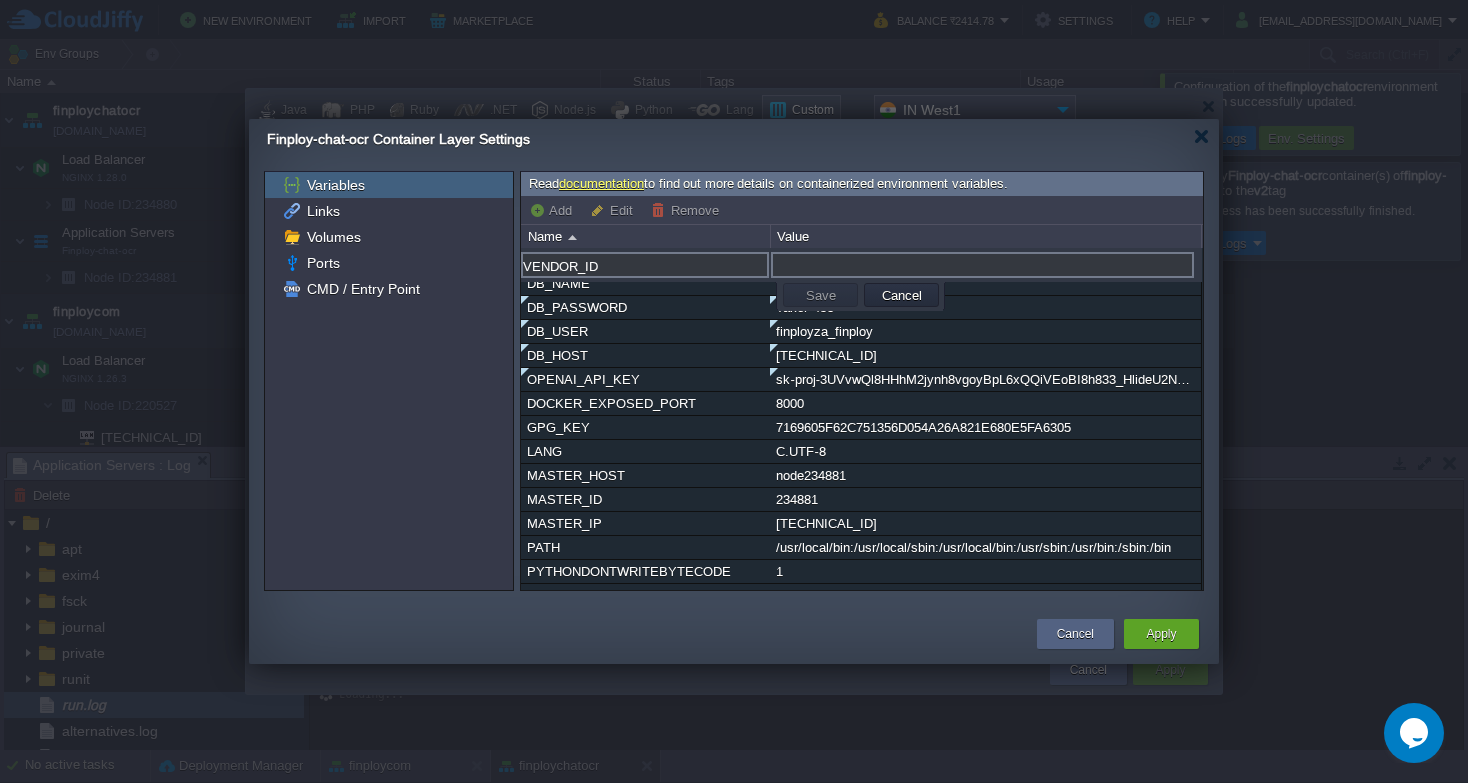 click at bounding box center (982, 265) 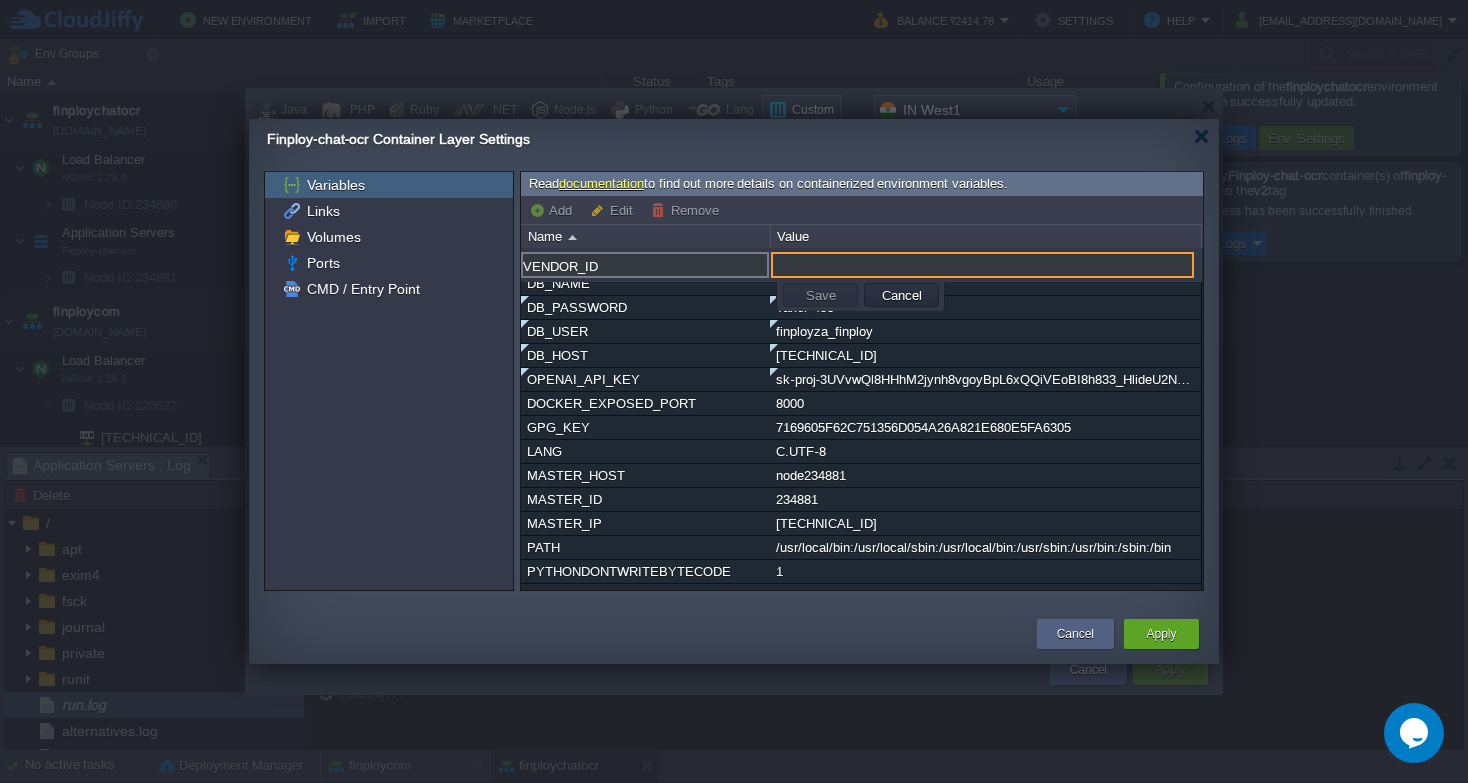 paste on "533a7c8a-7e5c-4638-8221-1f609ac88eb0" 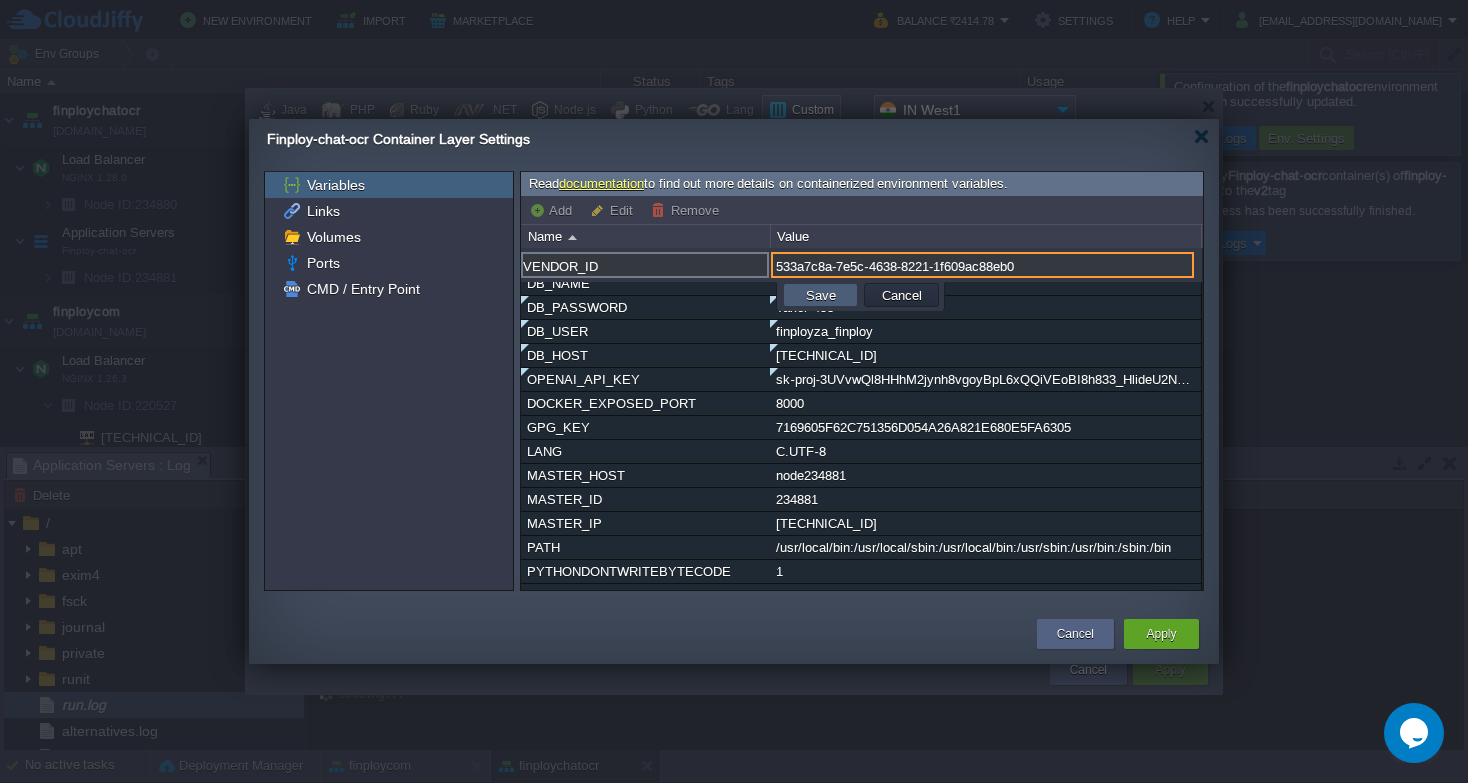 type on "533a7c8a-7e5c-4638-8221-1f609ac88eb0" 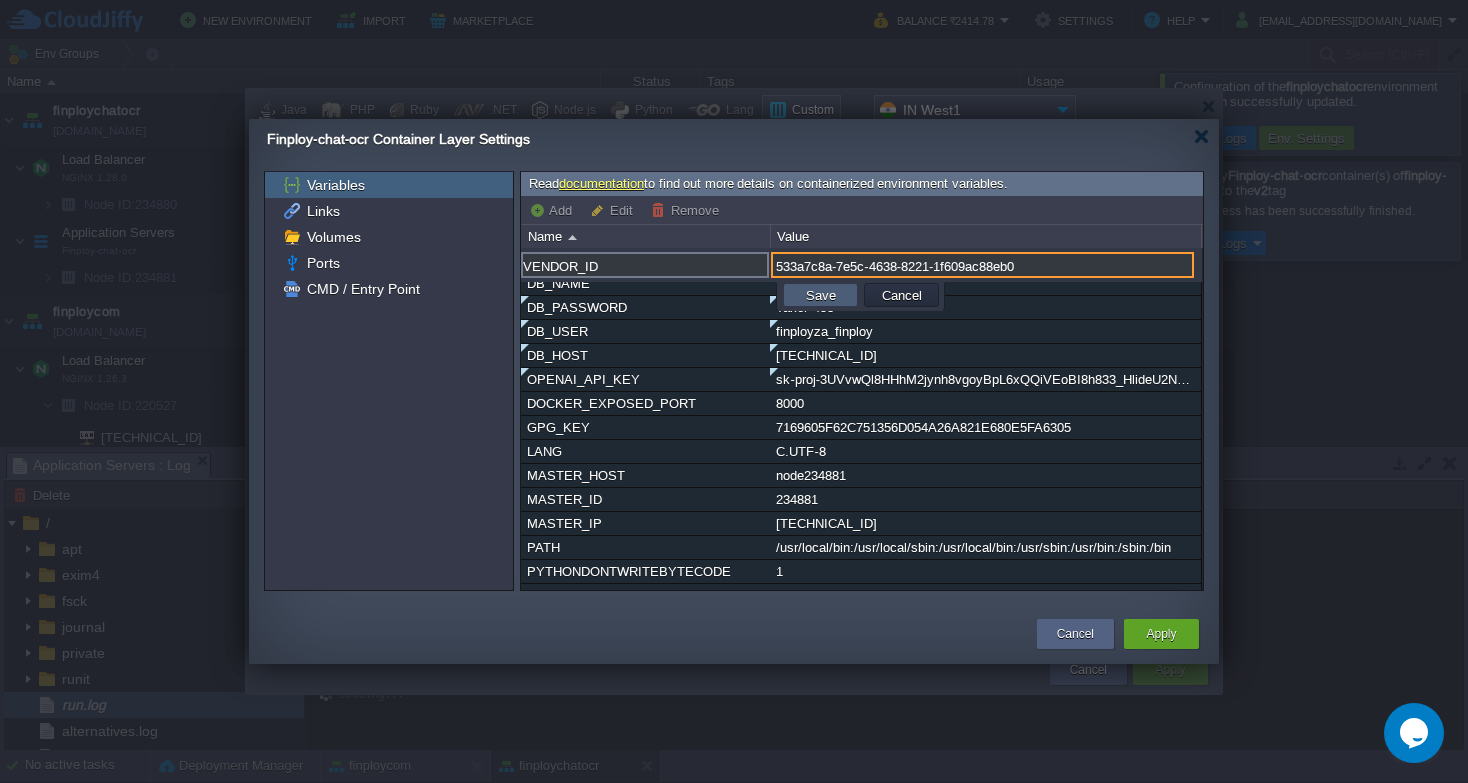click on "Save" at bounding box center (820, 295) 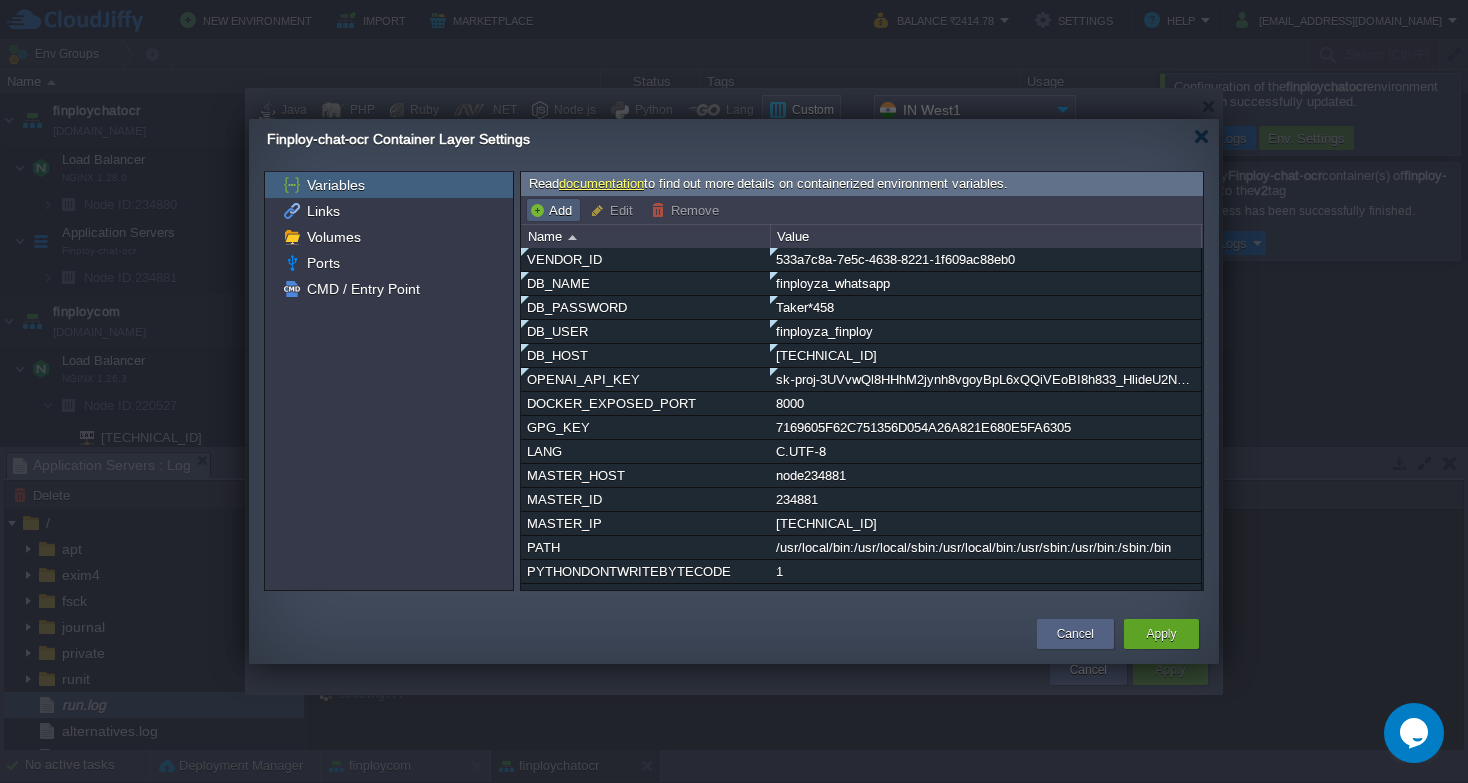 click on "Add" at bounding box center (553, 210) 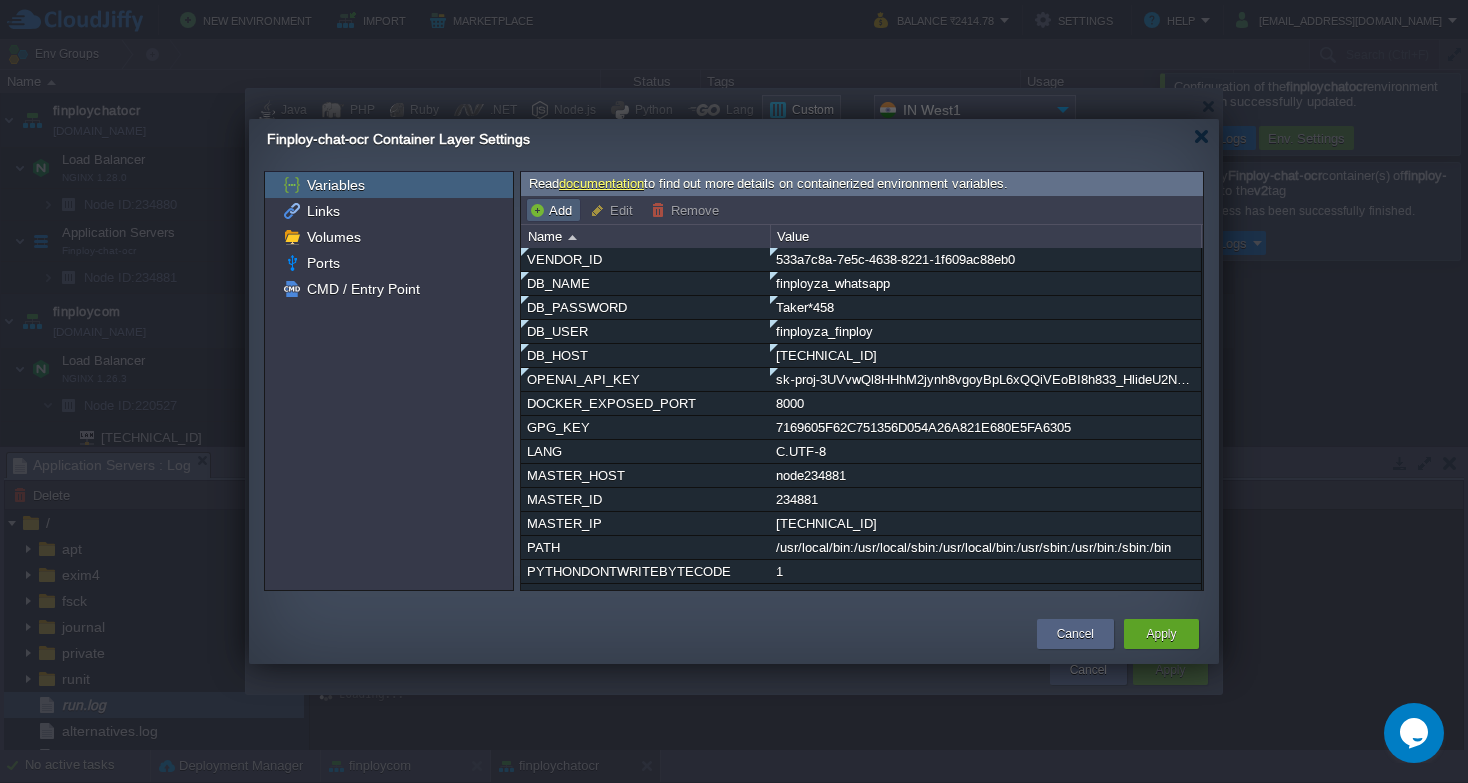 type 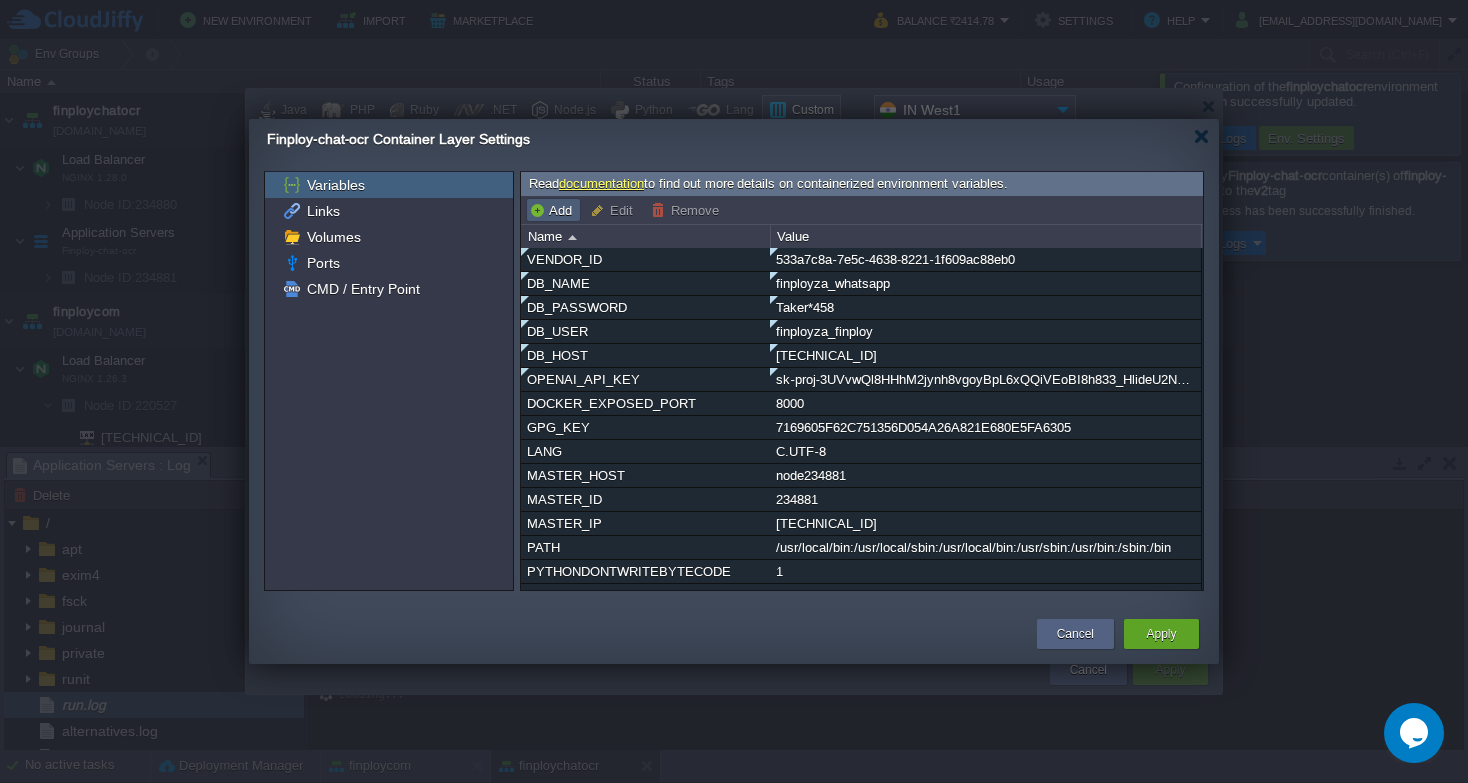 type 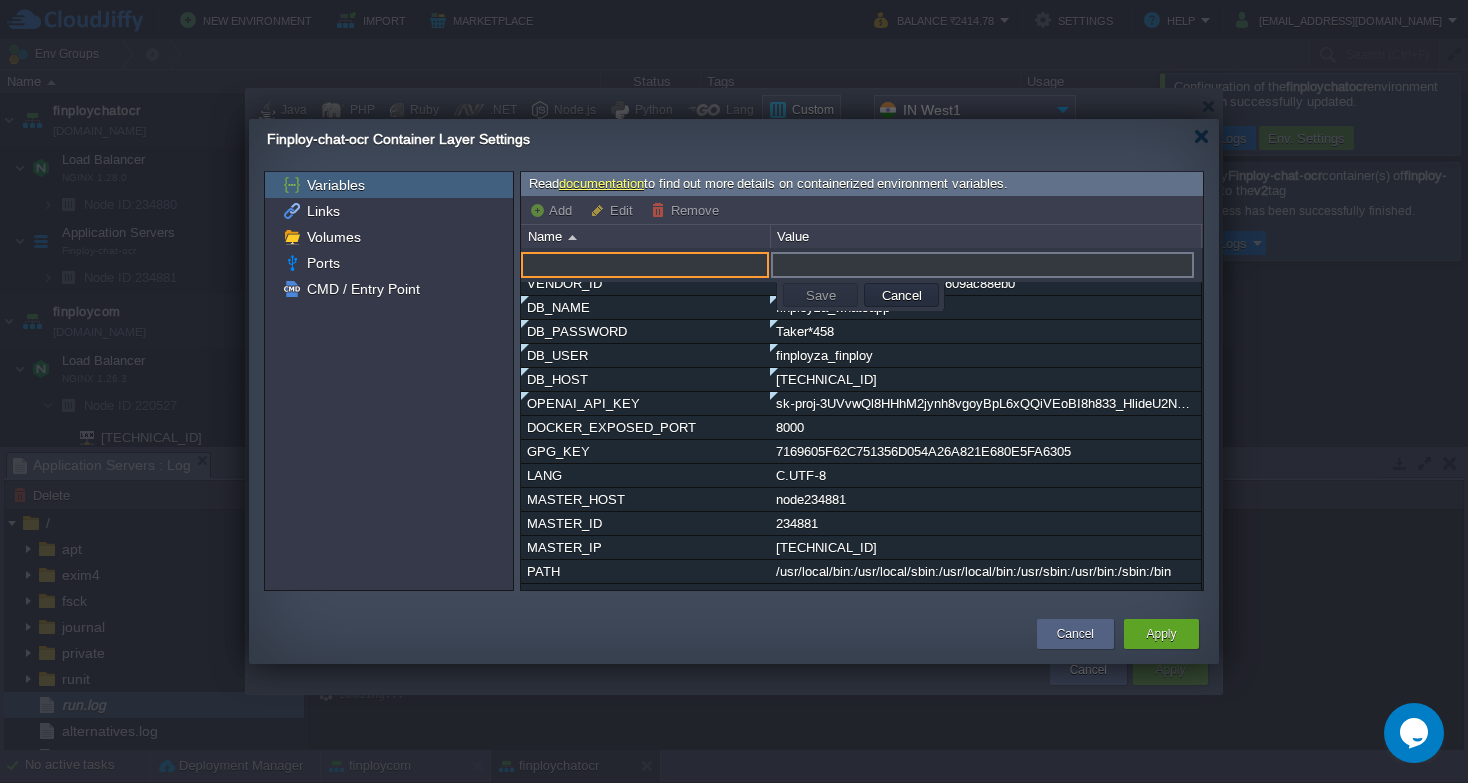 click at bounding box center [645, 265] 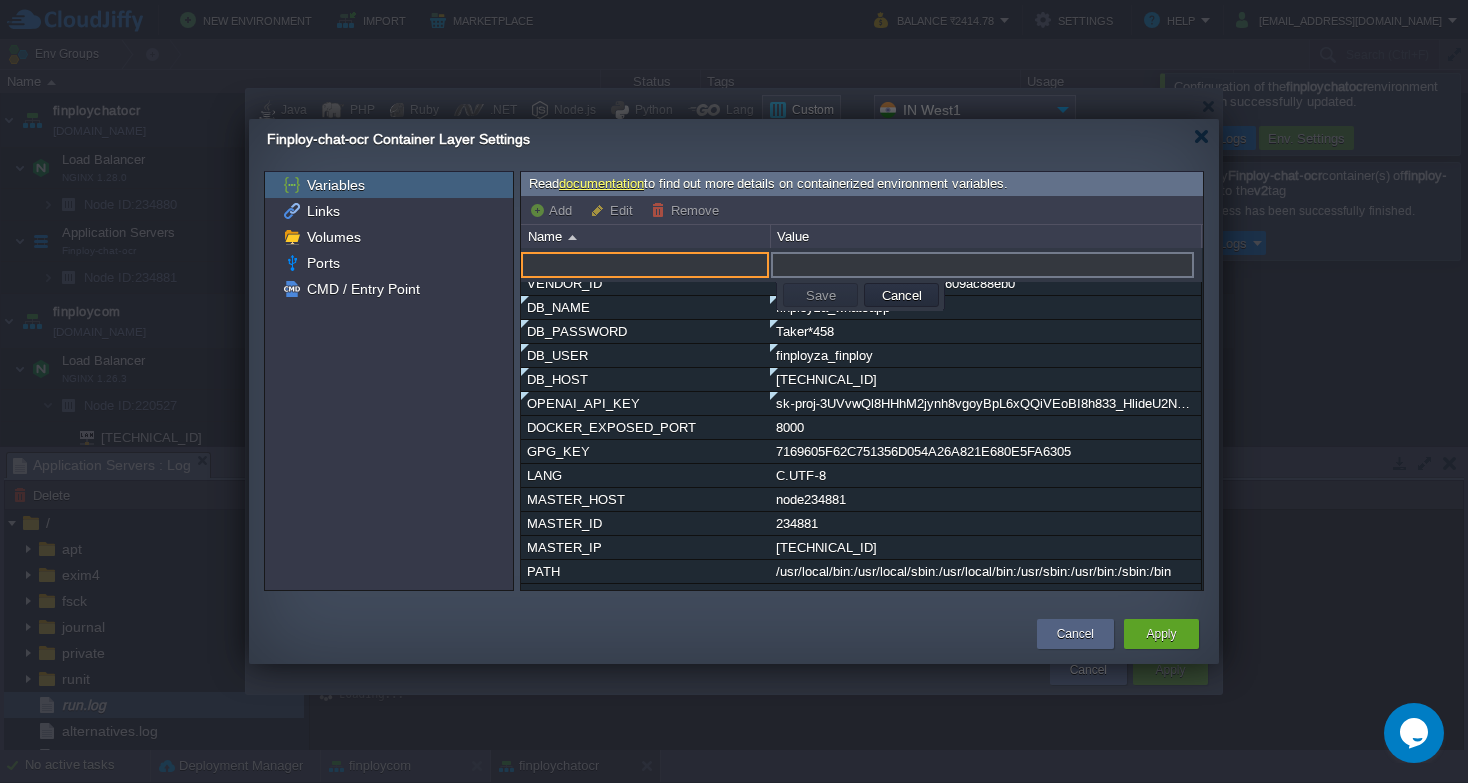 paste on "ACCESS_TOKEN" 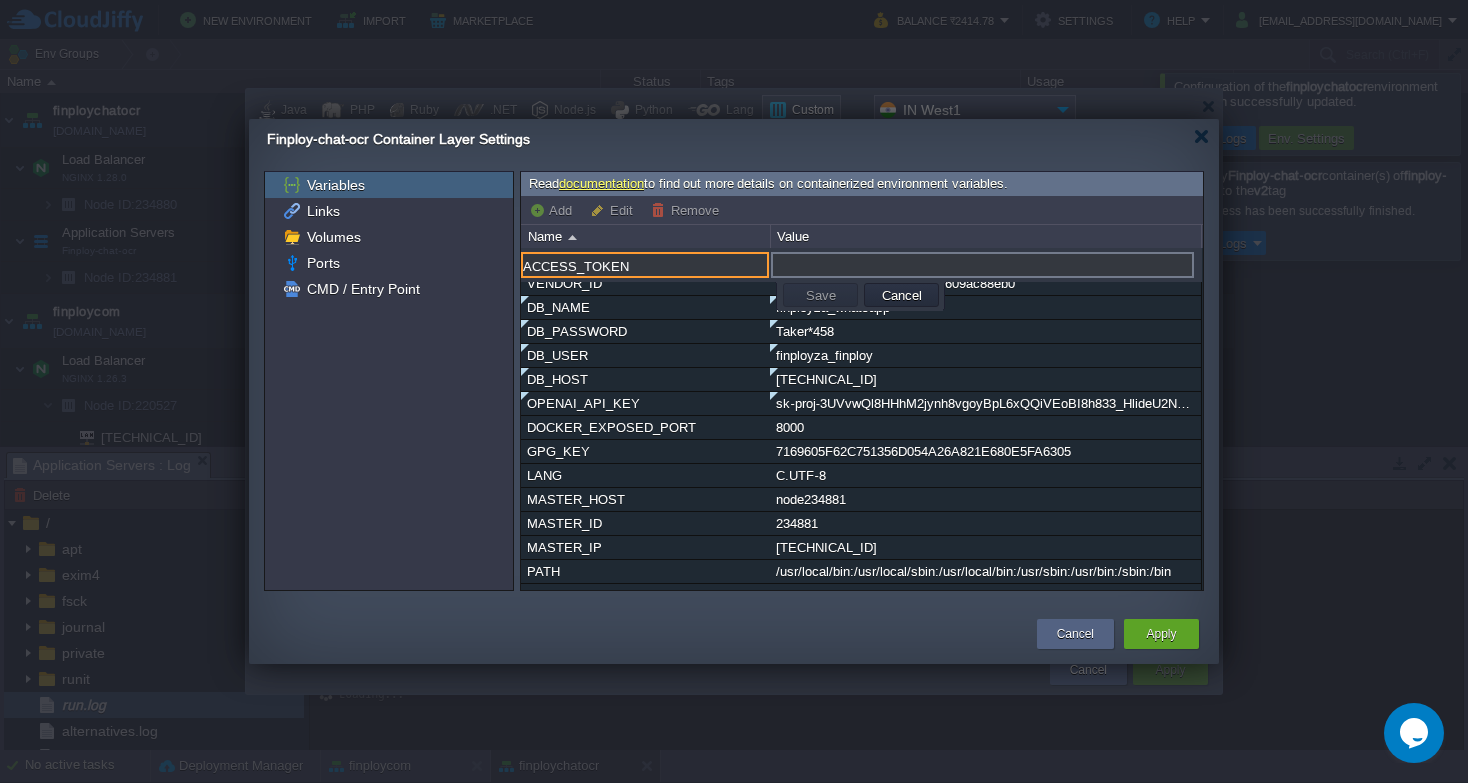 type on "ACCESS_TOKEN" 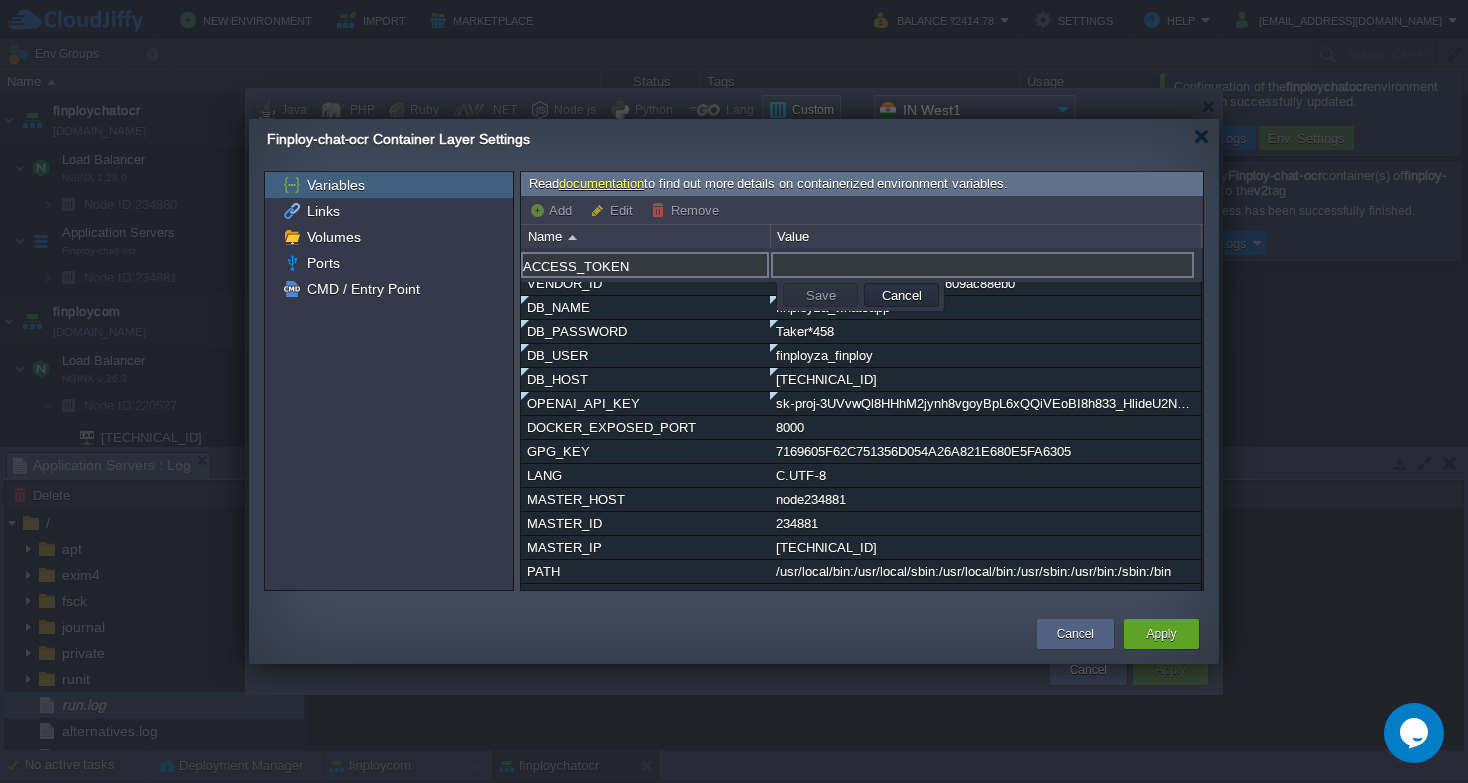 click at bounding box center [982, 265] 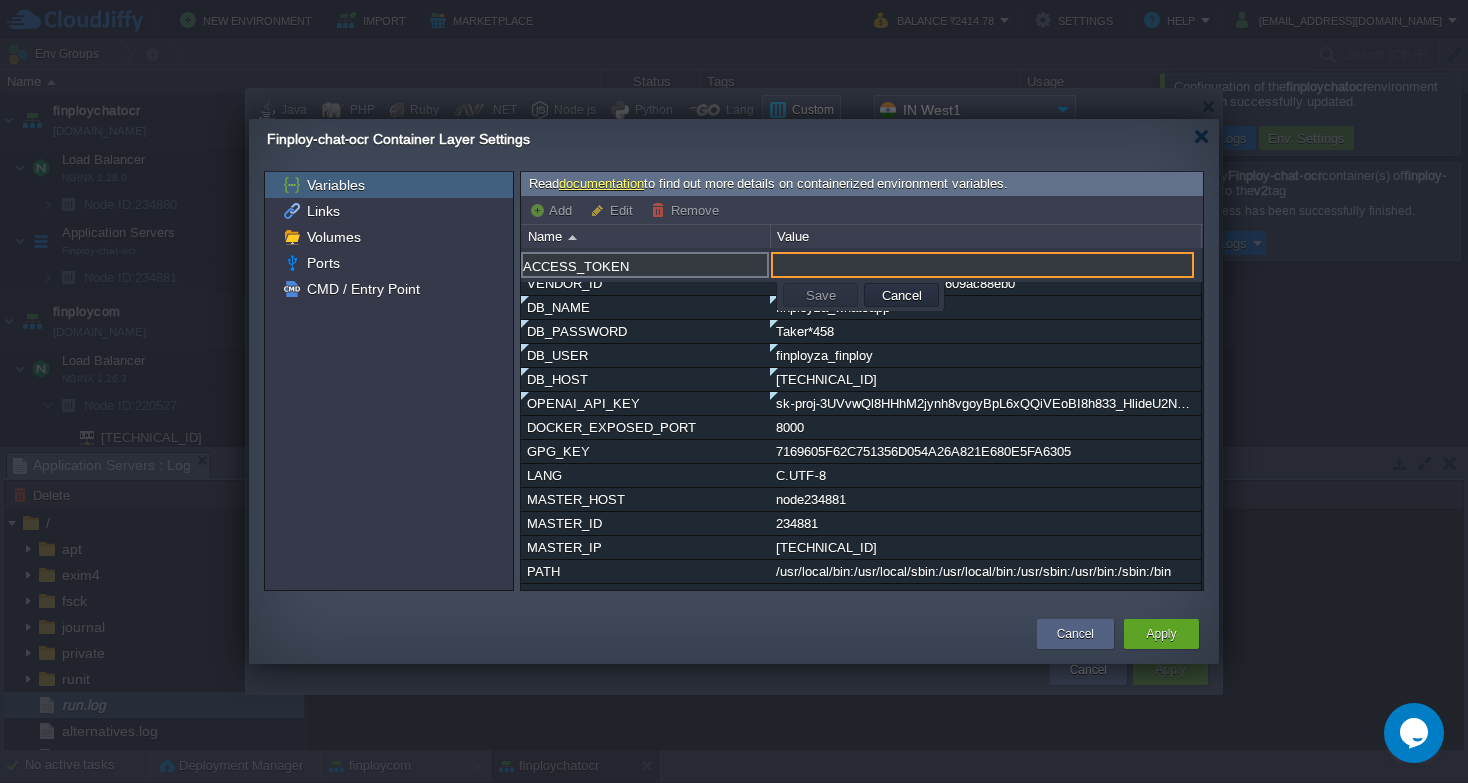 paste on "y0EXTEfXNiilSCNX2UoqsOoLFkvnRs3uGdlp8NaVX0zTGIEUKZflI00PoVOsufrD" 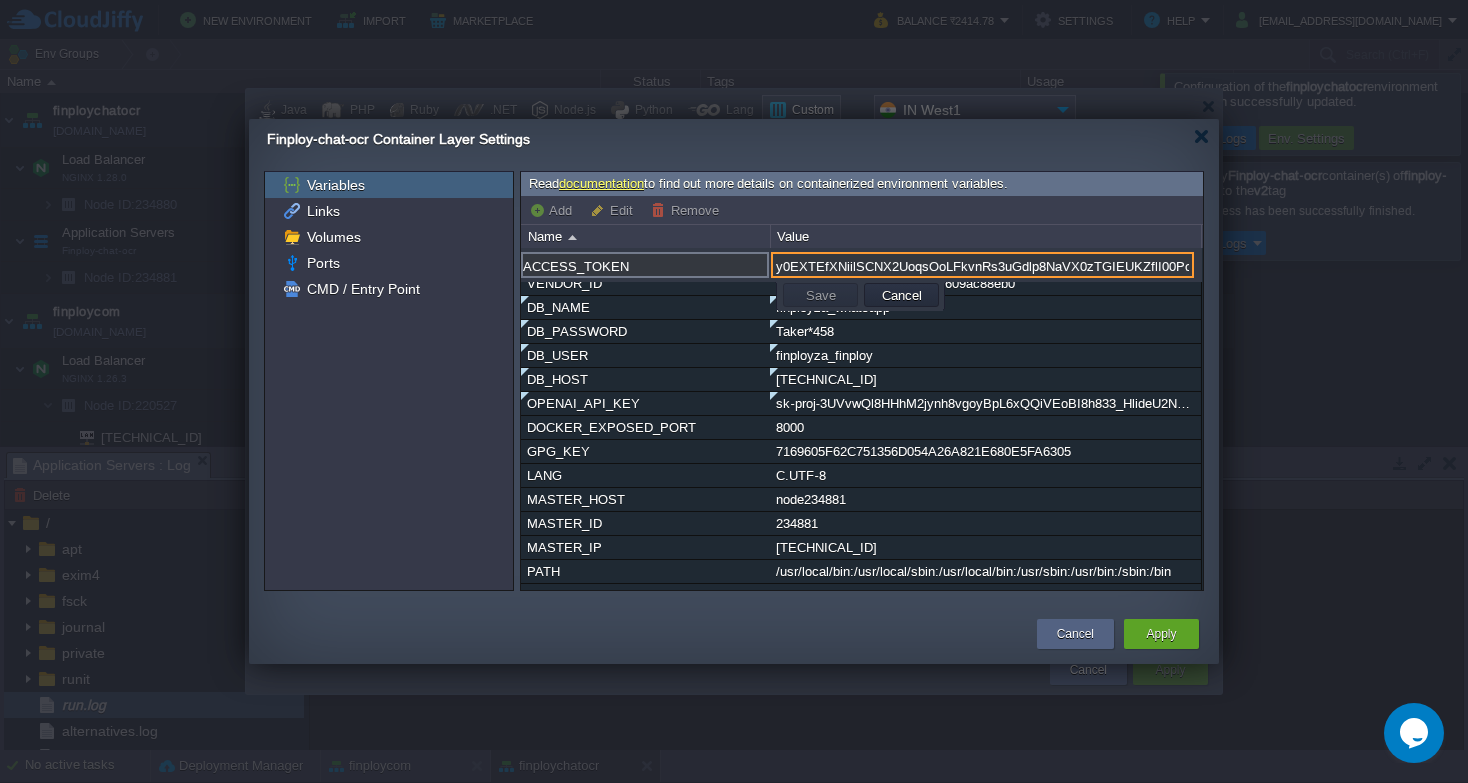 scroll, scrollTop: 0, scrollLeft: 50, axis: horizontal 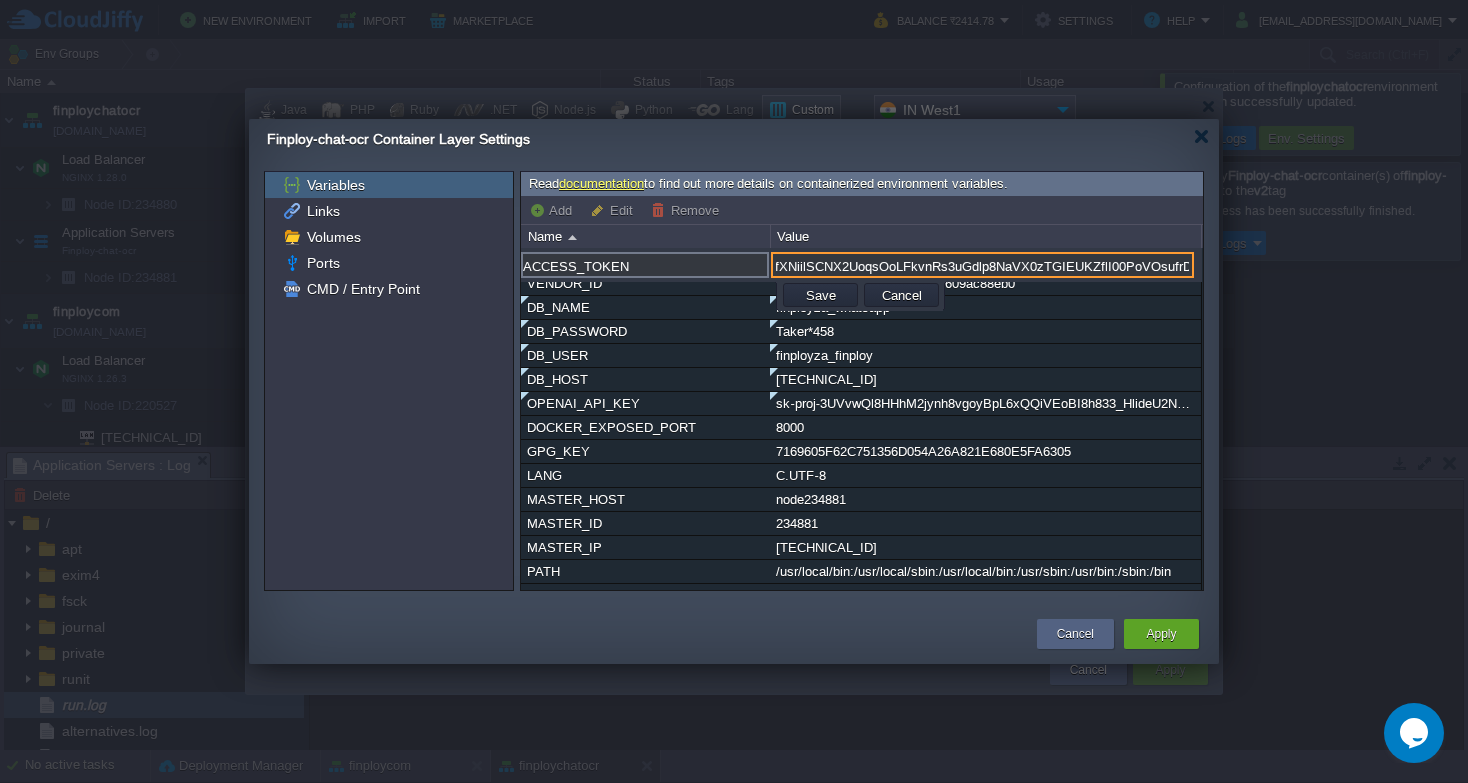 type on "y0EXTEfXNiilSCNX2UoqsOoLFkvnRs3uGdlp8NaVX0zTGIEUKZflI00PoVOsufrD" 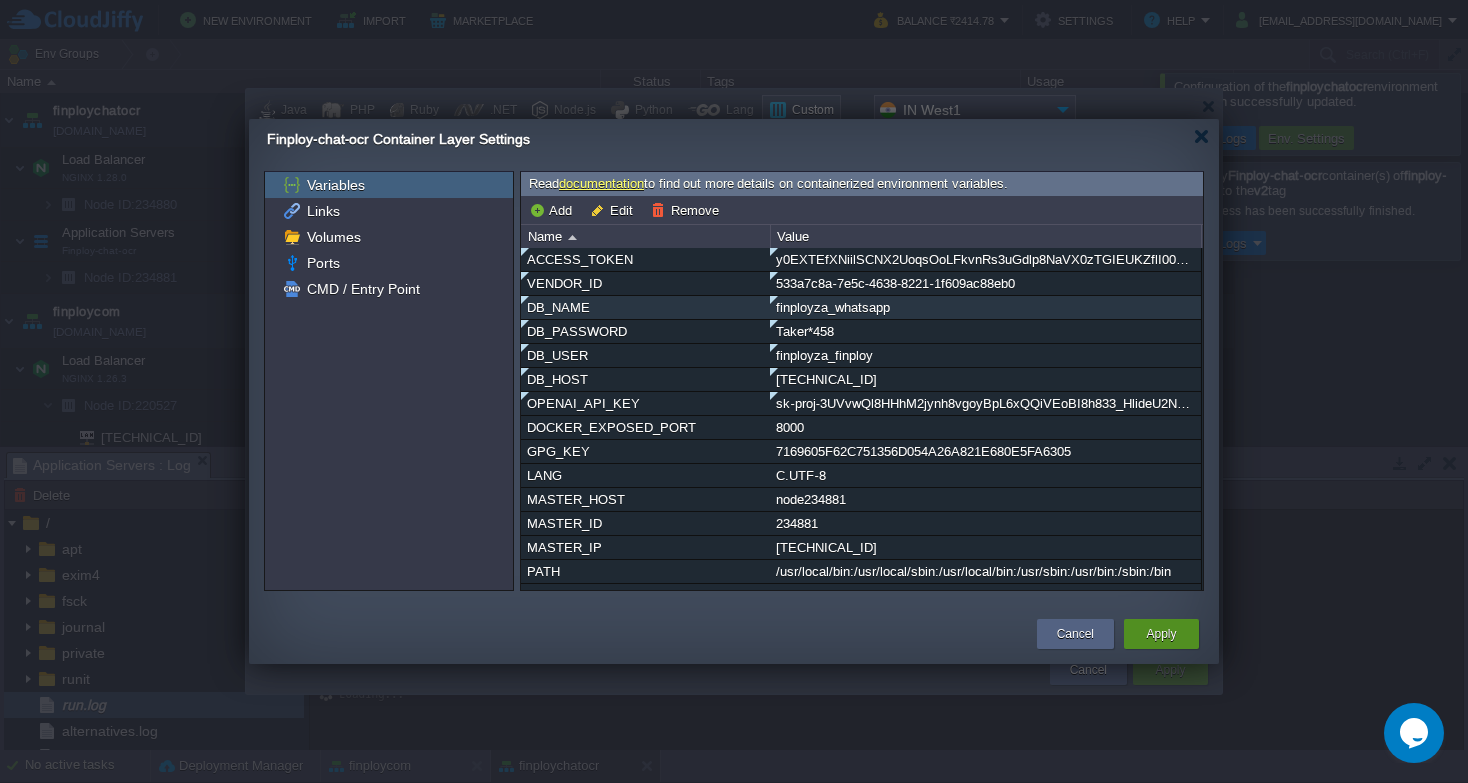 click on "Apply" at bounding box center [1161, 634] 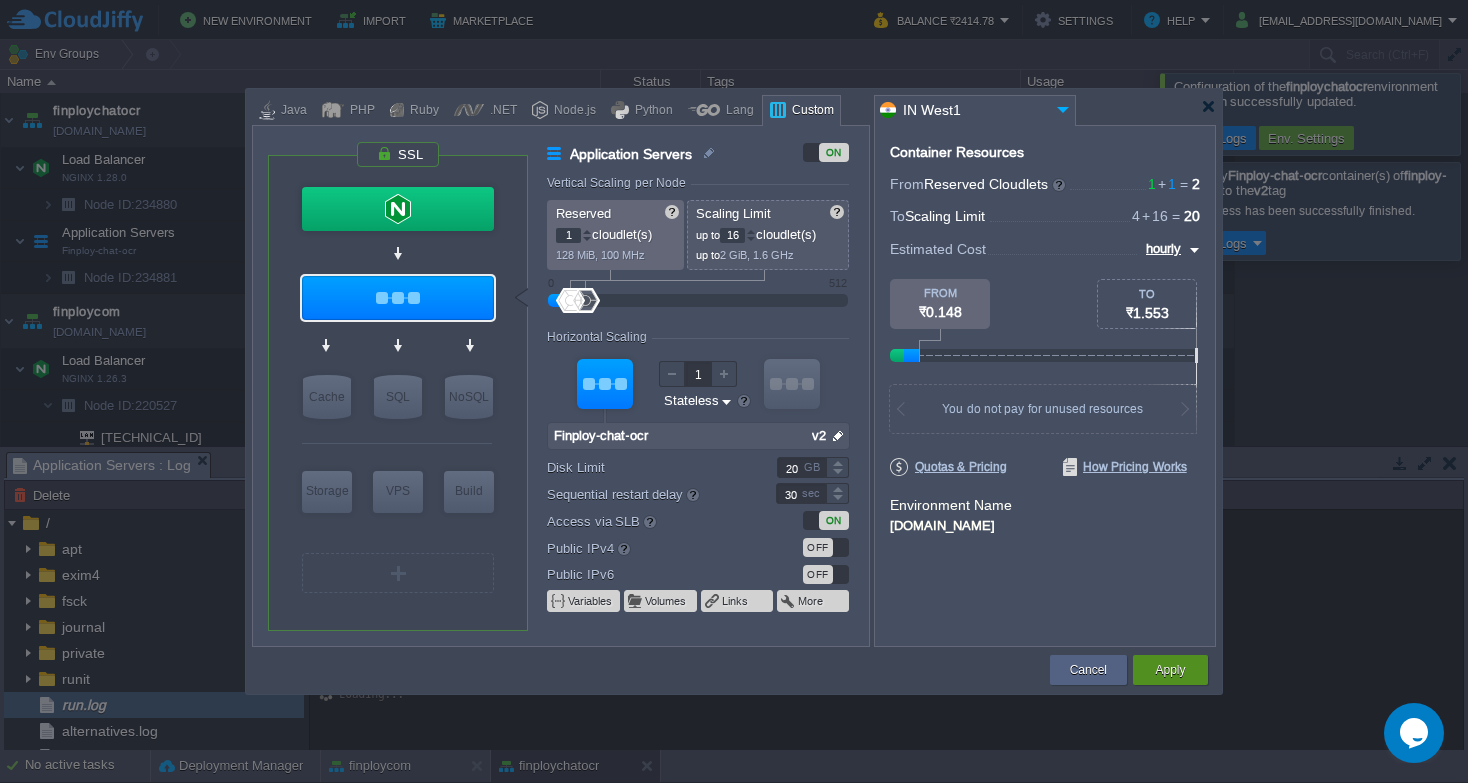 click on "Apply" at bounding box center [1170, 670] 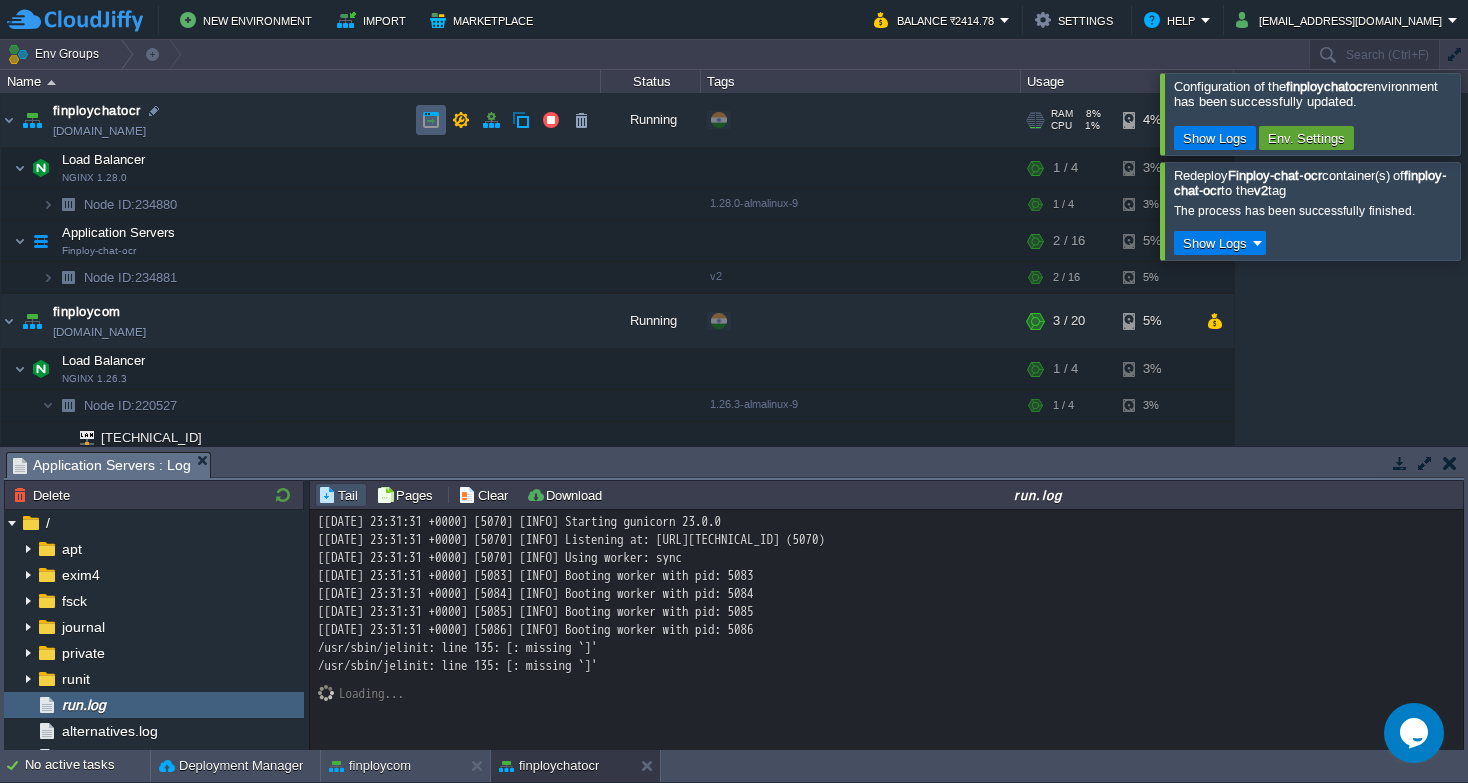 click at bounding box center (431, 120) 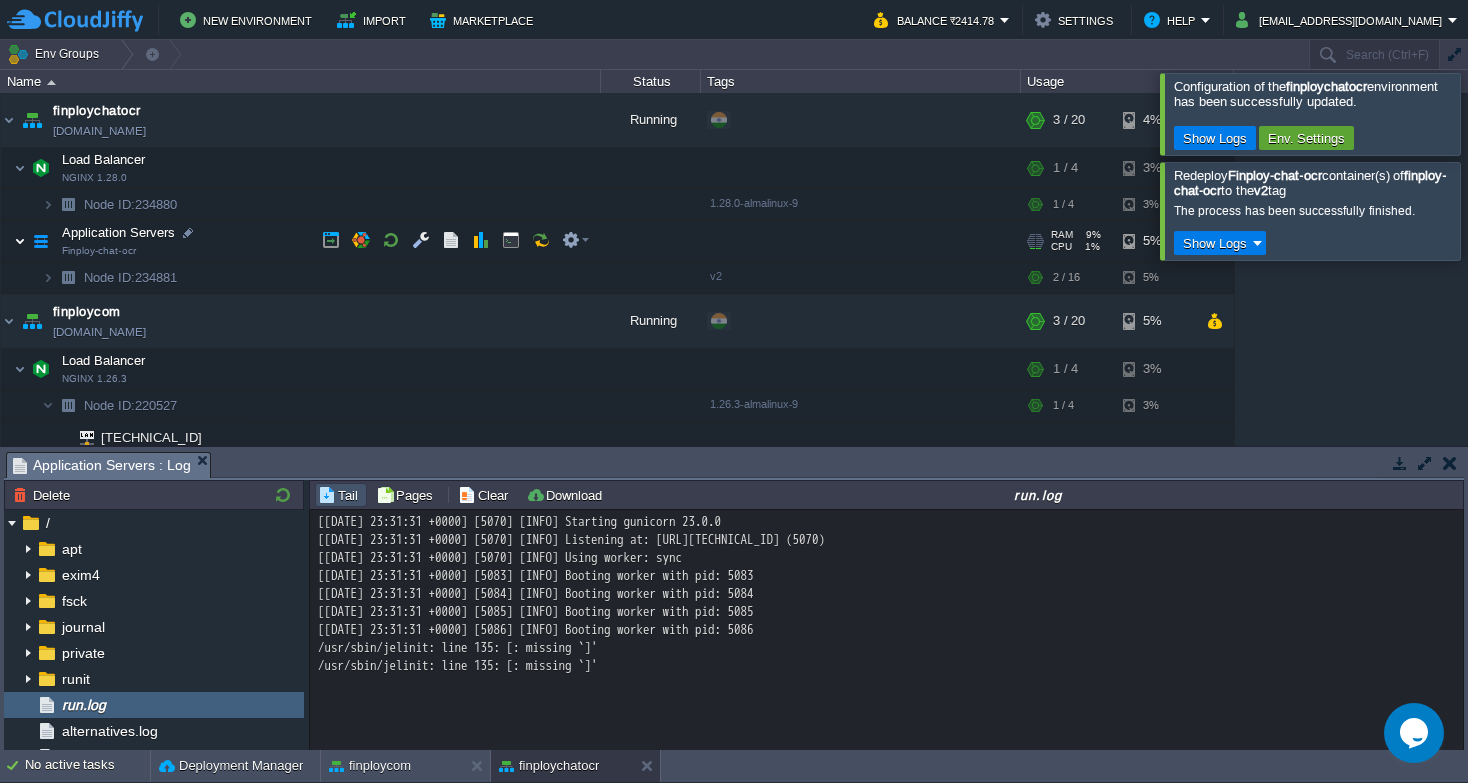 click at bounding box center (20, 241) 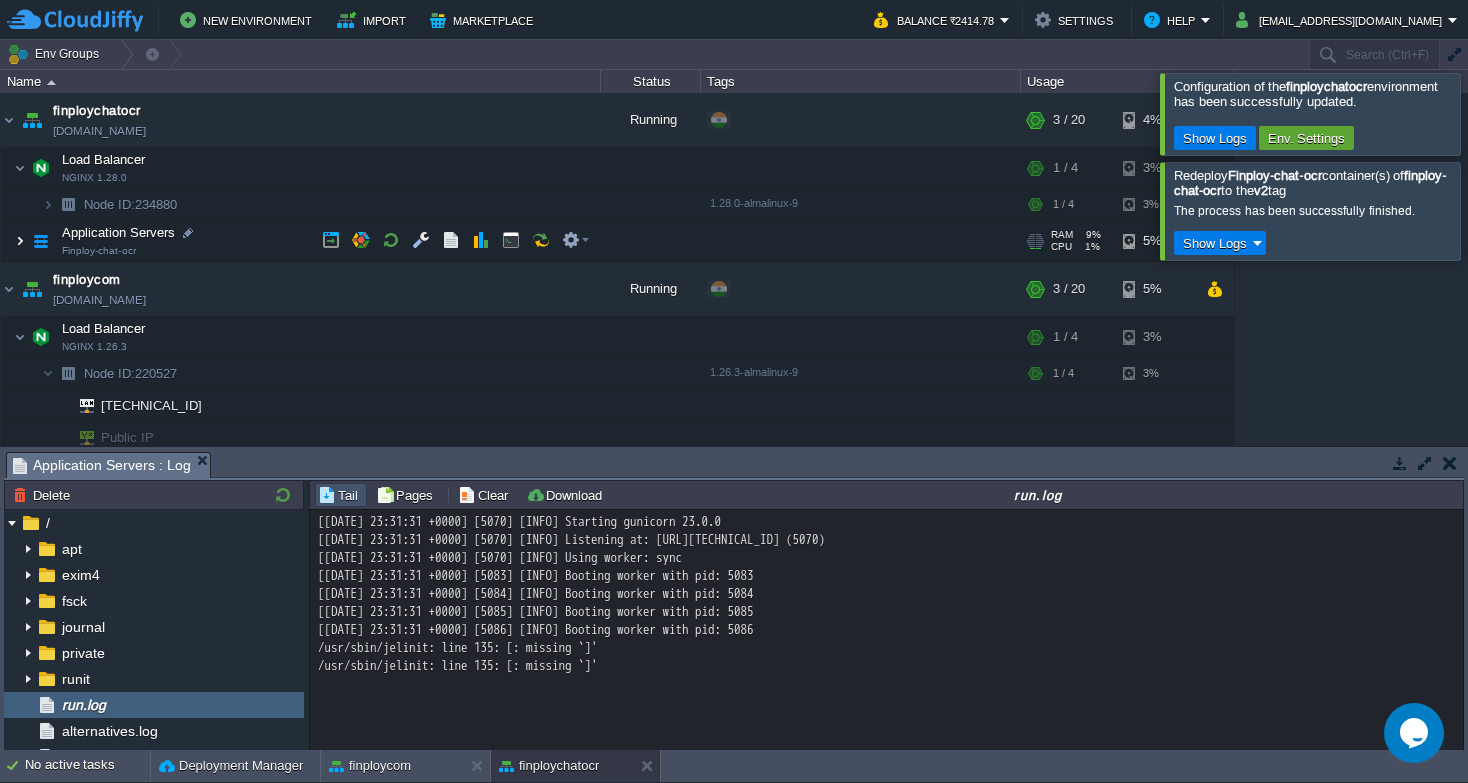 click at bounding box center (20, 241) 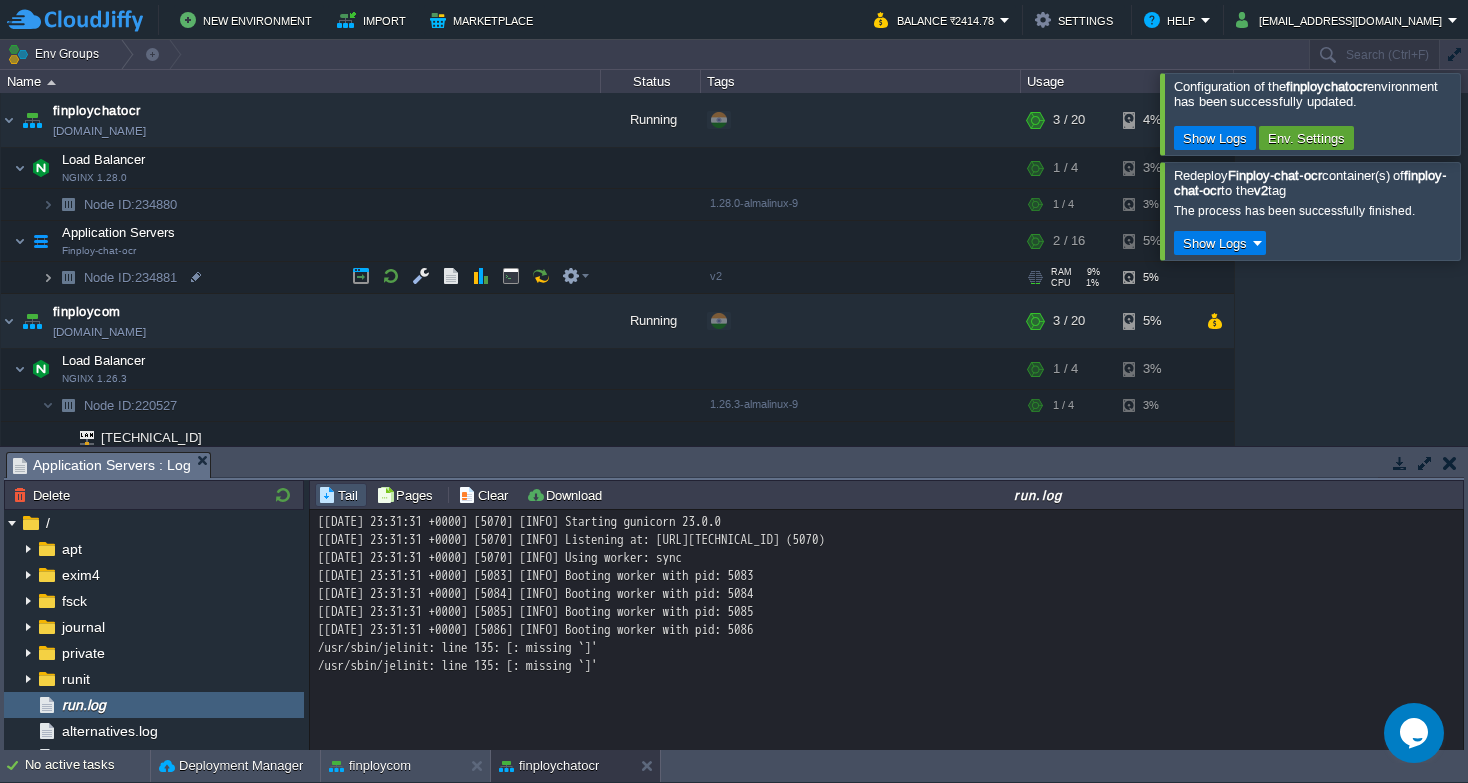 click at bounding box center (48, 277) 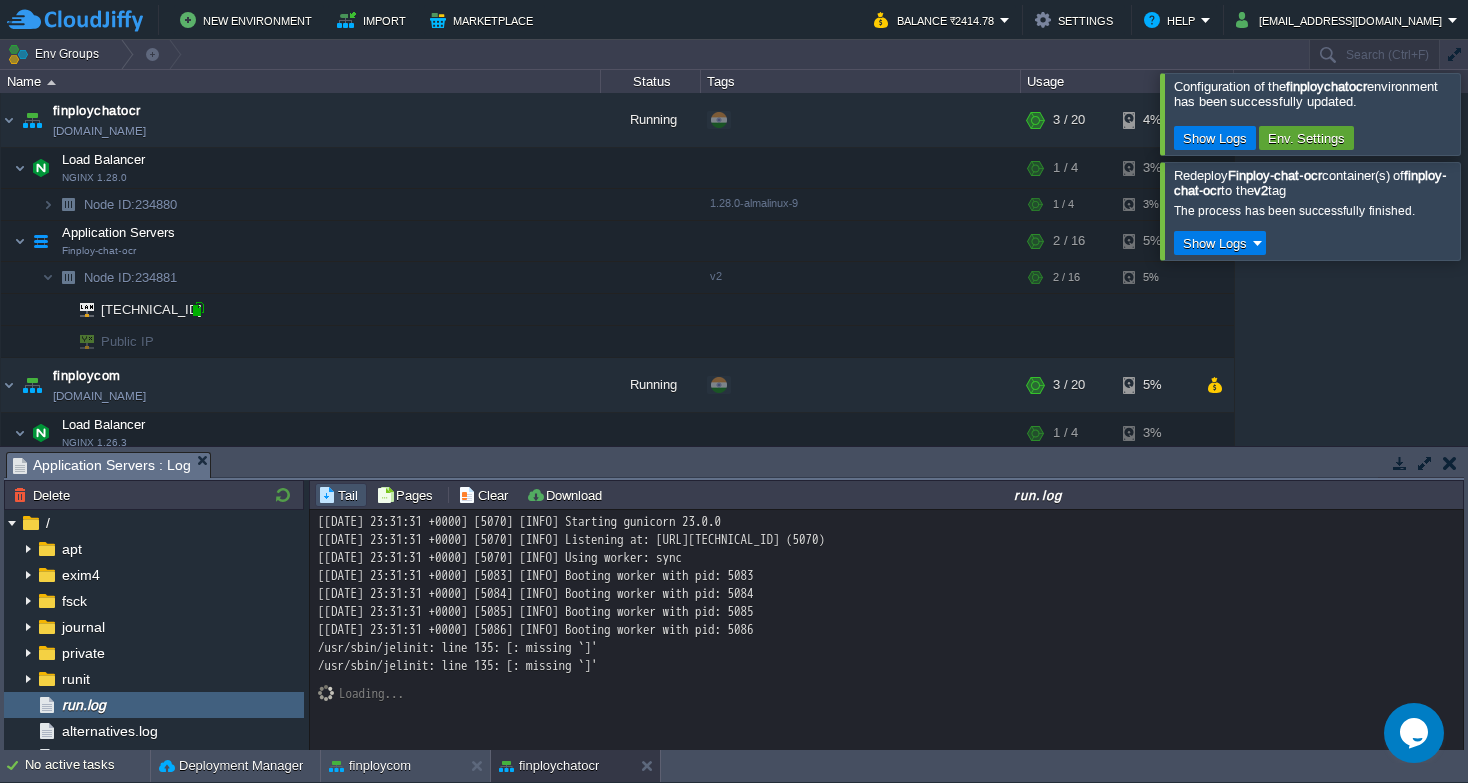 click at bounding box center (198, 309) 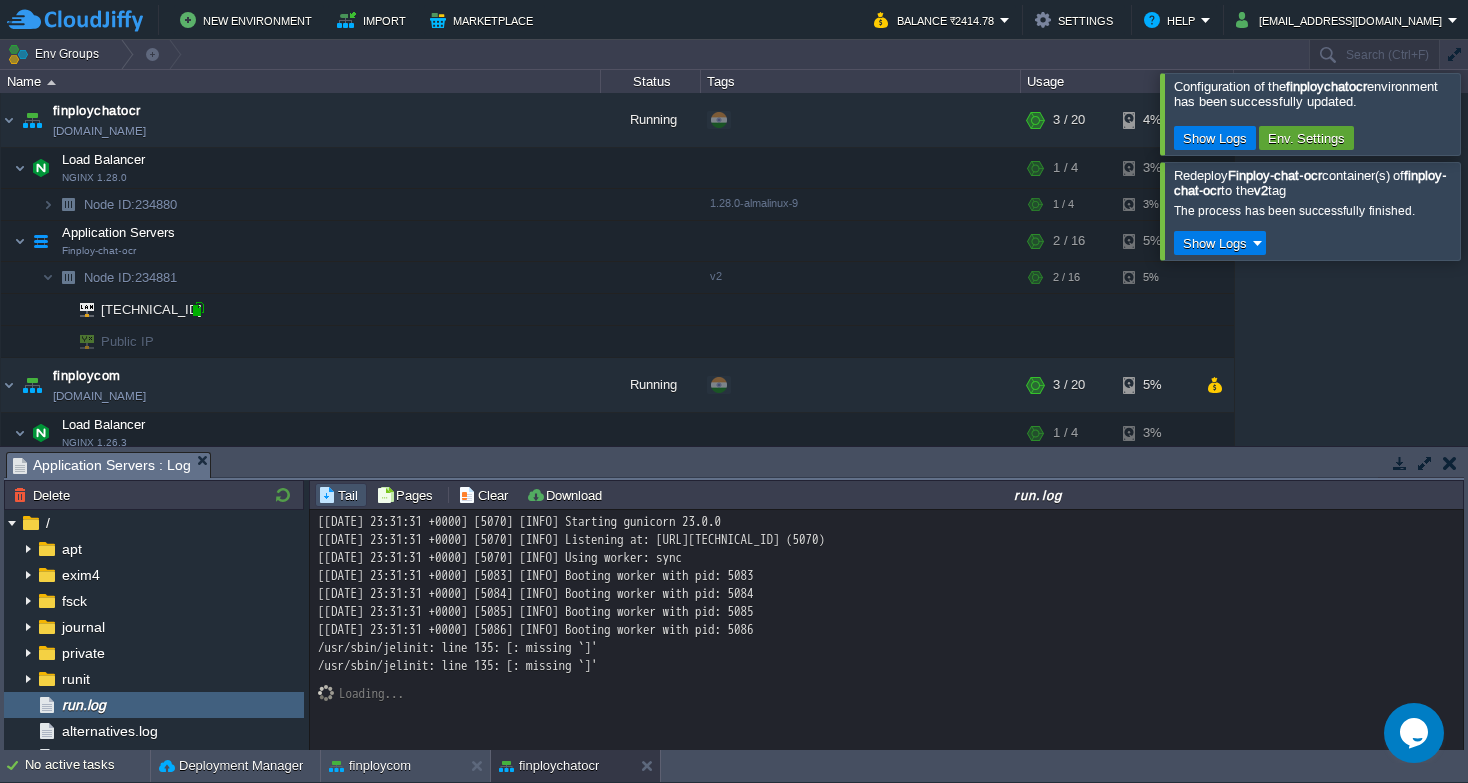 click at bounding box center [198, 309] 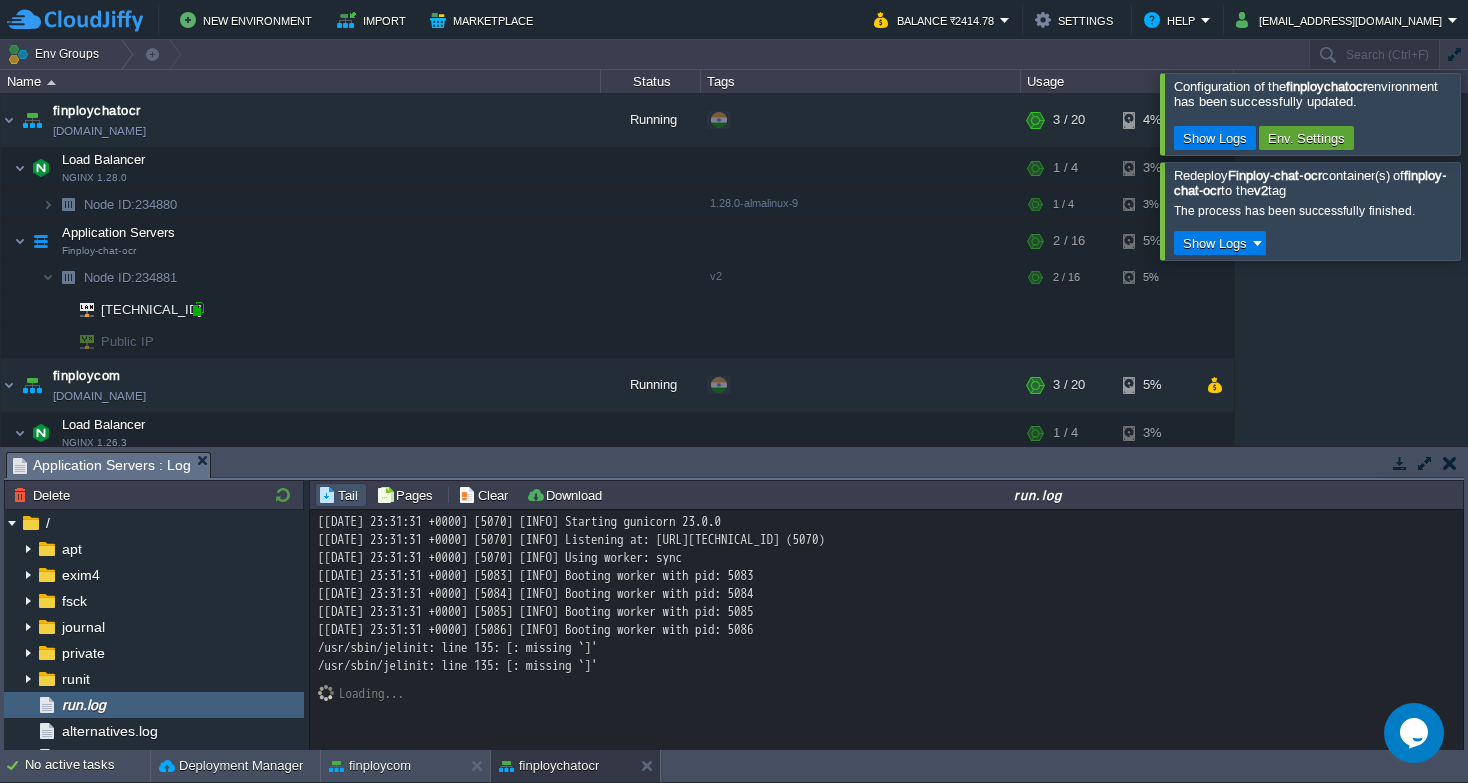 copy 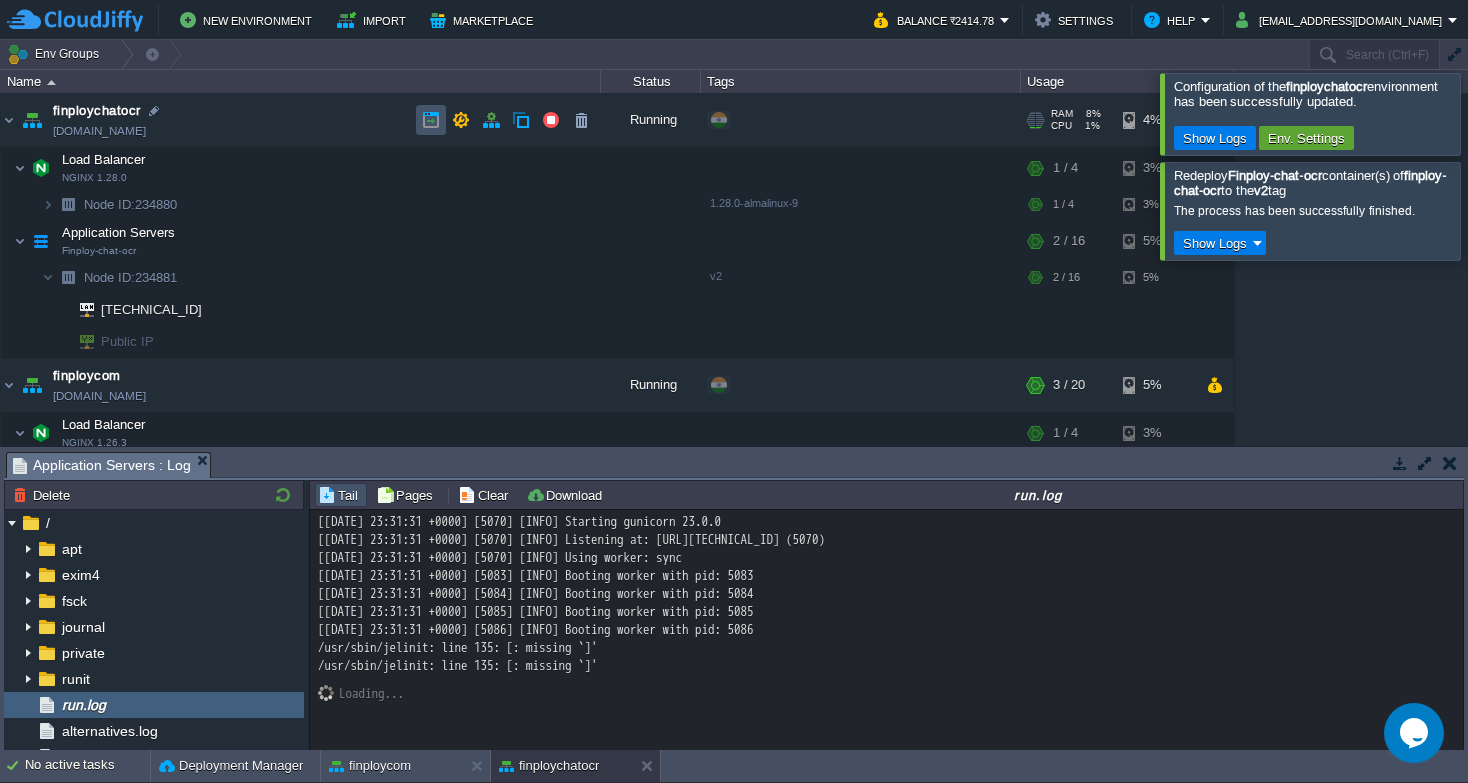 click at bounding box center [431, 120] 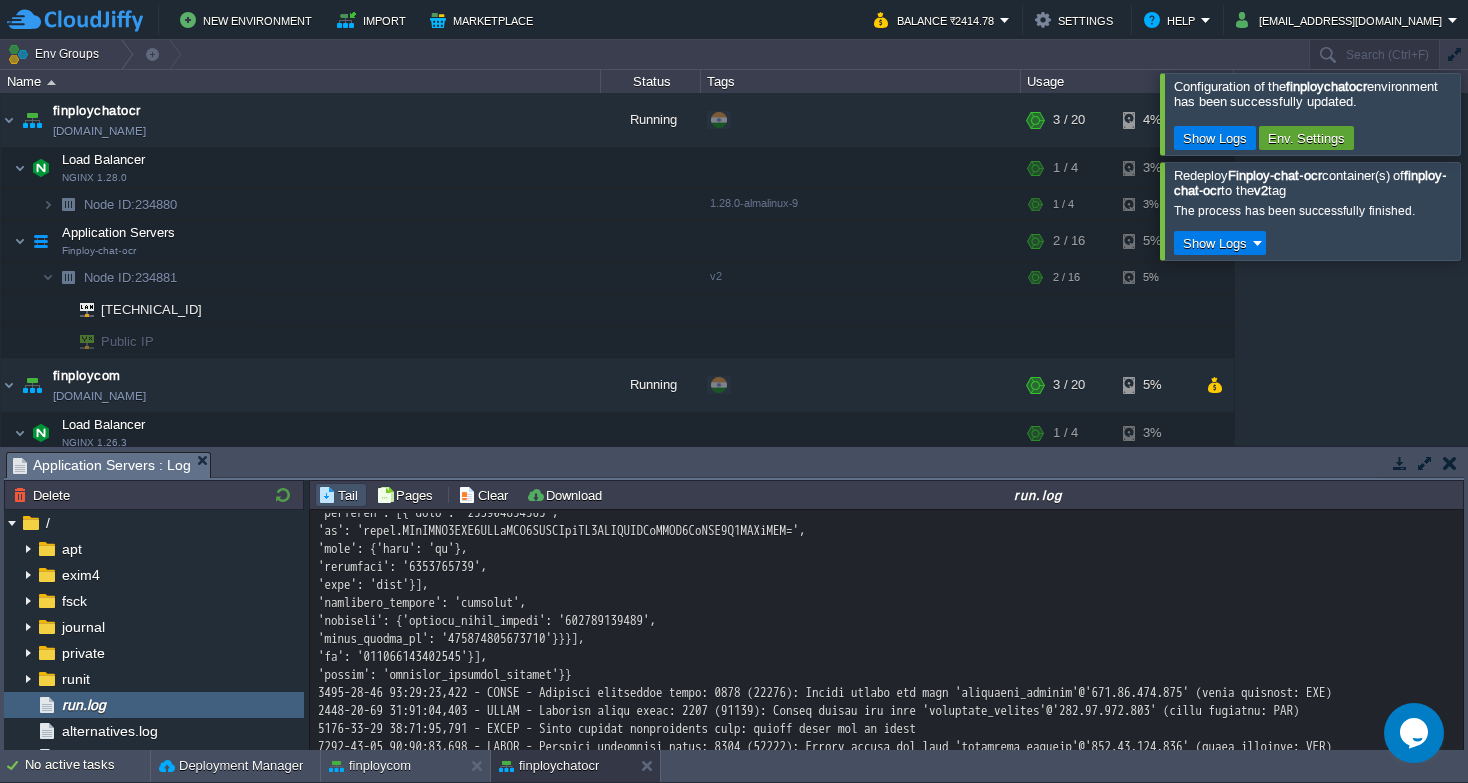 scroll, scrollTop: 600, scrollLeft: 0, axis: vertical 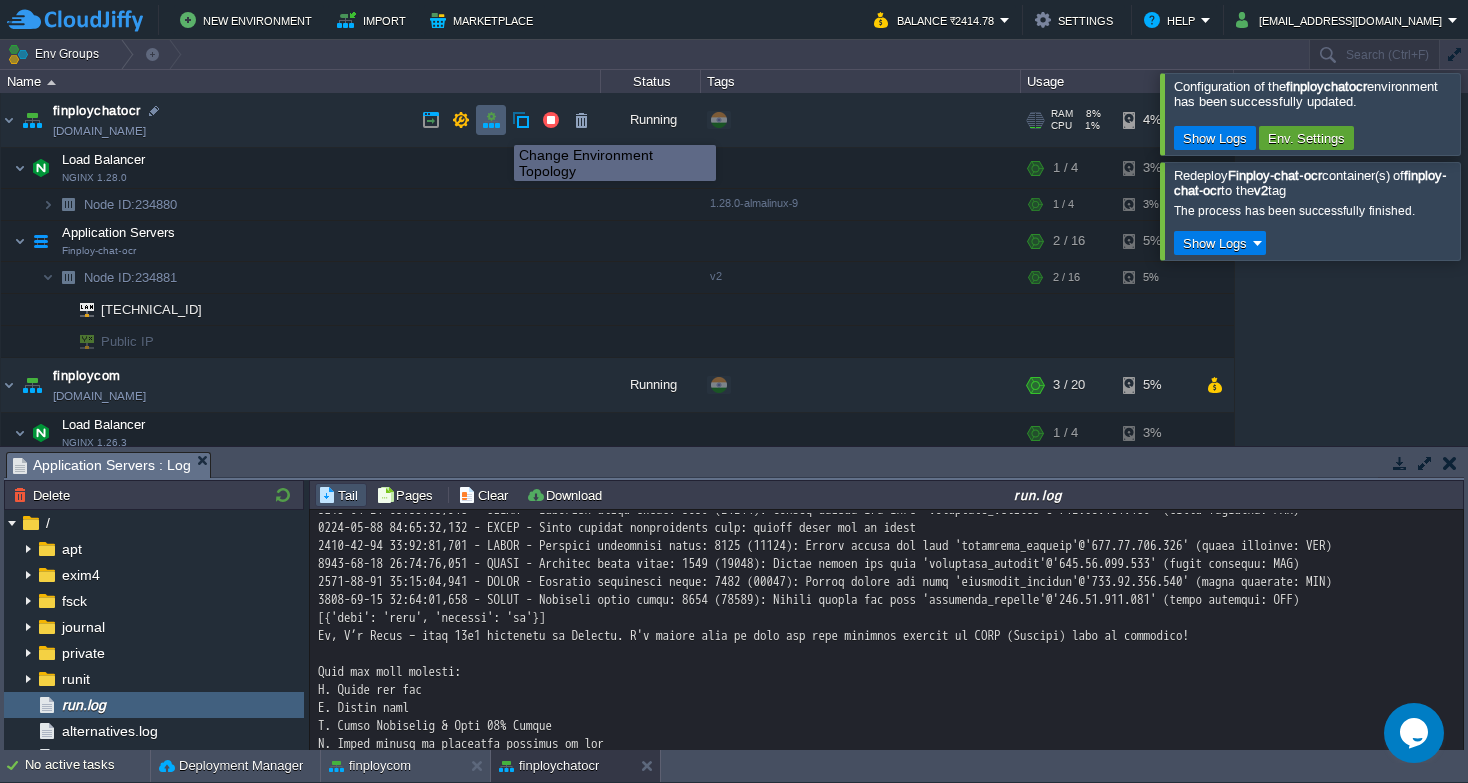 click at bounding box center (491, 120) 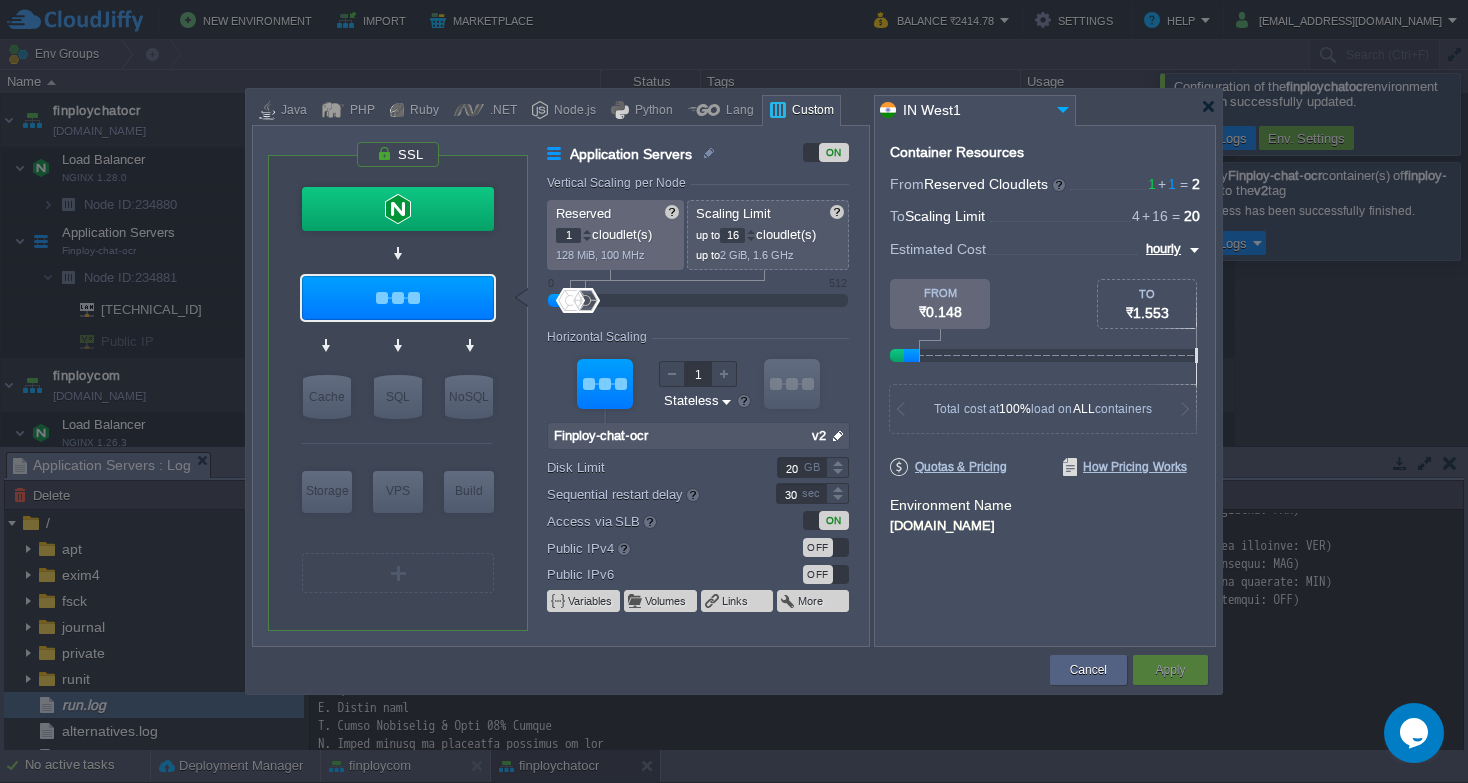 click on "OFF" at bounding box center (818, 547) 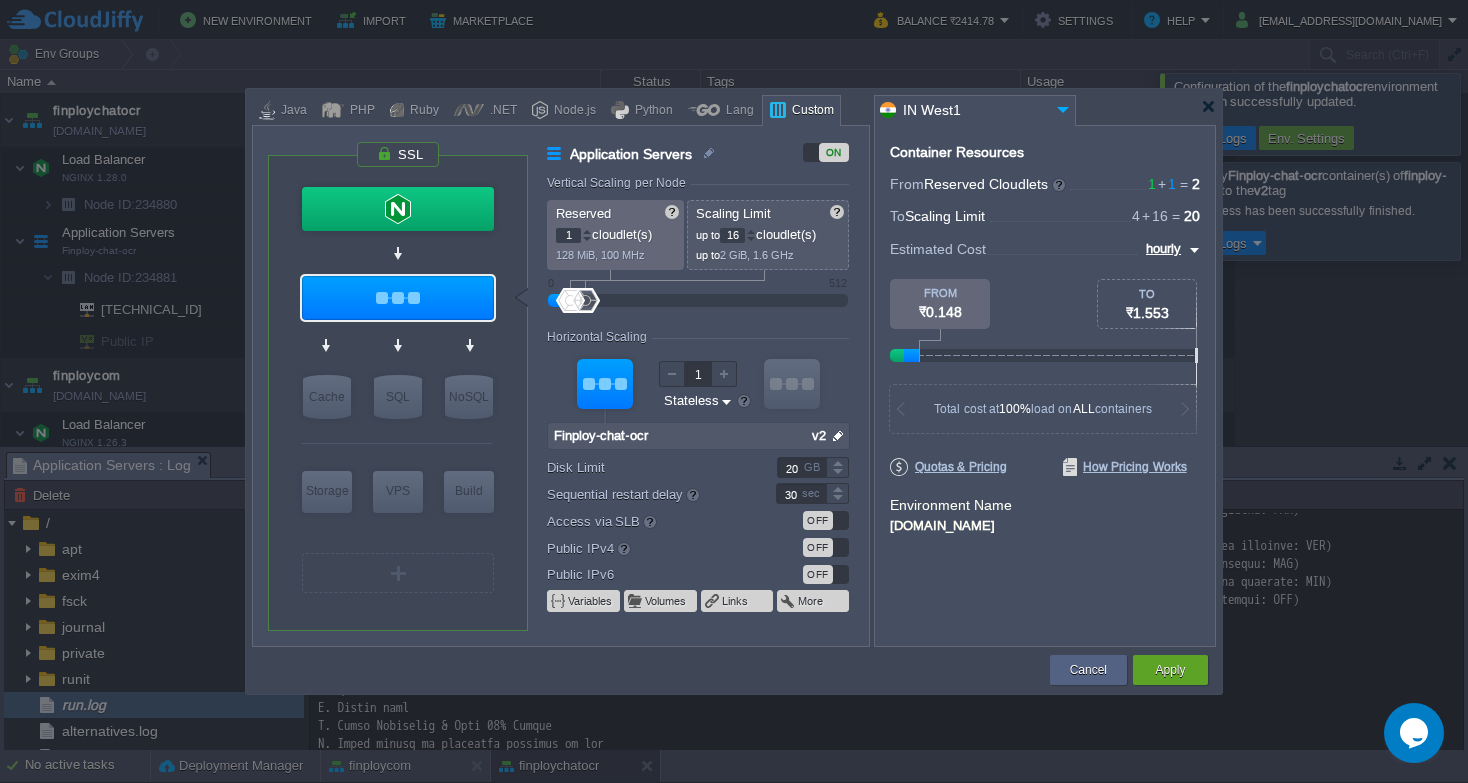click on "OFF" at bounding box center [818, 547] 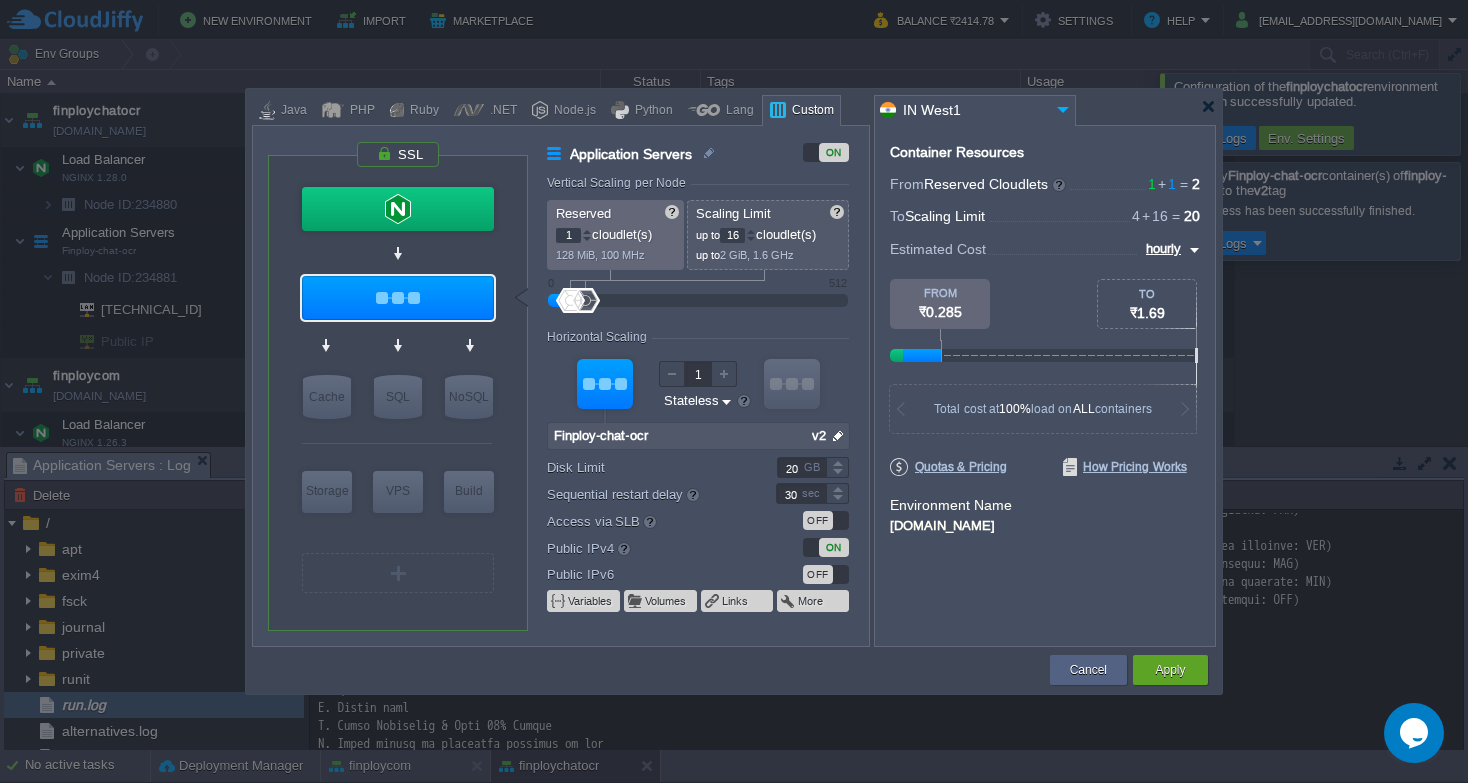 click on "OFF" at bounding box center [818, 574] 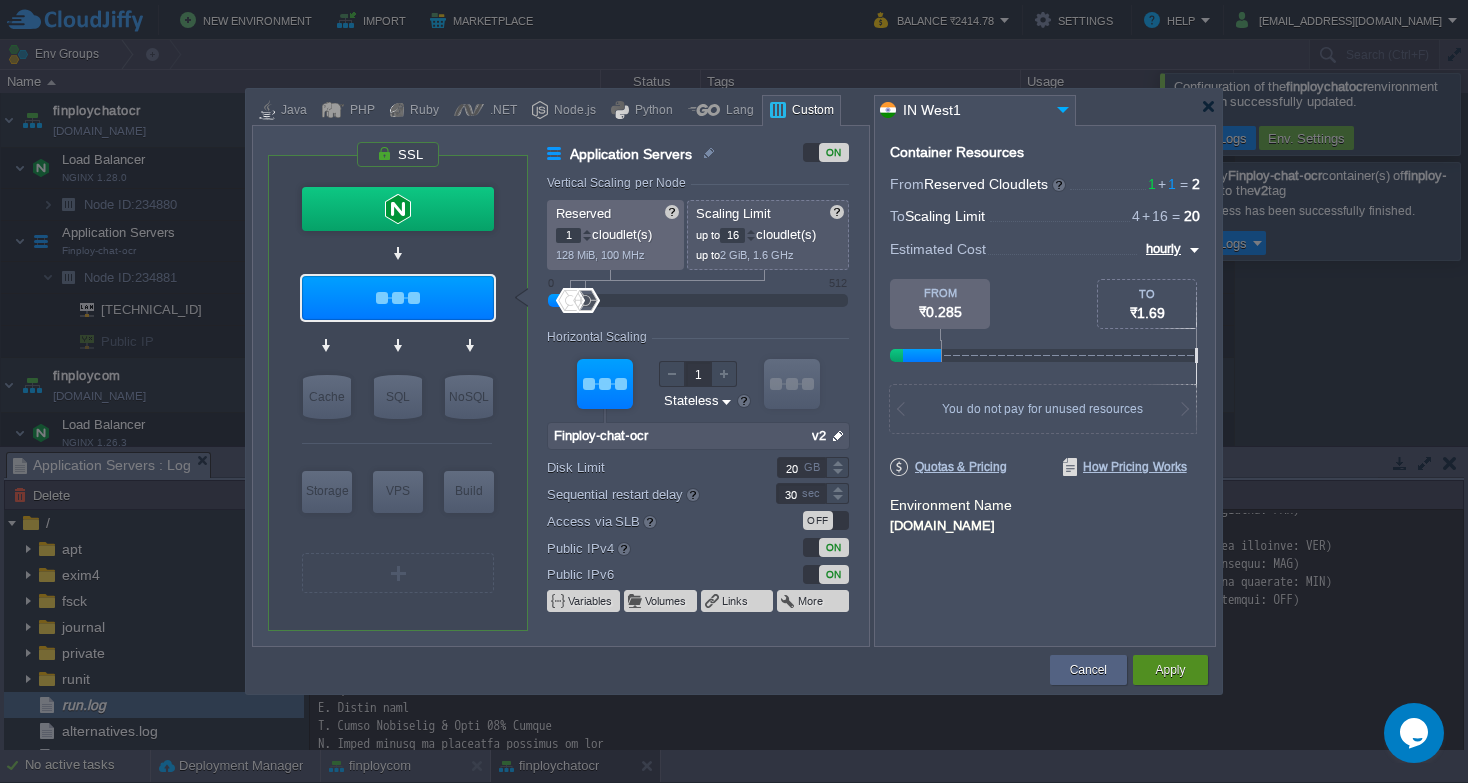 click on "Apply" at bounding box center (1170, 670) 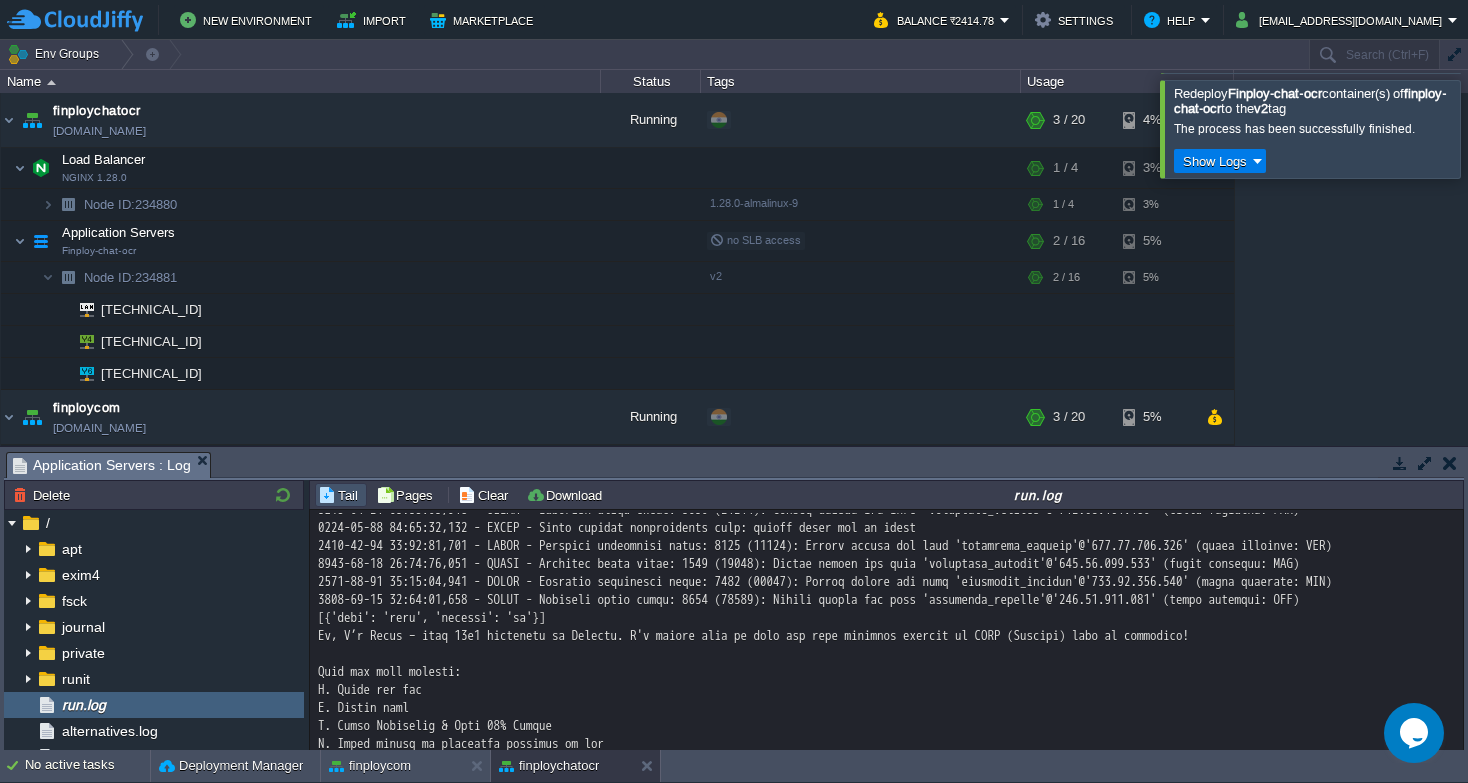 scroll, scrollTop: 696, scrollLeft: 0, axis: vertical 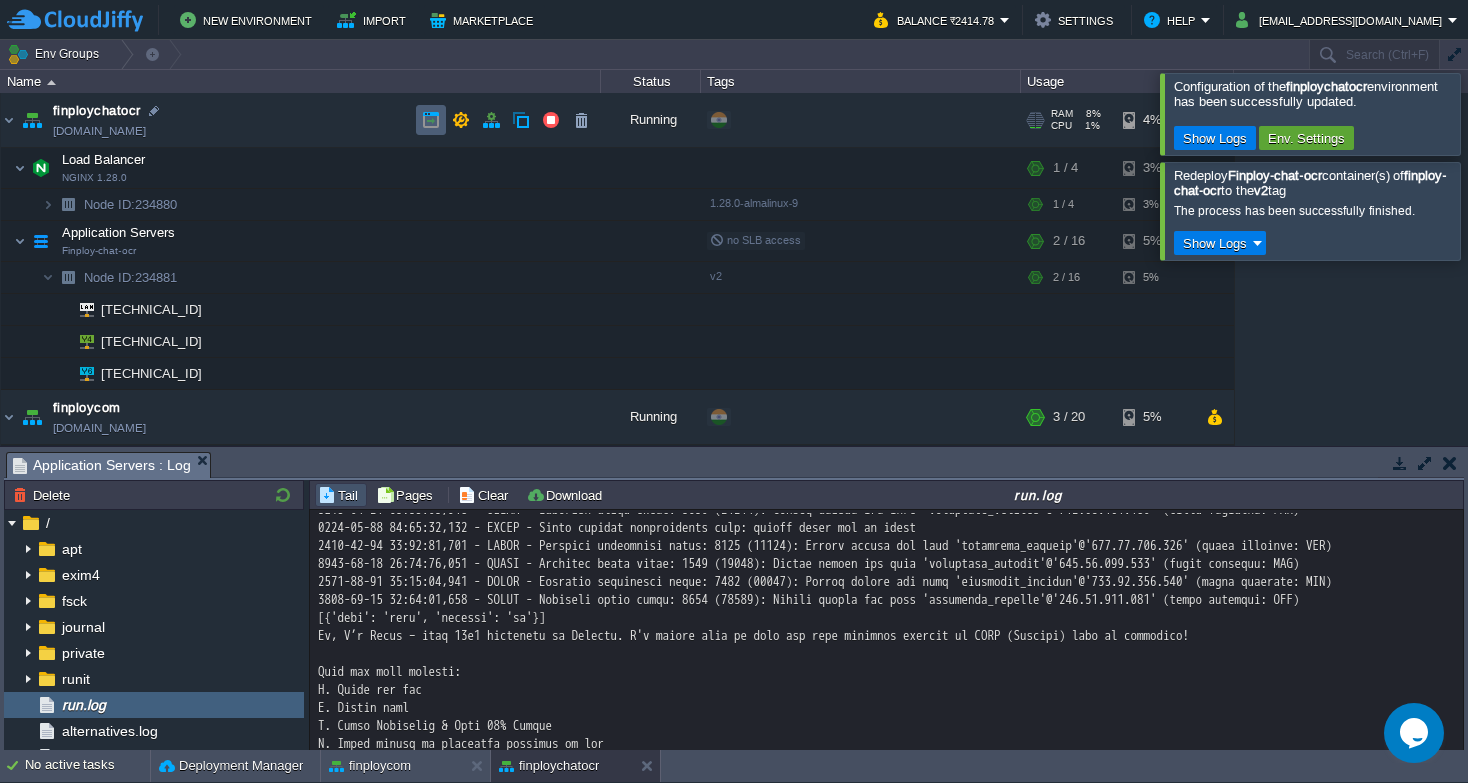 click at bounding box center (431, 120) 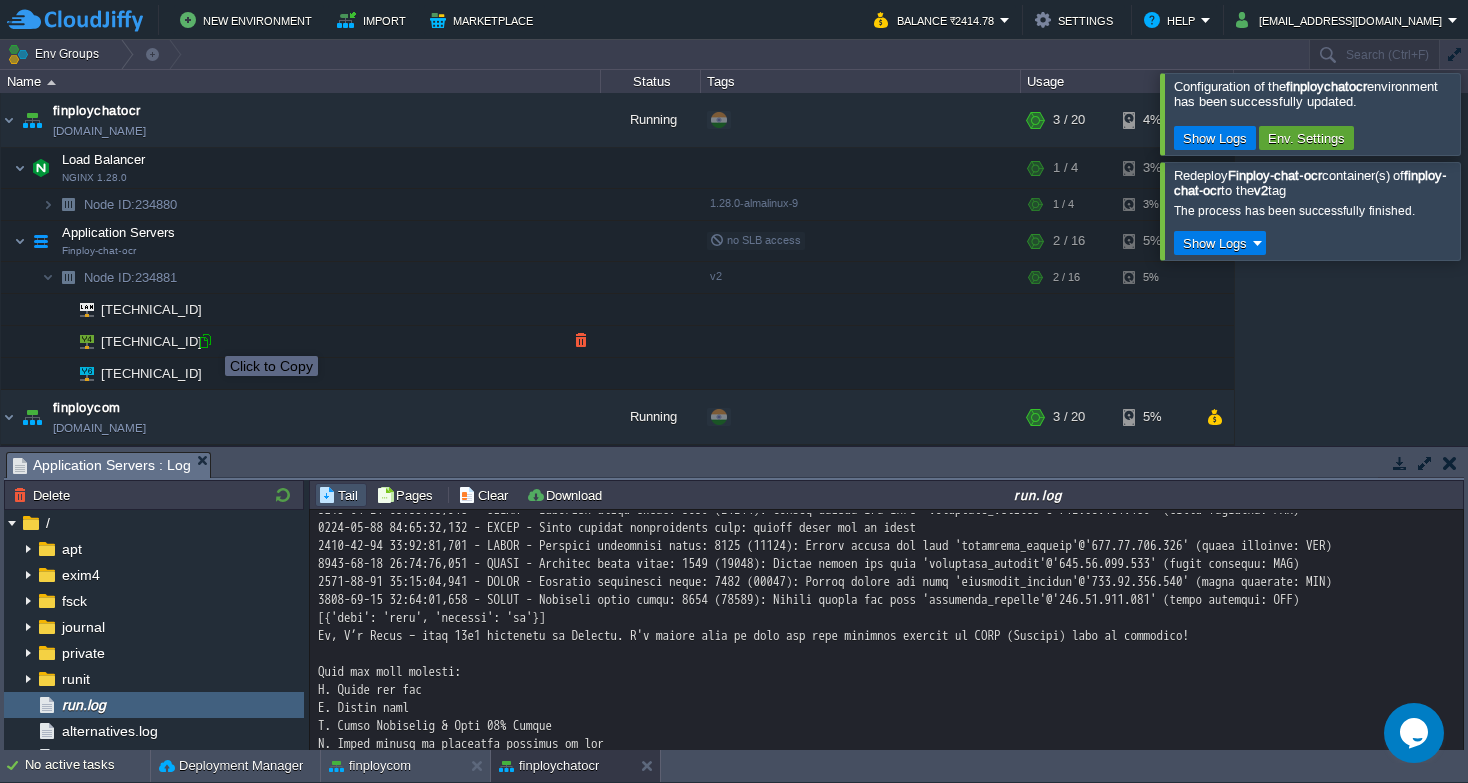 click at bounding box center (205, 341) 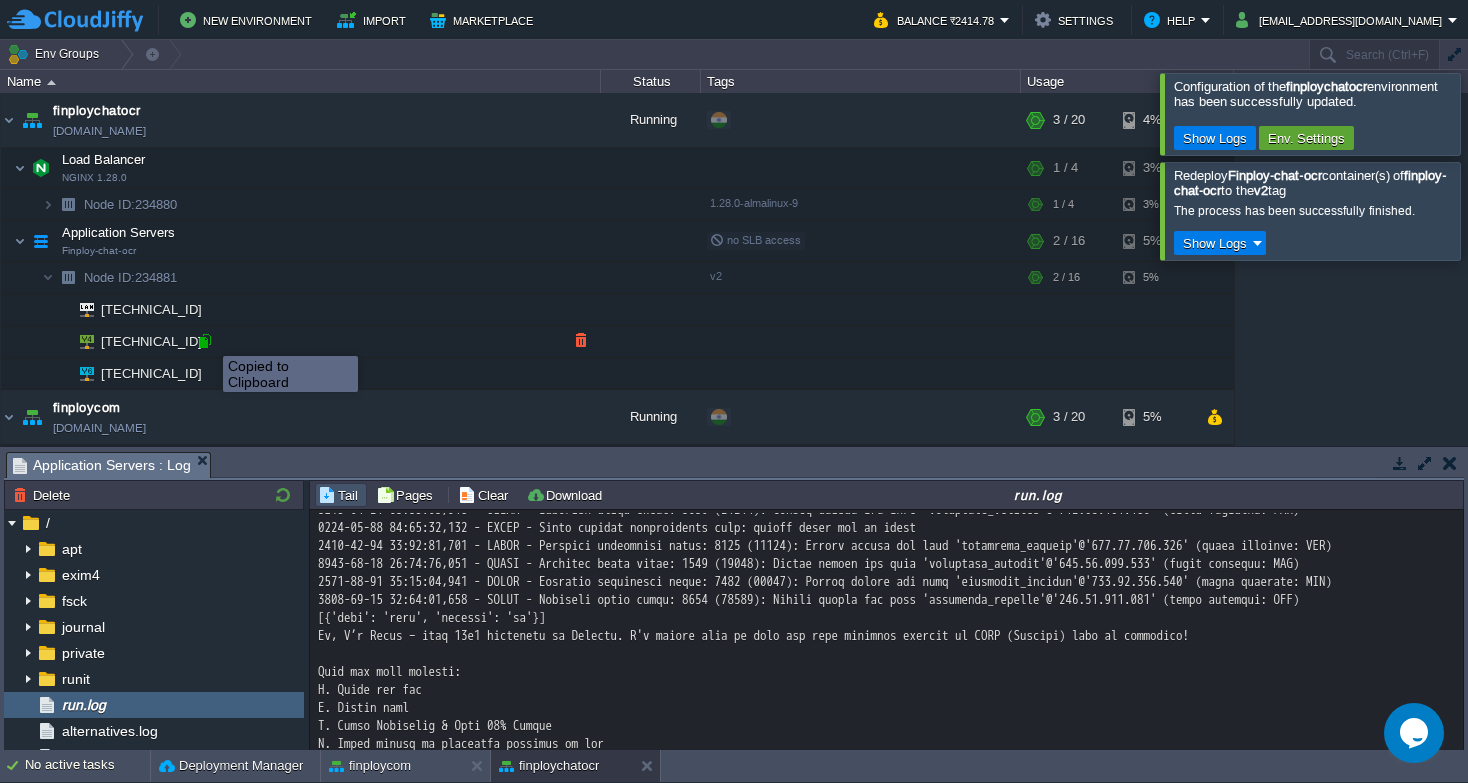 click at bounding box center (205, 341) 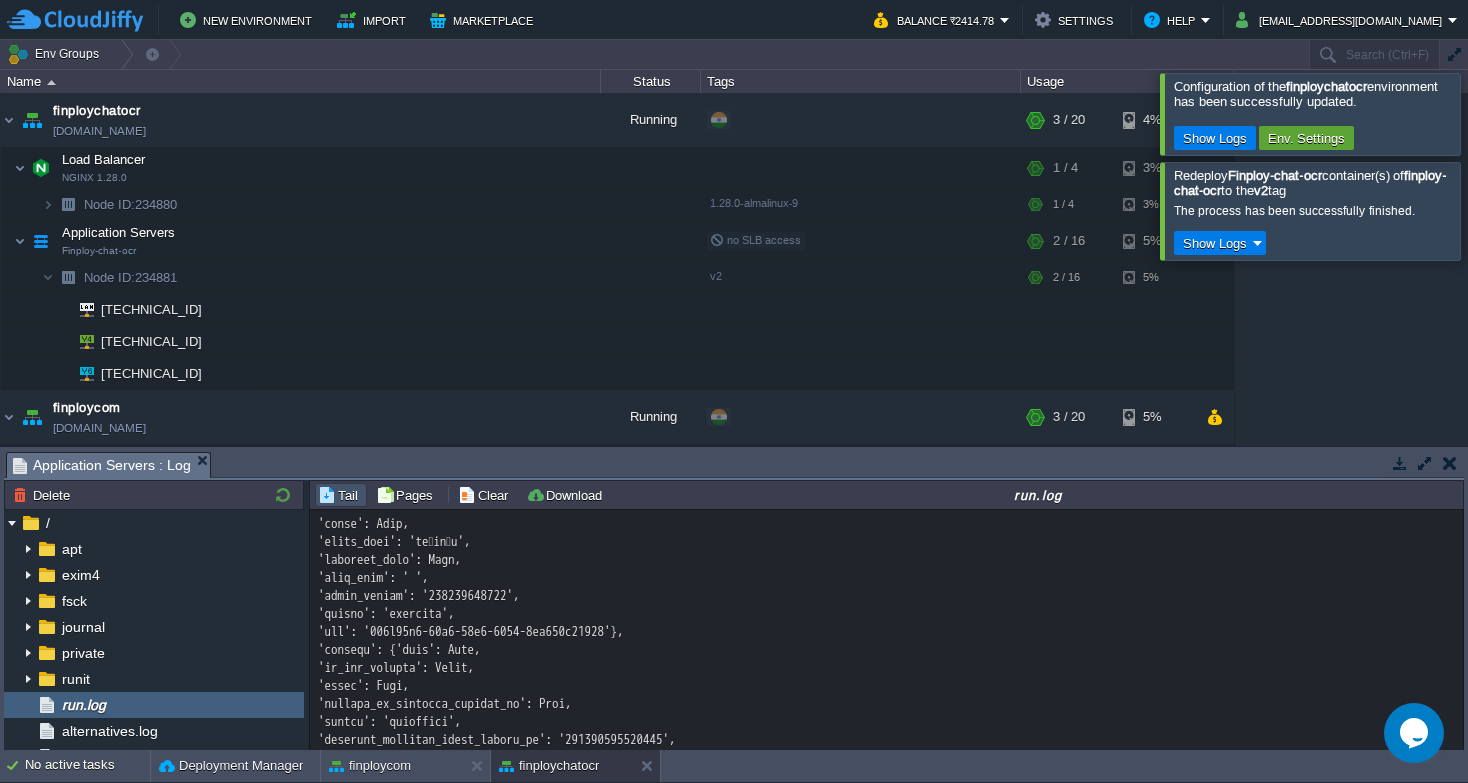 scroll, scrollTop: 4824, scrollLeft: 0, axis: vertical 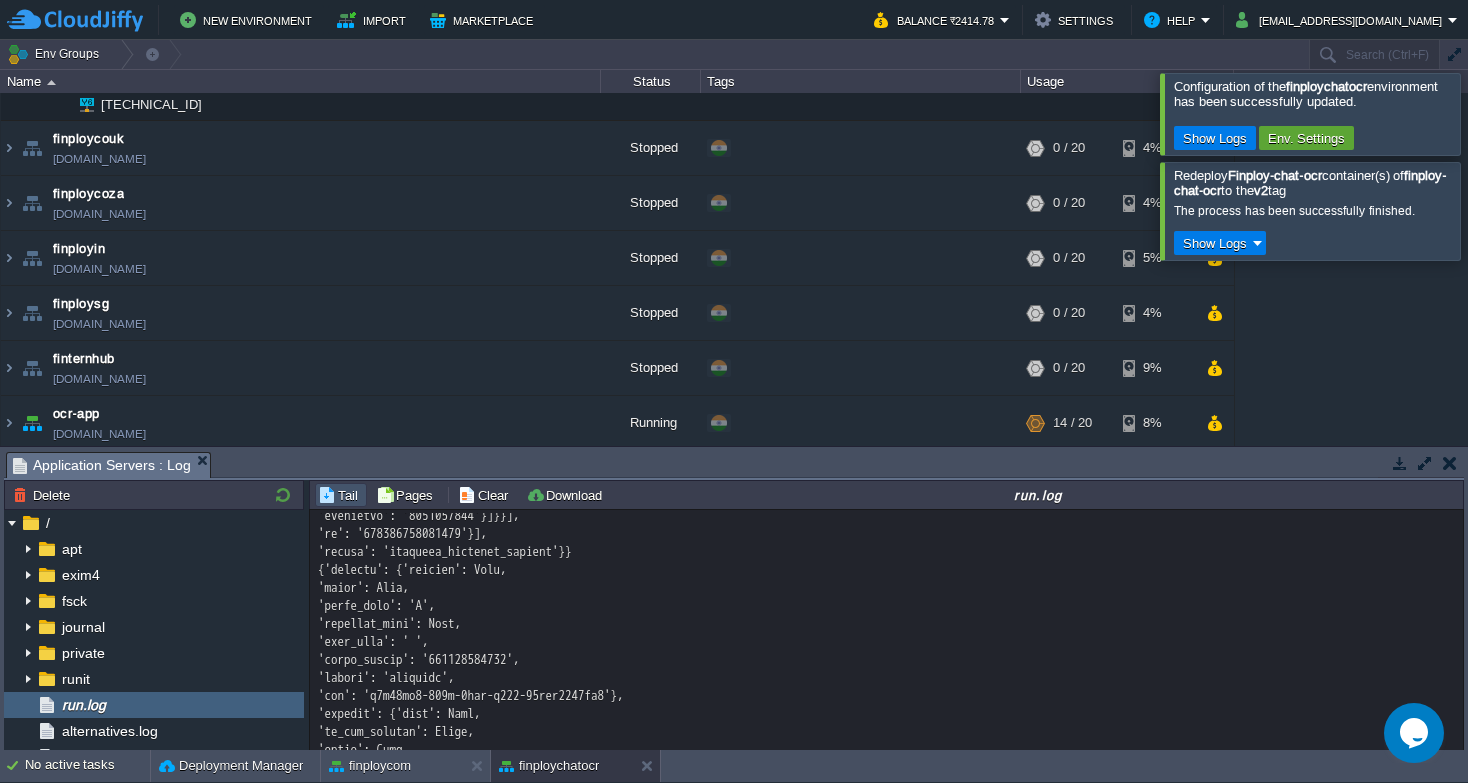 drag, startPoint x: 1028, startPoint y: 642, endPoint x: 314, endPoint y: 627, distance: 714.15753 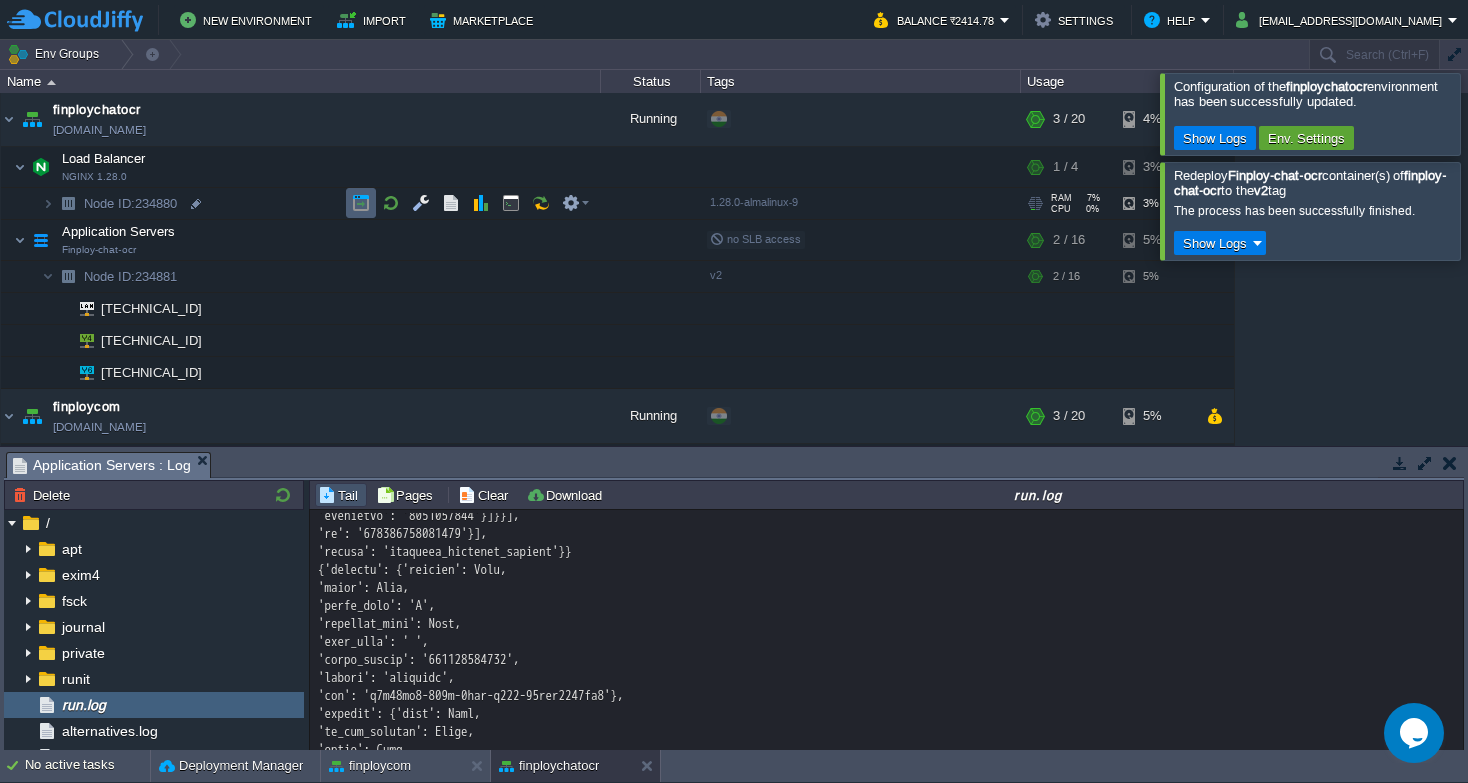 scroll, scrollTop: 0, scrollLeft: 0, axis: both 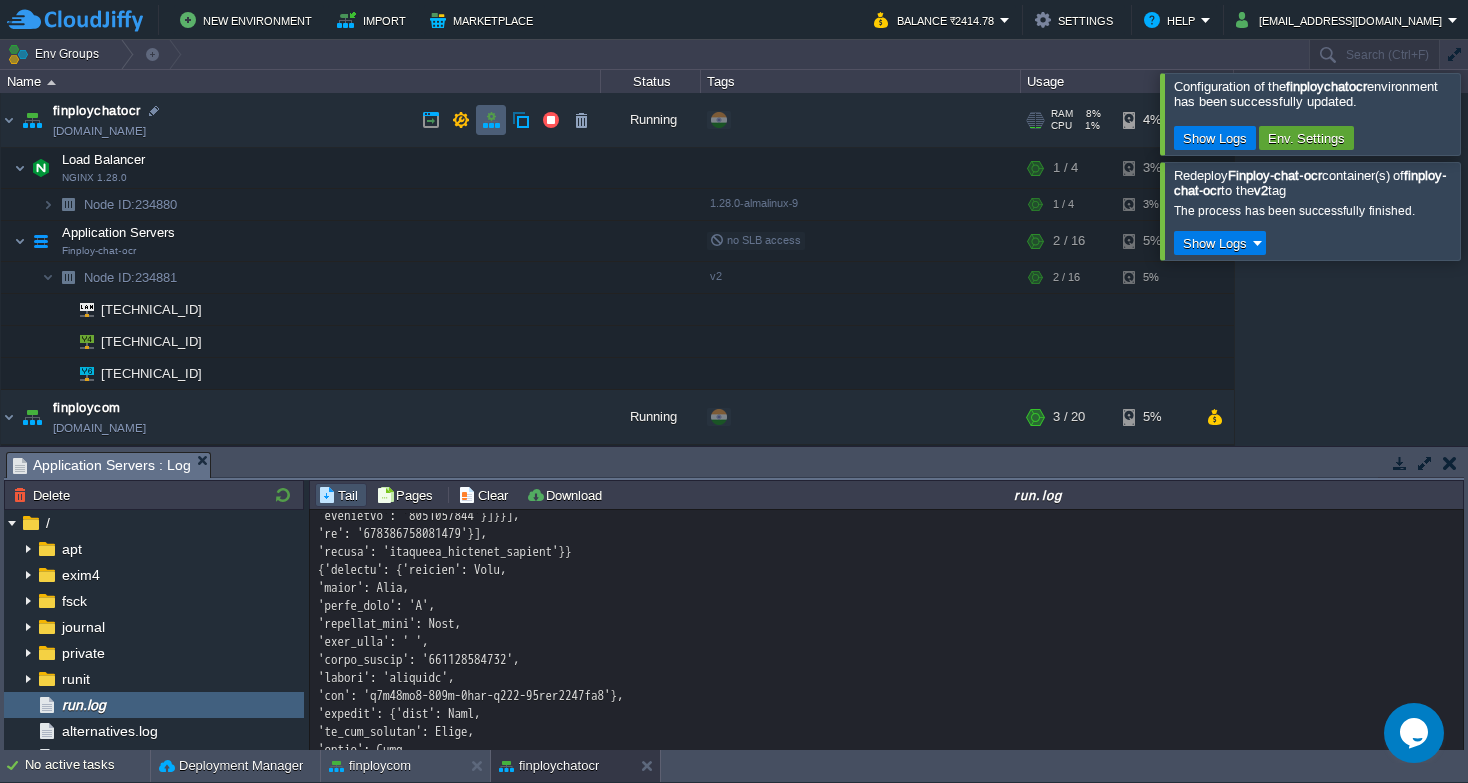click at bounding box center (491, 120) 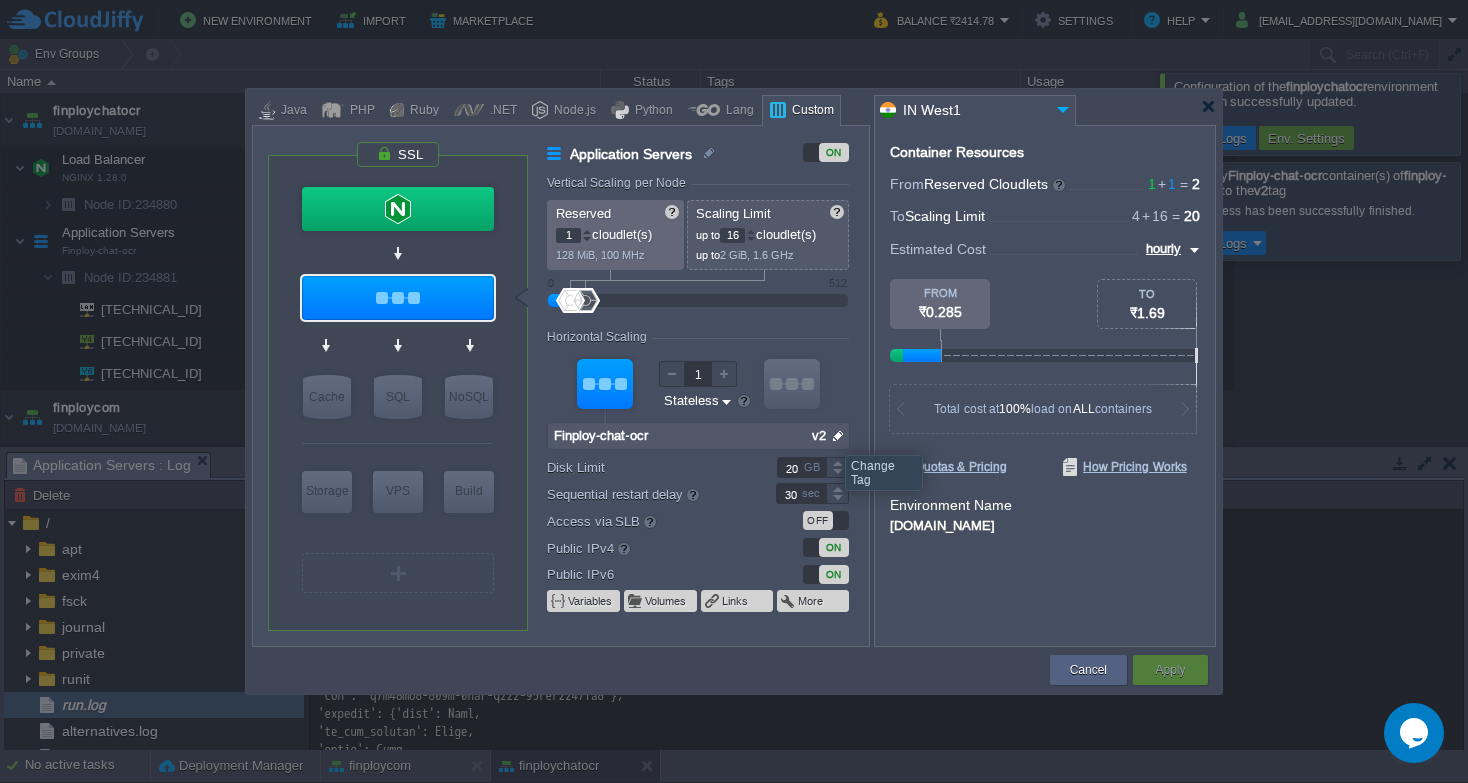 click at bounding box center [838, 436] 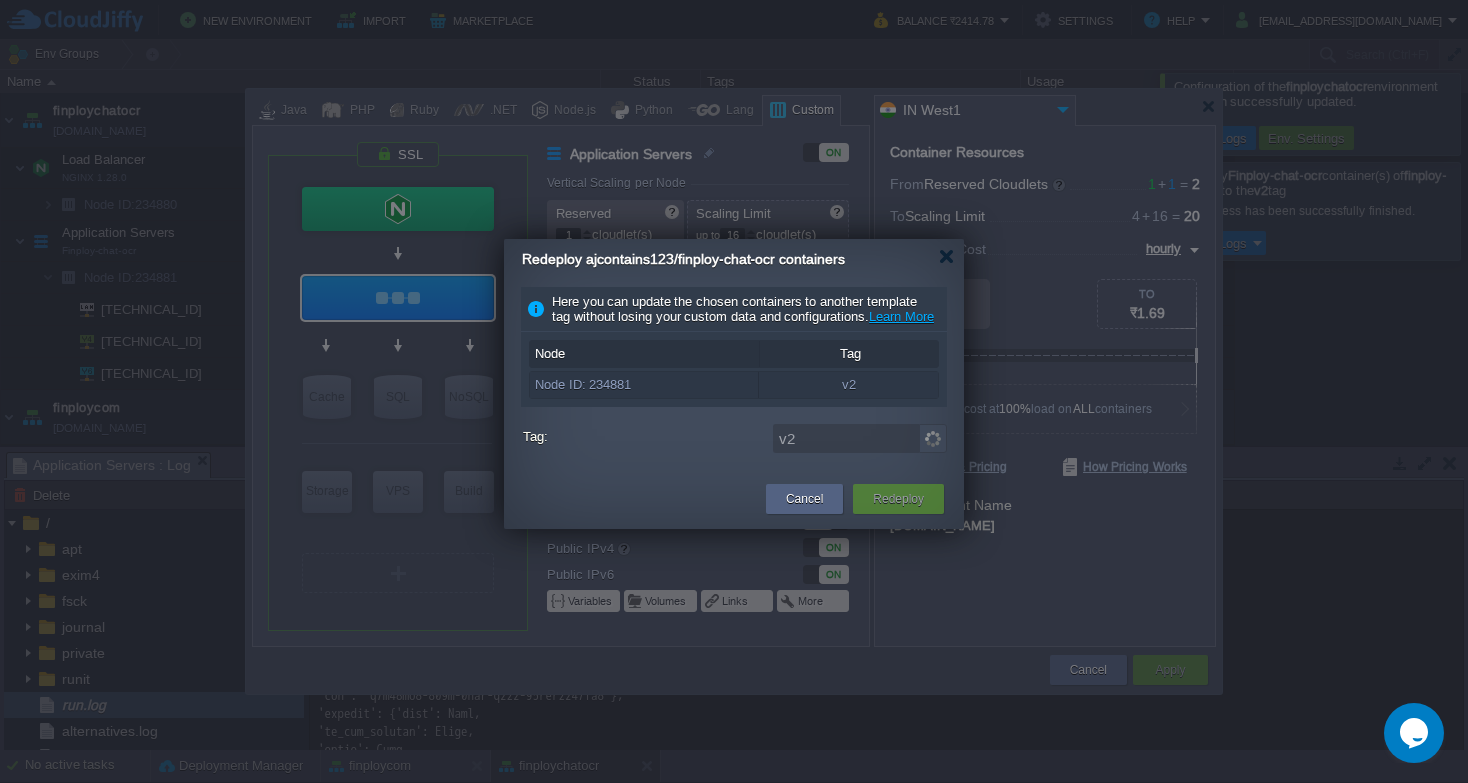 click at bounding box center (734, 415) 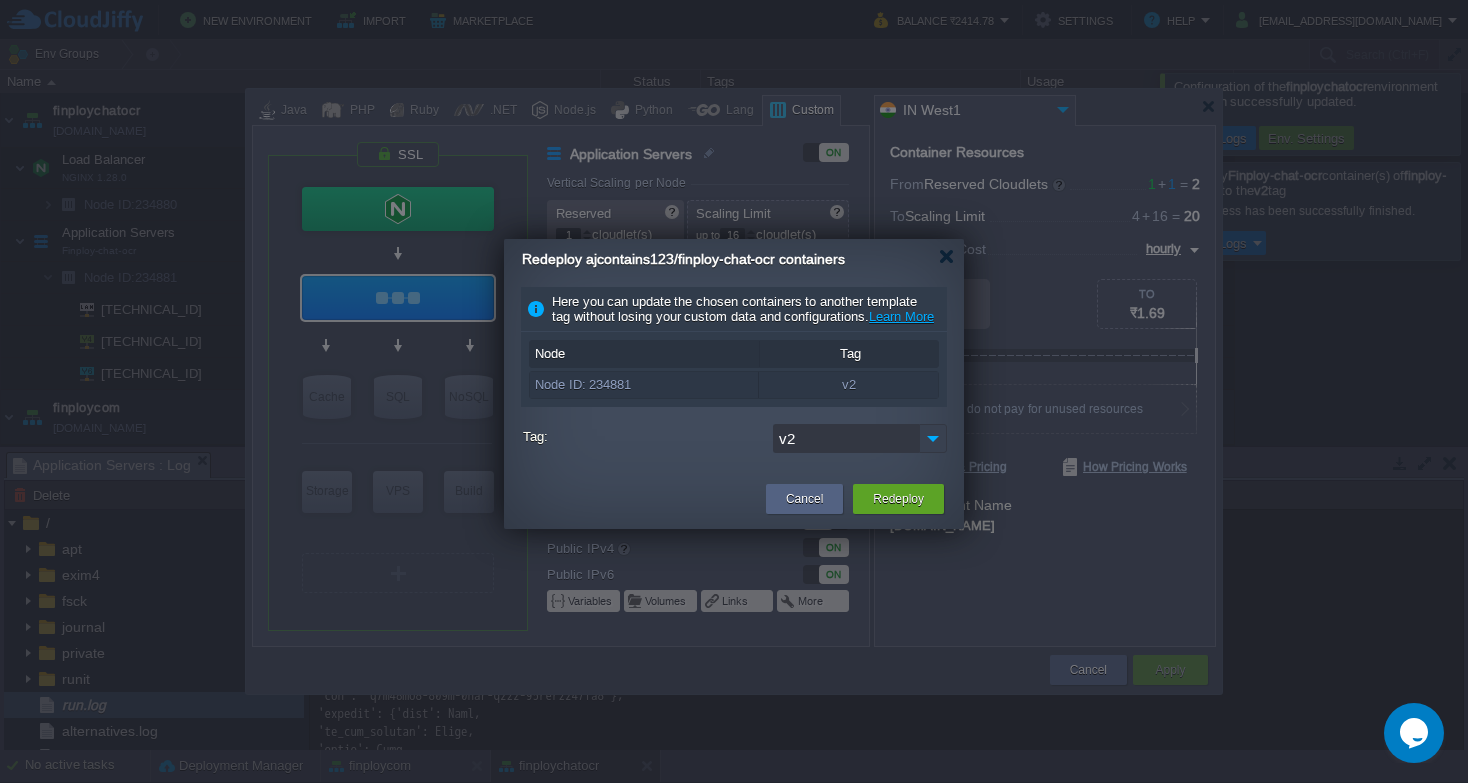 click at bounding box center [933, 438] 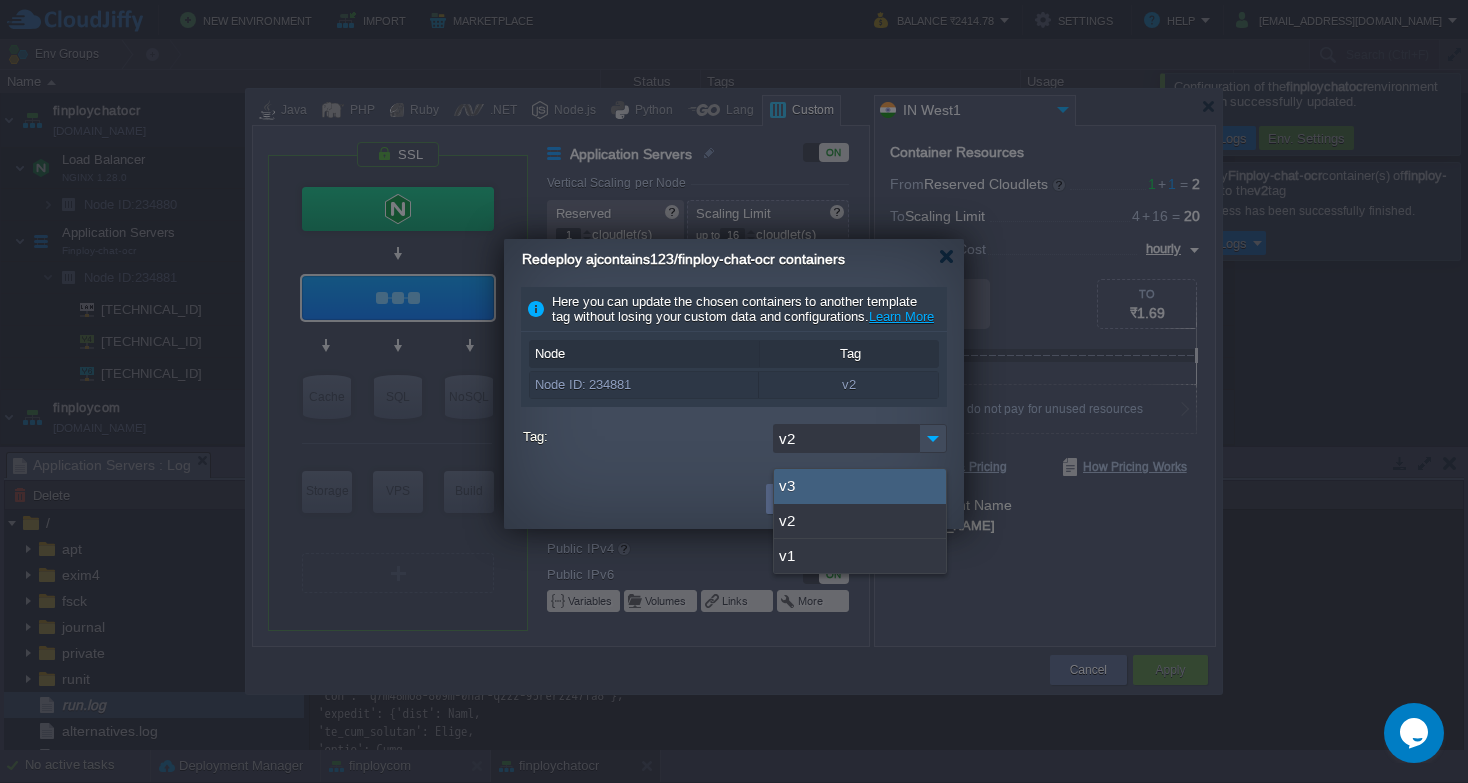 click on "v3" at bounding box center [860, 486] 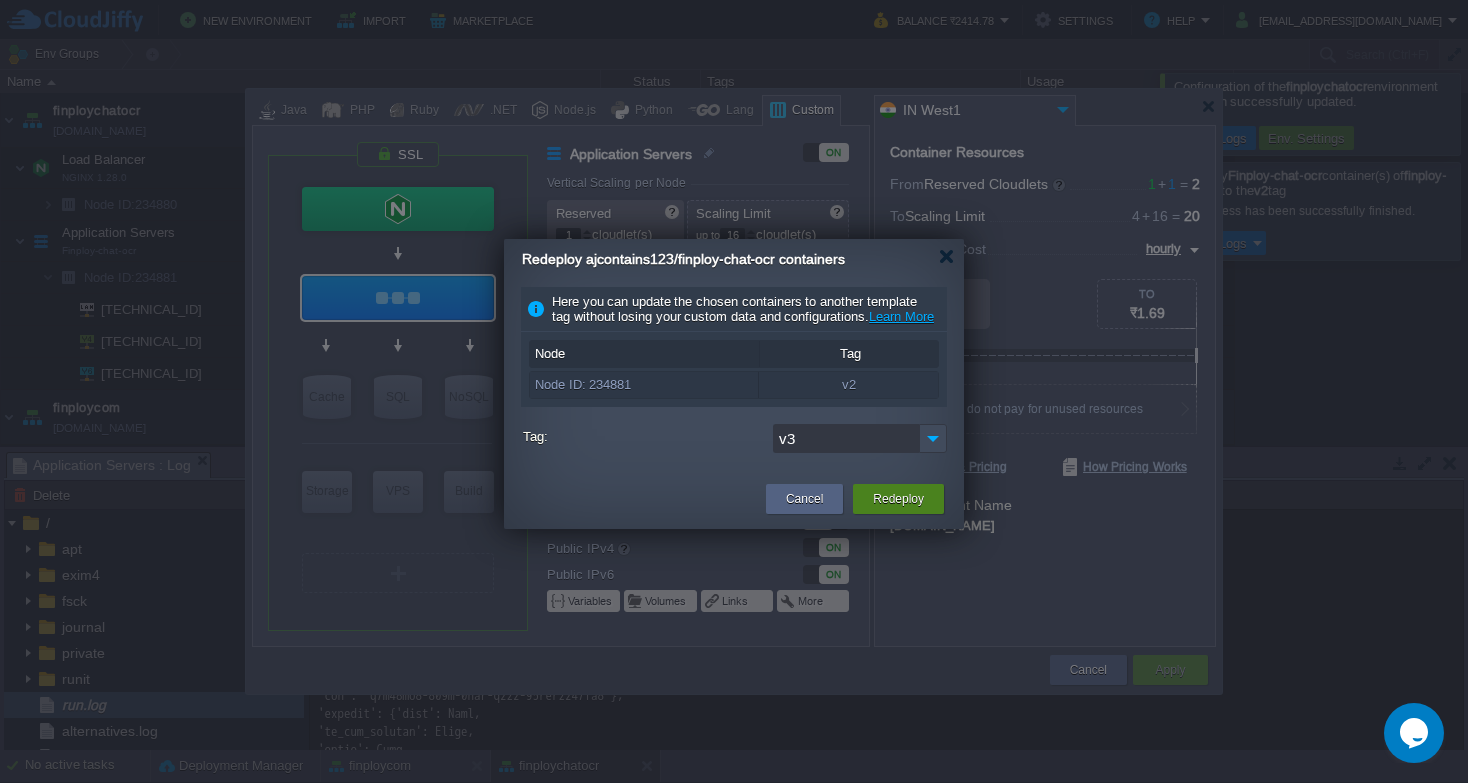 click on "Redeploy" at bounding box center (898, 499) 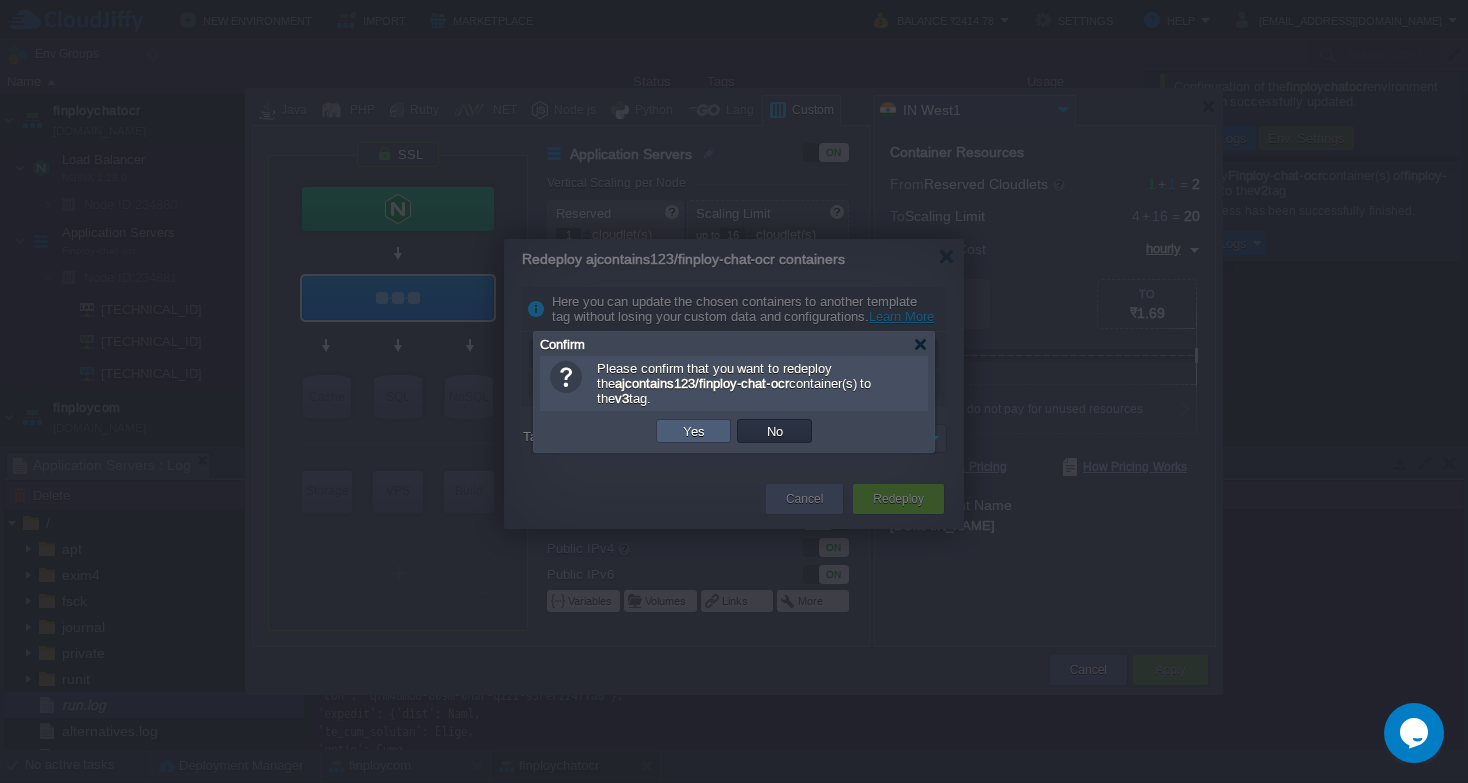 click on "Yes" at bounding box center [694, 431] 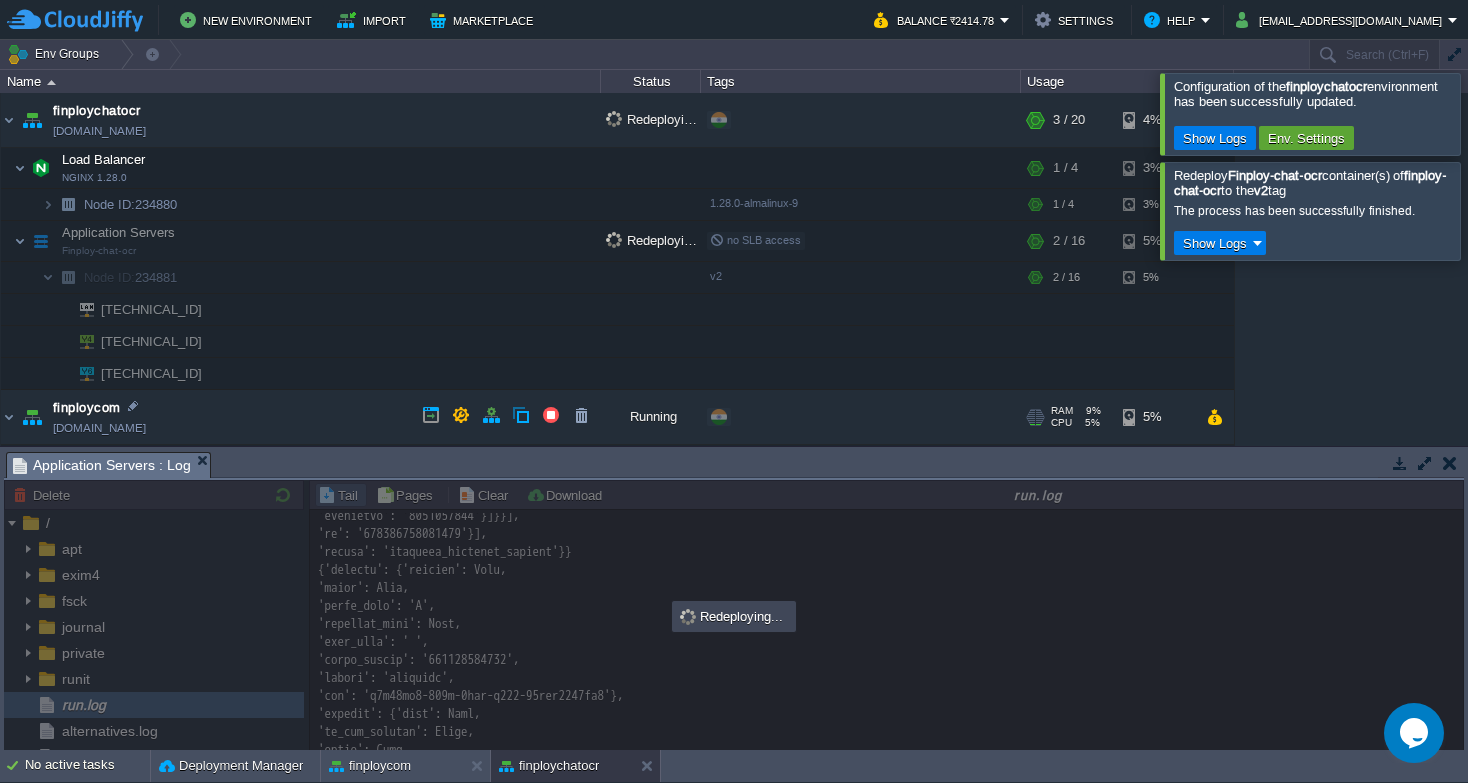 scroll, scrollTop: 23370, scrollLeft: 0, axis: vertical 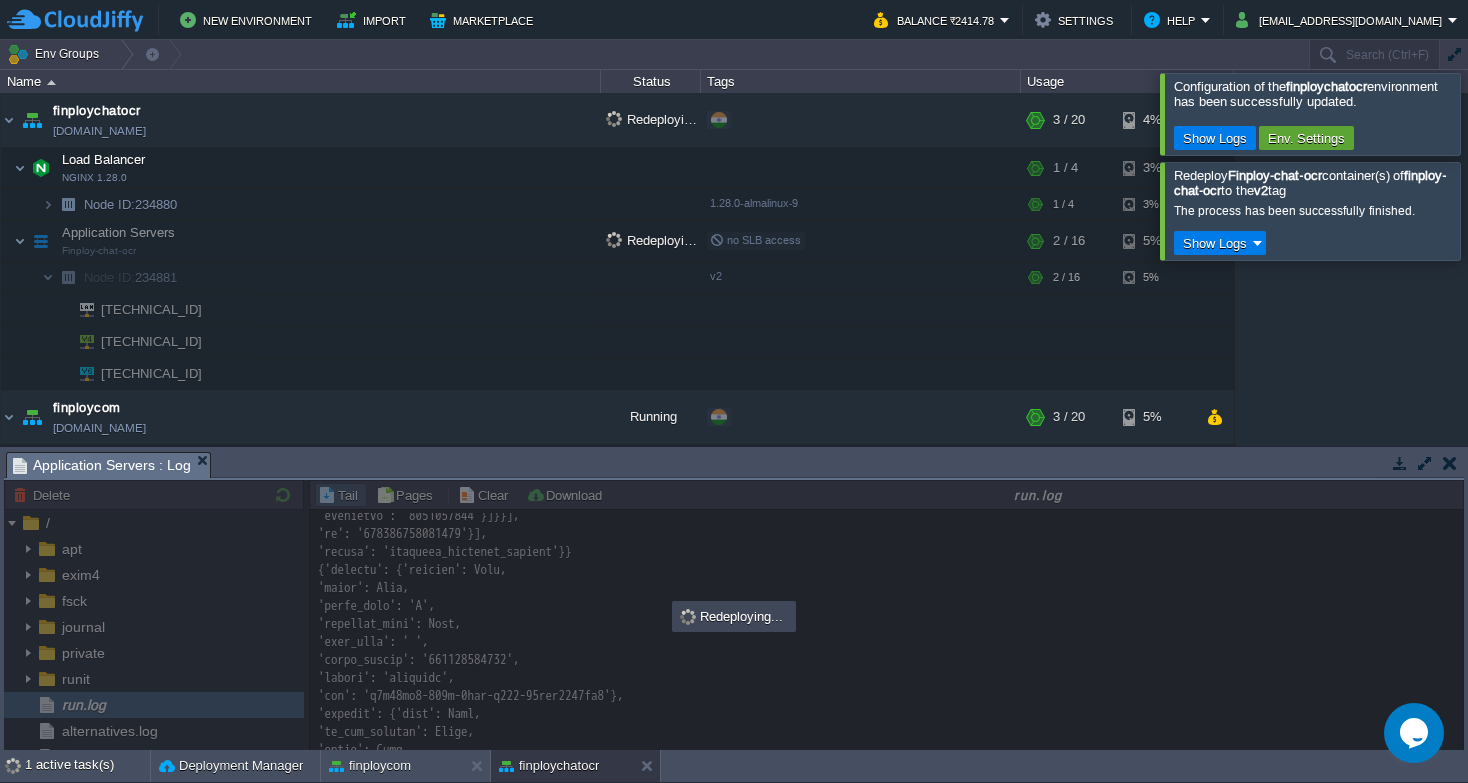 click at bounding box center (1492, 113) 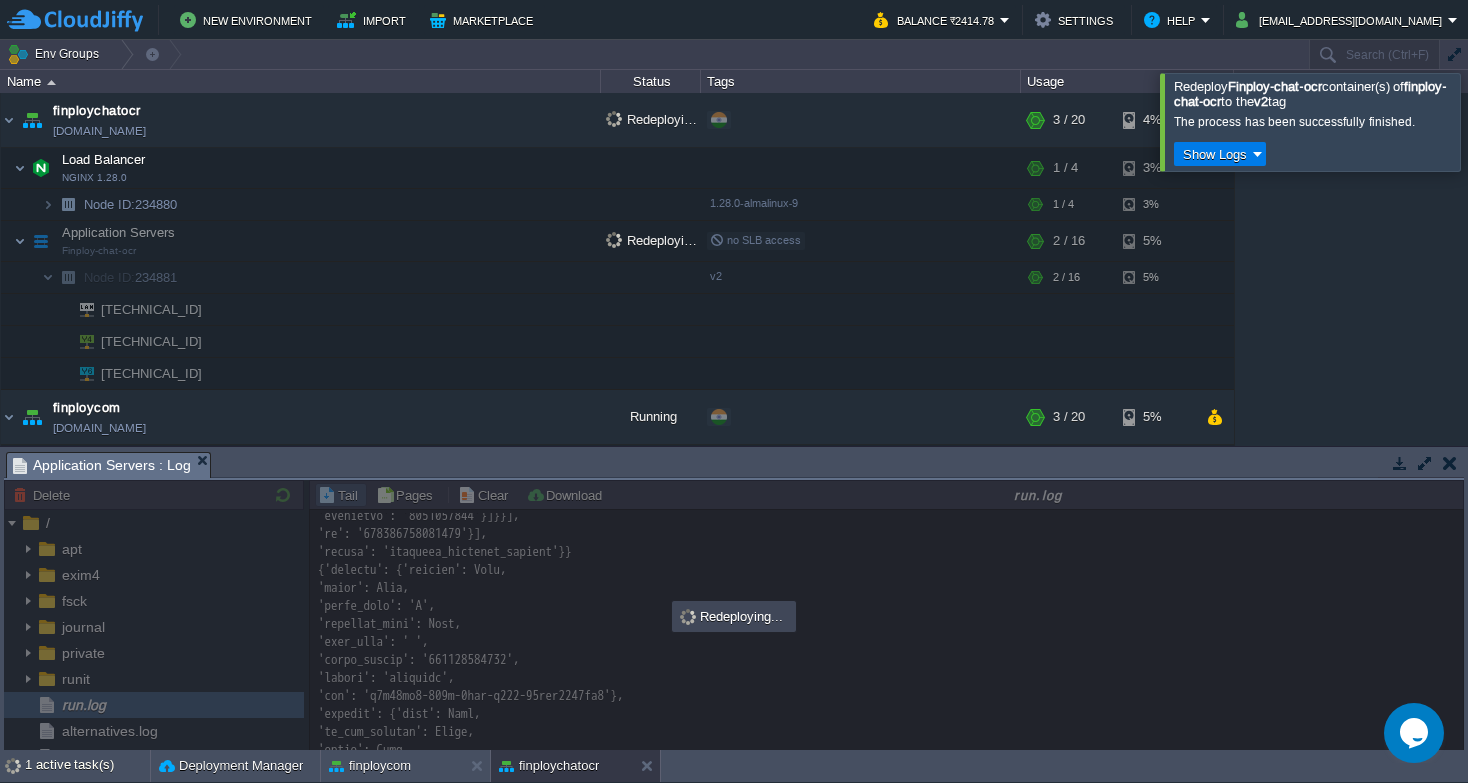 click at bounding box center [1492, 121] 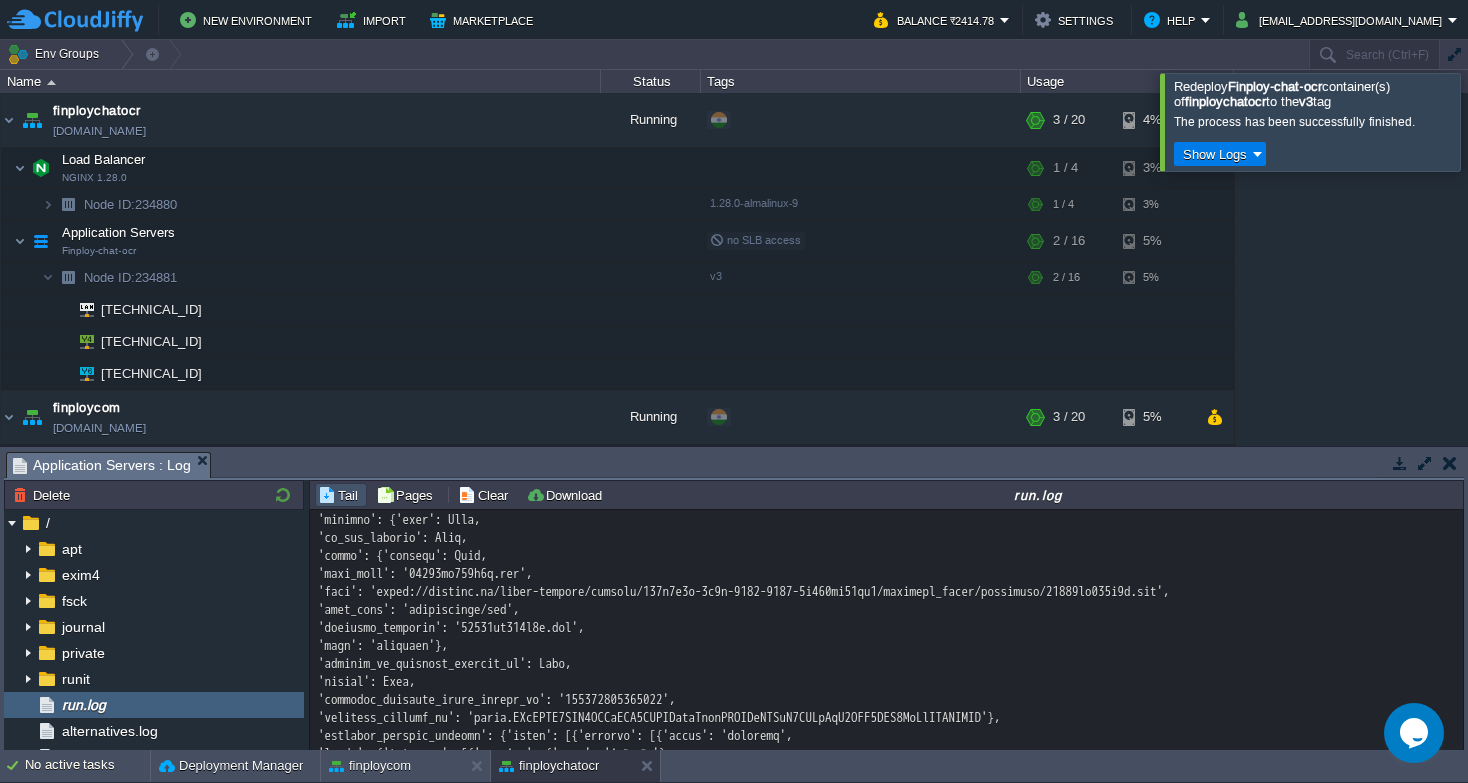 scroll, scrollTop: 26211, scrollLeft: 0, axis: vertical 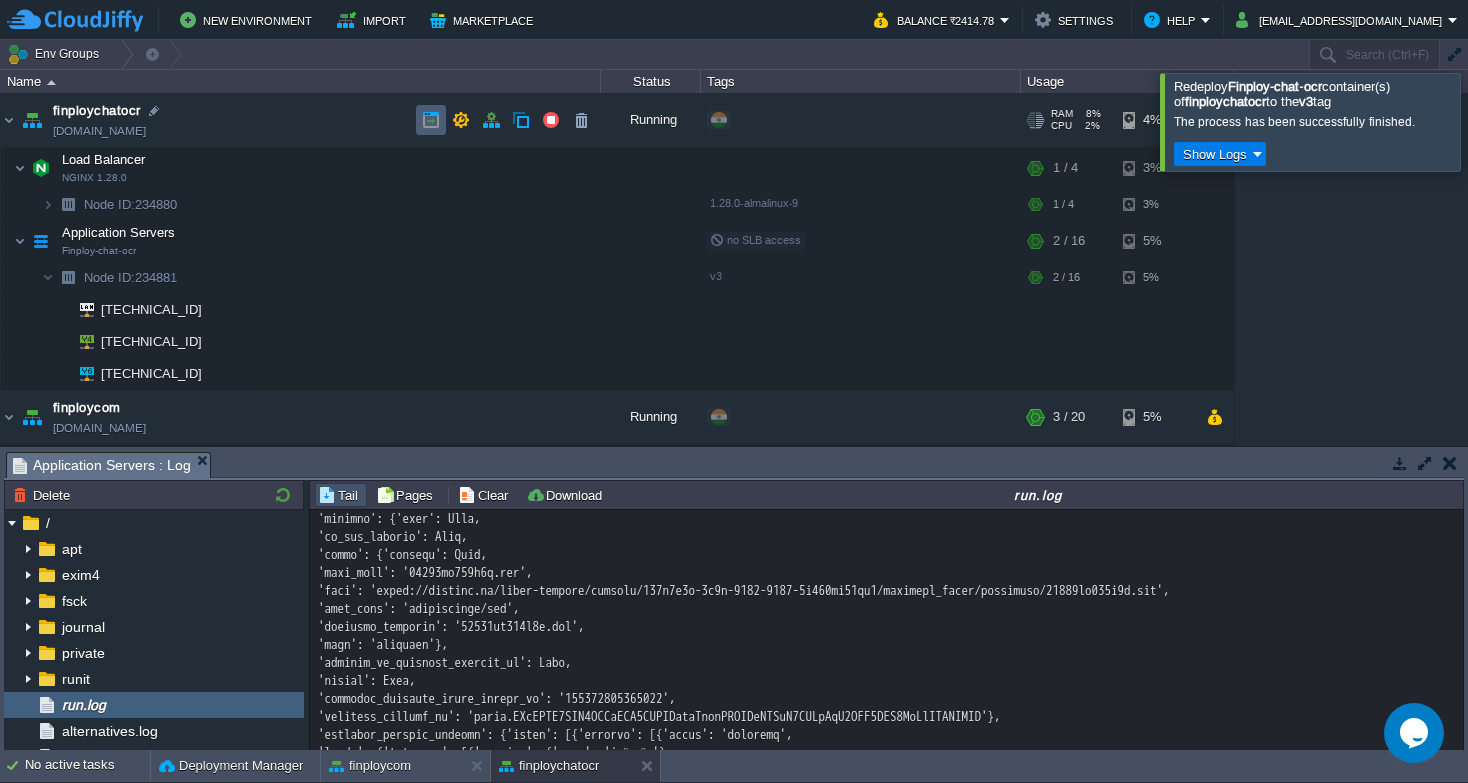 click at bounding box center [431, 120] 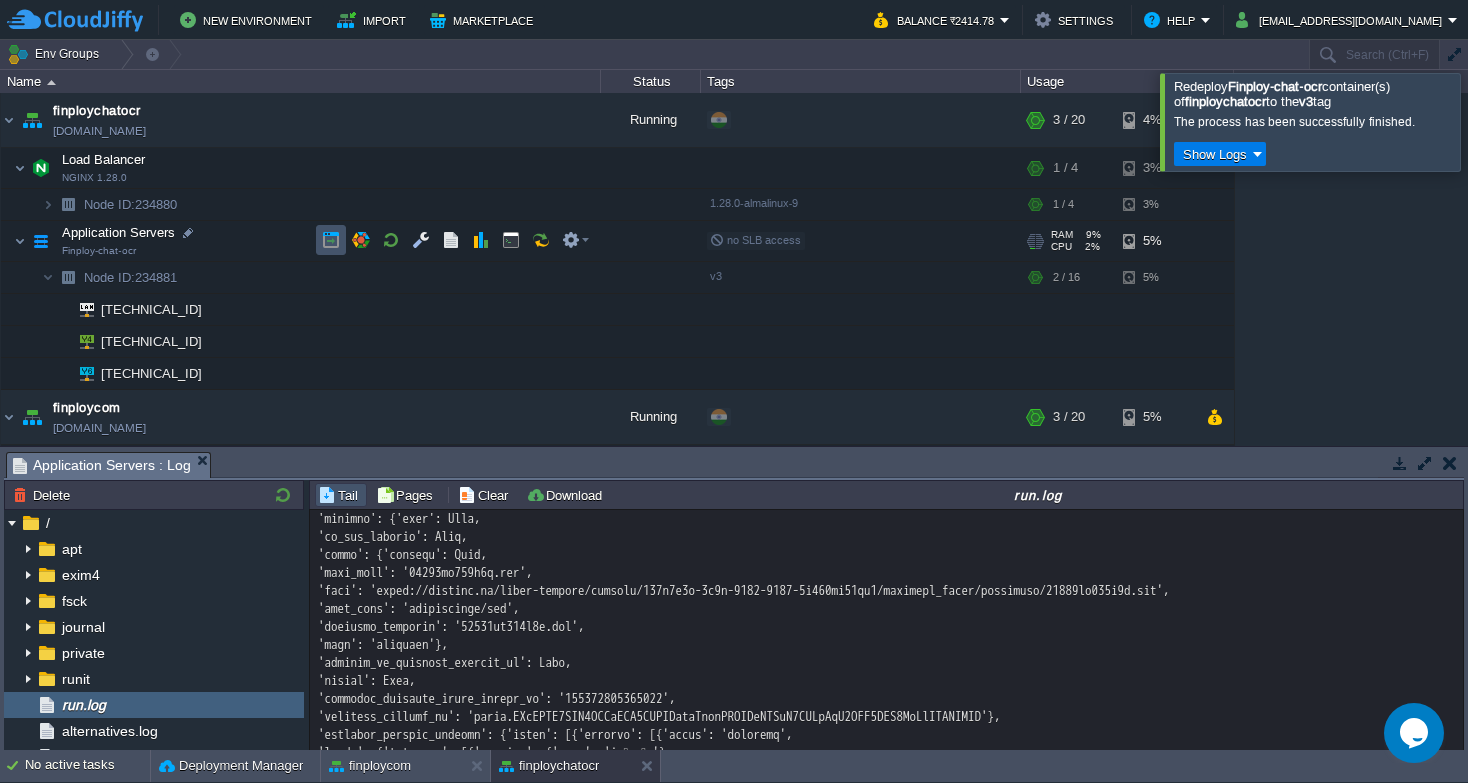 click at bounding box center (331, 240) 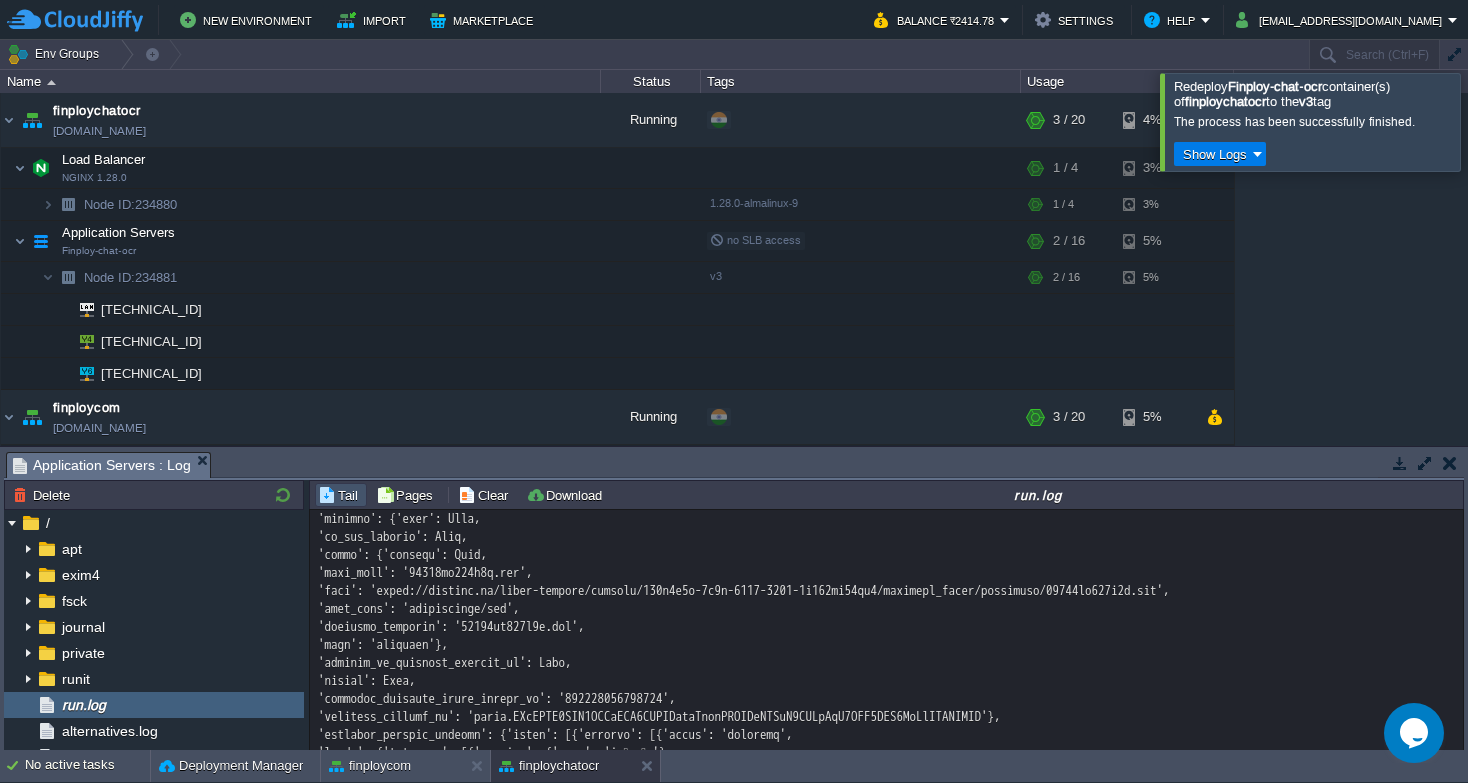 scroll, scrollTop: 26259, scrollLeft: 0, axis: vertical 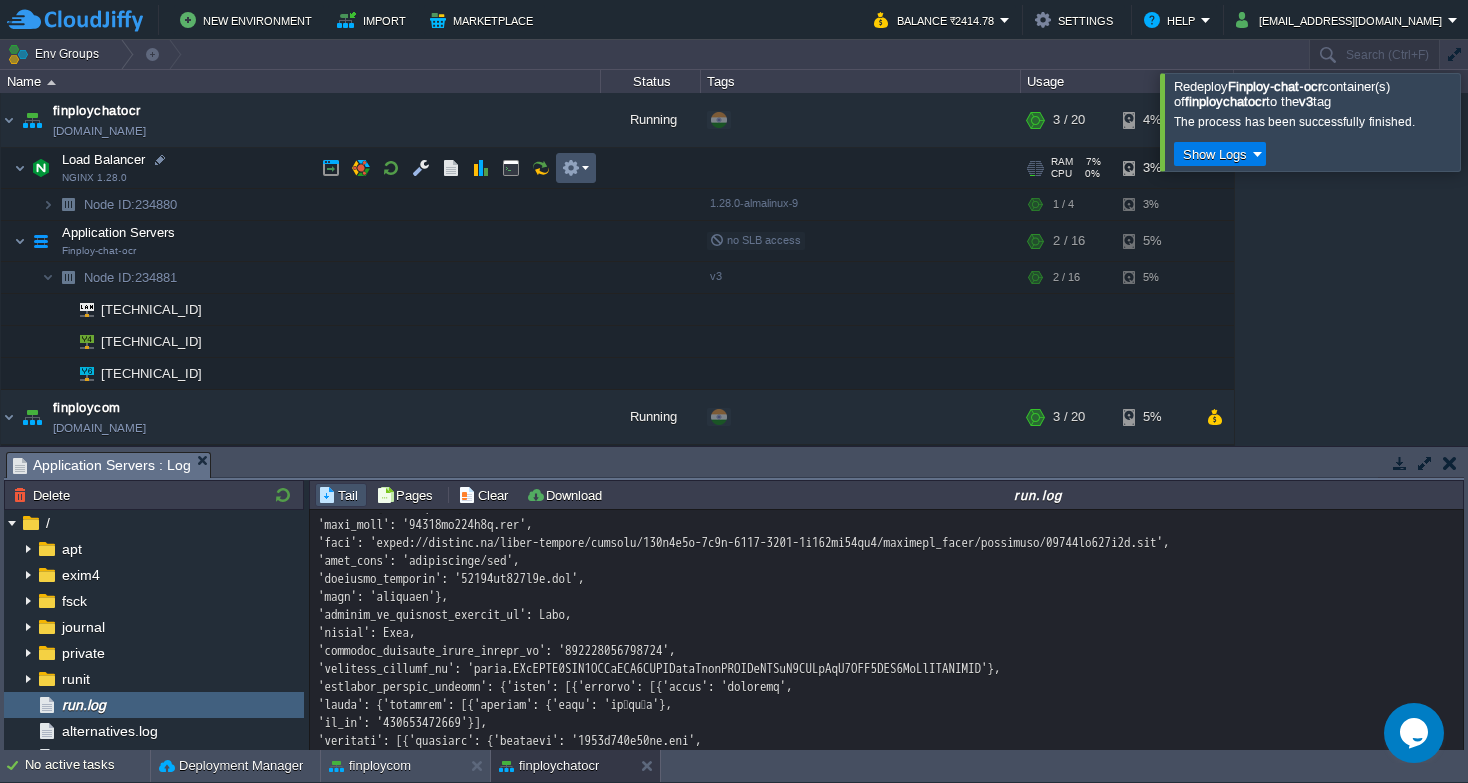 click at bounding box center (571, 168) 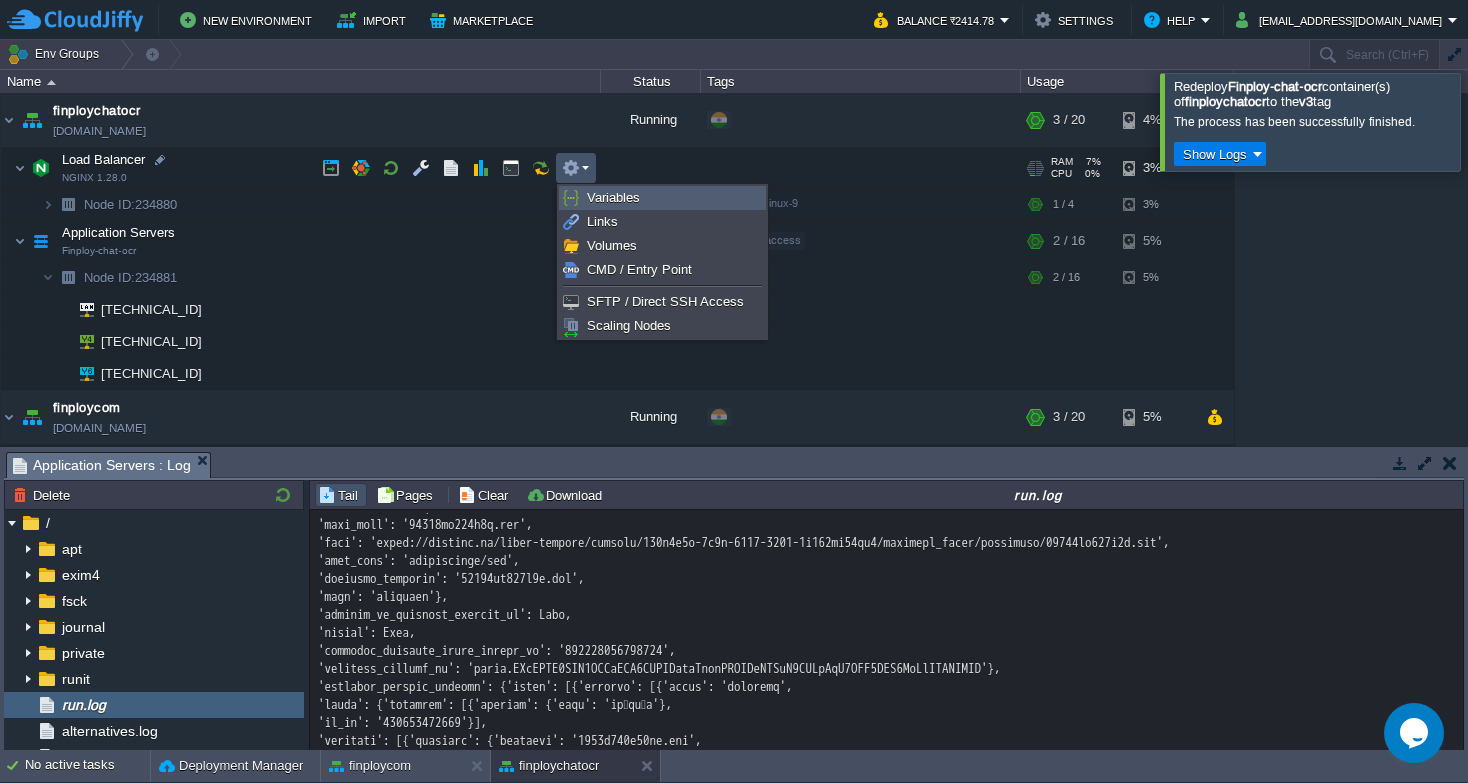 click on "Variables" at bounding box center [662, 198] 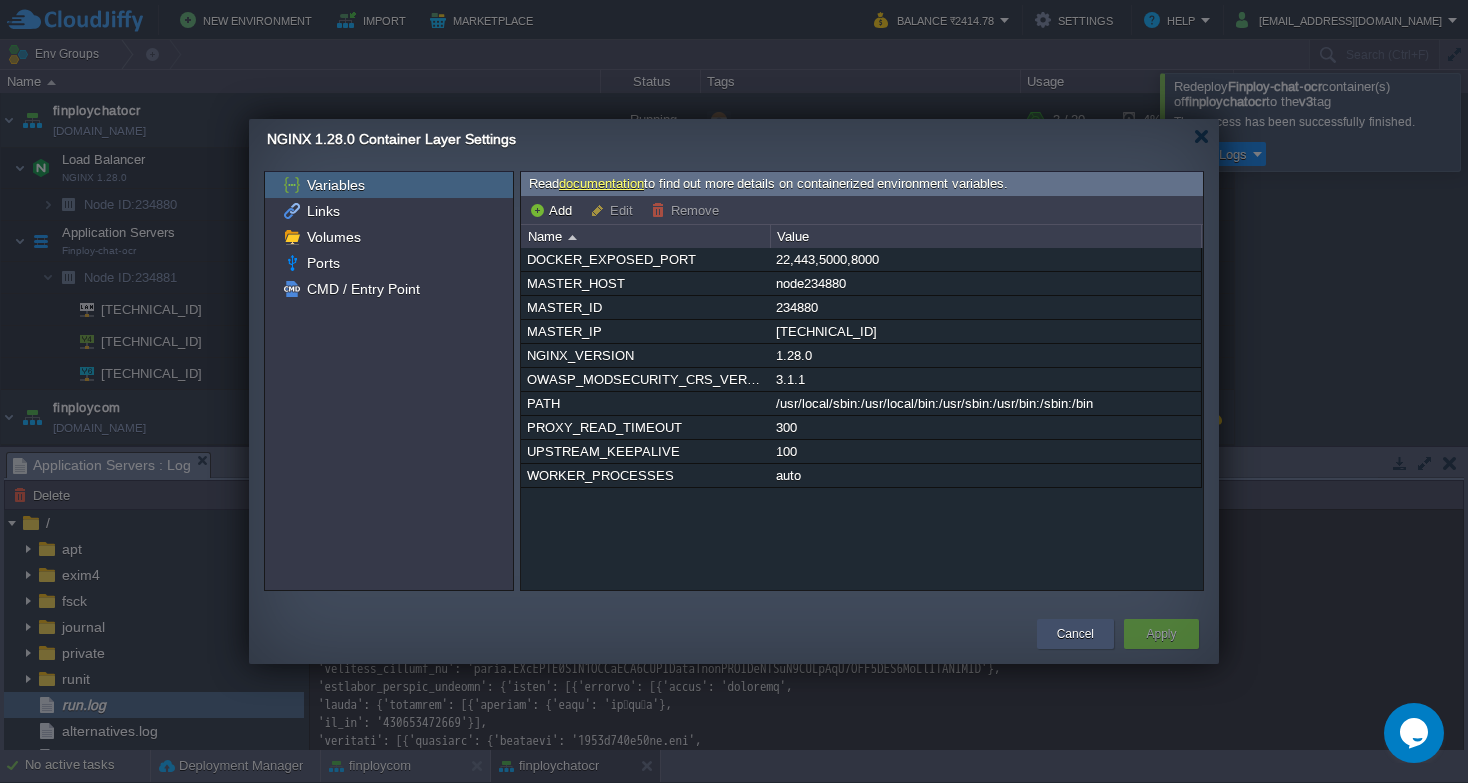 click on "Cancel" at bounding box center [1075, 634] 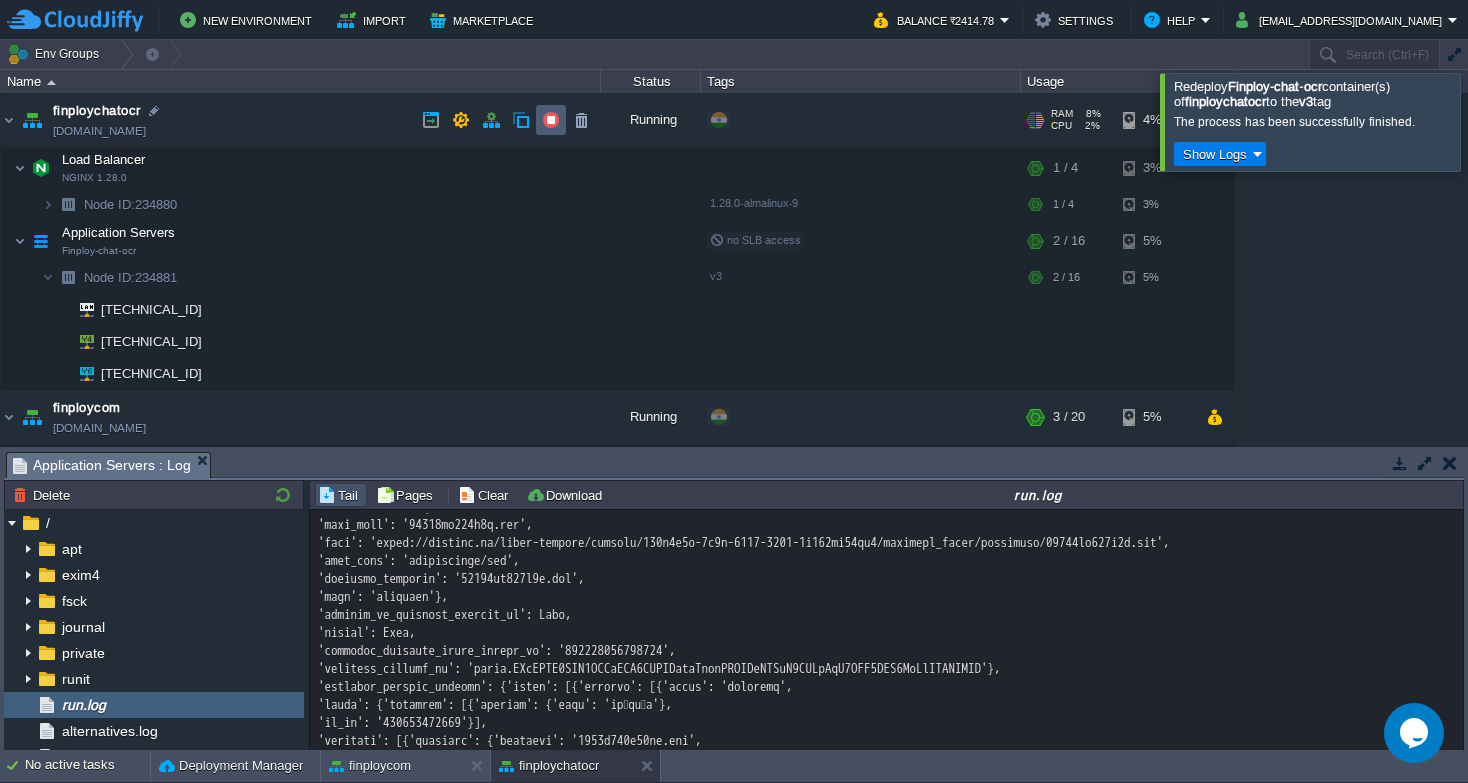 click at bounding box center (551, 120) 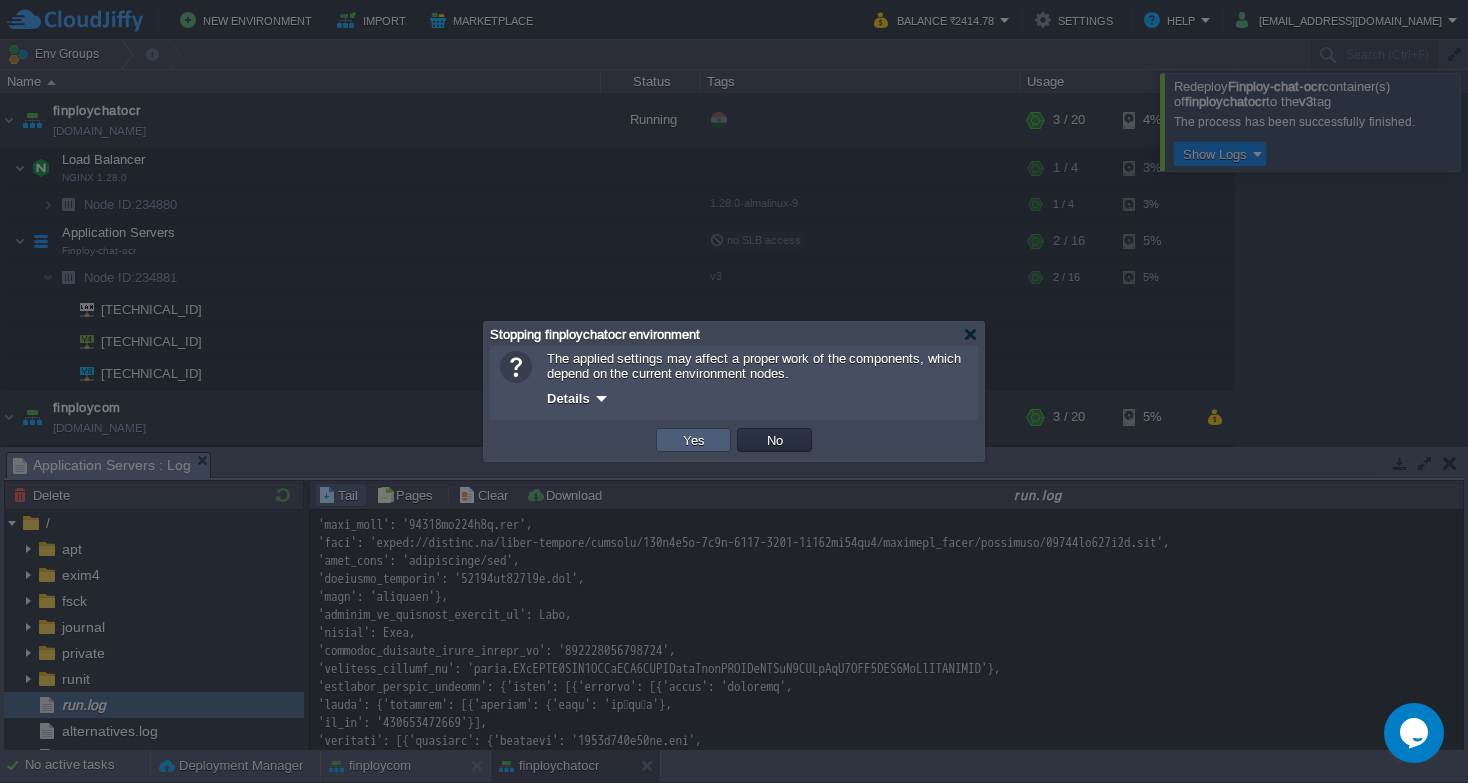 click on "Yes" at bounding box center (694, 440) 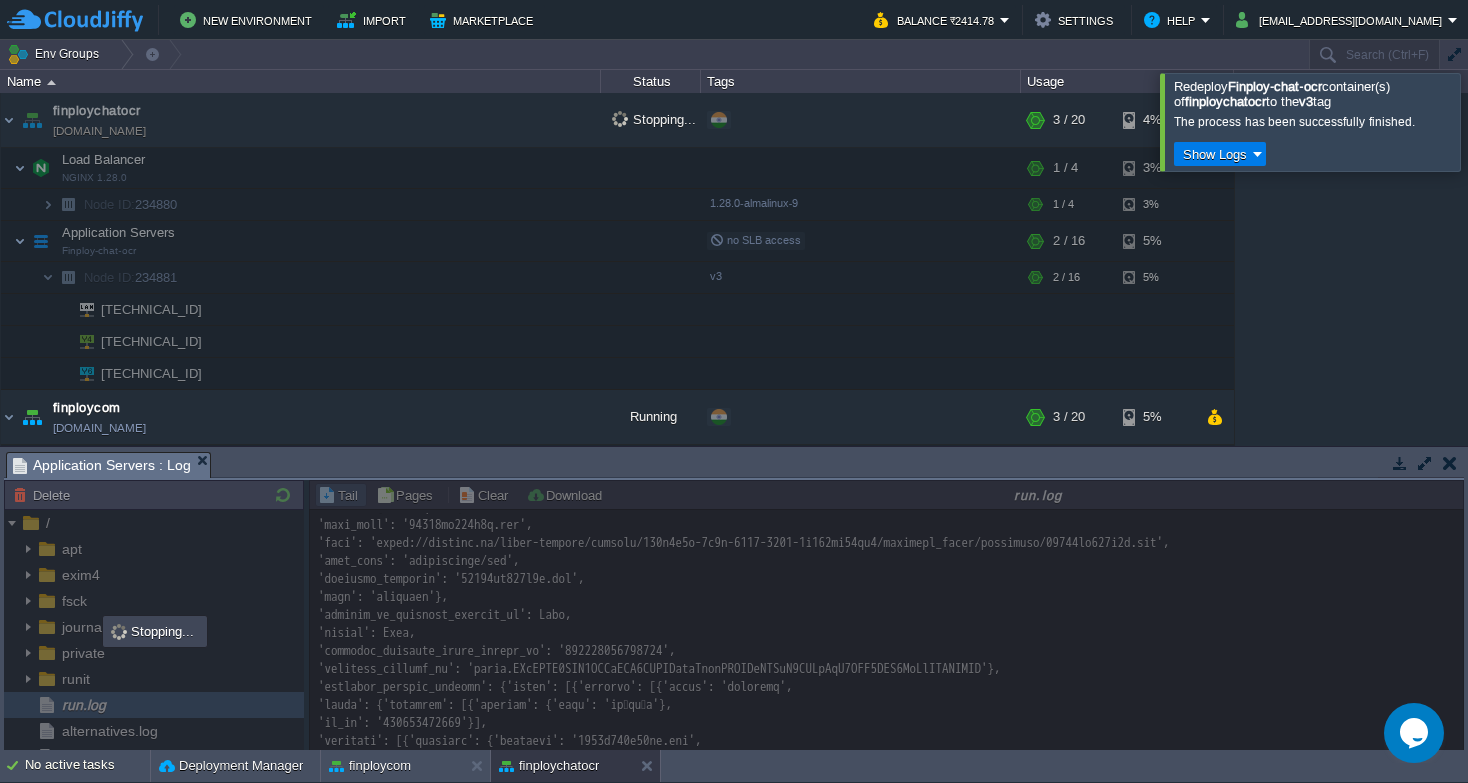 scroll, scrollTop: 26259, scrollLeft: 0, axis: vertical 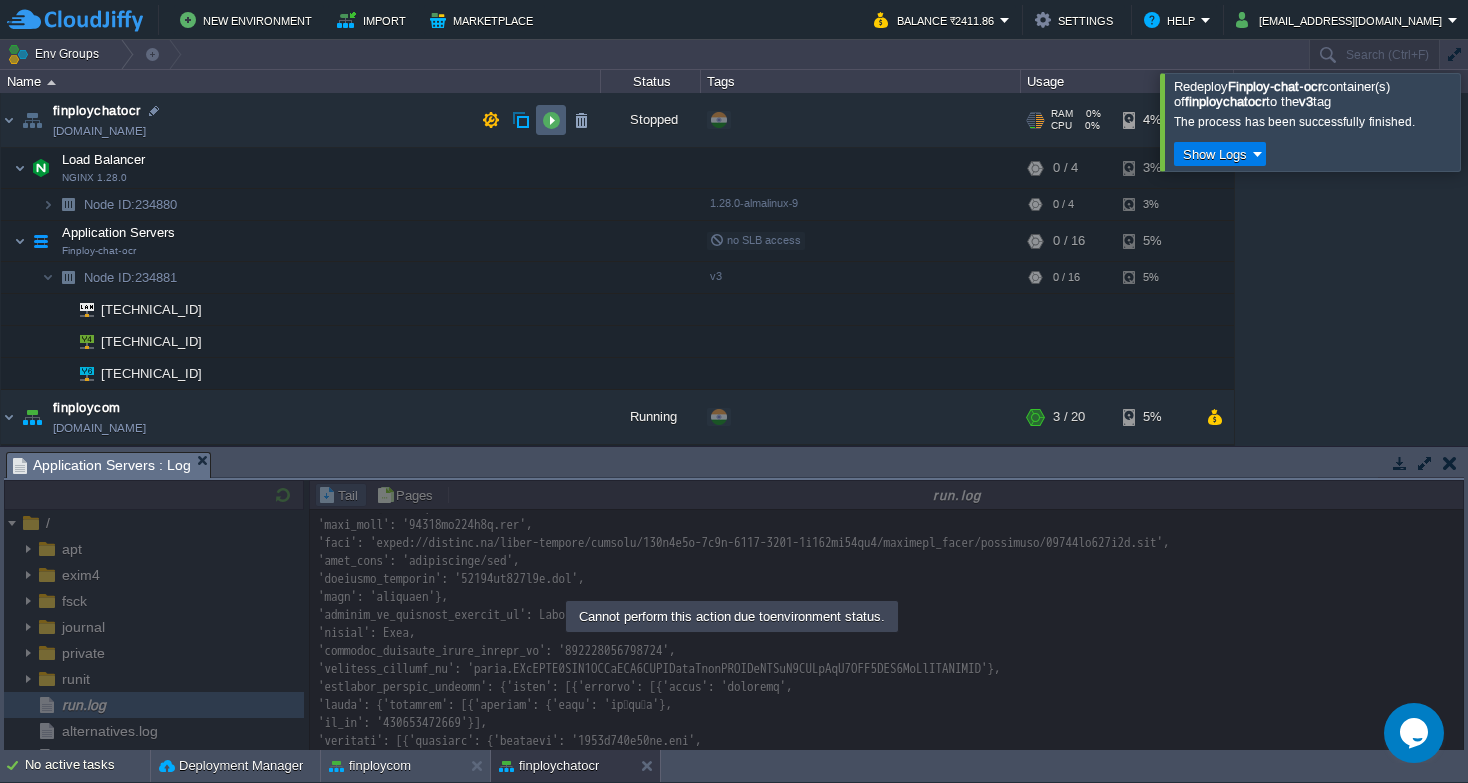 click at bounding box center (551, 120) 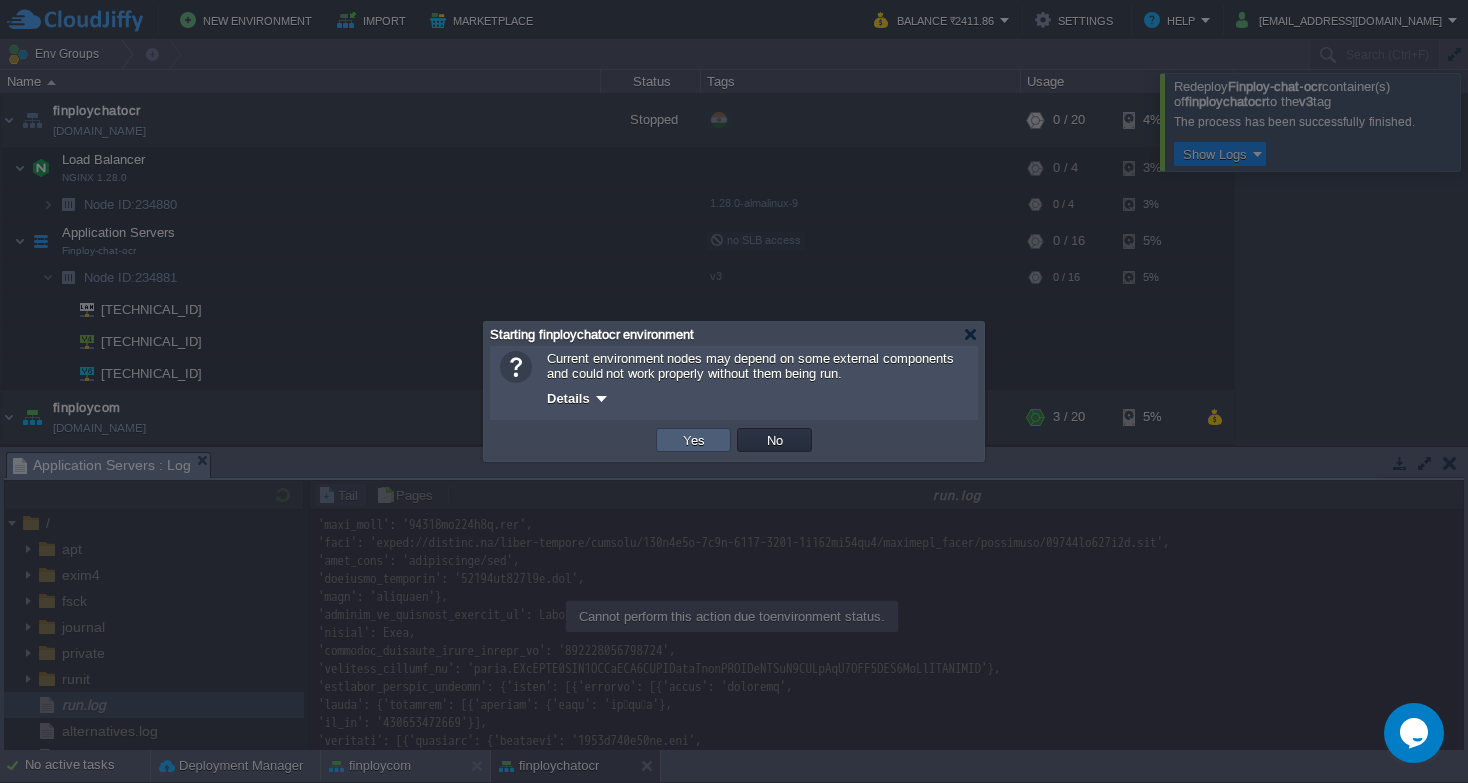 click on "Yes" at bounding box center [694, 440] 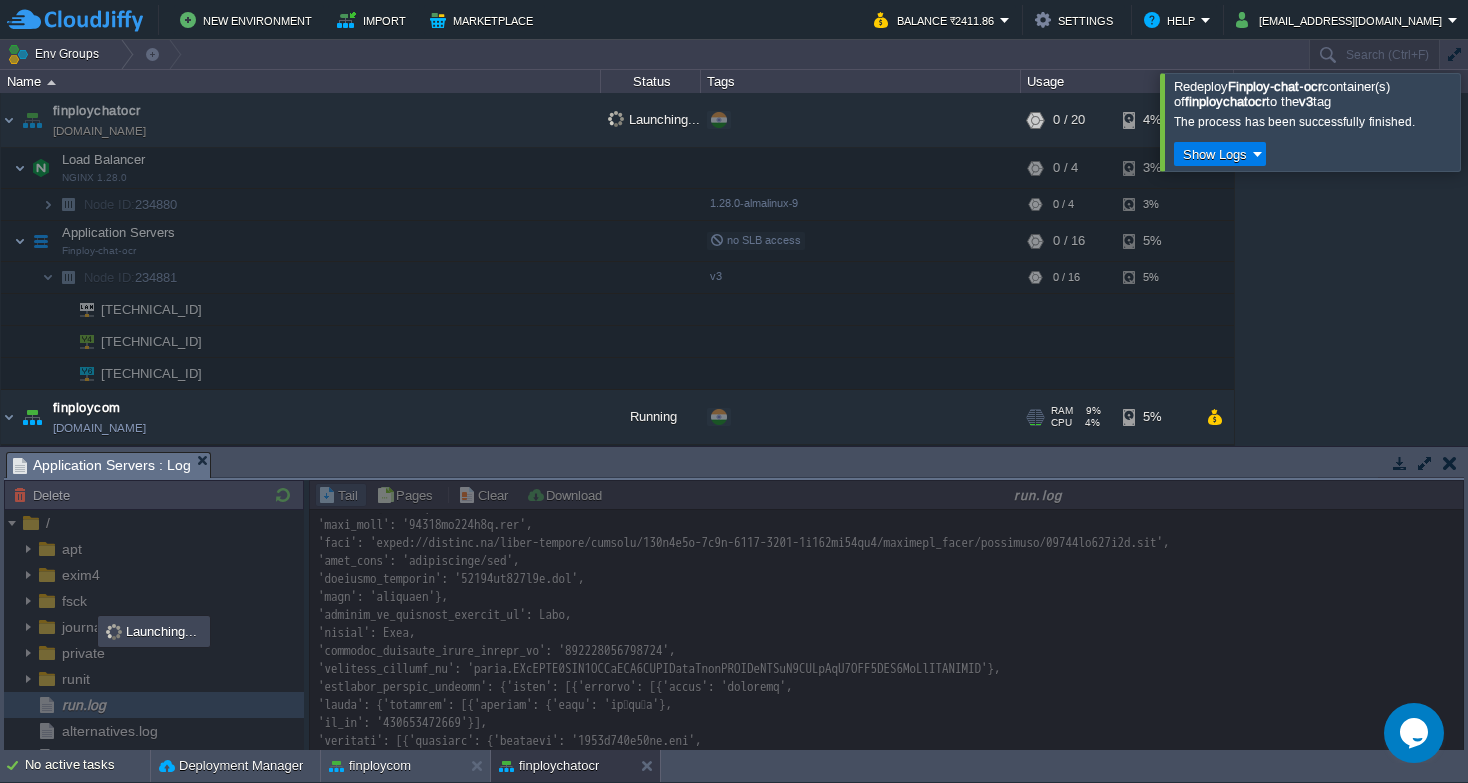 scroll, scrollTop: 26259, scrollLeft: 0, axis: vertical 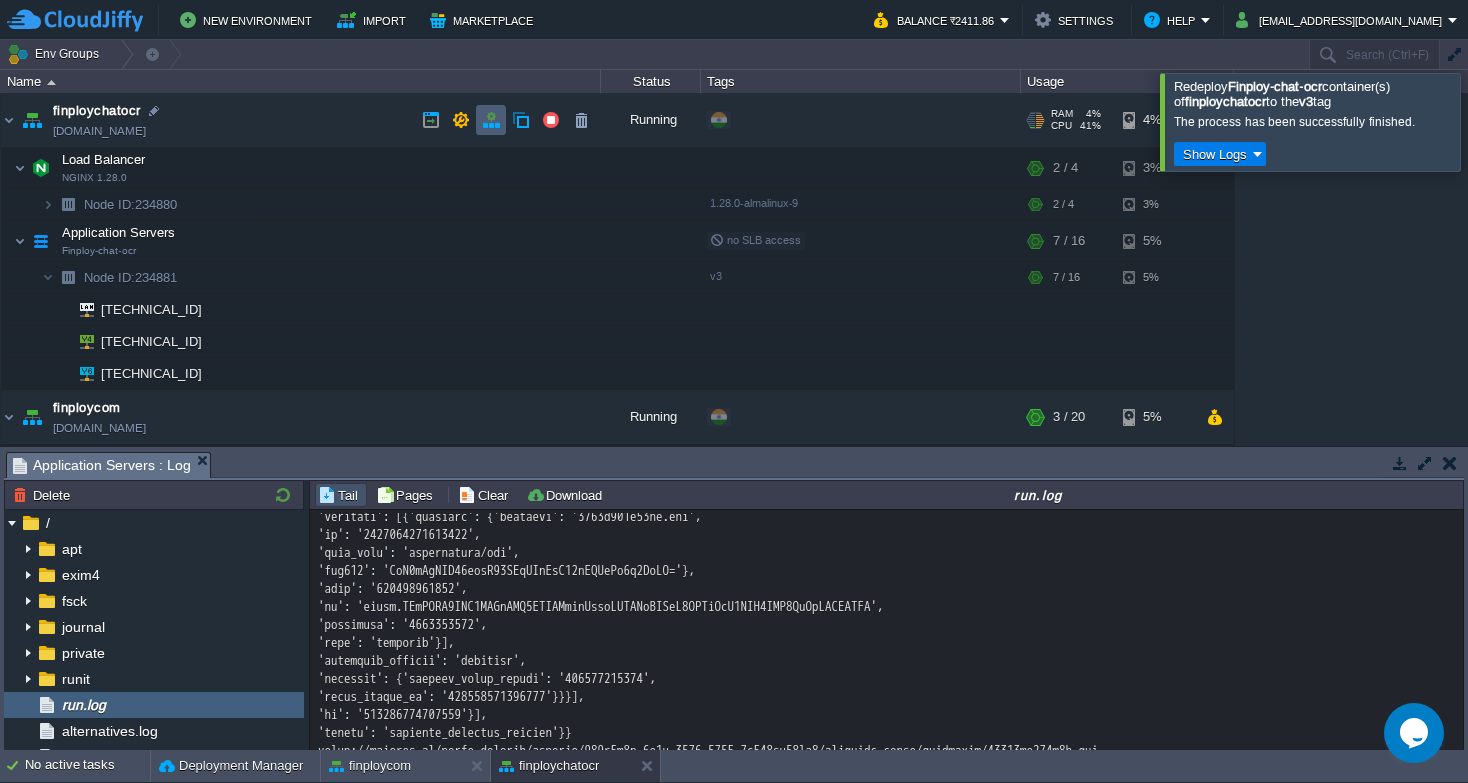click at bounding box center (491, 120) 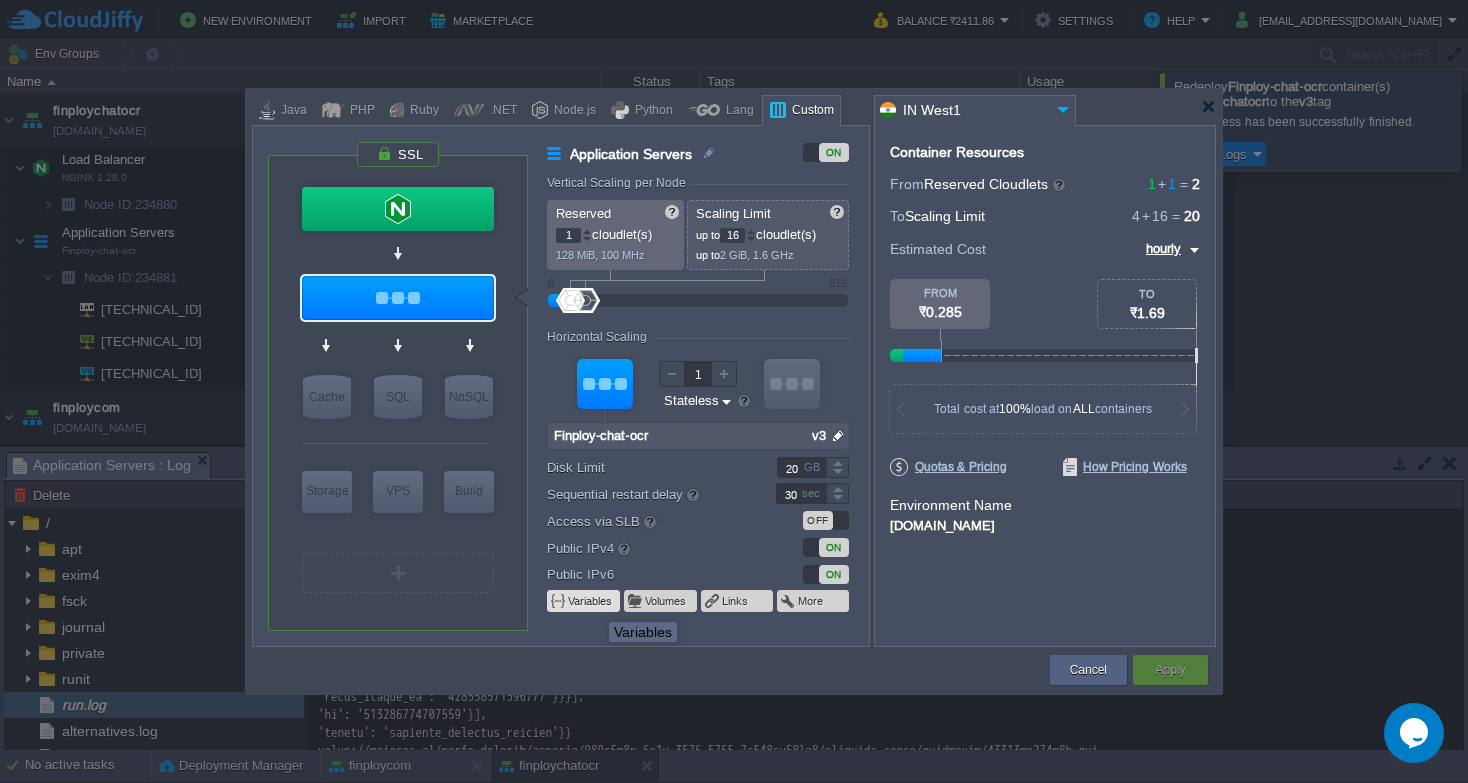 click on "Variables" at bounding box center [591, 601] 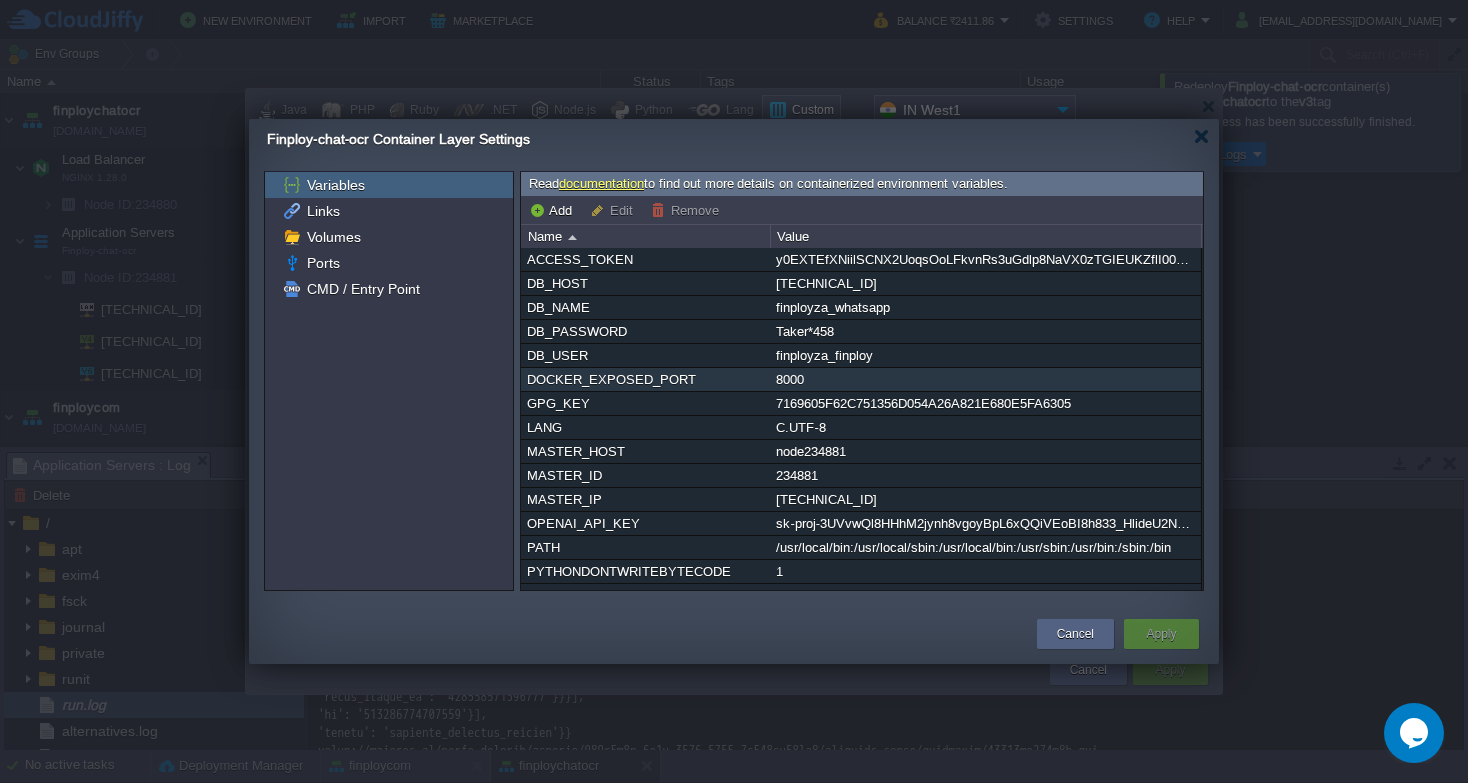 click on "8000" at bounding box center [985, 379] 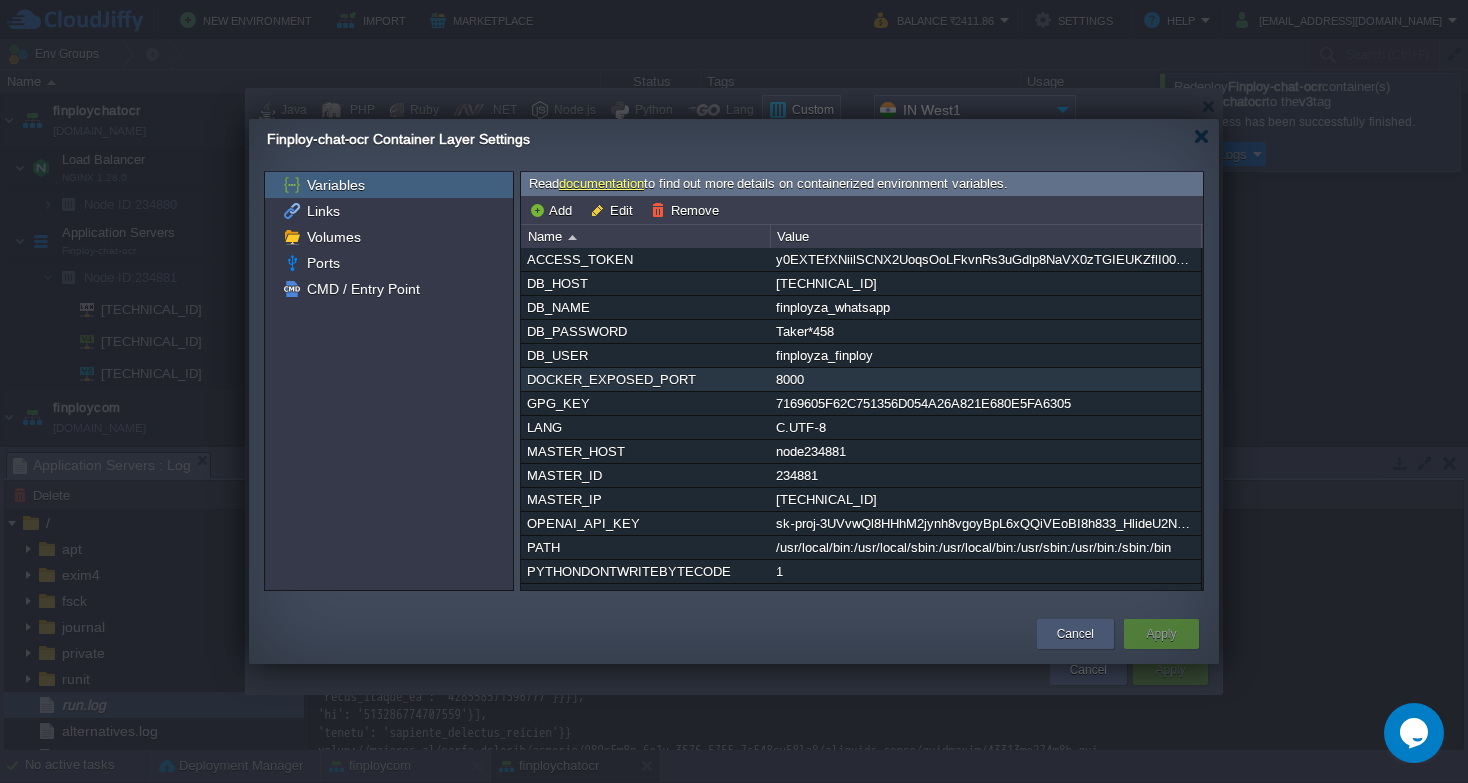 click on "Cancel" at bounding box center (1075, 634) 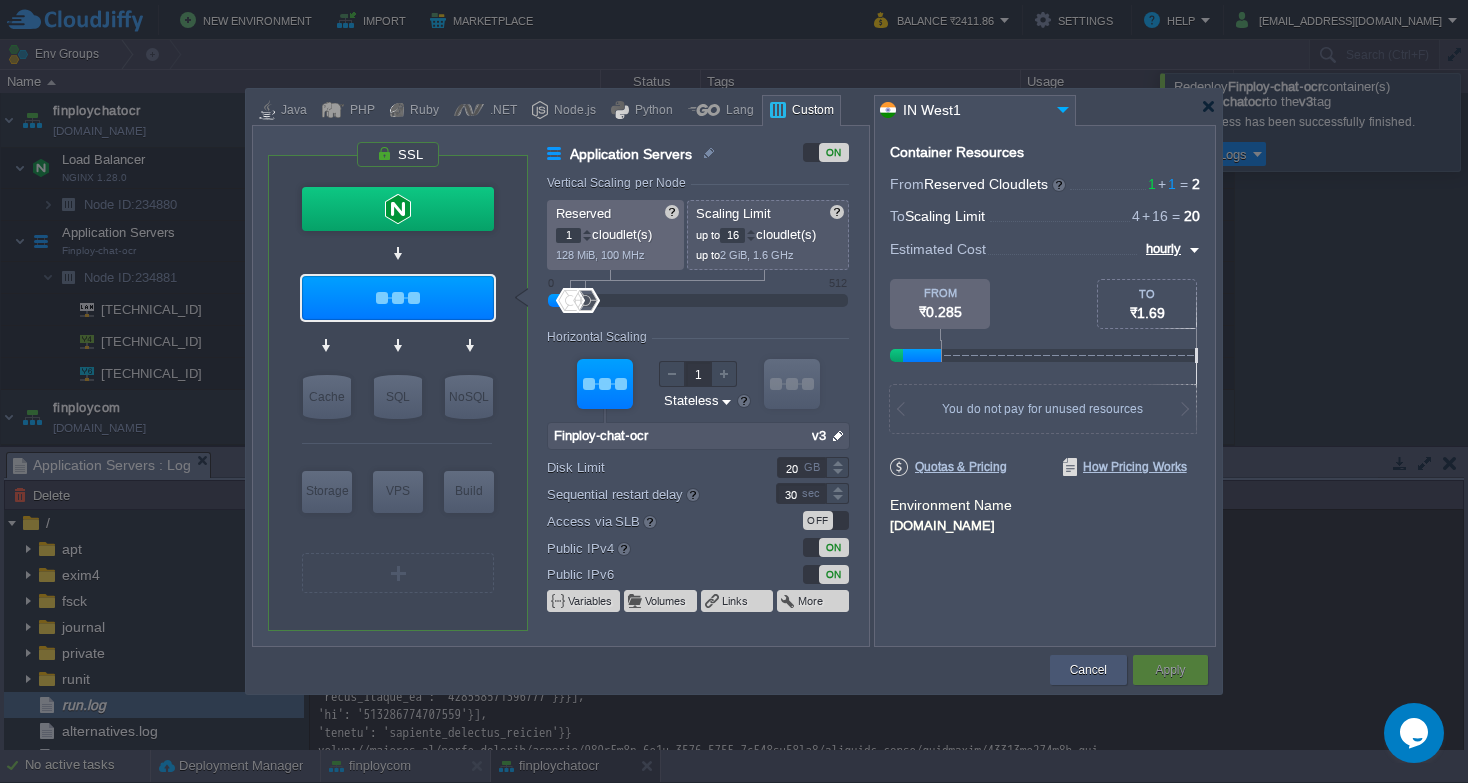 click on "Cancel" at bounding box center [1088, 670] 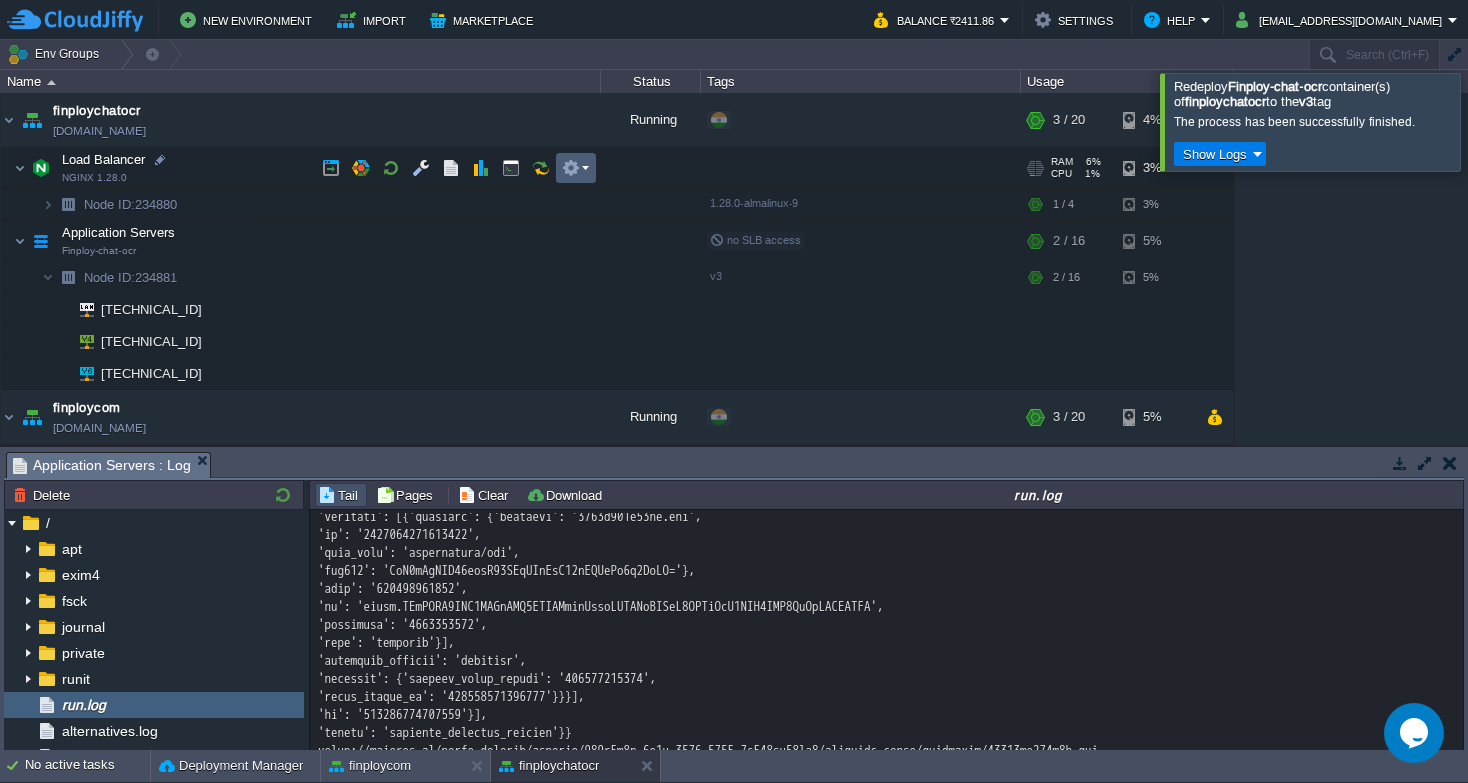 click at bounding box center [575, 168] 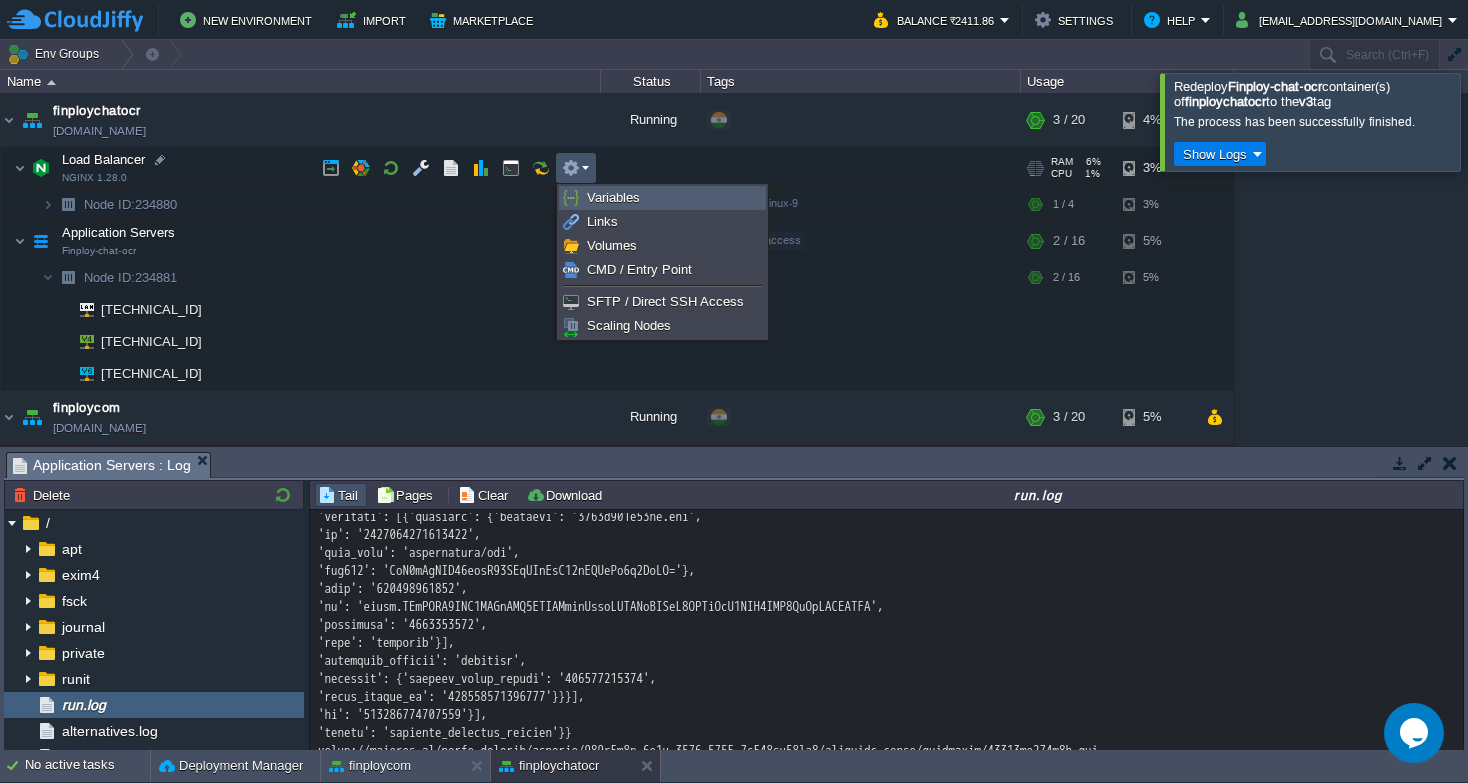 click on "Variables" at bounding box center [662, 198] 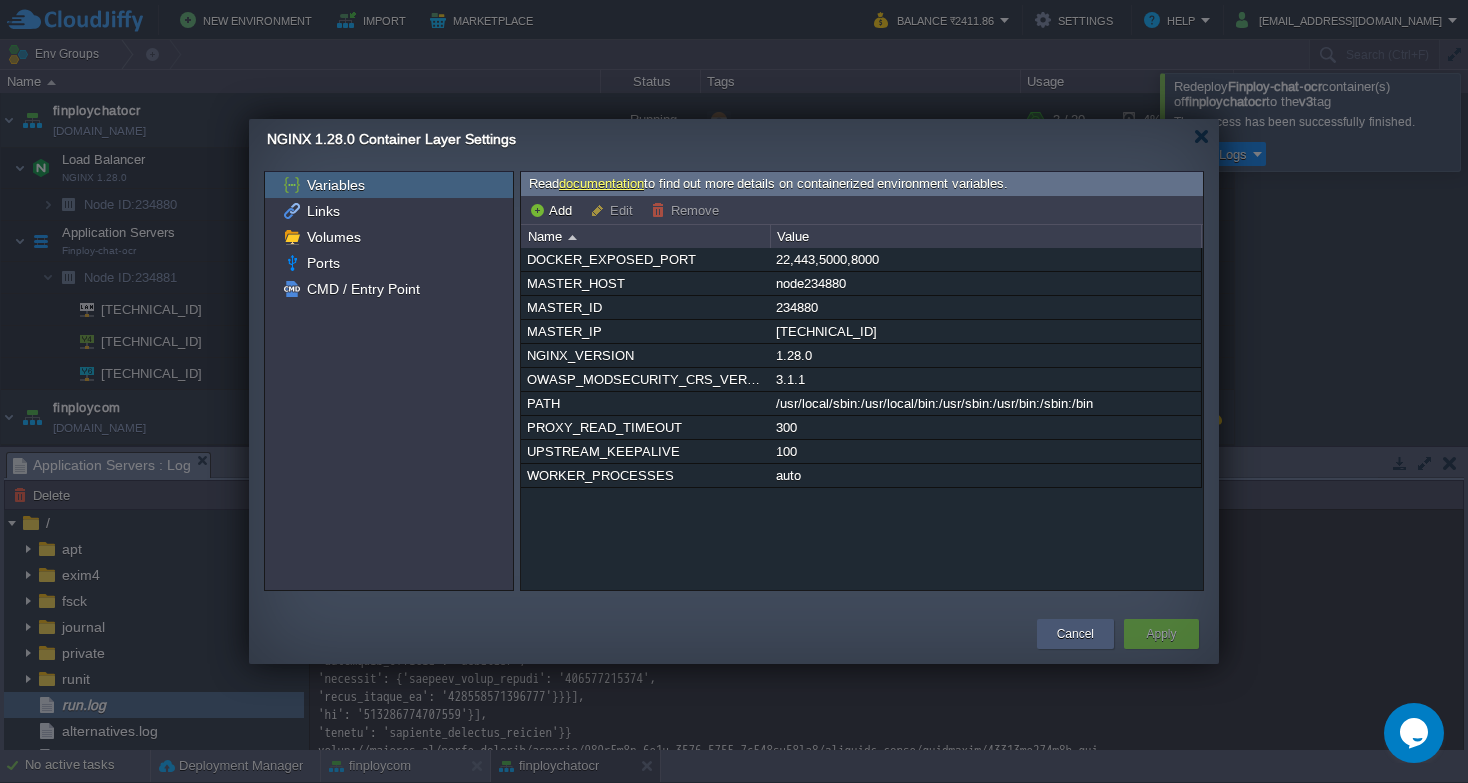 click on "Cancel" at bounding box center [1075, 634] 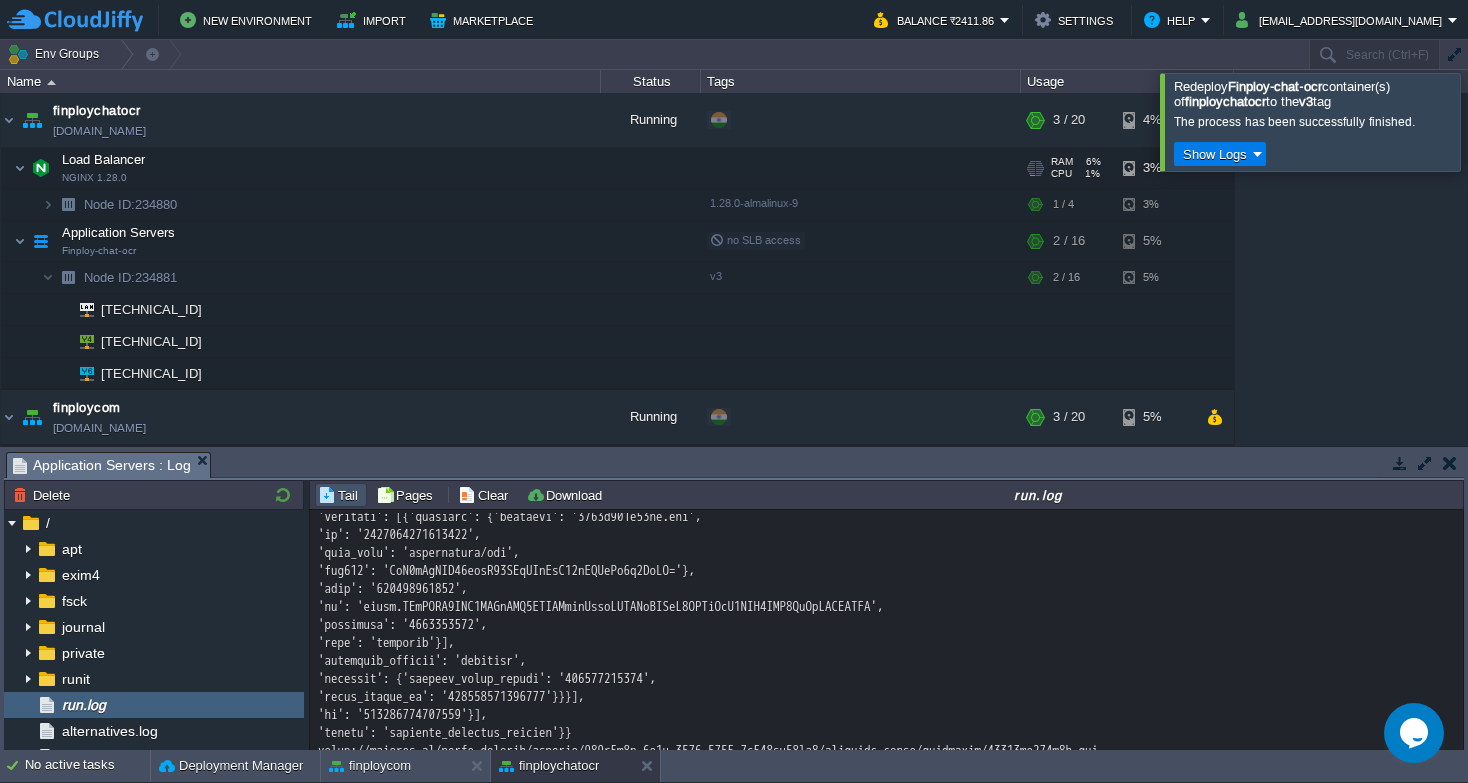 click at bounding box center [887, -11723] 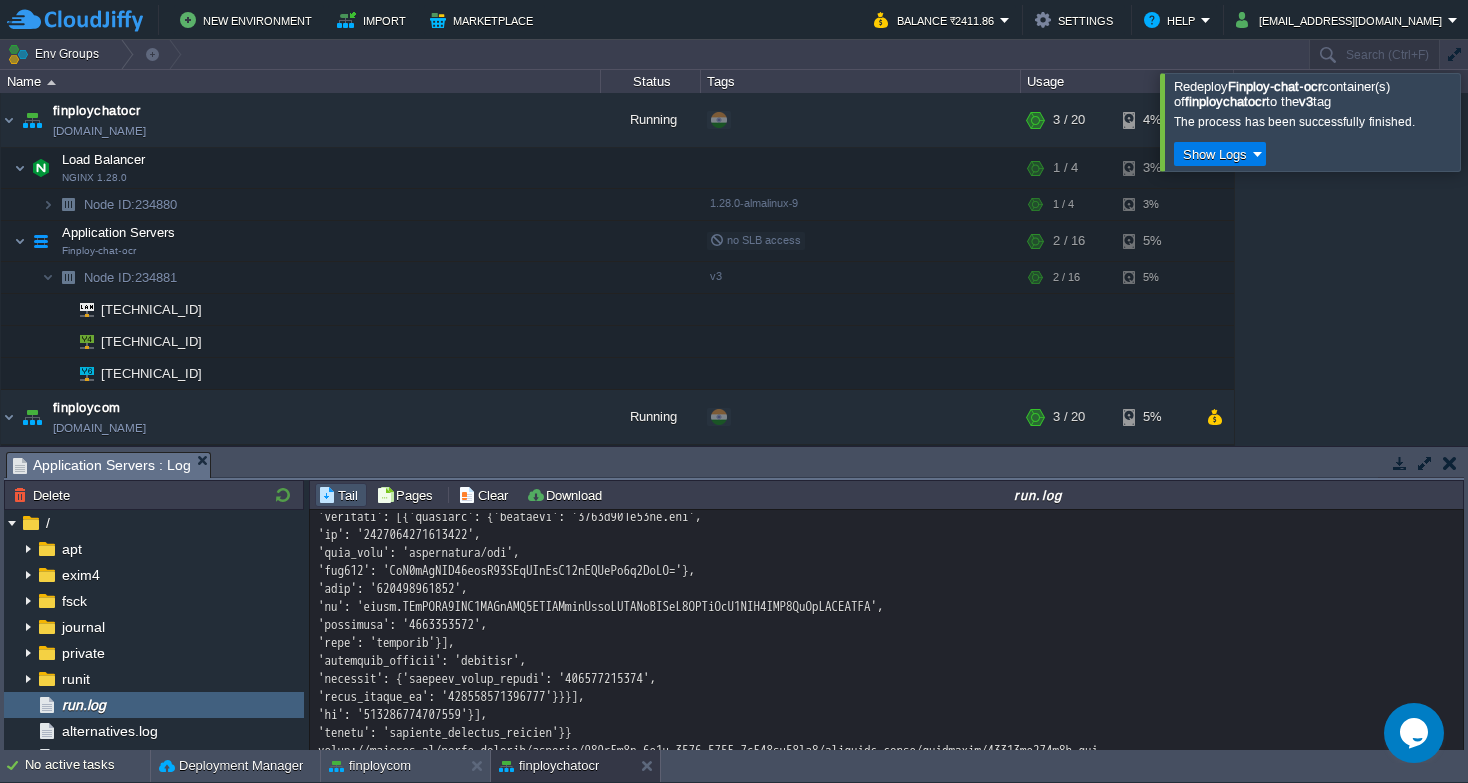 scroll, scrollTop: 26515, scrollLeft: 0, axis: vertical 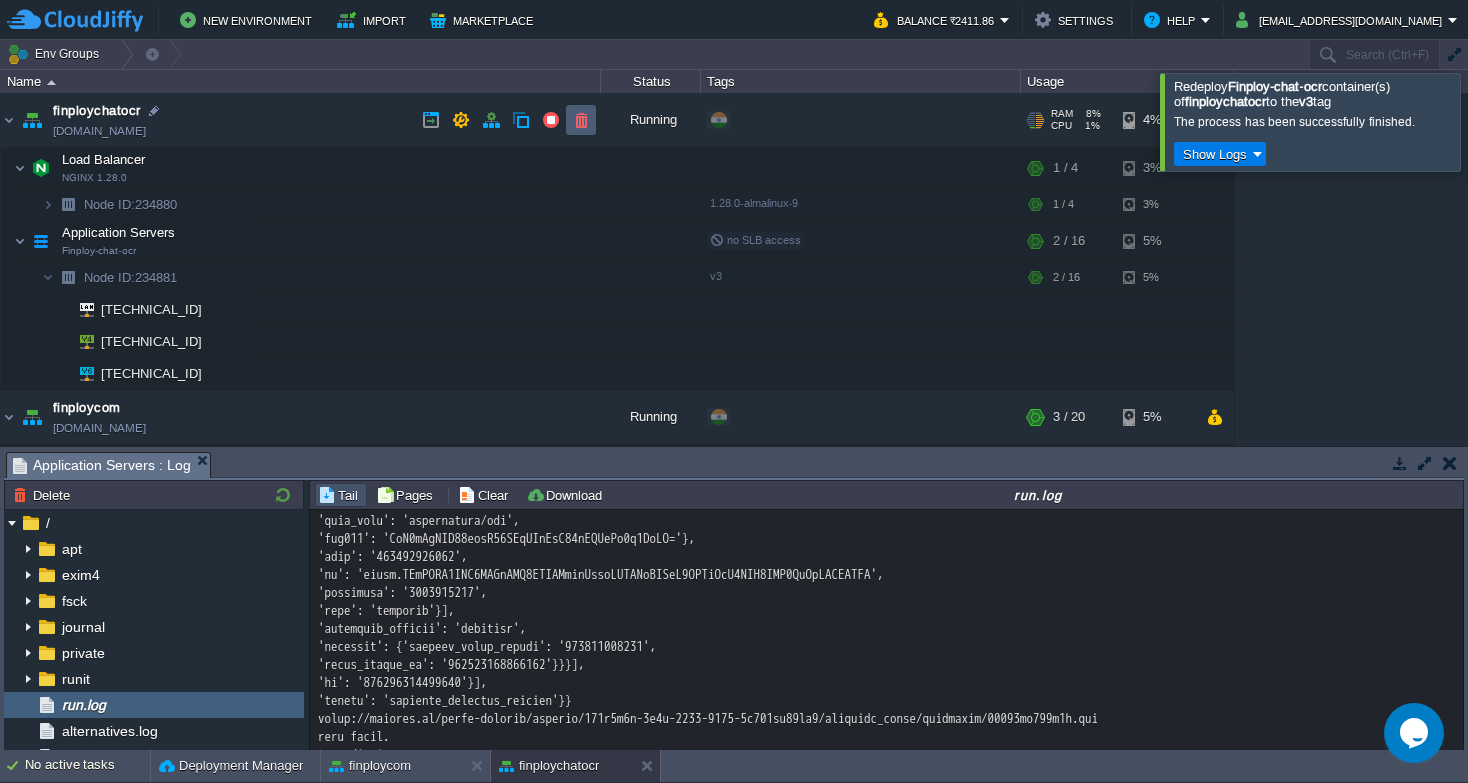 click at bounding box center [581, 120] 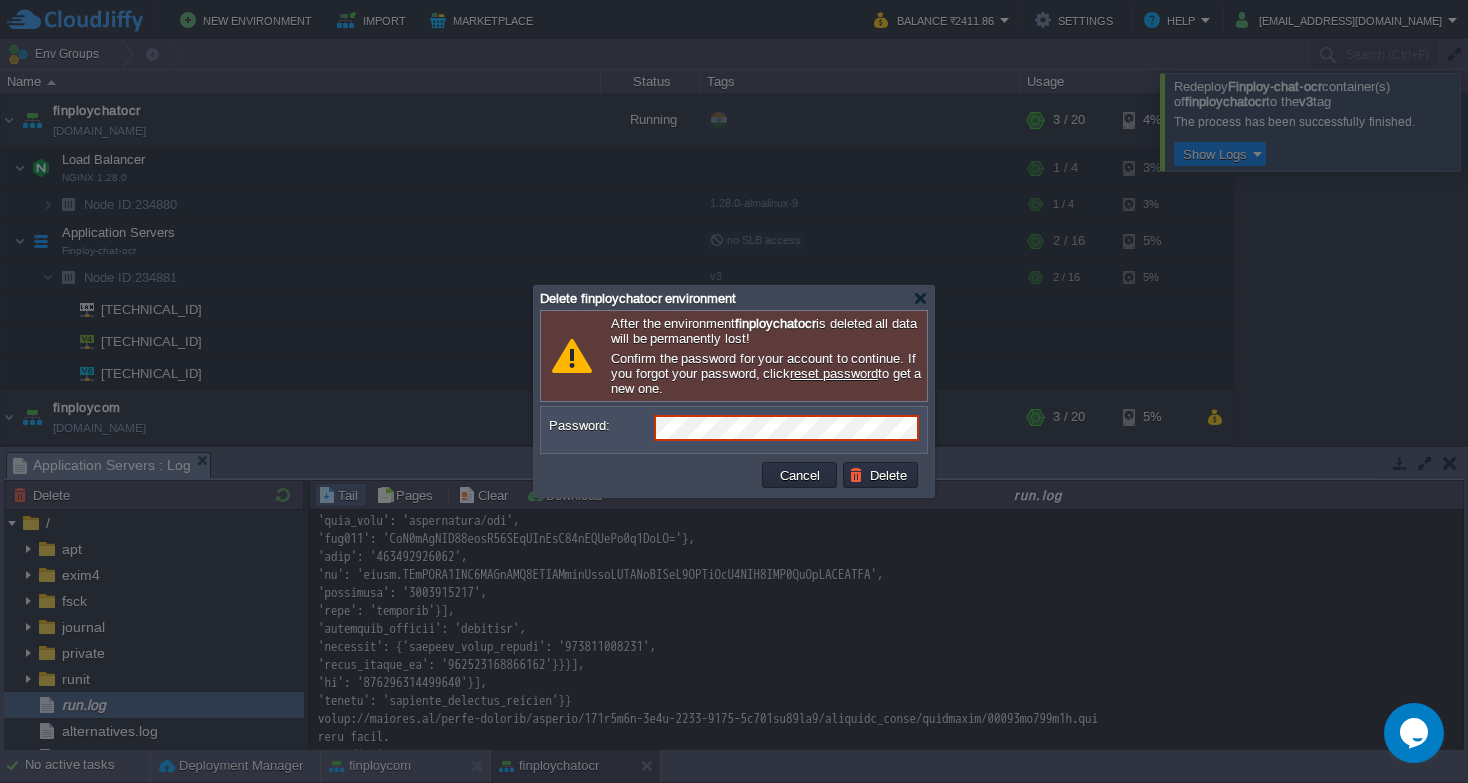 click on "Password:" at bounding box center (734, 430) 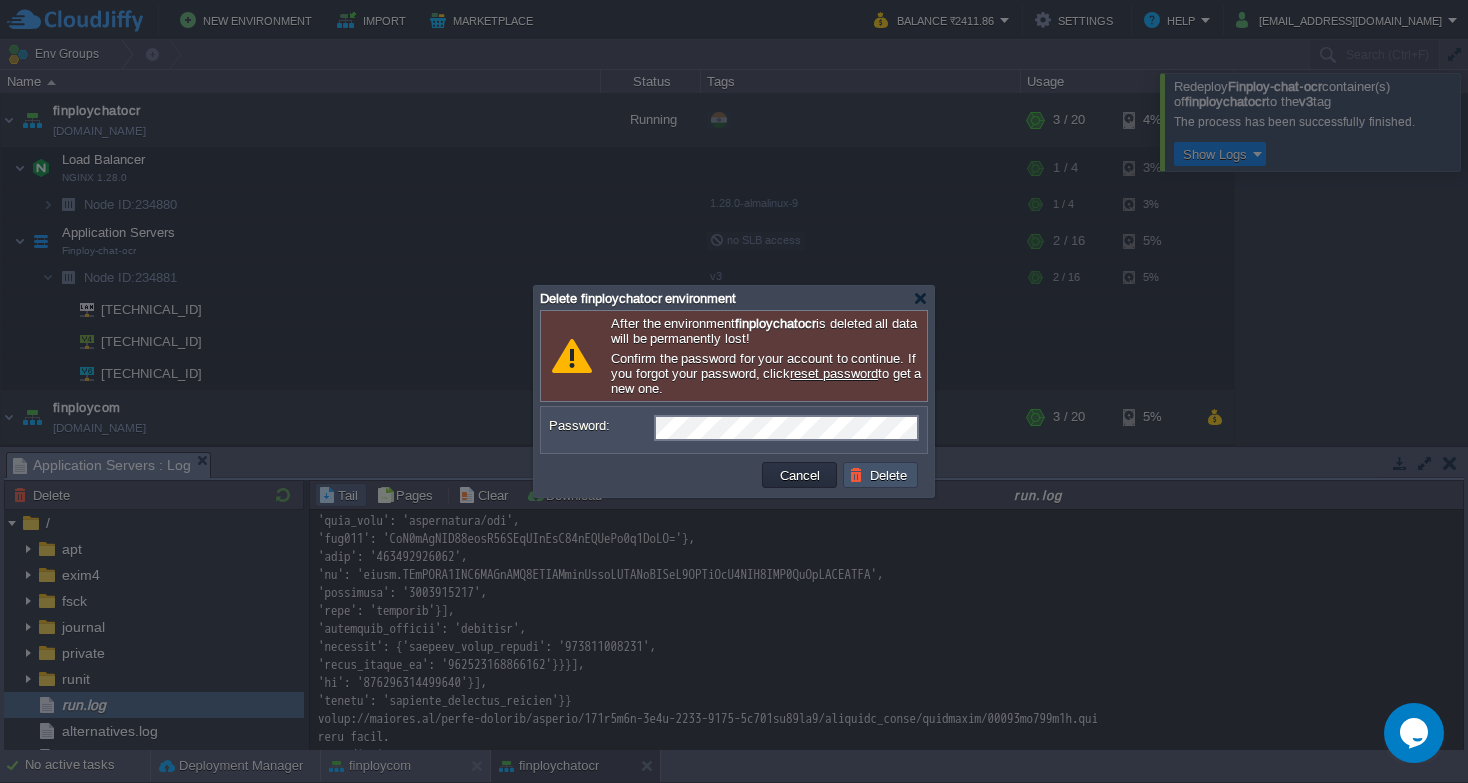 click on "Delete" at bounding box center (881, 475) 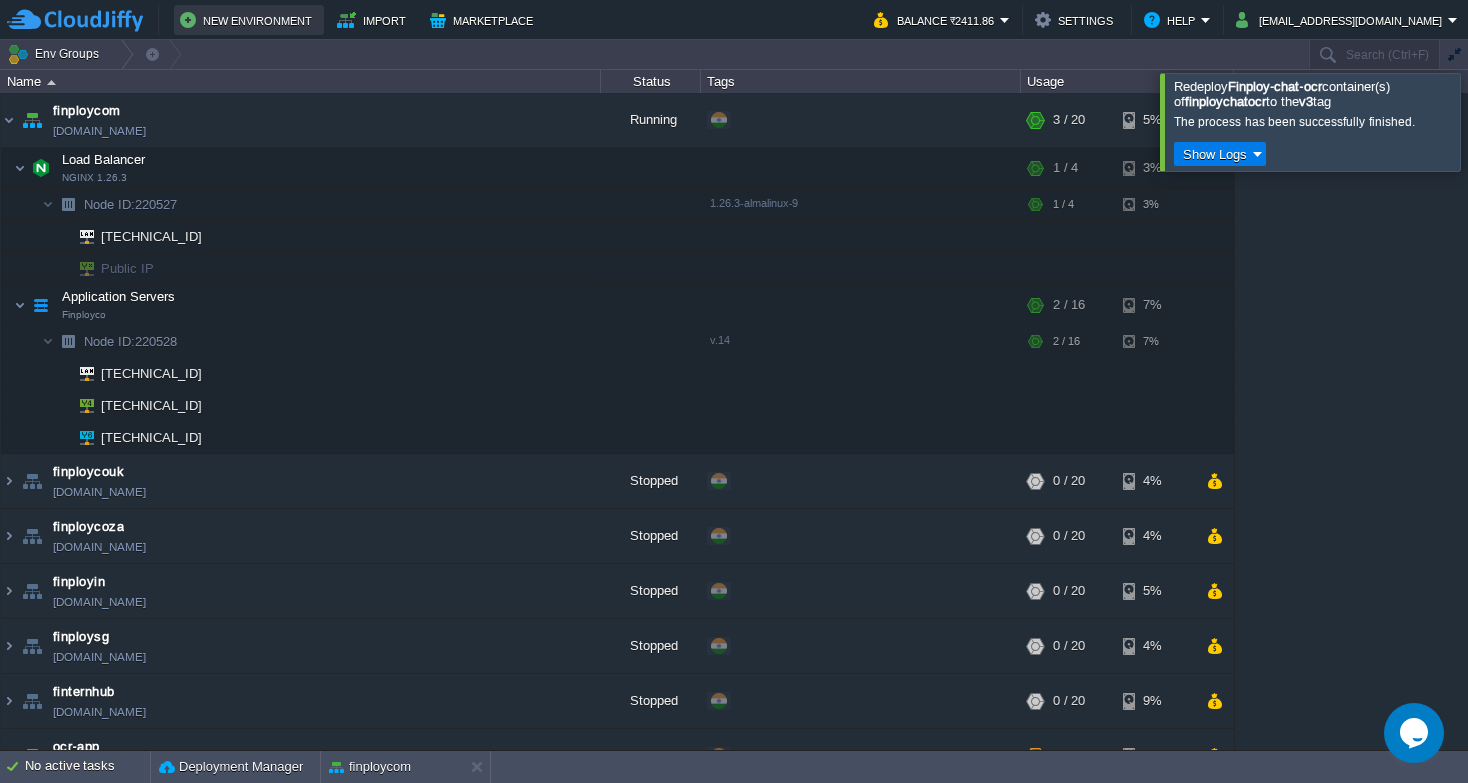 click on "New Environment" at bounding box center (249, 20) 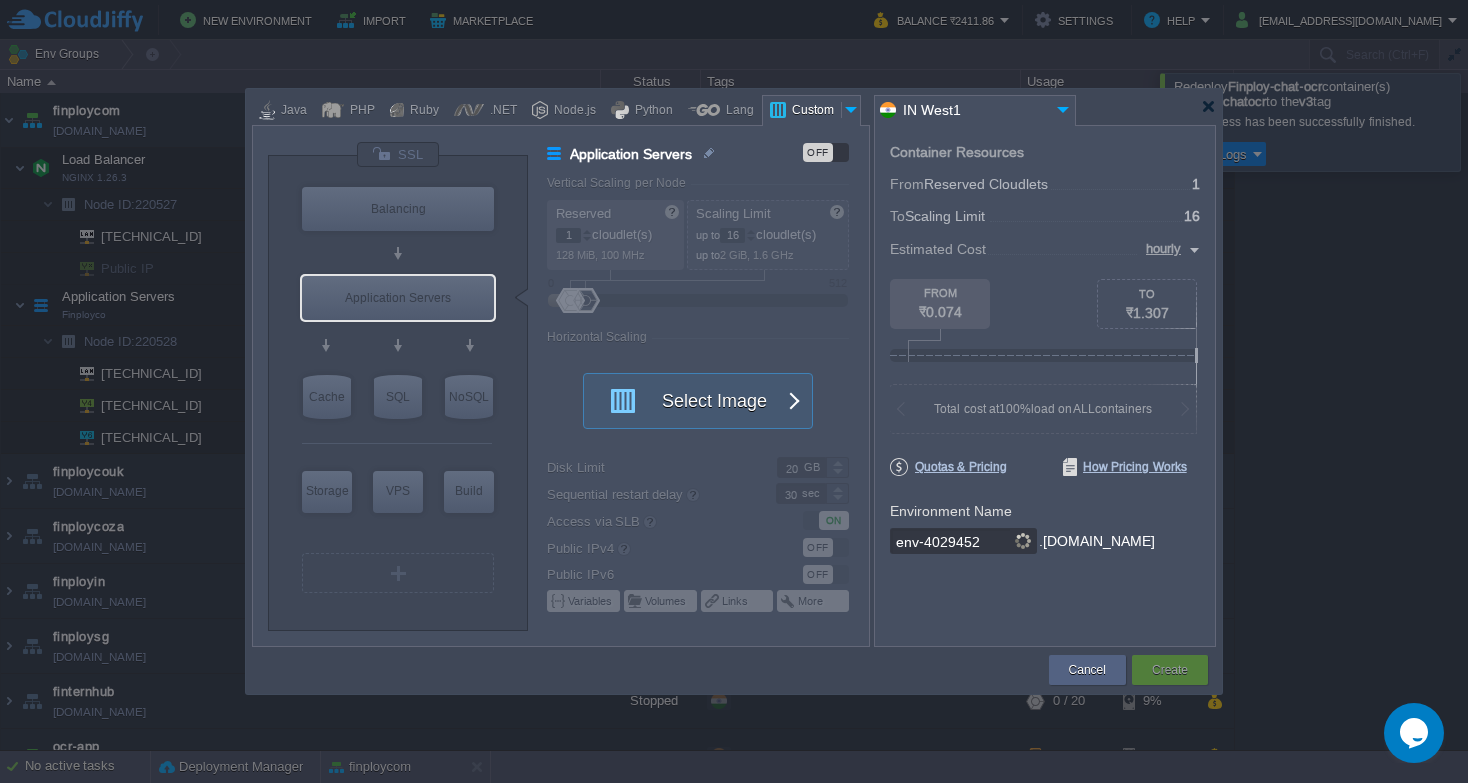 click at bounding box center (734, 391) 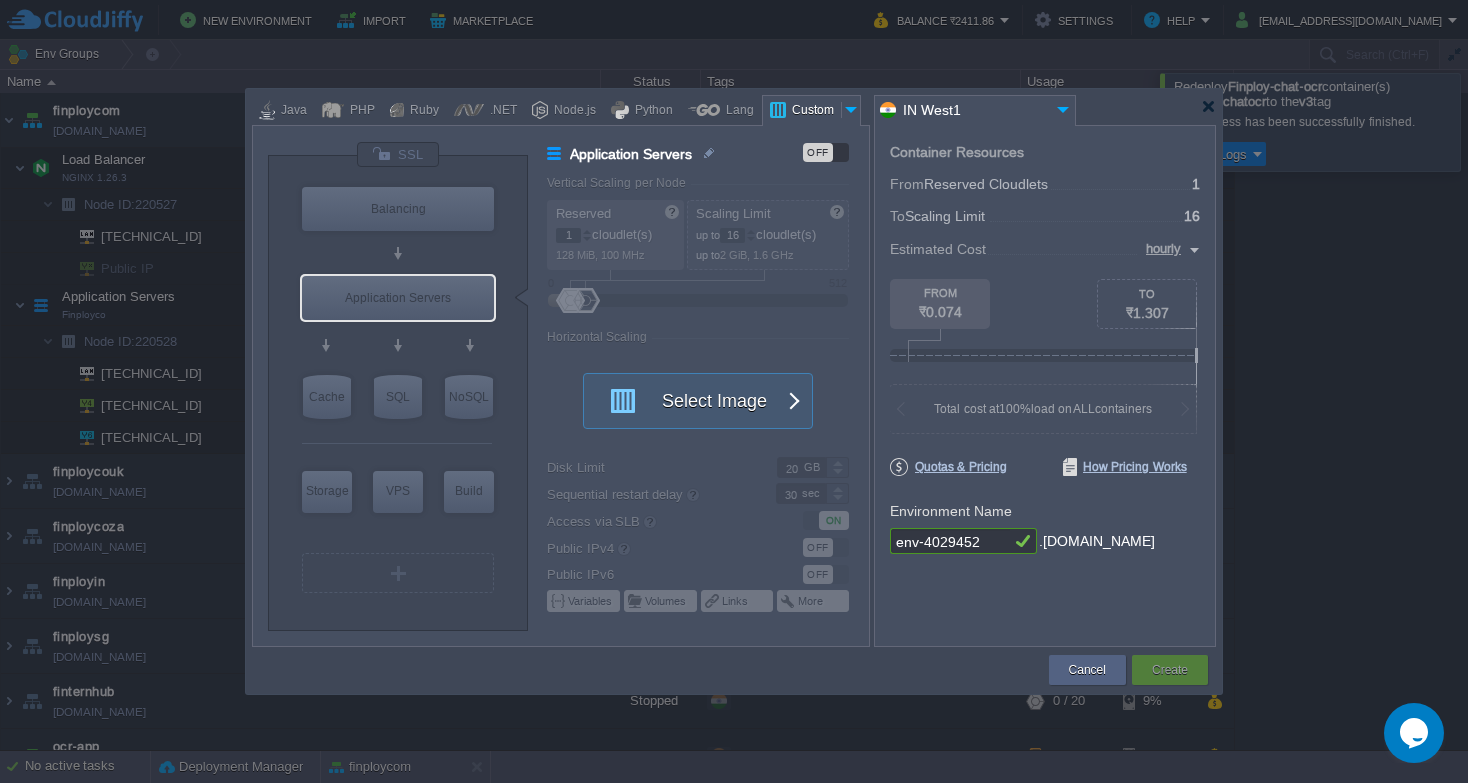 click on "env-4029452" at bounding box center (950, 541) 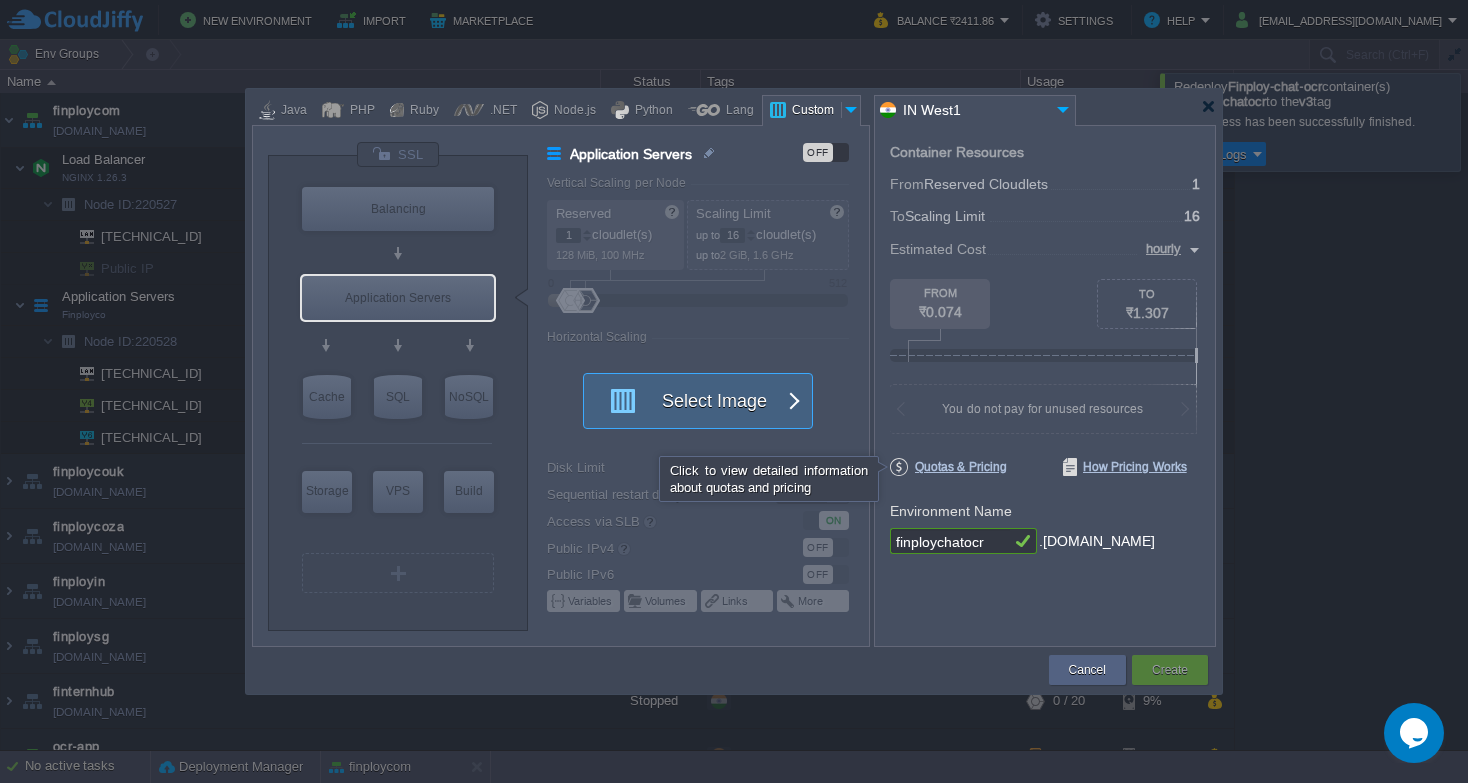 type on "finploychatocr" 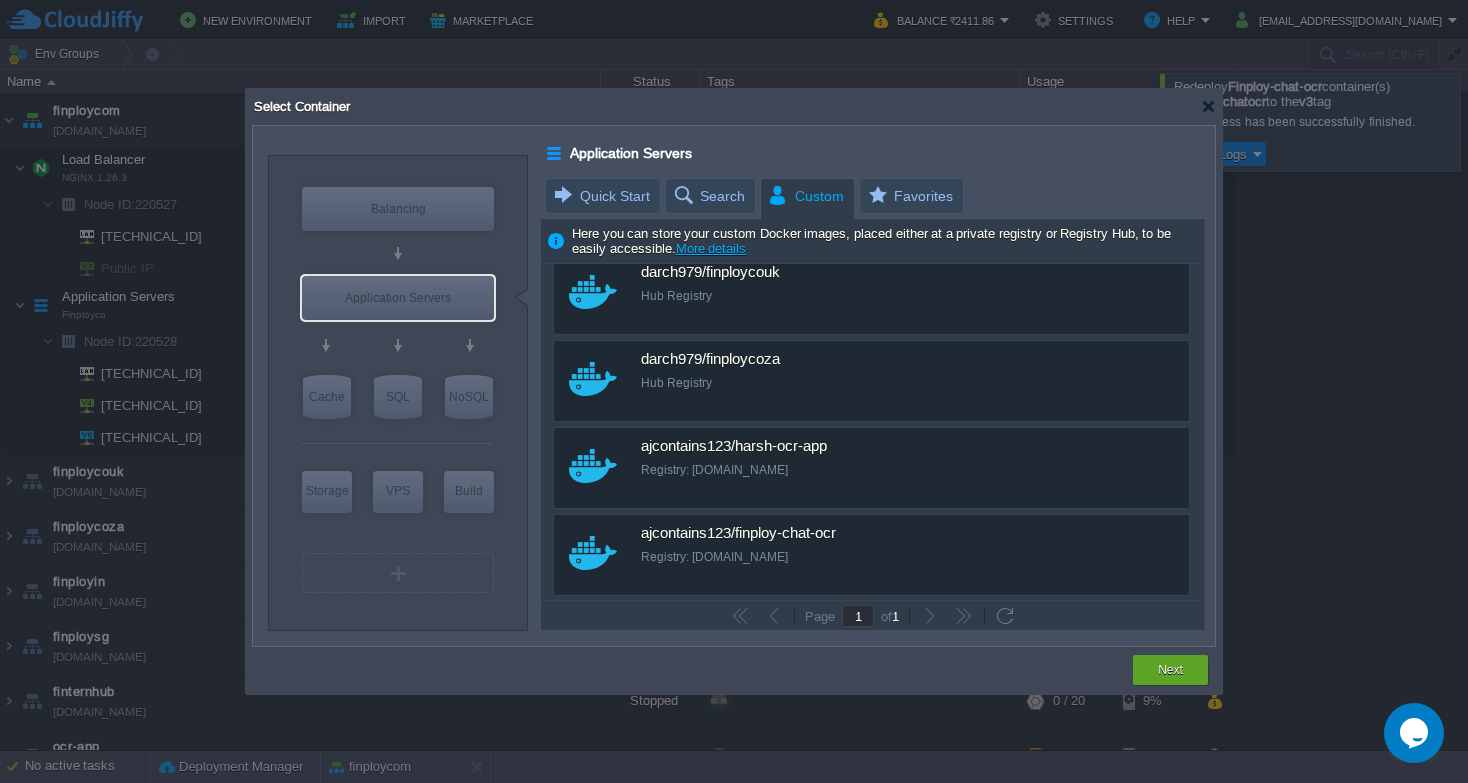 scroll, scrollTop: 457, scrollLeft: 0, axis: vertical 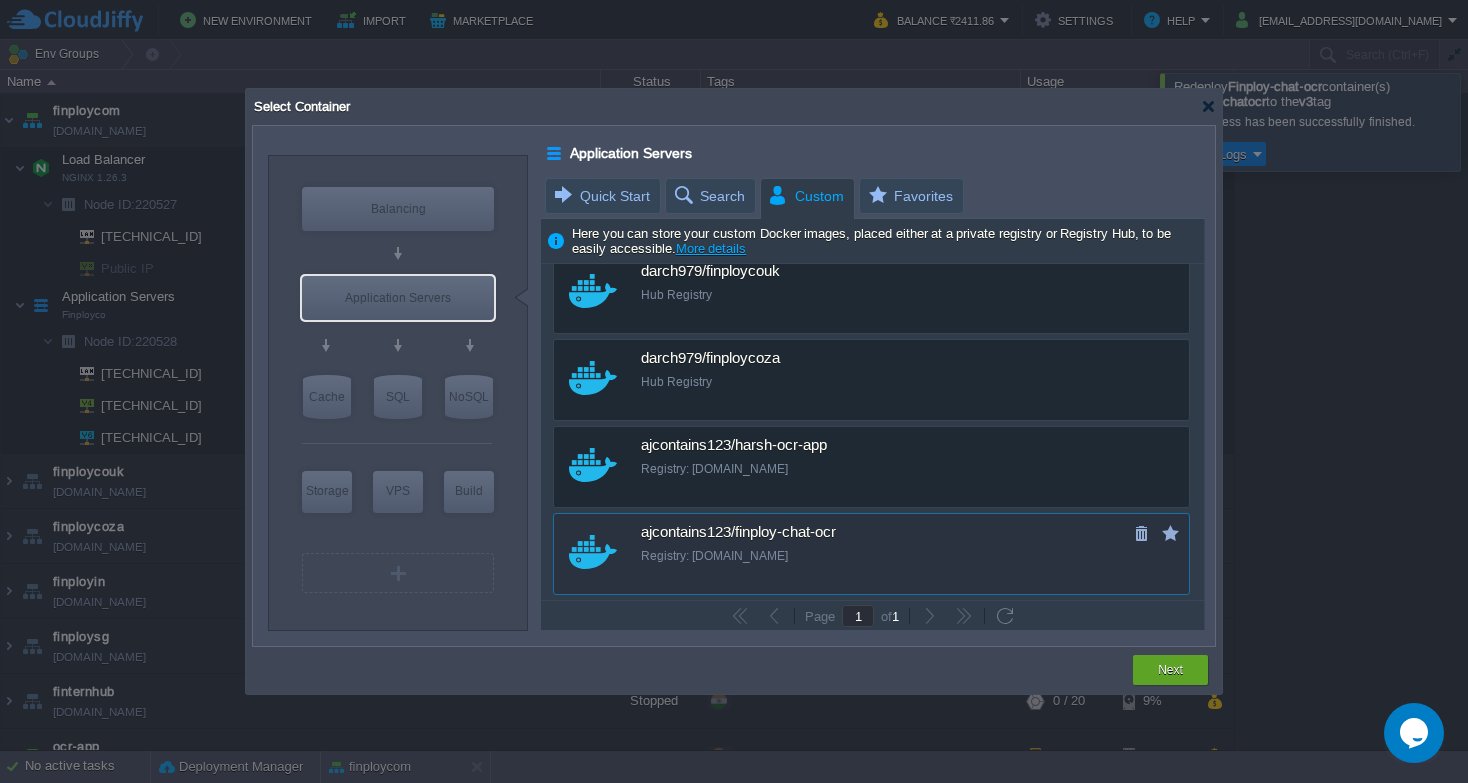 click on "ajcontains123/finploy-chat-ocr Registry: docker.io" at bounding box center [885, 542] 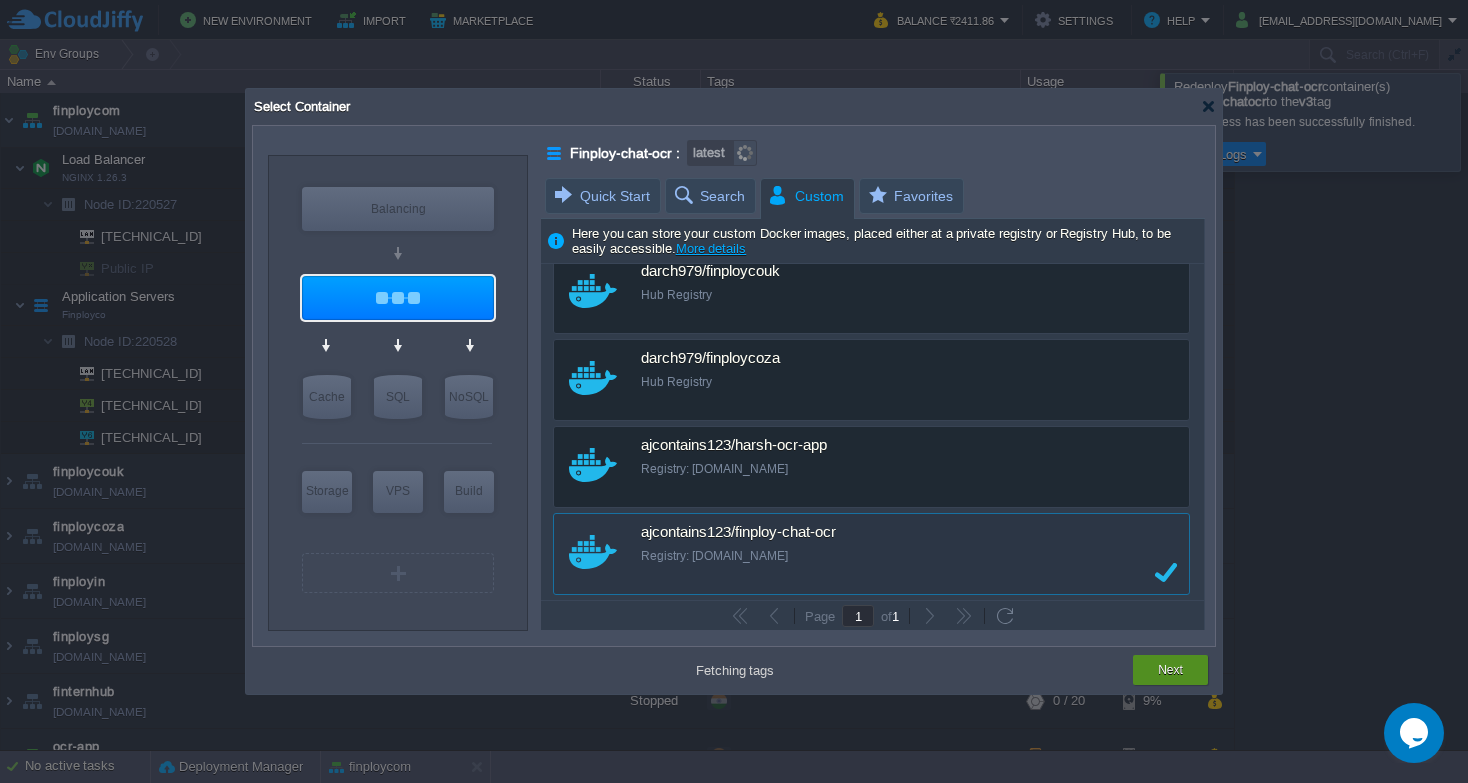 click on "Next" at bounding box center [1170, 670] 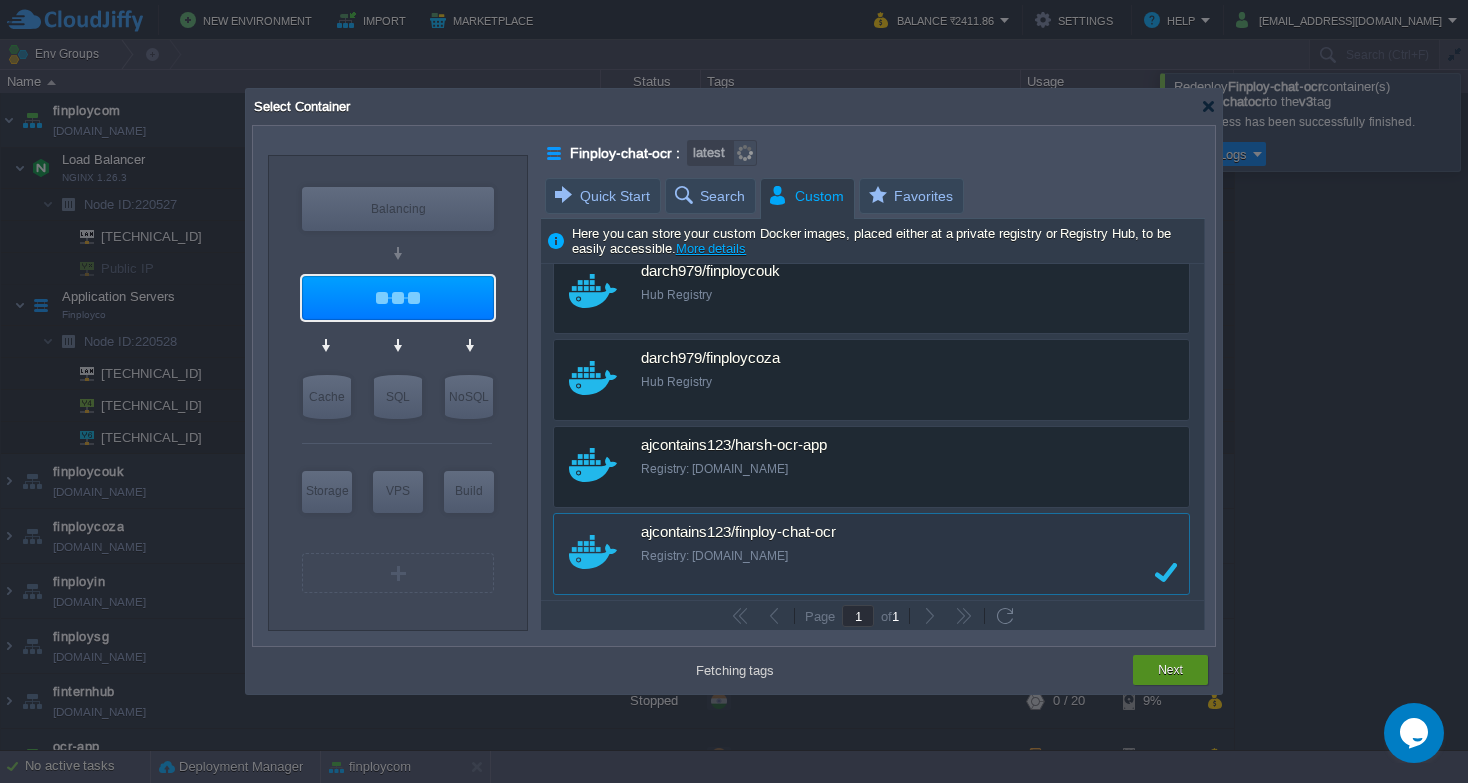type on "latest" 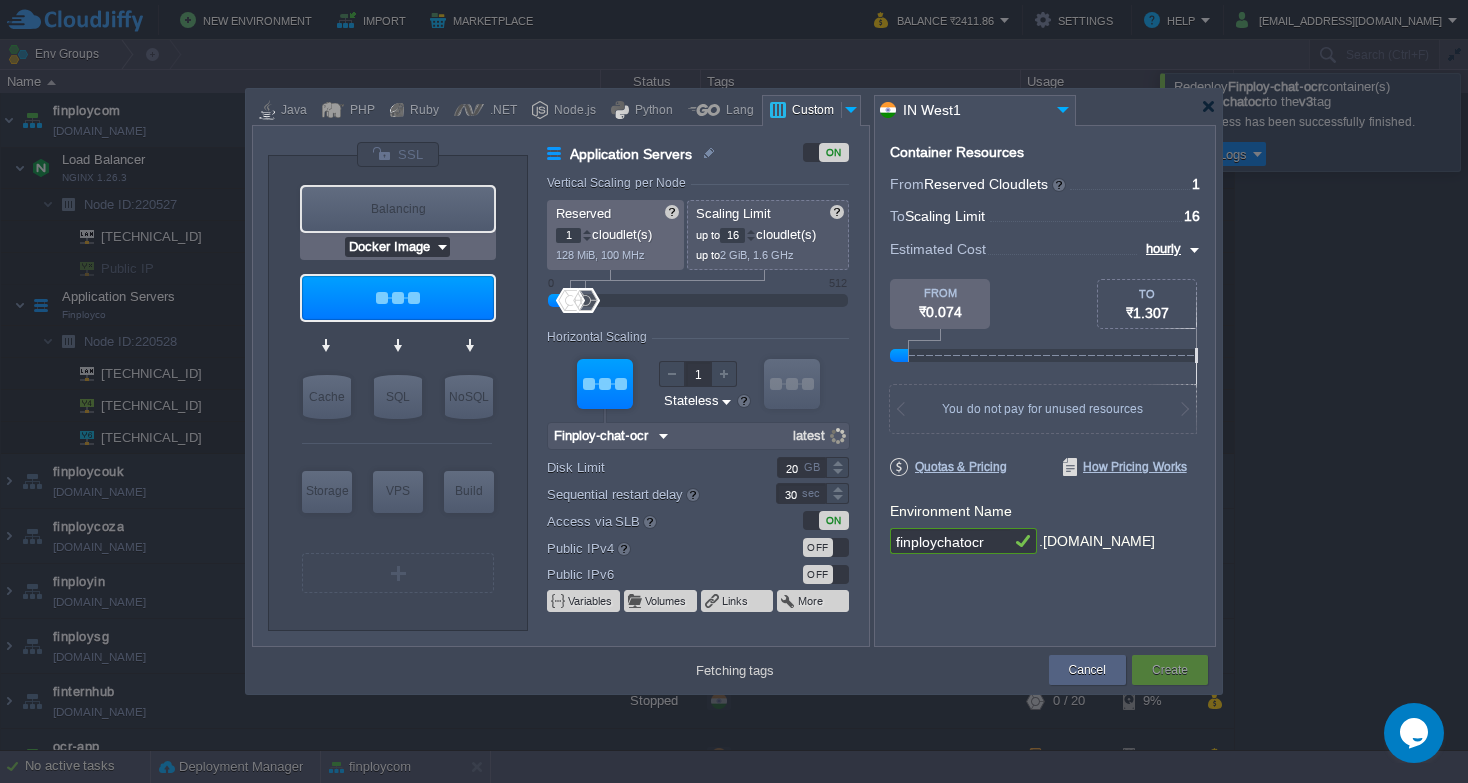 click on "Docker Image" at bounding box center [390, 247] 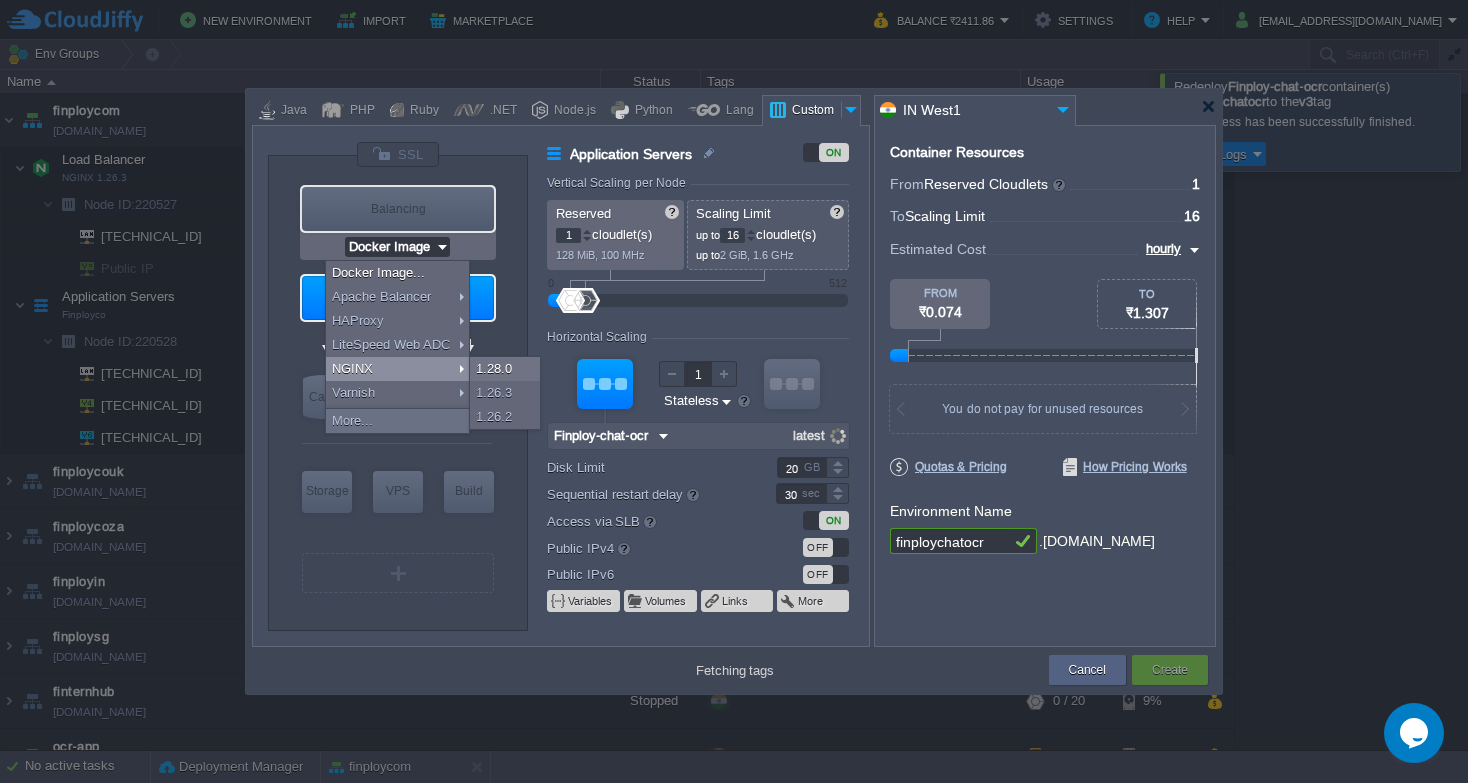 click on "NGINX" at bounding box center [397, 369] 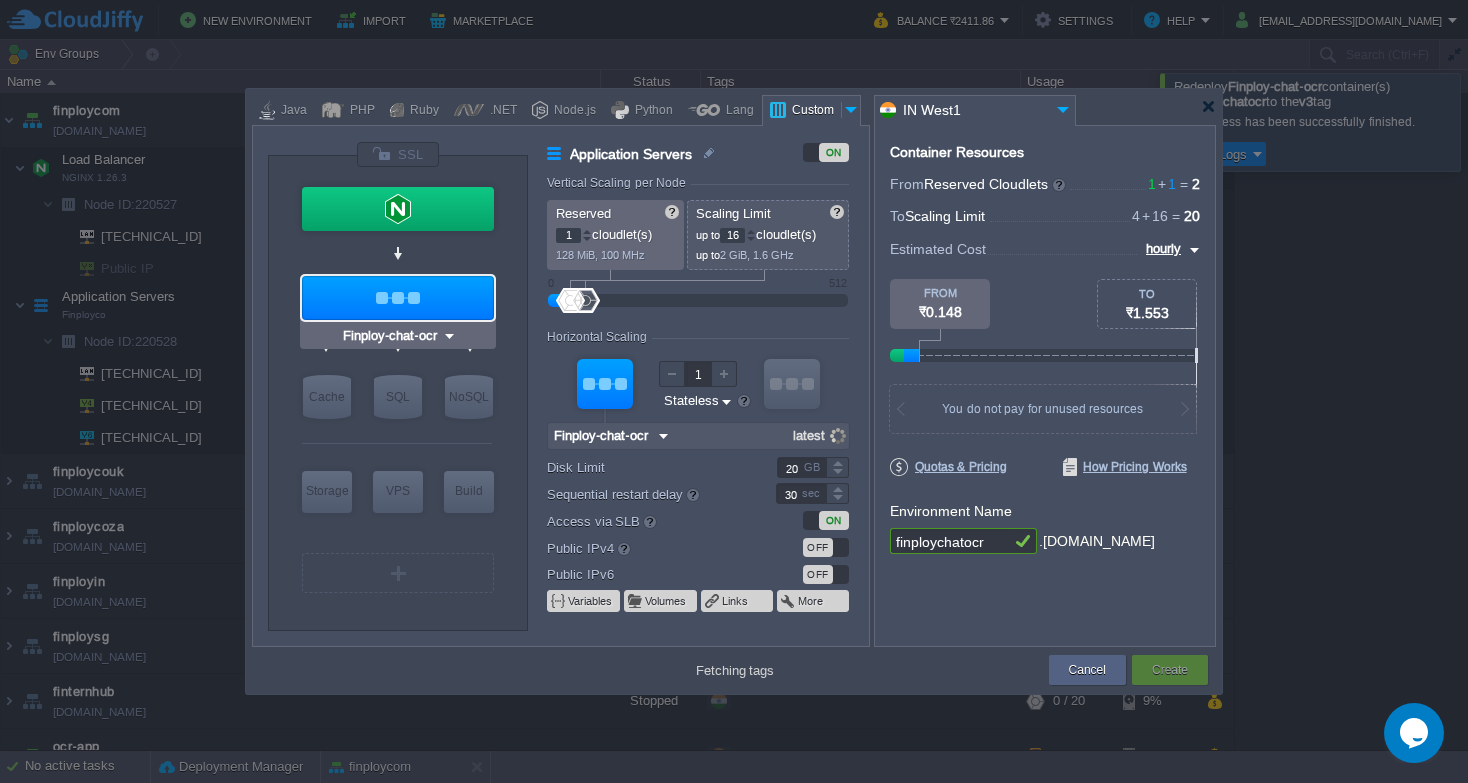 type on "NGINX 1.28.0" 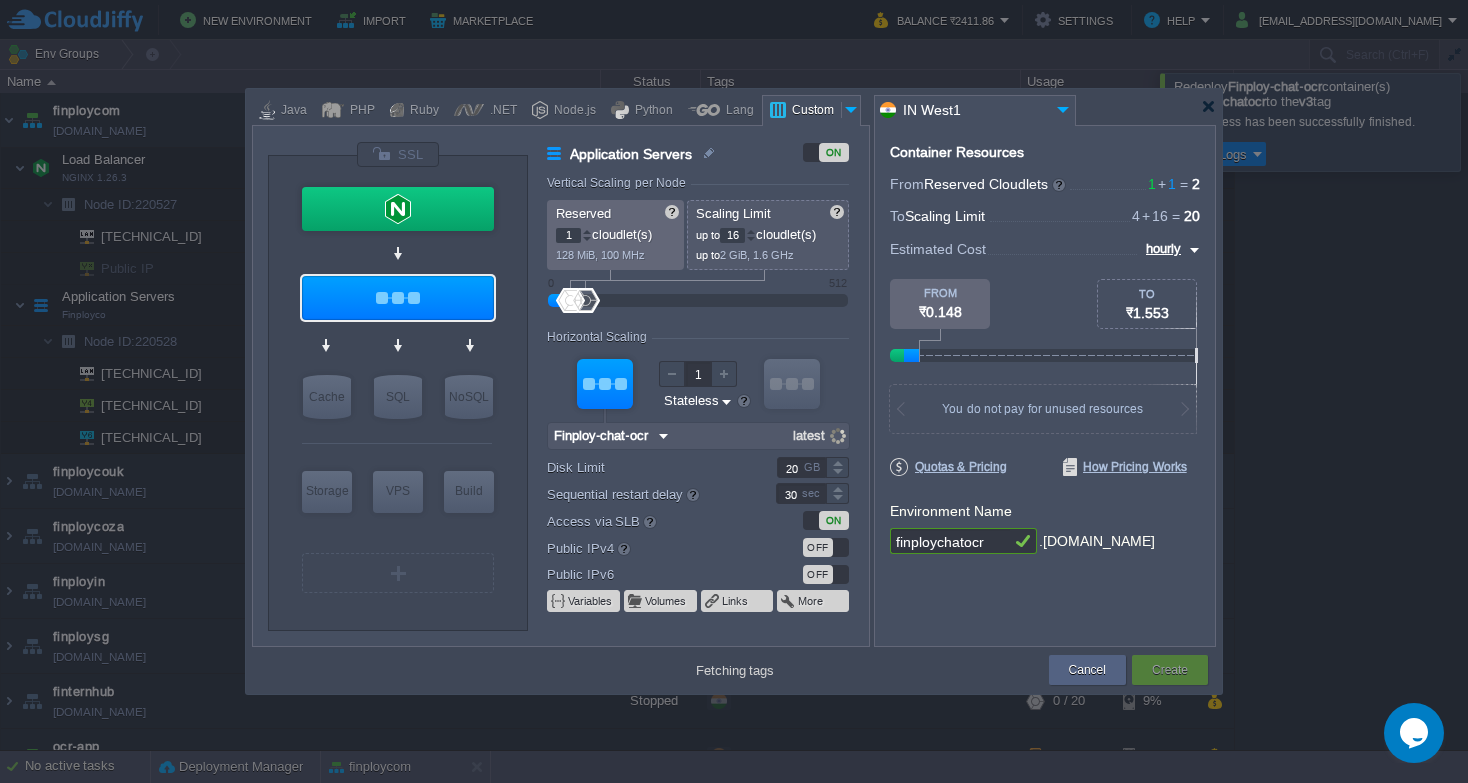 type on "v3" 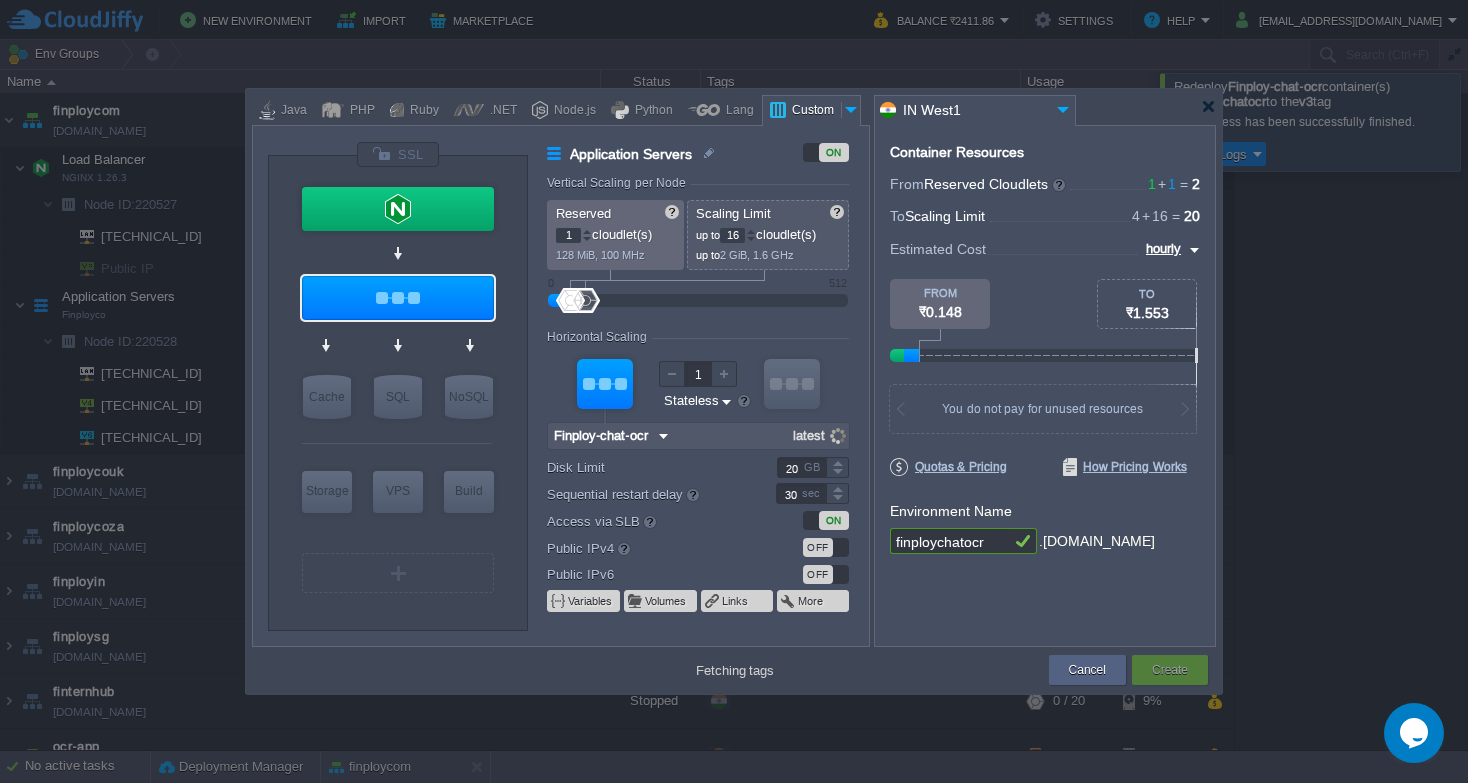 type on "v3" 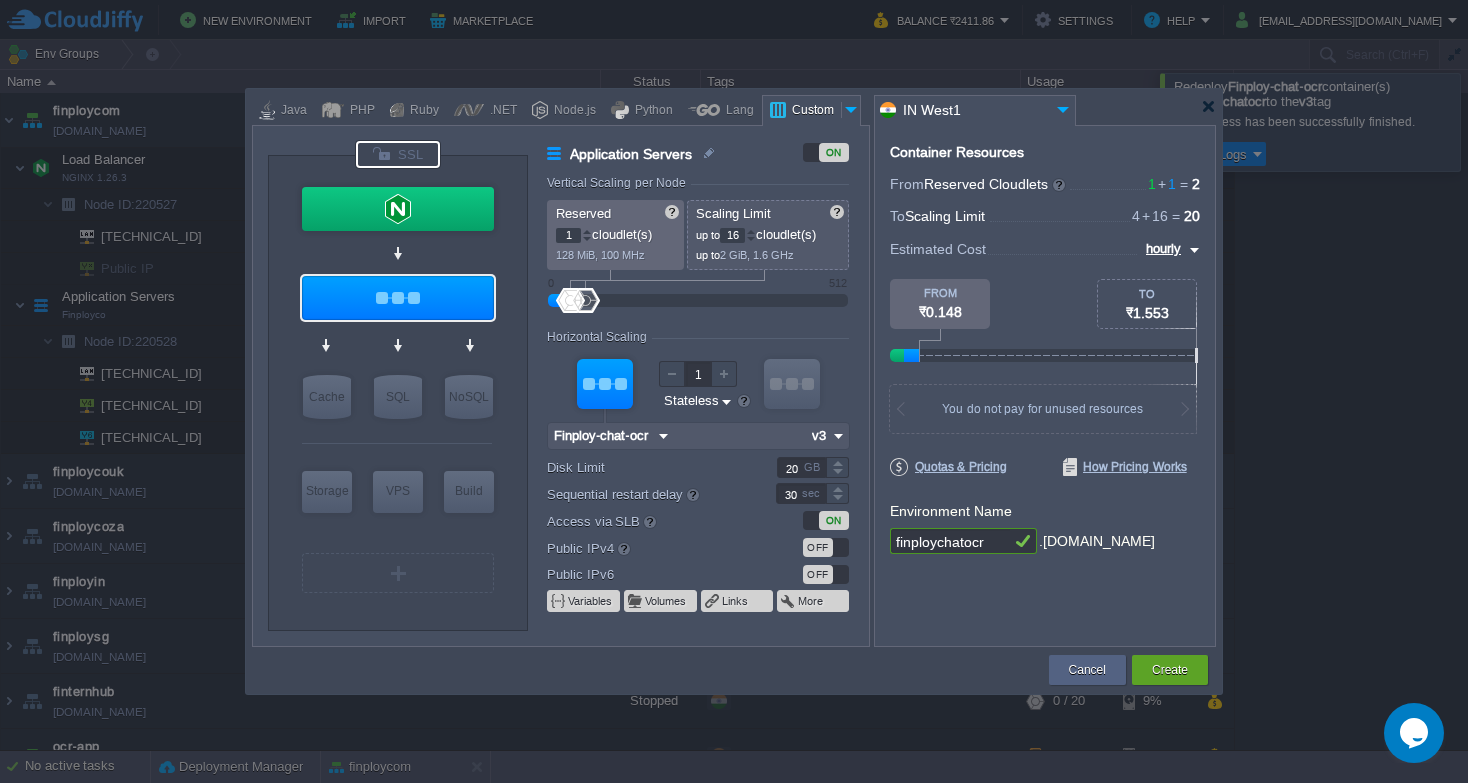 click at bounding box center (398, 154) 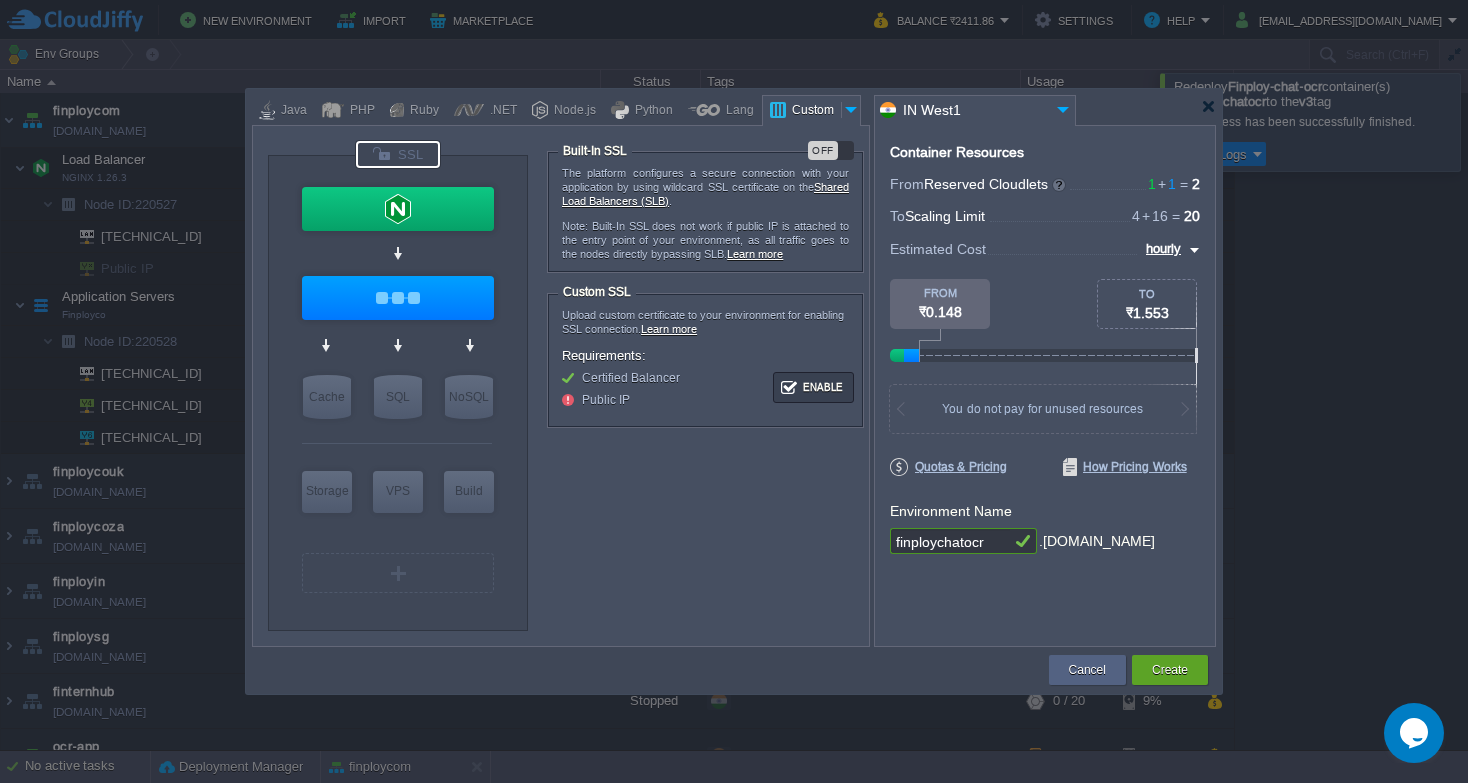 click on "OFF" at bounding box center [823, 150] 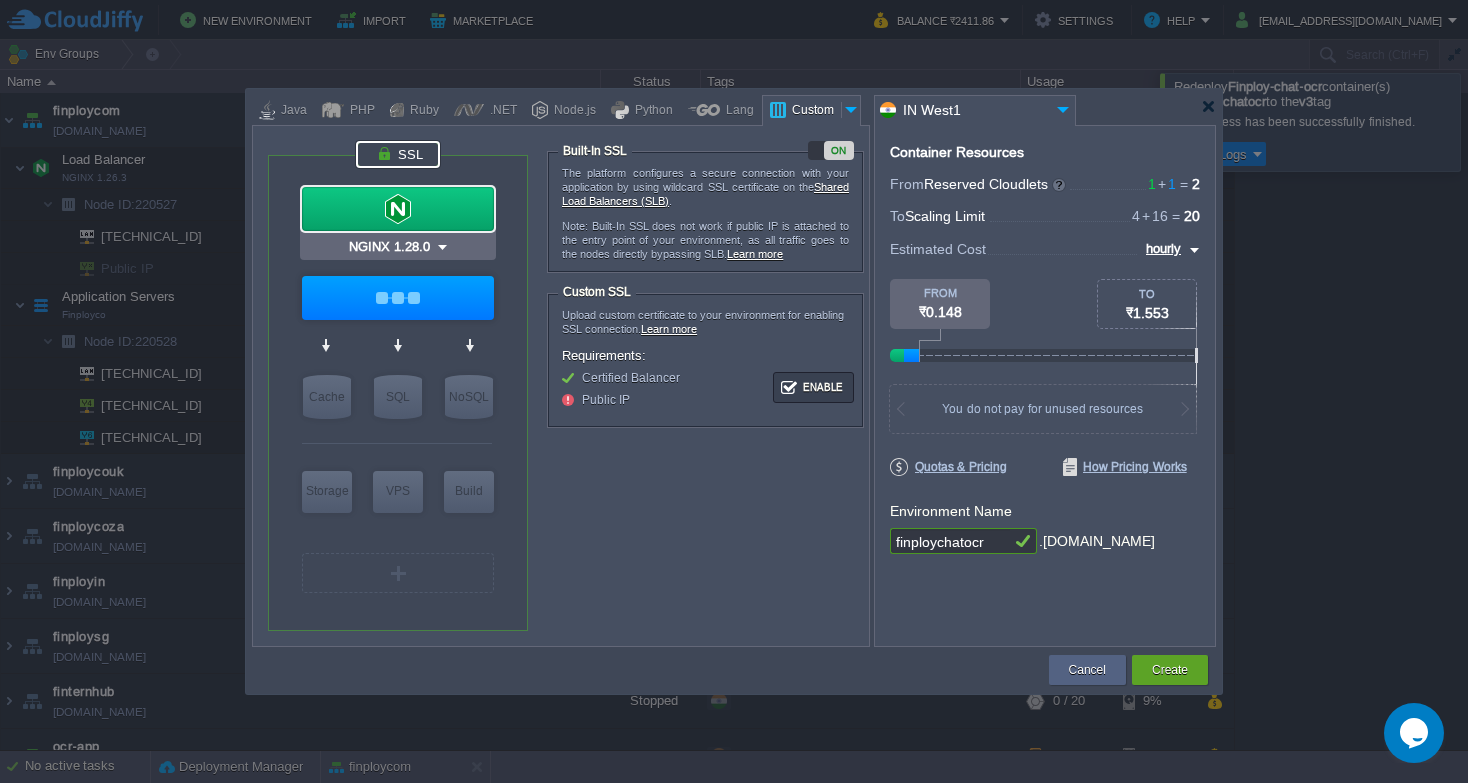 type on "Finploy-chat-ocr" 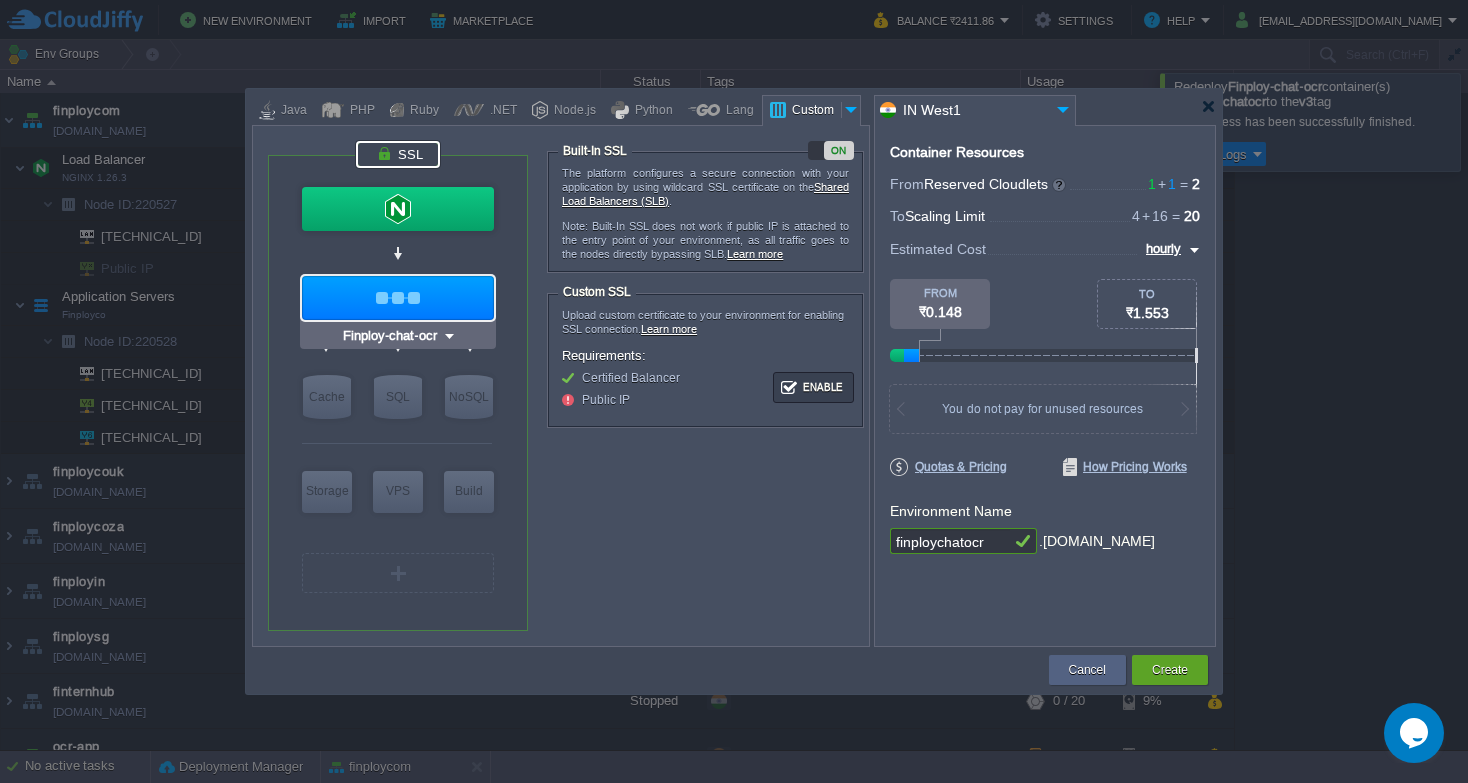 click at bounding box center (398, 298) 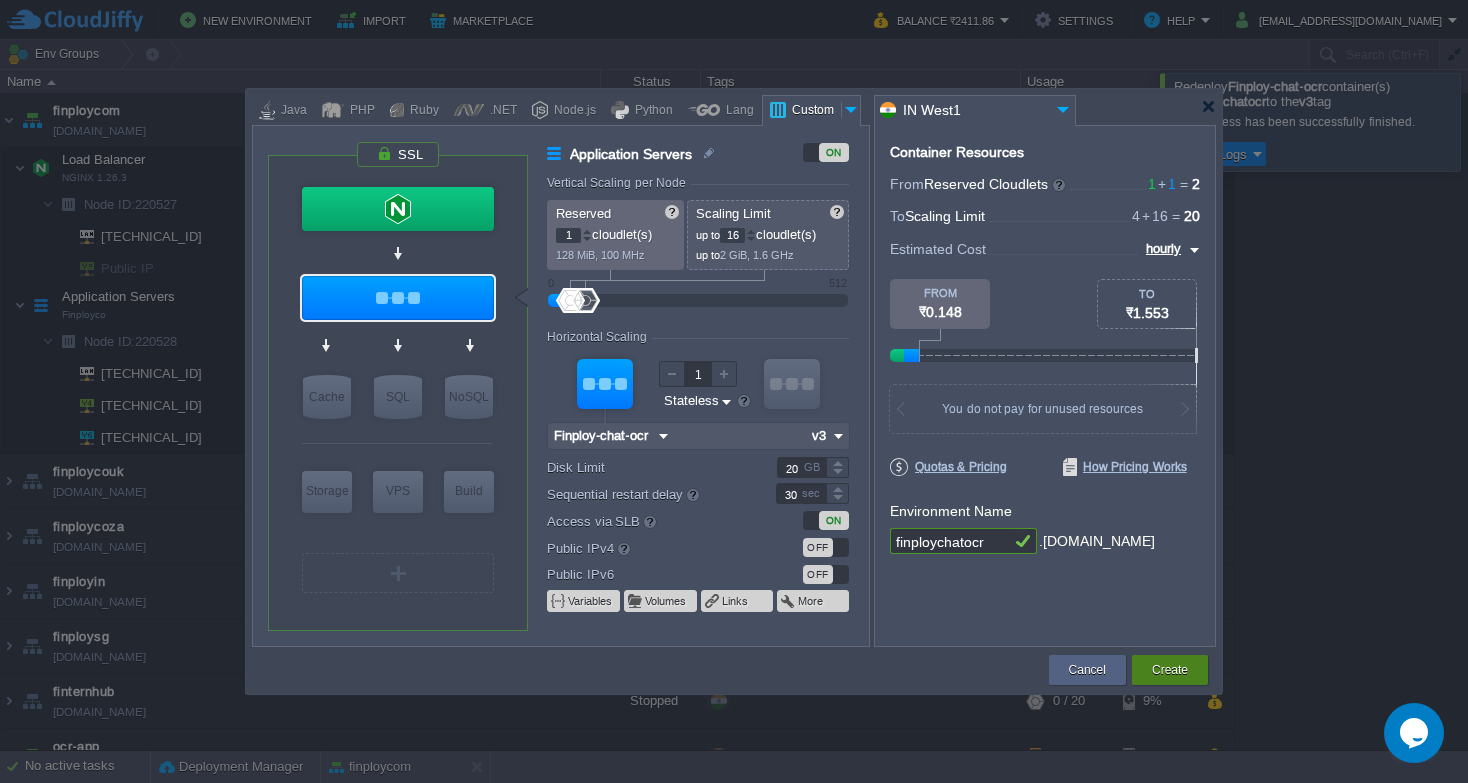 click on "Create" at bounding box center [1170, 670] 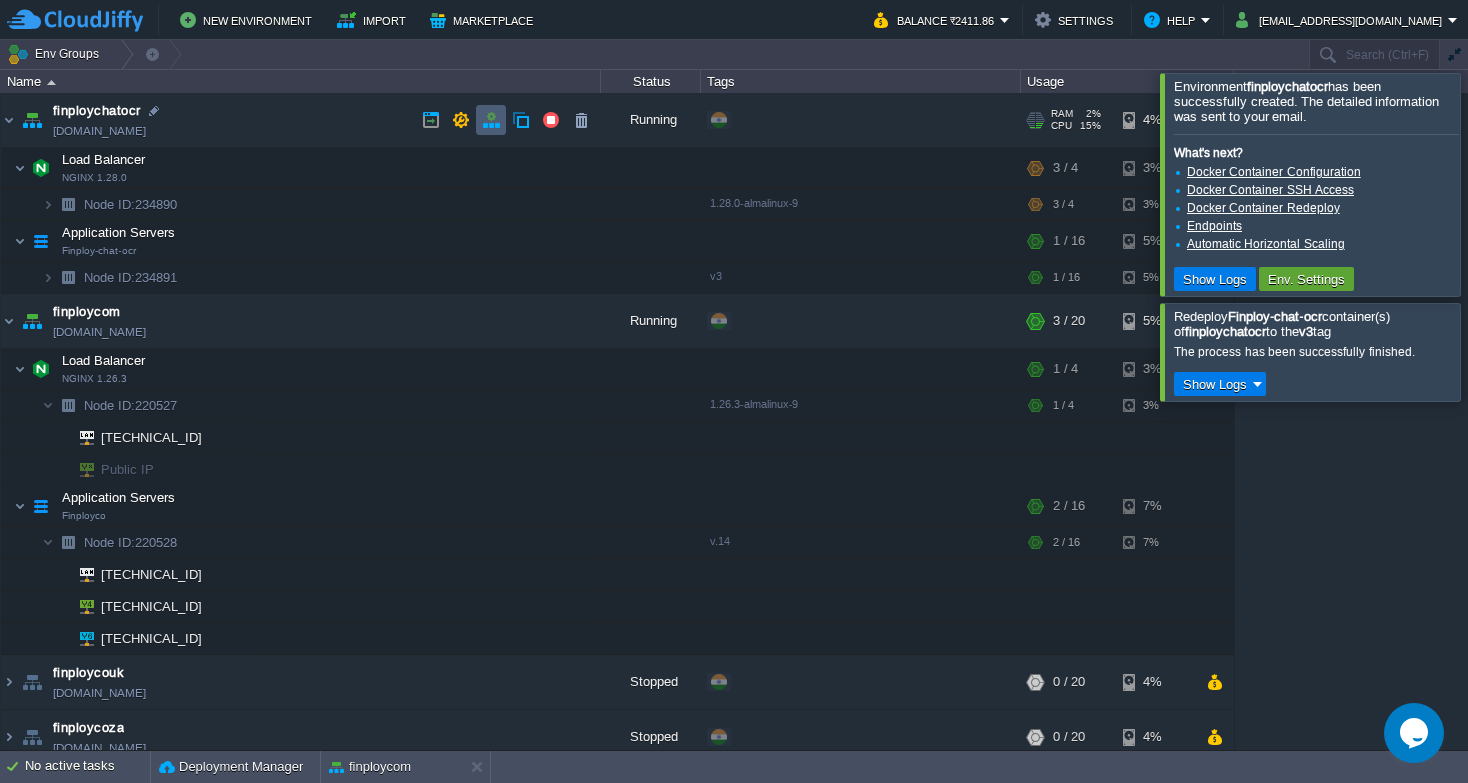 click at bounding box center (491, 120) 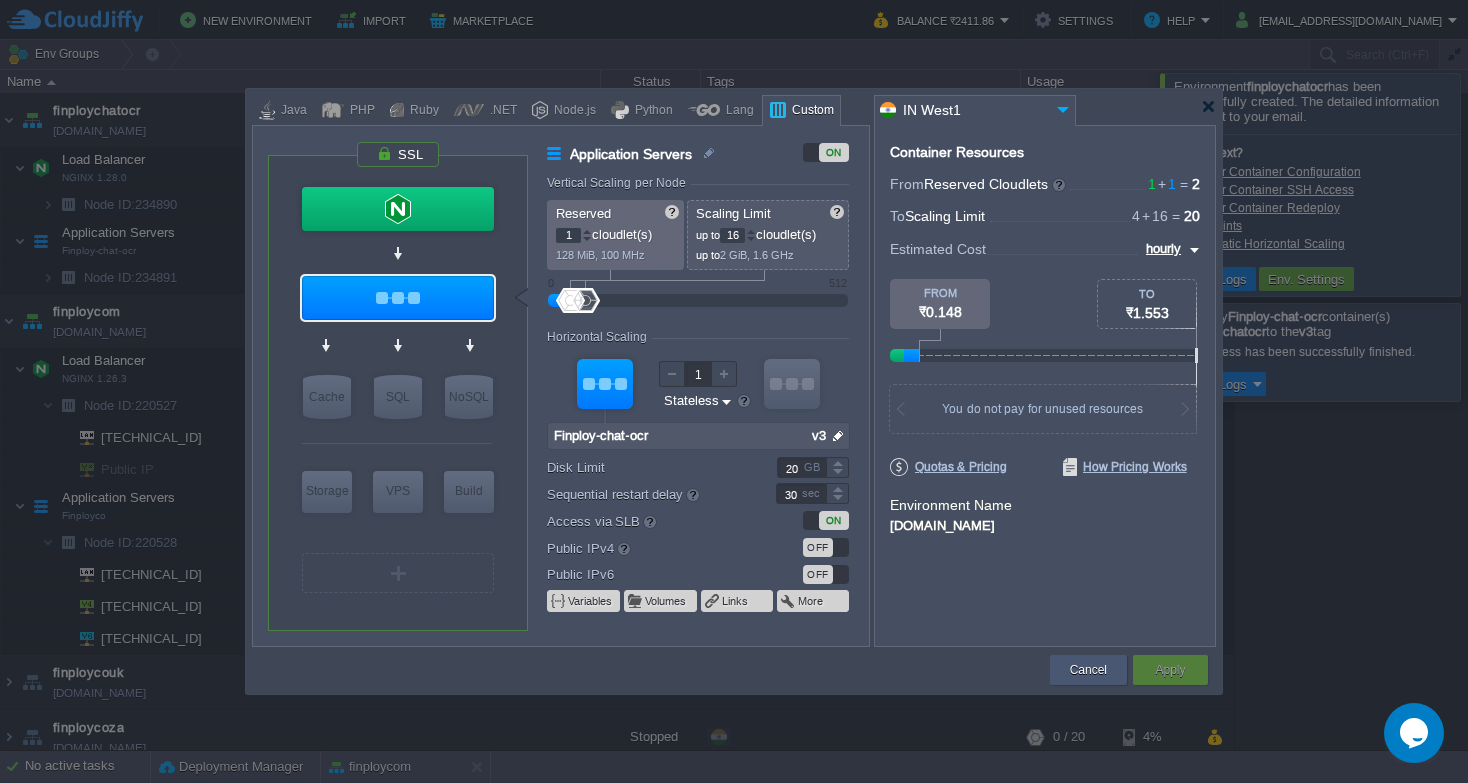 click on "Cancel" at bounding box center [1088, 670] 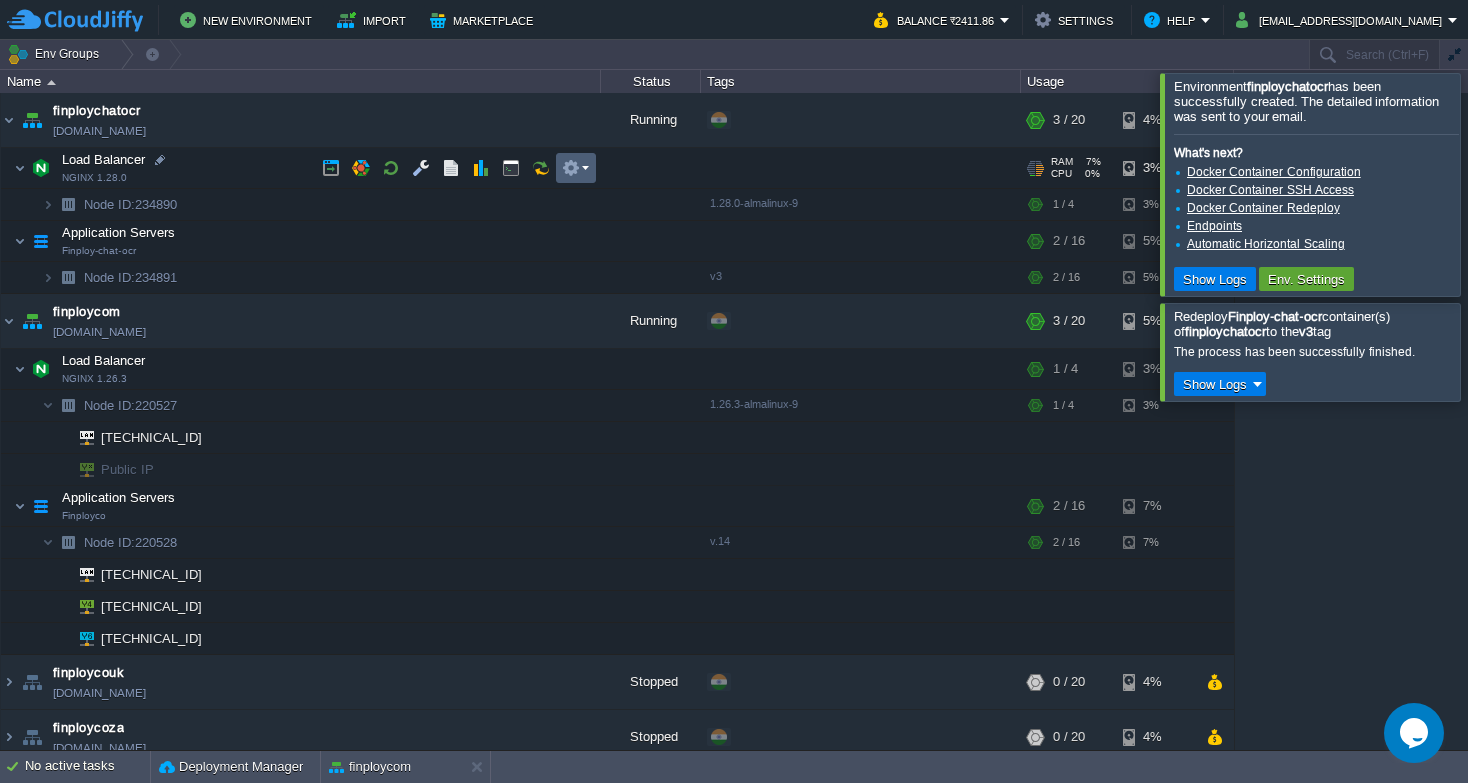 click at bounding box center [576, 168] 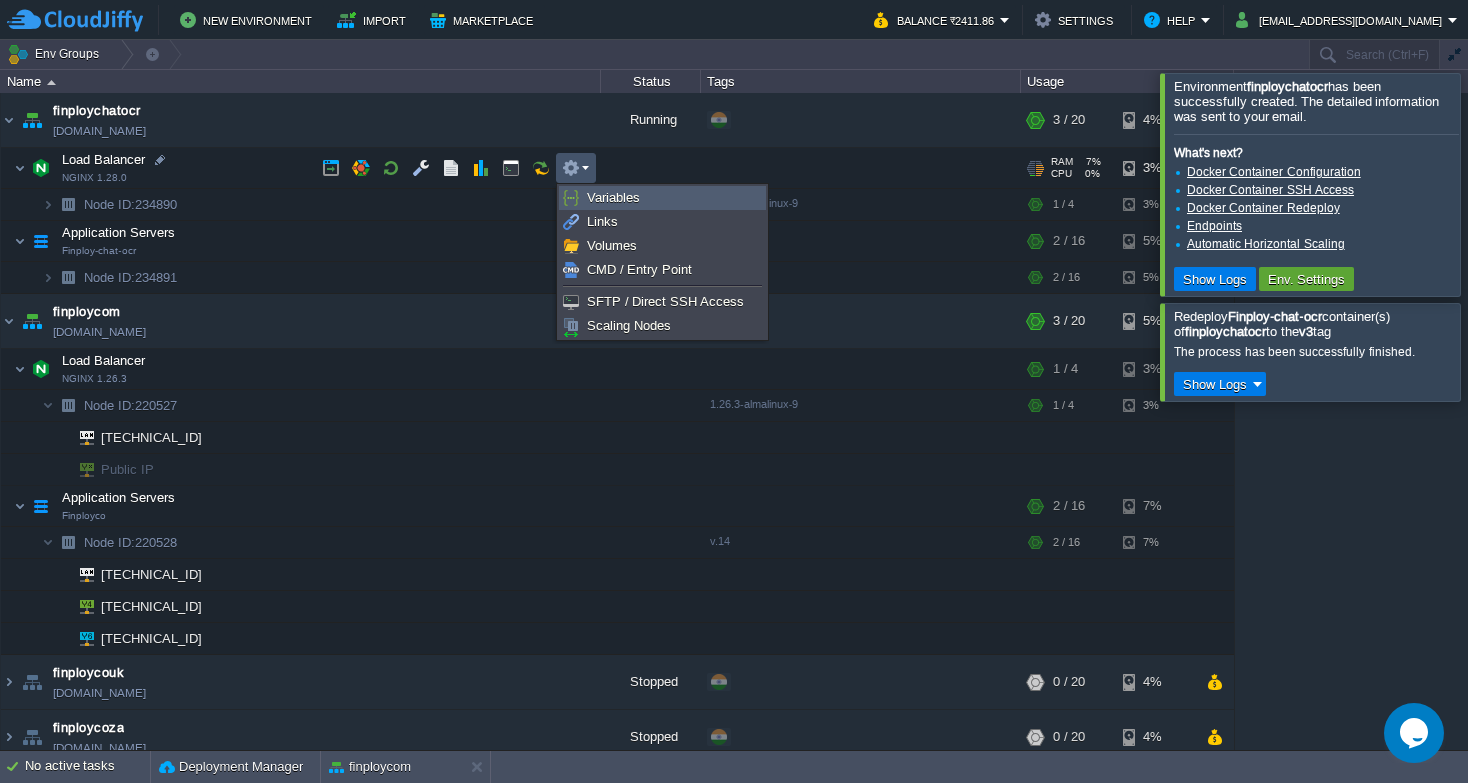 click on "Variables" at bounding box center [662, 198] 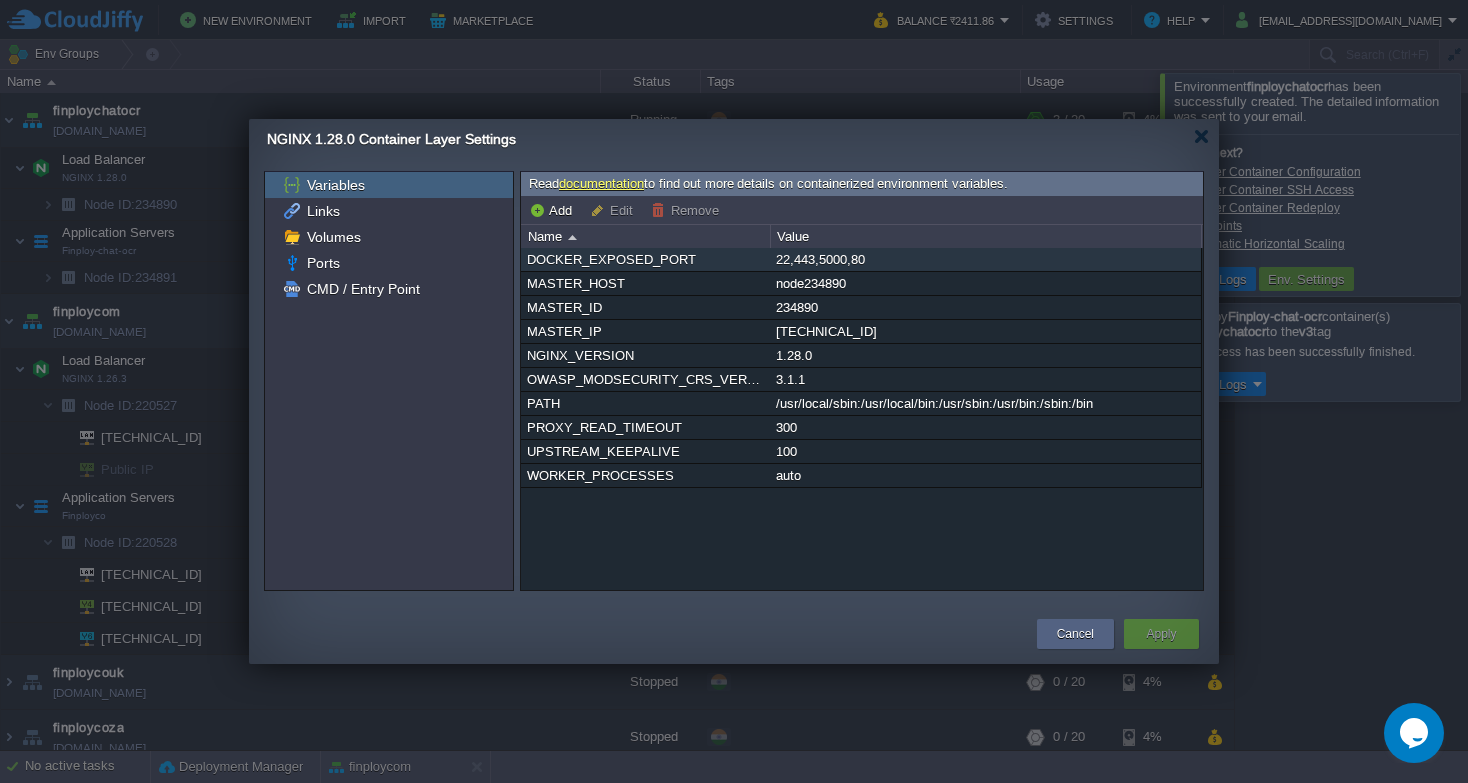 click on "22,443,5000,80" at bounding box center (985, 259) 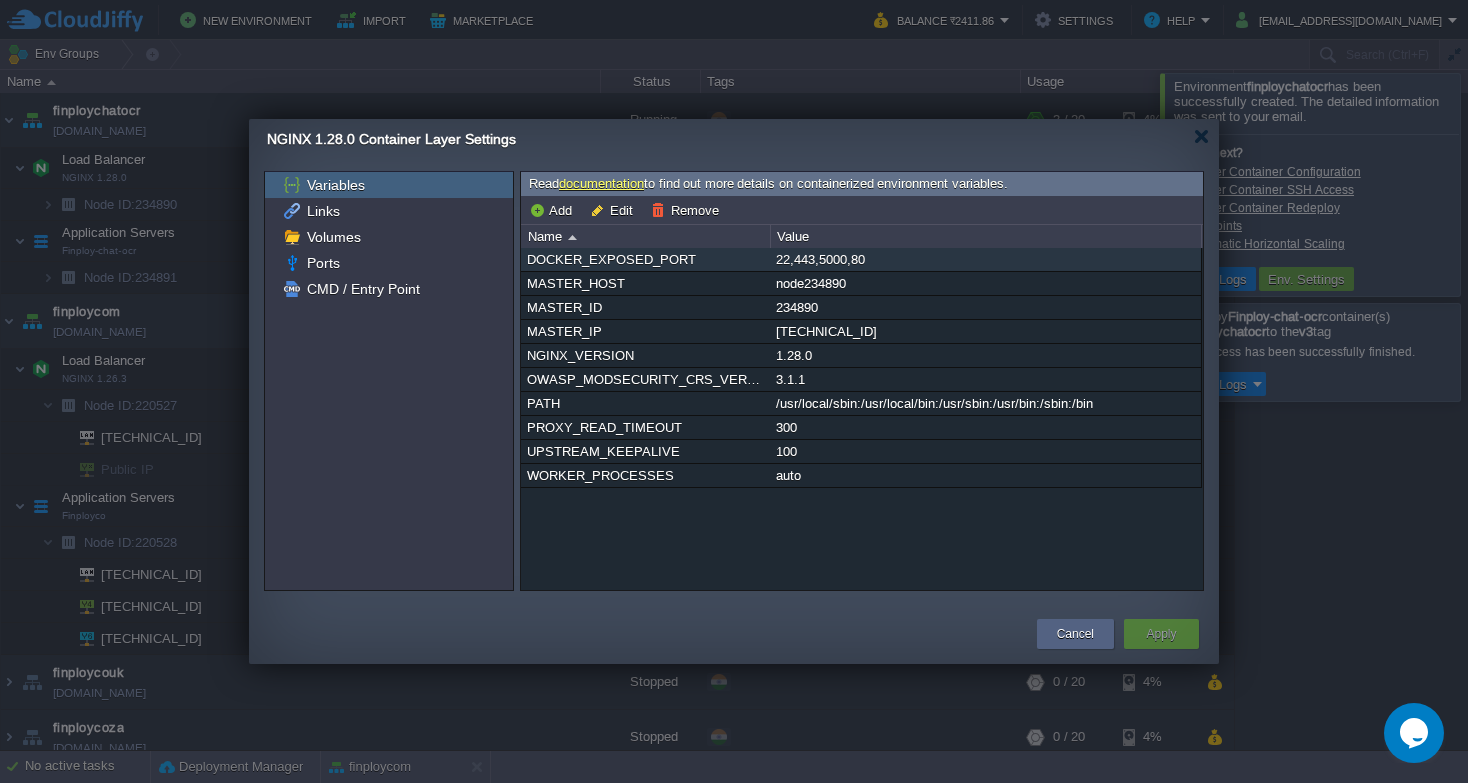 click on "22,443,5000,80" at bounding box center [985, 259] 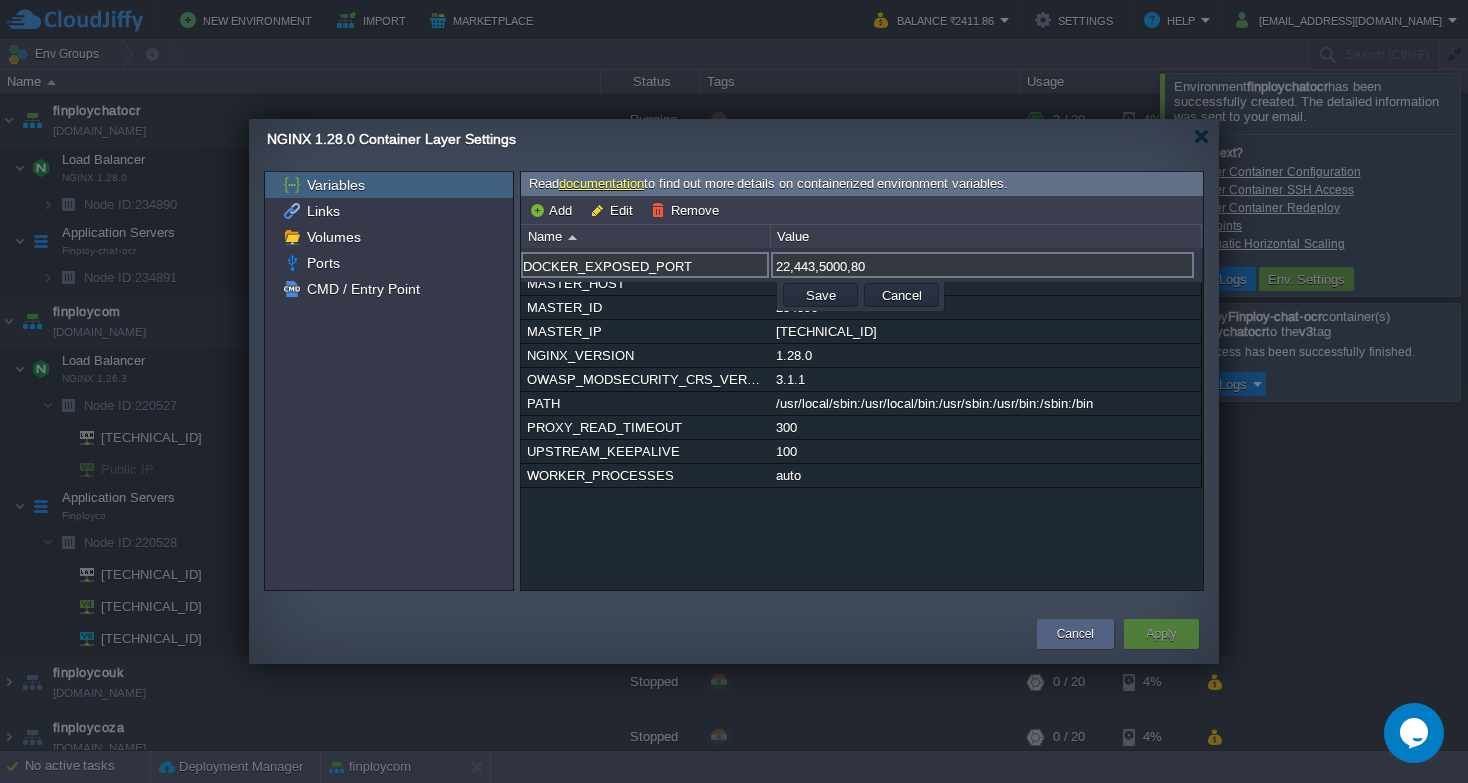 click on "DOCKER_EXPOSED_PORT 22,443,5000,80 MASTER_HOST node234890 MASTER_ID 234890 MASTER_IP 192.168.7.221 NGINX_VERSION 1.28.0 OWASP_MODSECURITY_CRS_VERSION 3.1.1 PATH /usr/local/sbin:/usr/local/bin:/usr/sbin:/usr/bin:/sbin:/bin PROXY_READ_TIMEOUT 300 UPSTREAM_KEEPALIVE 100 WORKER_PROCESSES auto DOCKER_EXPOSED_PORT 22,443,5000,80 Save Cancel" at bounding box center [862, 419] 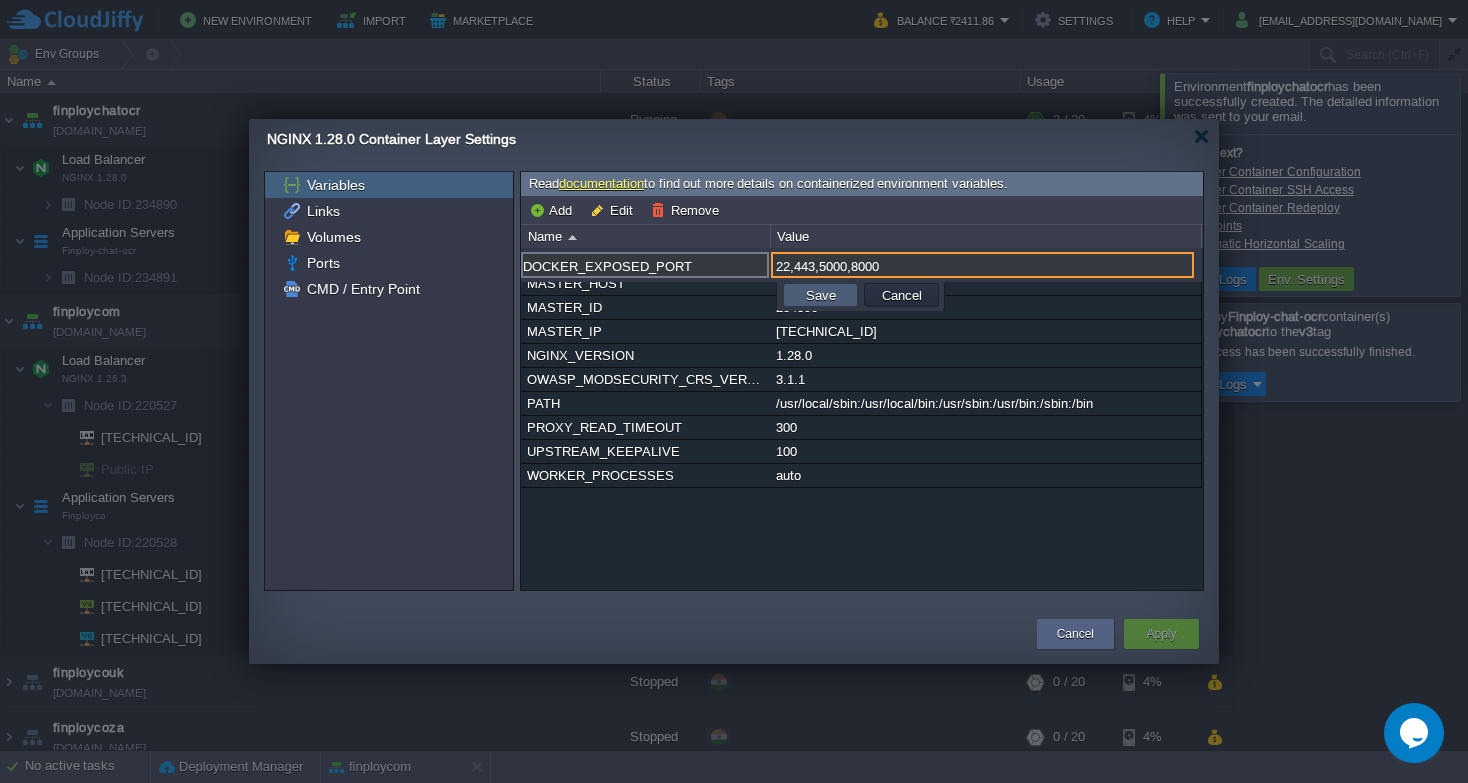 type on "22,443,5000,8000" 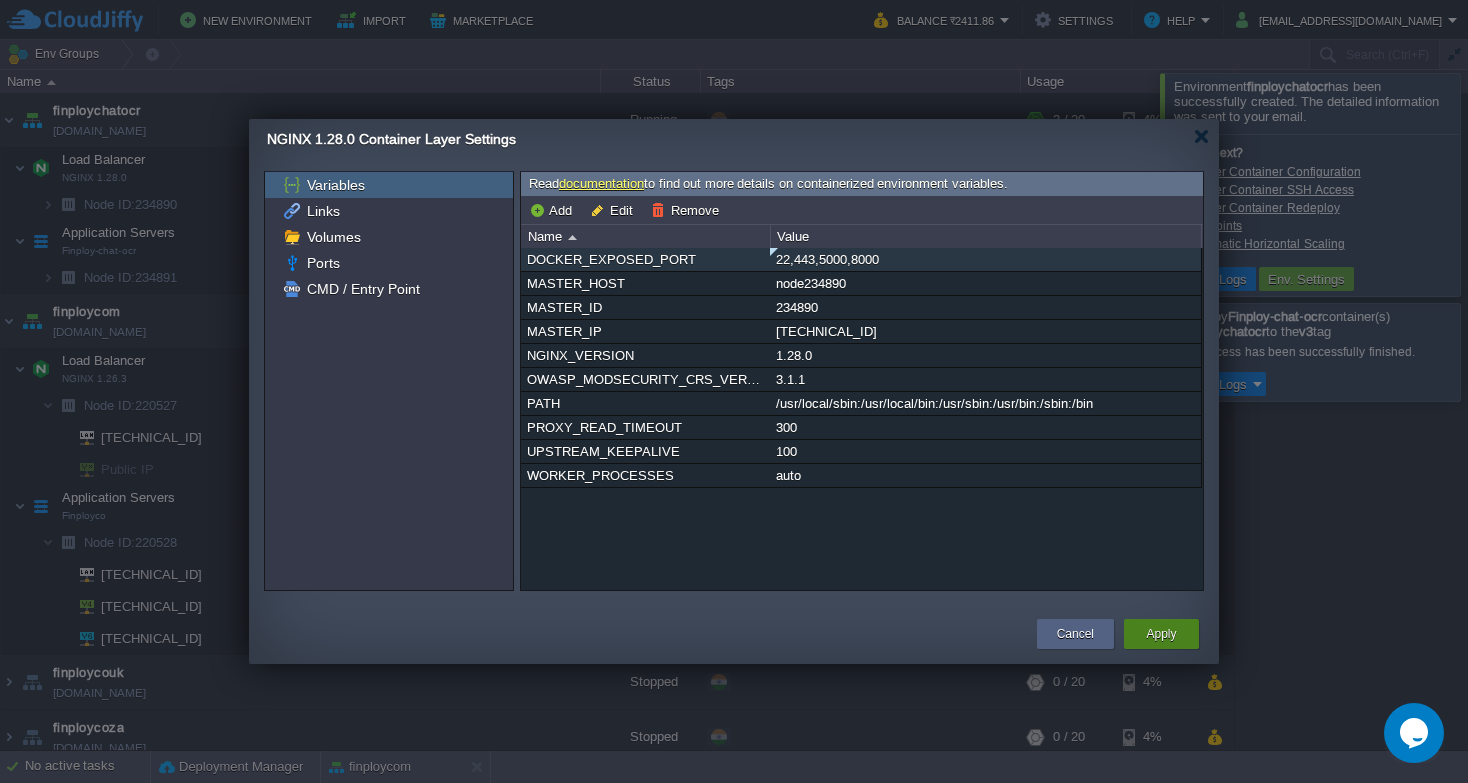 click on "Apply" at bounding box center [1161, 634] 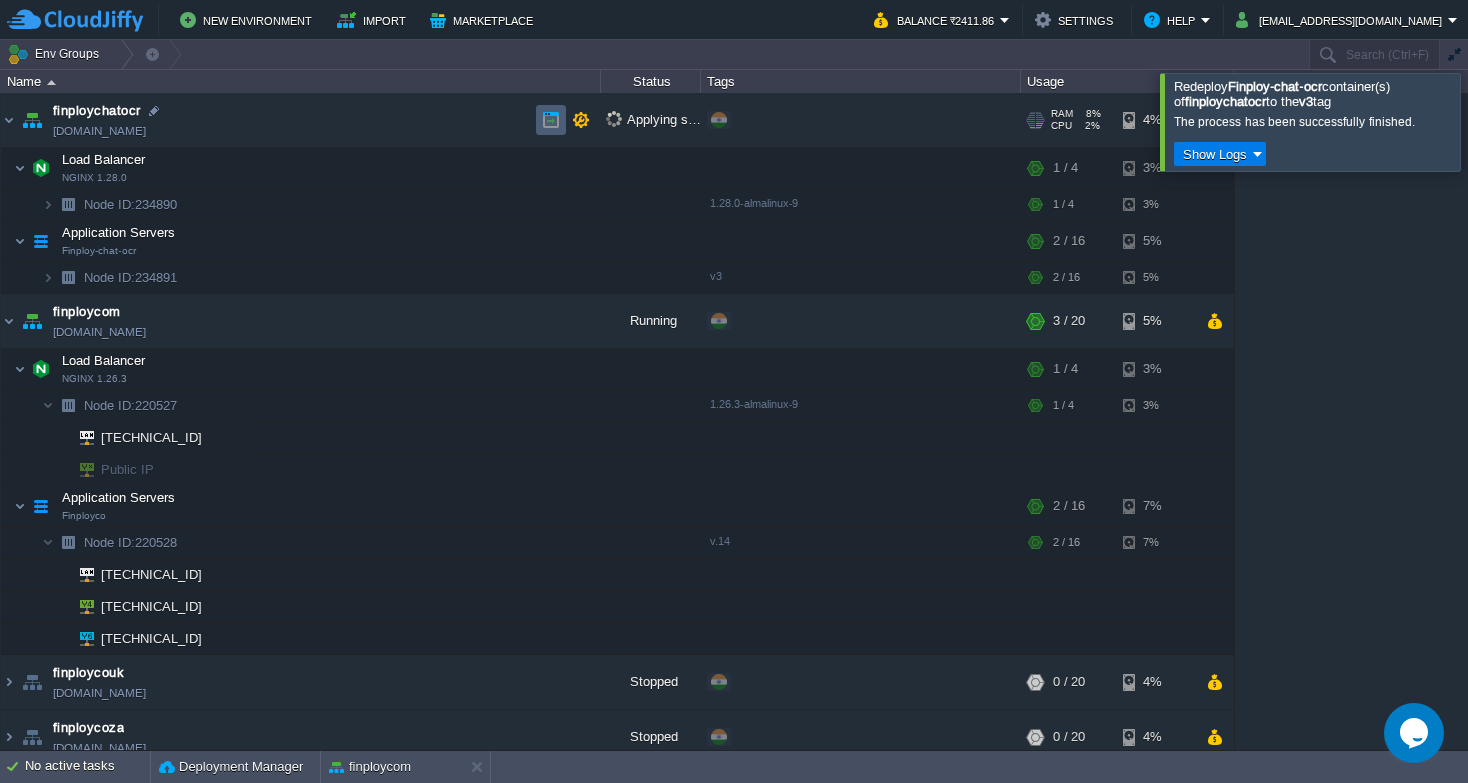 click at bounding box center (551, 120) 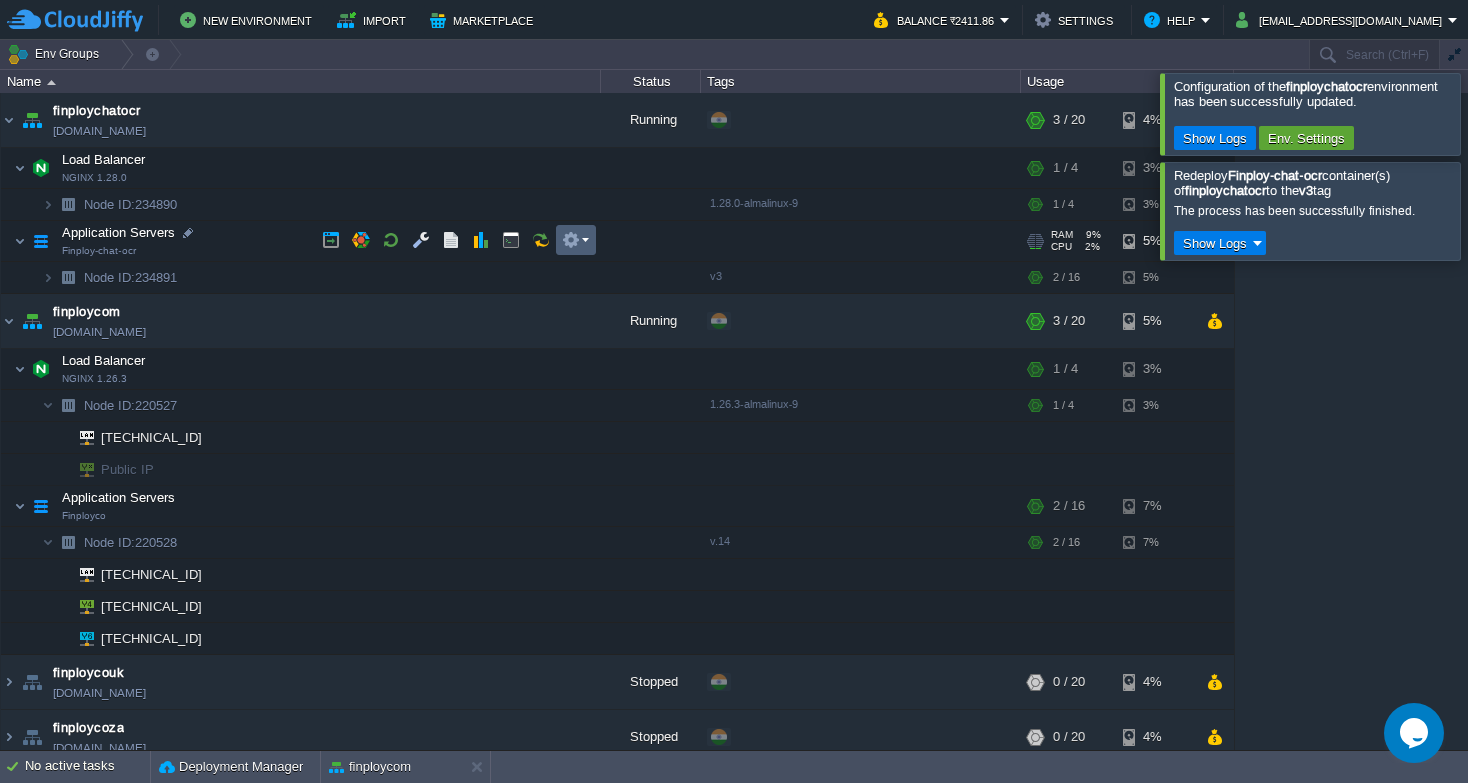 click at bounding box center (575, 240) 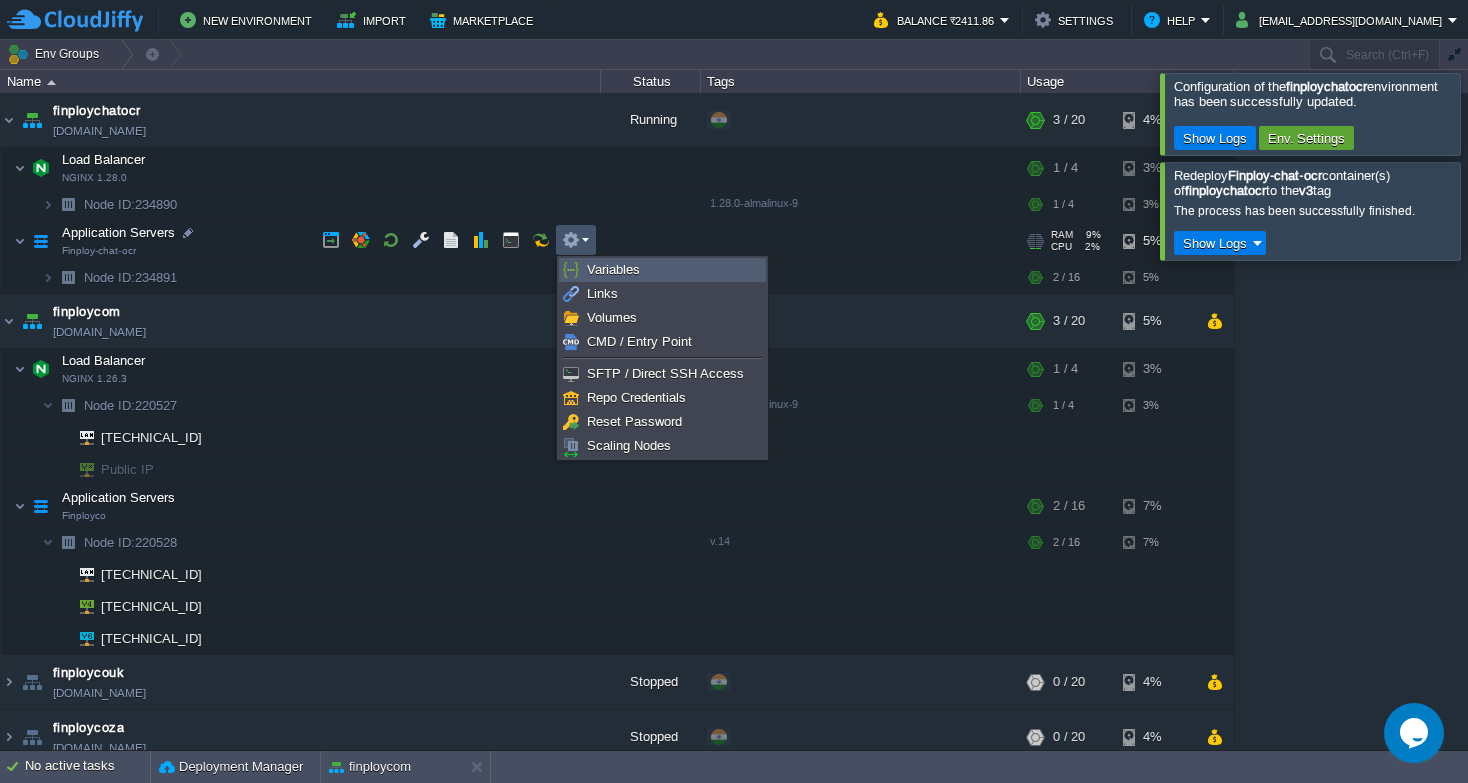click on "Variables" at bounding box center (613, 269) 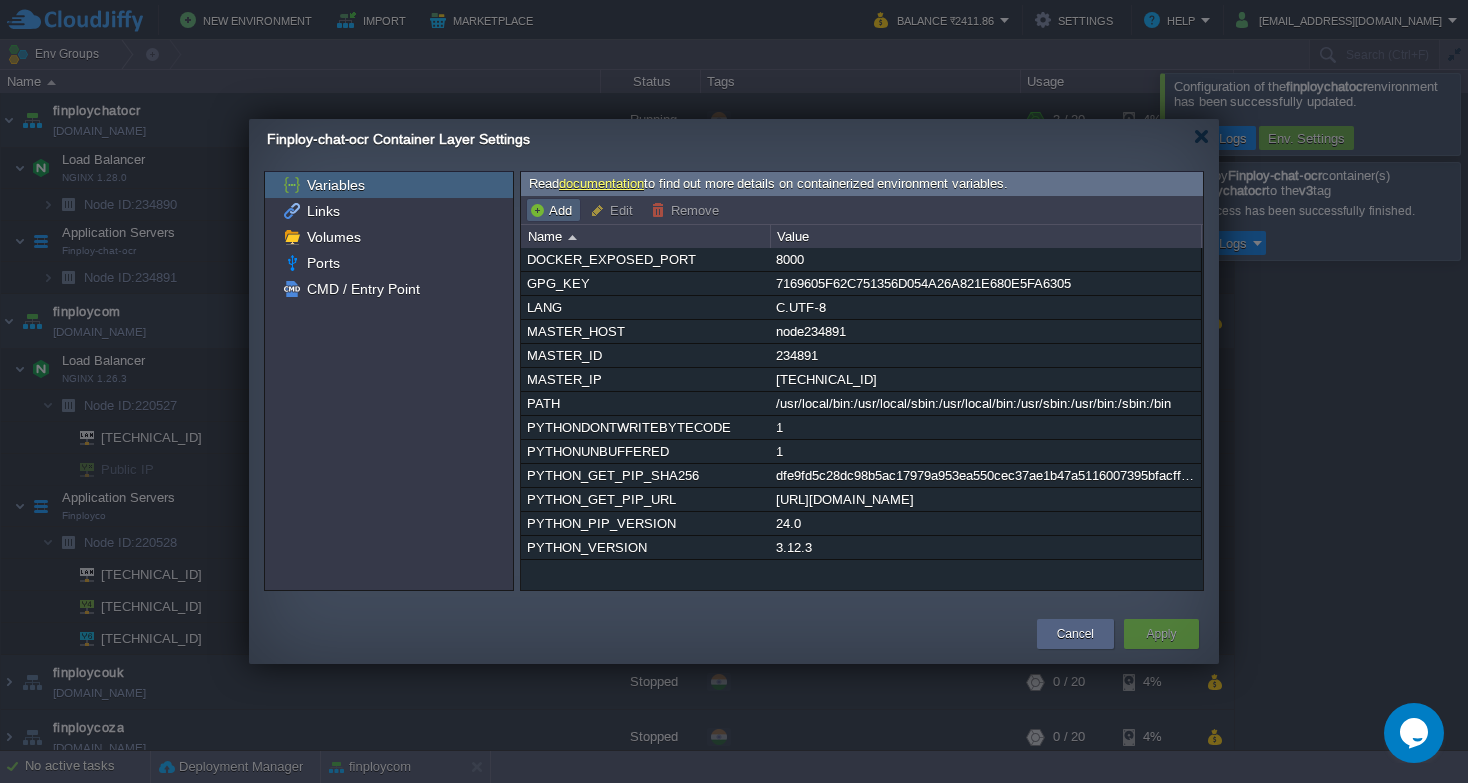 click on "Add" at bounding box center (553, 210) 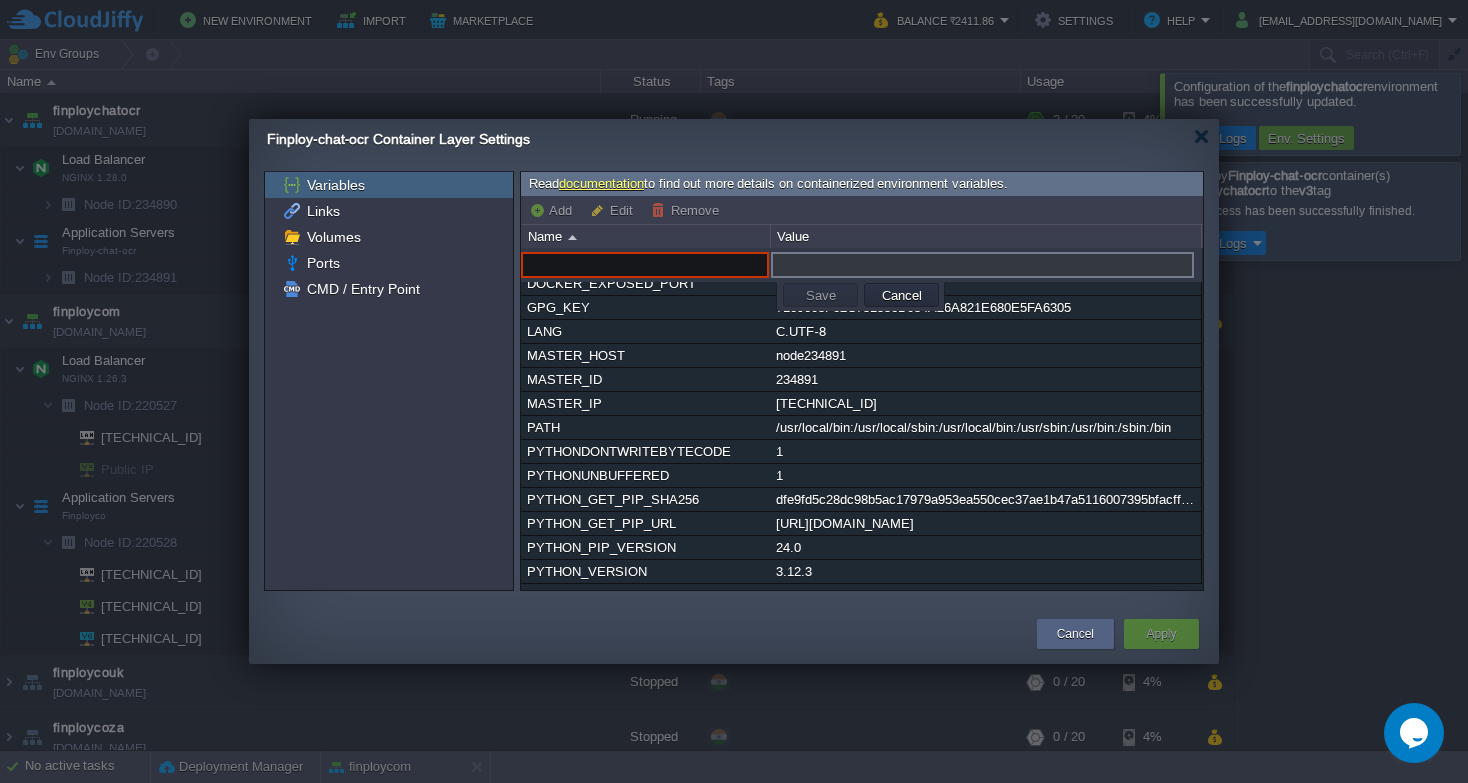 click at bounding box center (645, 265) 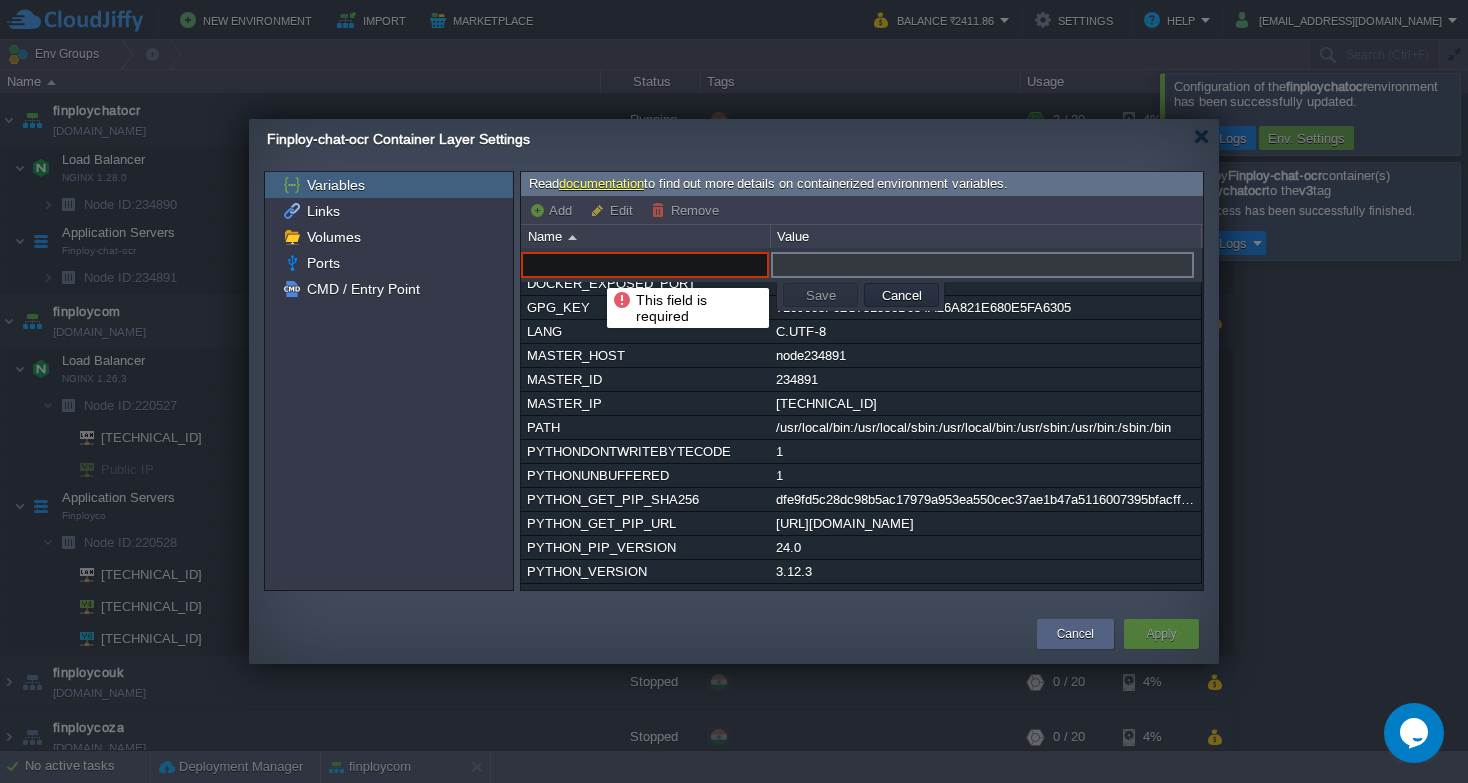 paste on "OPENAI_API_KEY" 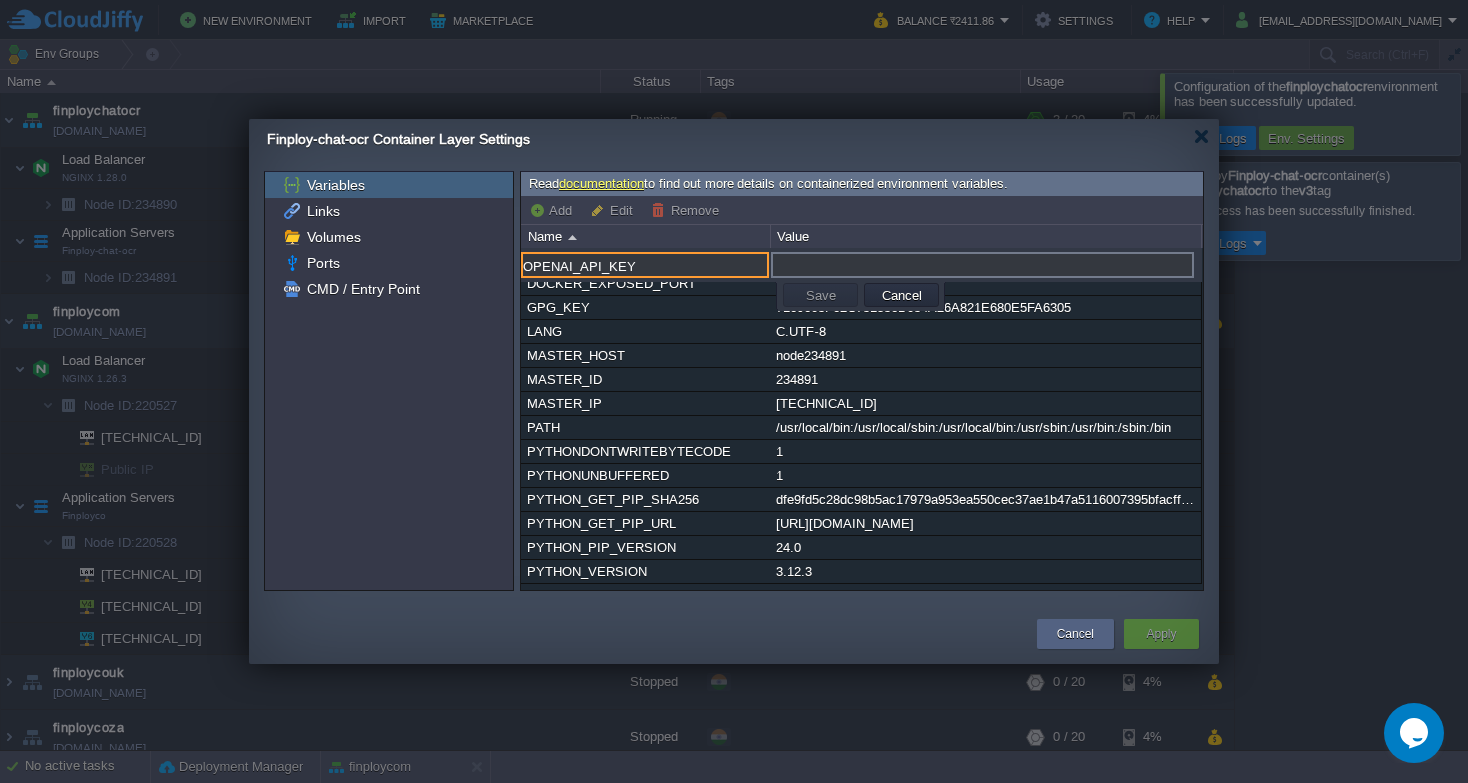type on "OPENAI_API_KEY" 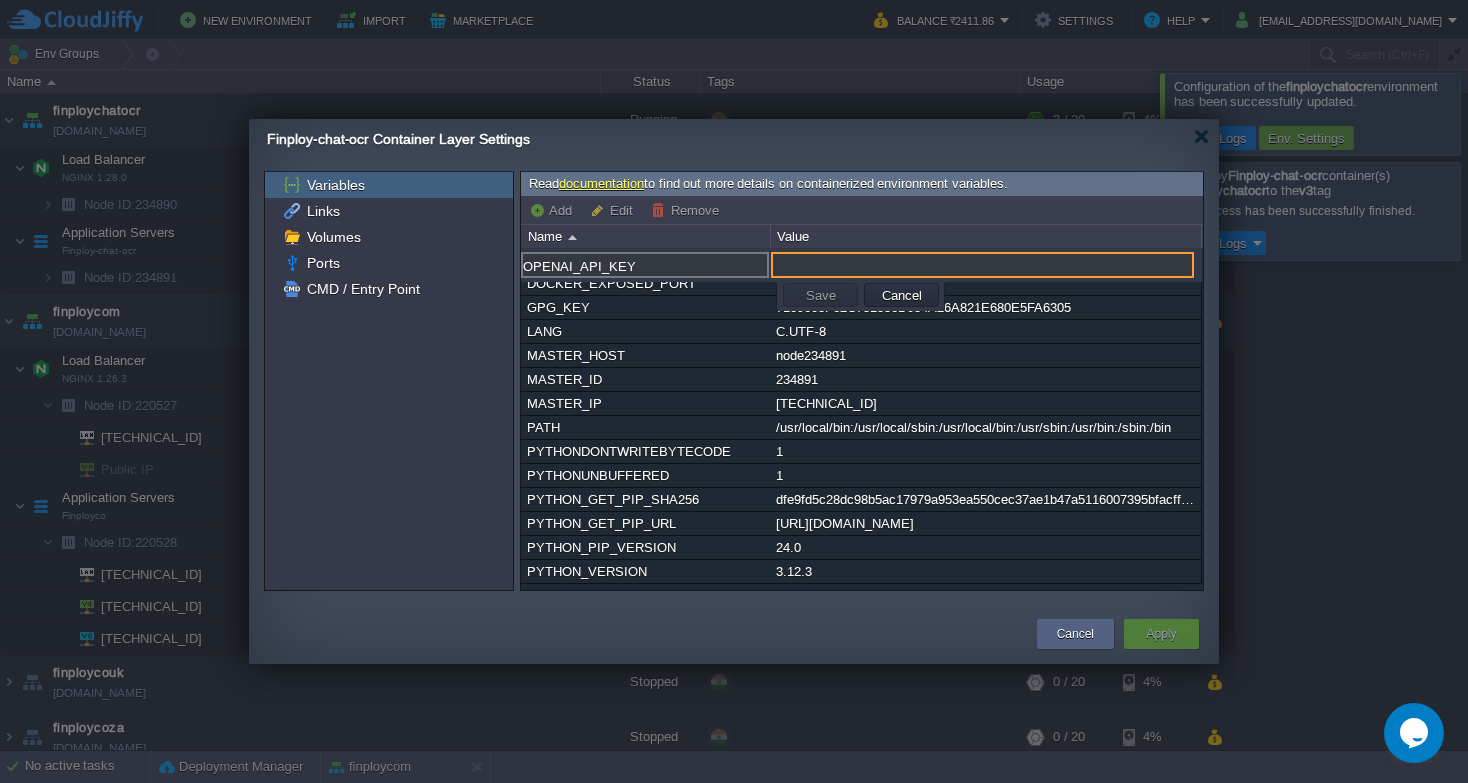 click at bounding box center (982, 265) 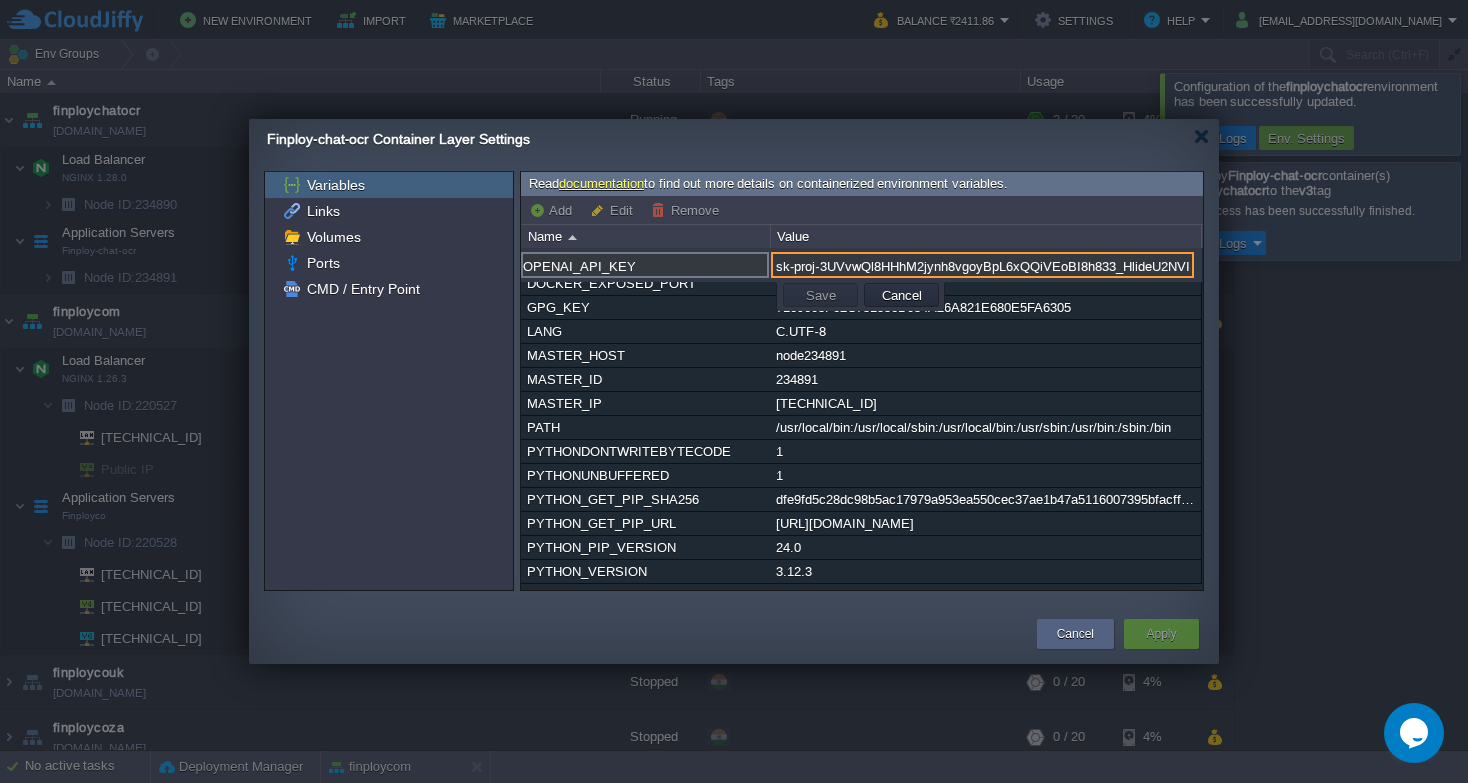 scroll, scrollTop: 0, scrollLeft: 757, axis: horizontal 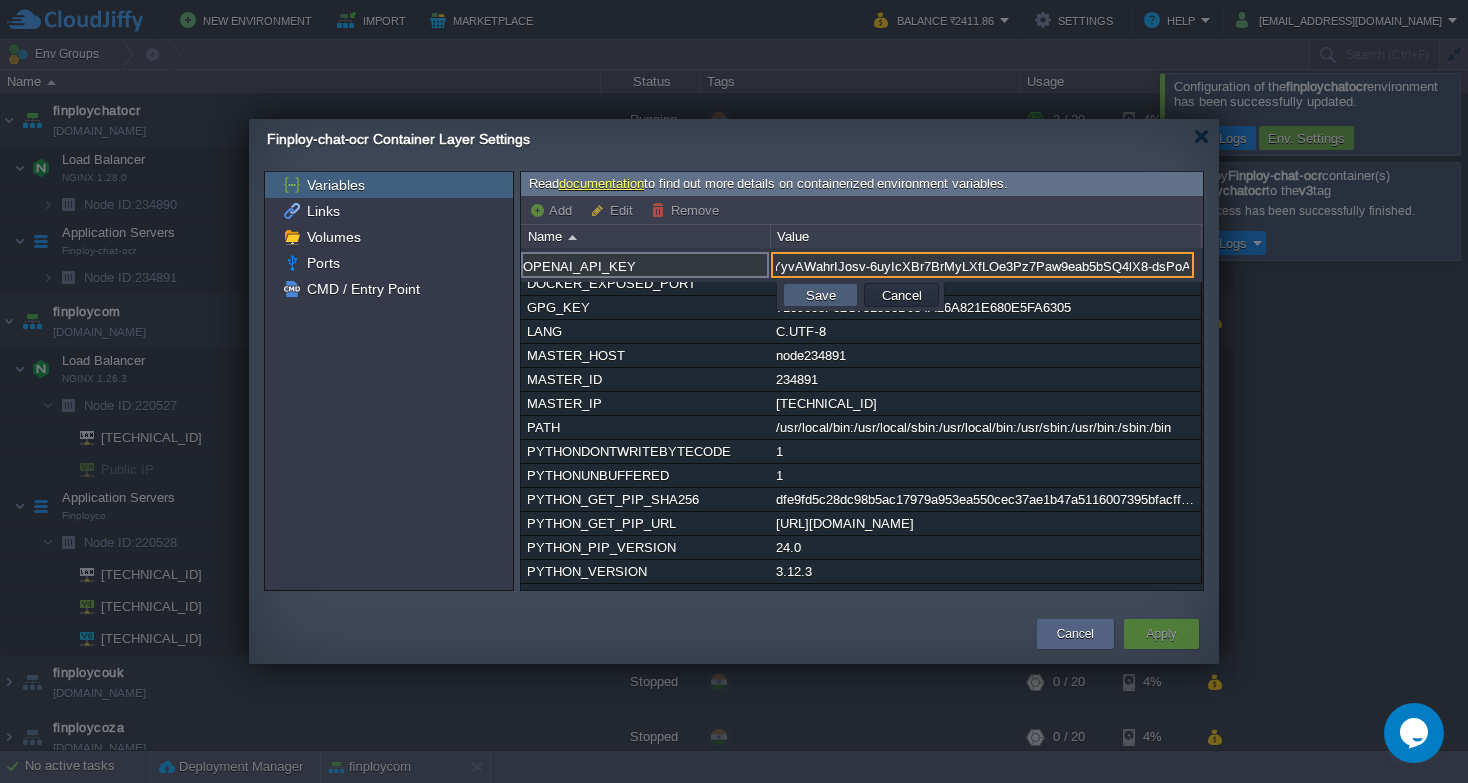 type on "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" 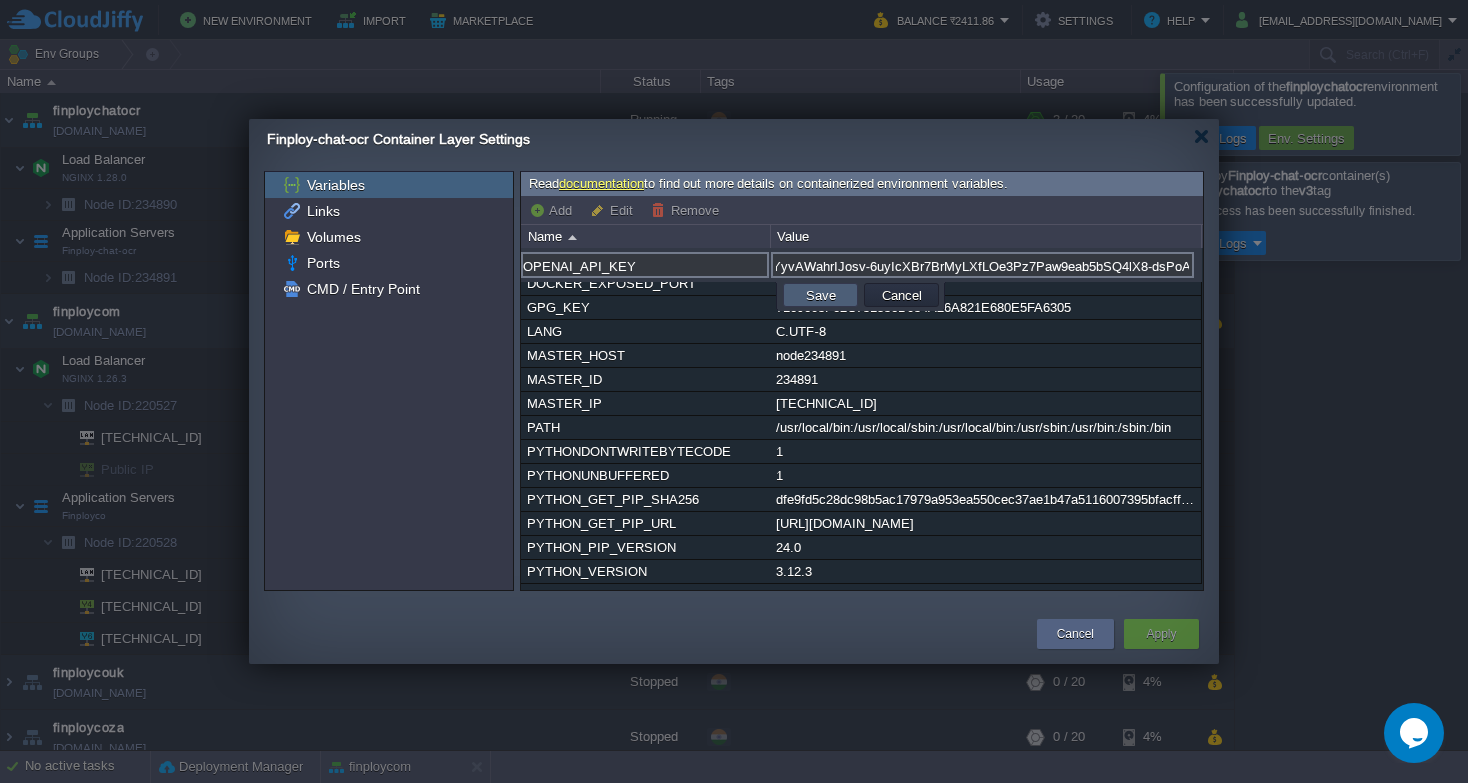 click on "Save" at bounding box center [820, 295] 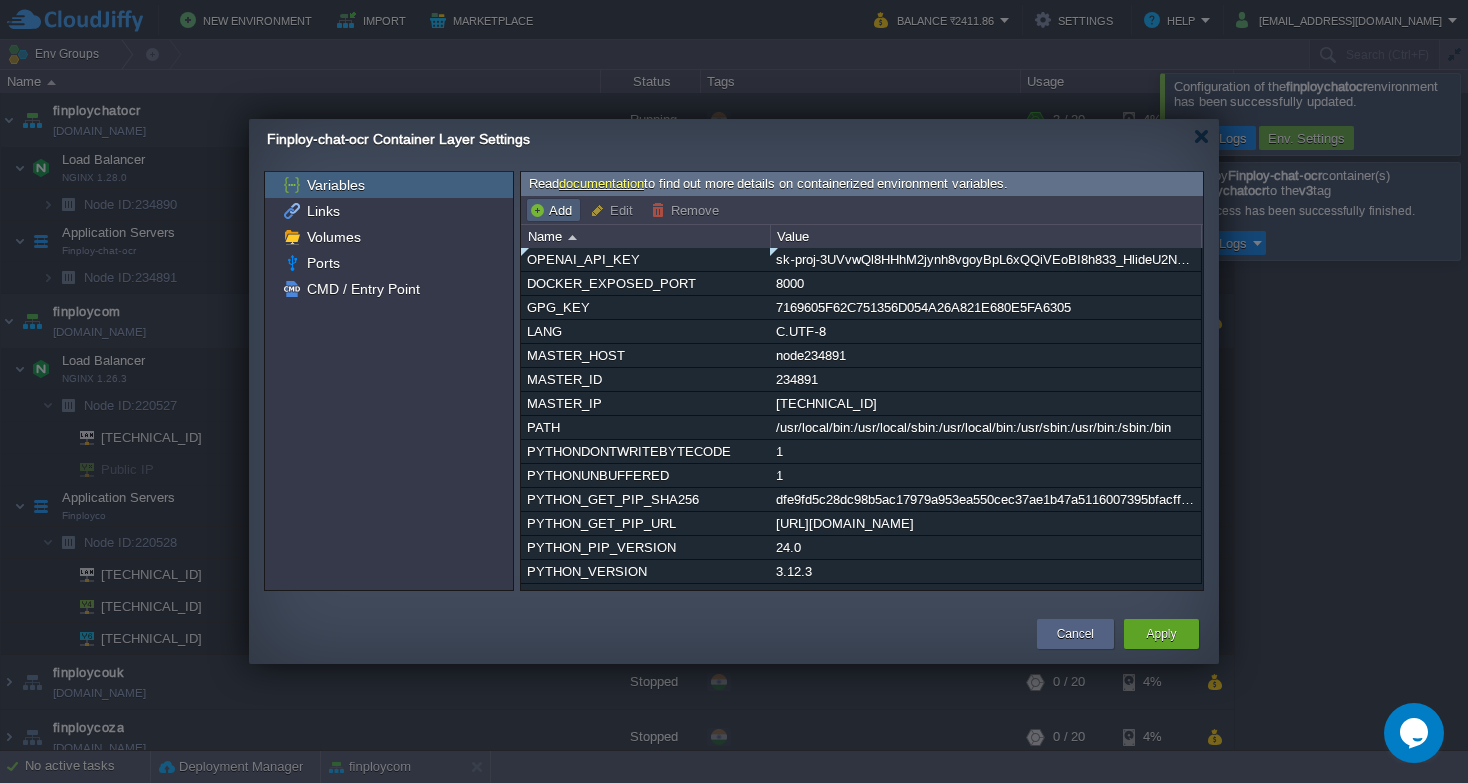 click on "Add" at bounding box center [553, 210] 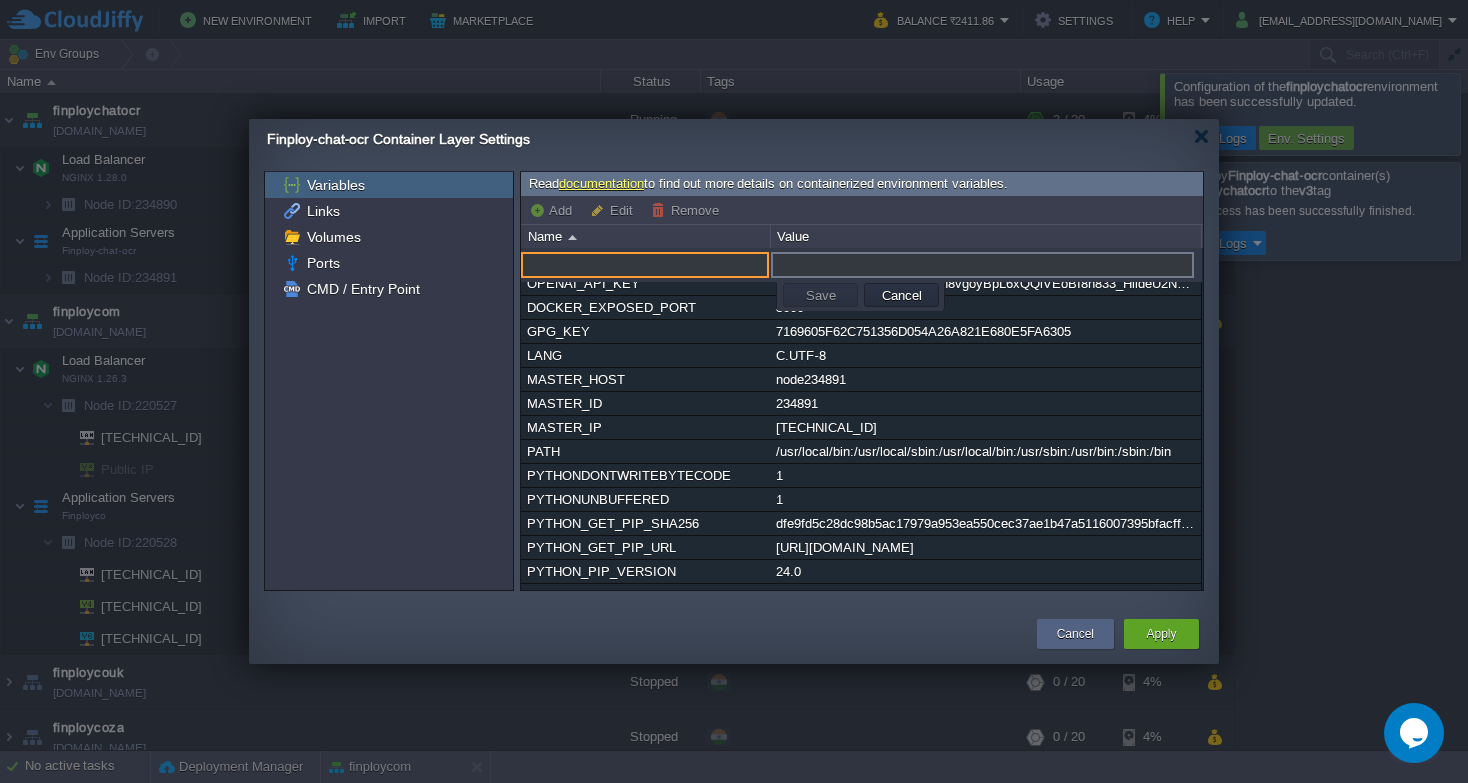 click at bounding box center [645, 265] 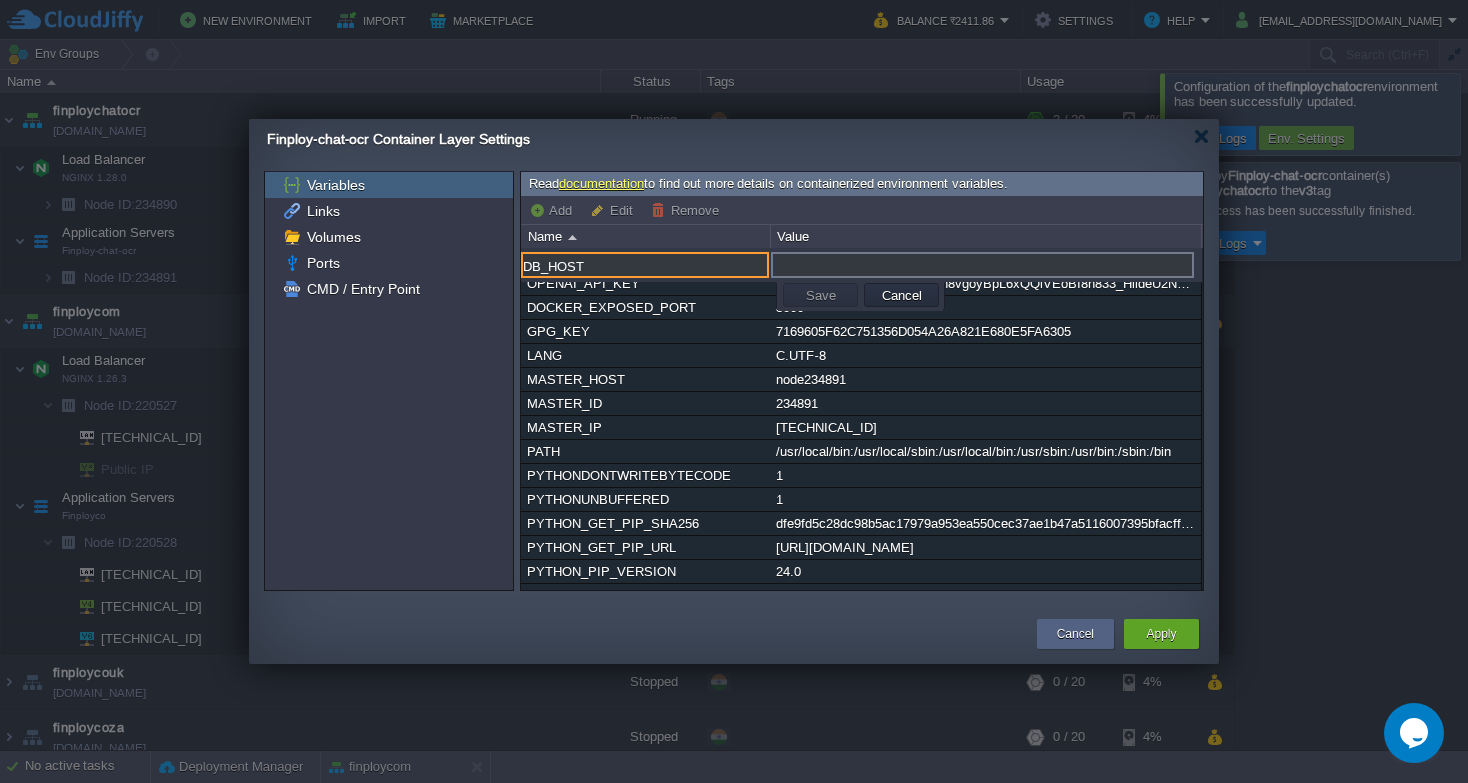 type on "DB_HOST" 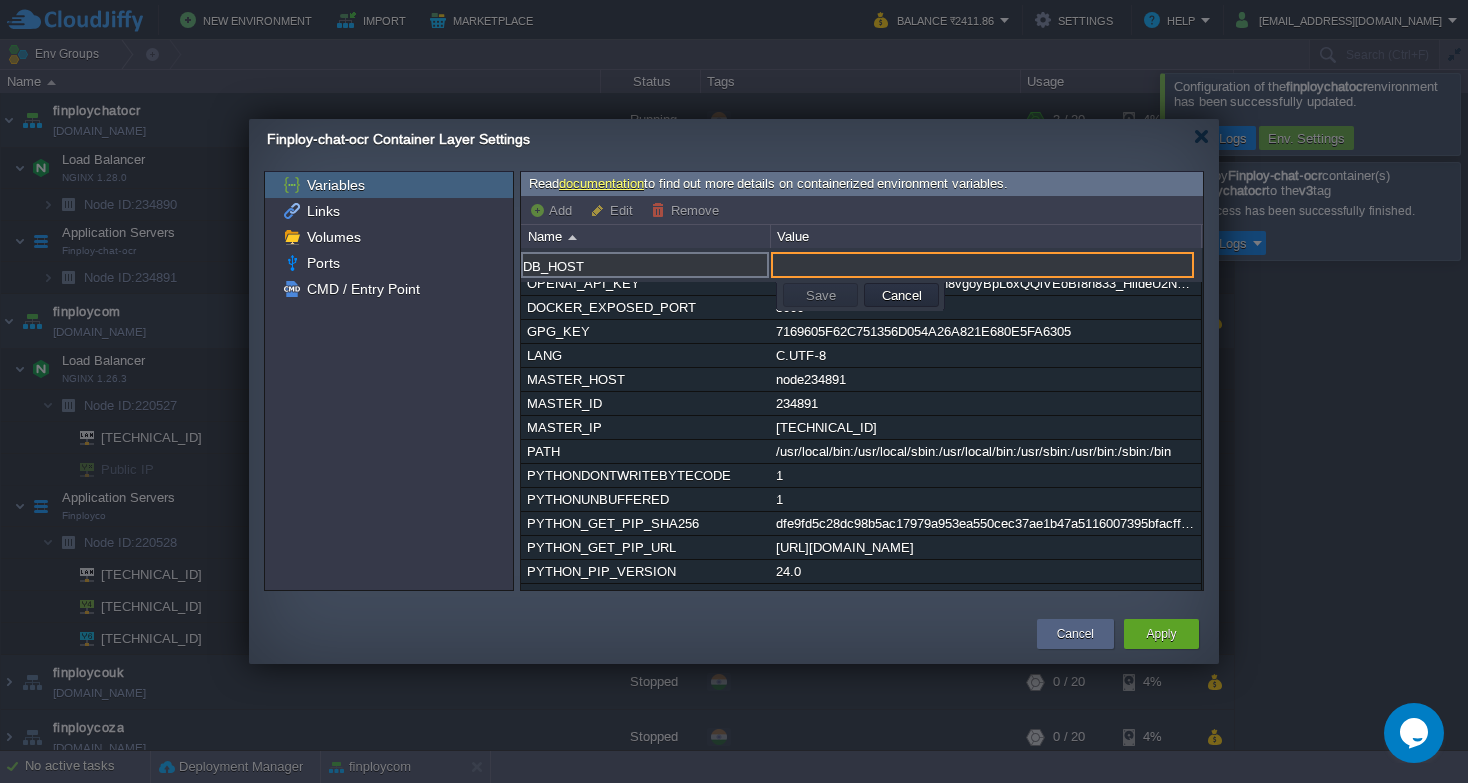 click at bounding box center (982, 265) 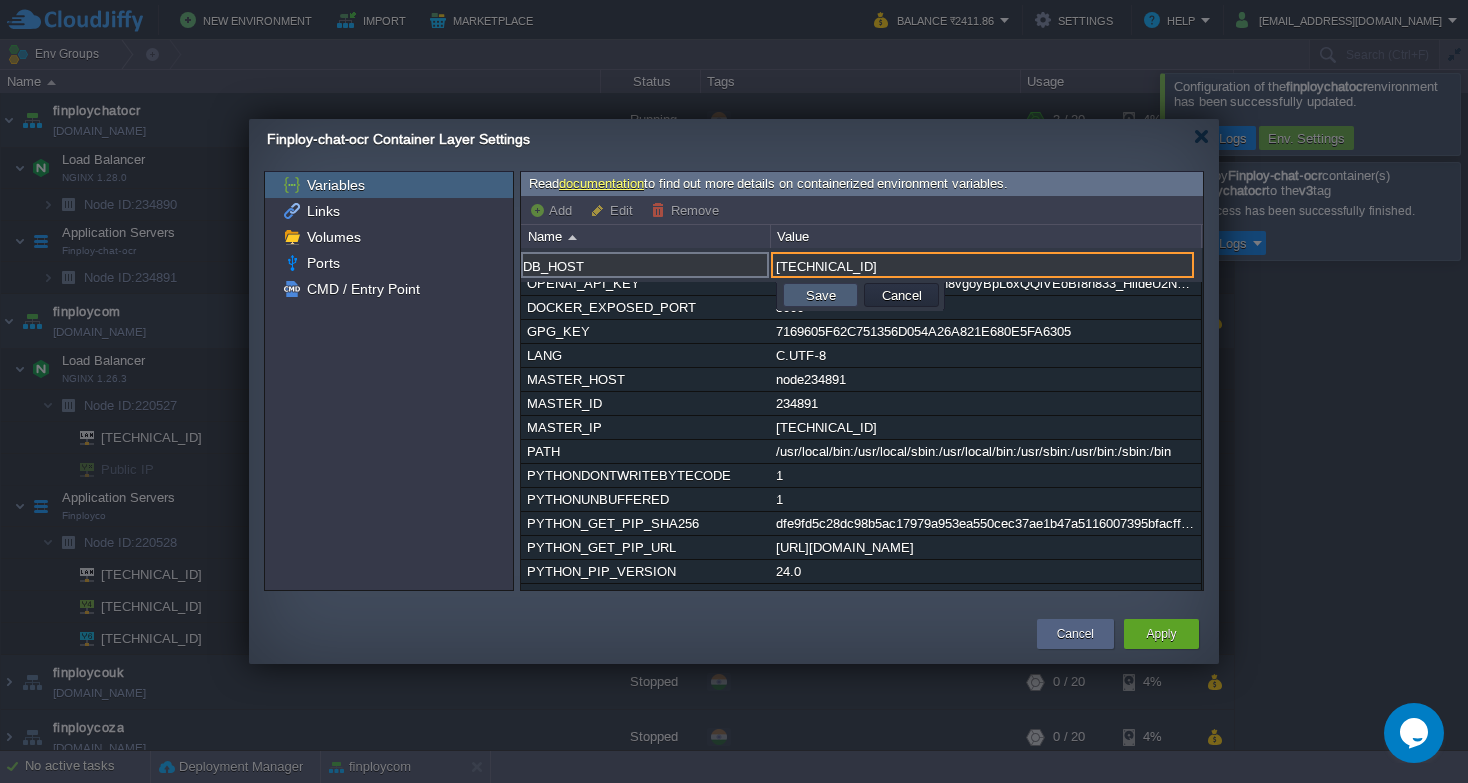 type on "[TECHNICAL_ID]" 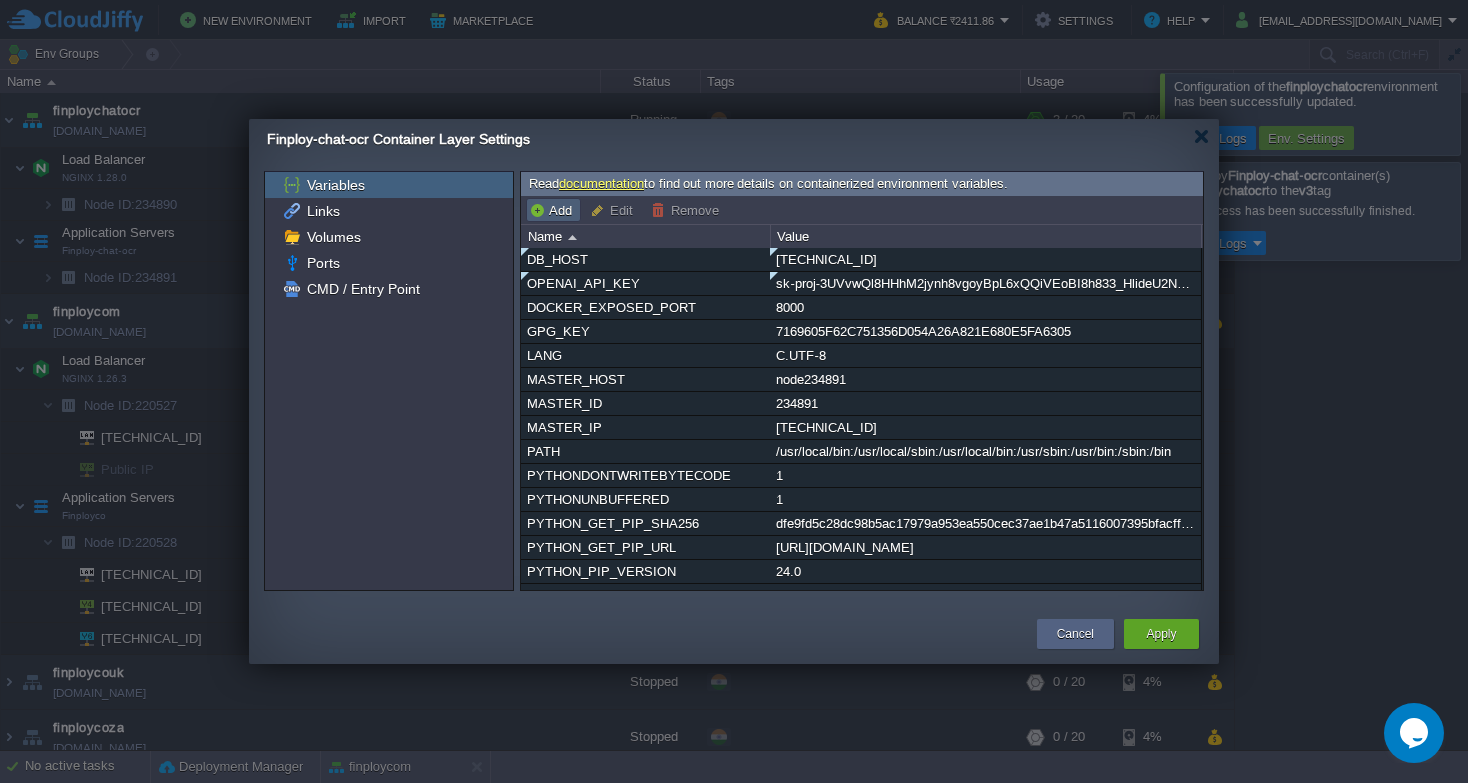 click on "Add" at bounding box center (553, 210) 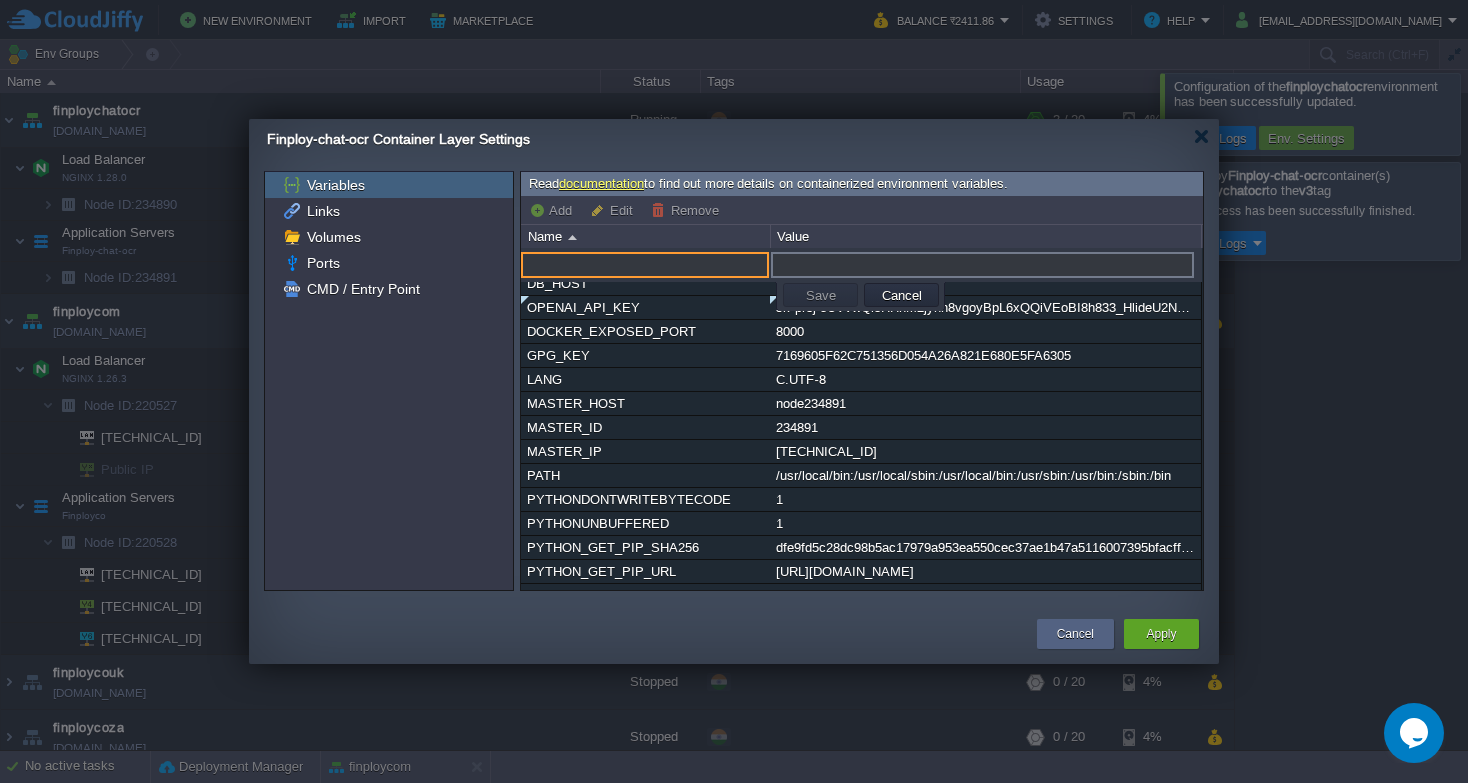 paste on "DB_USER" 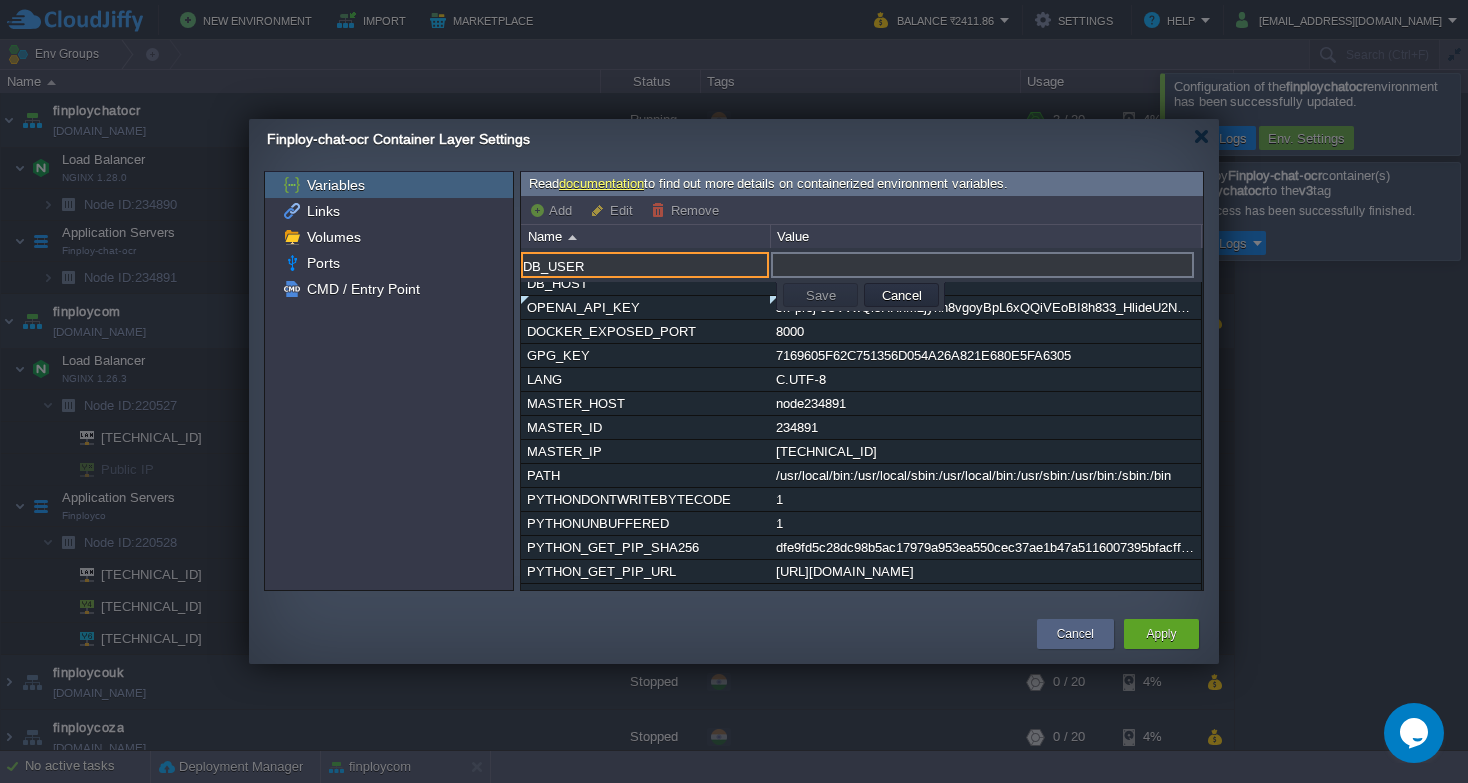 type on "DB_USER" 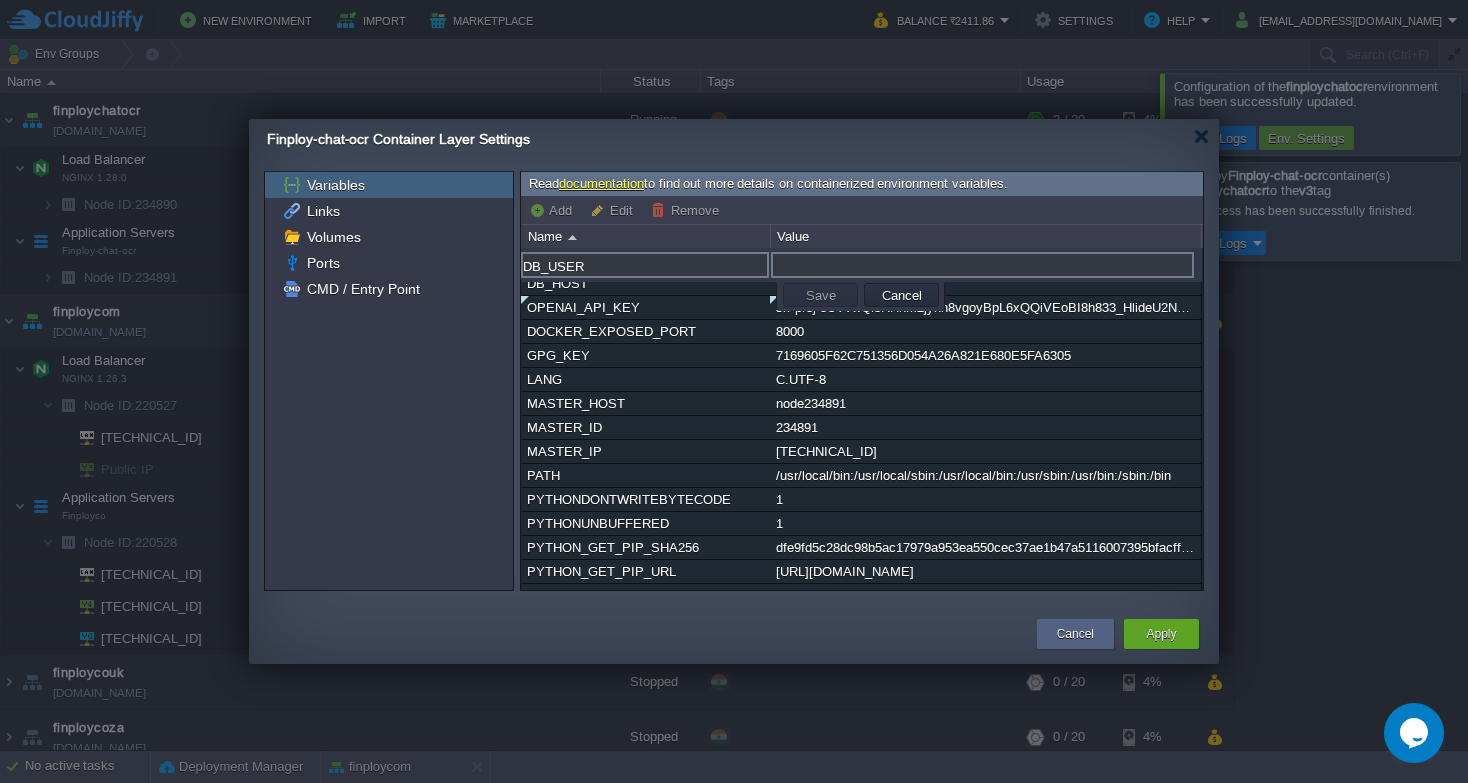 click at bounding box center (982, 265) 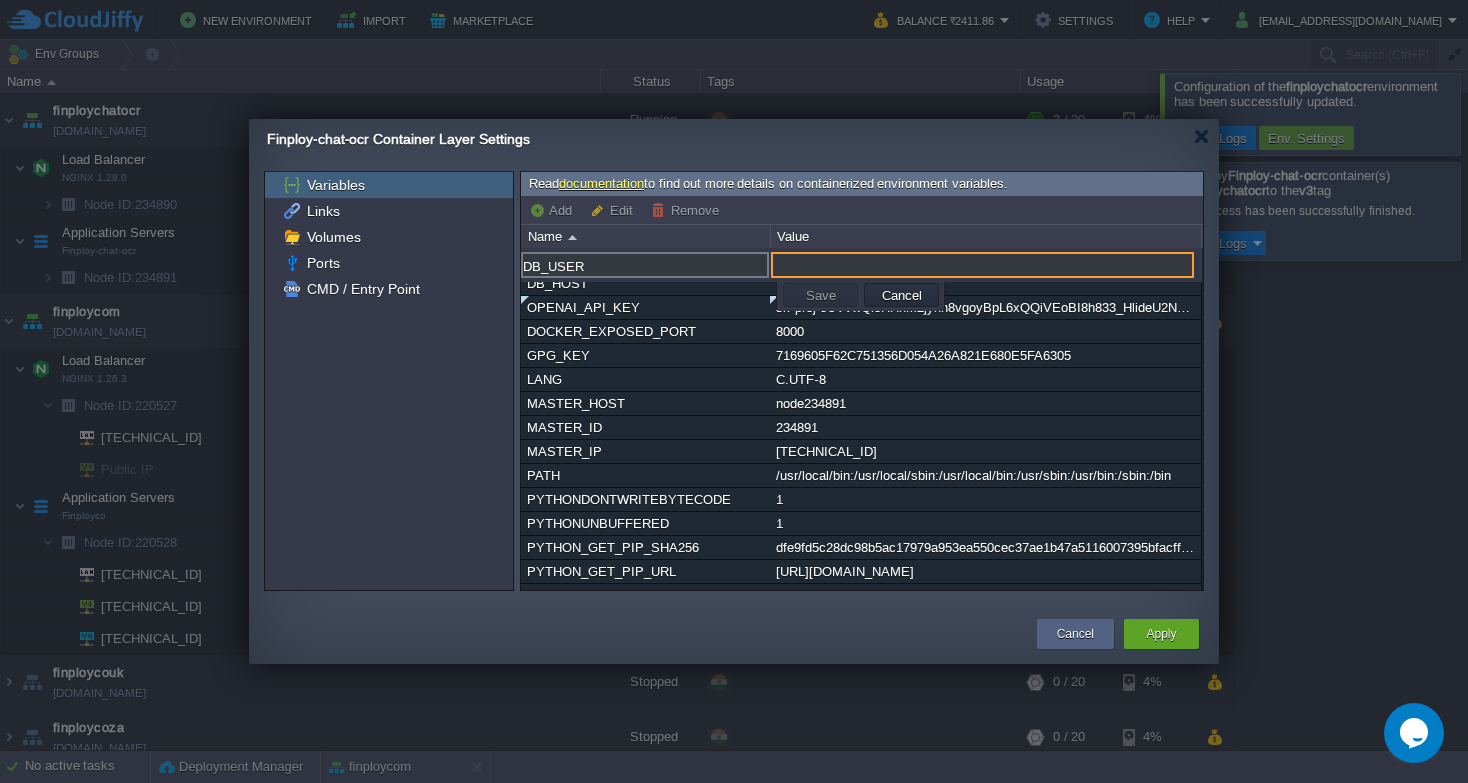 paste on "DB_USER=finployza_finploy" 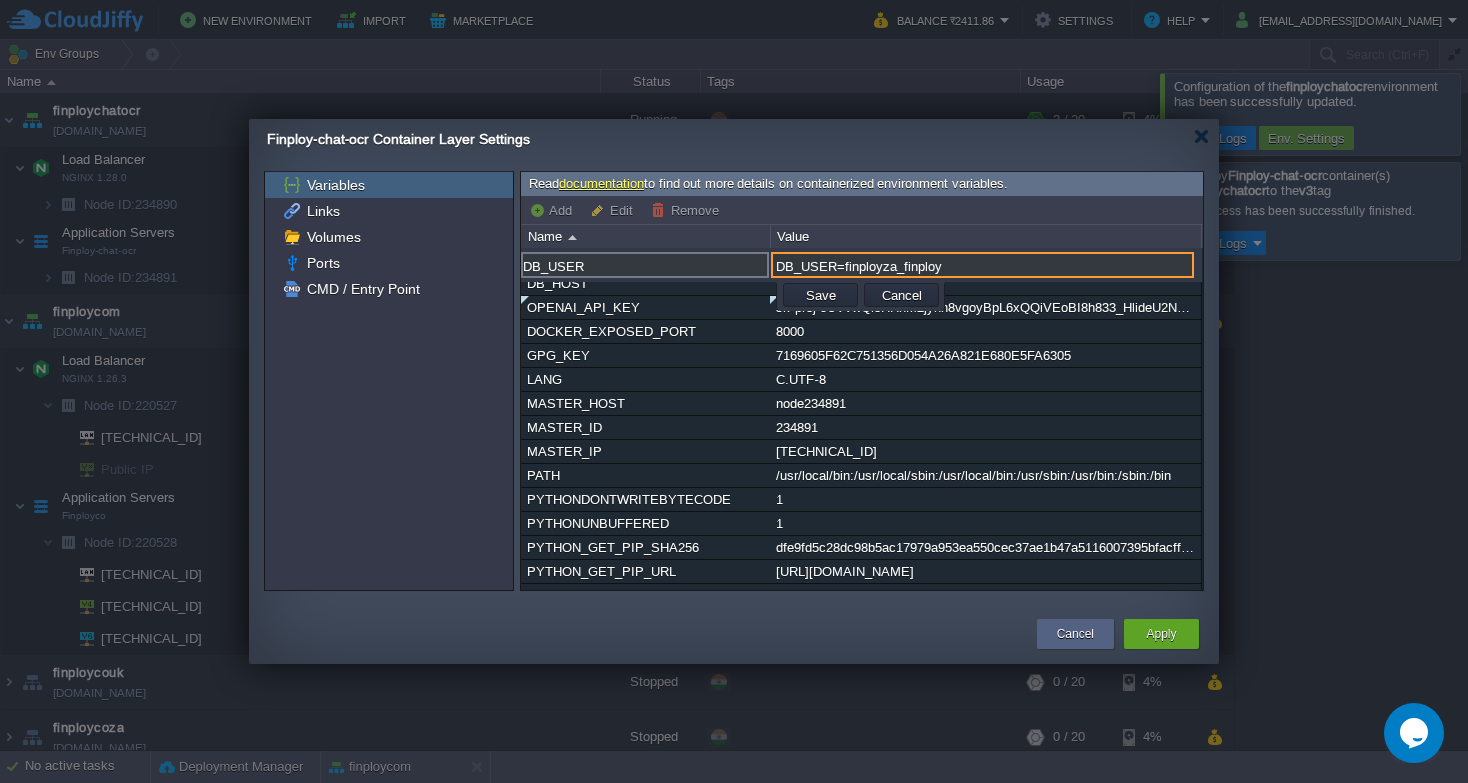 click on "DB_USER=finployza_finploy" at bounding box center (982, 265) 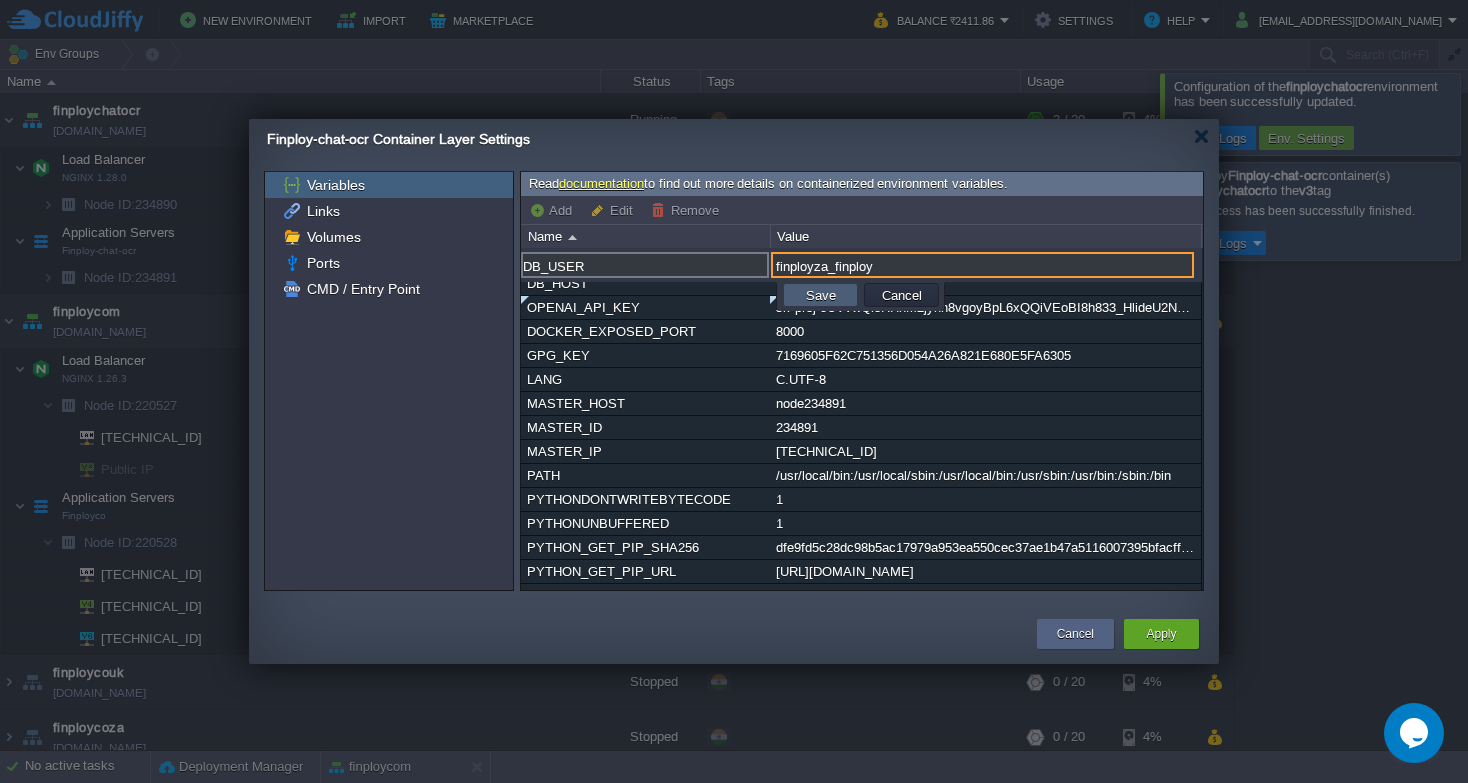 type on "finployza_finploy" 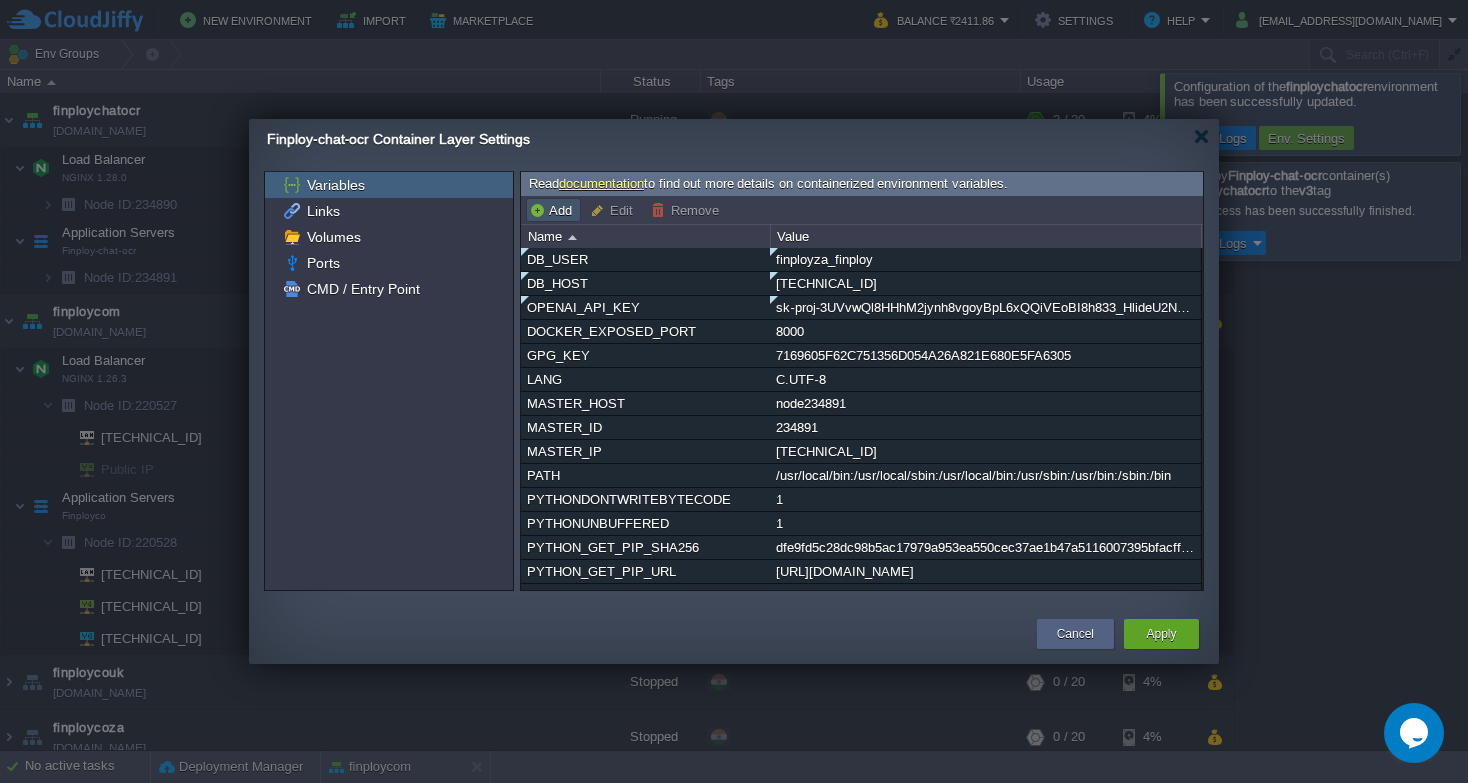click on "Add" at bounding box center (553, 210) 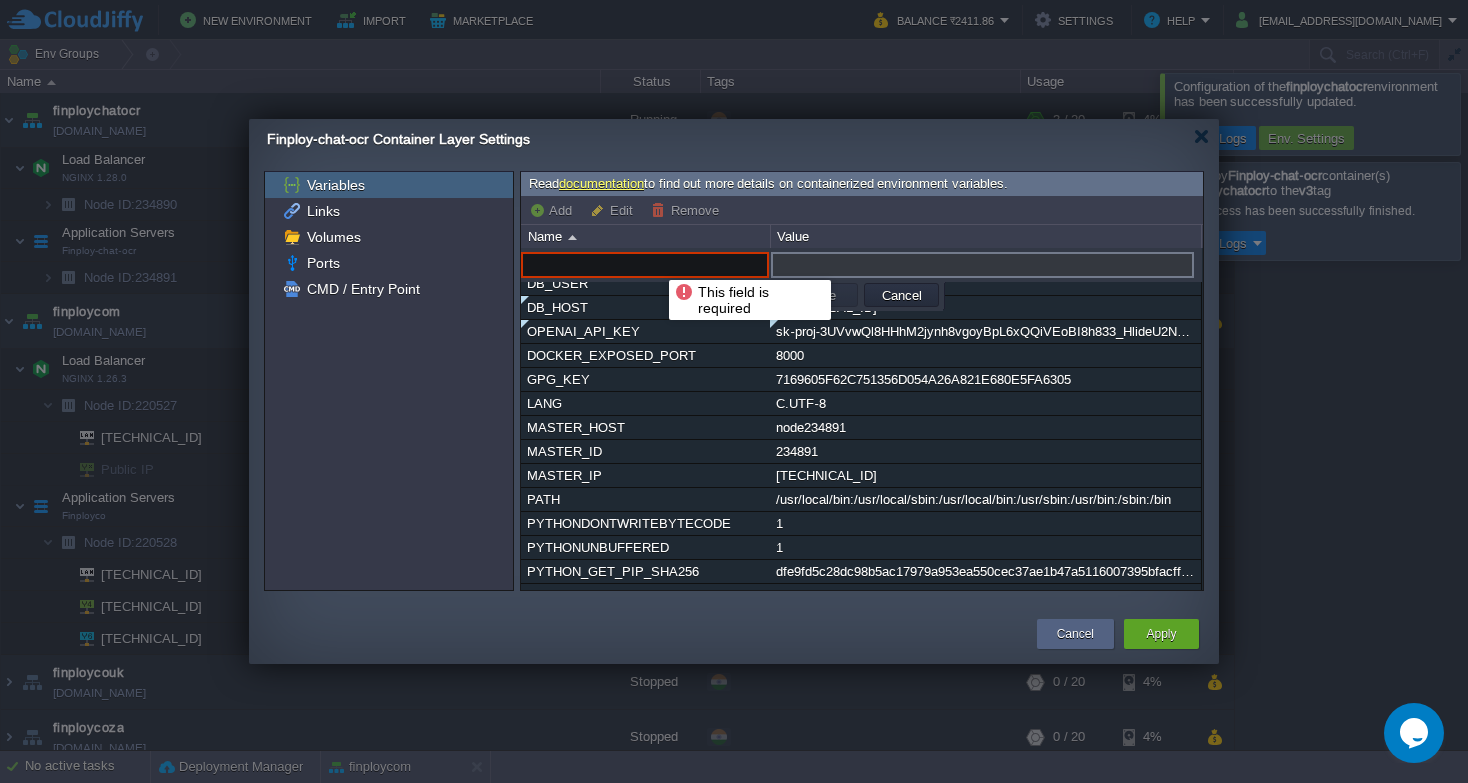 click at bounding box center (645, 265) 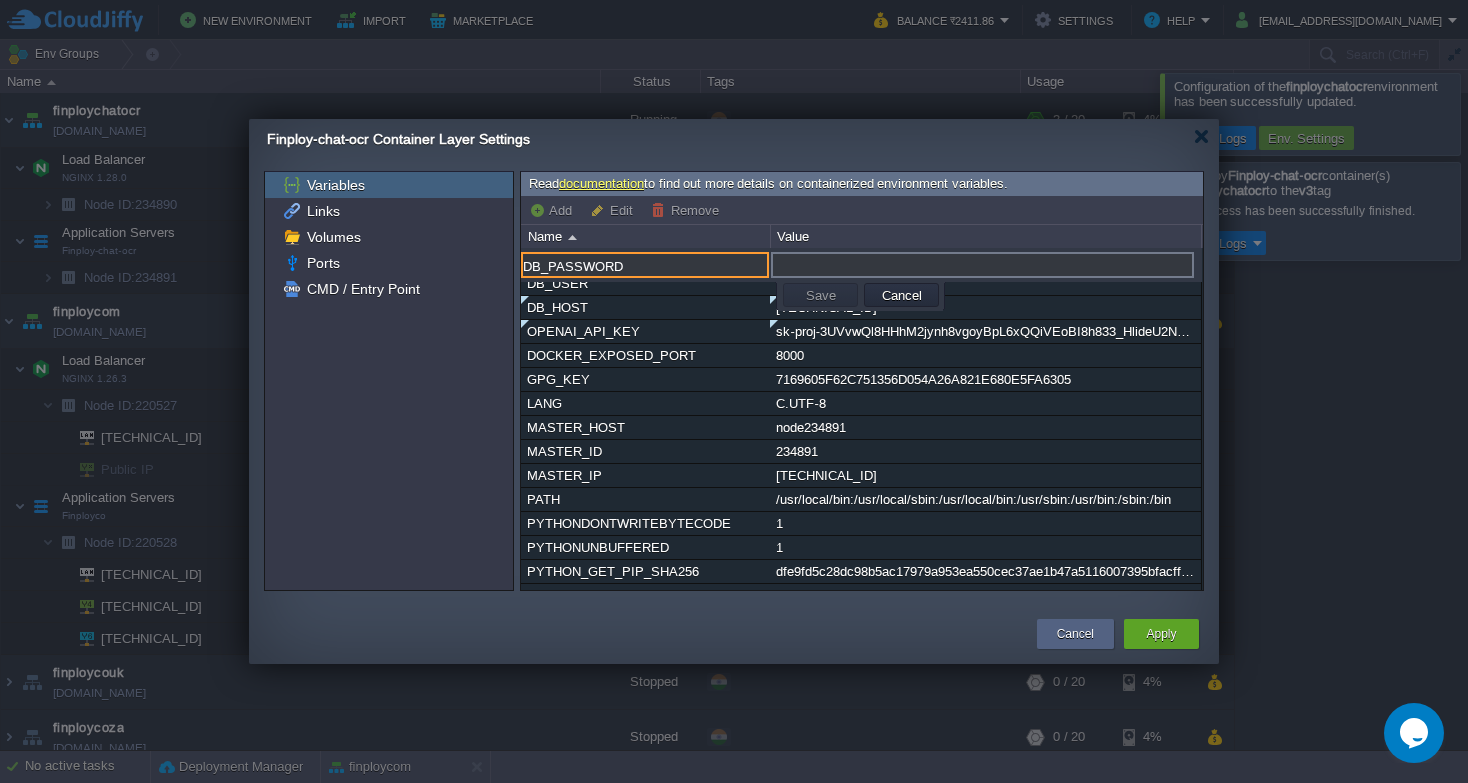 type on "DB_PASSWORD" 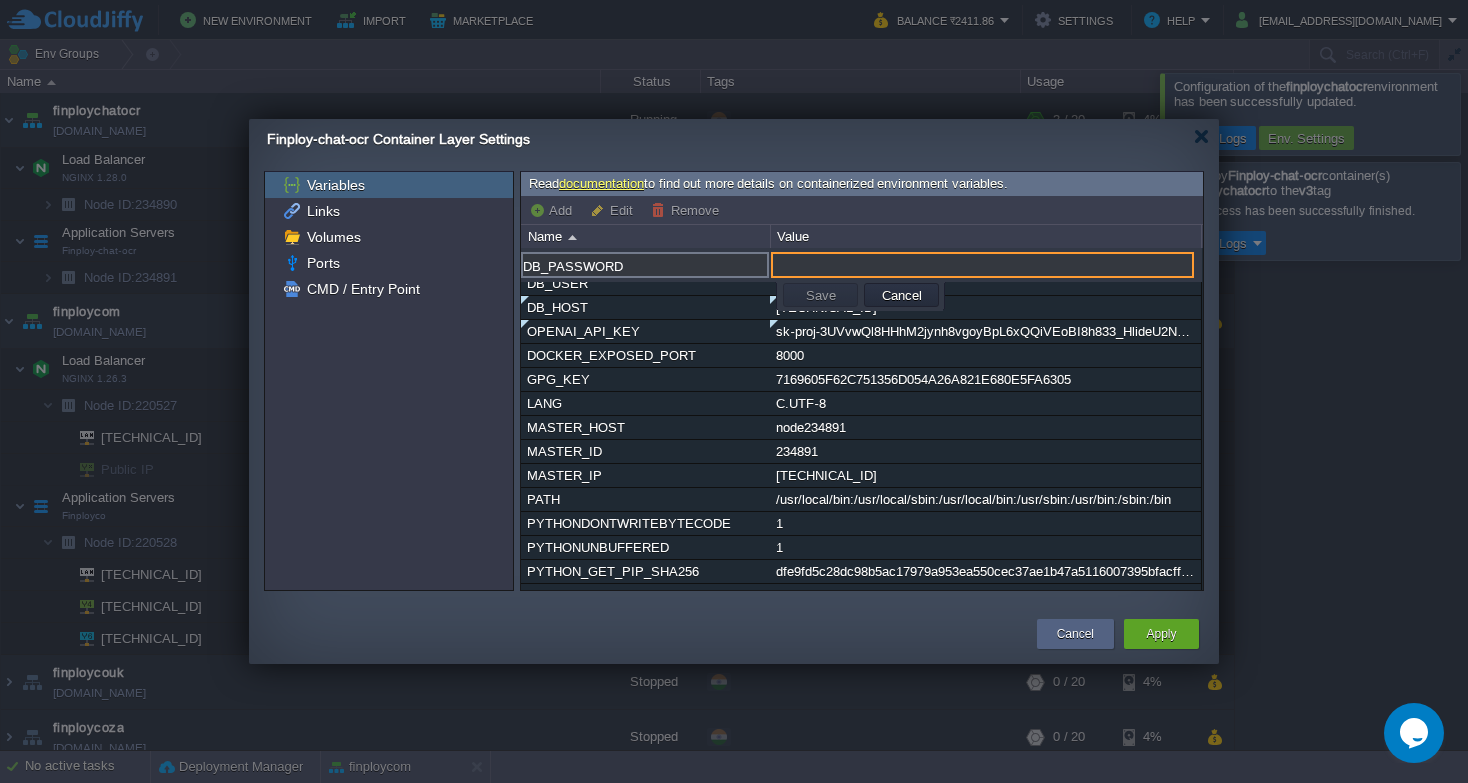 click at bounding box center (982, 265) 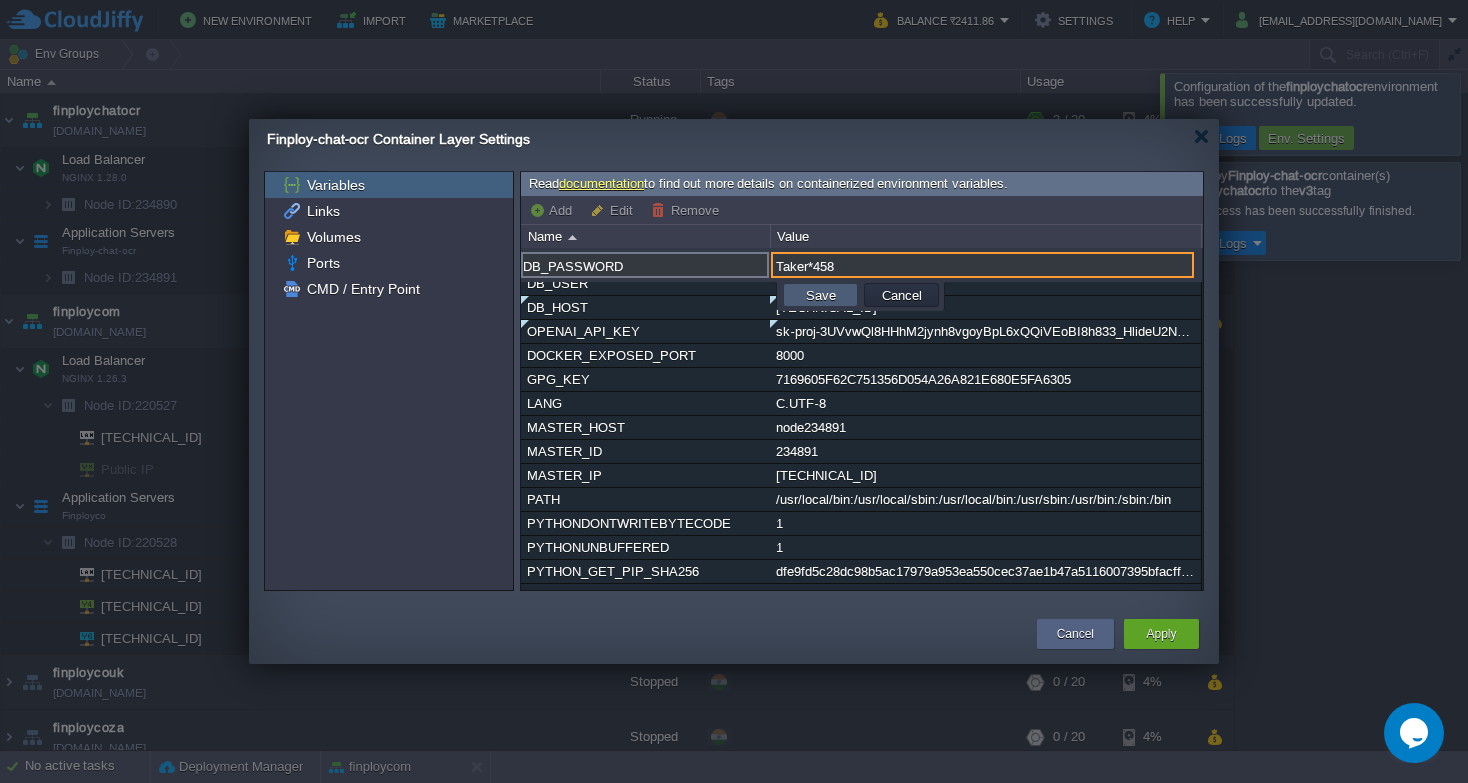 type on "Taker*458" 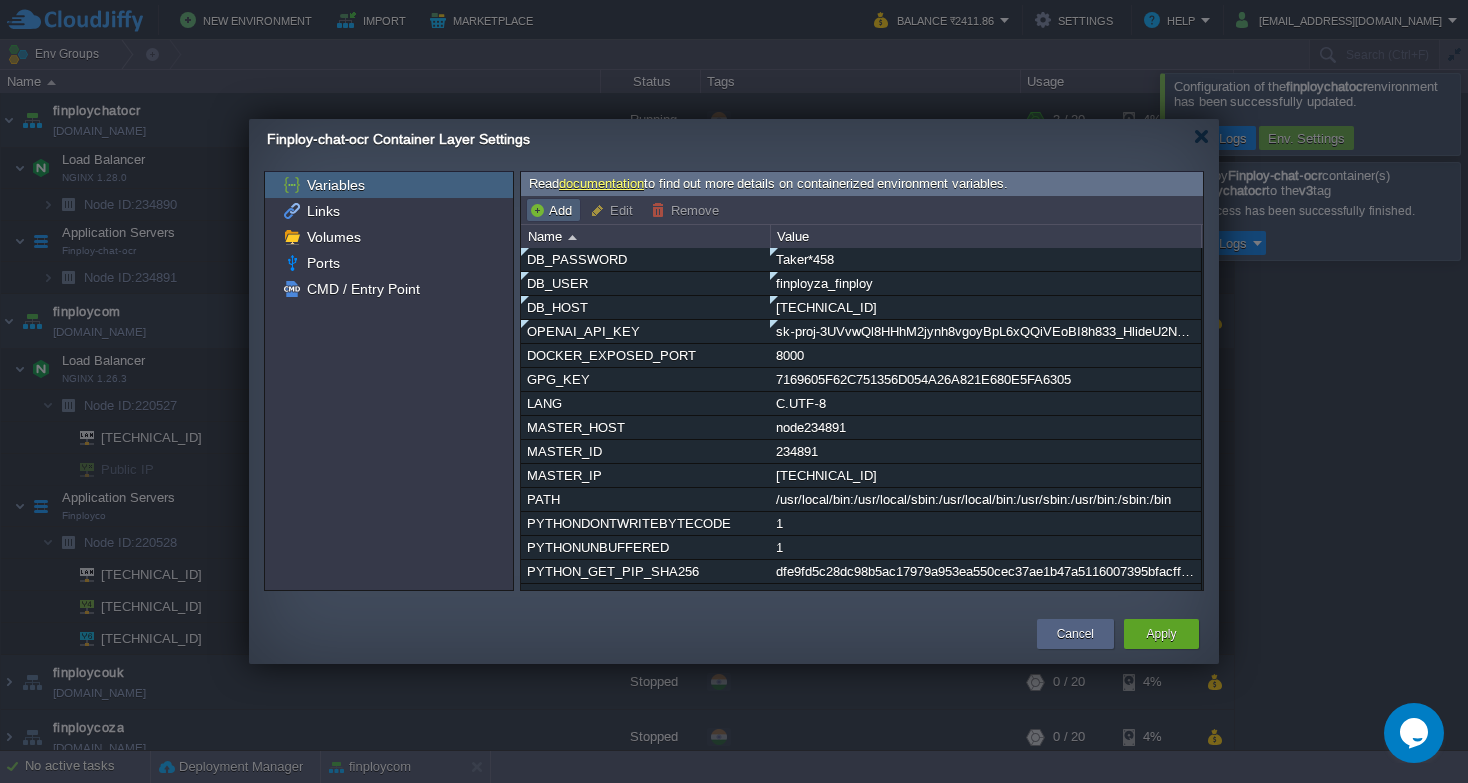 click on "Add" at bounding box center (553, 210) 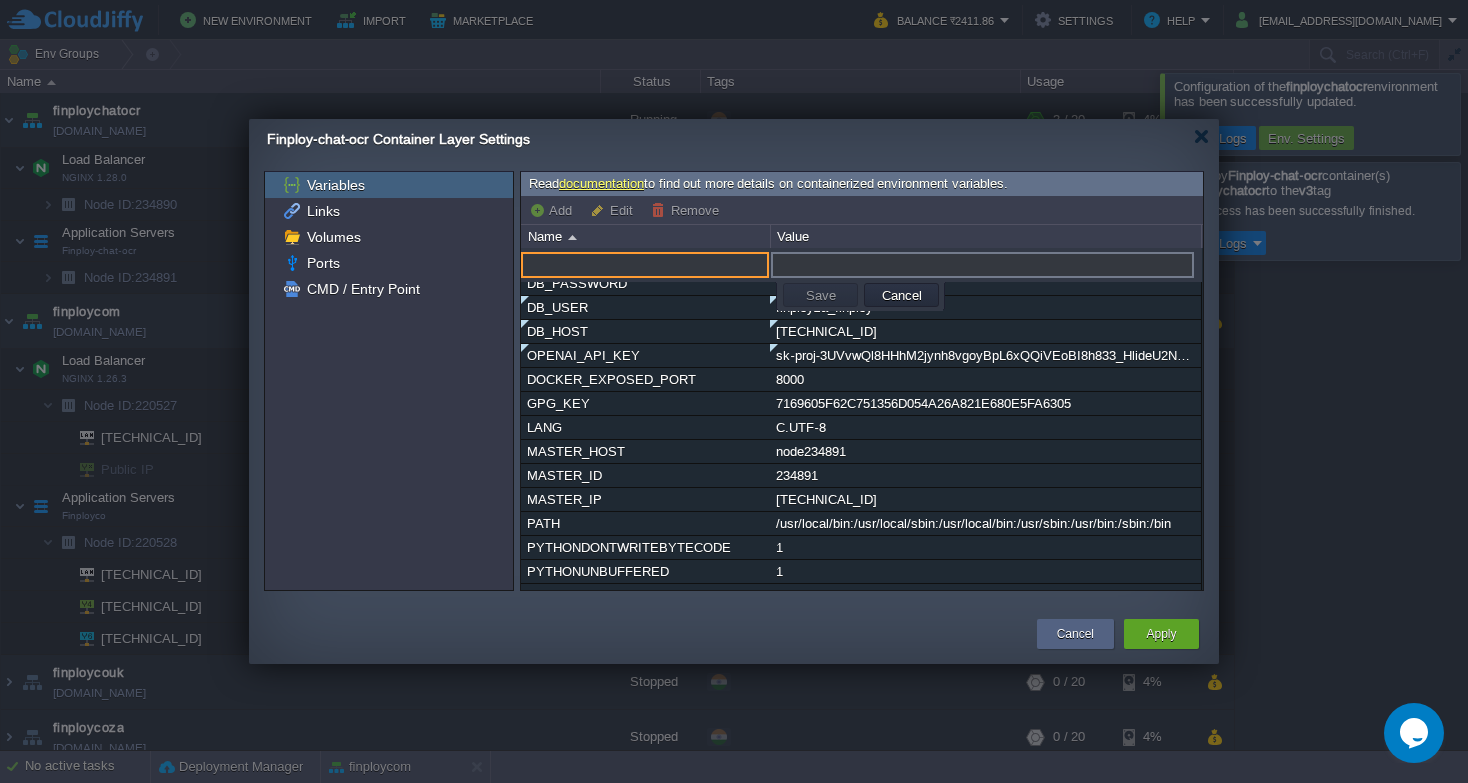 paste on "DB_NAME" 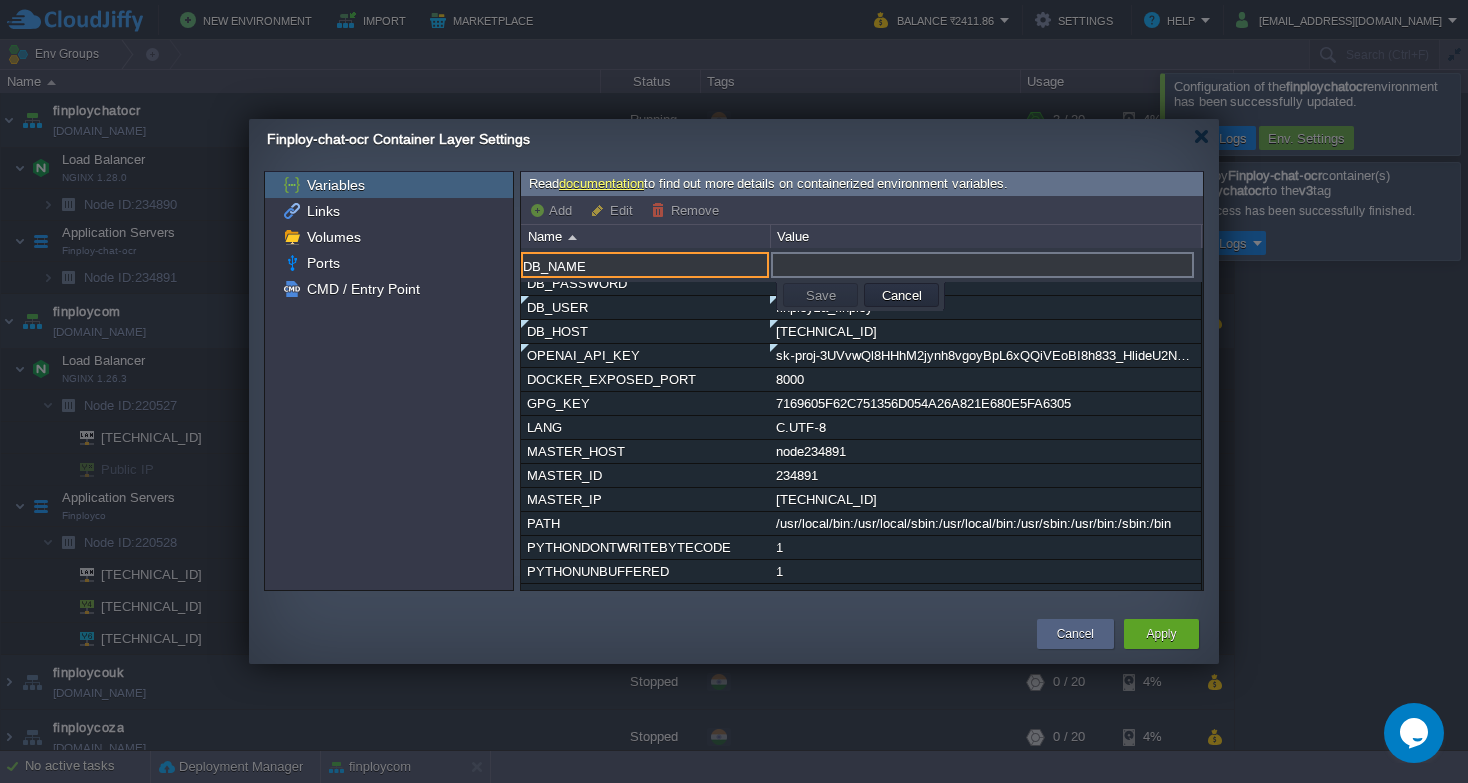 type on "DB_NAME" 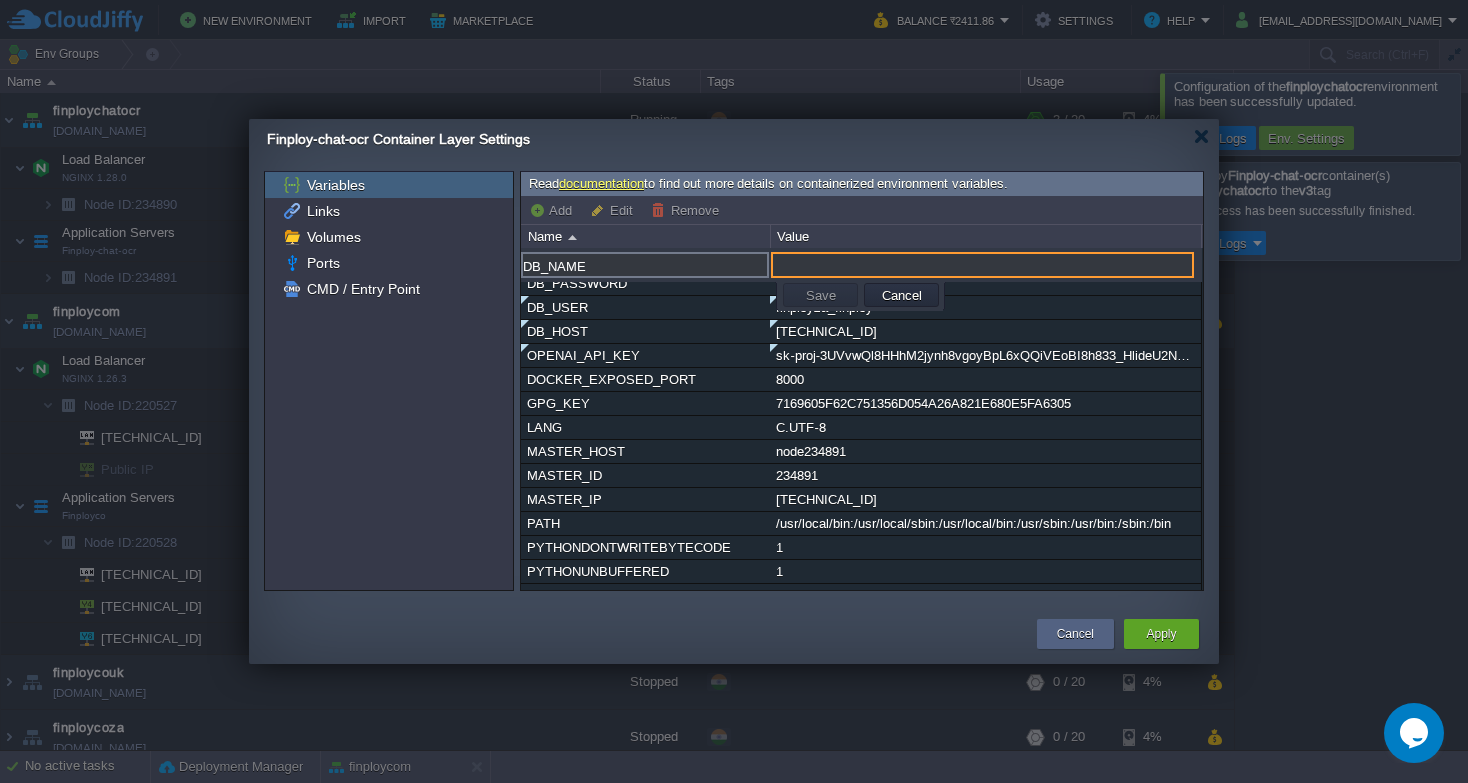 click at bounding box center [982, 265] 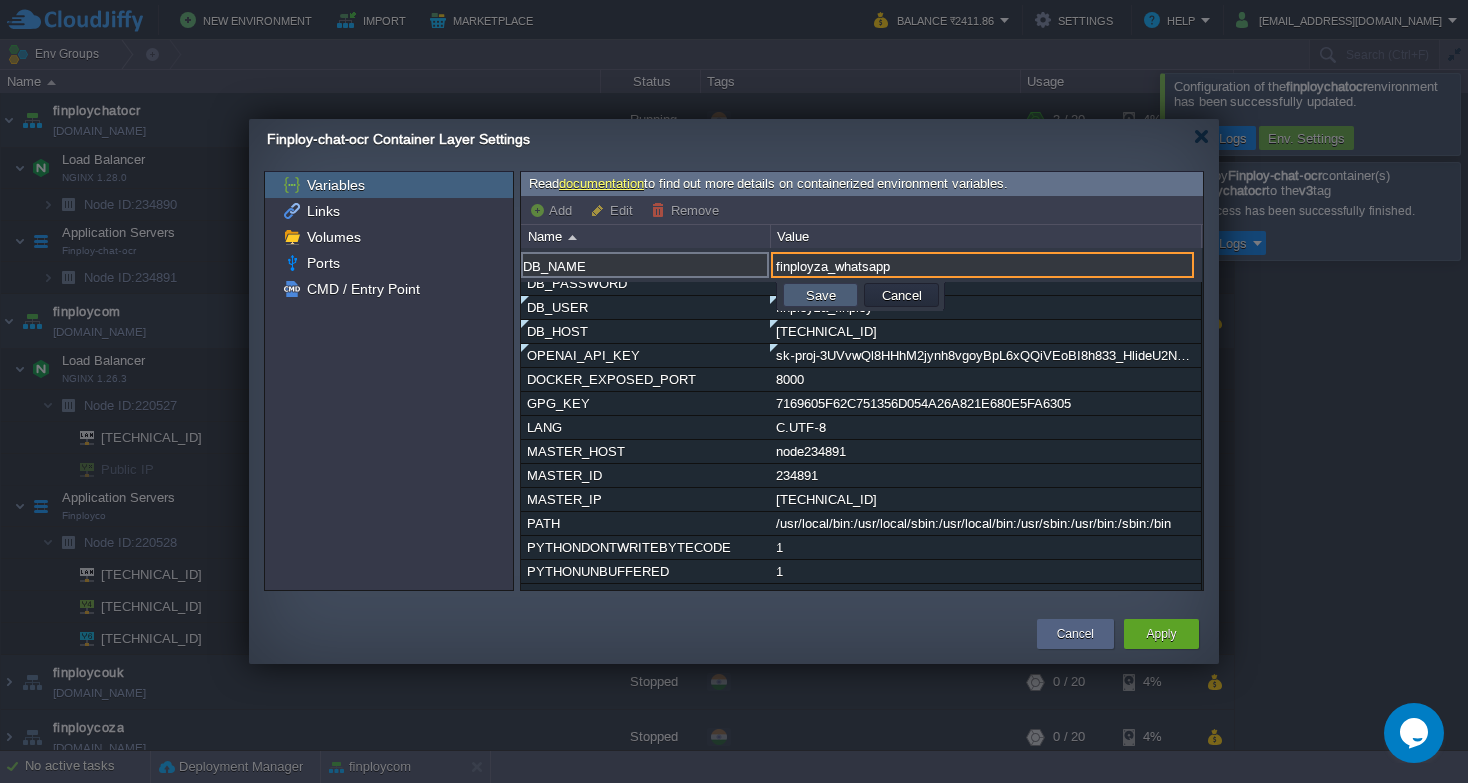 type on "finployza_whatsapp" 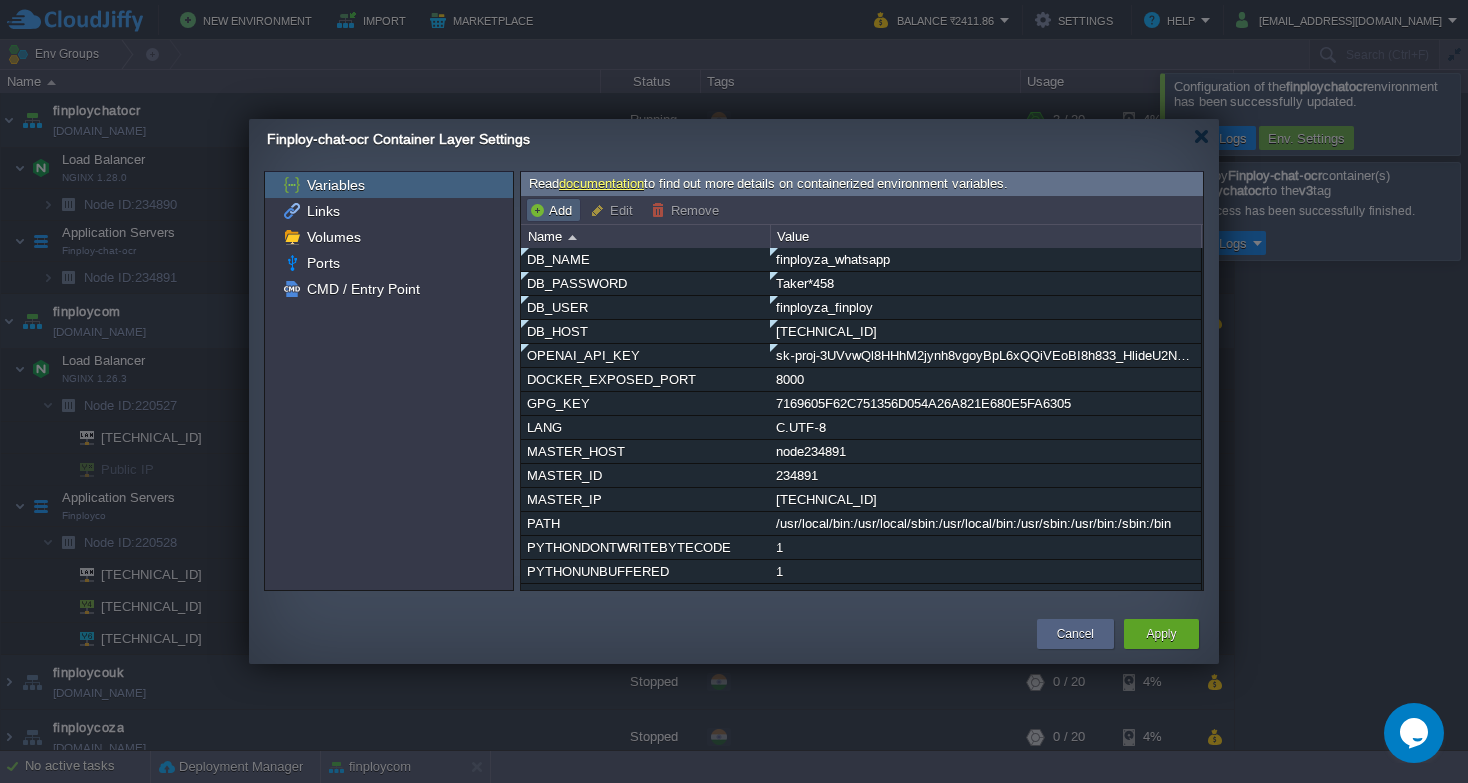 click on "Add" at bounding box center [553, 210] 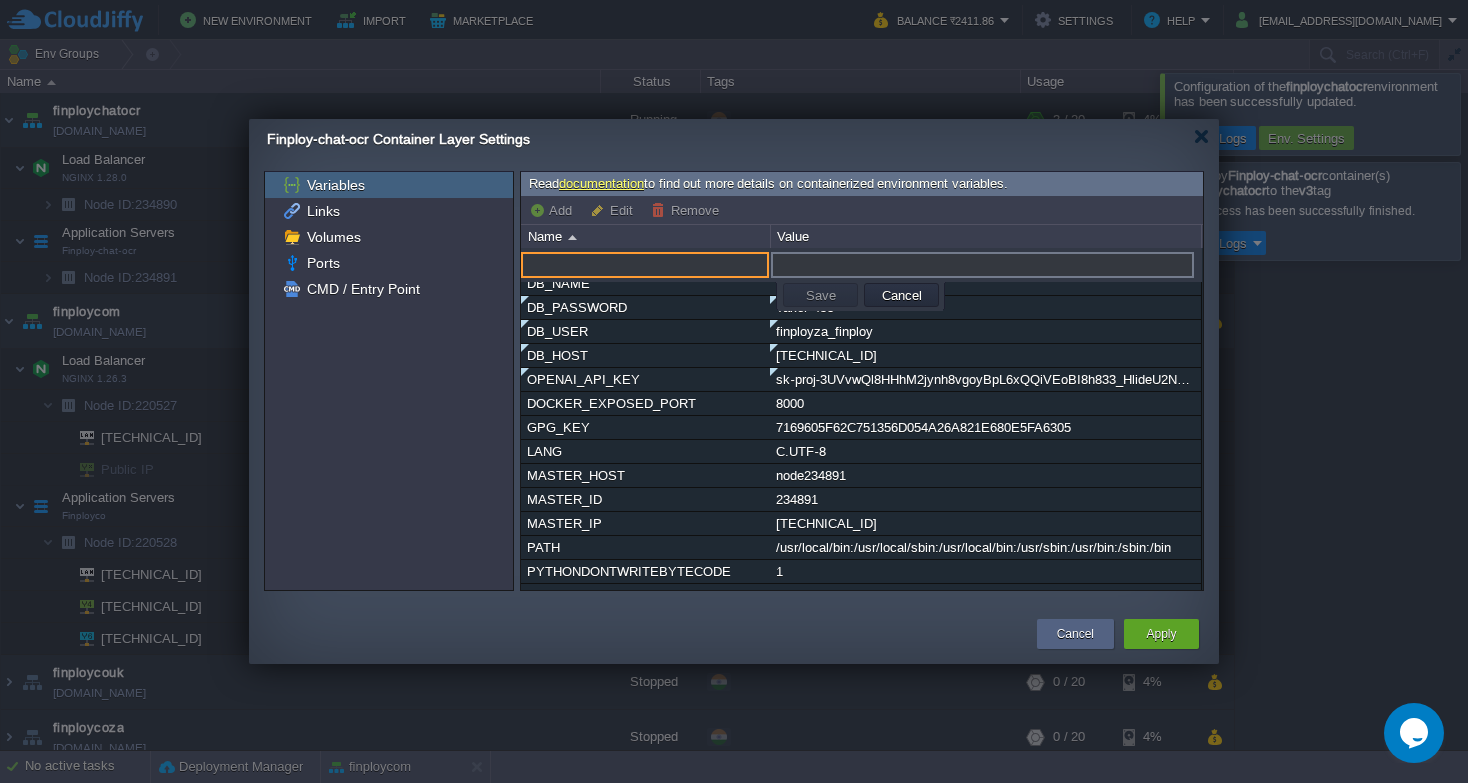 paste on "VENDOR_ID" 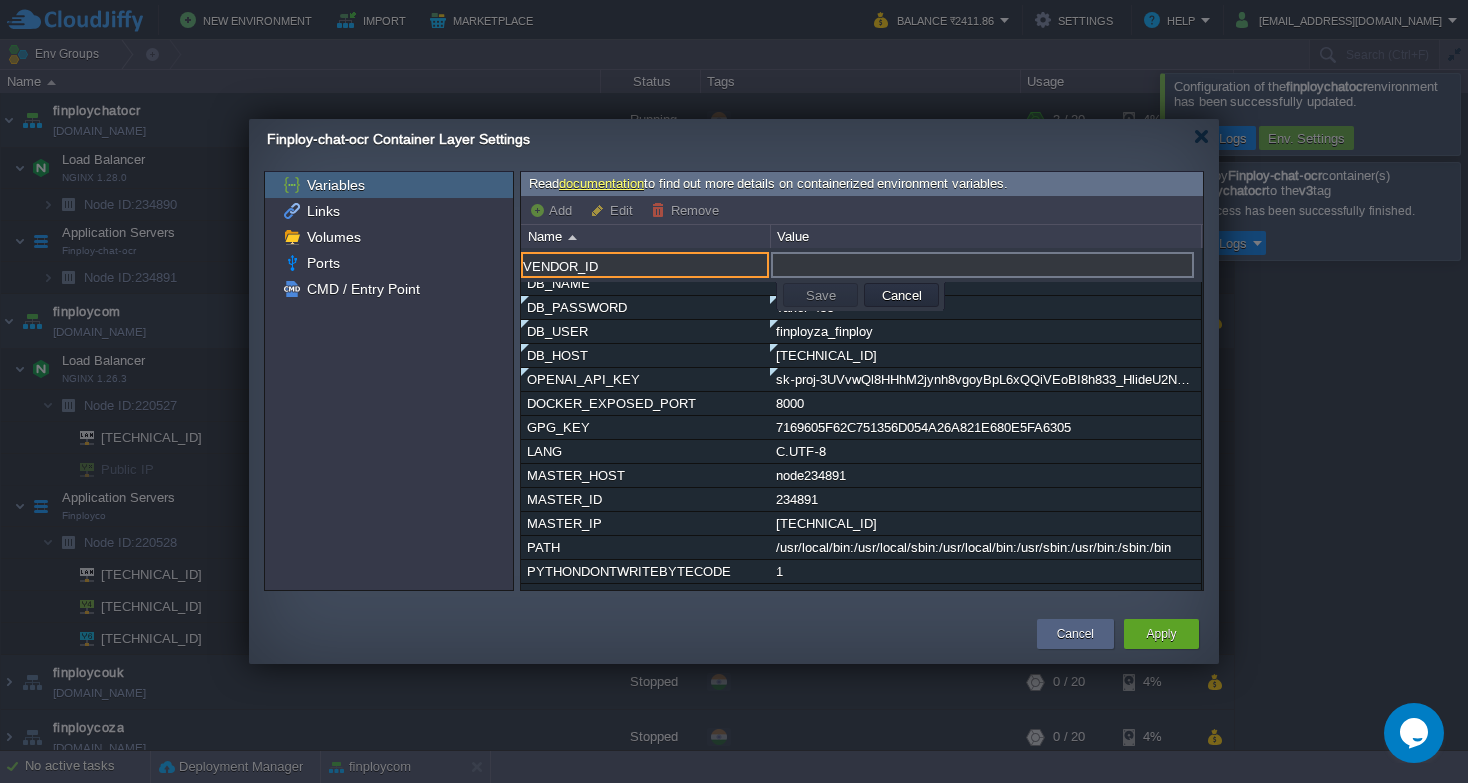 type on "VENDOR_ID" 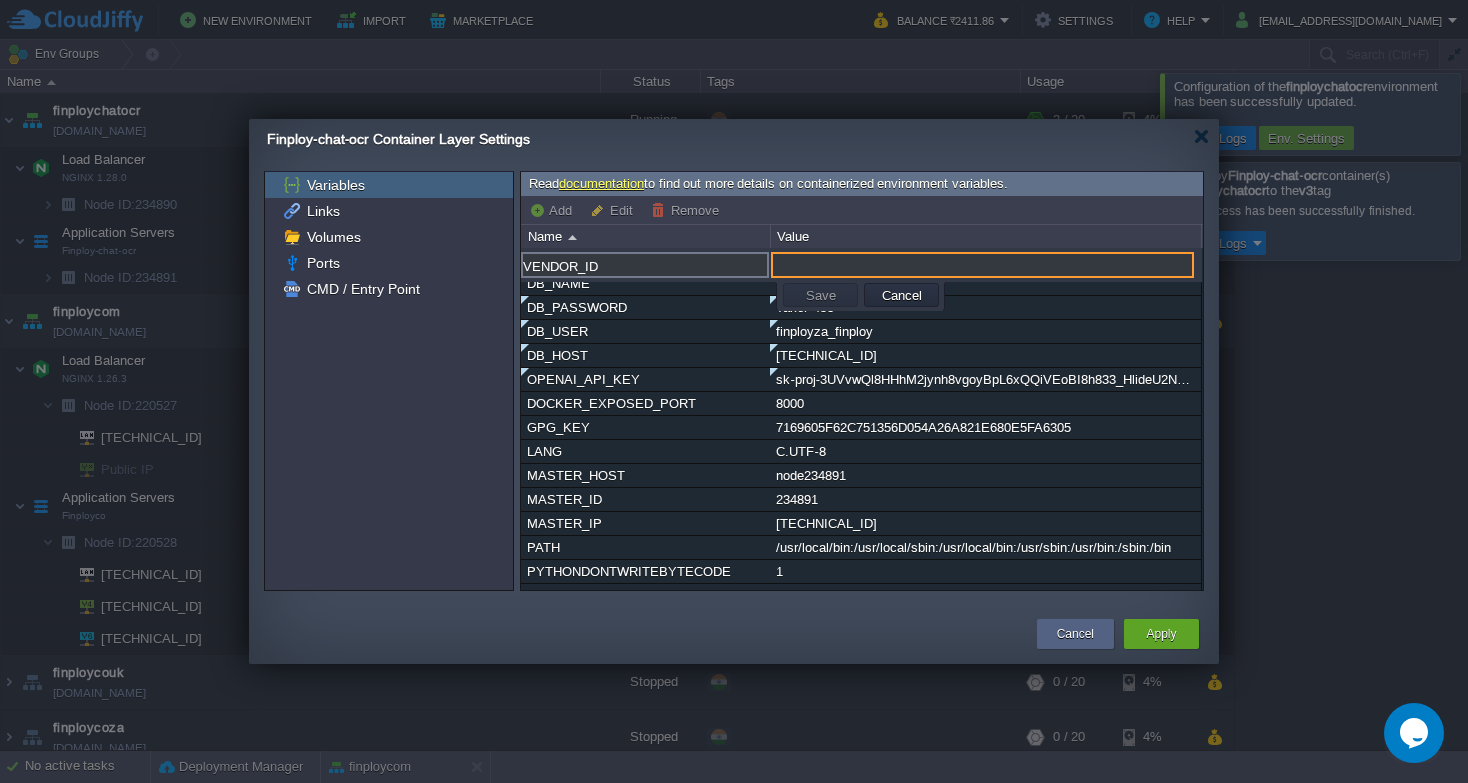 click at bounding box center (982, 265) 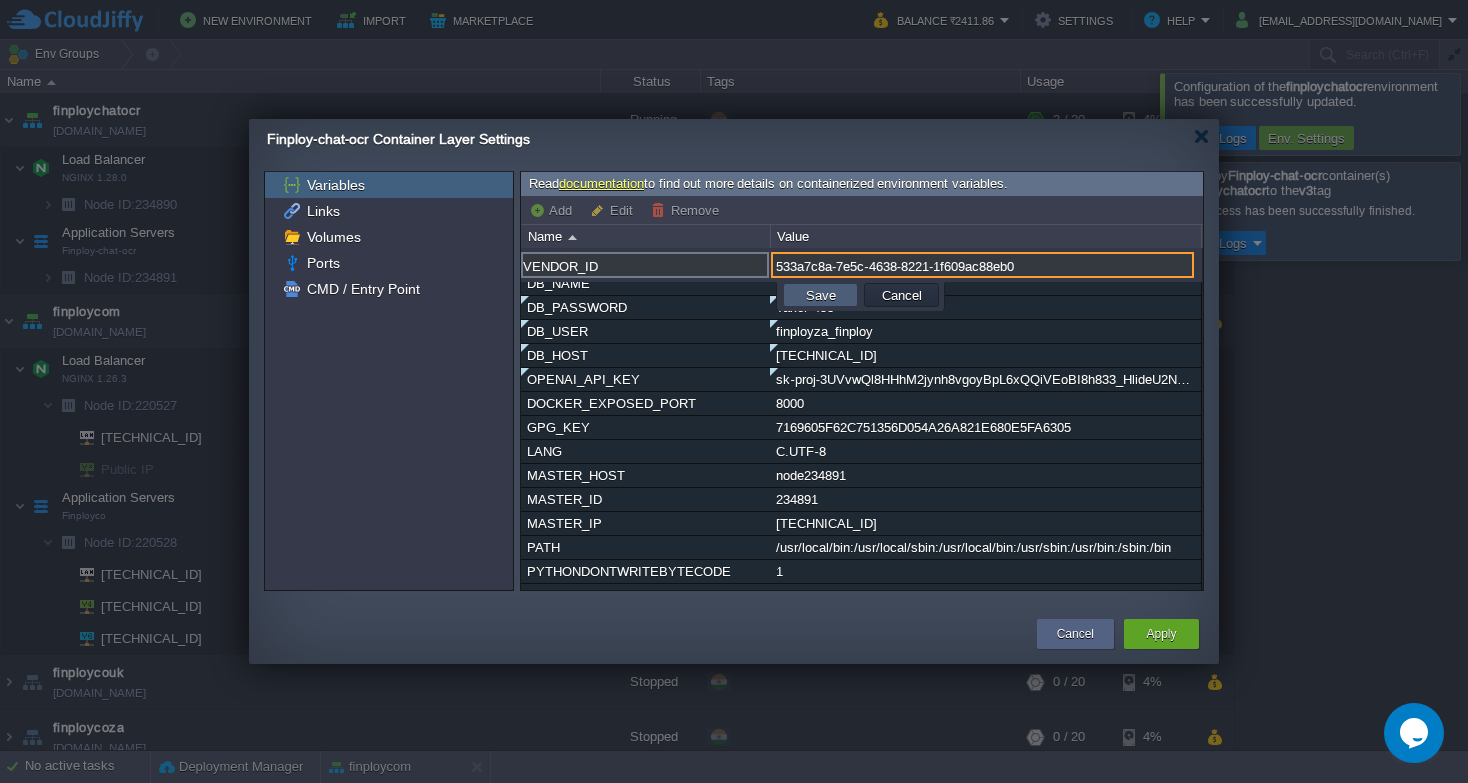 type on "533a7c8a-7e5c-4638-8221-1f609ac88eb0" 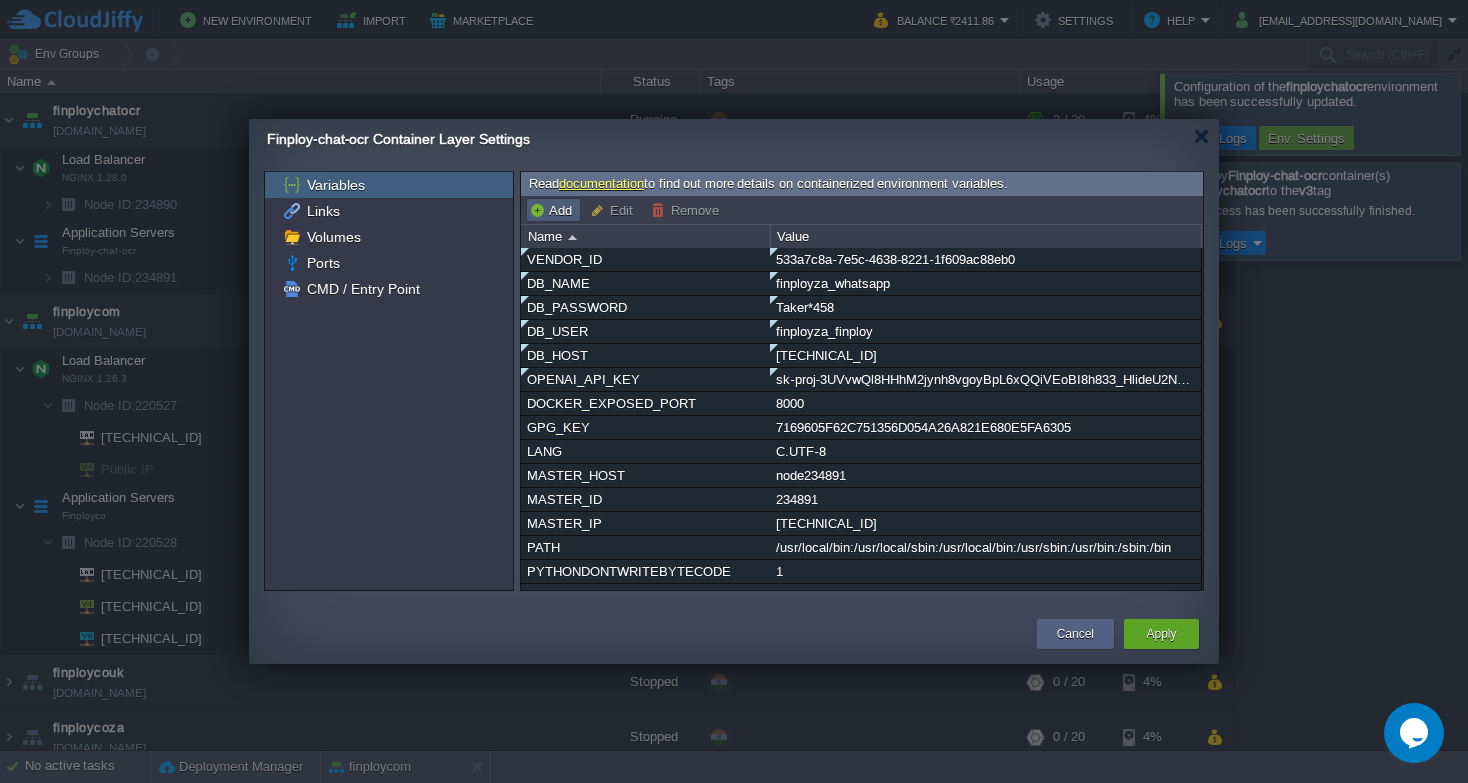 click on "Add" at bounding box center (553, 210) 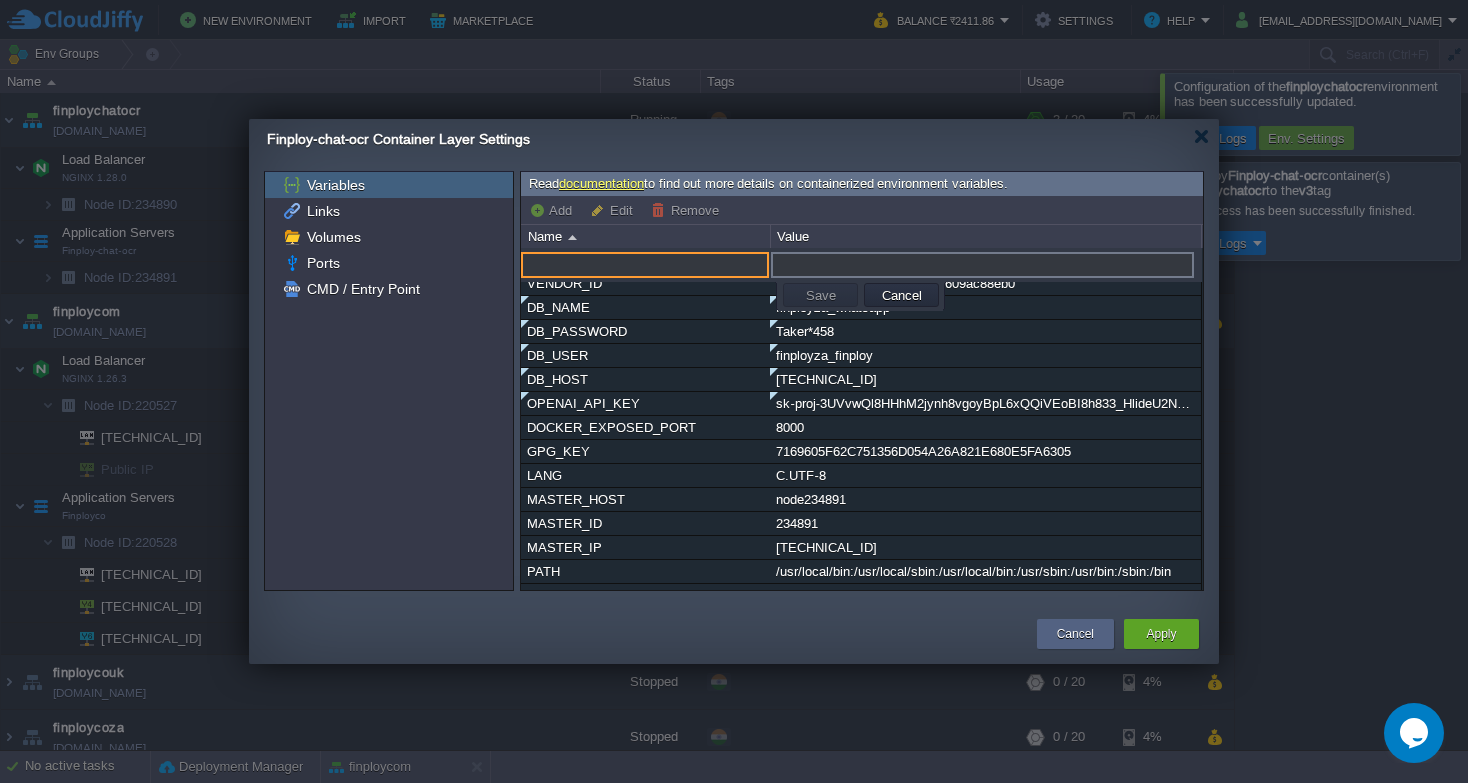 click at bounding box center [645, 265] 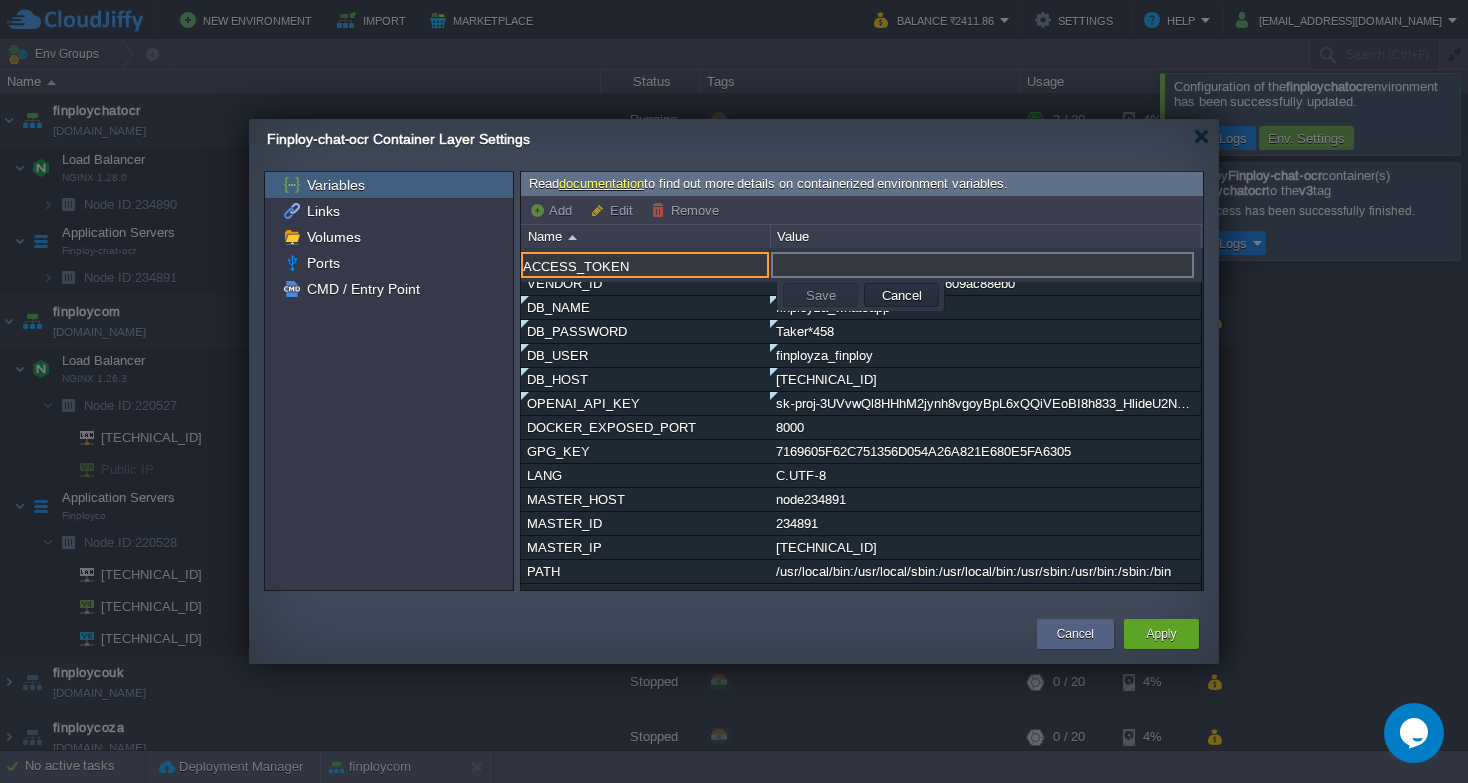 type on "ACCESS_TOKEN" 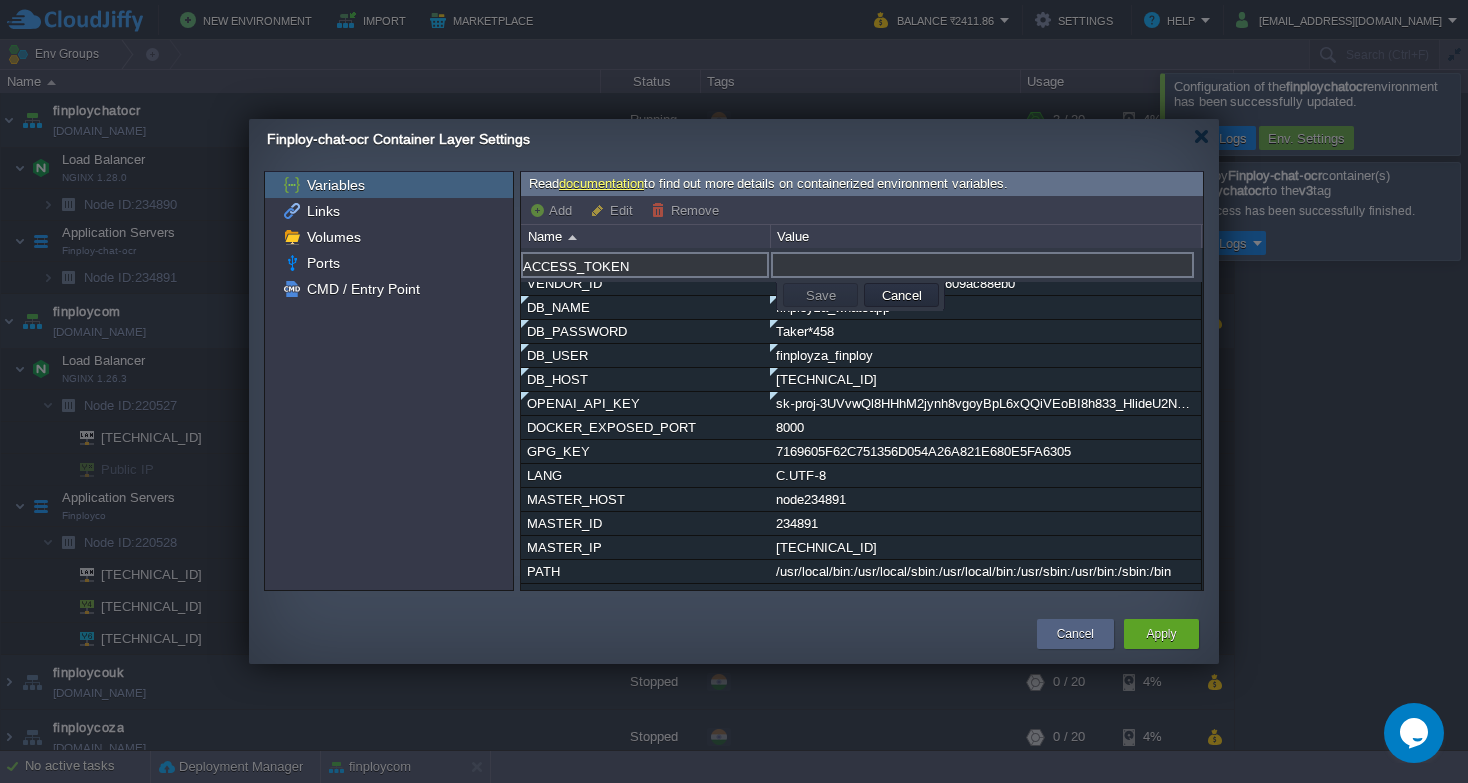 click at bounding box center (982, 265) 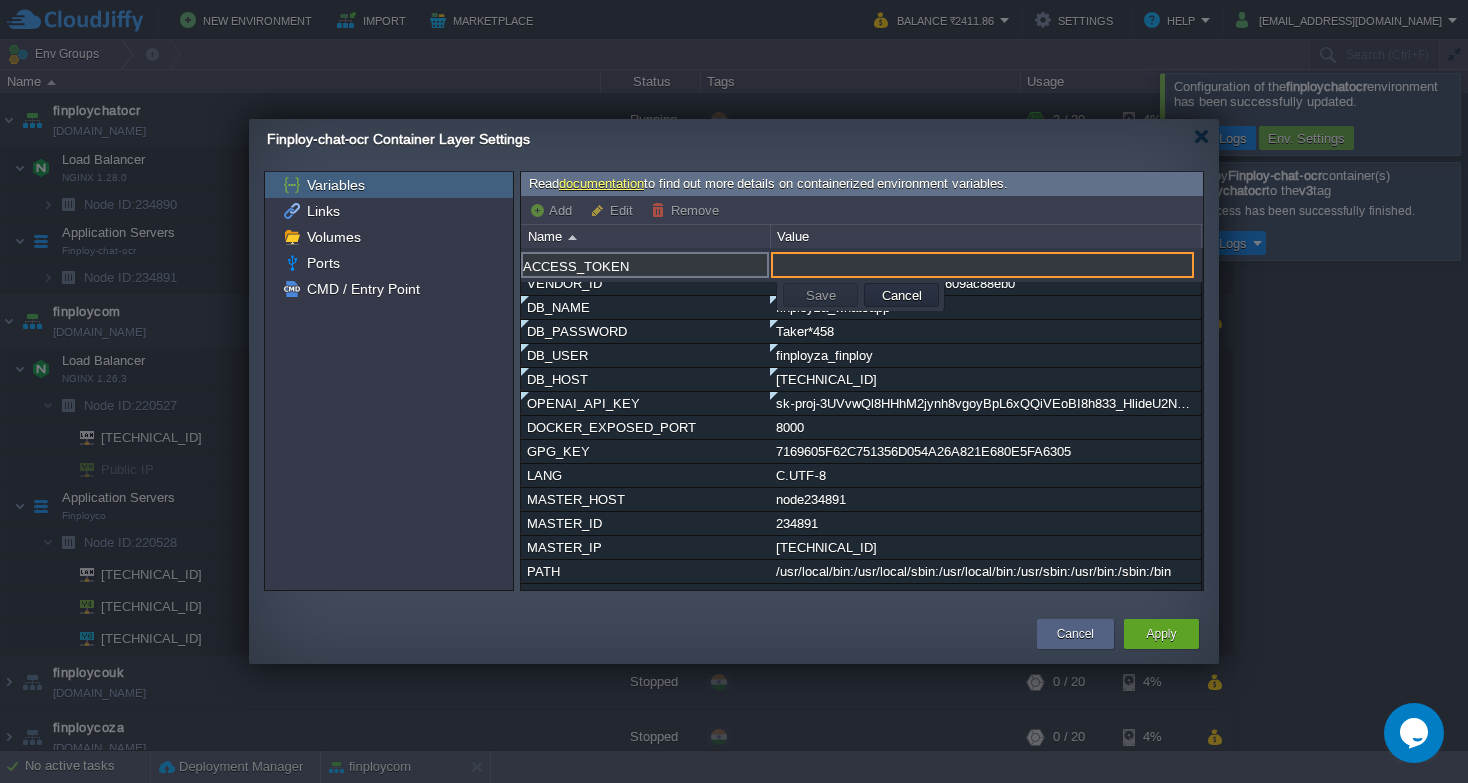 paste on "y0EXTEfXNiilSCNX2UoqsOoLFkvnRs3uGdlp8NaVX0zTGIEUKZflI00PoVOsufrD" 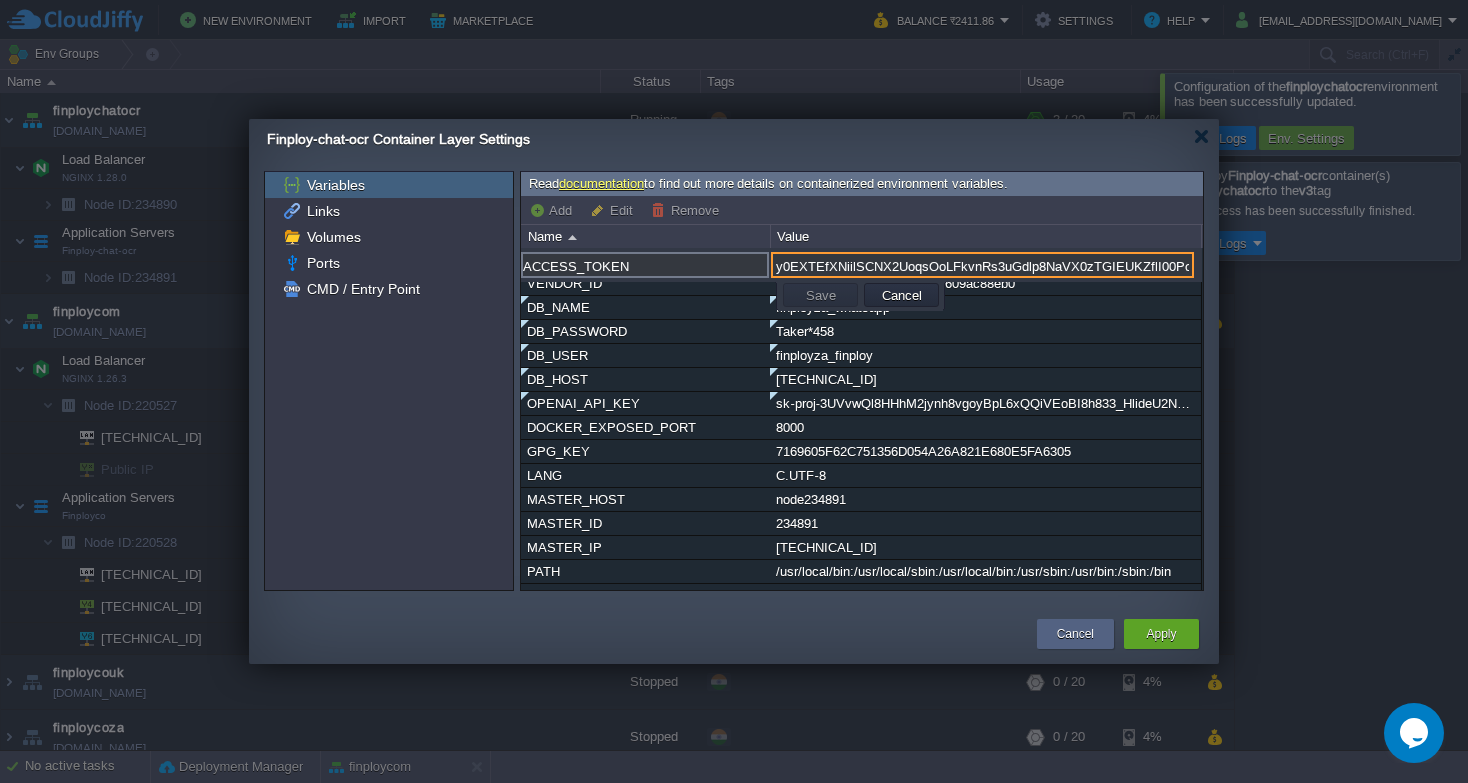 scroll, scrollTop: 0, scrollLeft: 50, axis: horizontal 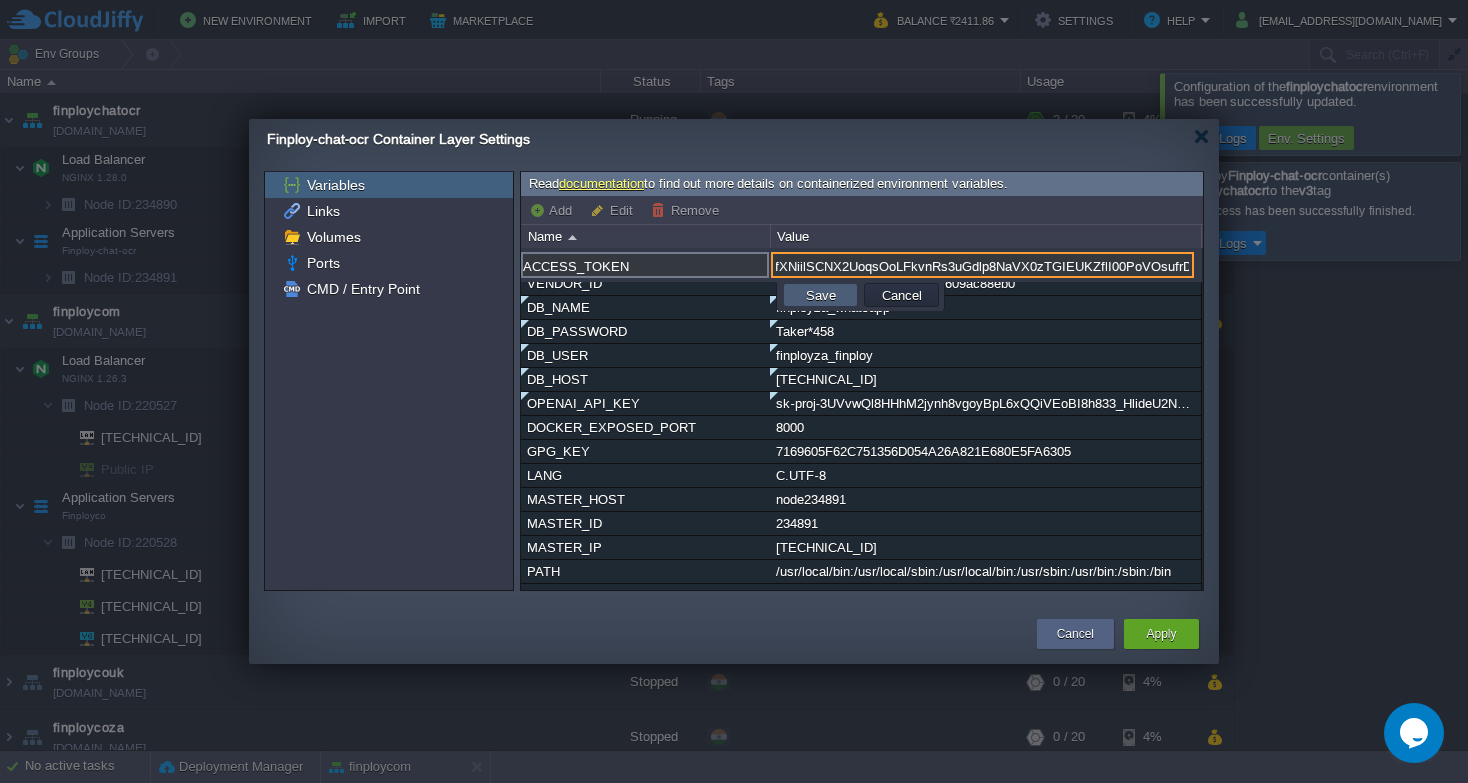 type on "y0EXTEfXNiilSCNX2UoqsOoLFkvnRs3uGdlp8NaVX0zTGIEUKZflI00PoVOsufrD" 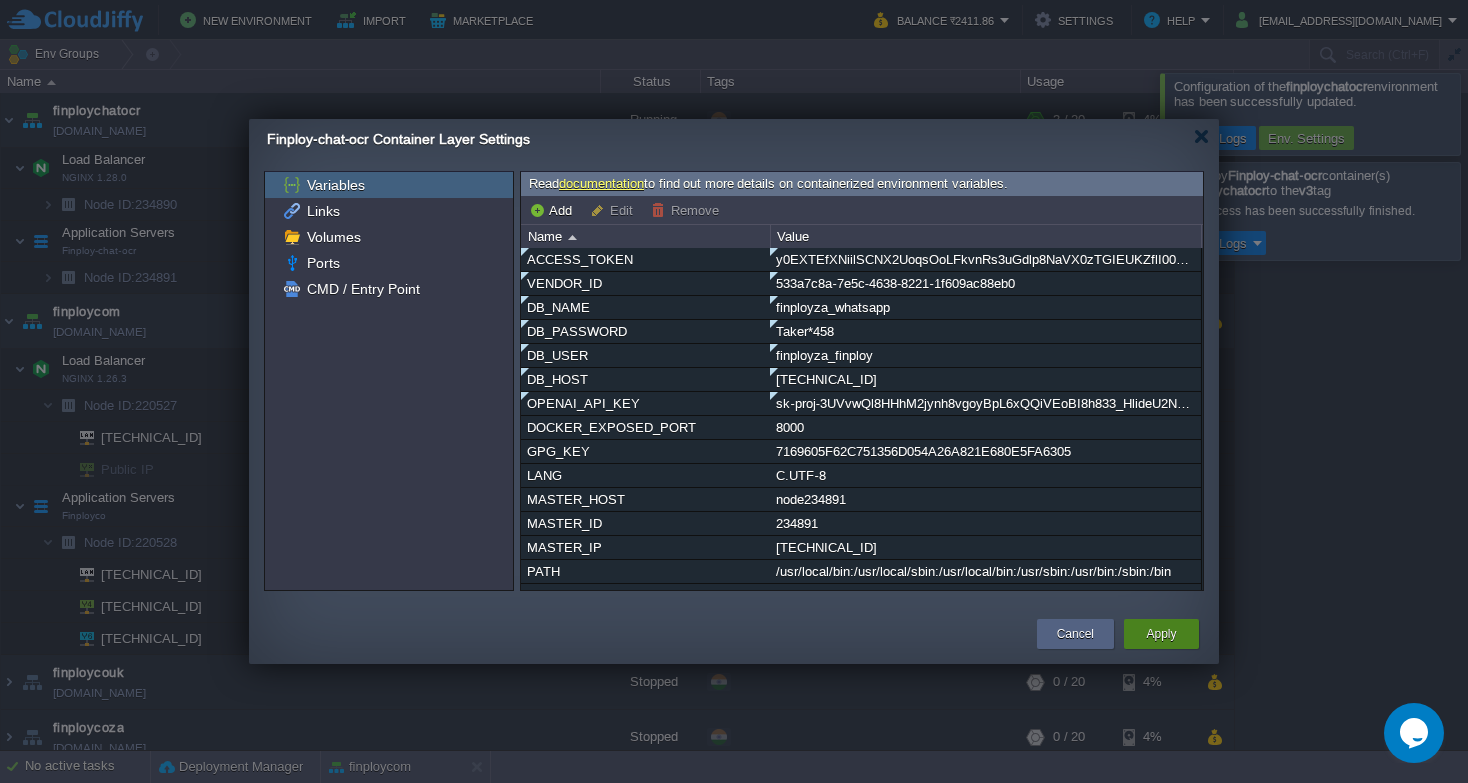 click on "Apply" at bounding box center [1161, 634] 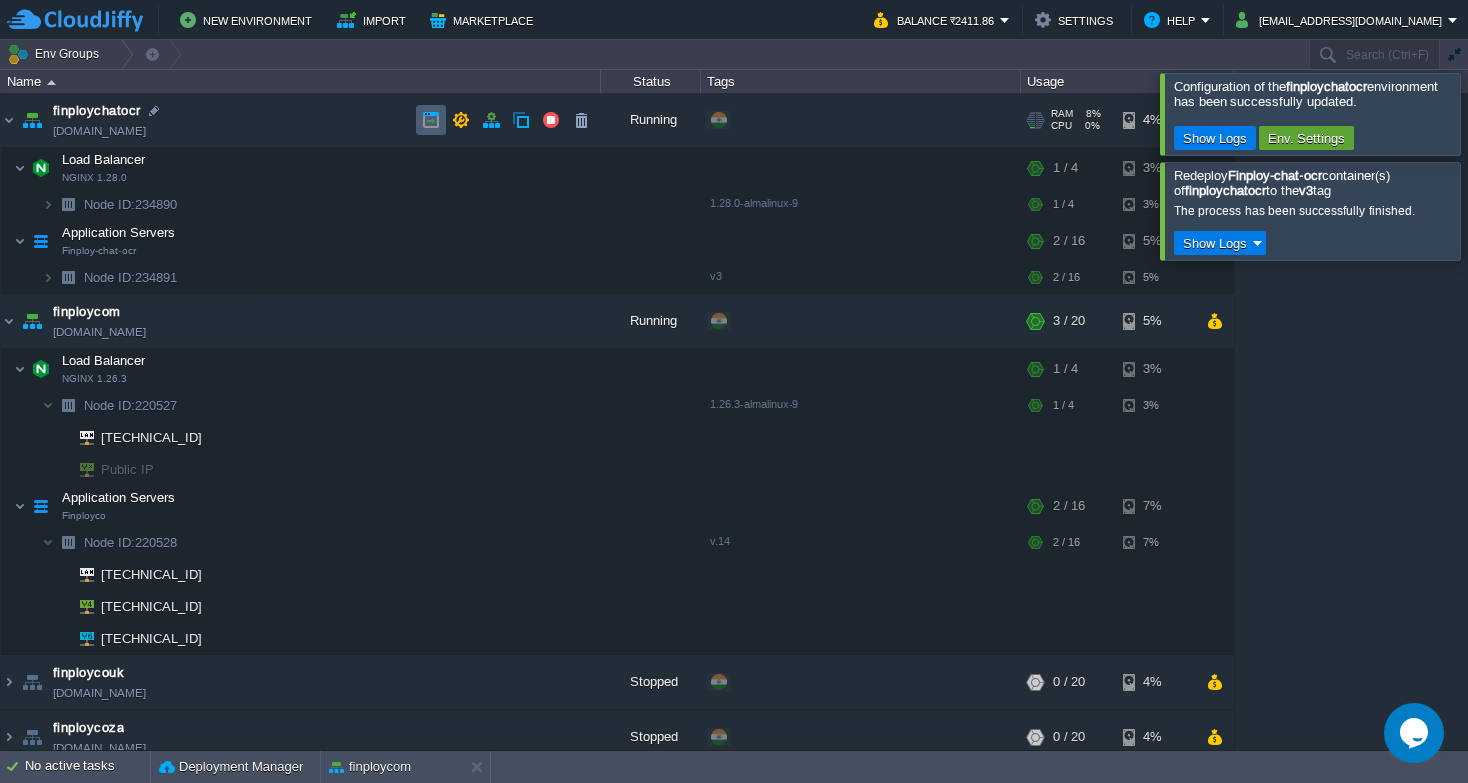 click at bounding box center (431, 120) 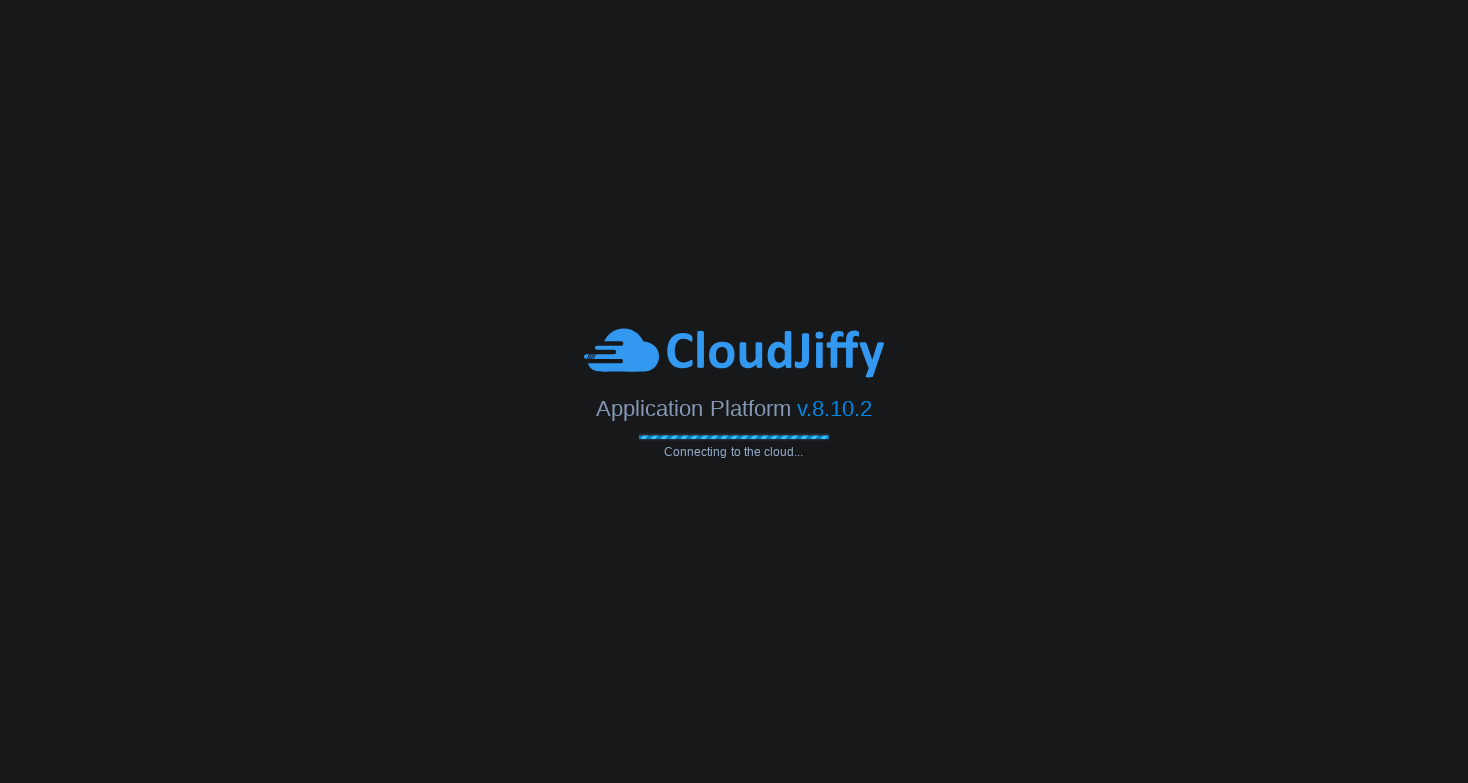 scroll, scrollTop: 0, scrollLeft: 0, axis: both 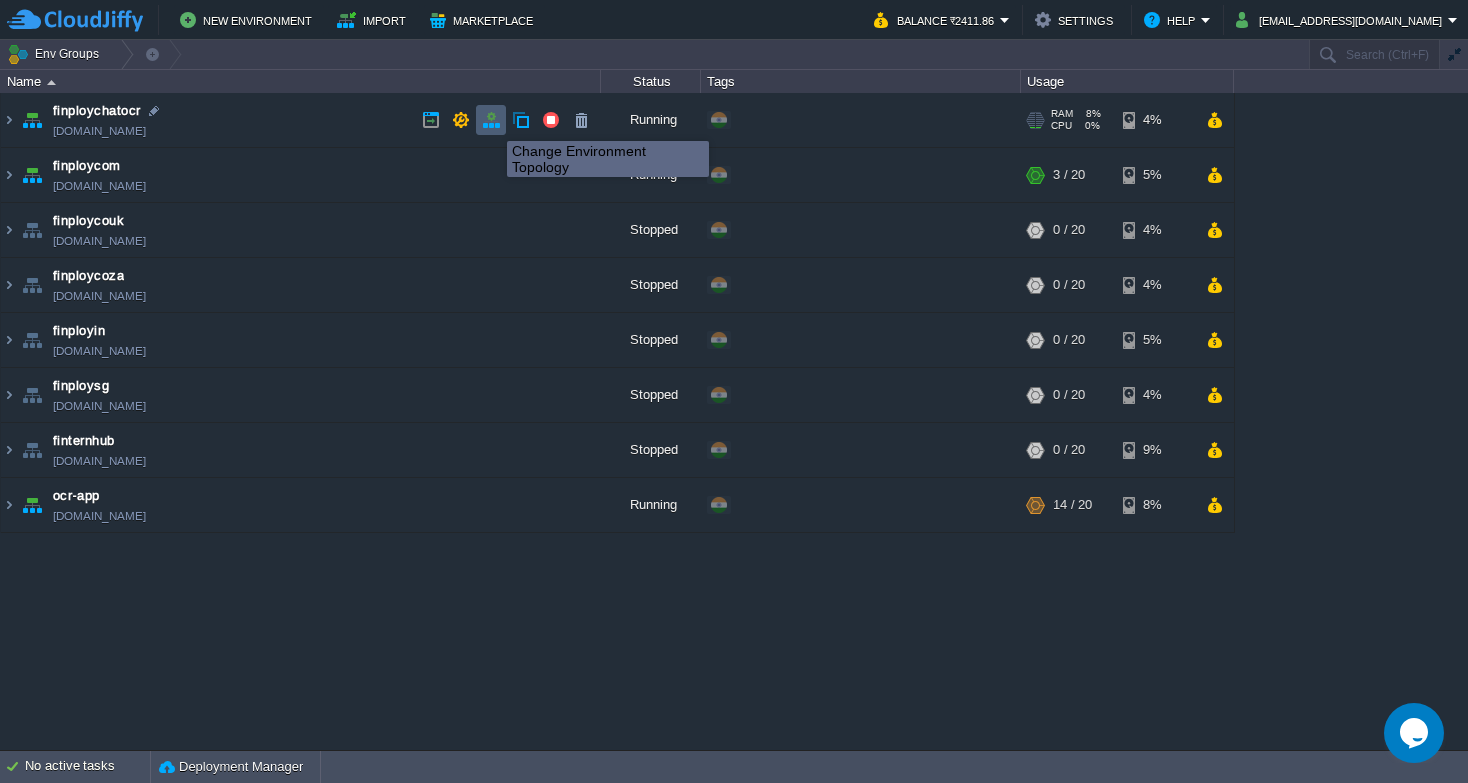 click at bounding box center [491, 120] 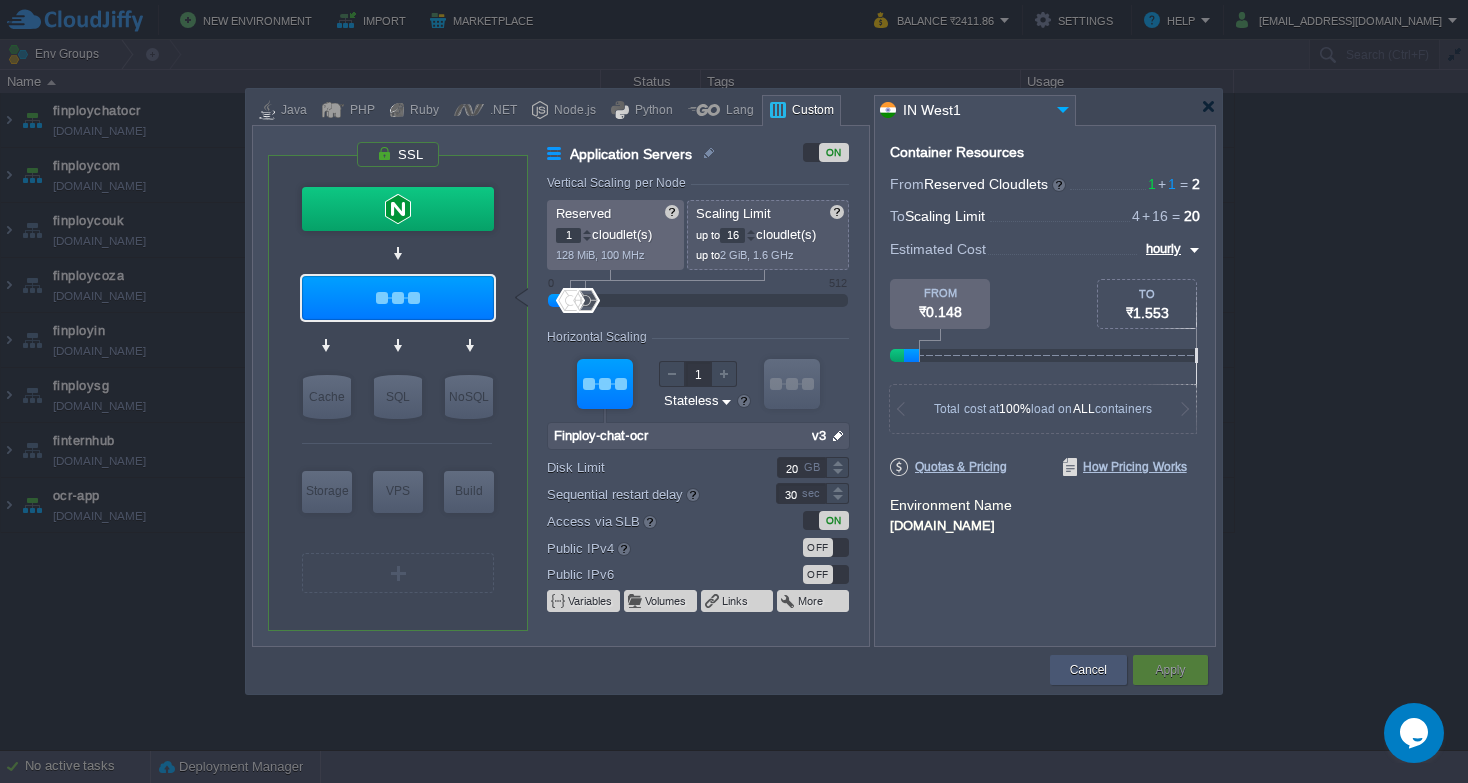 click on "Cancel" at bounding box center (1088, 670) 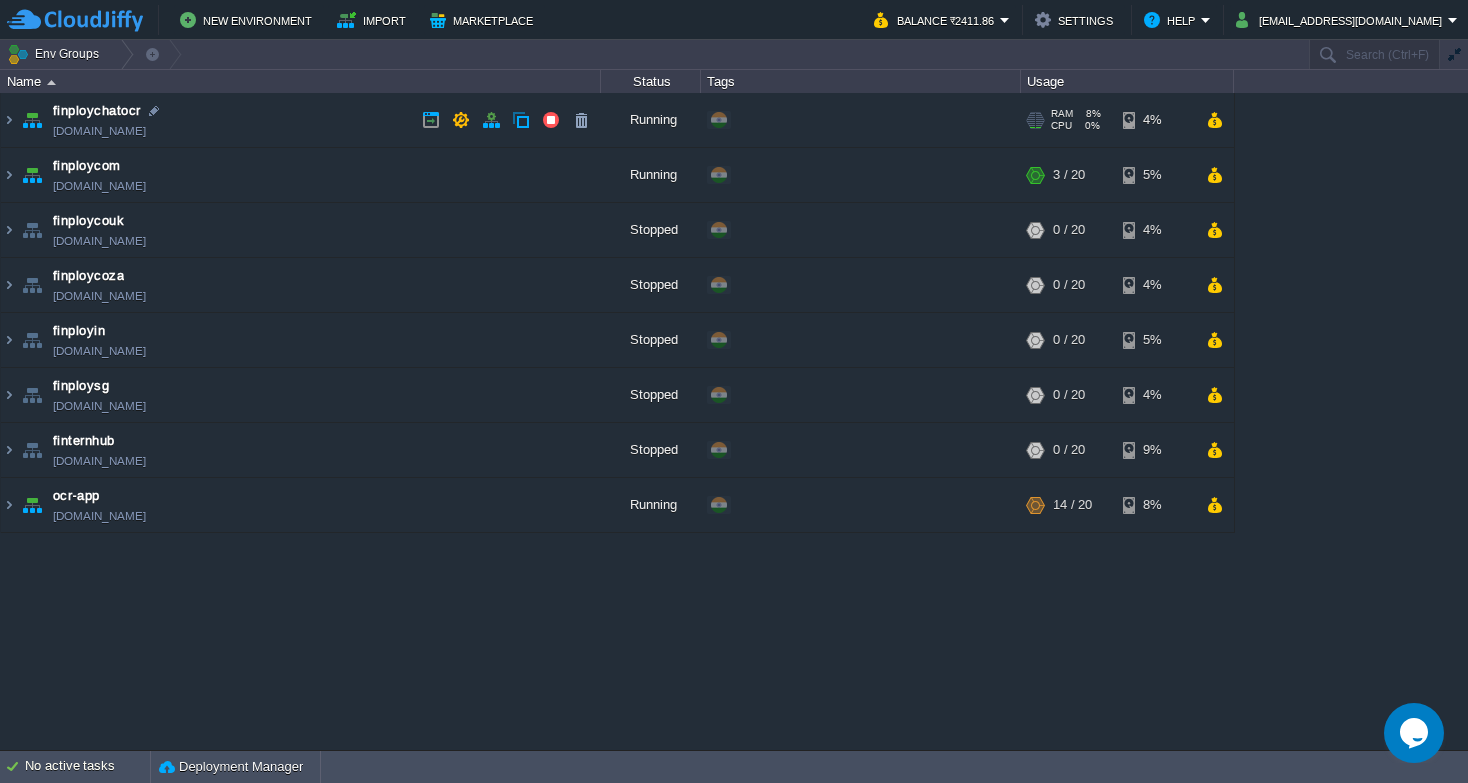 click on "finploychatocr finploychatocr.cloudjiffy.net" at bounding box center [301, 120] 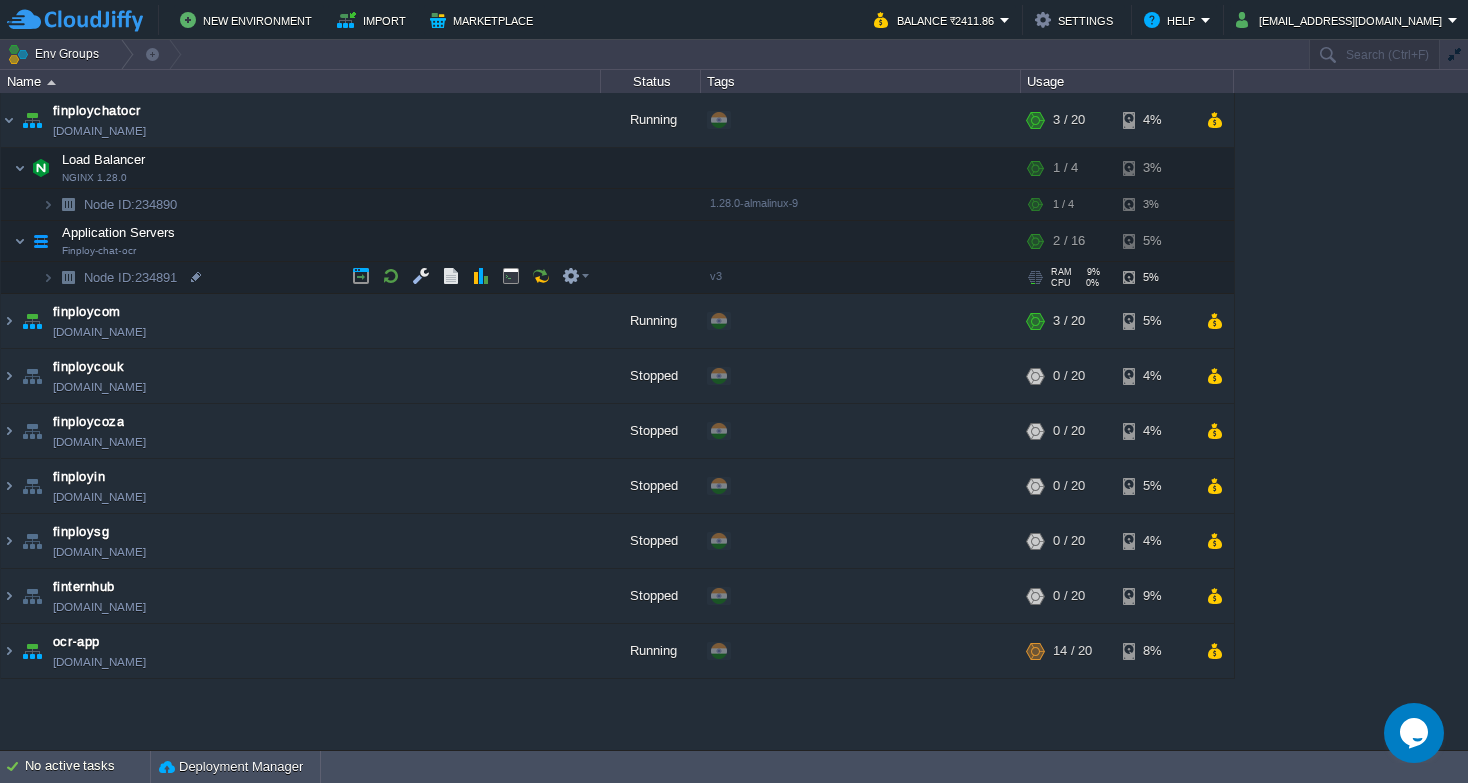 click at bounding box center [68, 277] 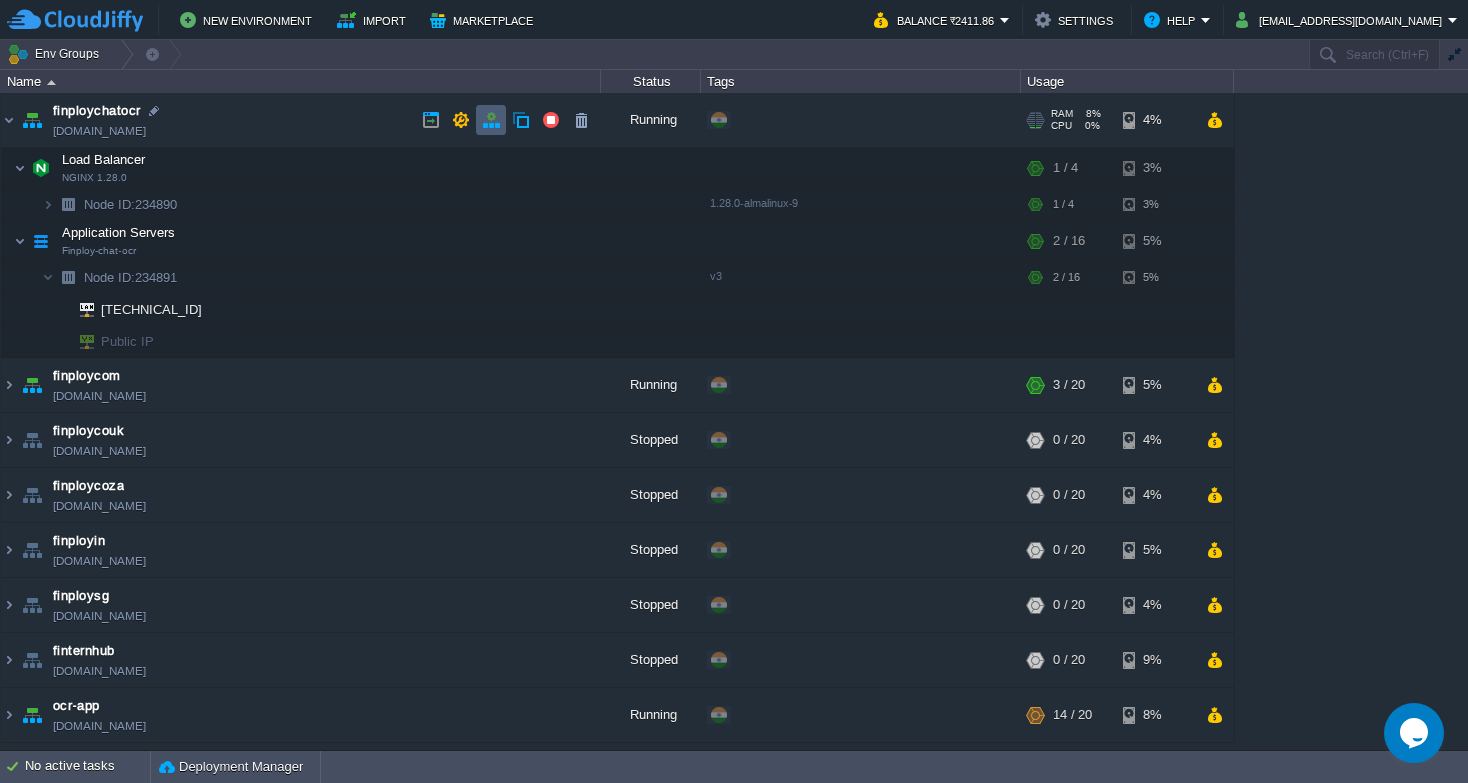 click at bounding box center [491, 120] 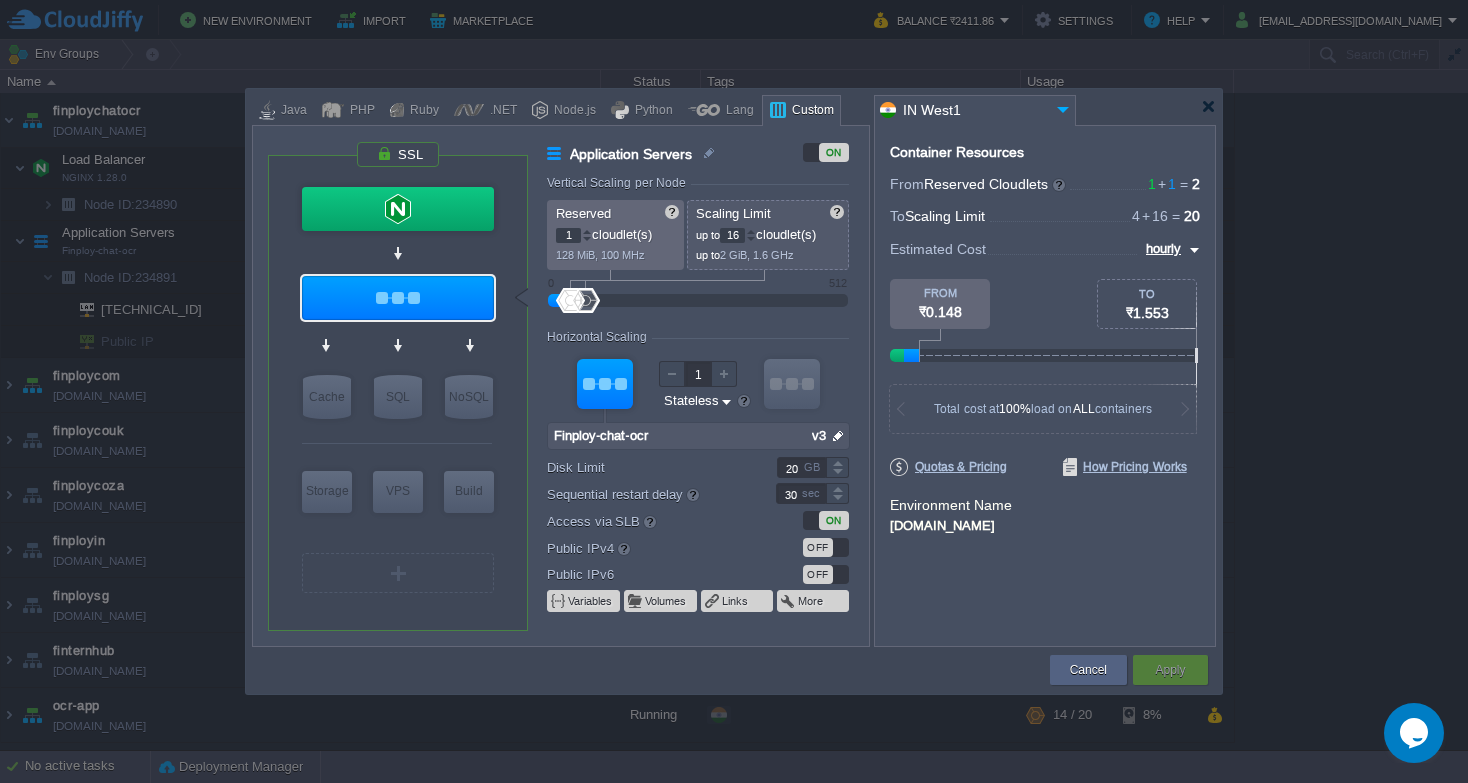 click on "Public IPv4   OFF" at bounding box center (707, 548) 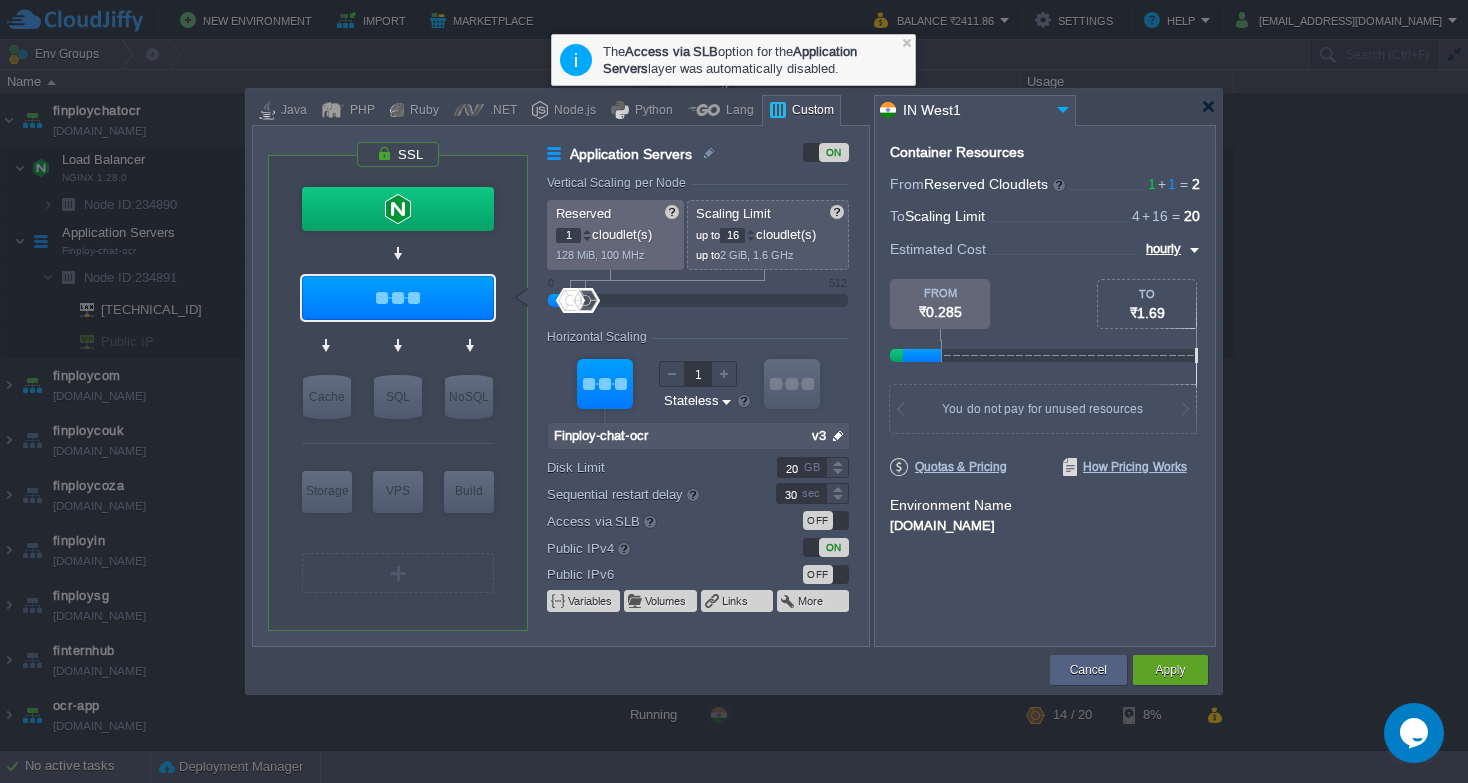 click on "OFF" at bounding box center [826, 520] 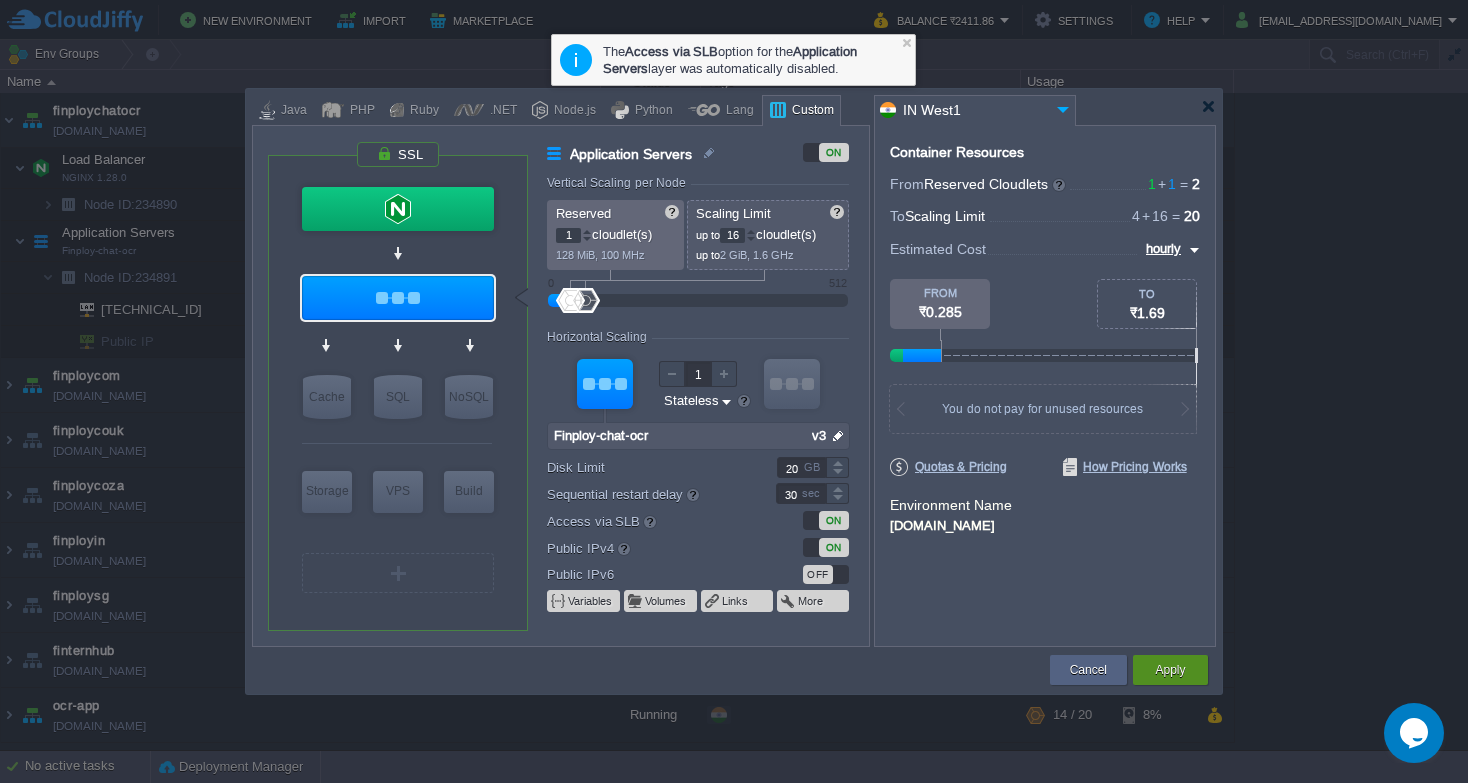 click on "Apply" at bounding box center (1170, 670) 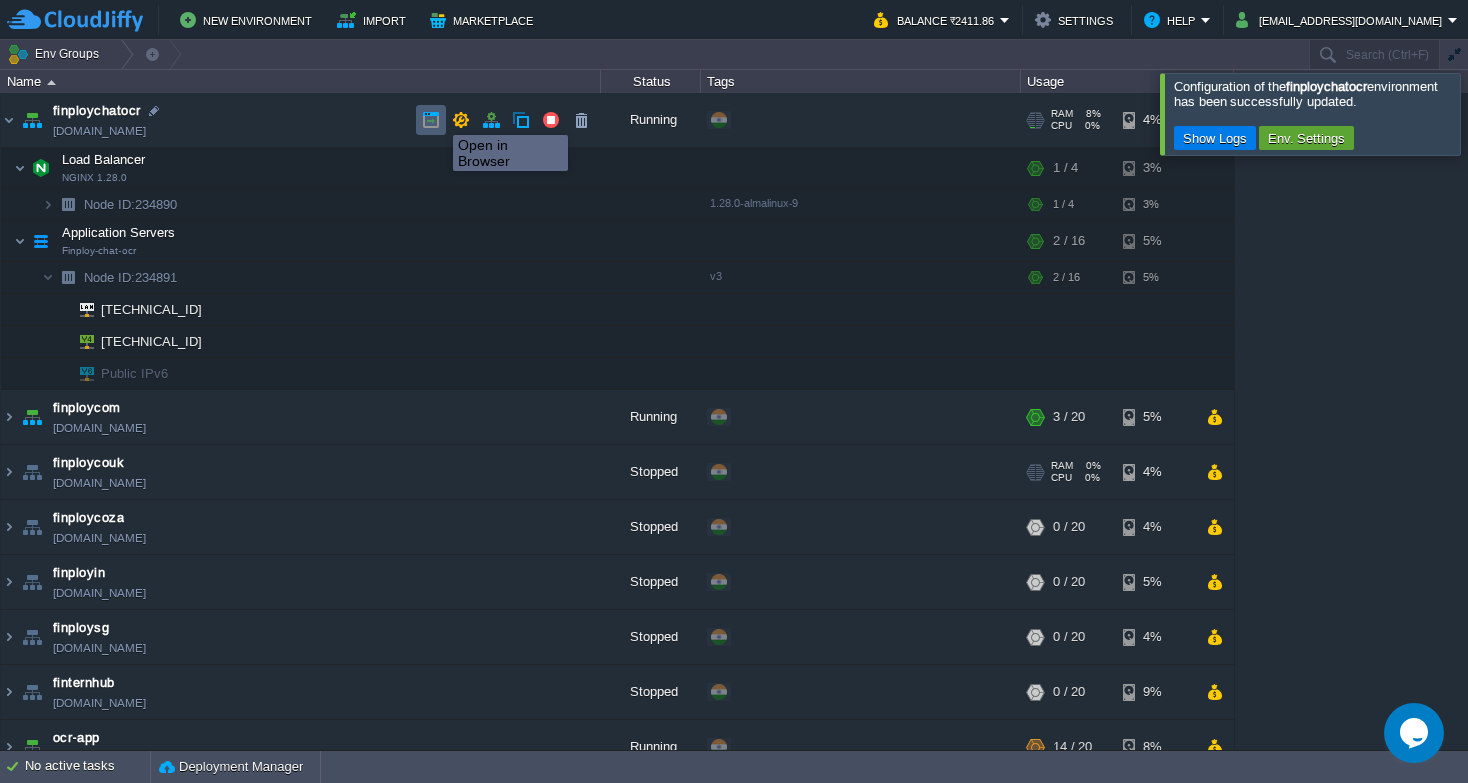 click at bounding box center (431, 120) 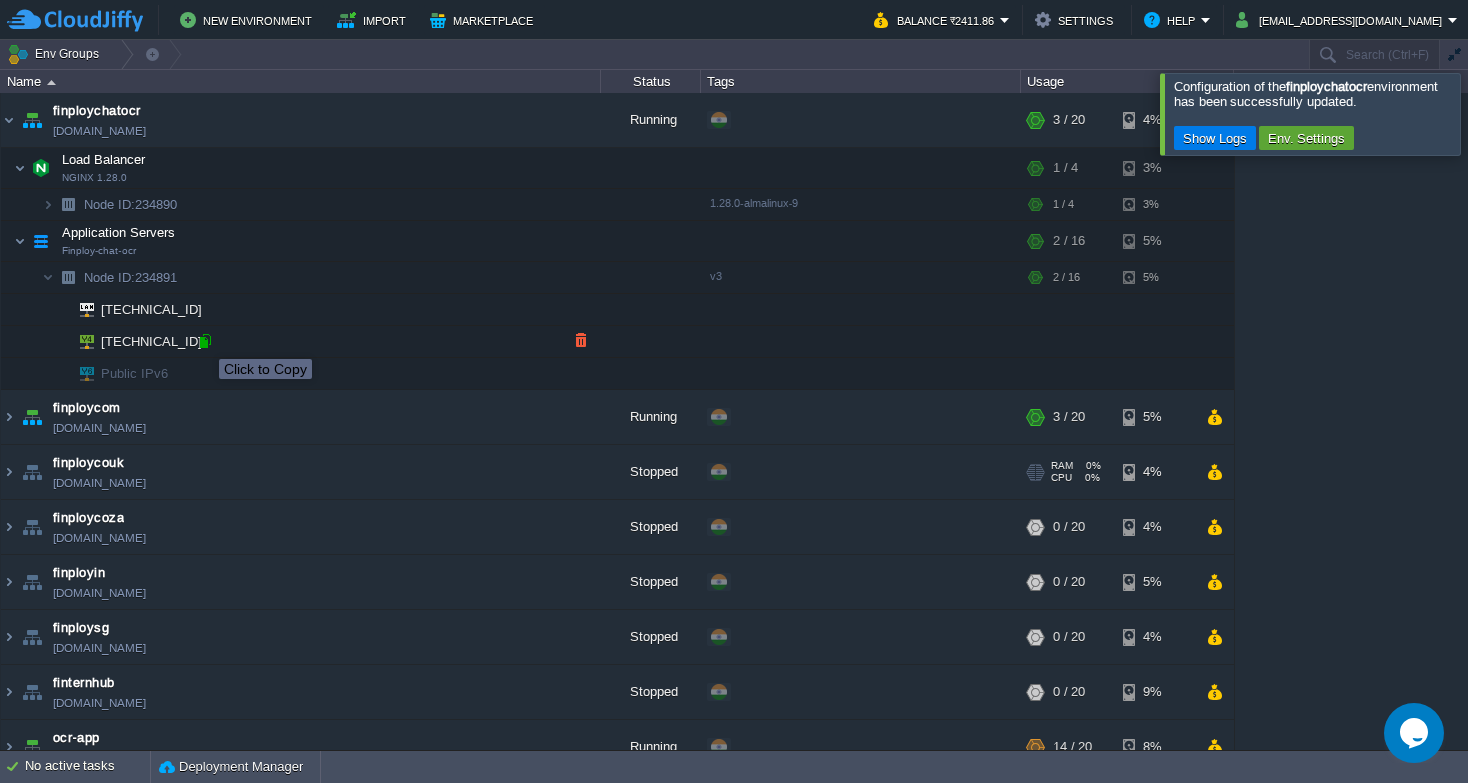 click at bounding box center [205, 341] 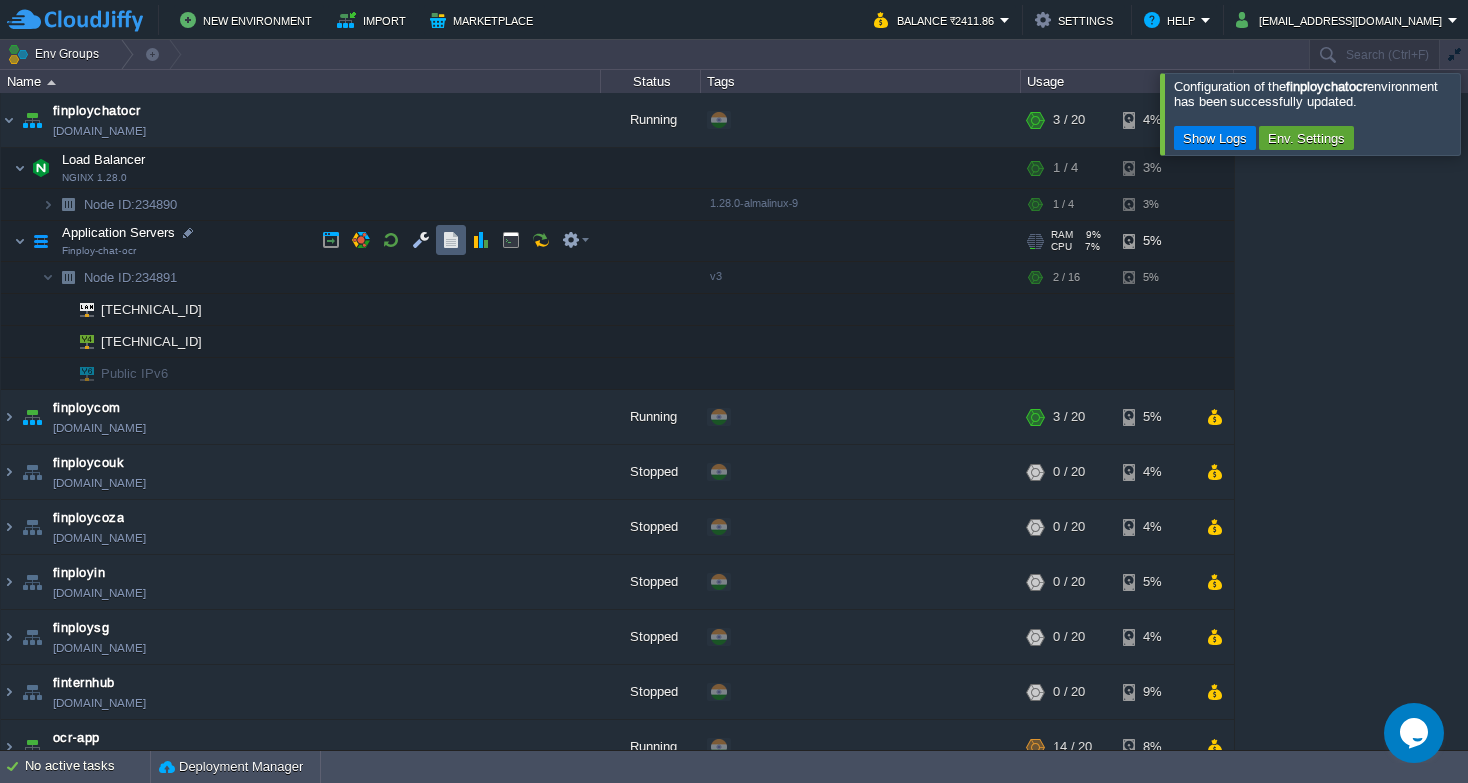 click at bounding box center [451, 240] 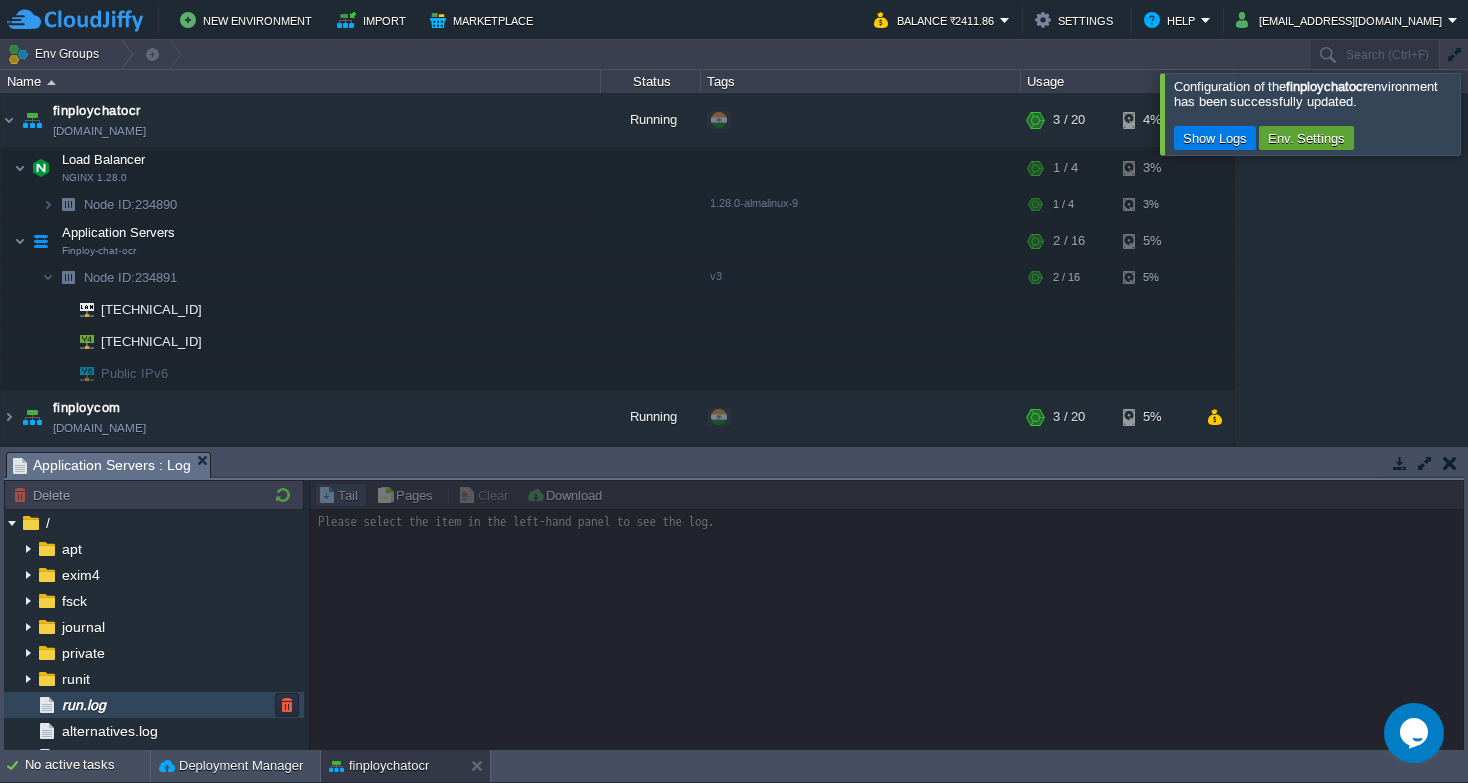 click on "run.log" at bounding box center [83, 705] 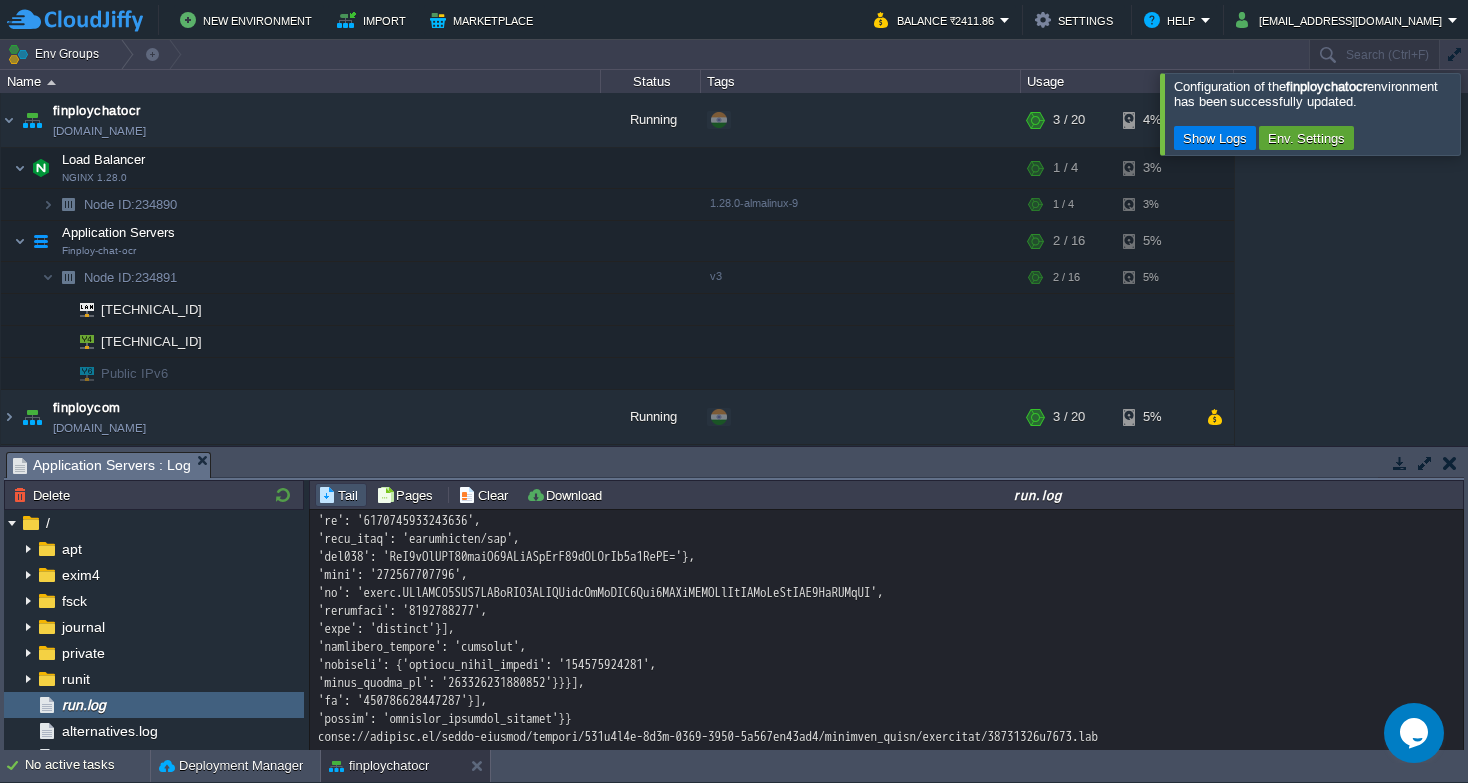 scroll, scrollTop: 3734, scrollLeft: 0, axis: vertical 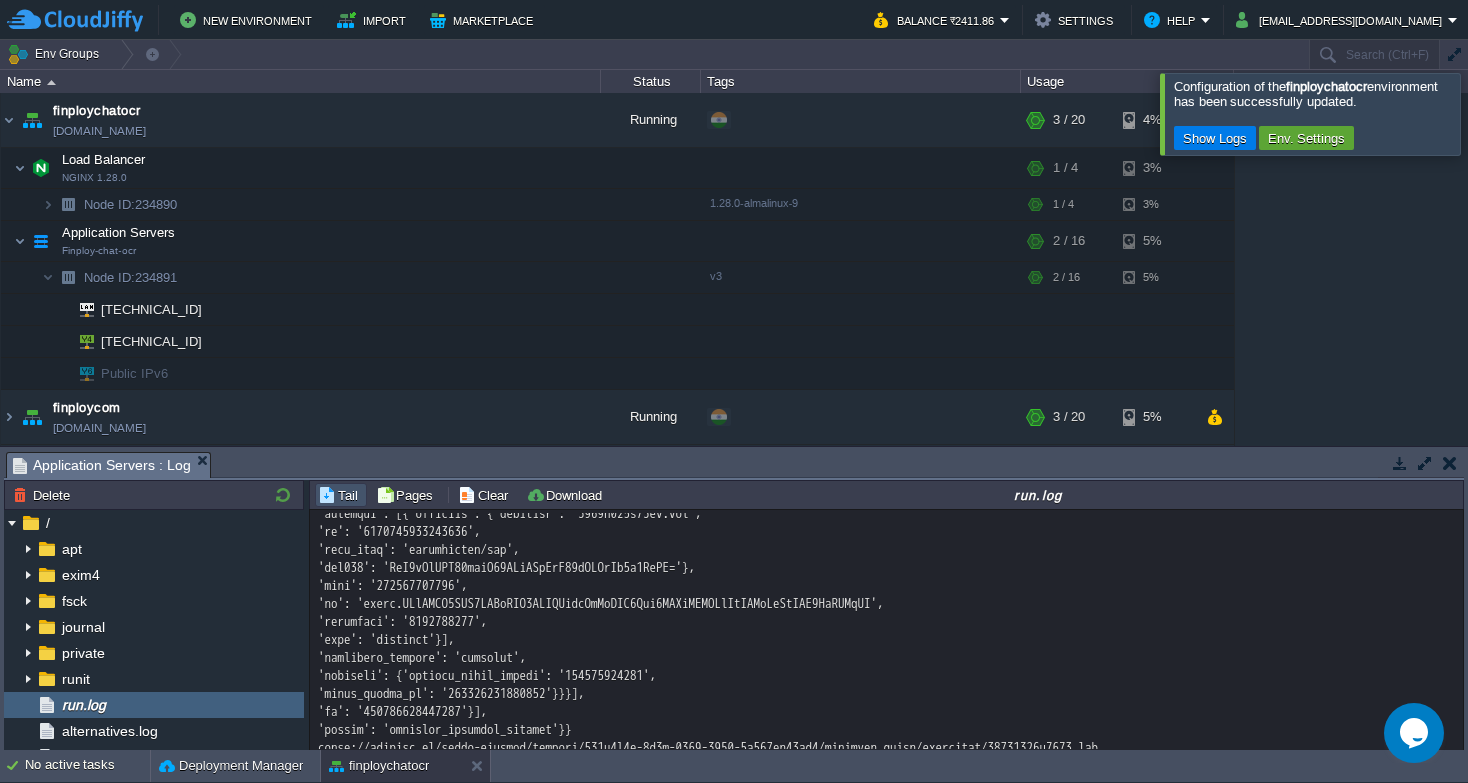 drag, startPoint x: 714, startPoint y: 607, endPoint x: 310, endPoint y: 583, distance: 404.71225 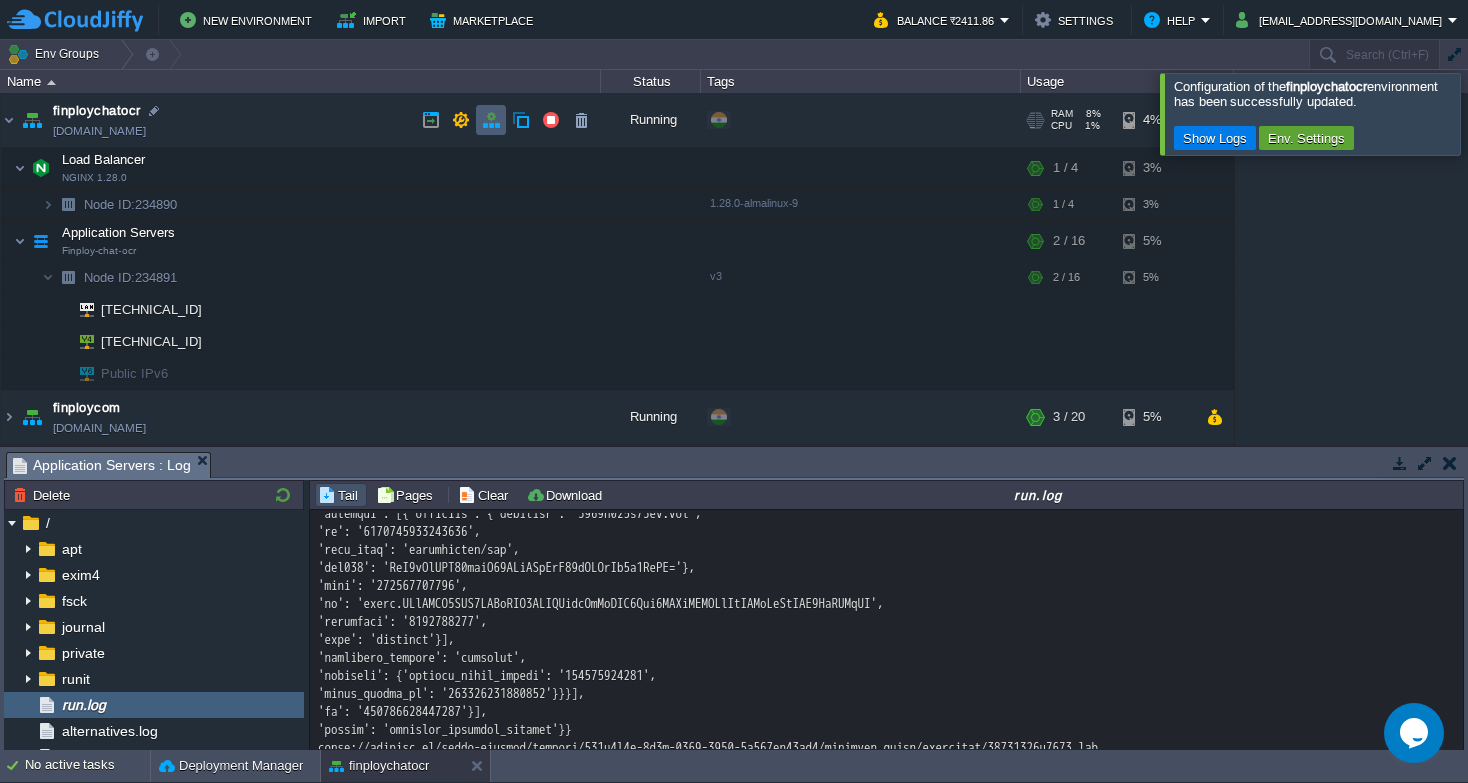 click at bounding box center (491, 120) 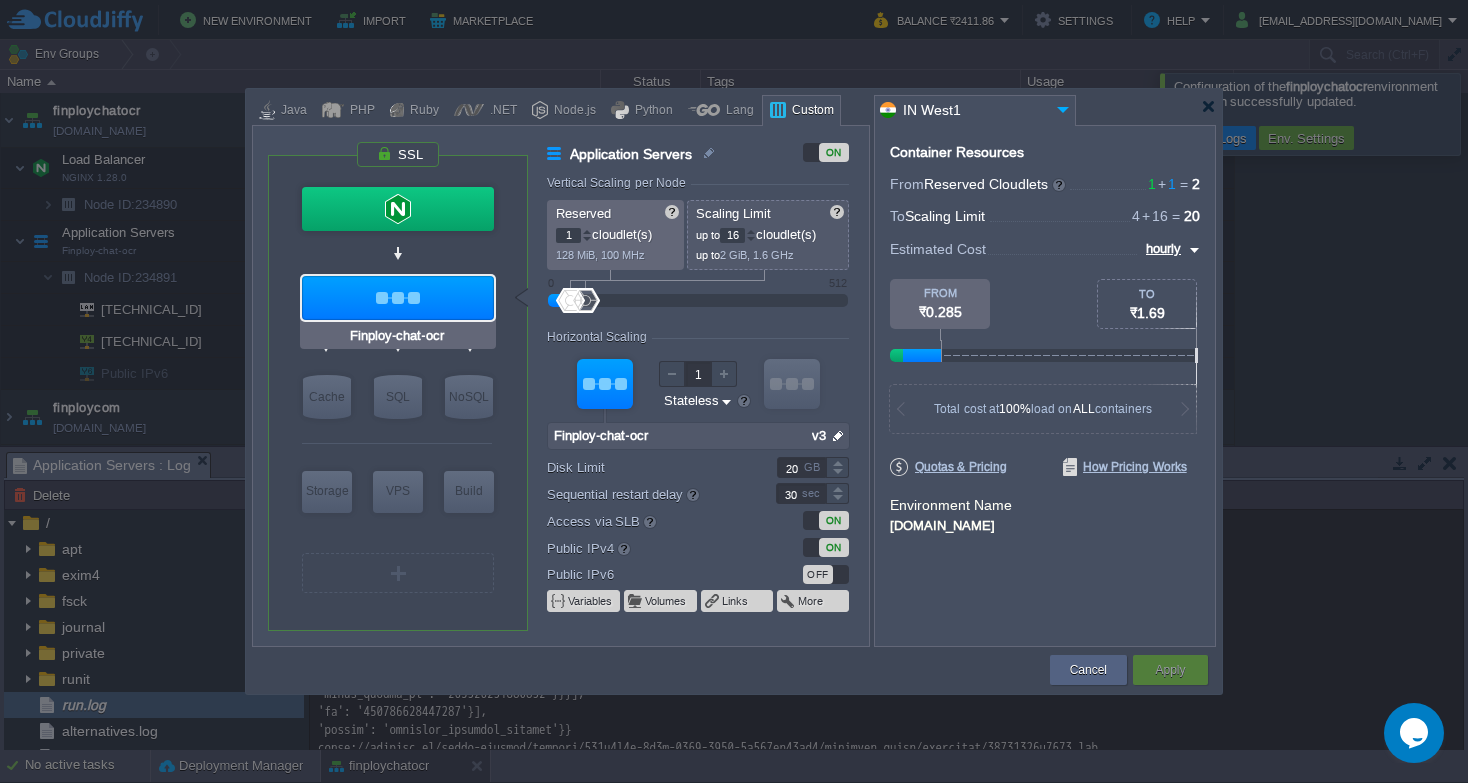 type on "NGINX 1.28.0" 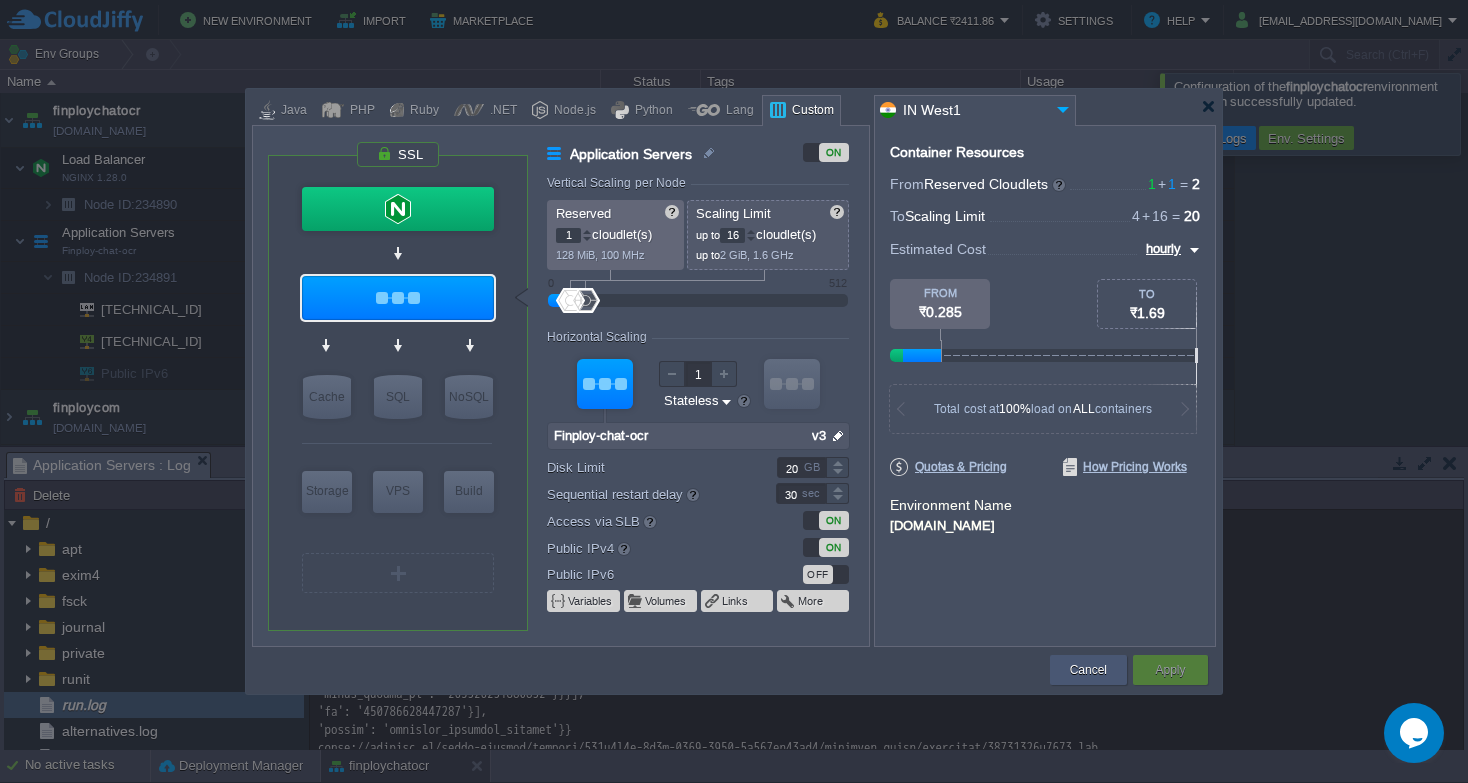 click on "Cancel" at bounding box center (1088, 670) 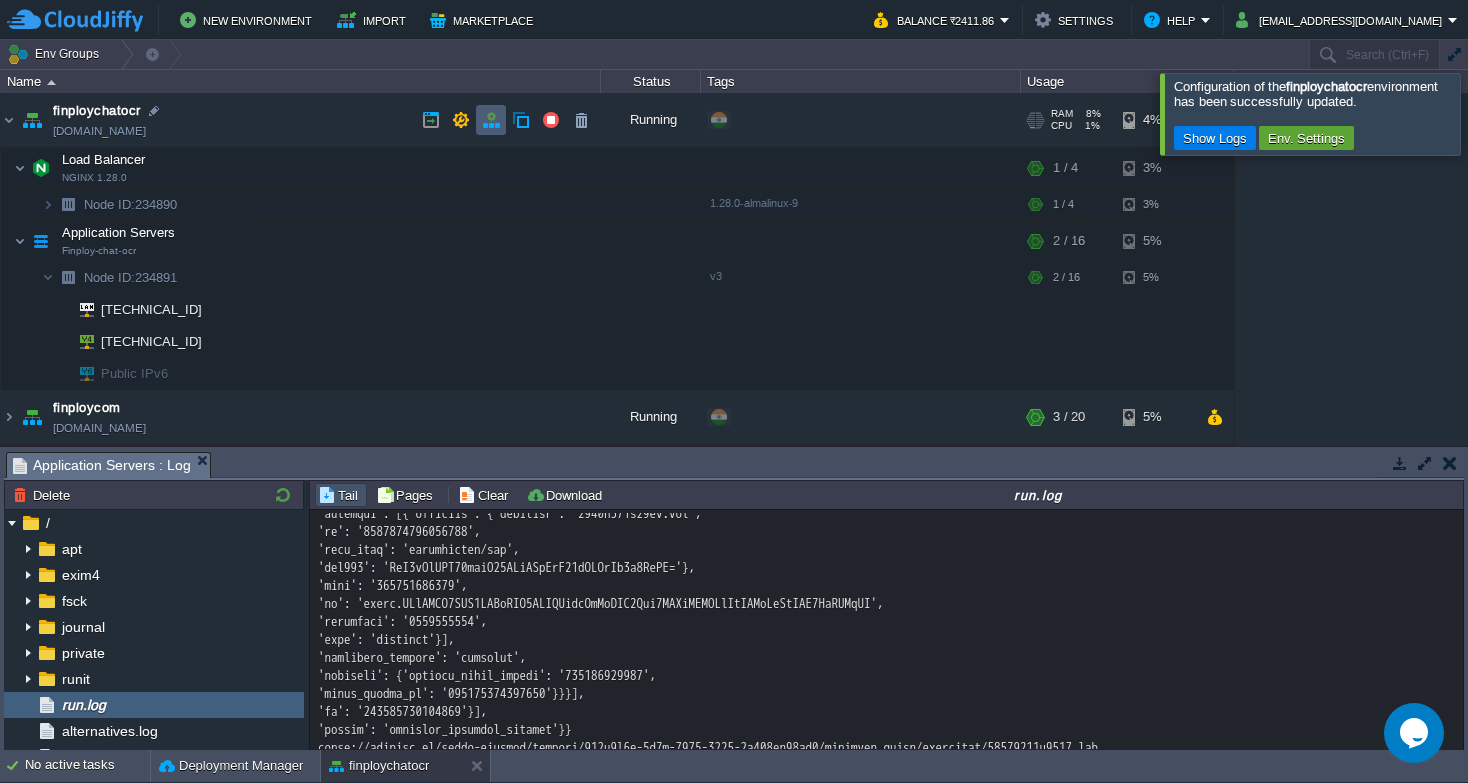 click at bounding box center (491, 120) 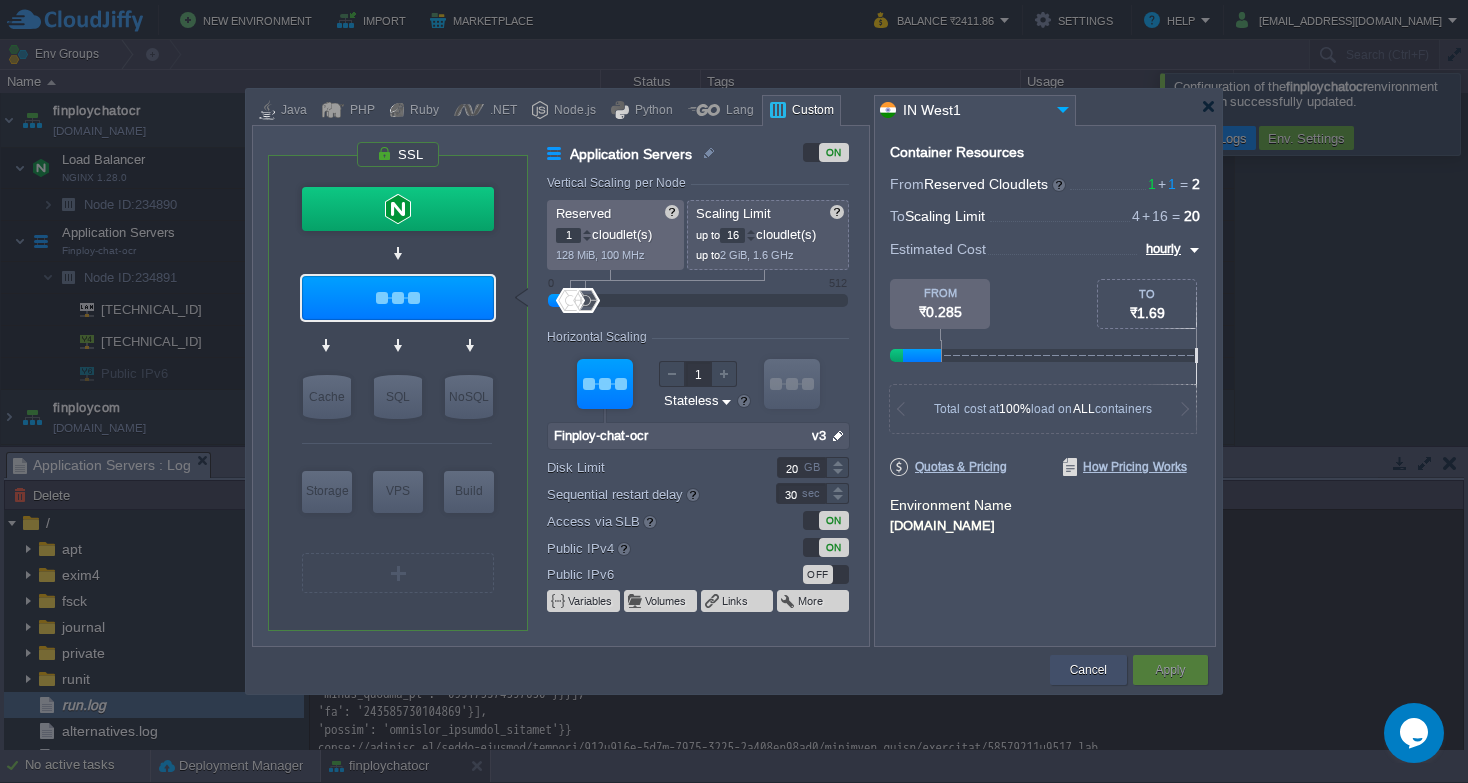 click on "Cancel" at bounding box center [1088, 670] 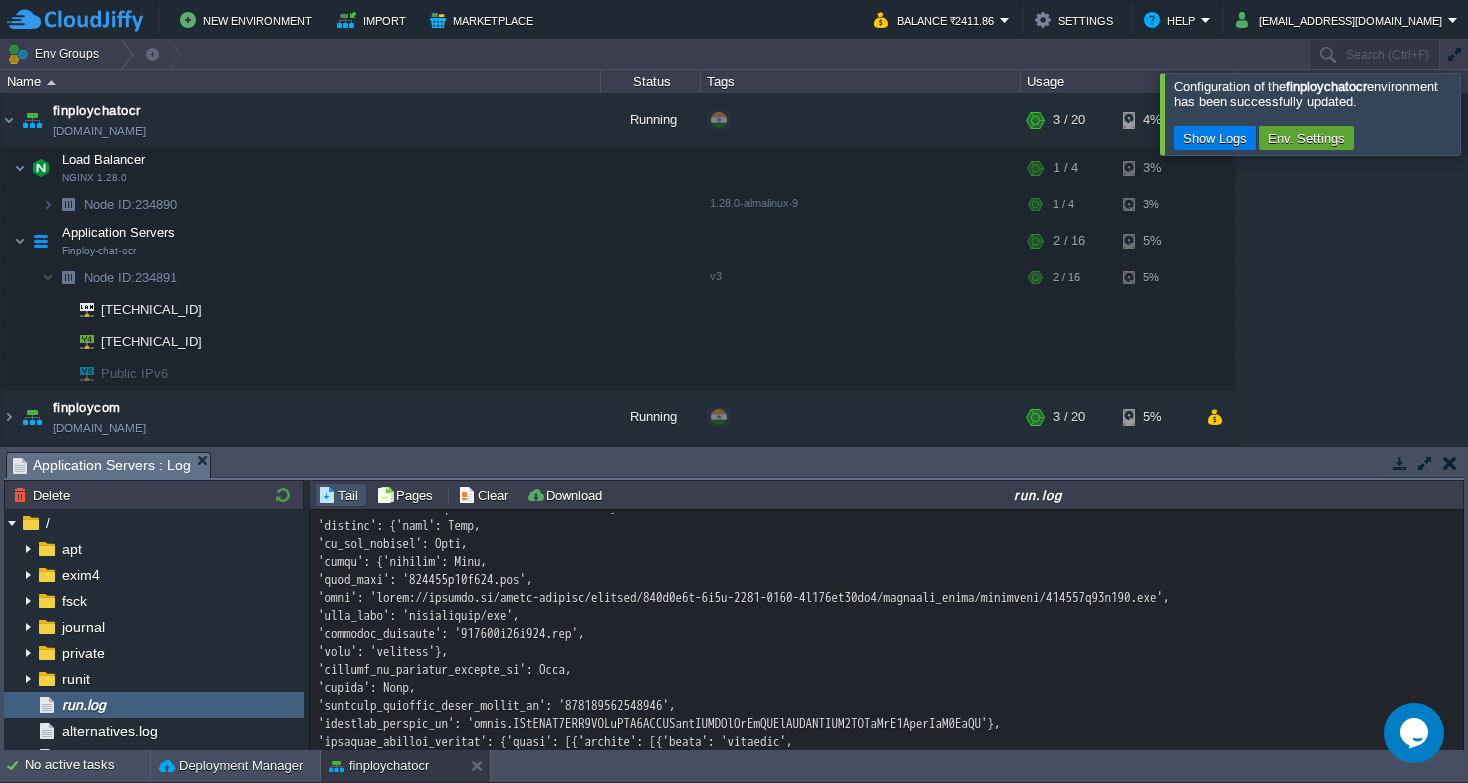 scroll, scrollTop: 6134, scrollLeft: 0, axis: vertical 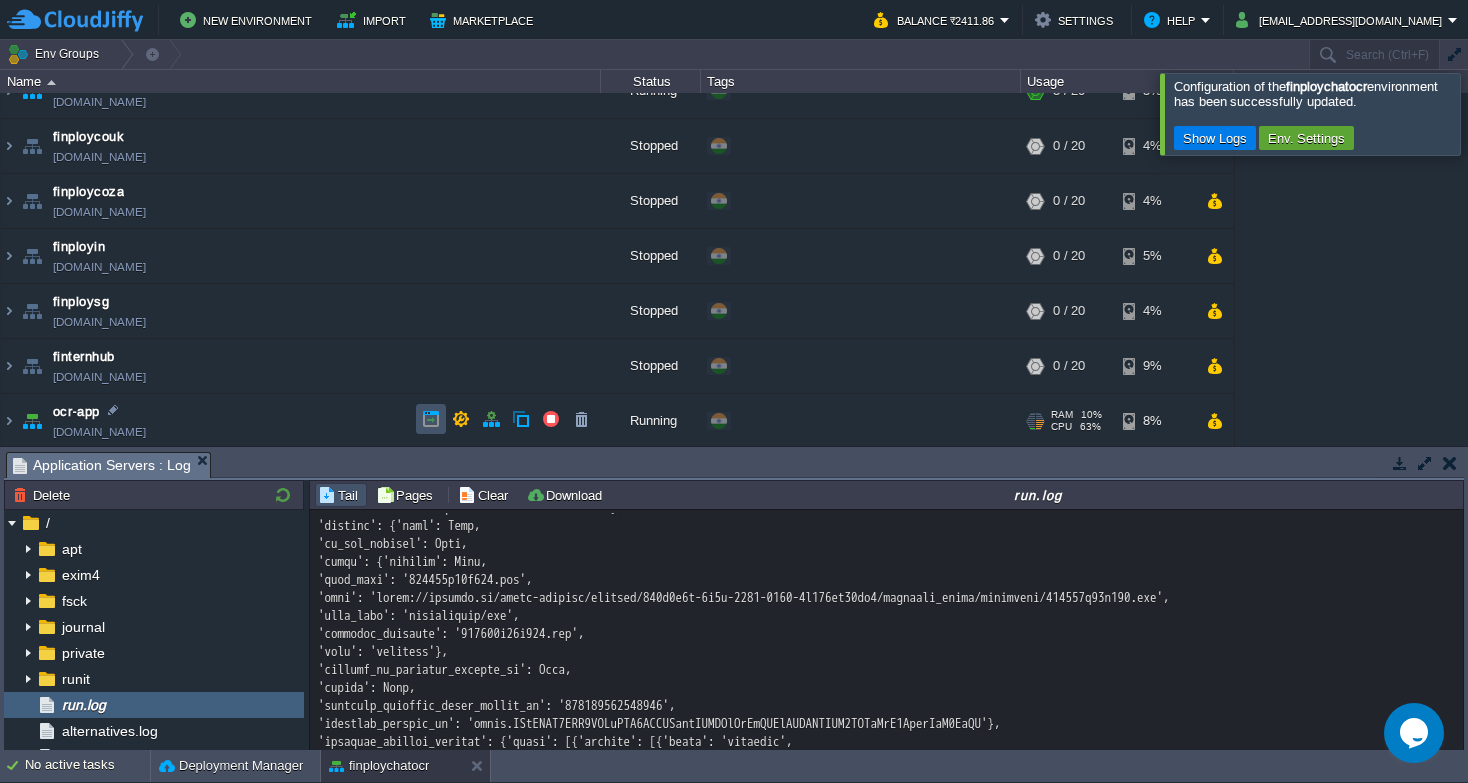 click at bounding box center (431, 419) 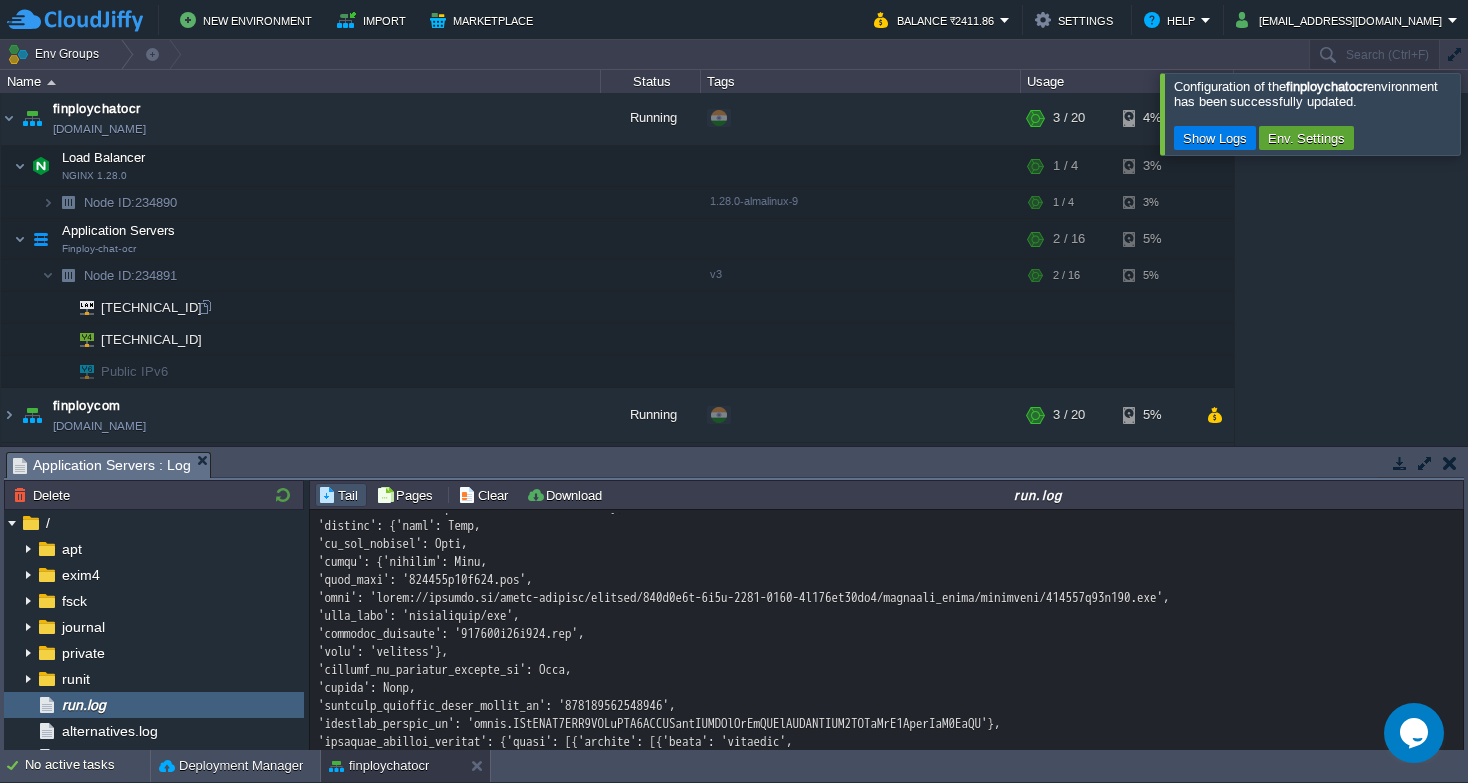 scroll, scrollTop: 0, scrollLeft: 0, axis: both 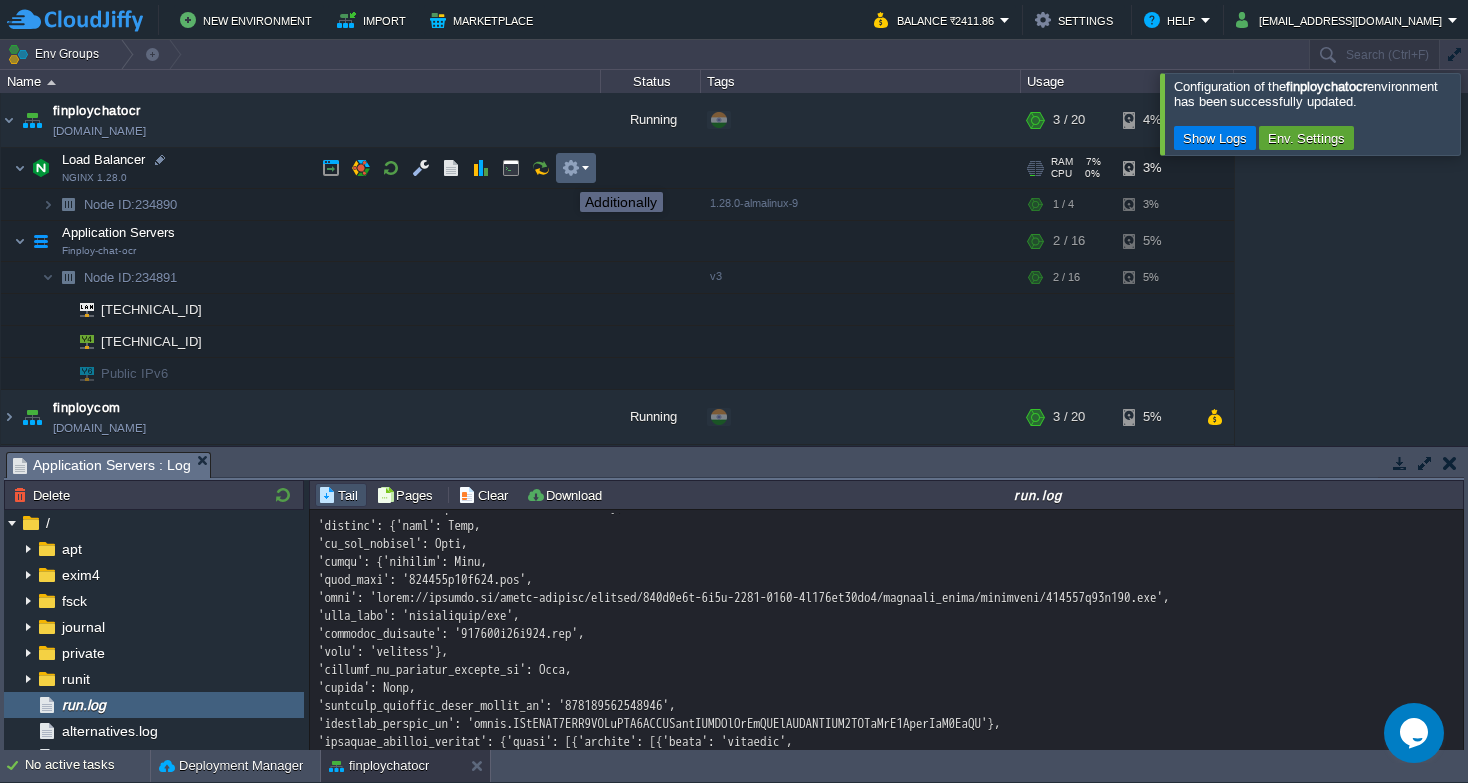 click at bounding box center (571, 168) 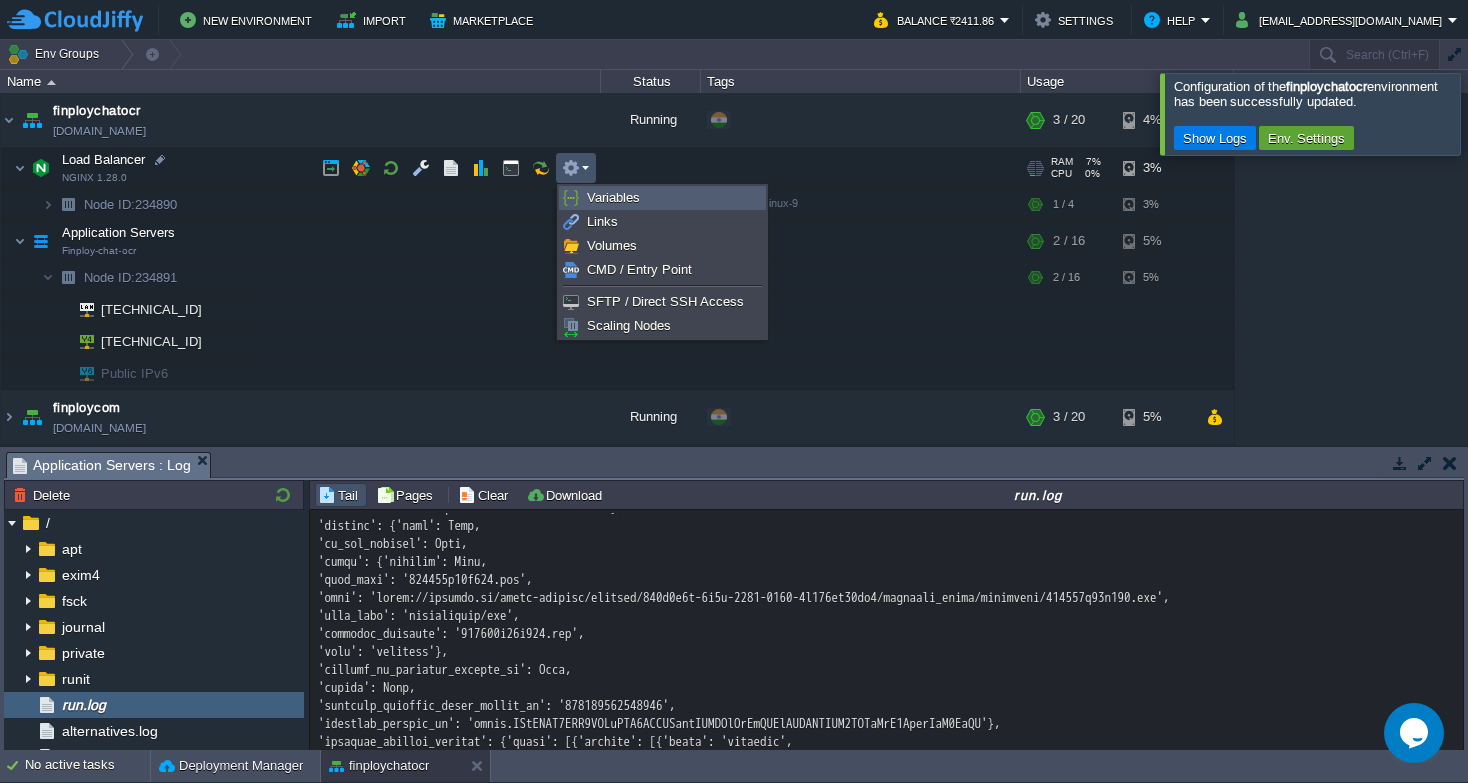 click on "Variables" at bounding box center [613, 197] 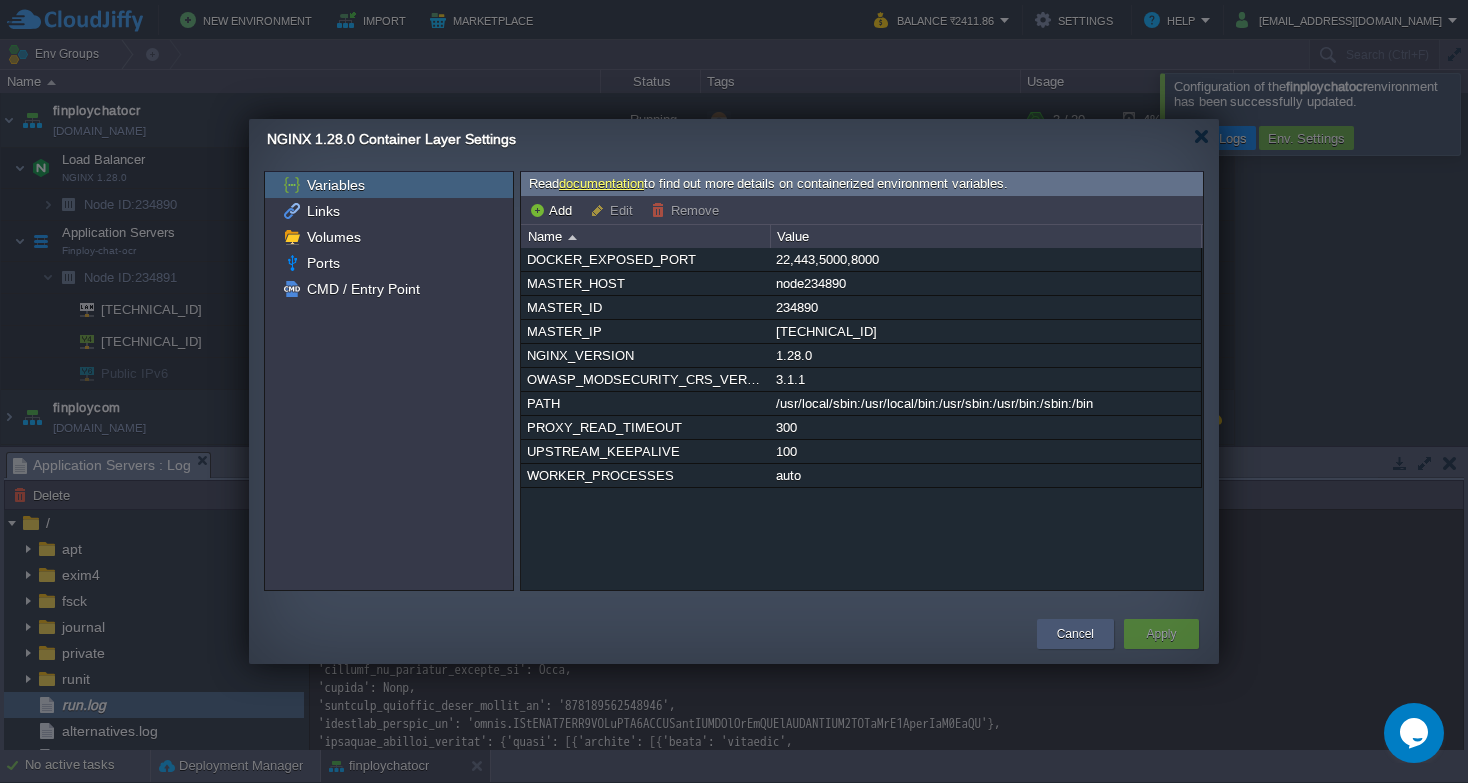 click on "Cancel" at bounding box center [1075, 634] 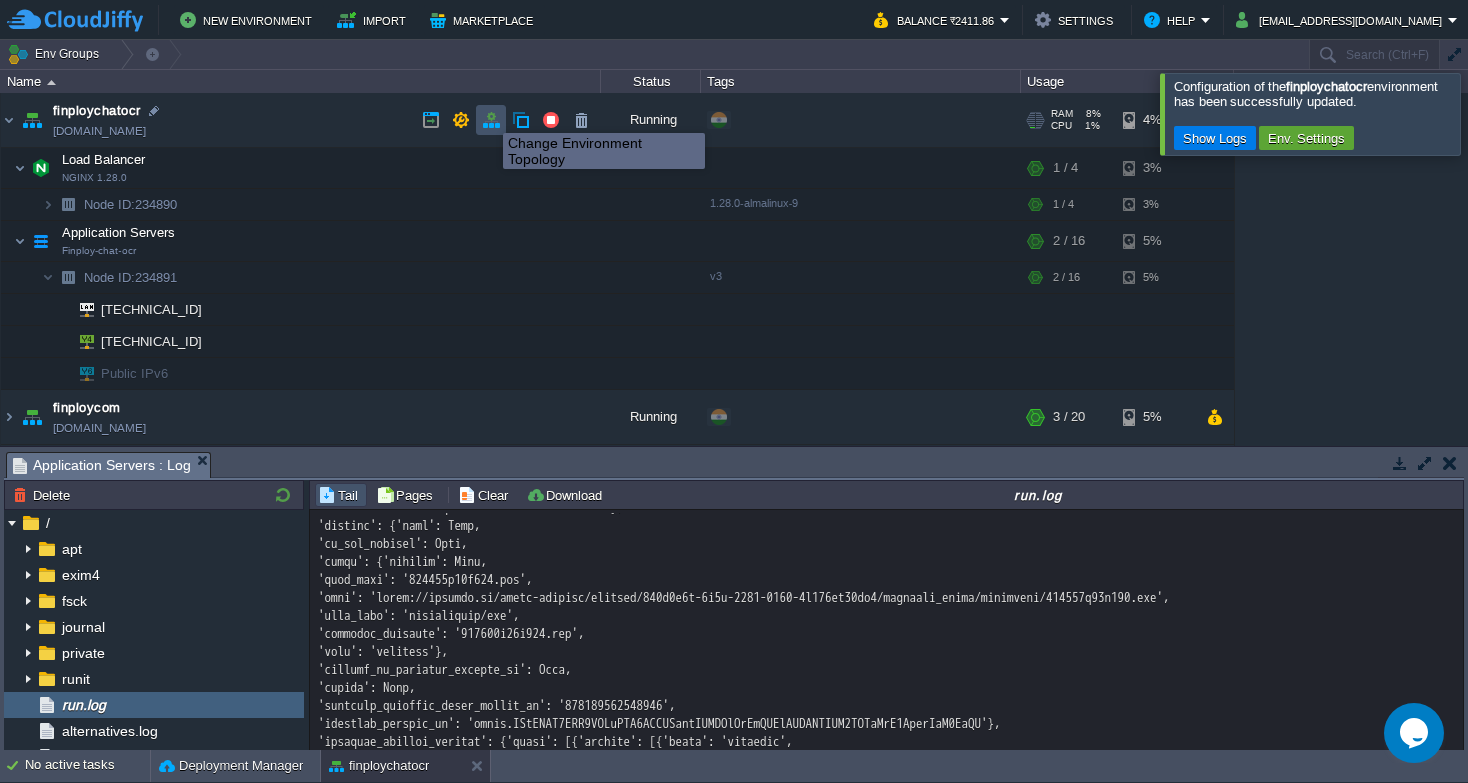 click at bounding box center (491, 120) 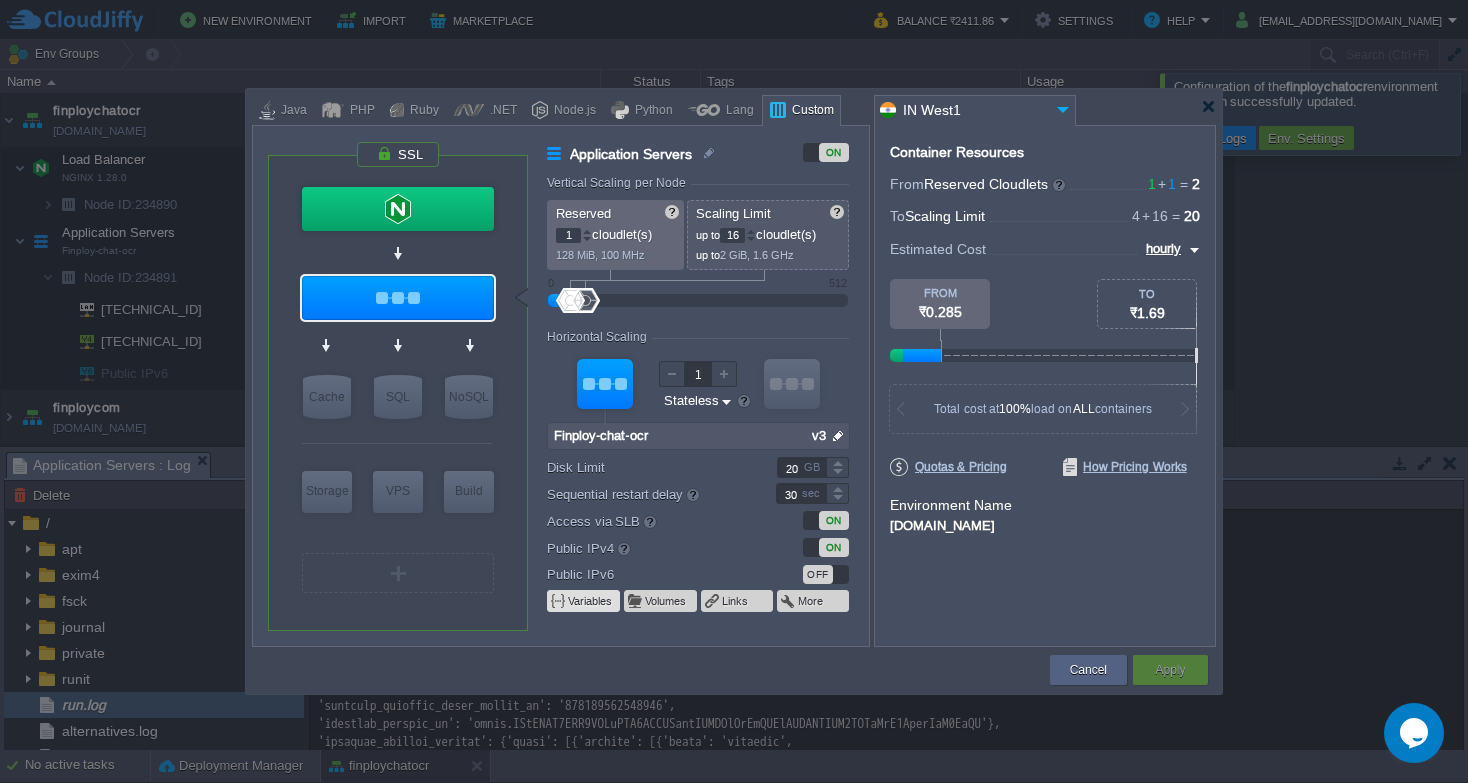 click on "Variables" at bounding box center (591, 601) 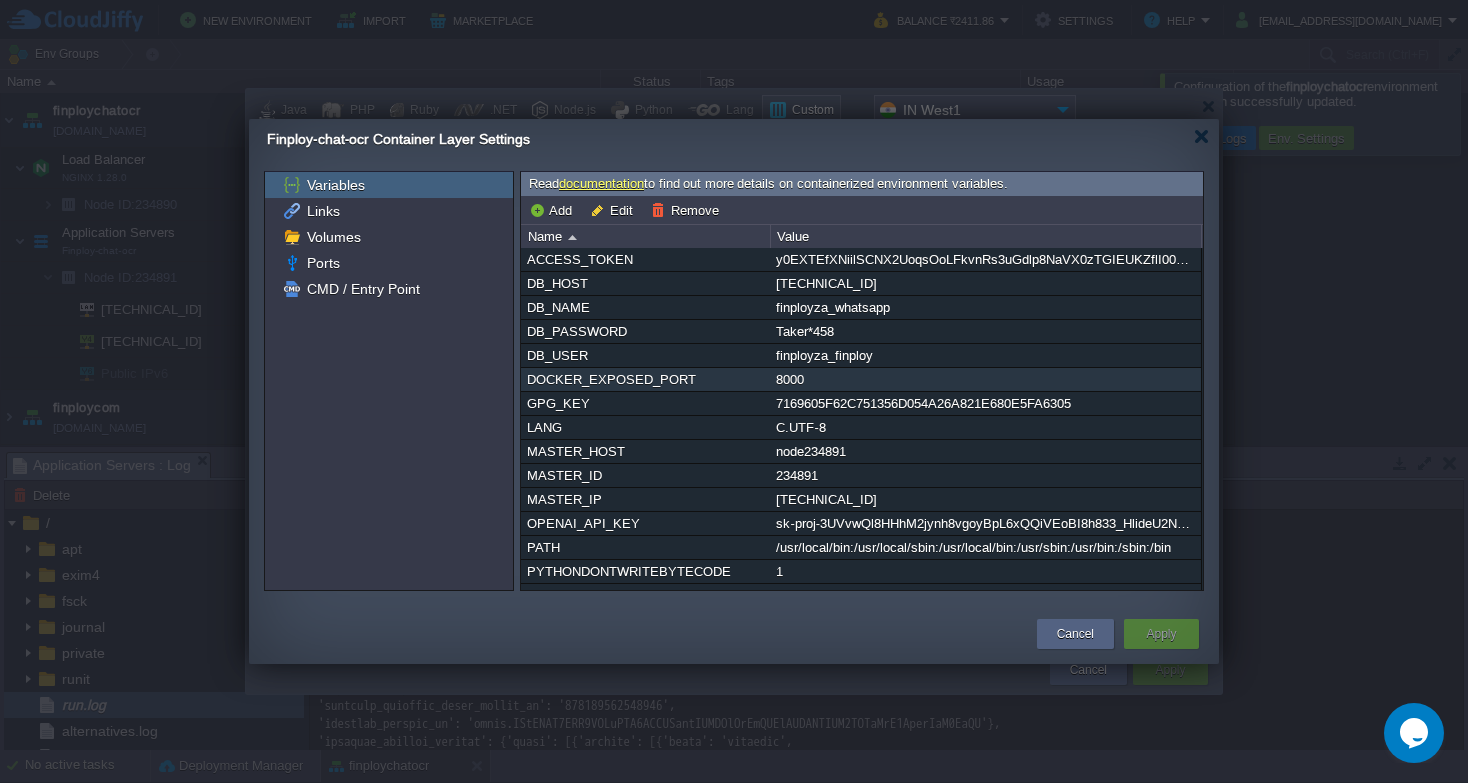 click on "8000" at bounding box center (985, 379) 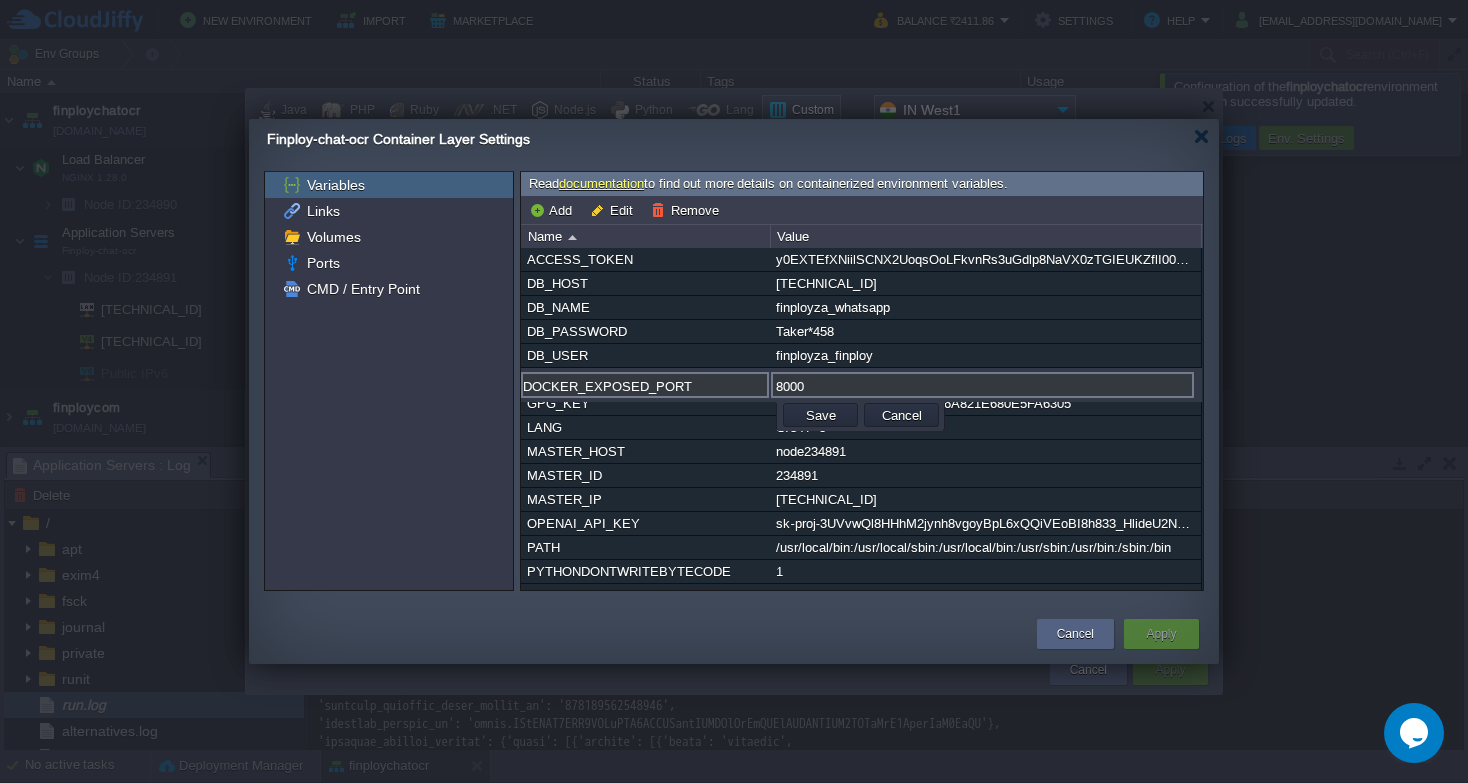 click on "ACCESS_TOKEN y0EXTEfXNiilSCNX2UoqsOoLFkvnRs3uGdlp8NaVX0zTGIEUKZflI00PoVOsufrD DB_HOST 65.0.211.89 DB_NAME finployza_whatsapp DB_PASSWORD Taker*458 DB_USER finployza_finploy DOCKER_EXPOSED_PORT 8000 GPG_KEY 7169605F62C751356D054A26A821E680E5FA6305 LANG C.UTF-8 MASTER_HOST node234891 MASTER_ID 234891 MASTER_IP 192.168.14.254 OPENAI_API_KEY 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 PATH /usr/local/bin:/usr/local/sbin:/usr/local/bin:/usr/sbin:/usr/bin:/sbin:/bin PYTHONDONTWRITEBYTECODE 1 PYTHONUNBUFFERED 1 PYTHON_GET_PIP_SHA256 dfe9fd5c28dc98b5ac17979a953ea550cec37ae1b47a5116007395bfacff2ab9 PYTHON_GET_PIP_URL https://github.com/pypa/get-pip/raw/dbf0c85f76fb6e1ab42aa672ffca6f0a675d9ee4/public/get-pip.py PYTHON_PIP_VERSION 24.0 PYTHON_VERSION 3.12.3 VENDOR_ID 533a7c8a-7e5c-4638-8221-1f609ac88eb0 DOCKER_EXPOSED_PORT 8000 Save Cancel" at bounding box center (862, 419) 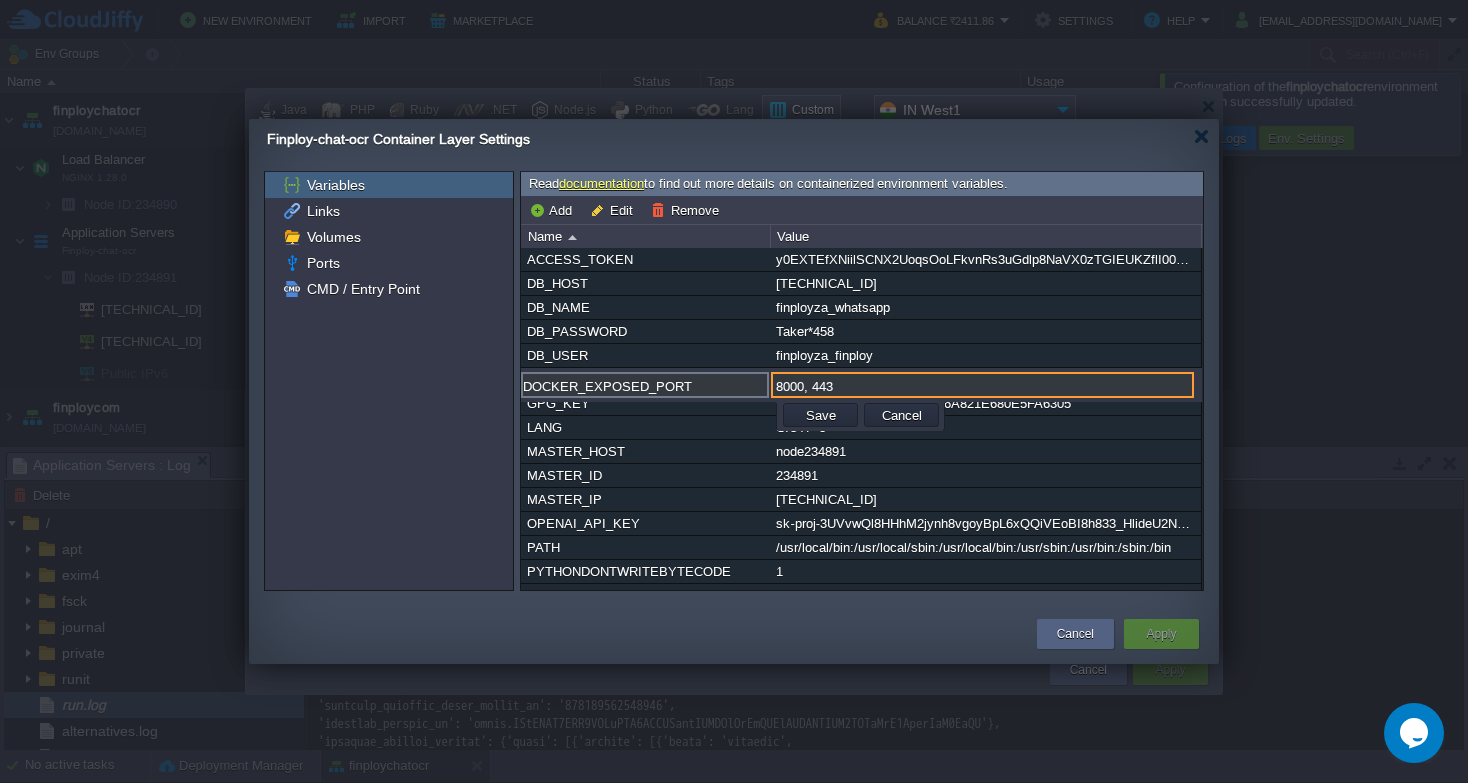 type on "8000, 443" 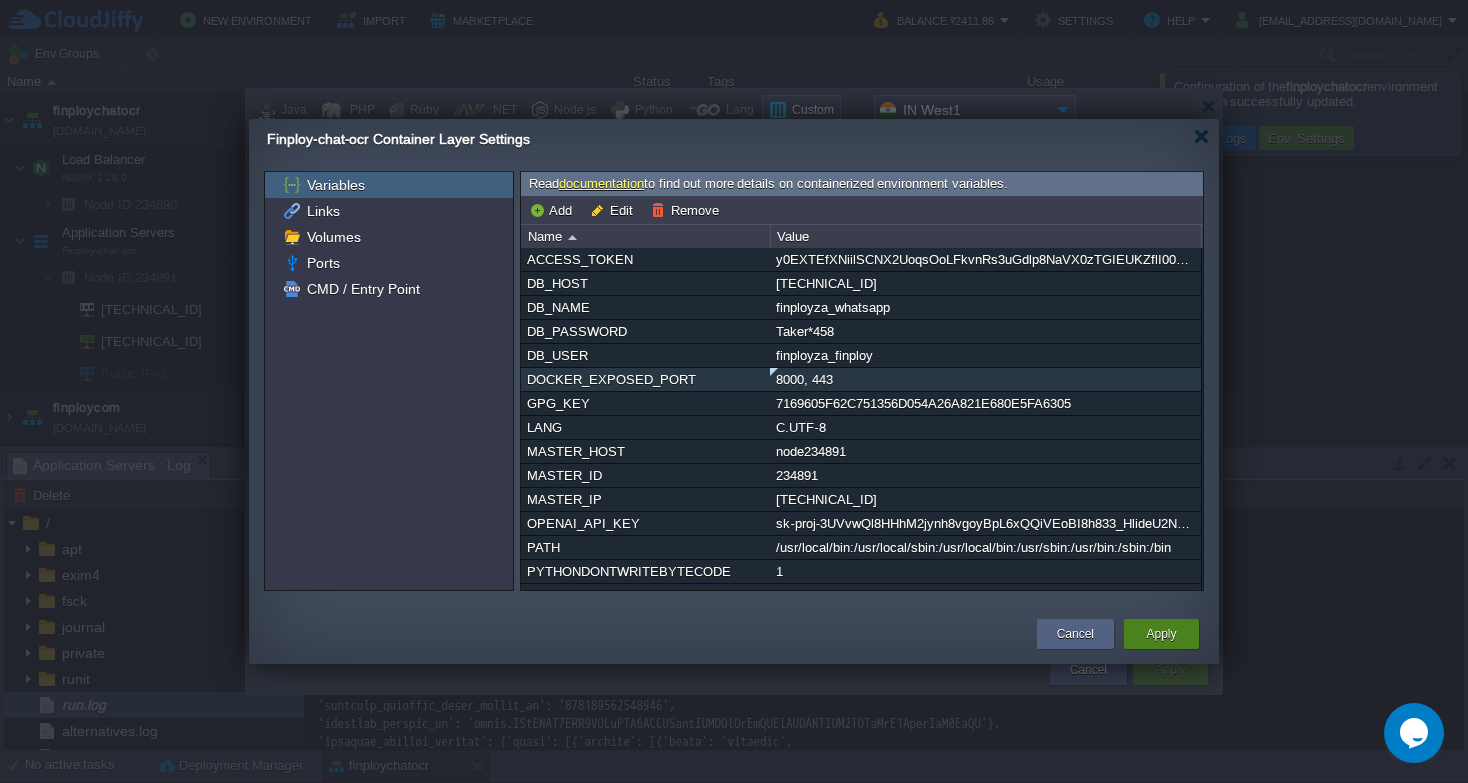 click on "Apply" at bounding box center (1161, 634) 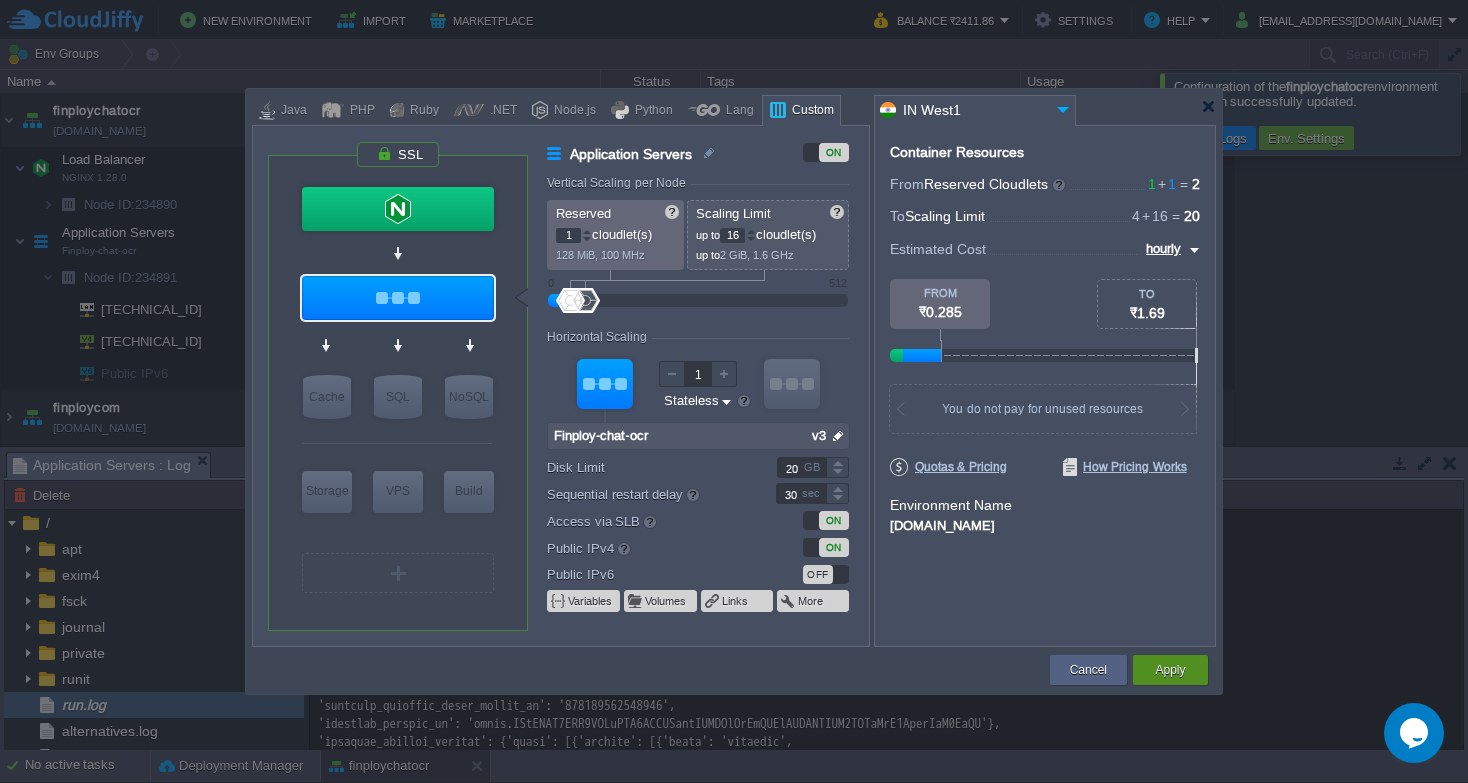 click on "Apply" at bounding box center [1170, 670] 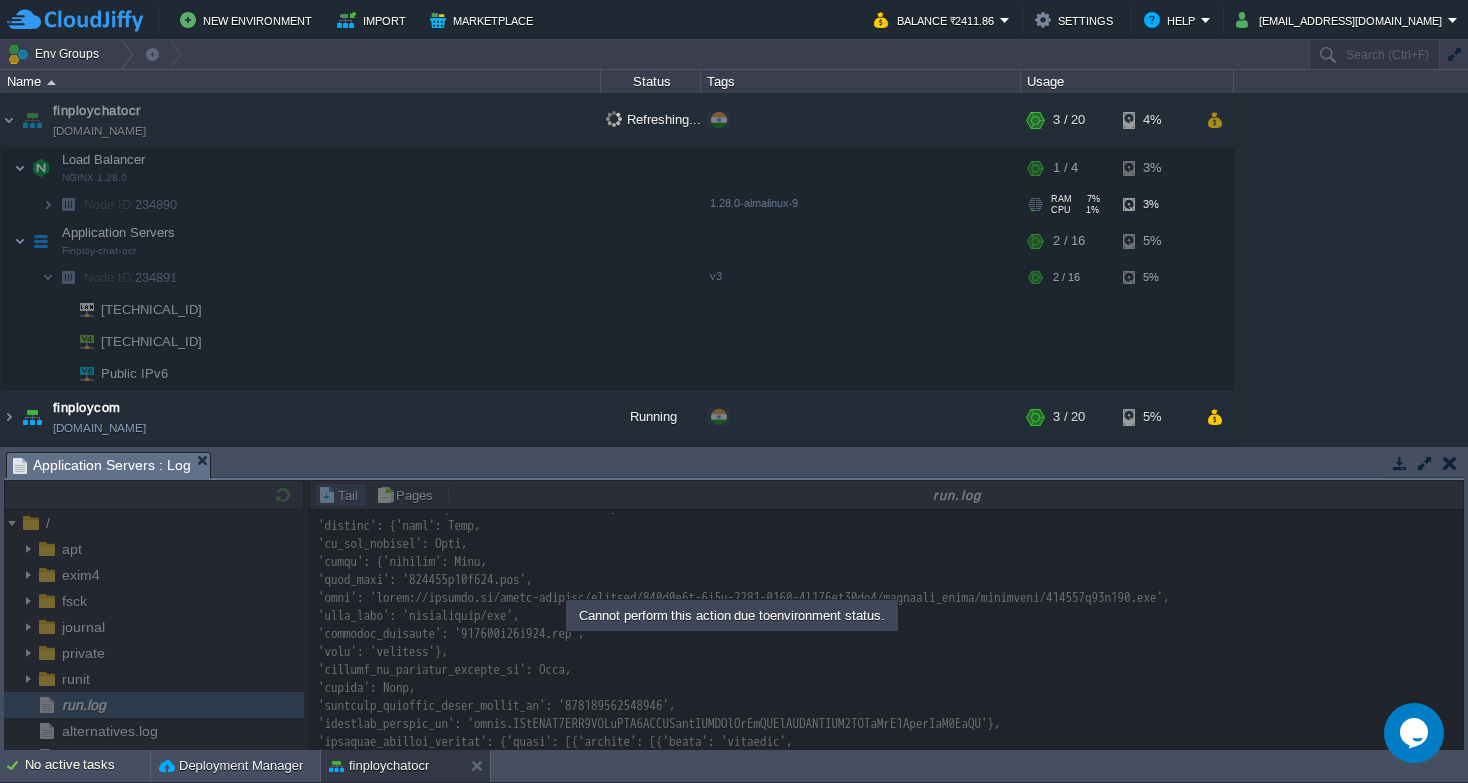 scroll, scrollTop: 6134, scrollLeft: 0, axis: vertical 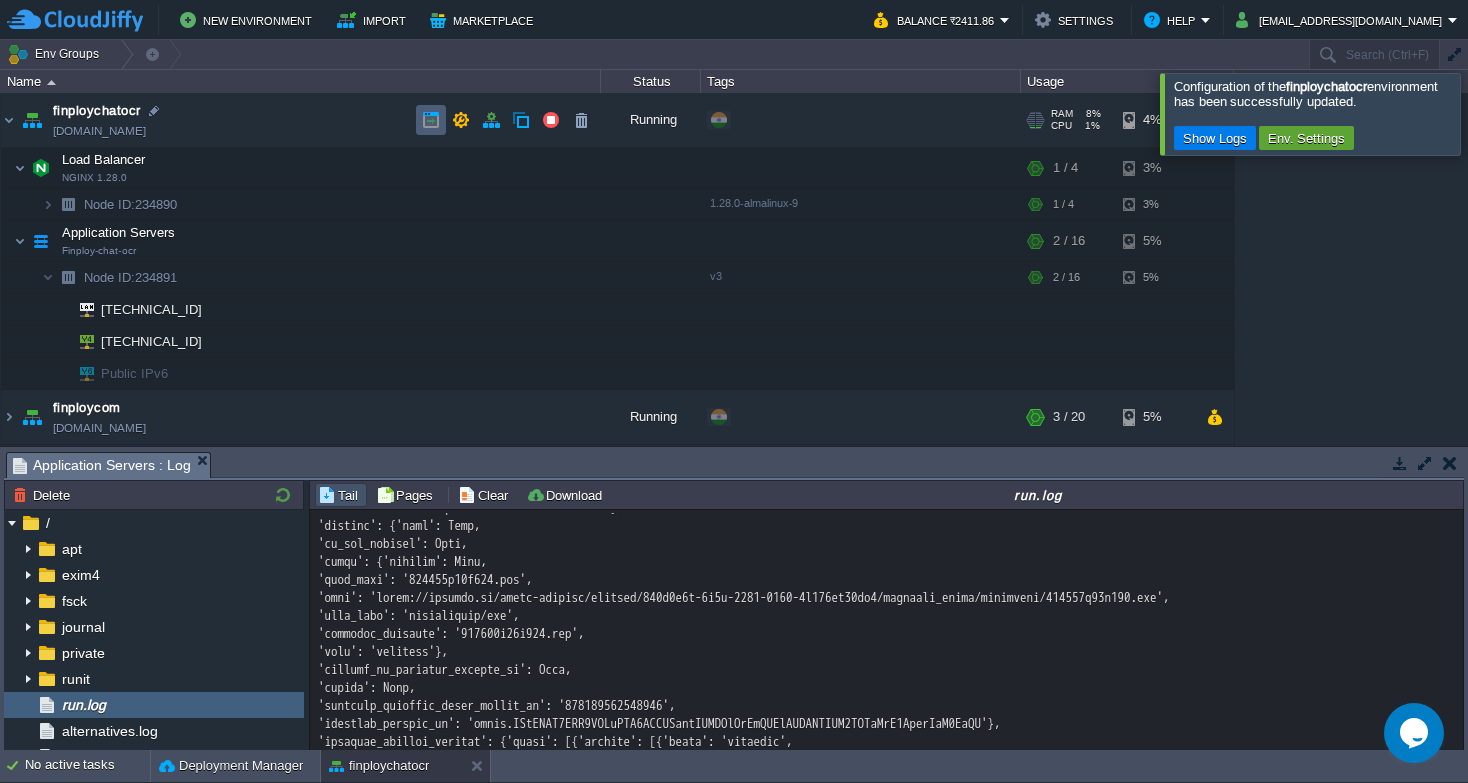 click at bounding box center (431, 120) 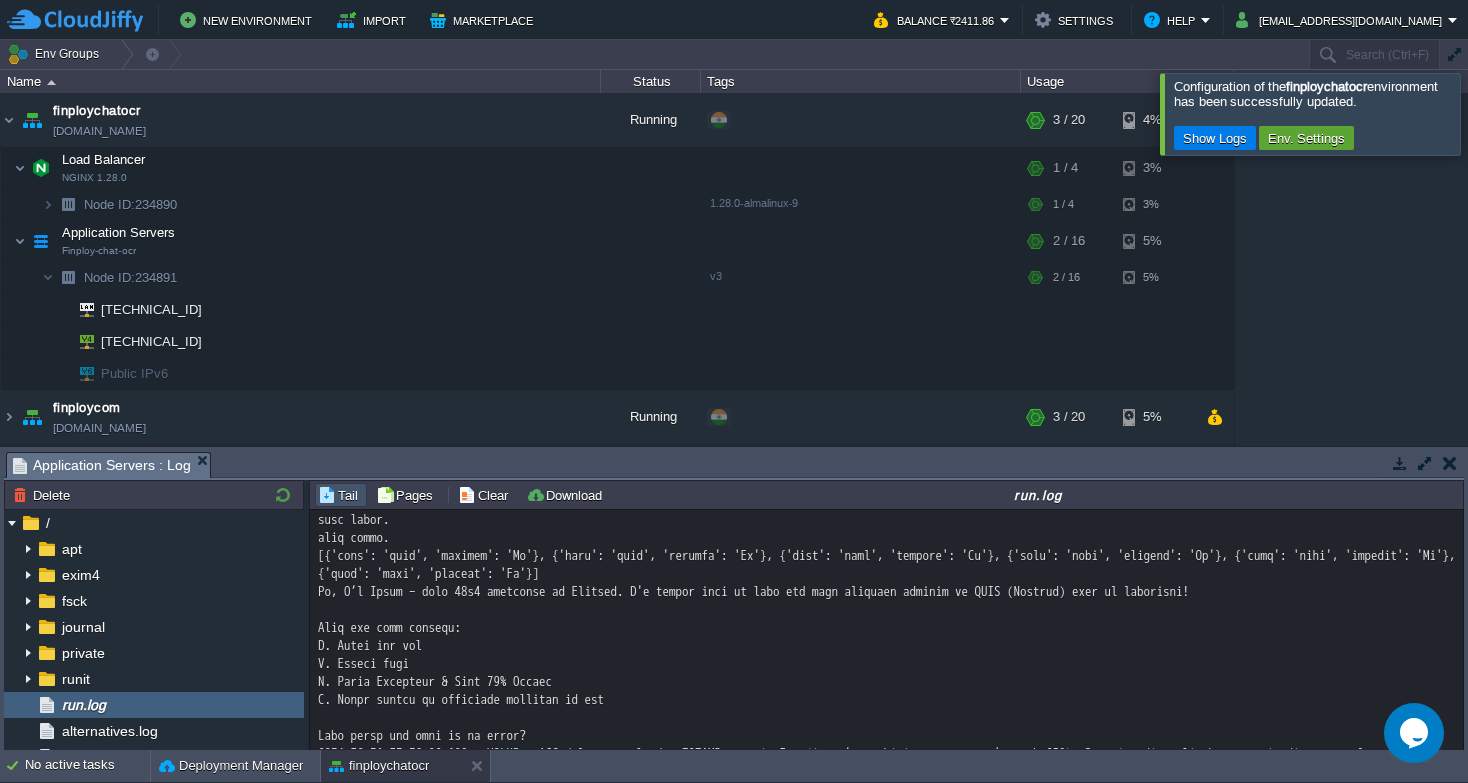 scroll, scrollTop: 8802, scrollLeft: 0, axis: vertical 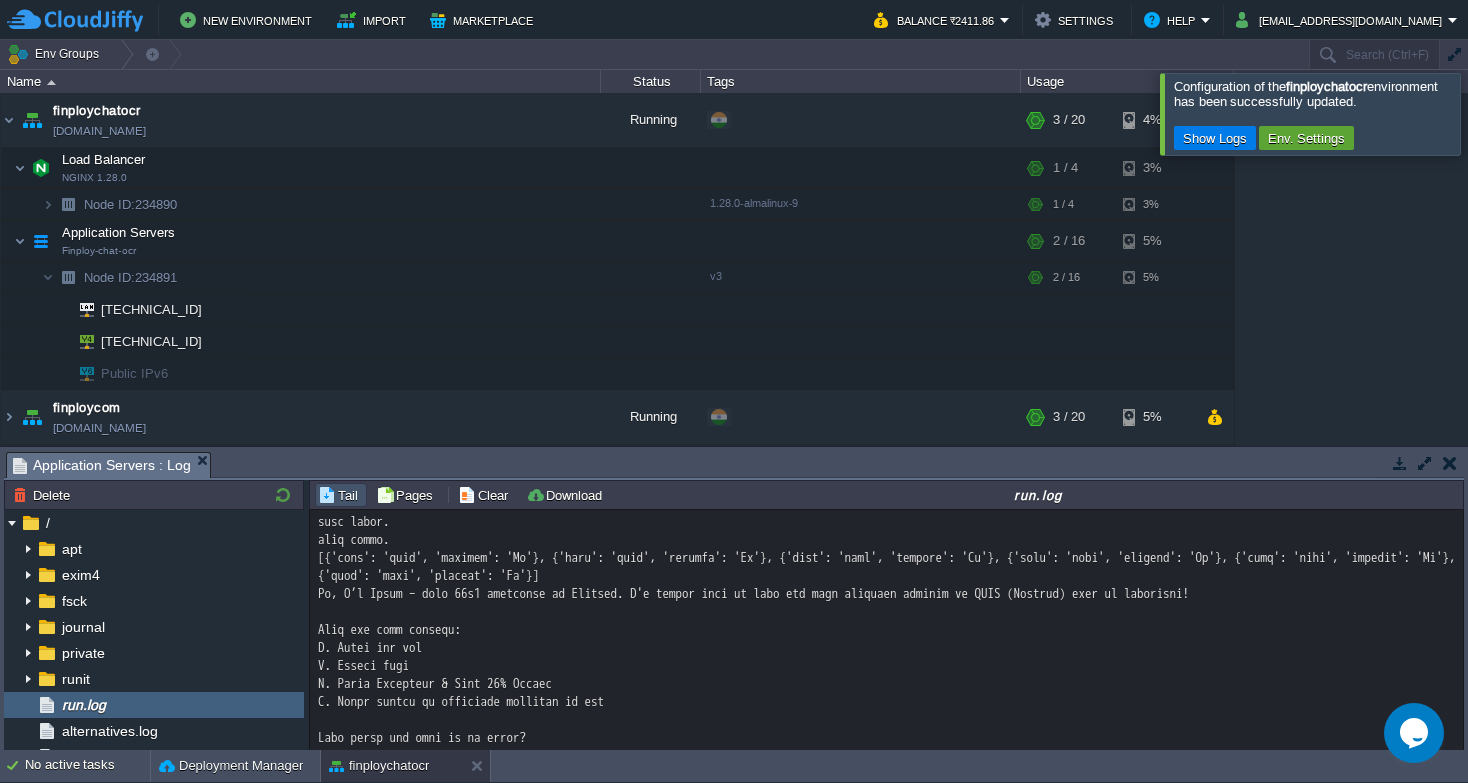 click at bounding box center (887, -1683) 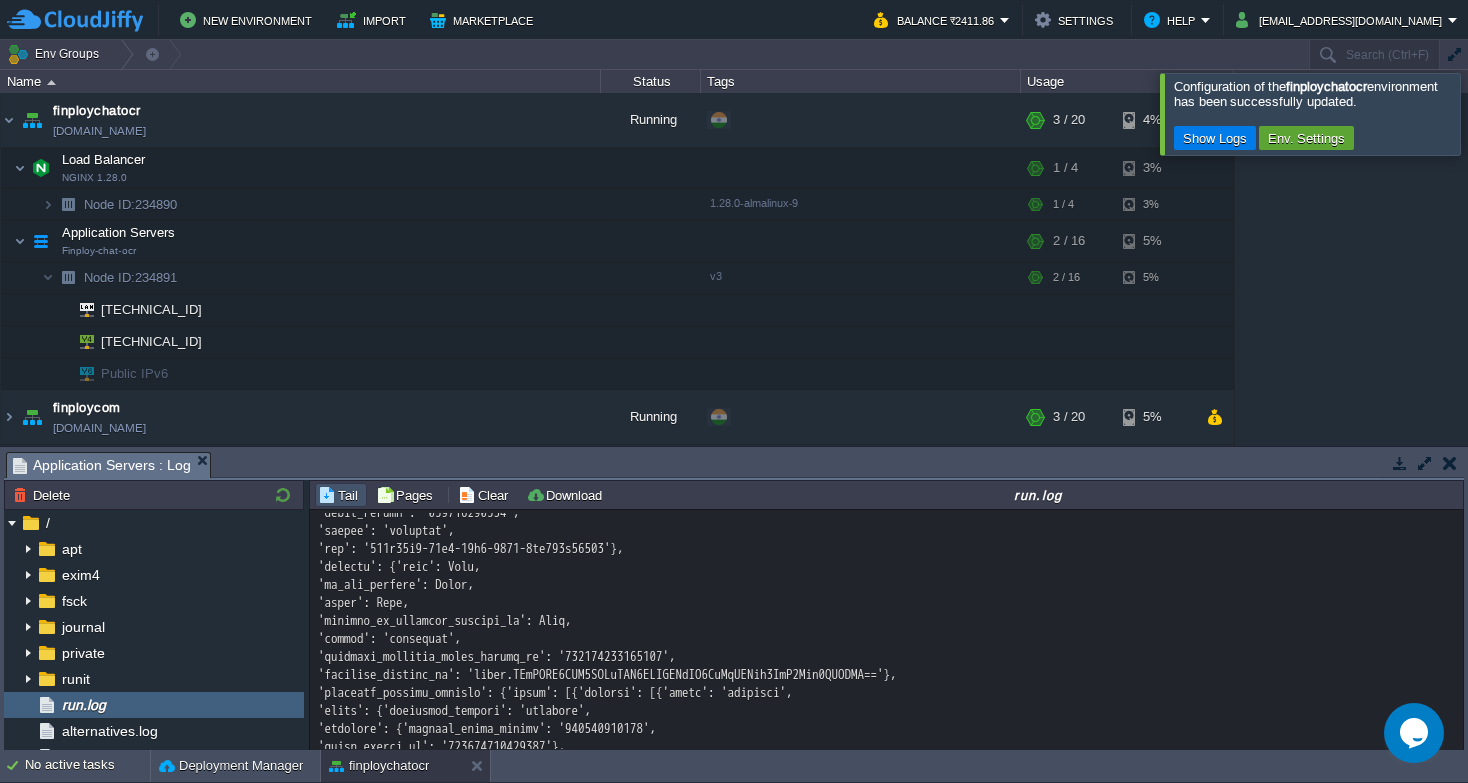 scroll, scrollTop: 16280, scrollLeft: 0, axis: vertical 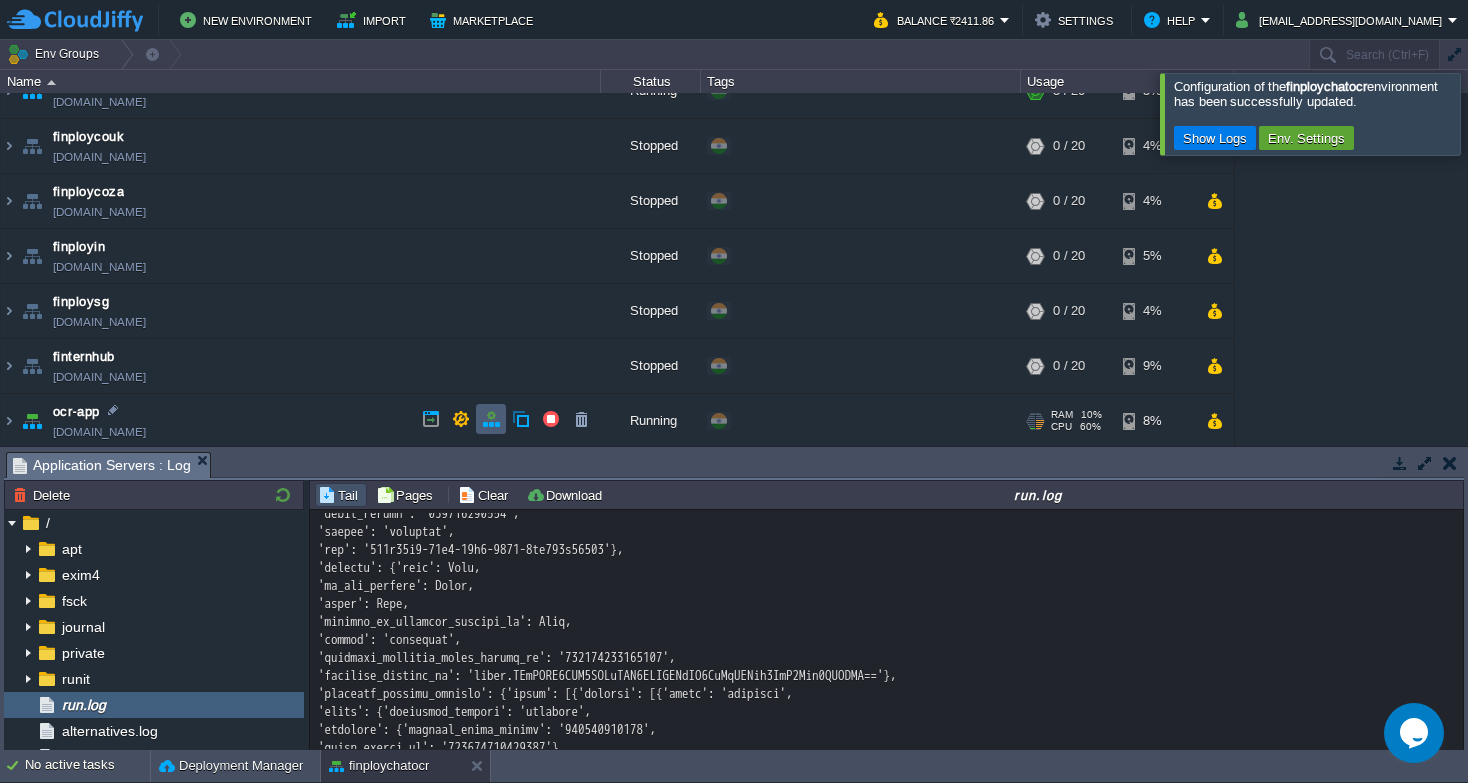 click at bounding box center [491, 419] 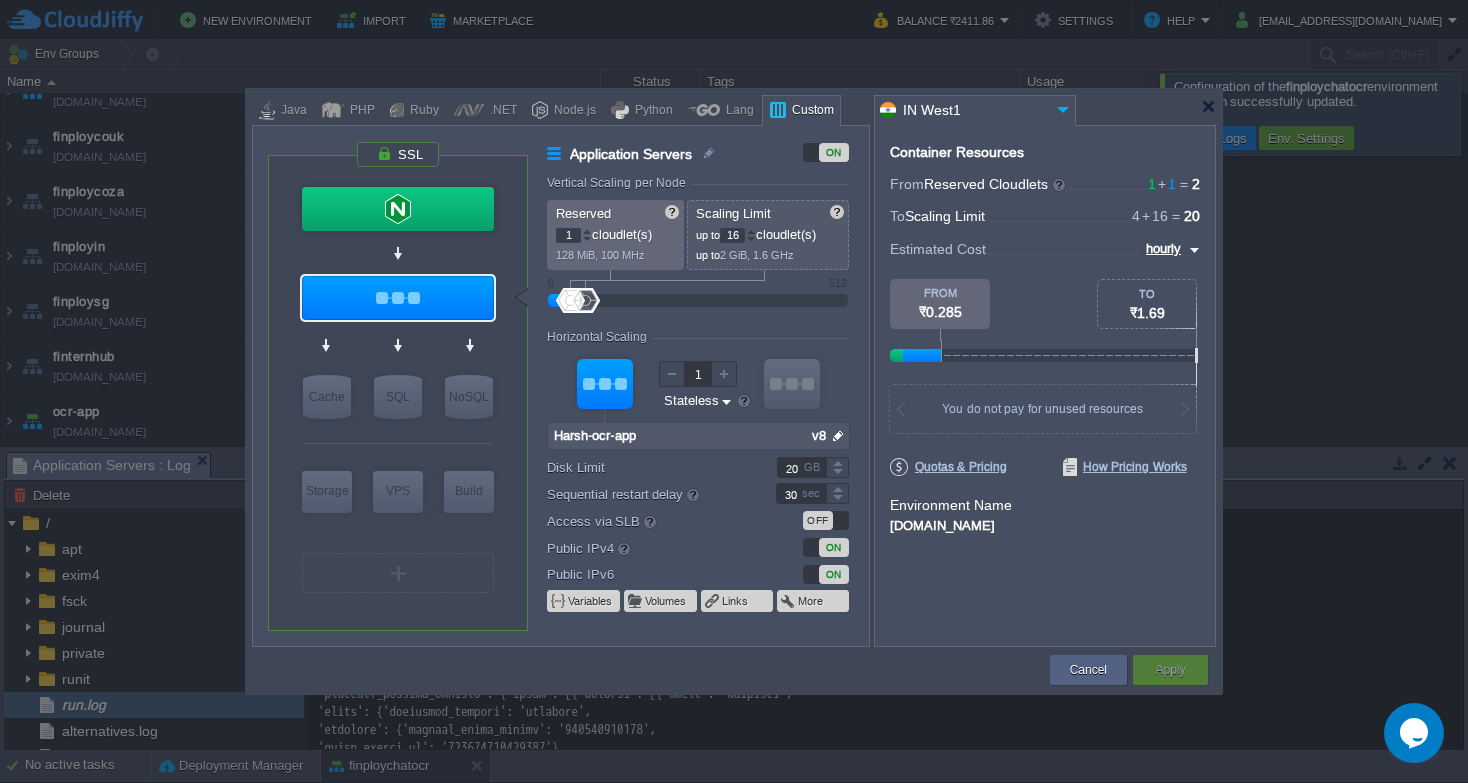 click on "OFF" at bounding box center [818, 520] 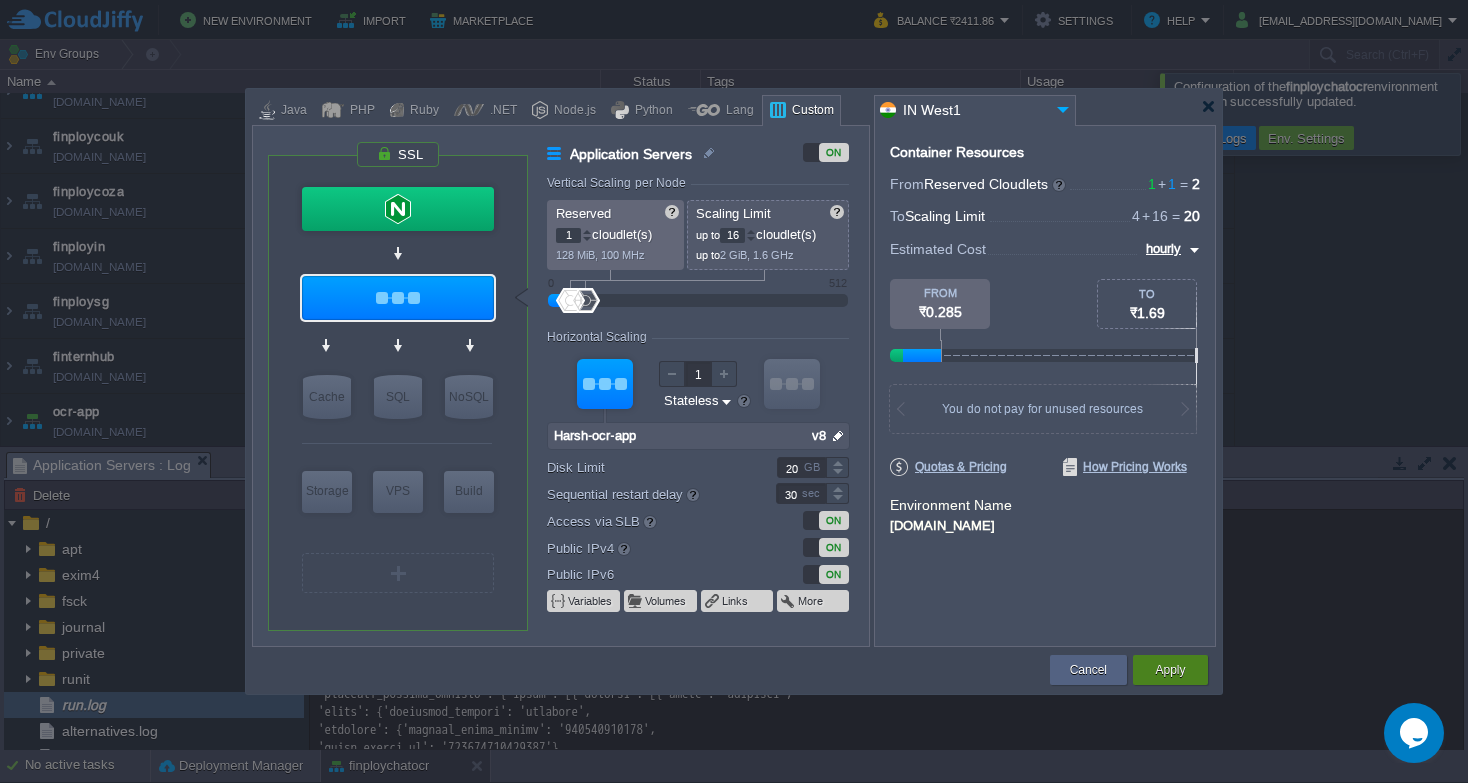 click on "Apply" at bounding box center [1170, 670] 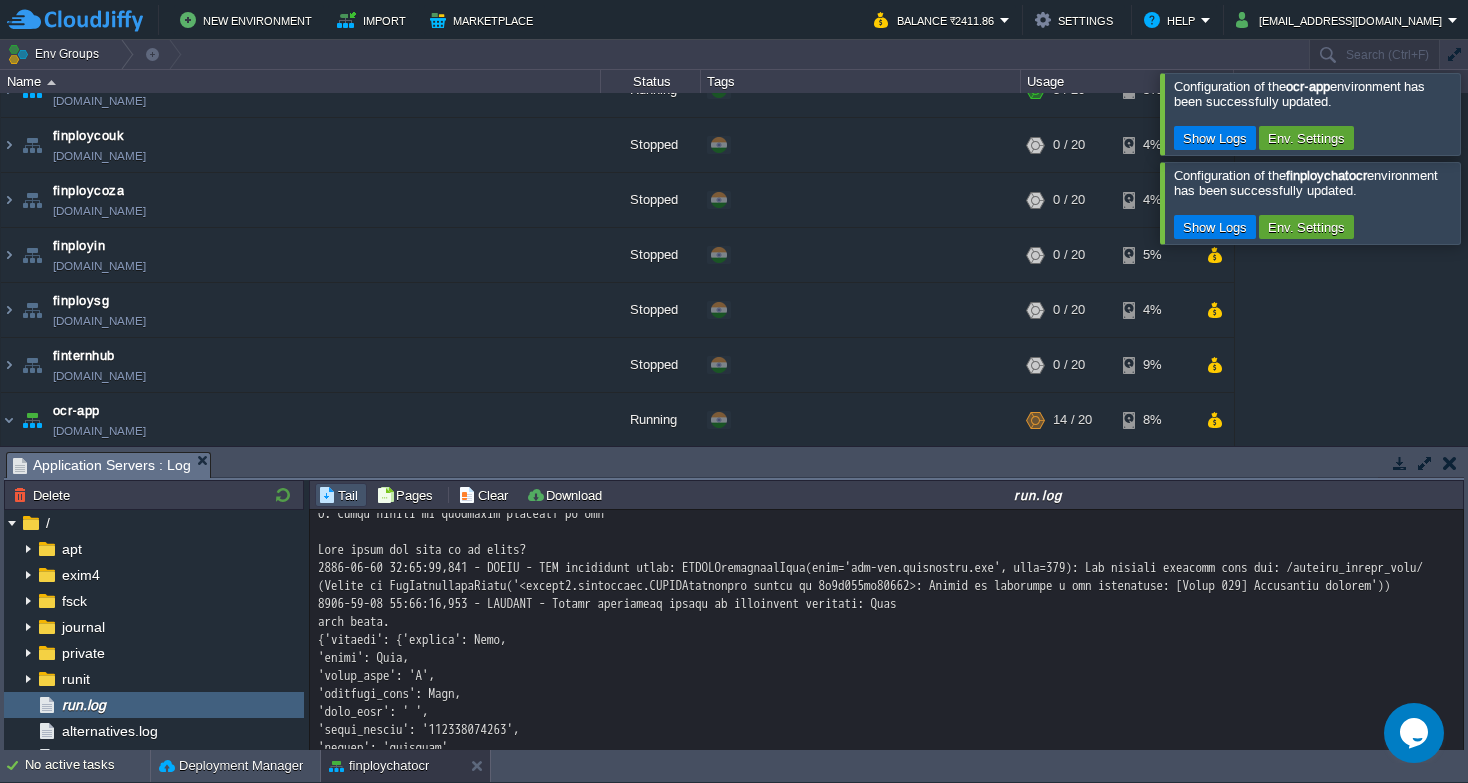 scroll, scrollTop: 18168, scrollLeft: 0, axis: vertical 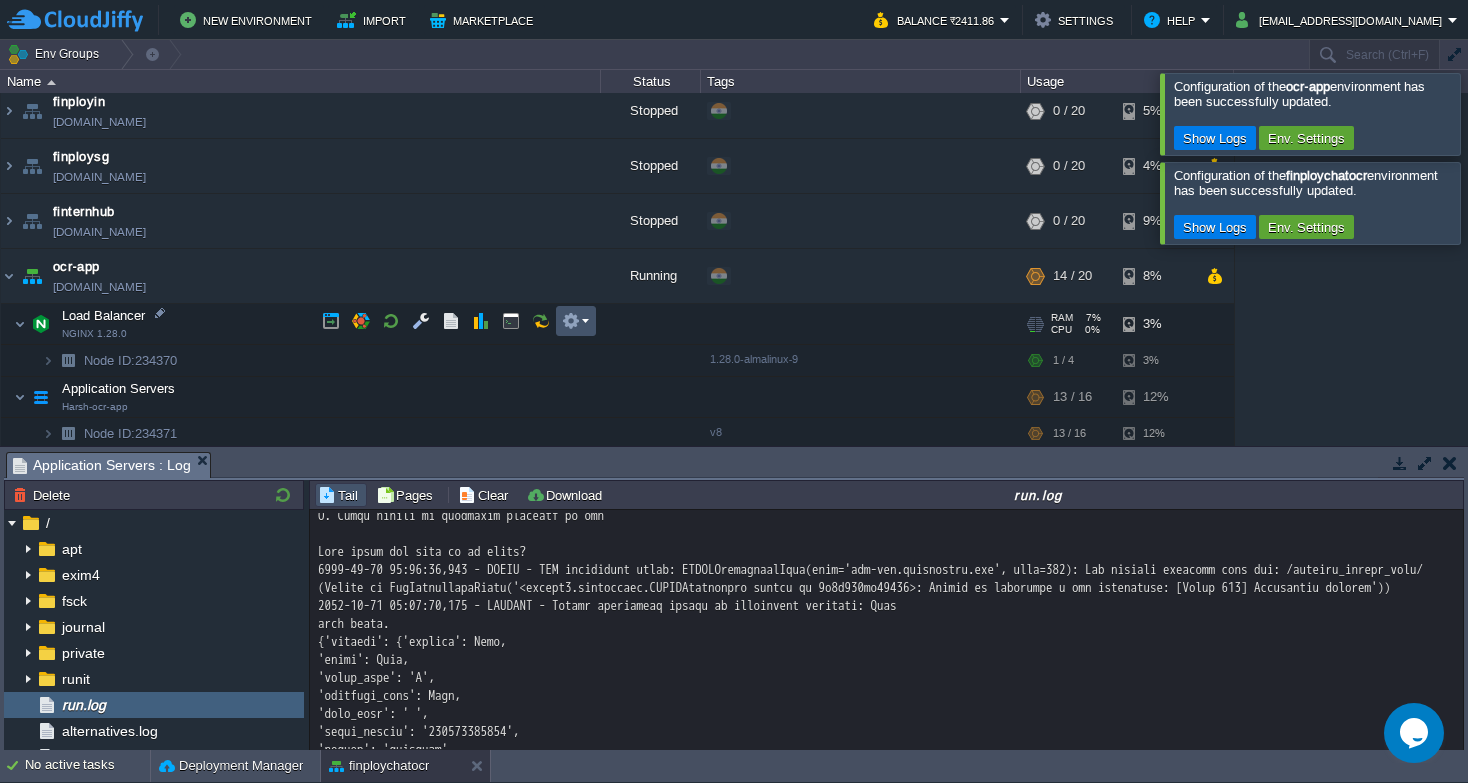 click at bounding box center [571, 321] 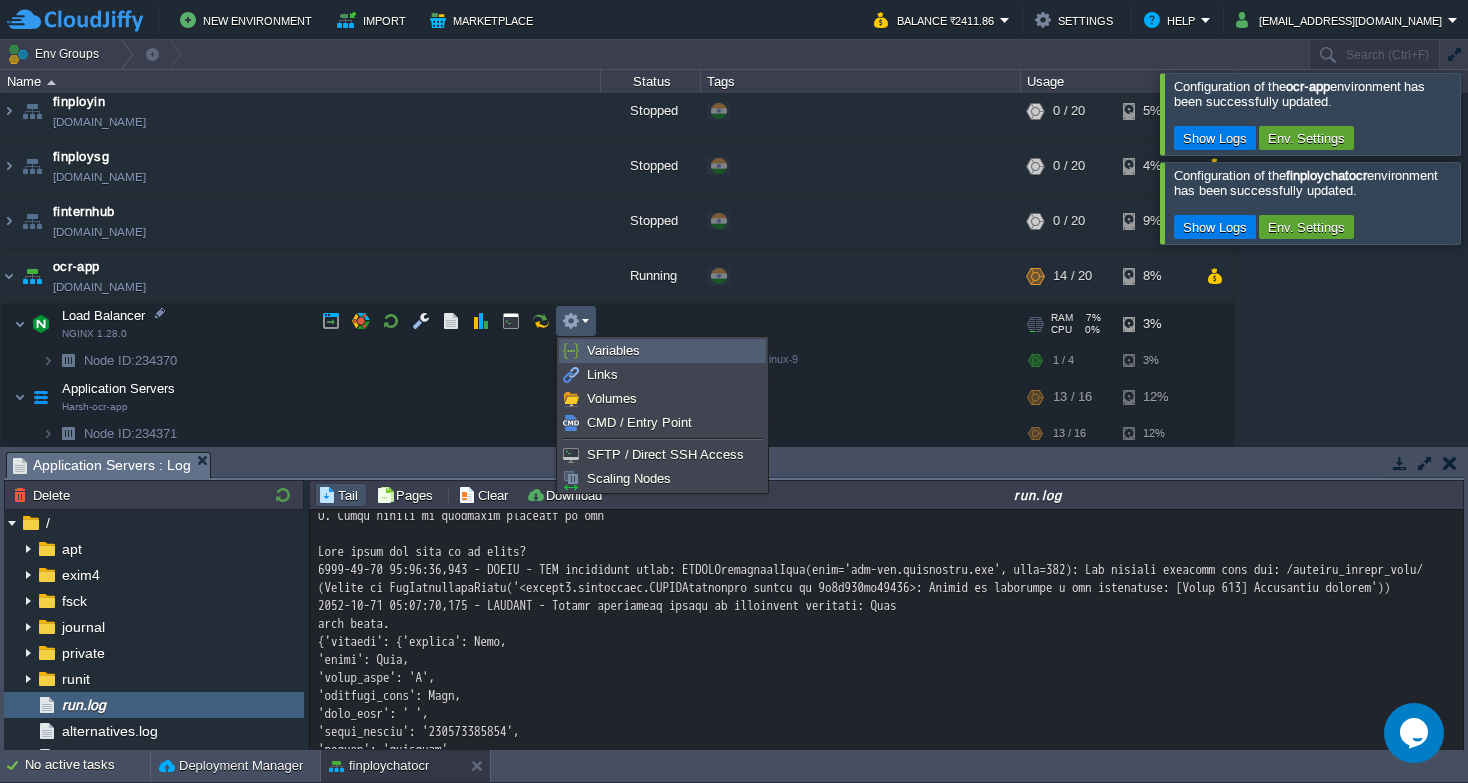 click on "Variables" at bounding box center (662, 351) 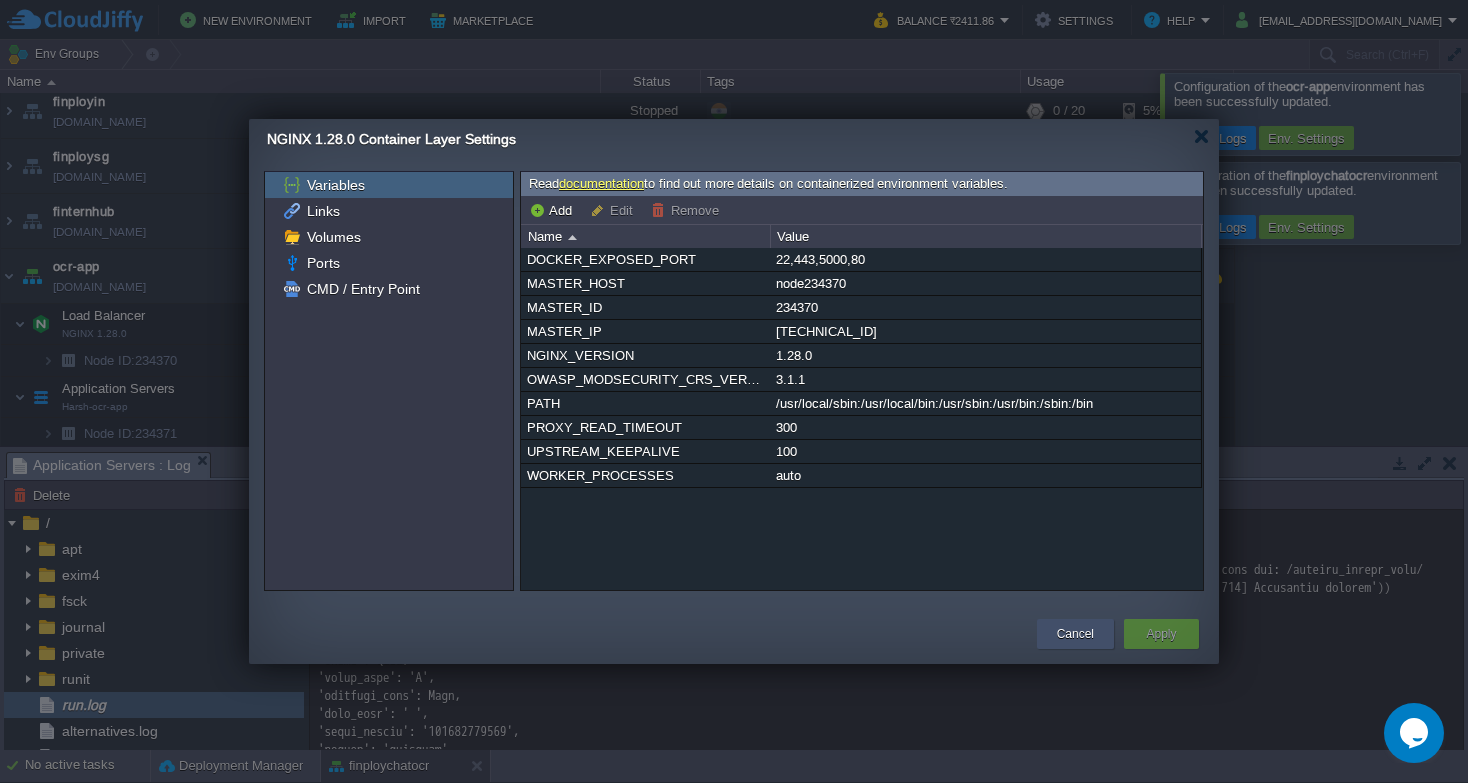 click on "Cancel" at bounding box center (1075, 634) 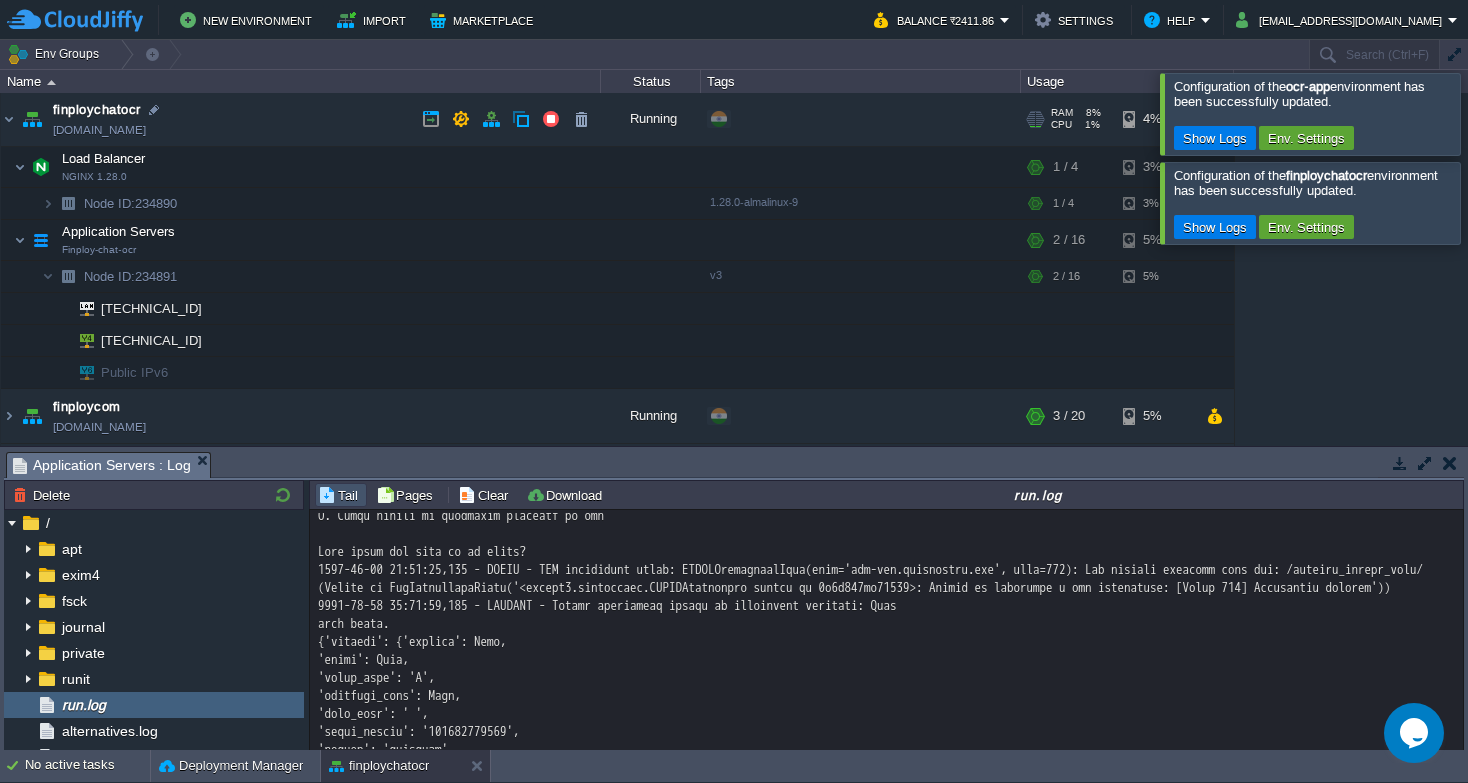scroll, scrollTop: 0, scrollLeft: 0, axis: both 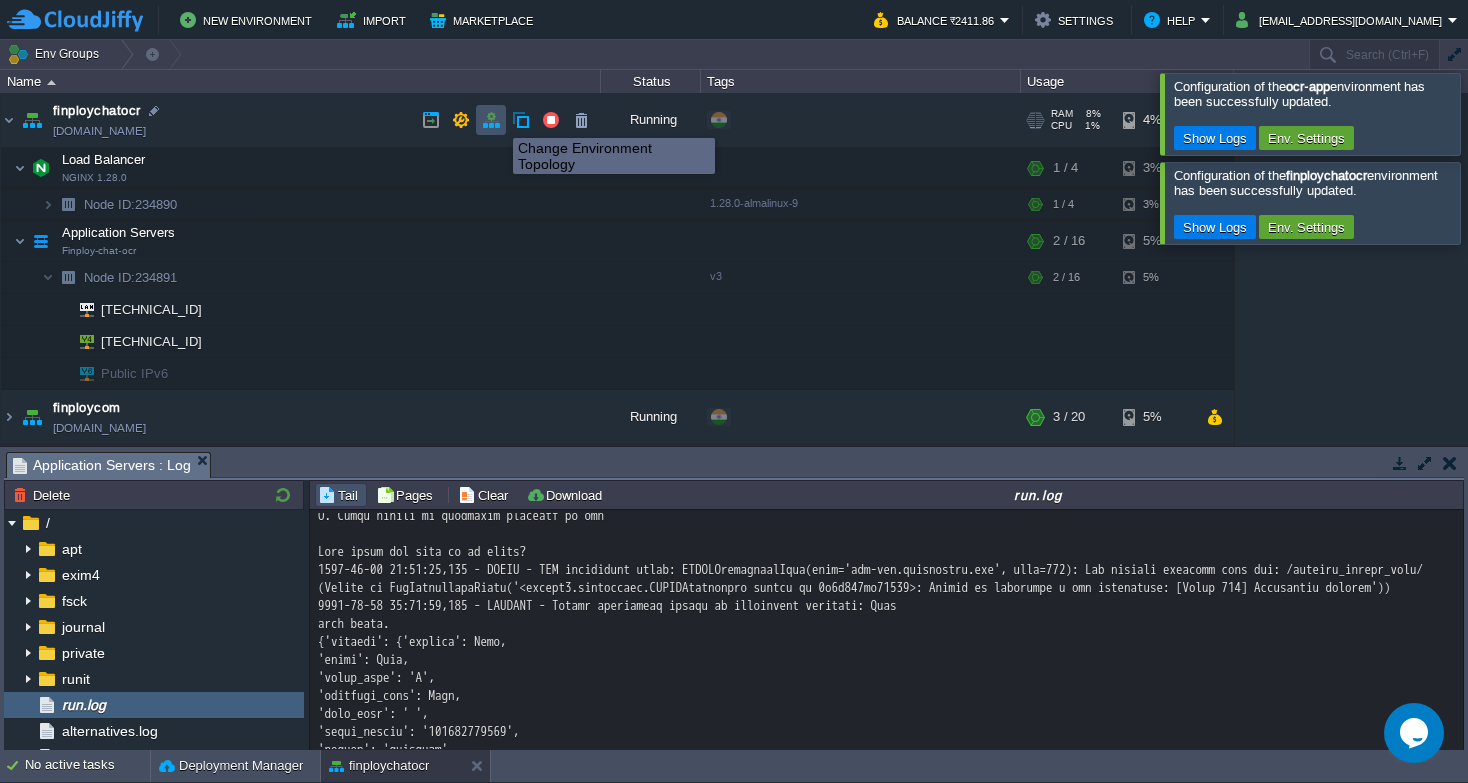 click at bounding box center (491, 120) 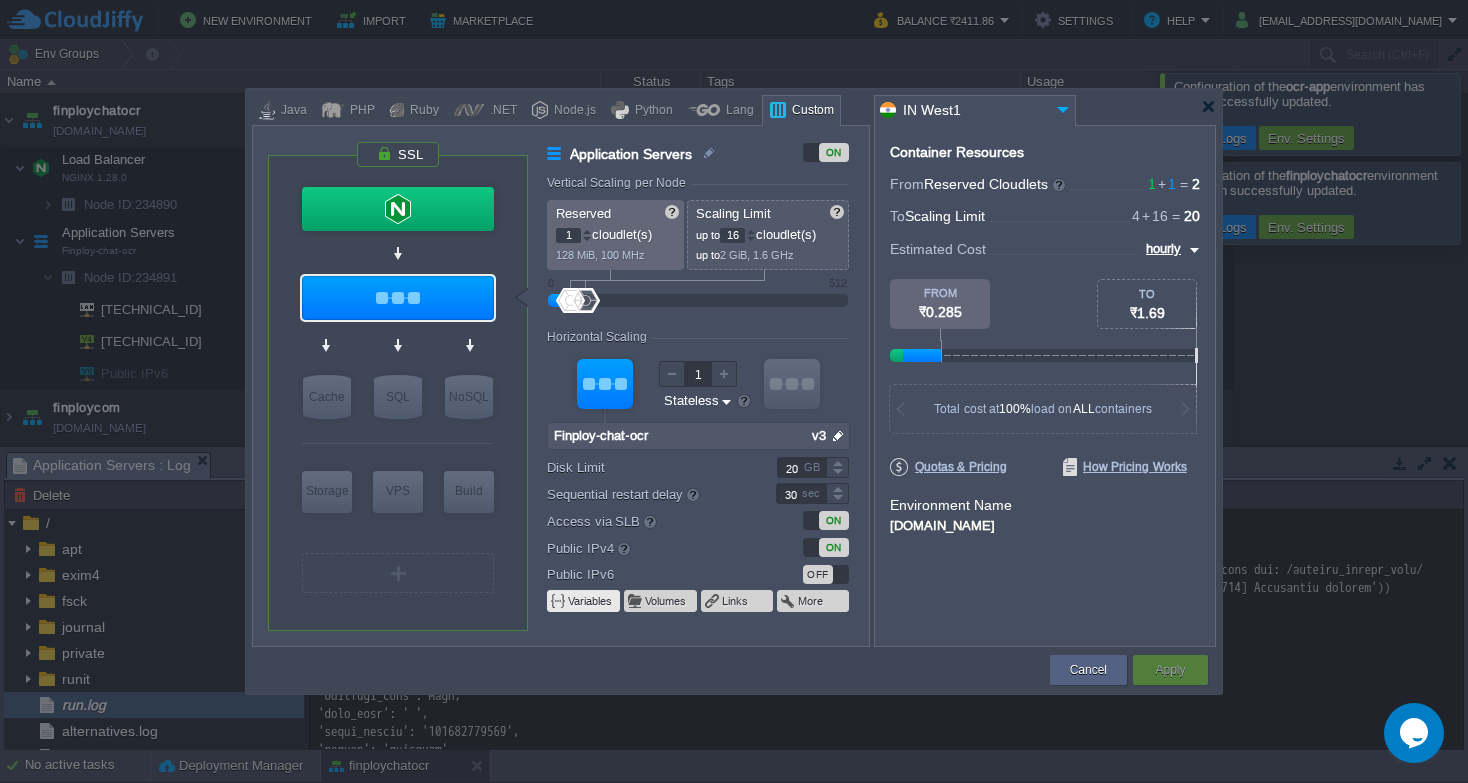 click at bounding box center [559, 601] 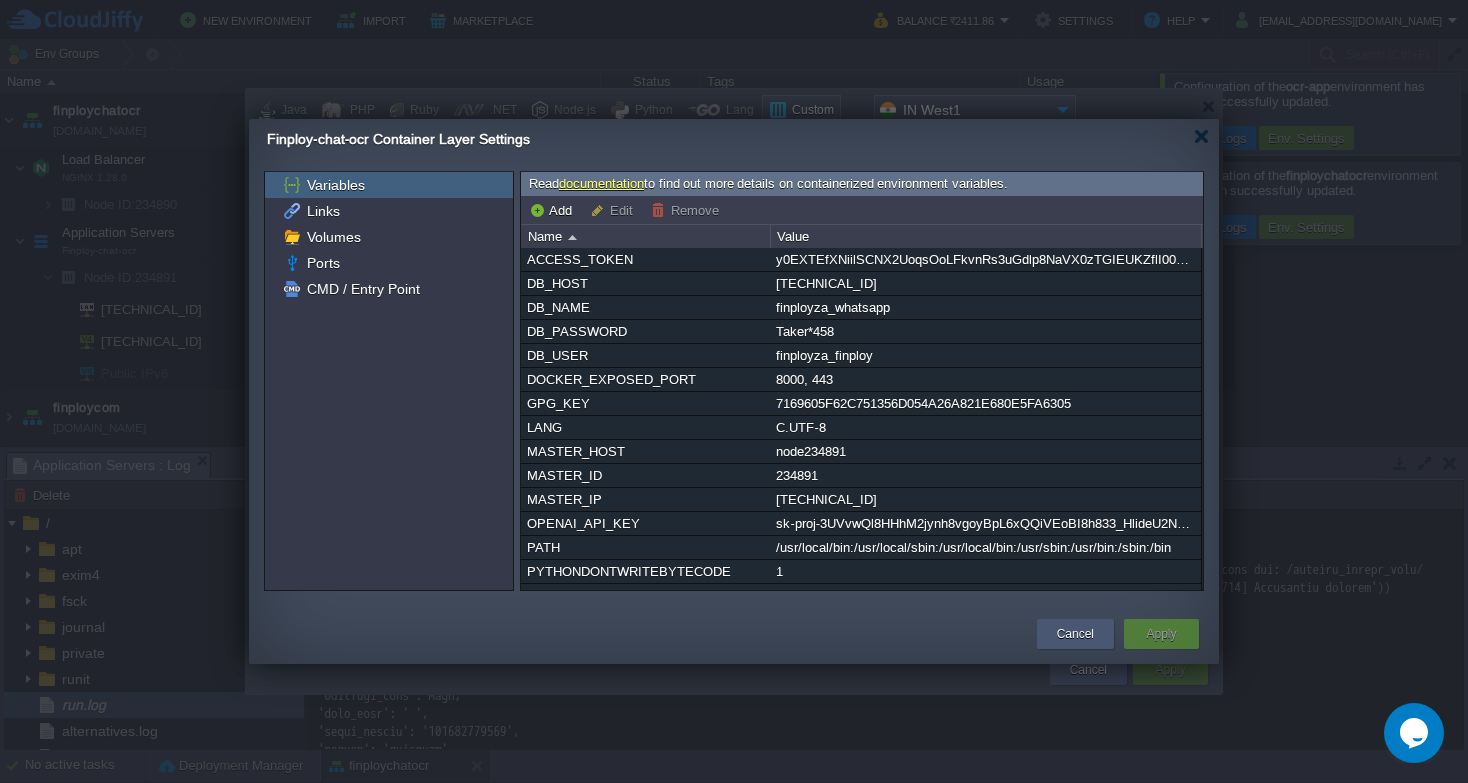 click on "Cancel" at bounding box center [1075, 634] 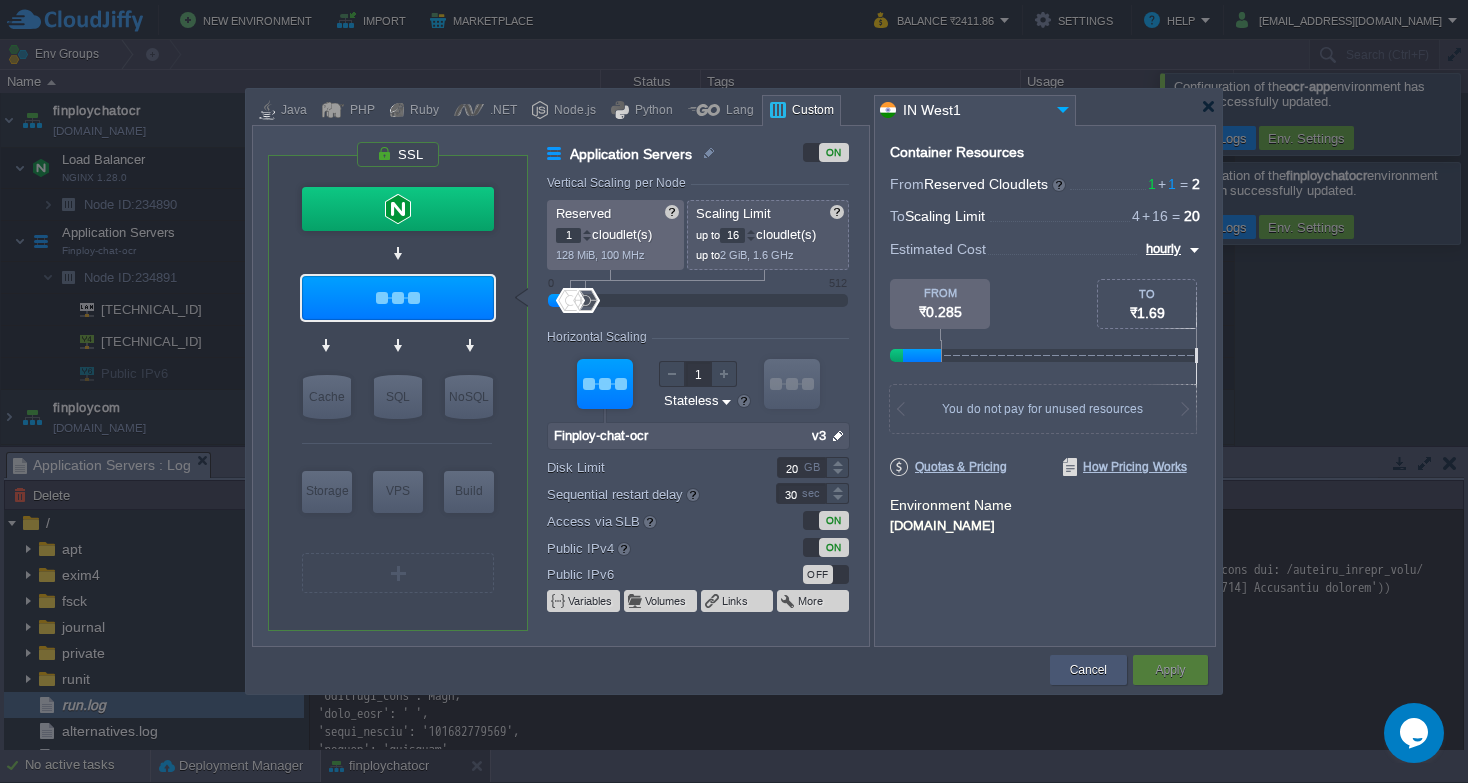 click on "Cancel" at bounding box center [1088, 670] 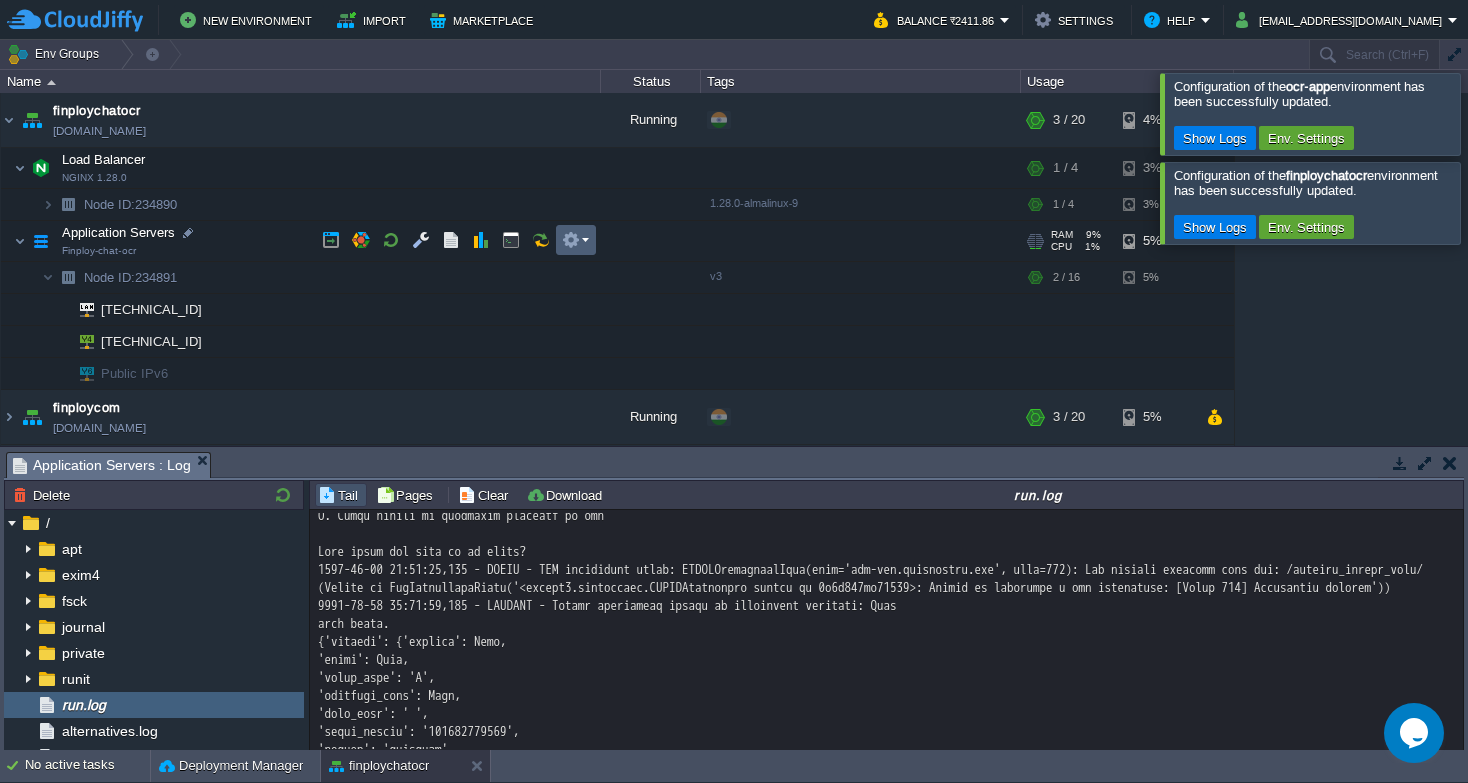 click at bounding box center [576, 240] 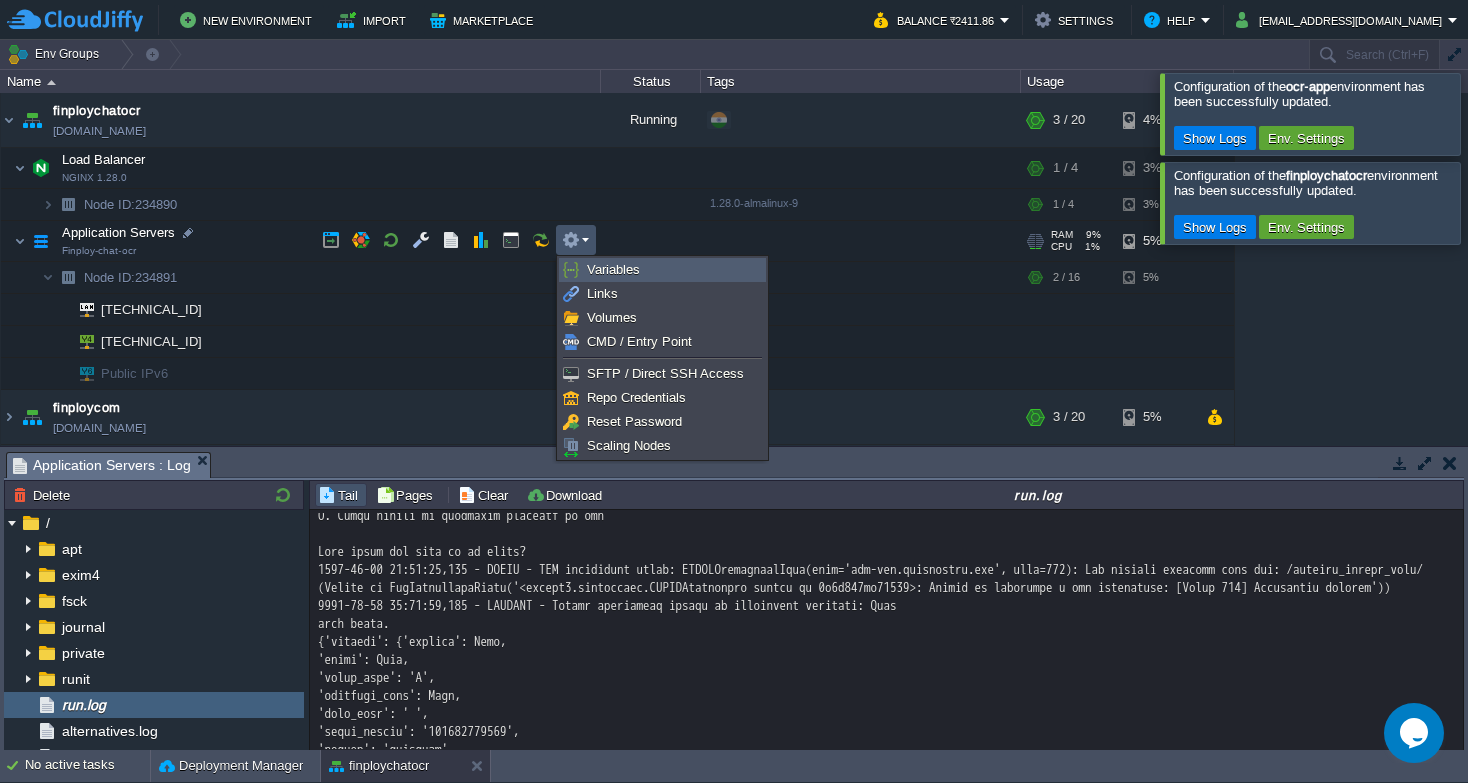 click on "Variables" at bounding box center [662, 270] 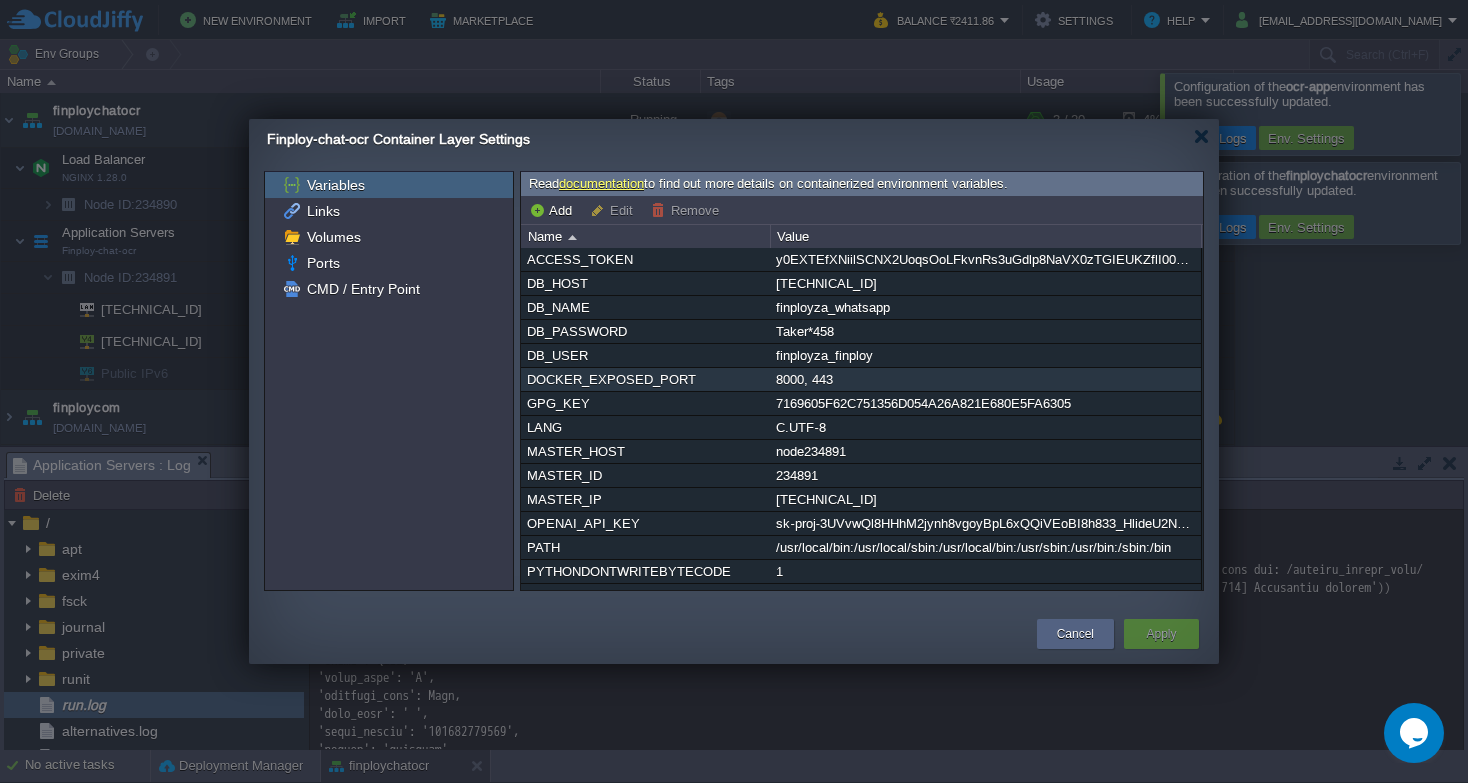 click on "8000, 443" at bounding box center (985, 379) 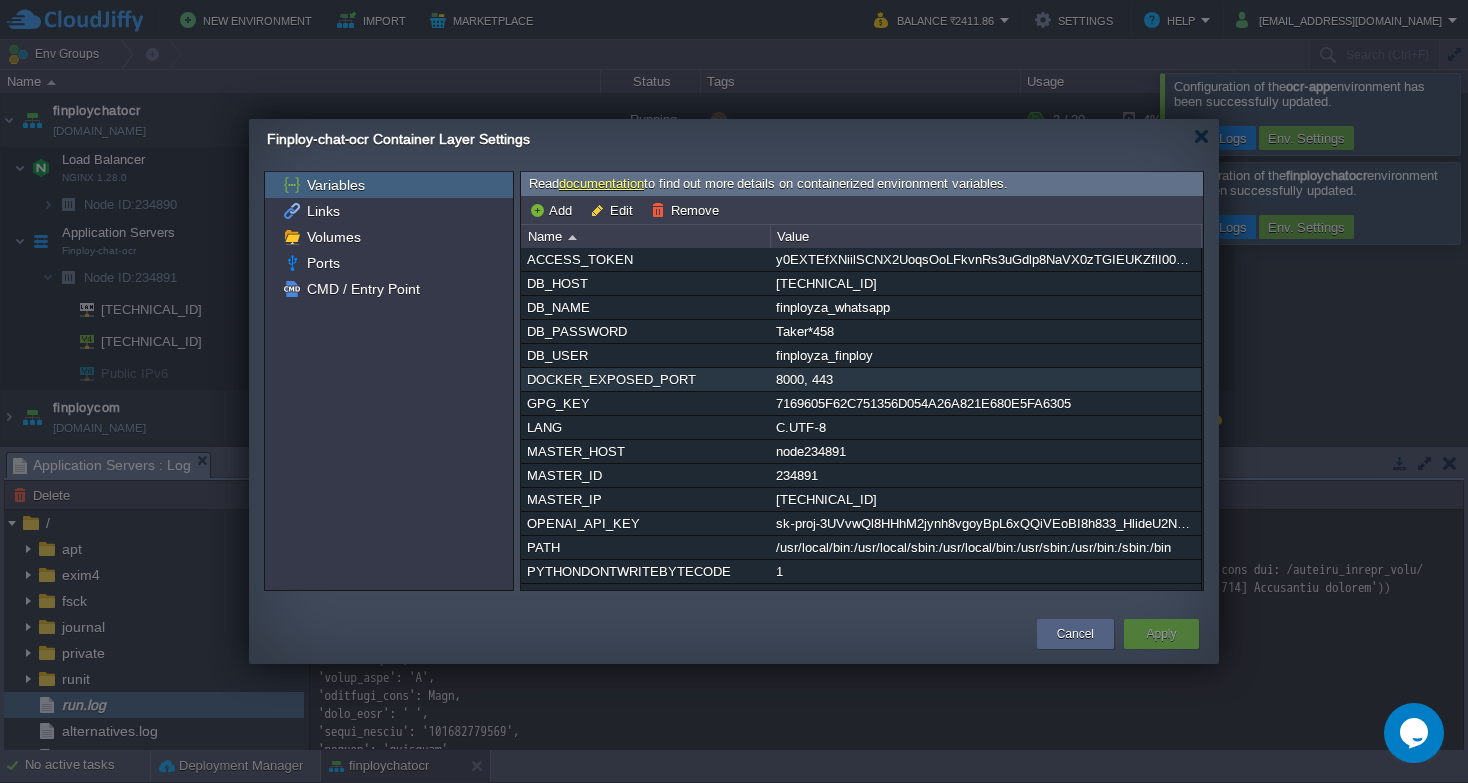 click on "8000, 443" at bounding box center [985, 379] 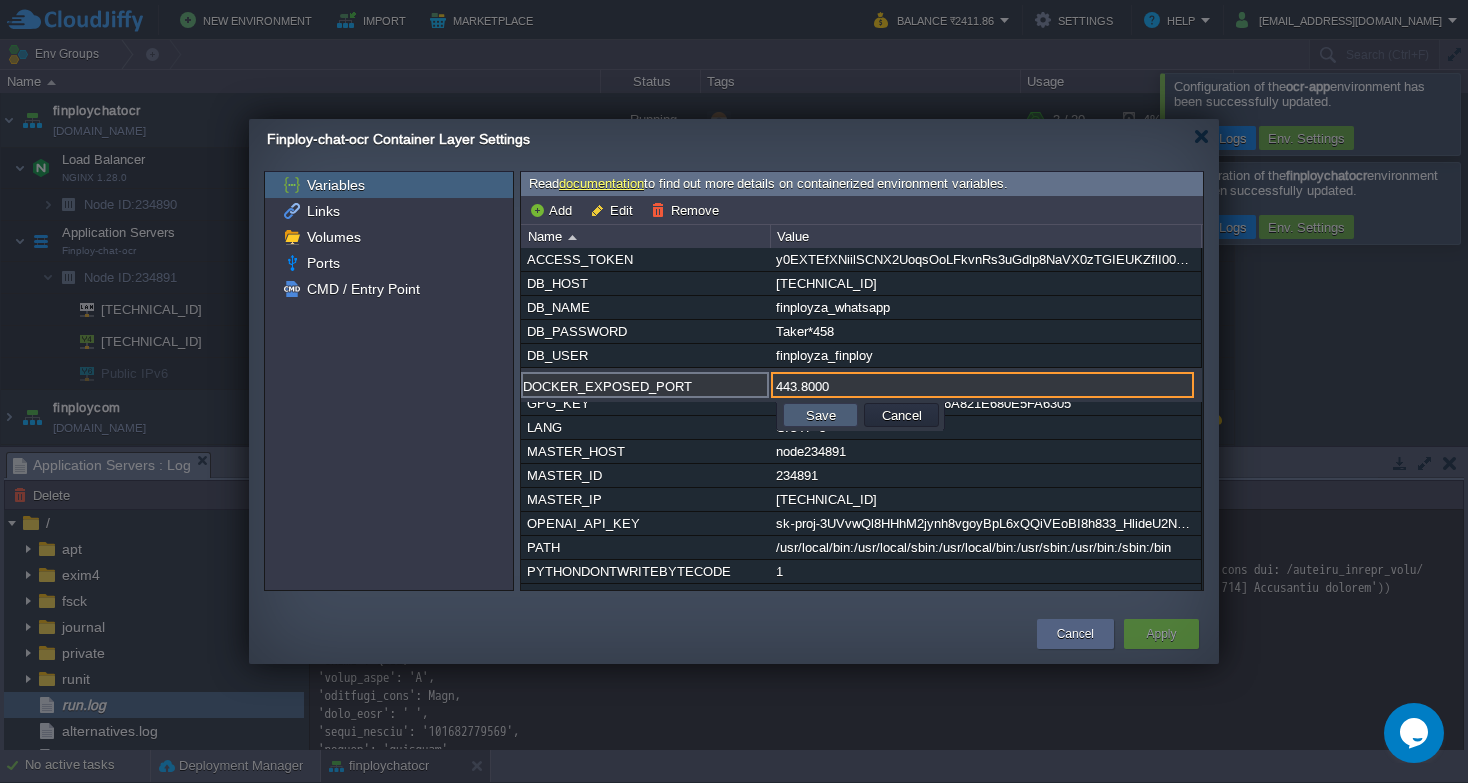 type on "443.8000" 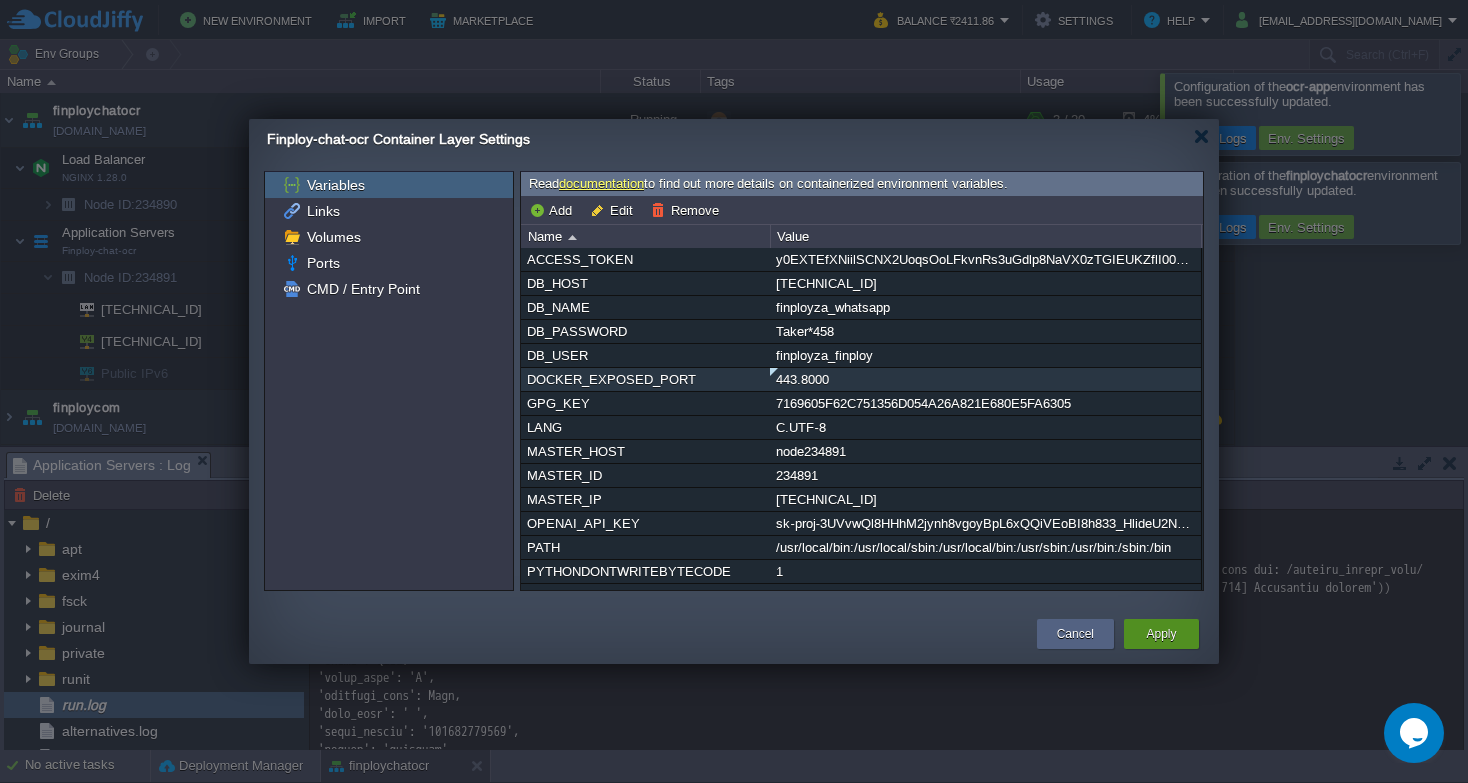 click on "Apply" at bounding box center [1161, 634] 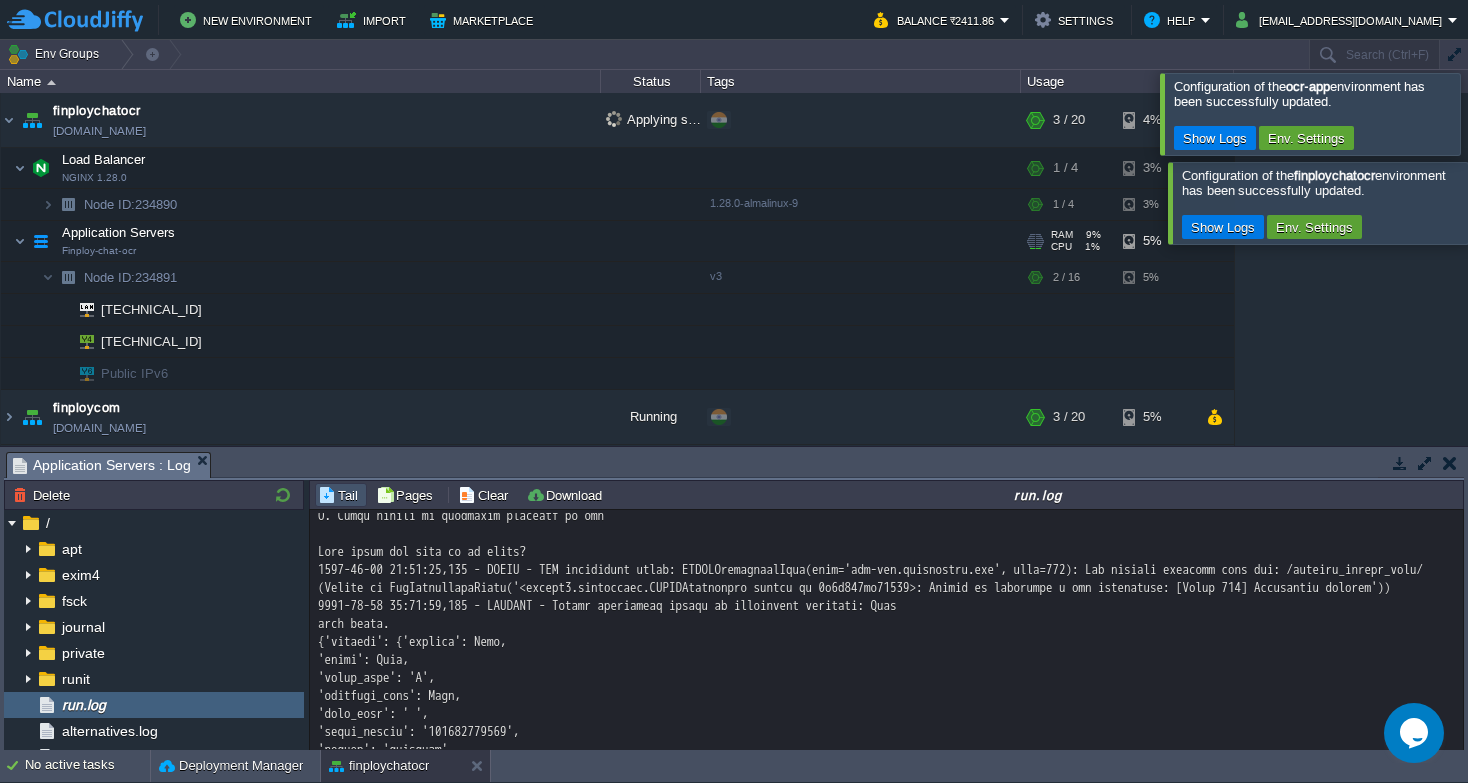 click at bounding box center [887, -6603] 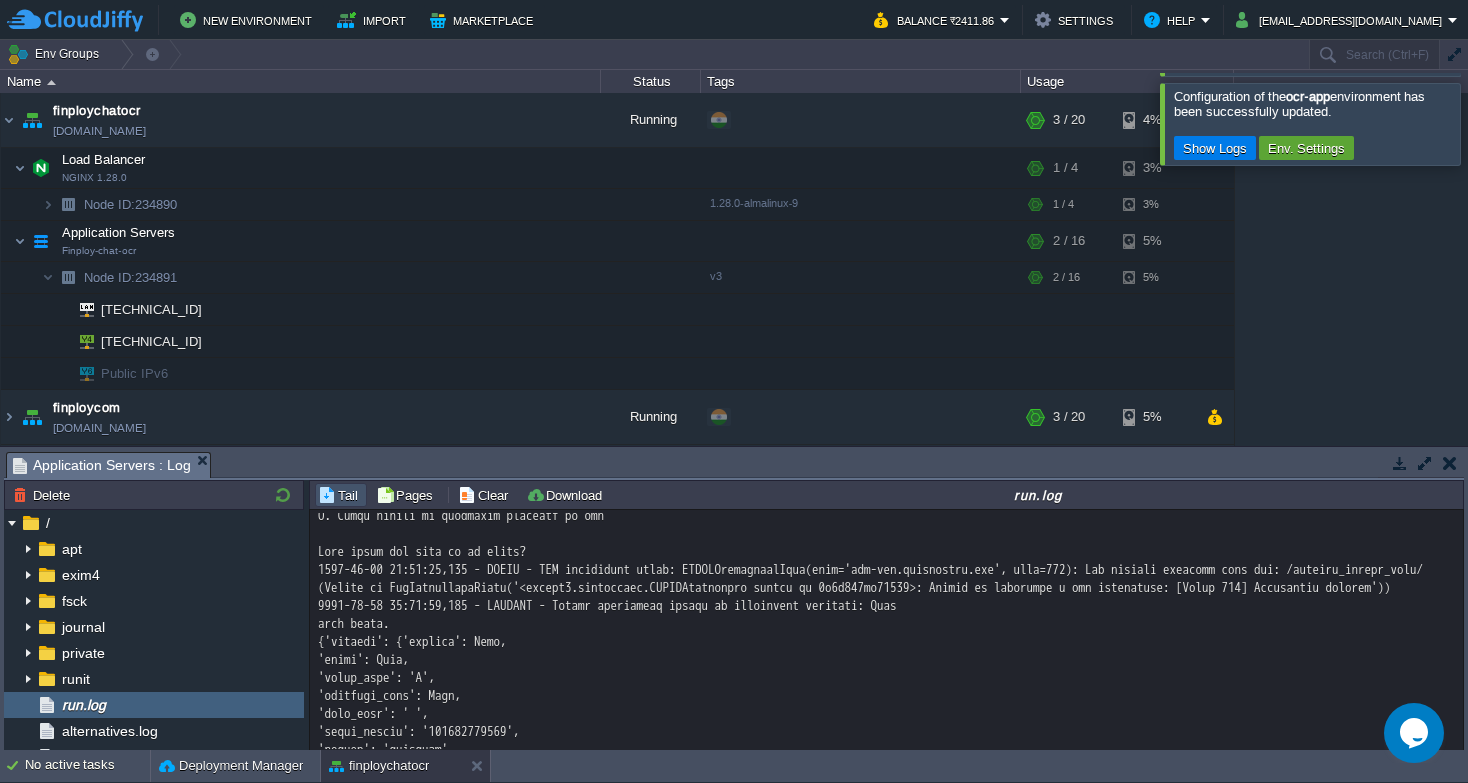scroll, scrollTop: 18168, scrollLeft: 0, axis: vertical 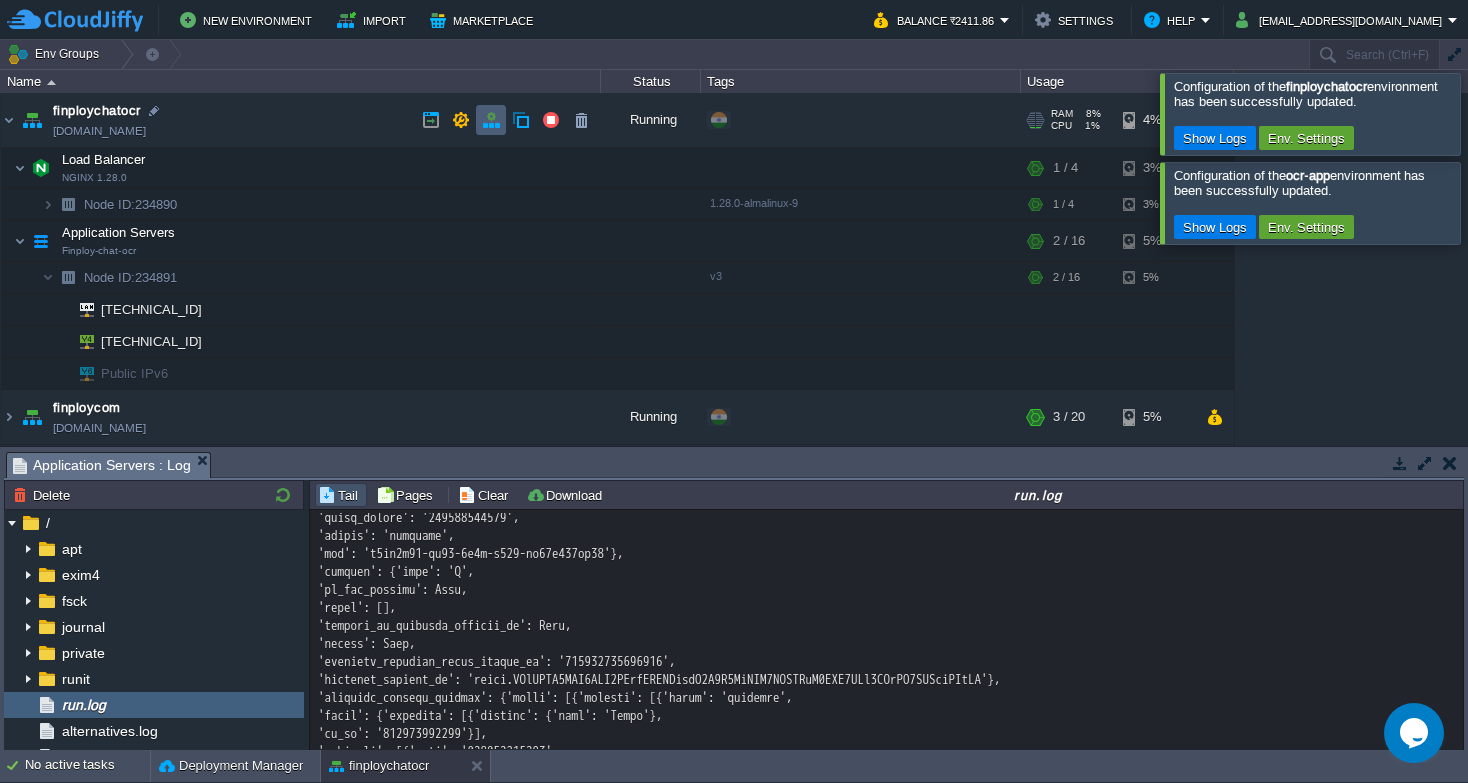 click at bounding box center [491, 120] 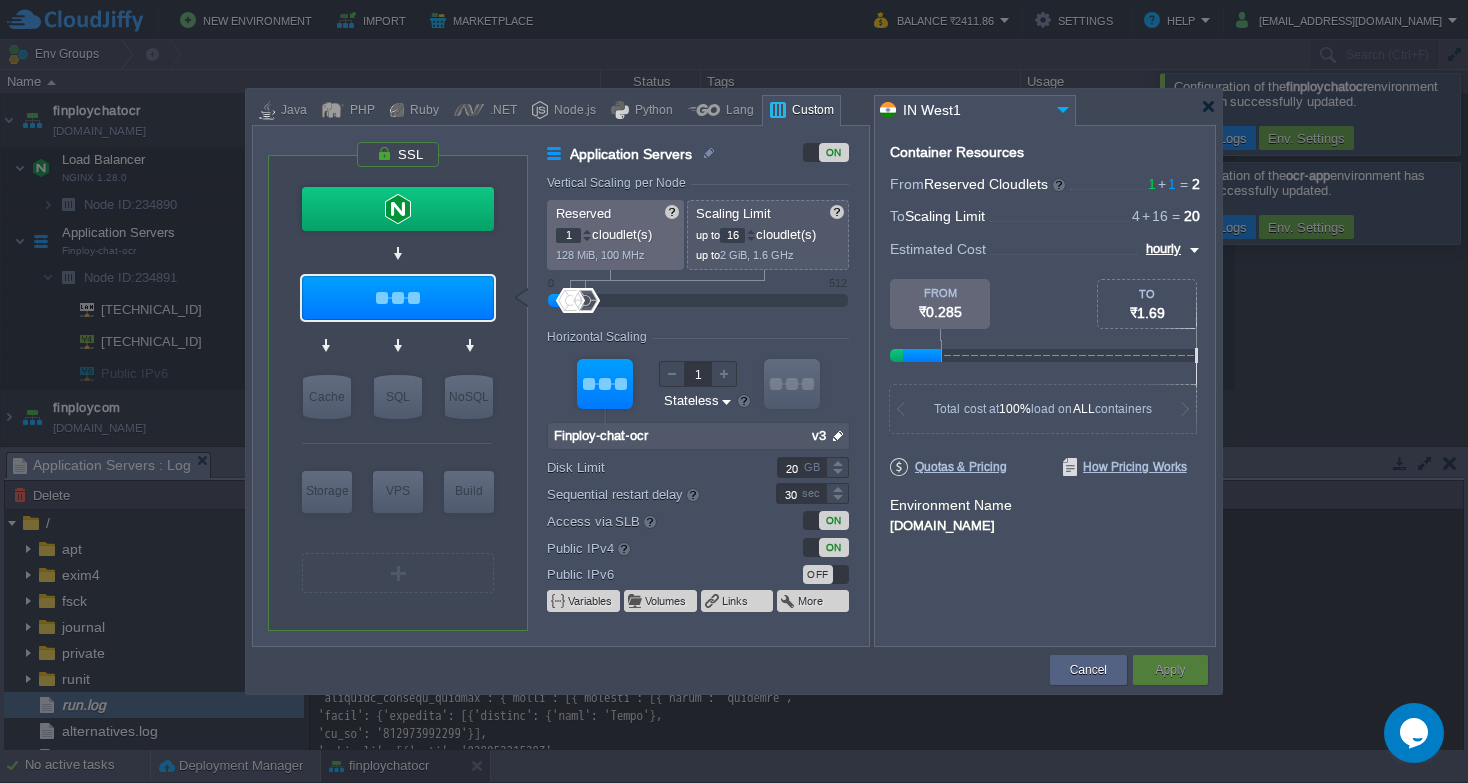 click on "OFF" at bounding box center (818, 574) 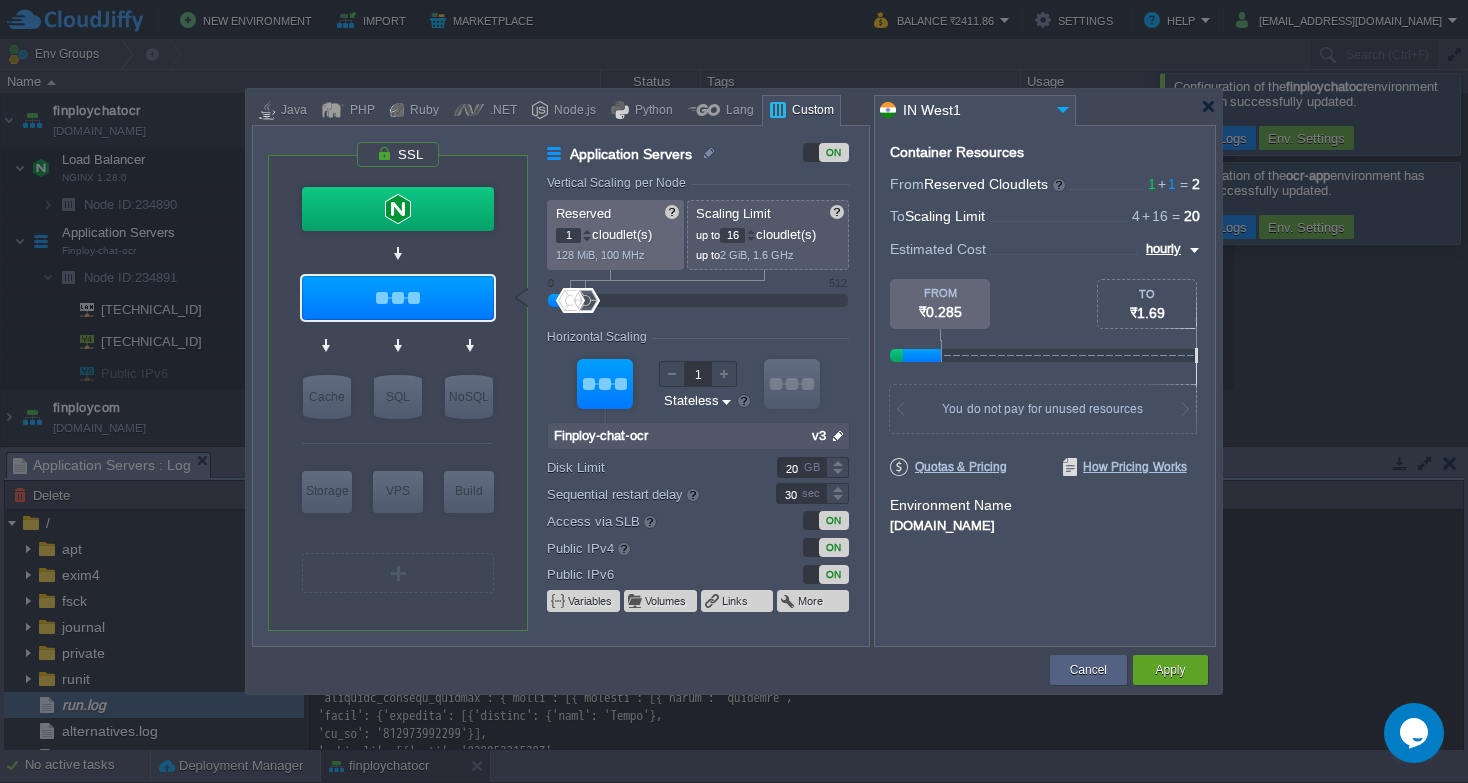 click on "ON" at bounding box center [834, 520] 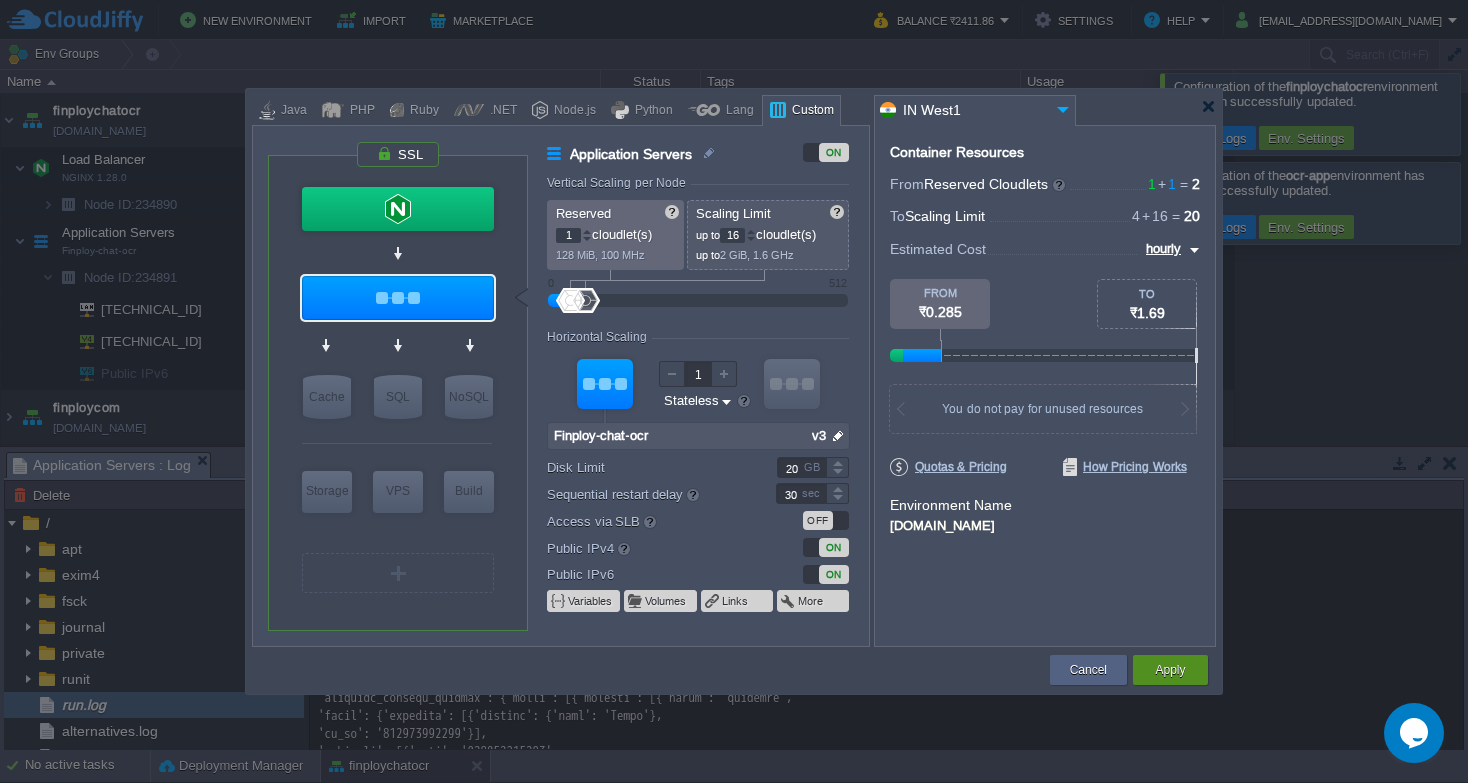 click on "Apply" at bounding box center [1170, 670] 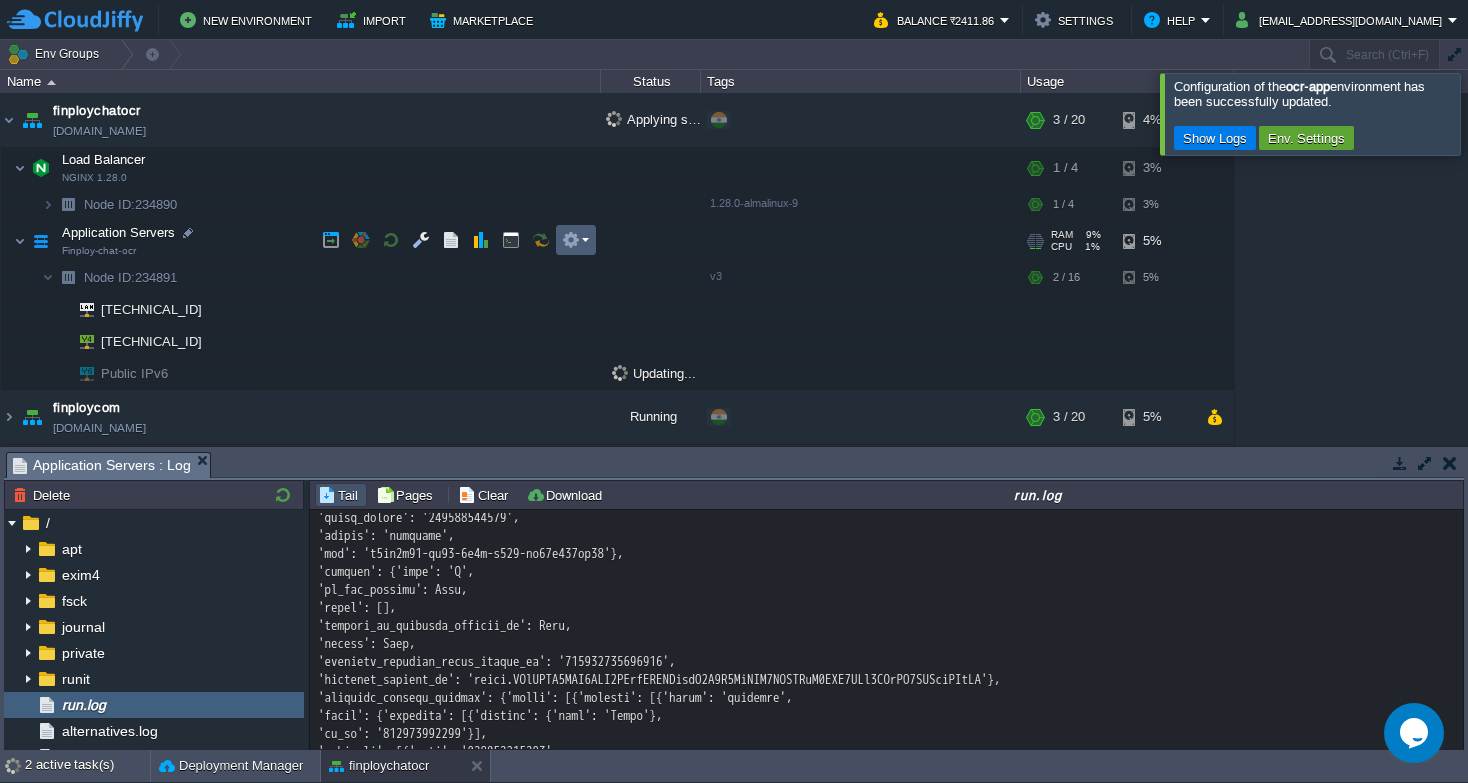 click at bounding box center (576, 240) 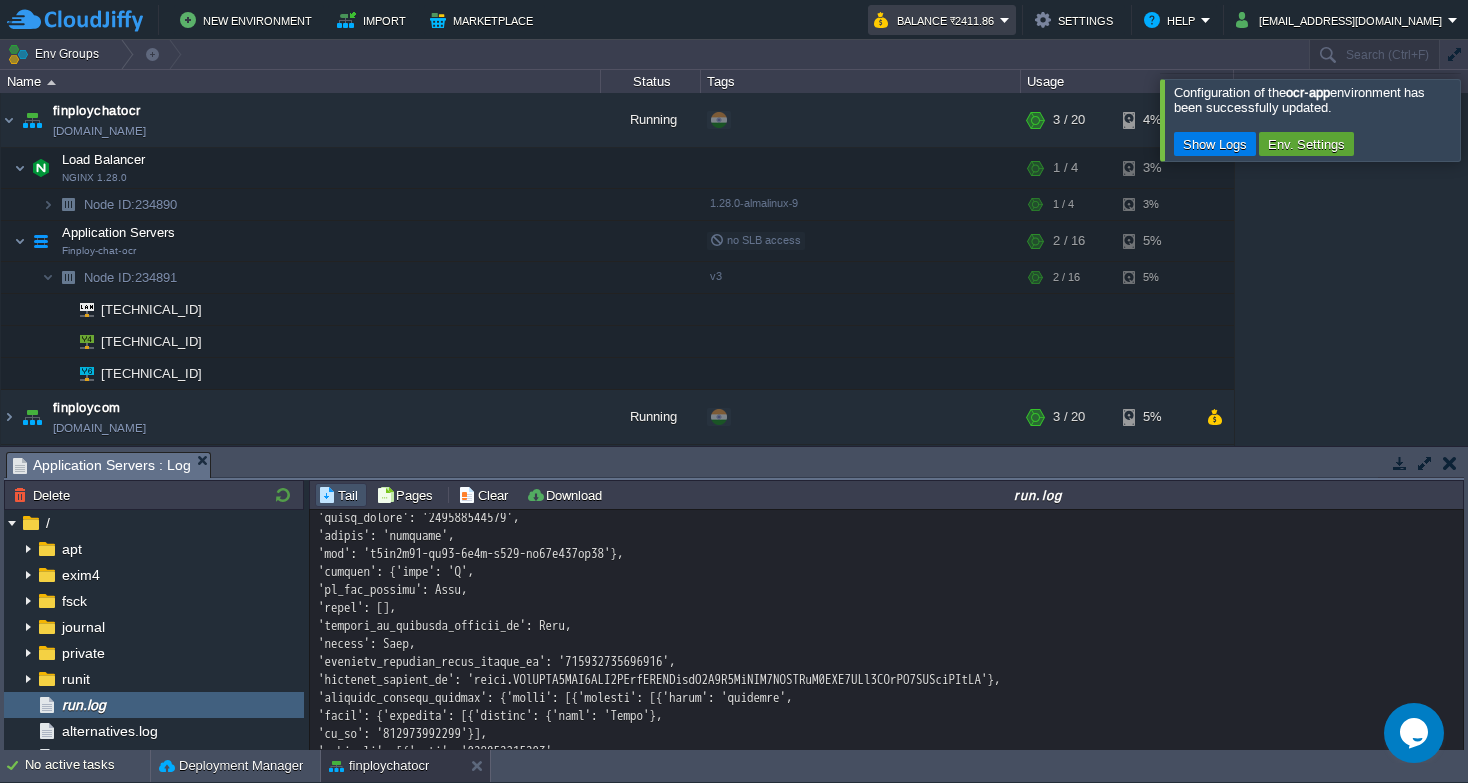 scroll, scrollTop: 22648, scrollLeft: 0, axis: vertical 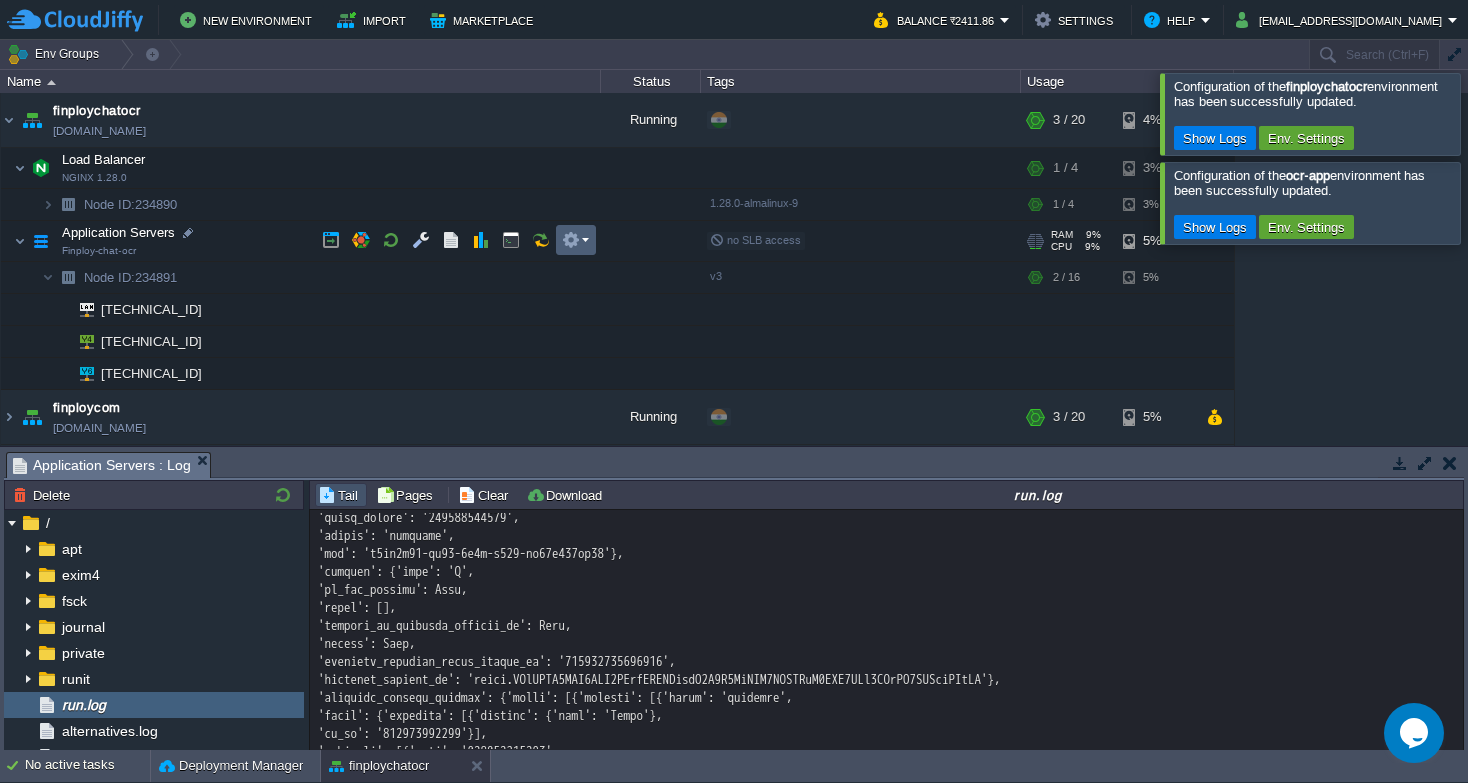 click at bounding box center [571, 240] 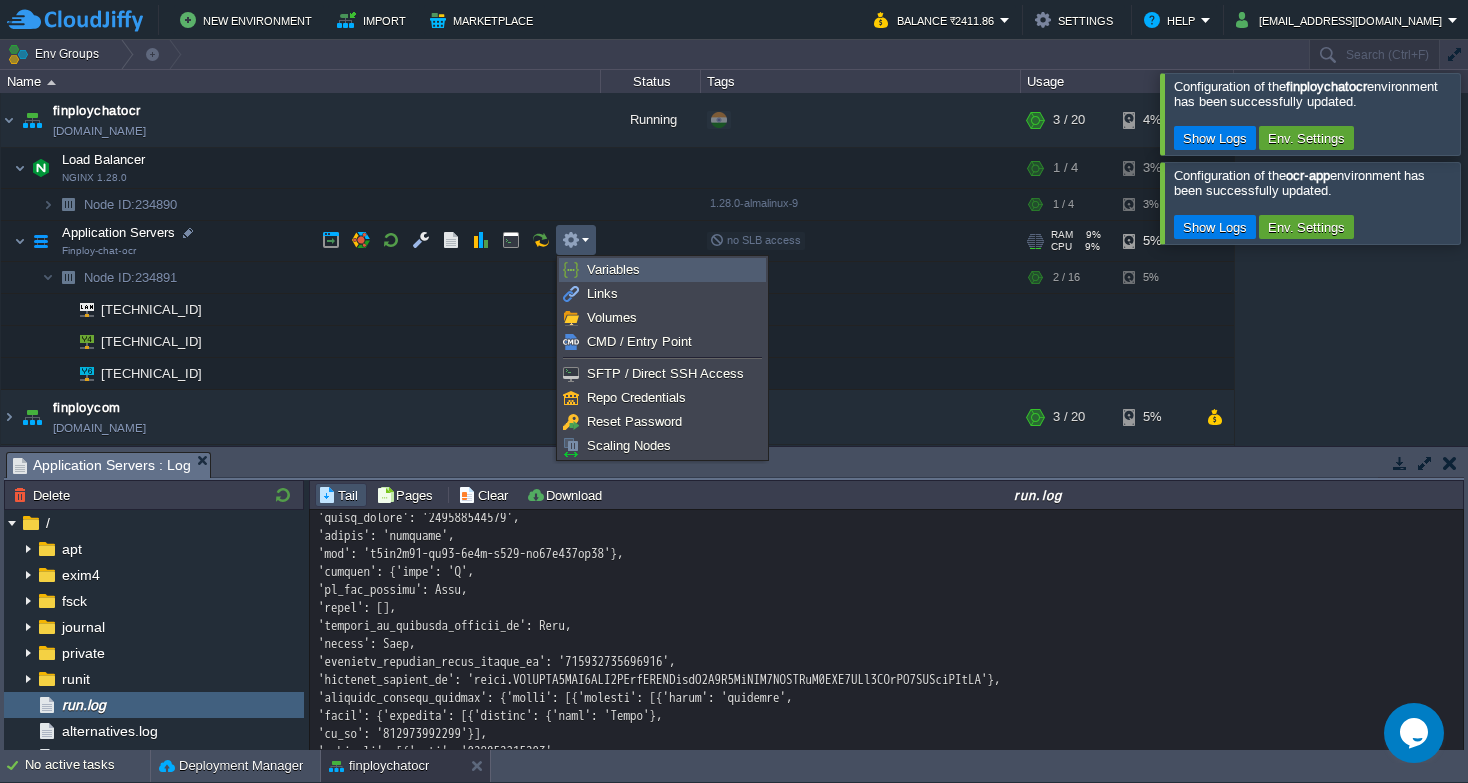 click on "Variables" at bounding box center (662, 270) 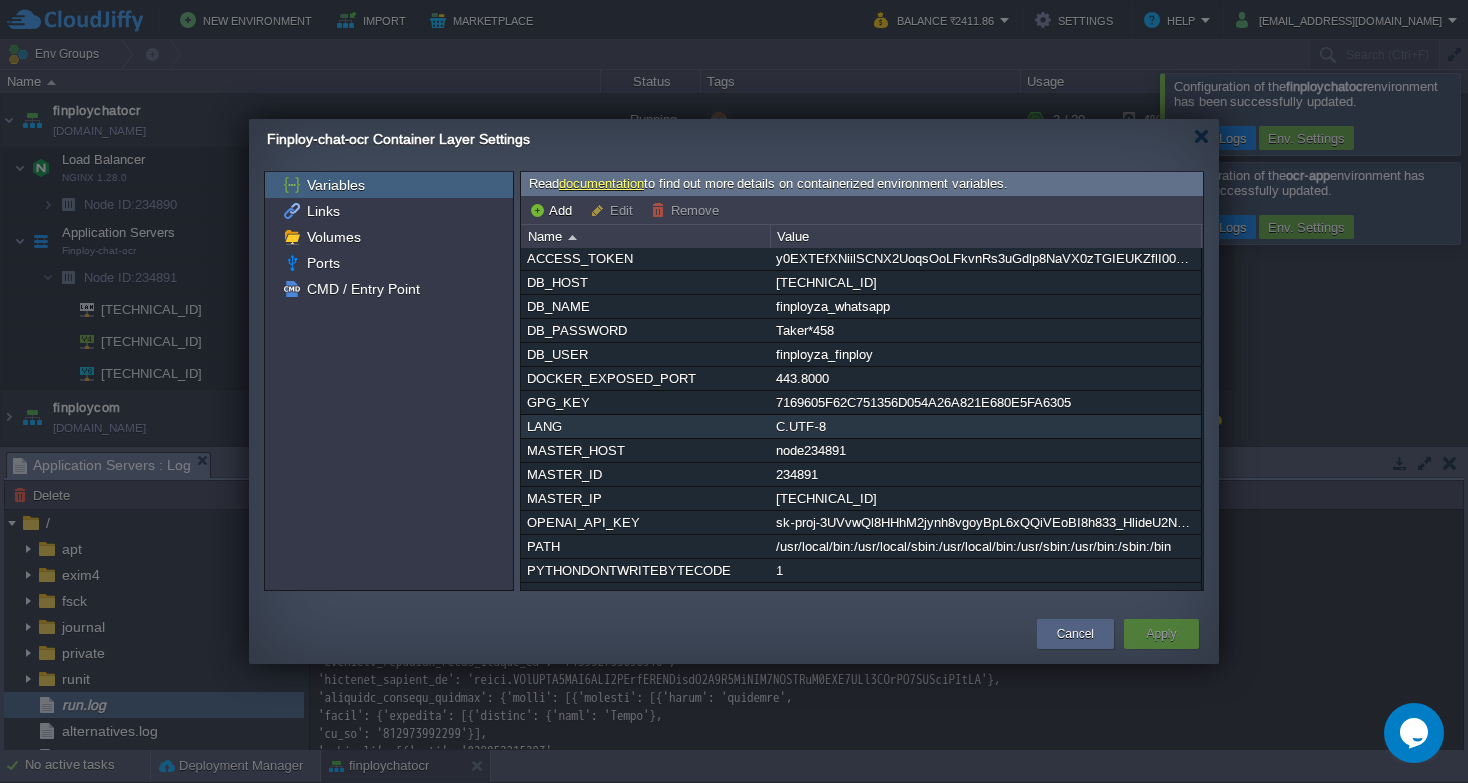 scroll, scrollTop: 0, scrollLeft: 0, axis: both 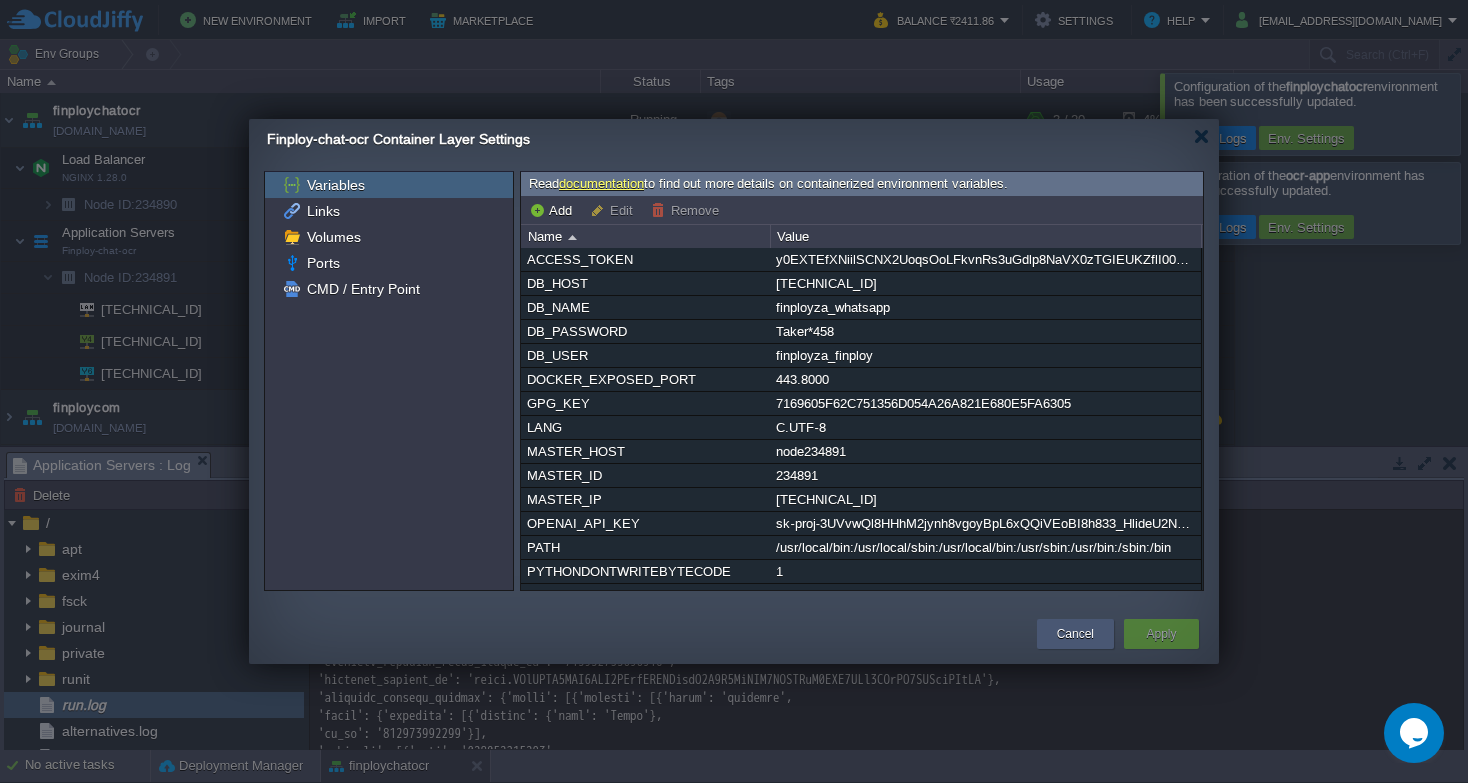 click on "Cancel" at bounding box center [1075, 634] 